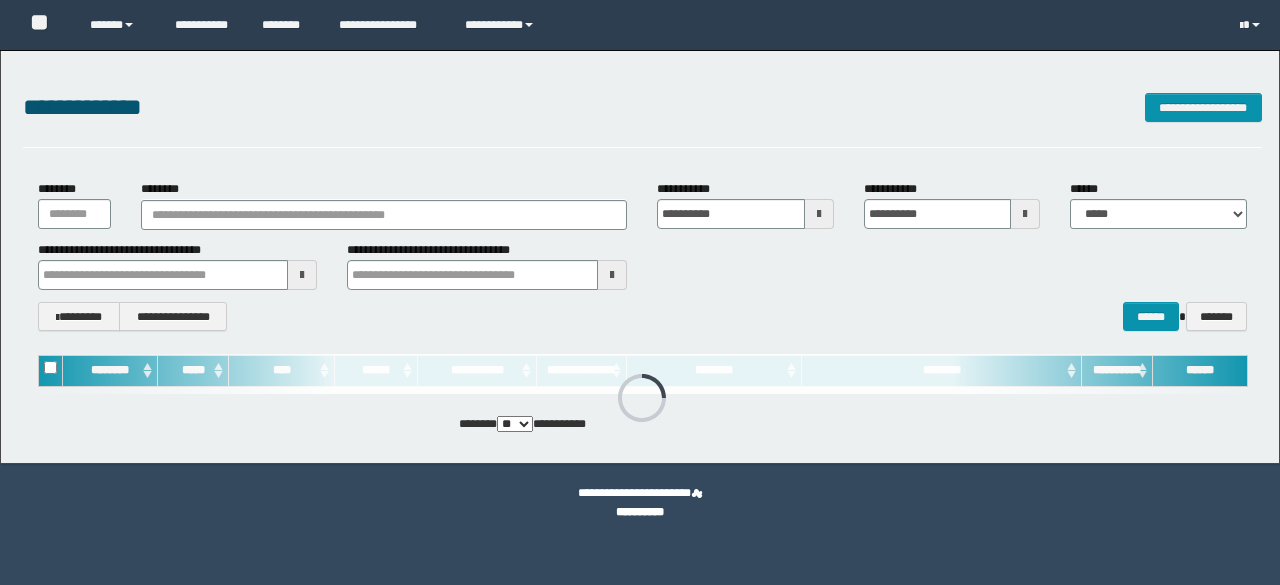scroll, scrollTop: 0, scrollLeft: 0, axis: both 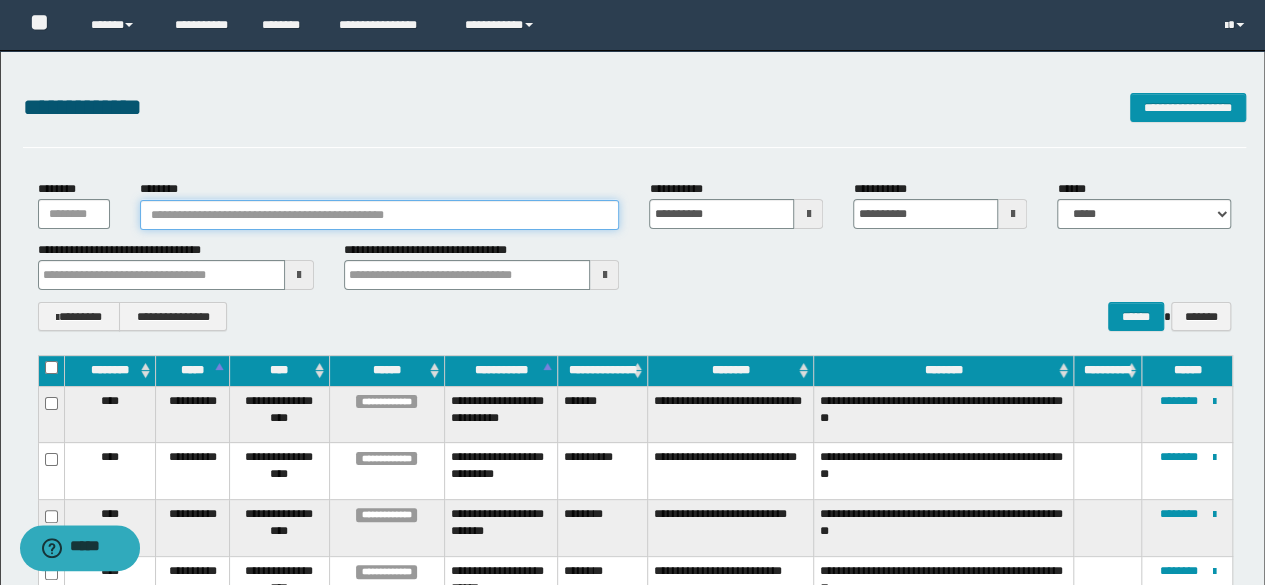 click on "********" at bounding box center (380, 215) 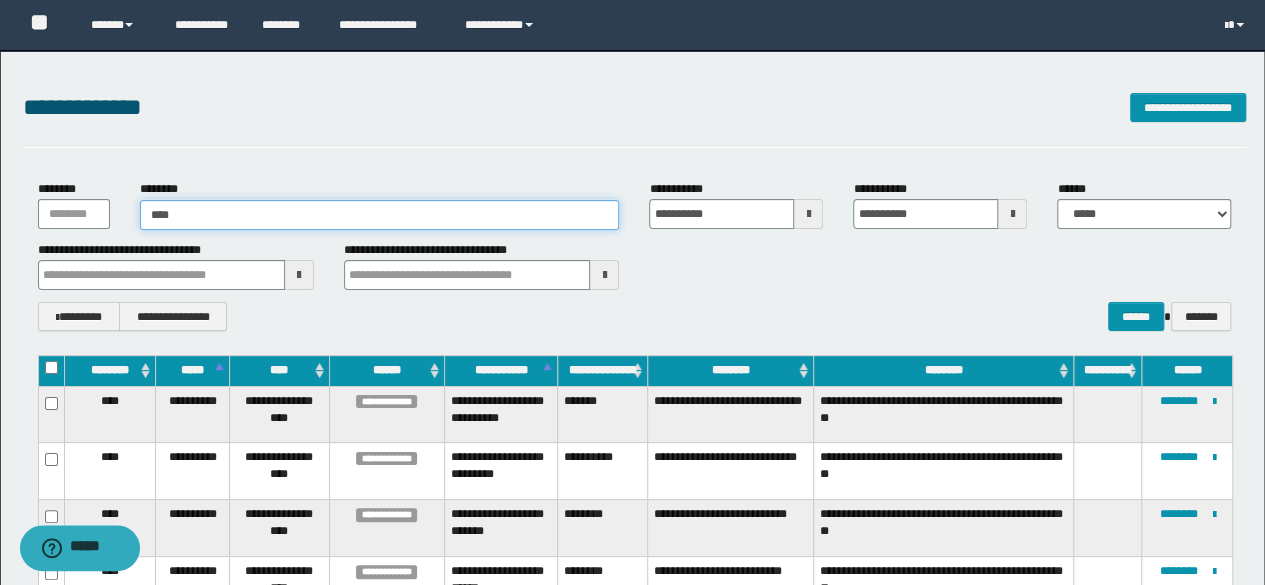 type on "*****" 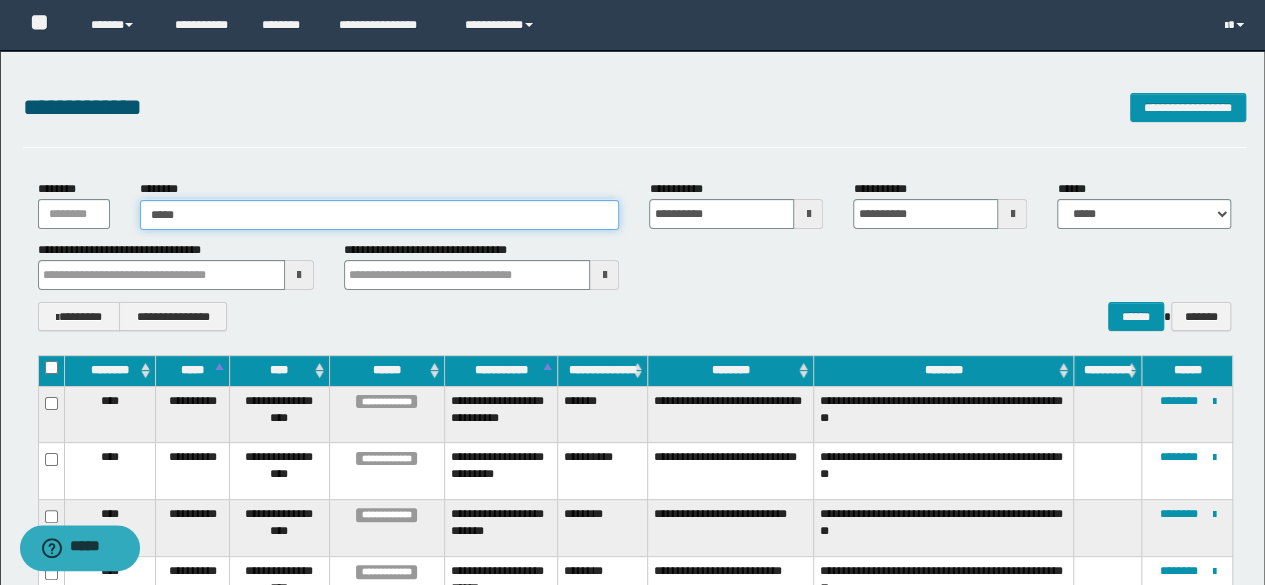 type on "*****" 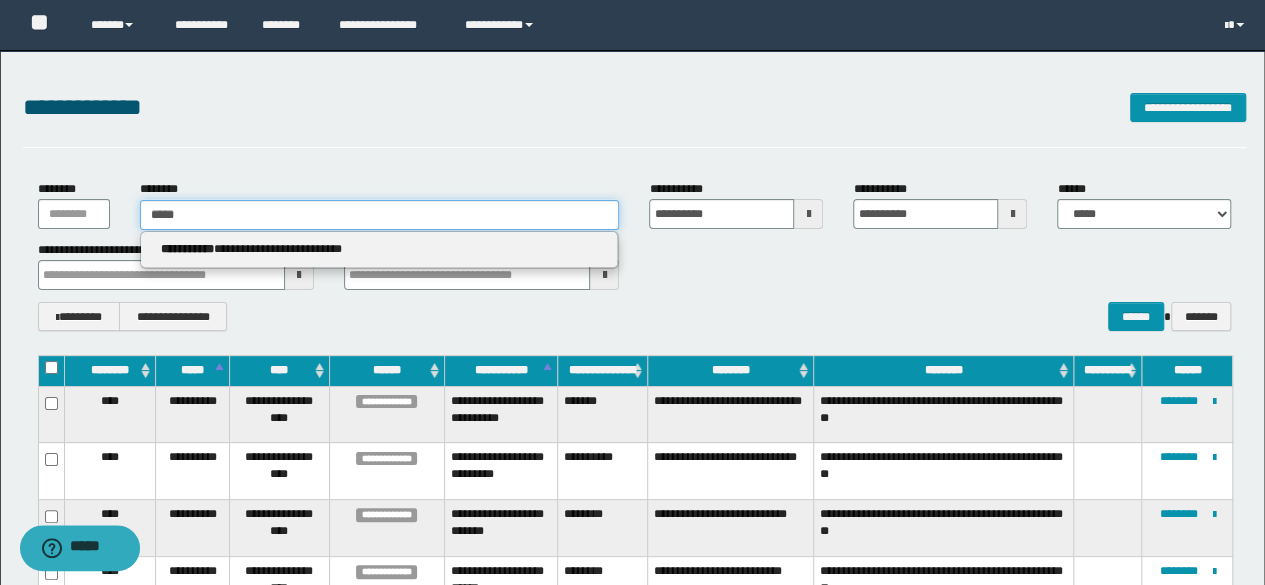 type 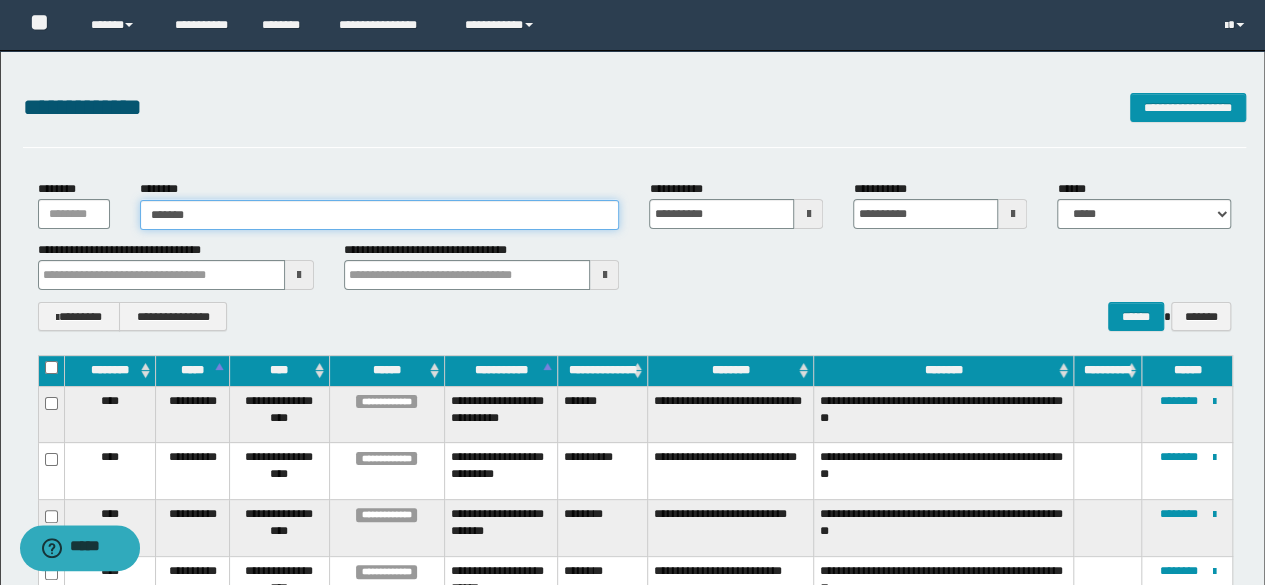 type on "********" 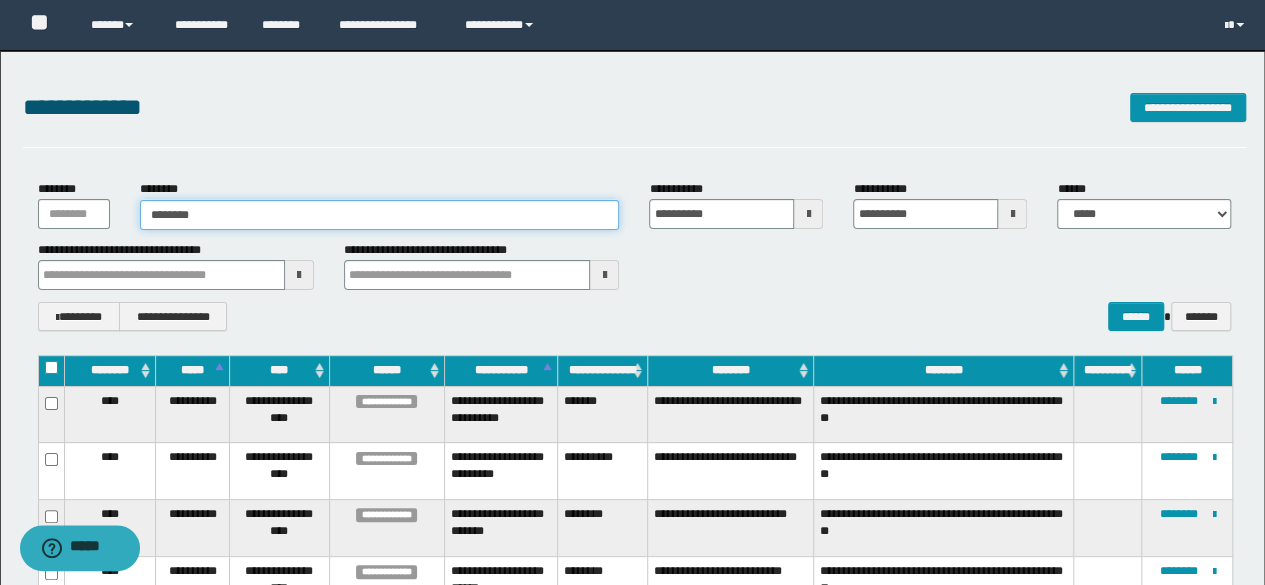 type on "********" 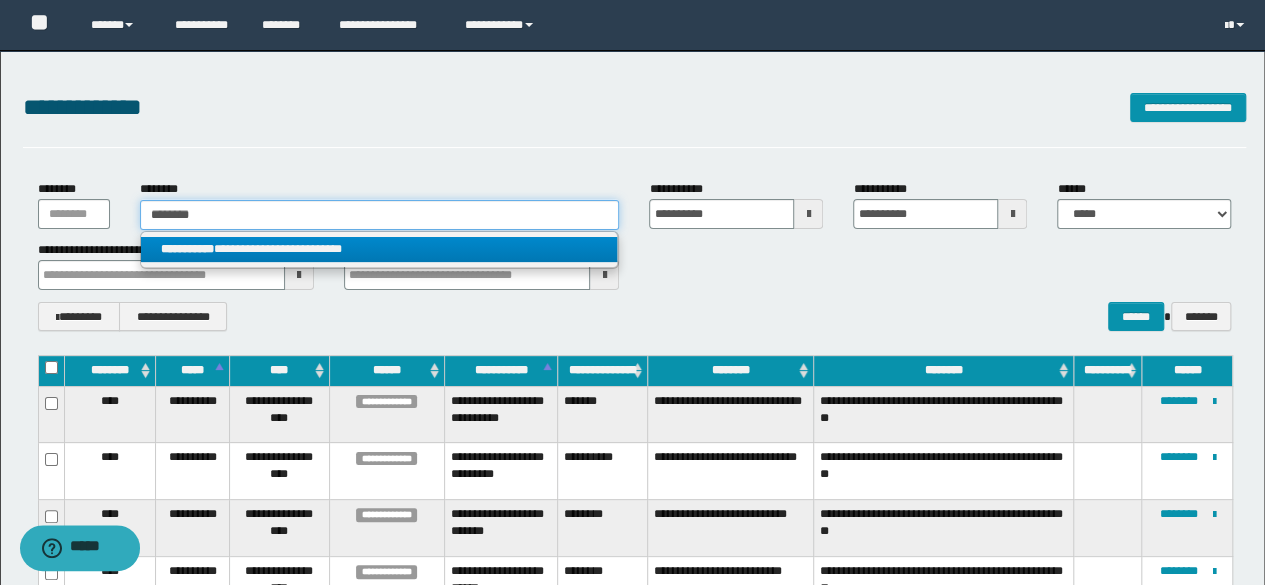 type on "********" 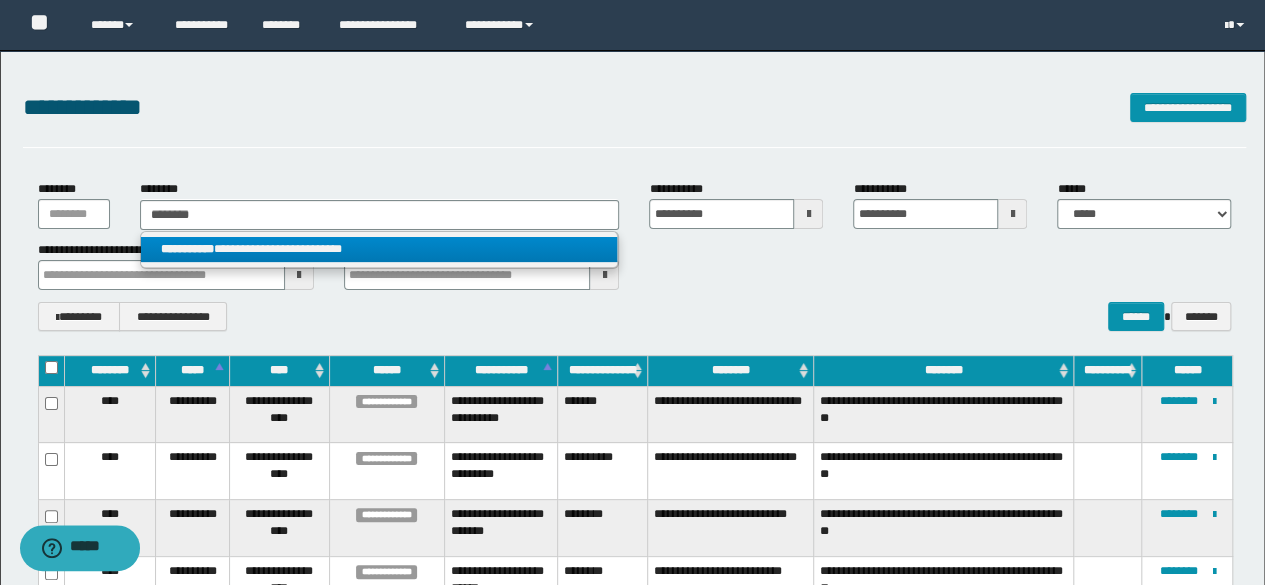 click on "**********" at bounding box center [379, 249] 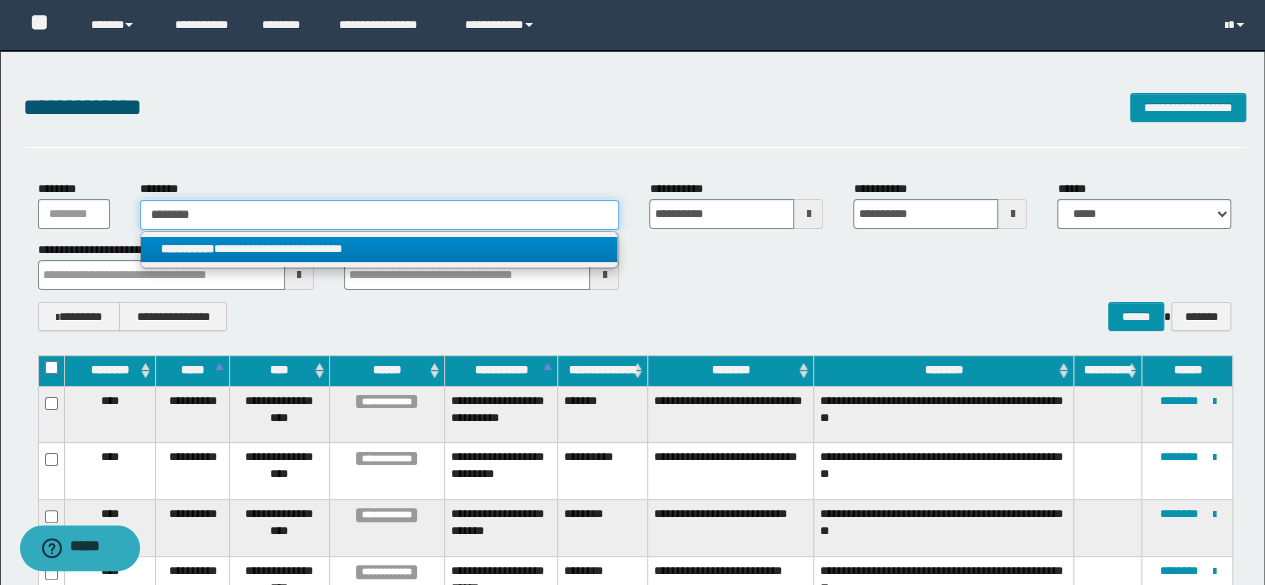 type 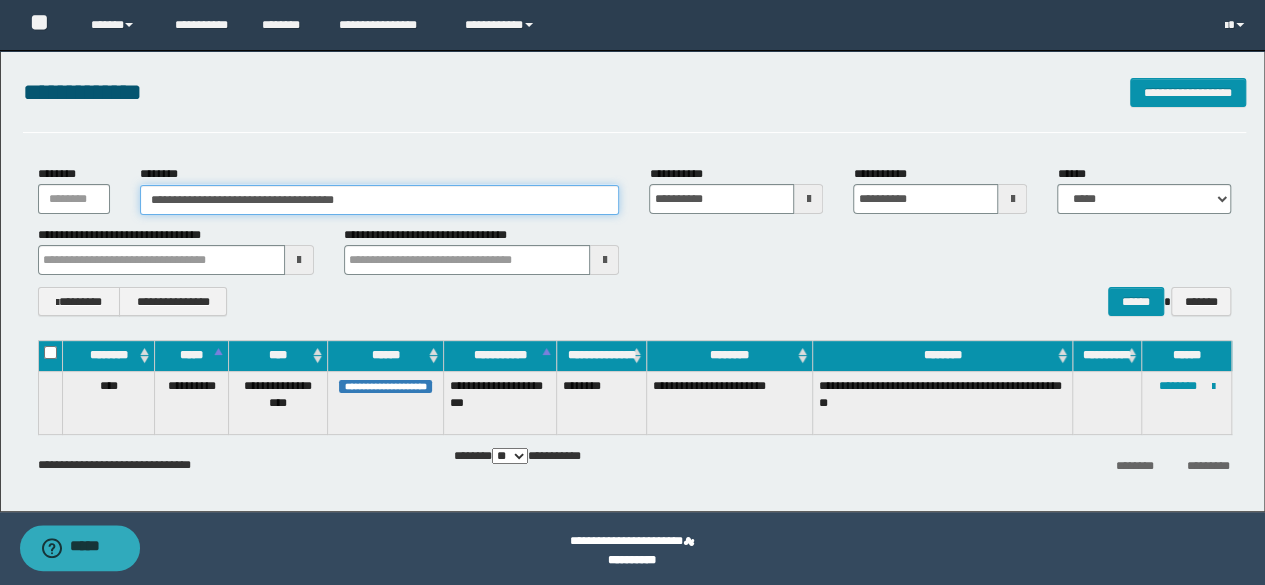 scroll, scrollTop: 20, scrollLeft: 0, axis: vertical 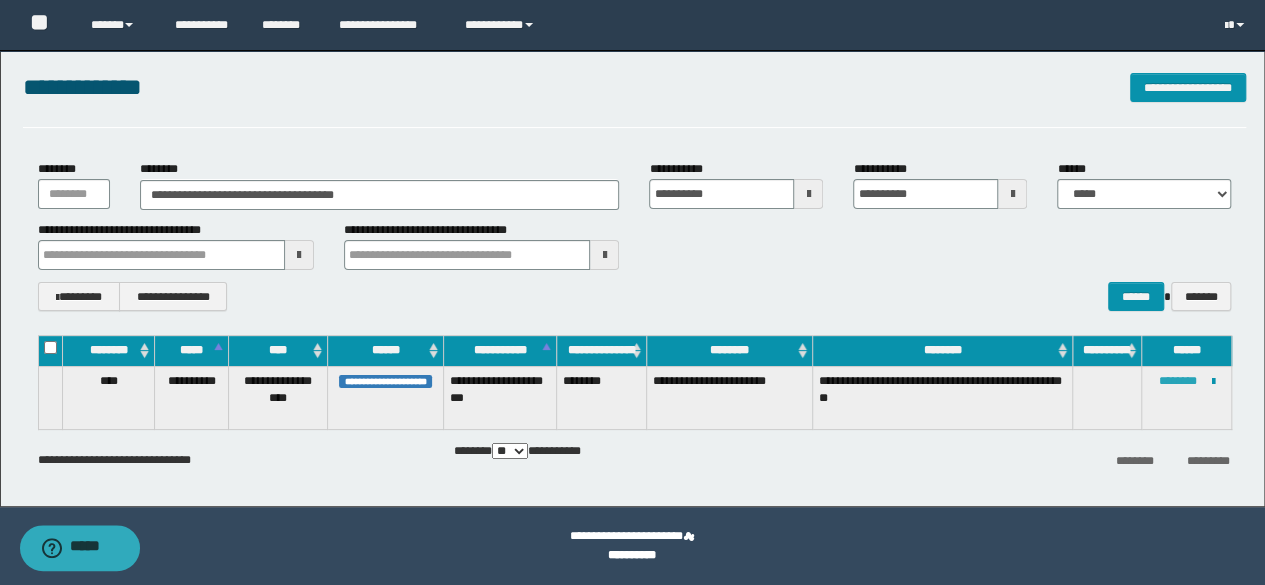 click on "********" at bounding box center (1177, 381) 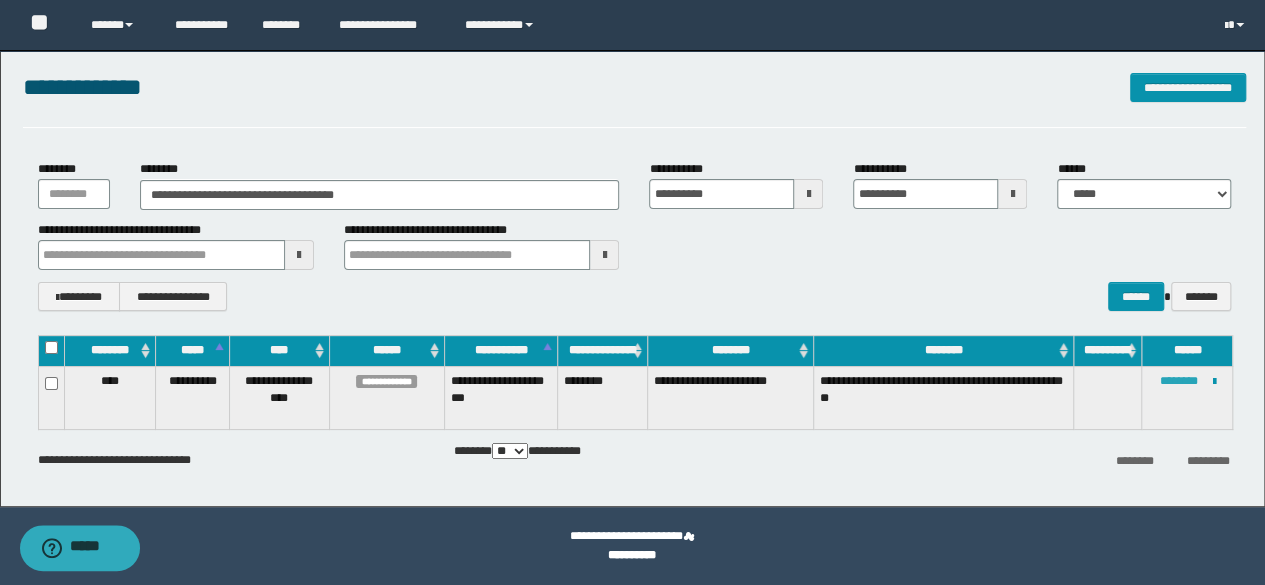 click on "********" at bounding box center [1178, 381] 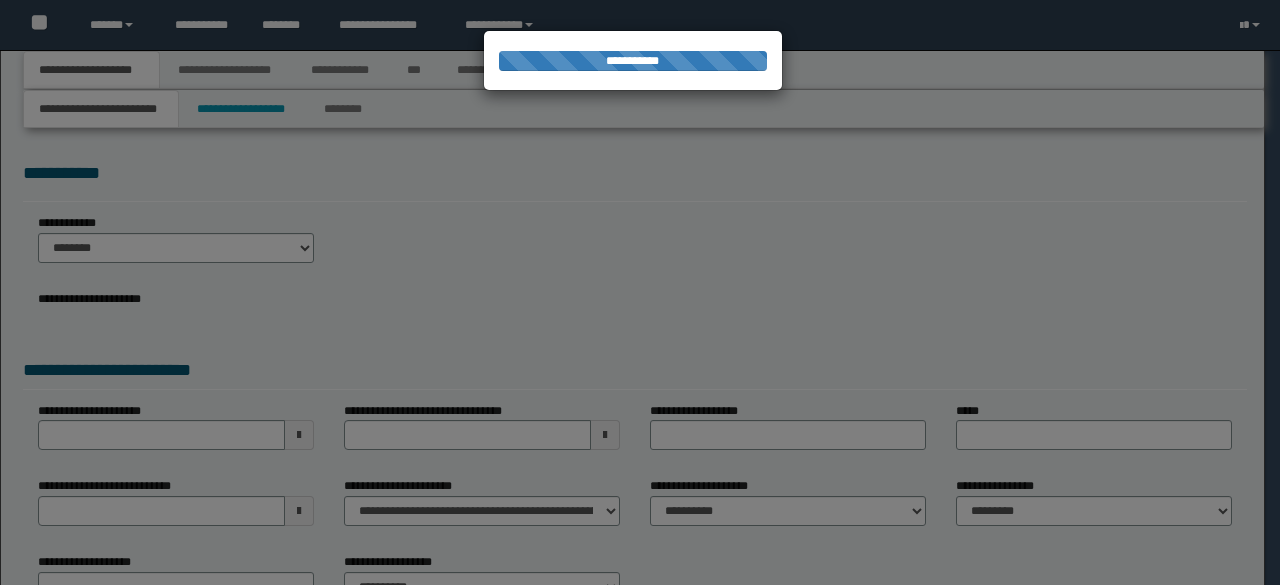scroll, scrollTop: 0, scrollLeft: 0, axis: both 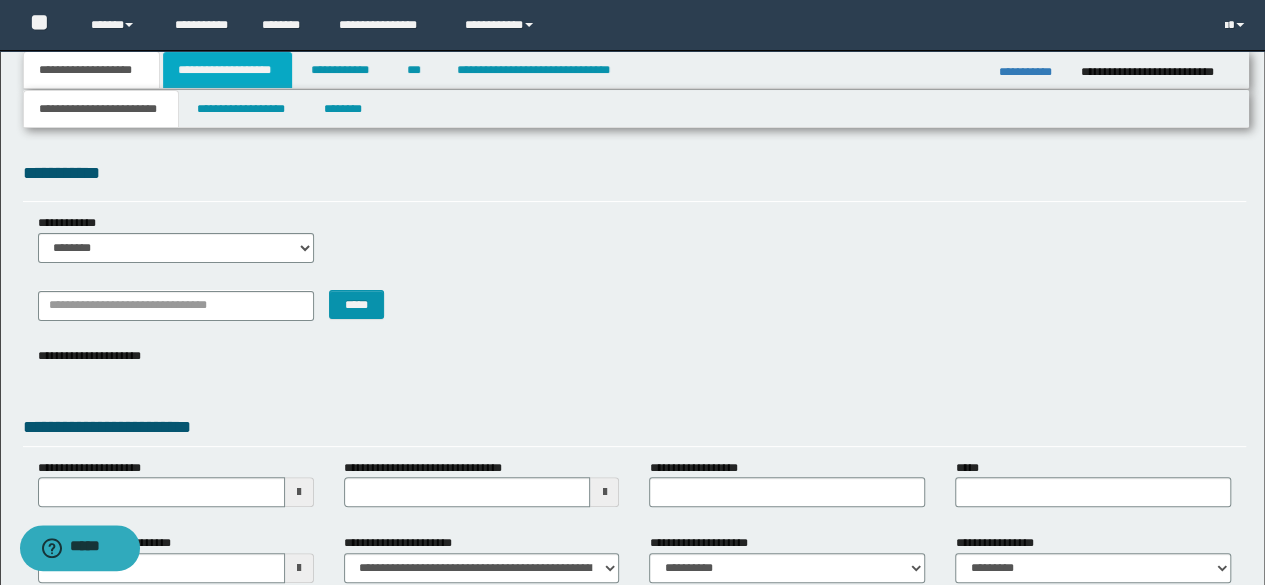 click on "**********" at bounding box center [227, 70] 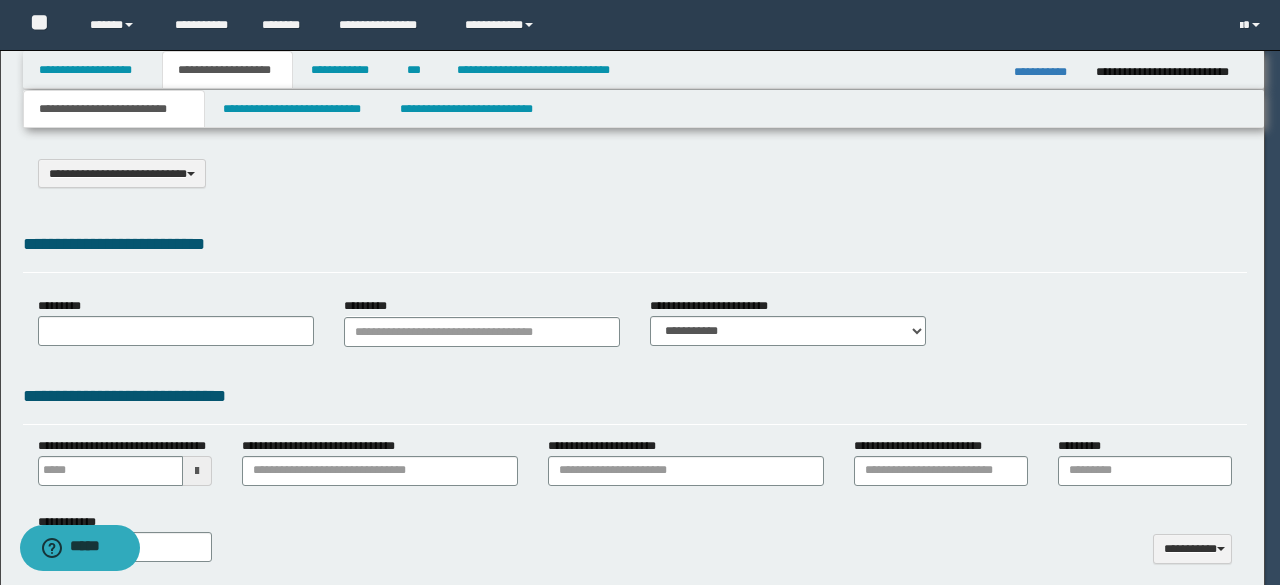scroll, scrollTop: 0, scrollLeft: 0, axis: both 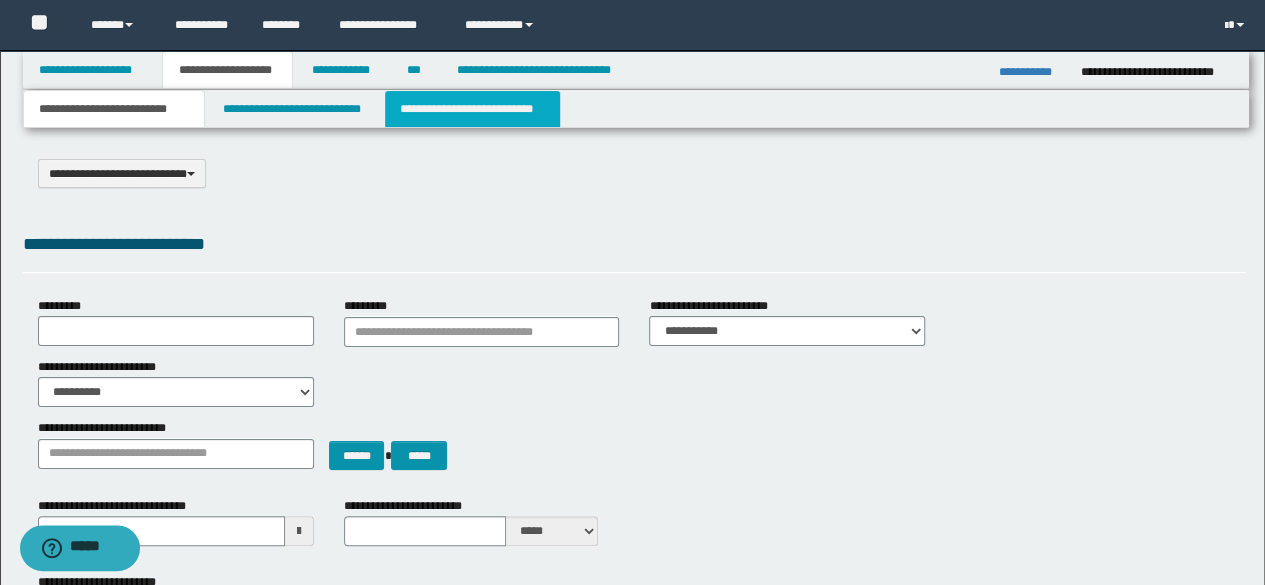 click on "**********" at bounding box center [472, 109] 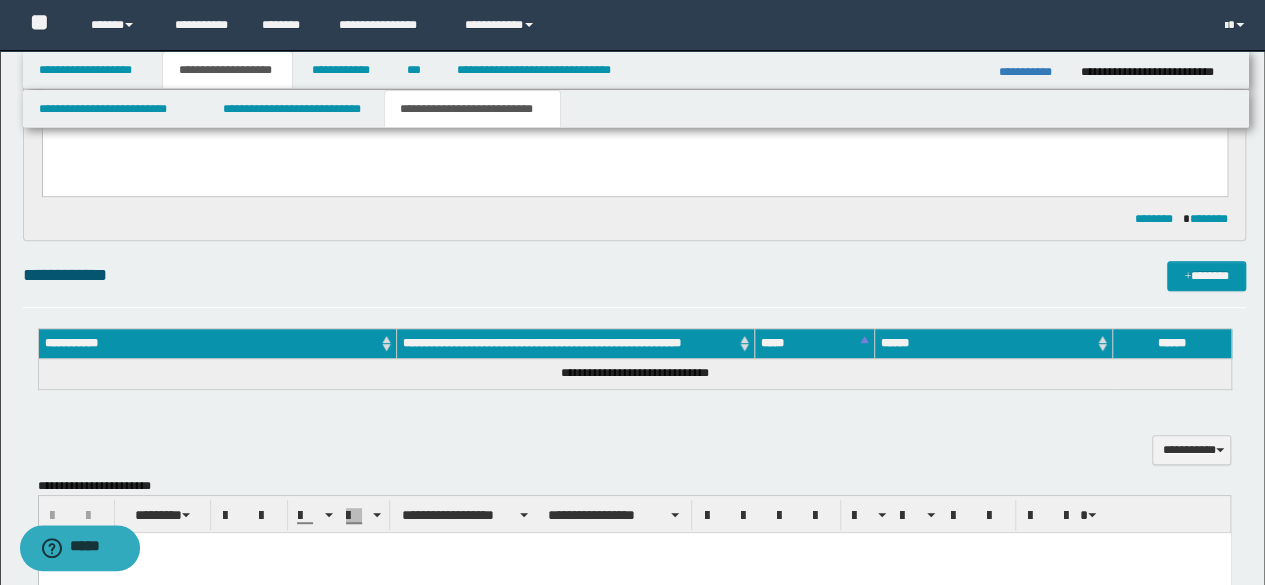 scroll, scrollTop: 300, scrollLeft: 0, axis: vertical 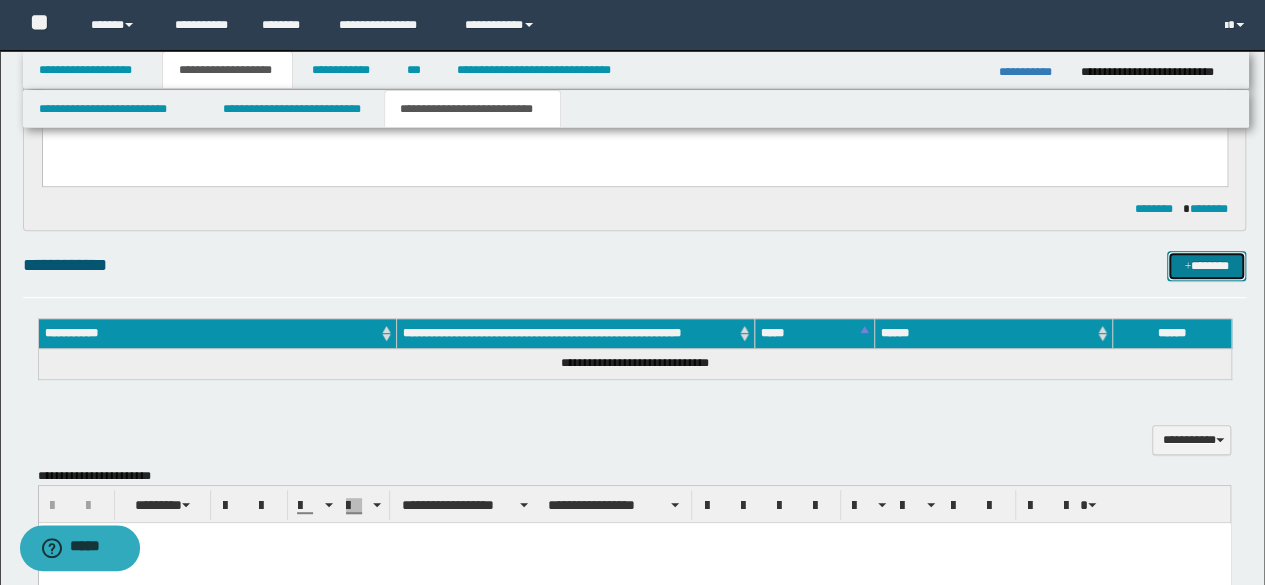 click on "*******" at bounding box center [1206, 265] 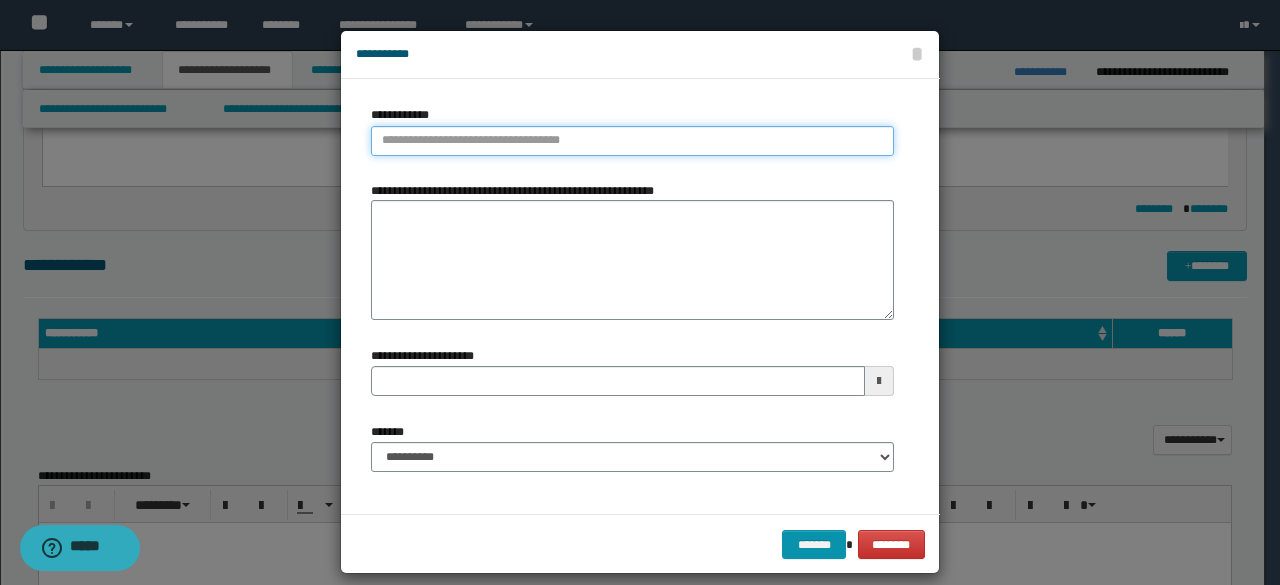 click on "**********" at bounding box center (632, 141) 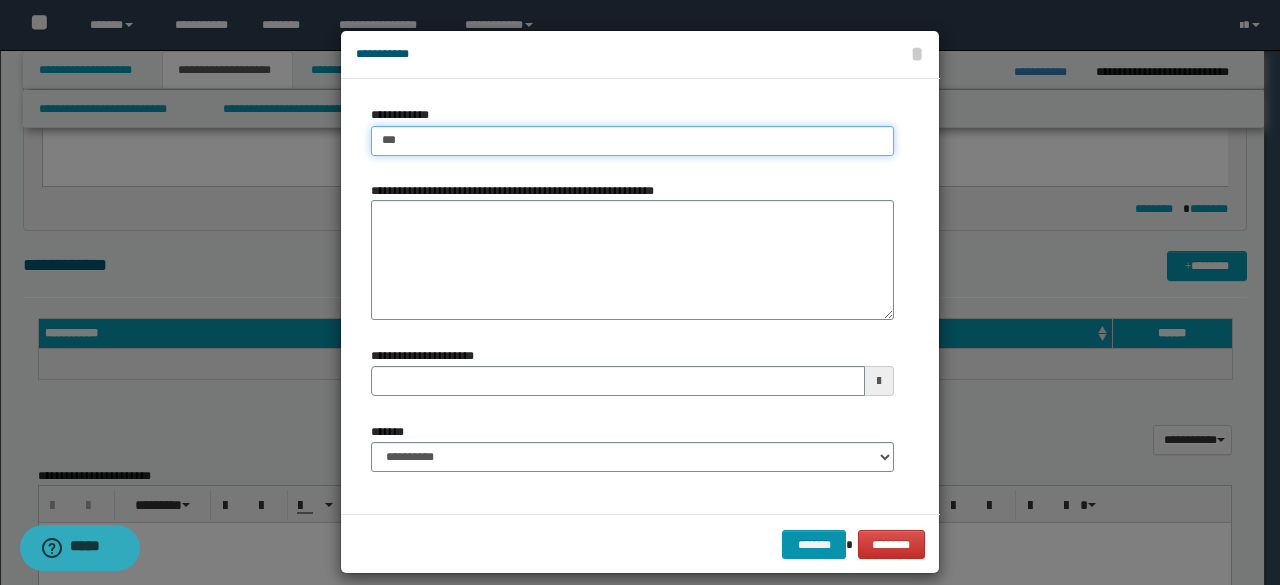 type on "****" 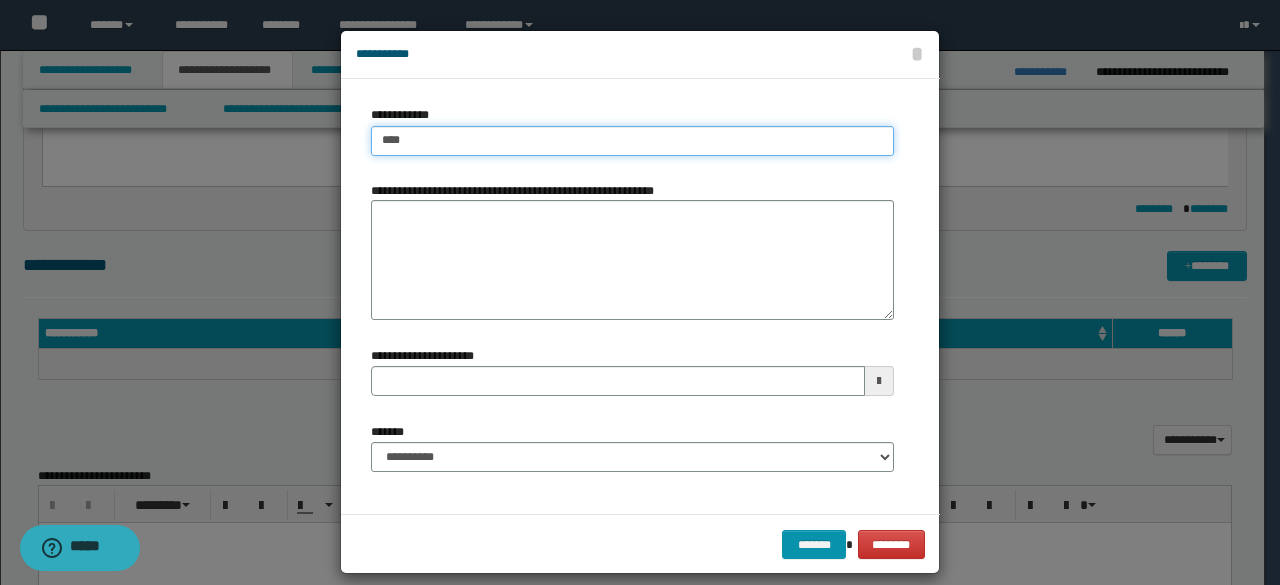 type on "****" 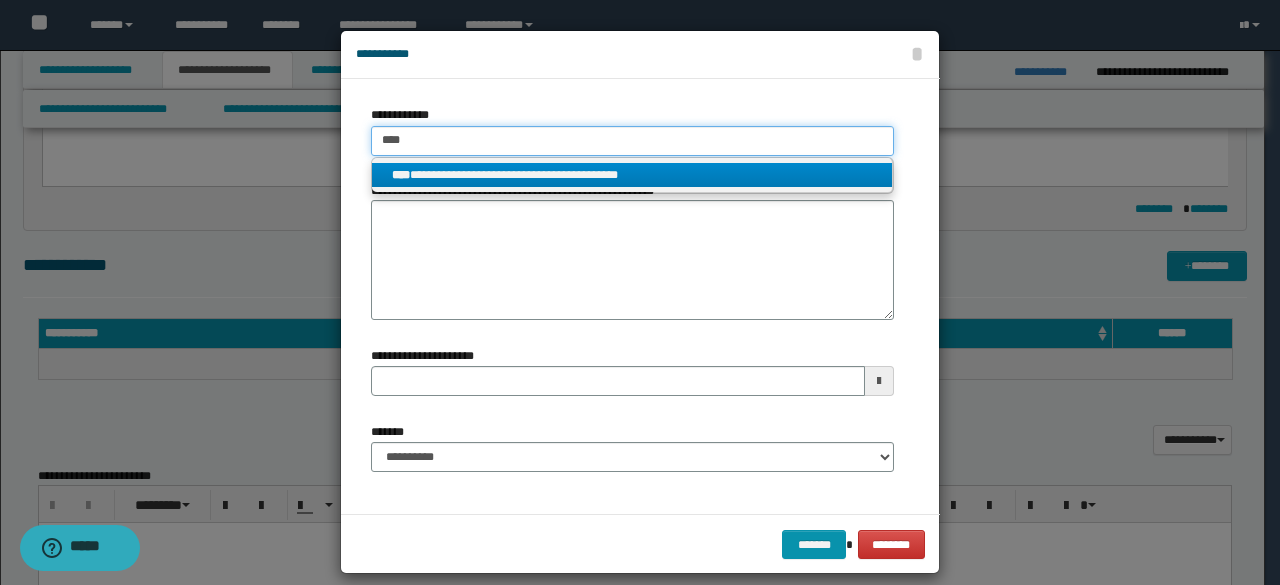 type on "****" 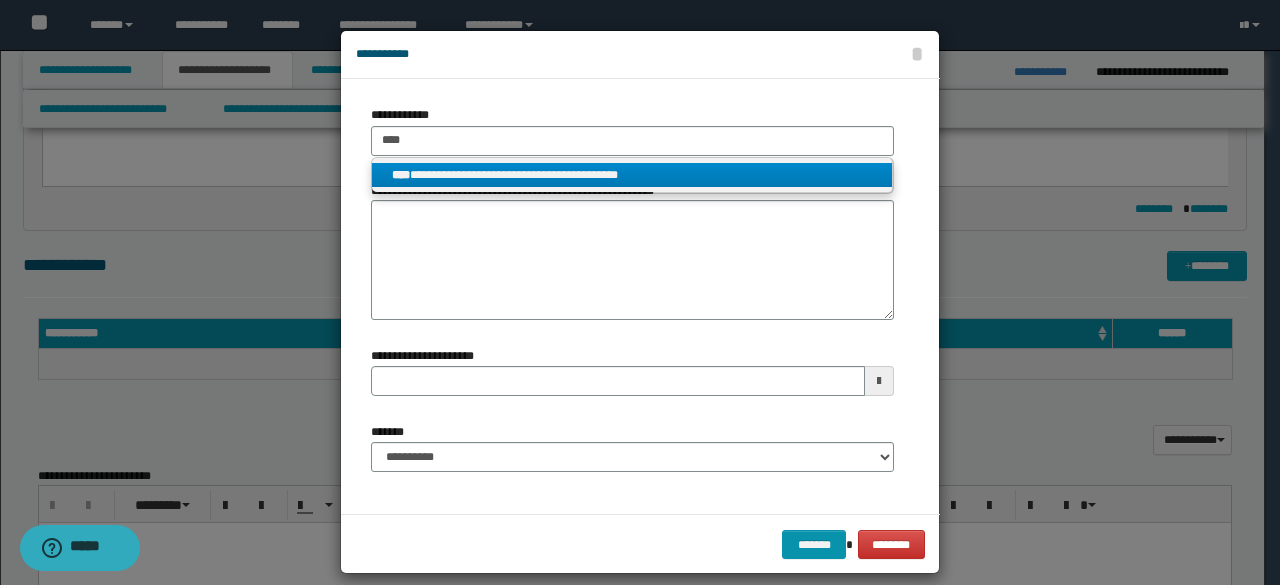 click on "**********" at bounding box center [632, 175] 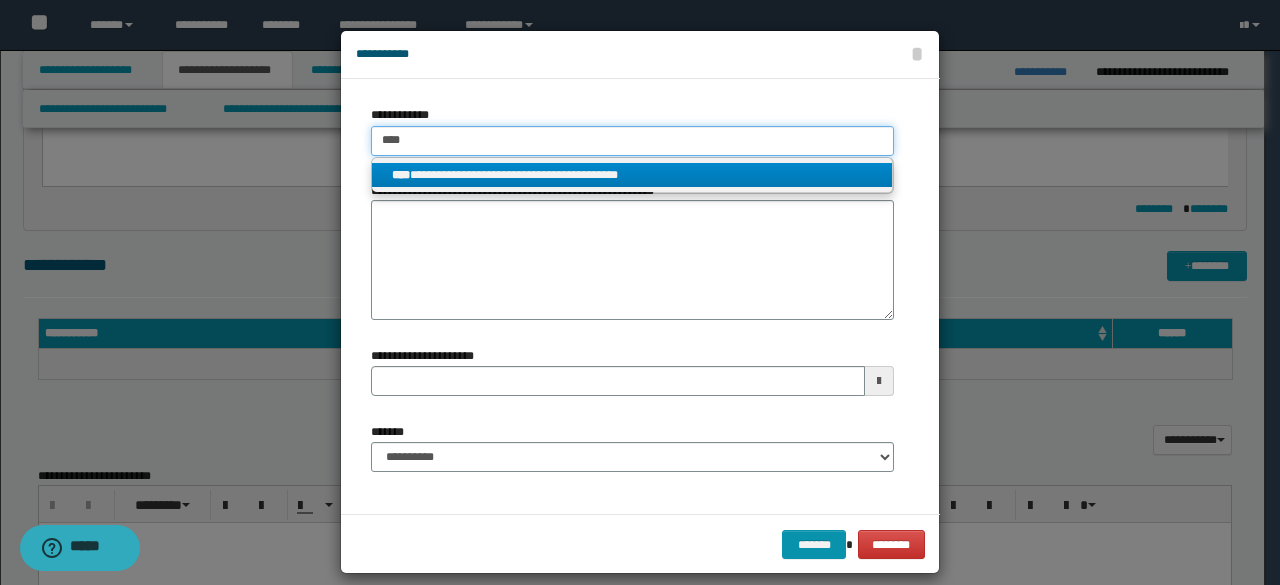 type 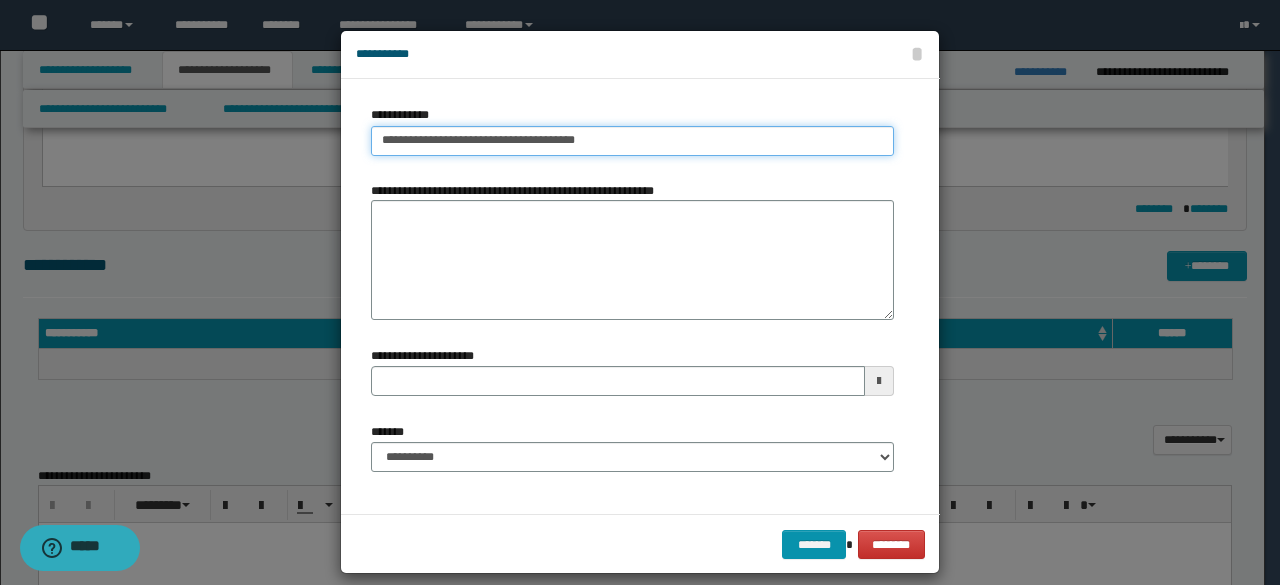 type 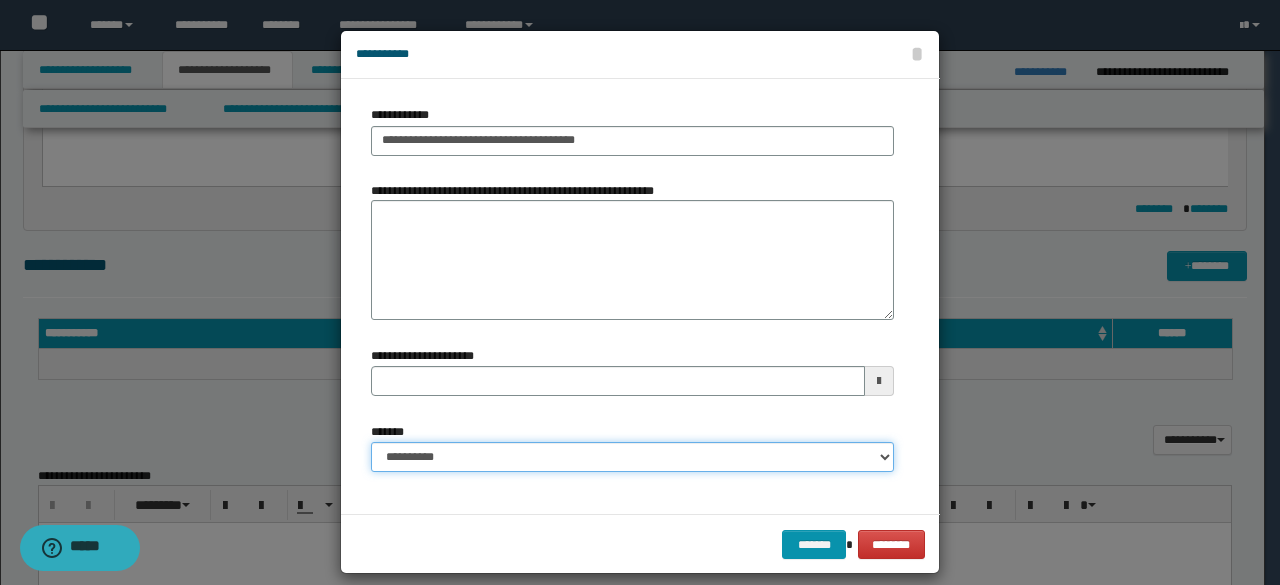click on "**********" at bounding box center [632, 457] 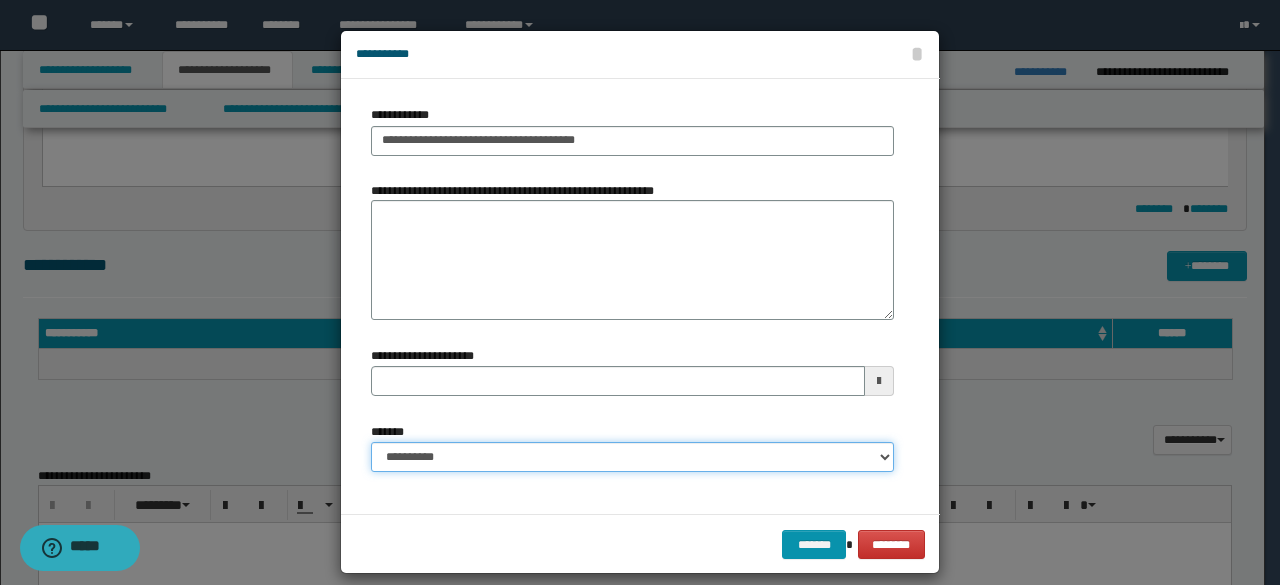select on "*" 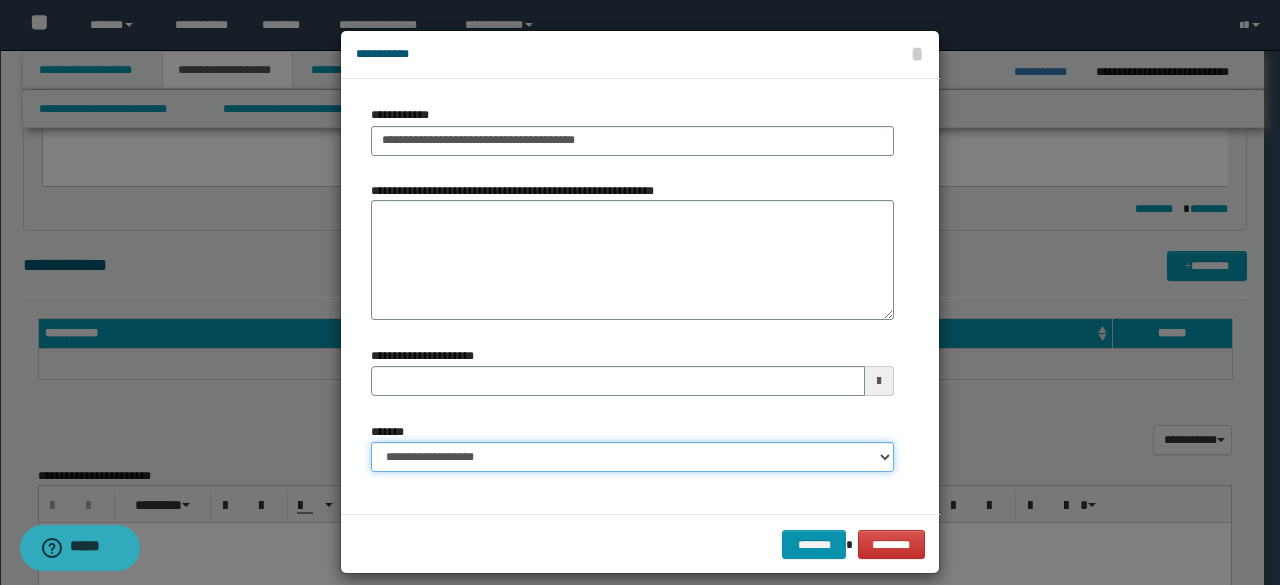 type 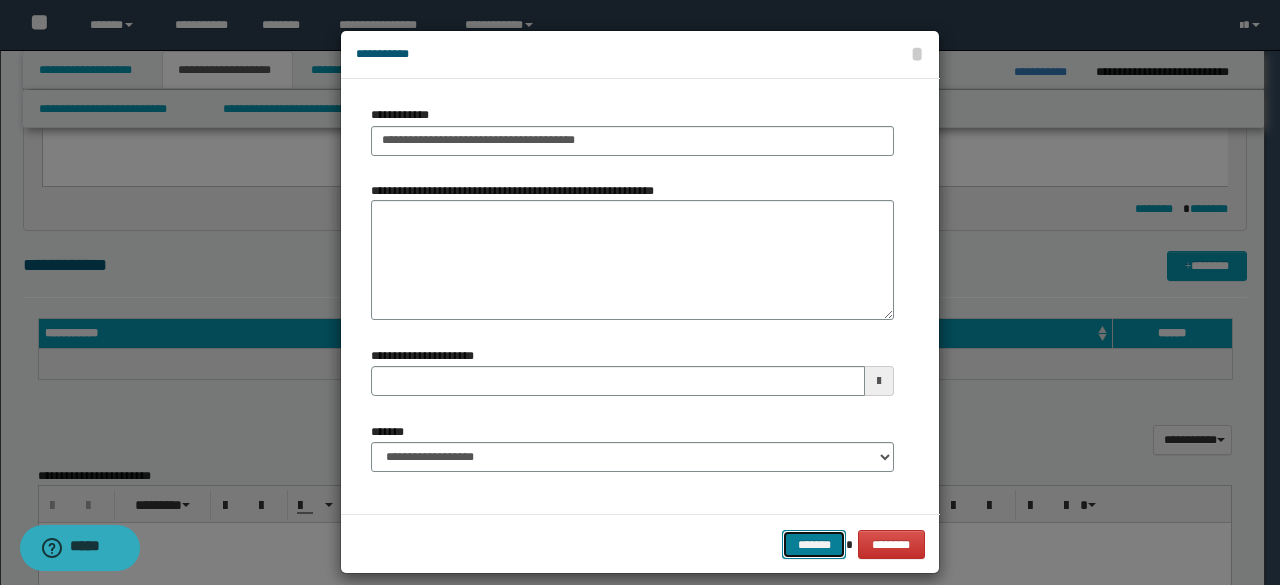 click on "*******" at bounding box center (814, 544) 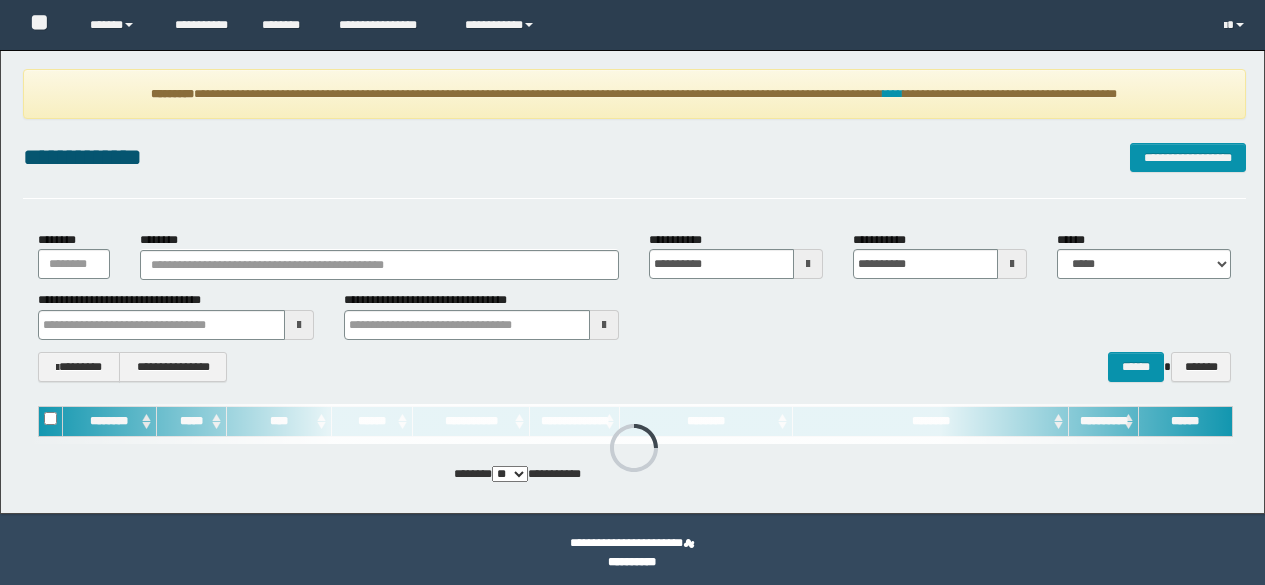 scroll, scrollTop: 0, scrollLeft: 0, axis: both 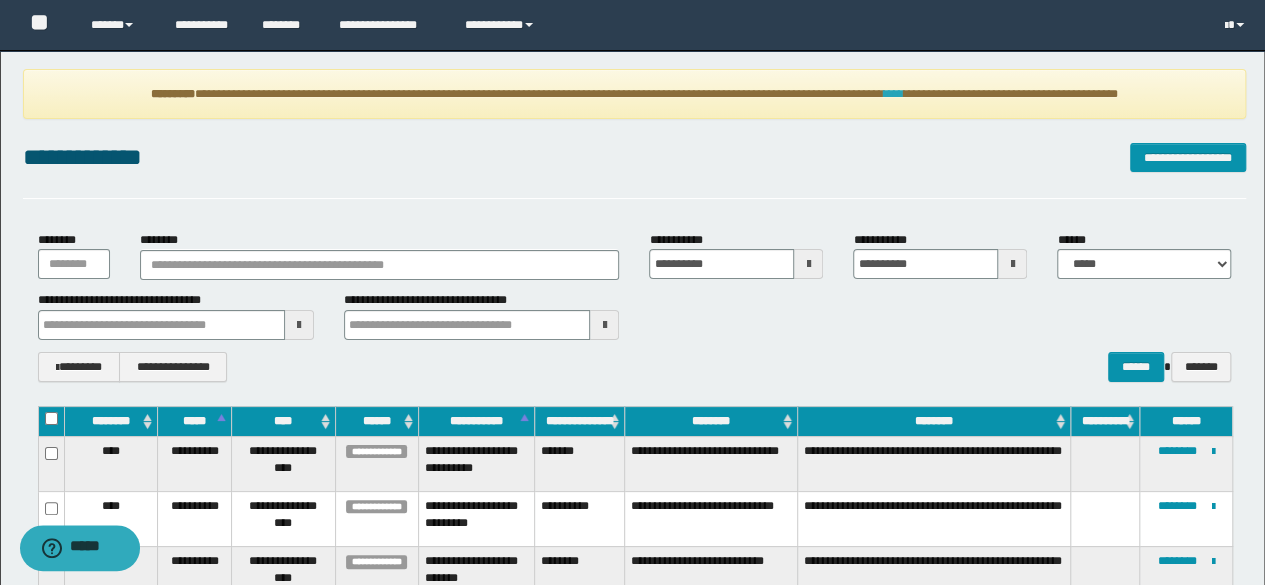 click on "****" at bounding box center (893, 94) 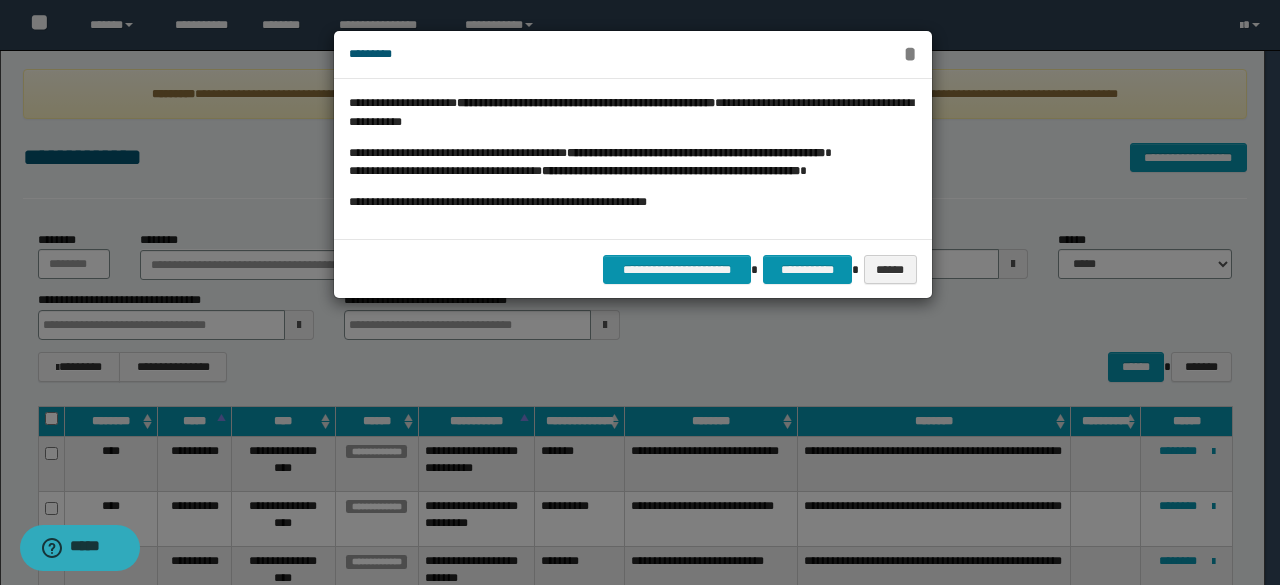 click on "*" at bounding box center (909, 54) 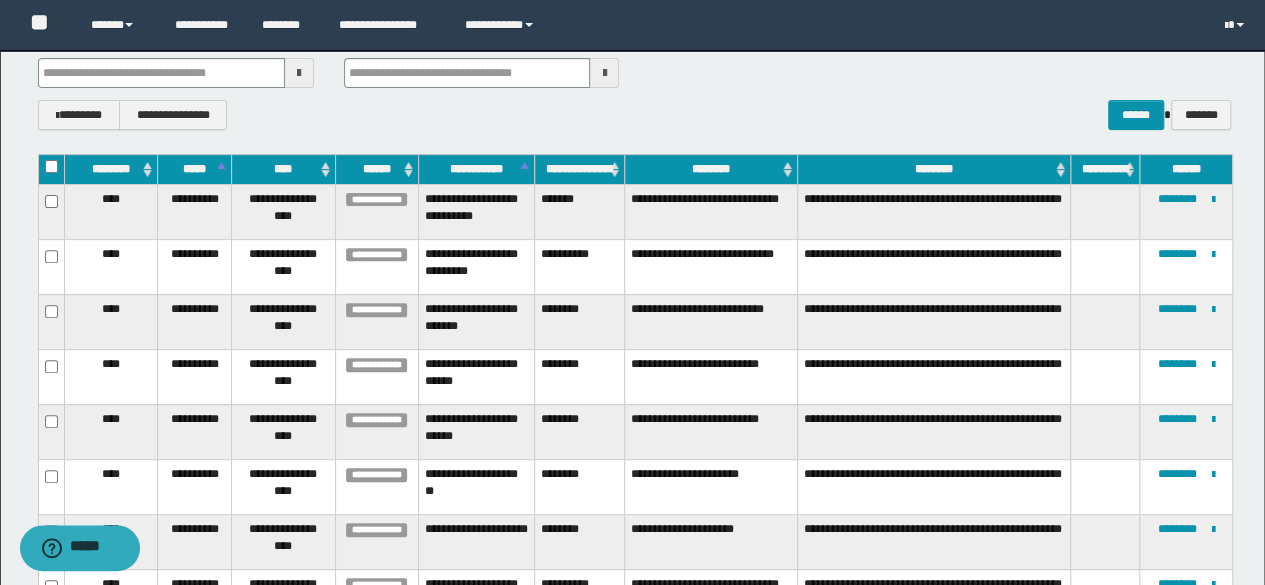 scroll, scrollTop: 0, scrollLeft: 0, axis: both 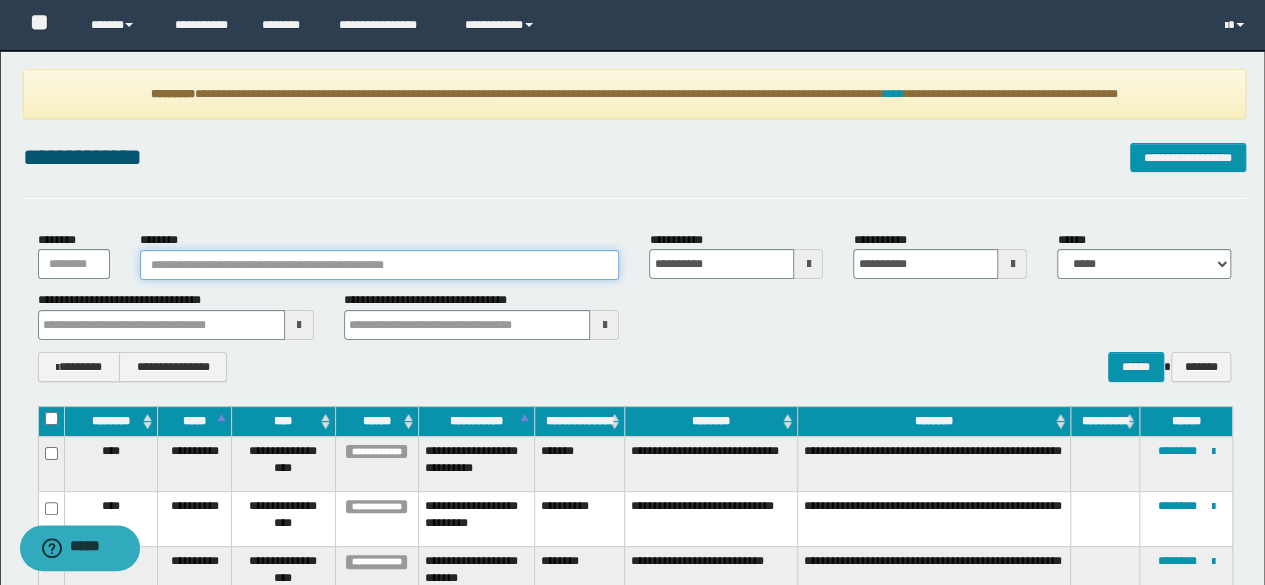 click on "********" at bounding box center (380, 265) 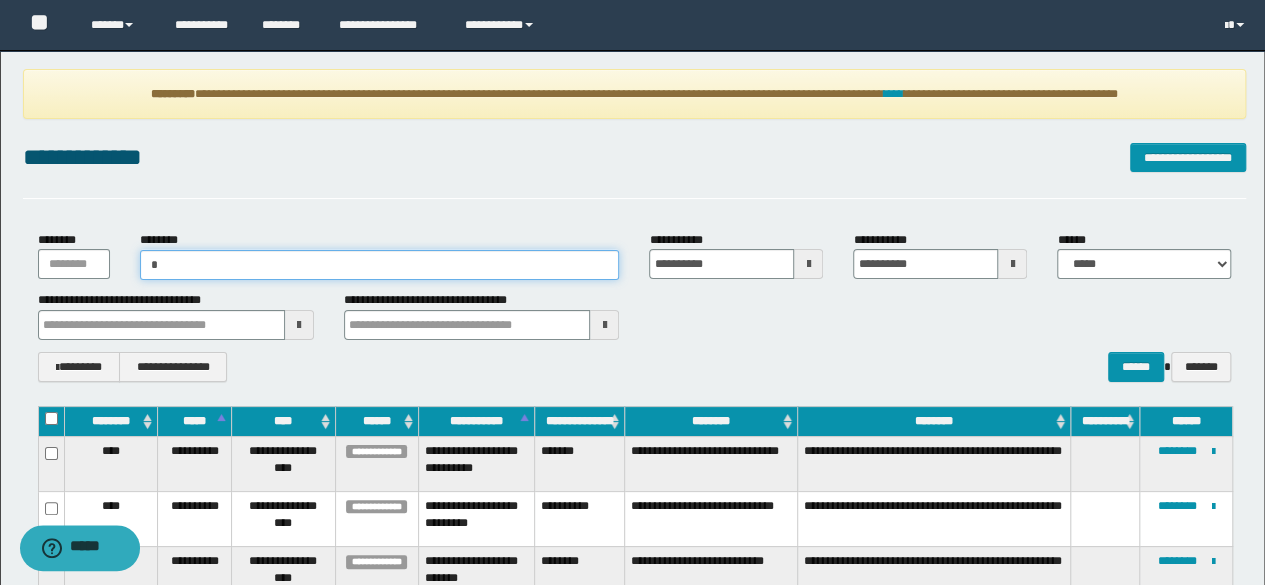 type on "**" 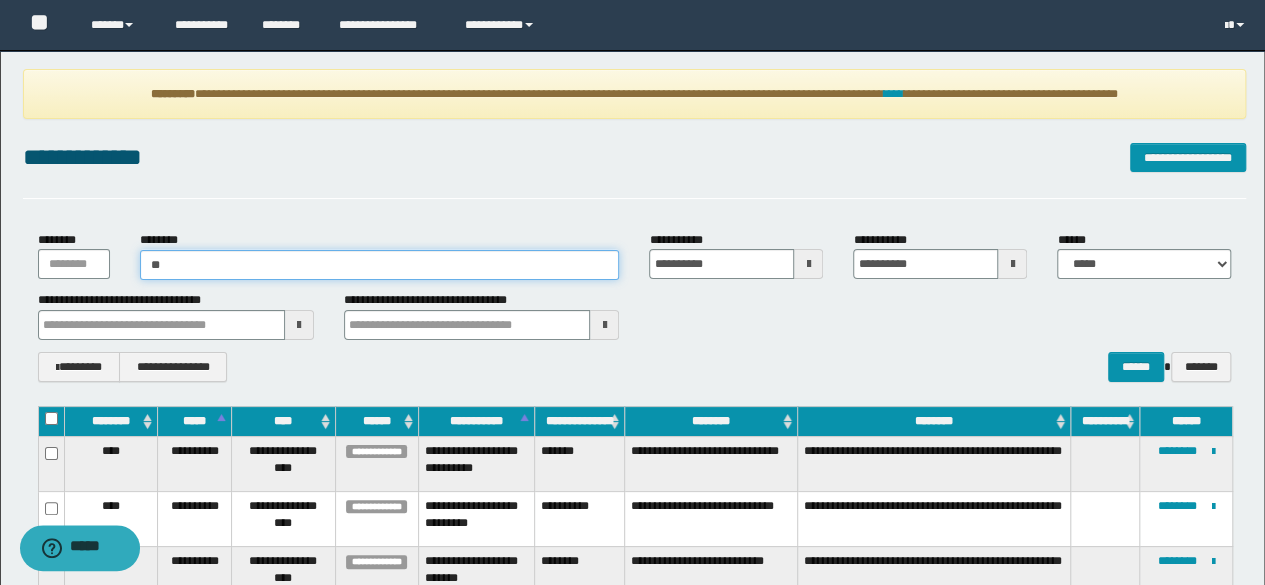 type on "**" 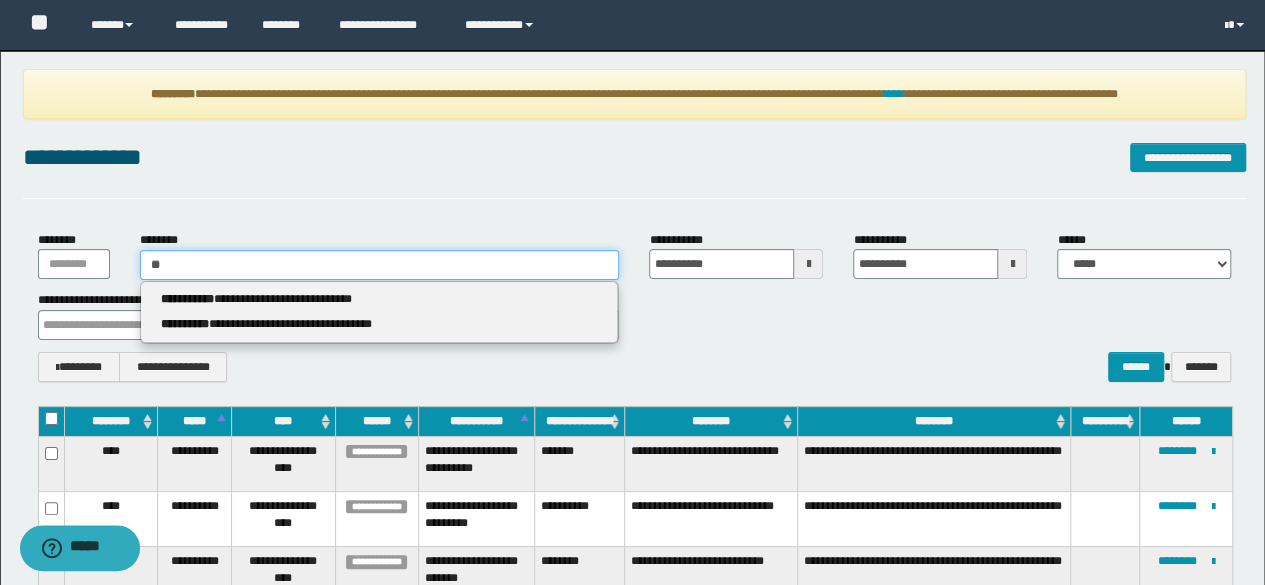 type 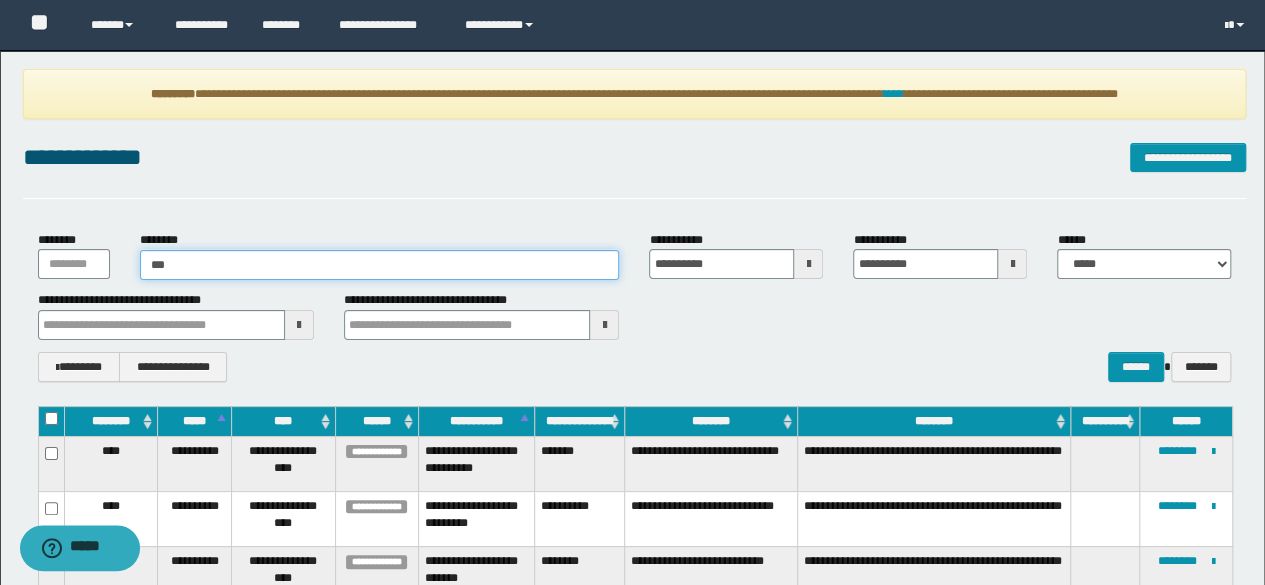 type on "***" 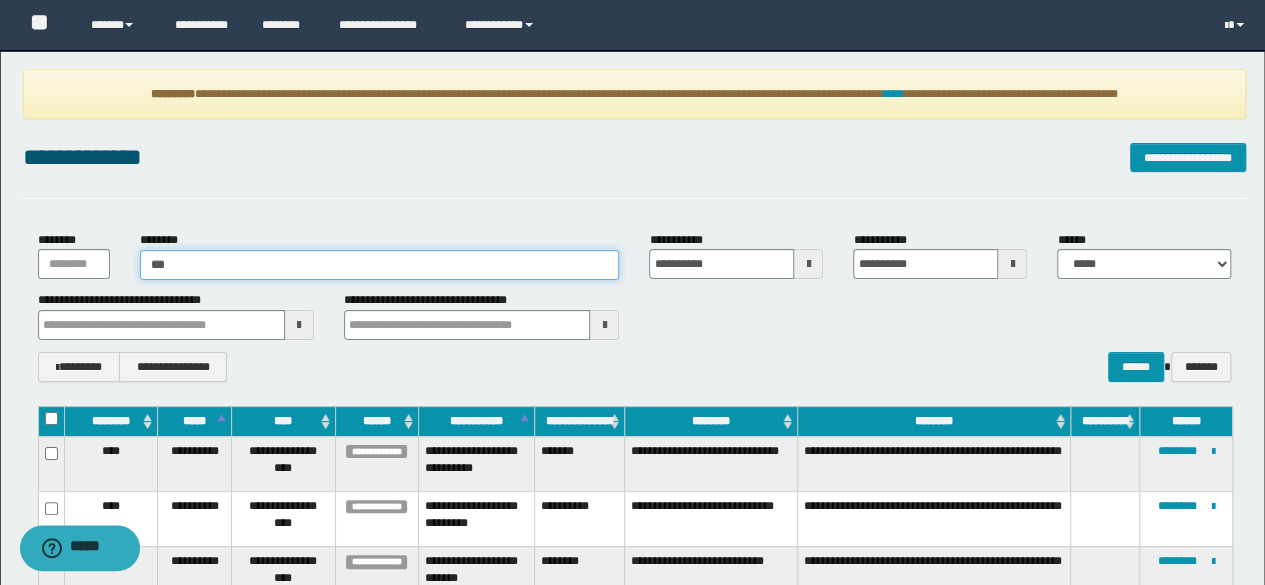 type 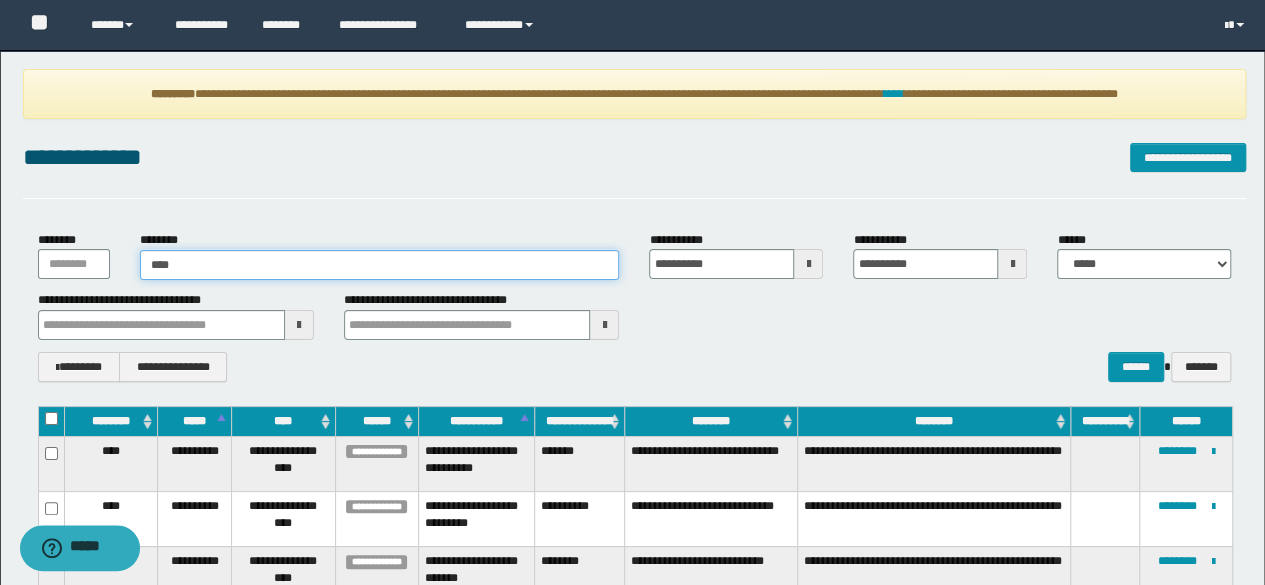type on "*****" 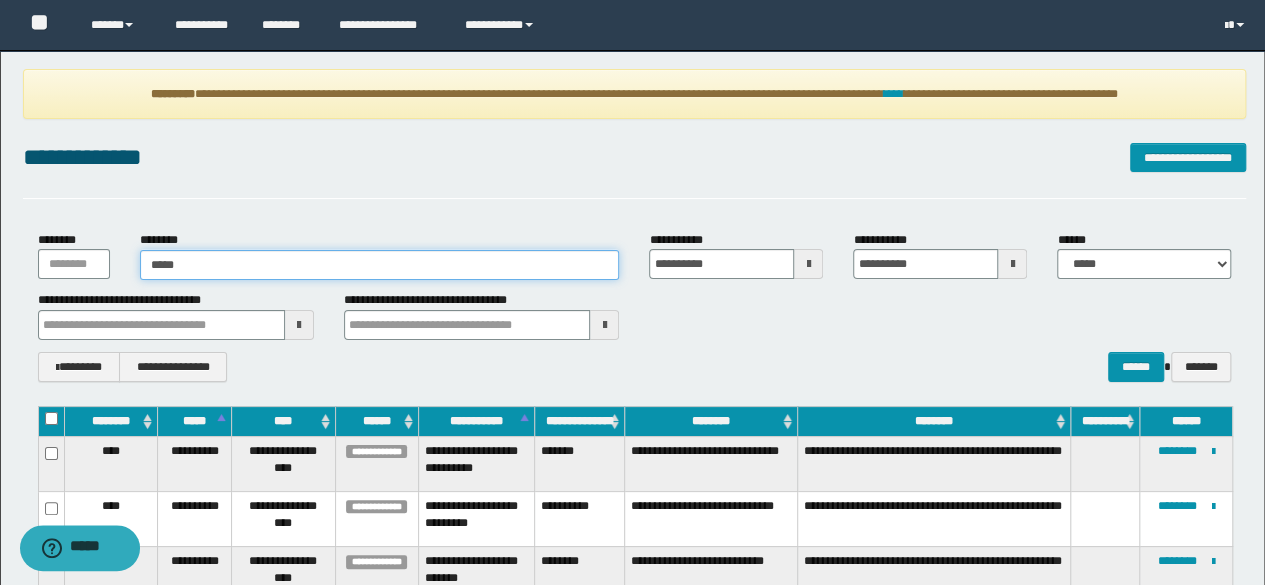 type on "*****" 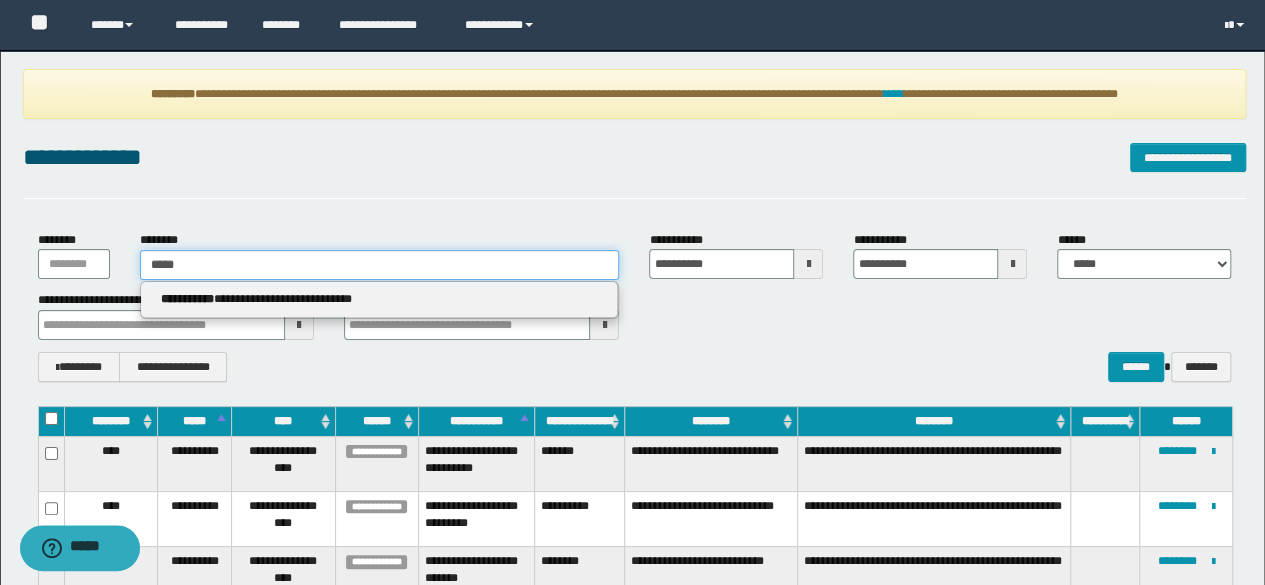 type 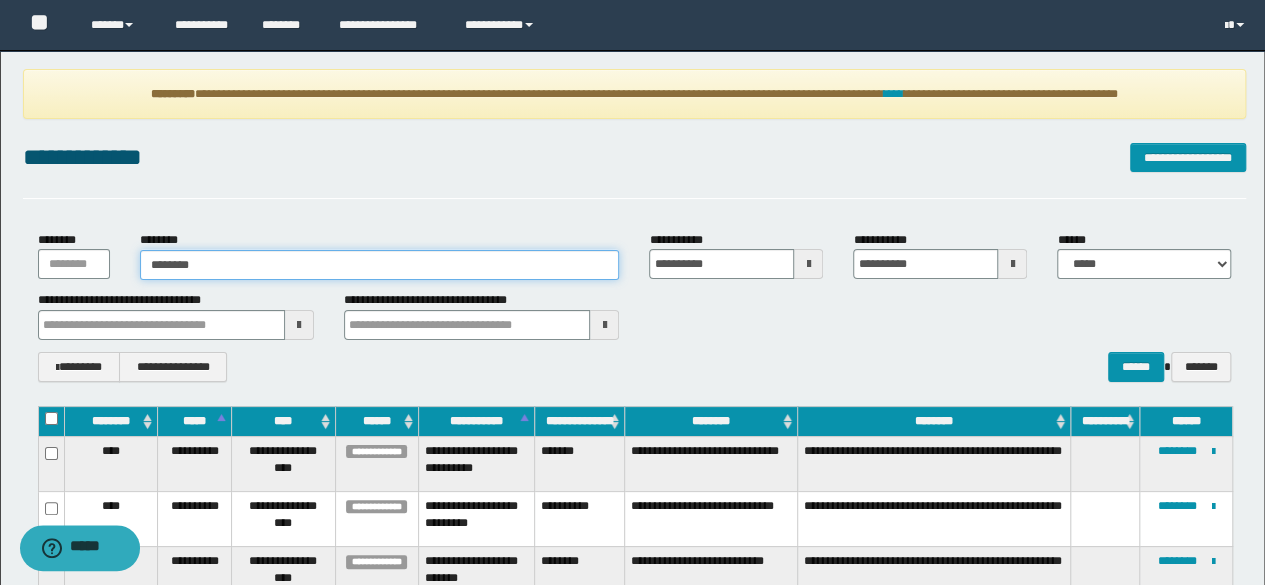 type on "********" 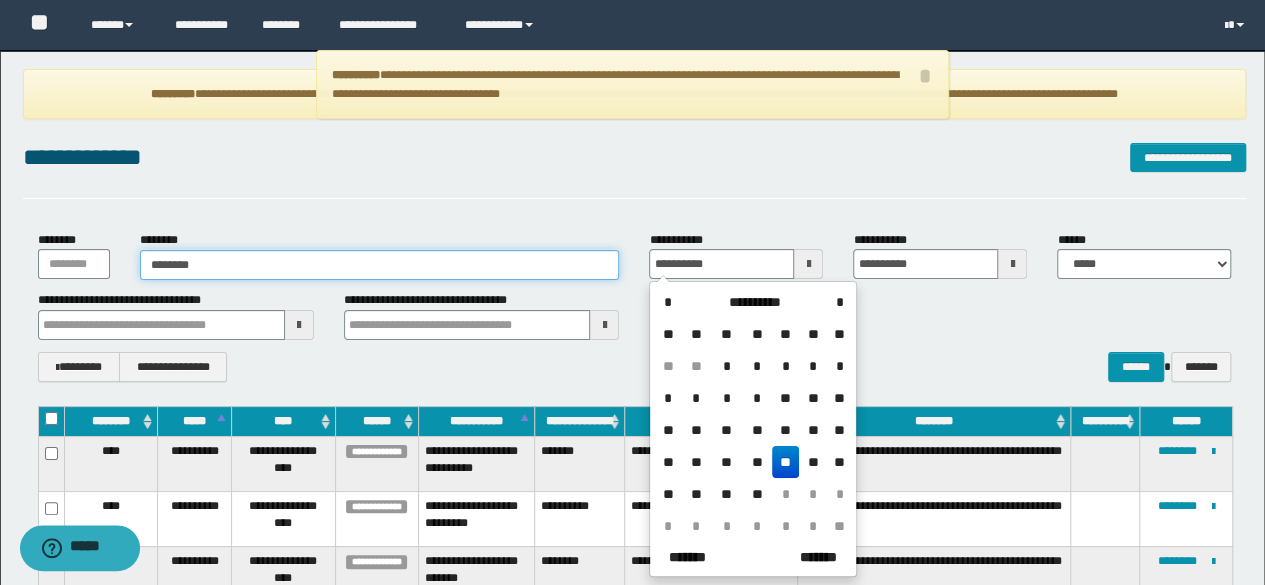 type on "********" 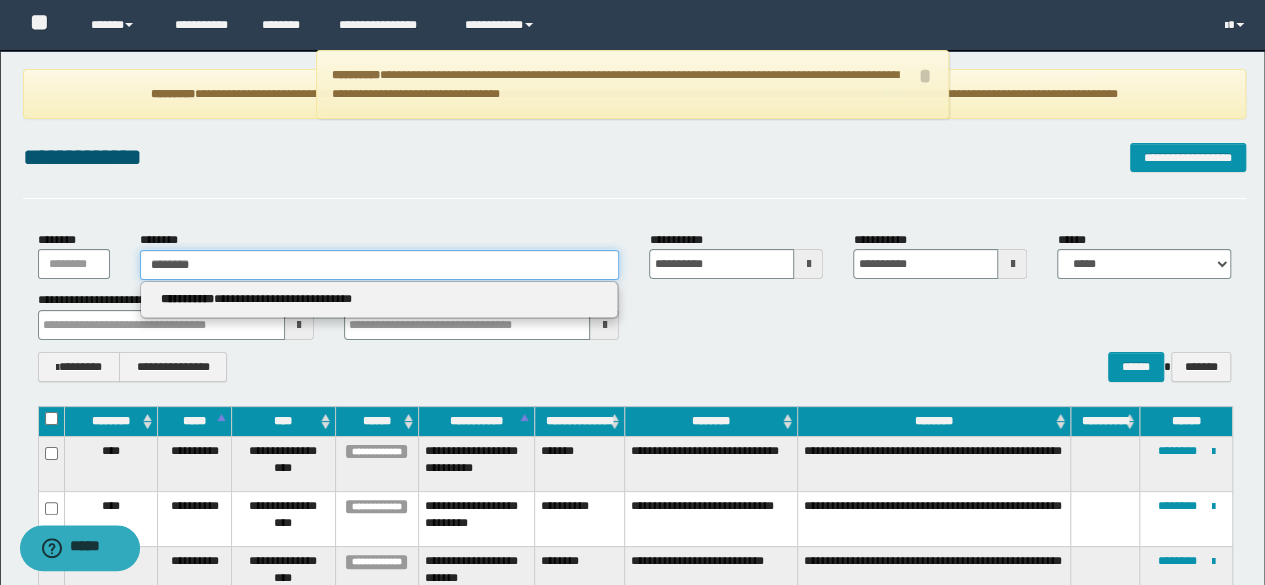 click on "********" at bounding box center [380, 265] 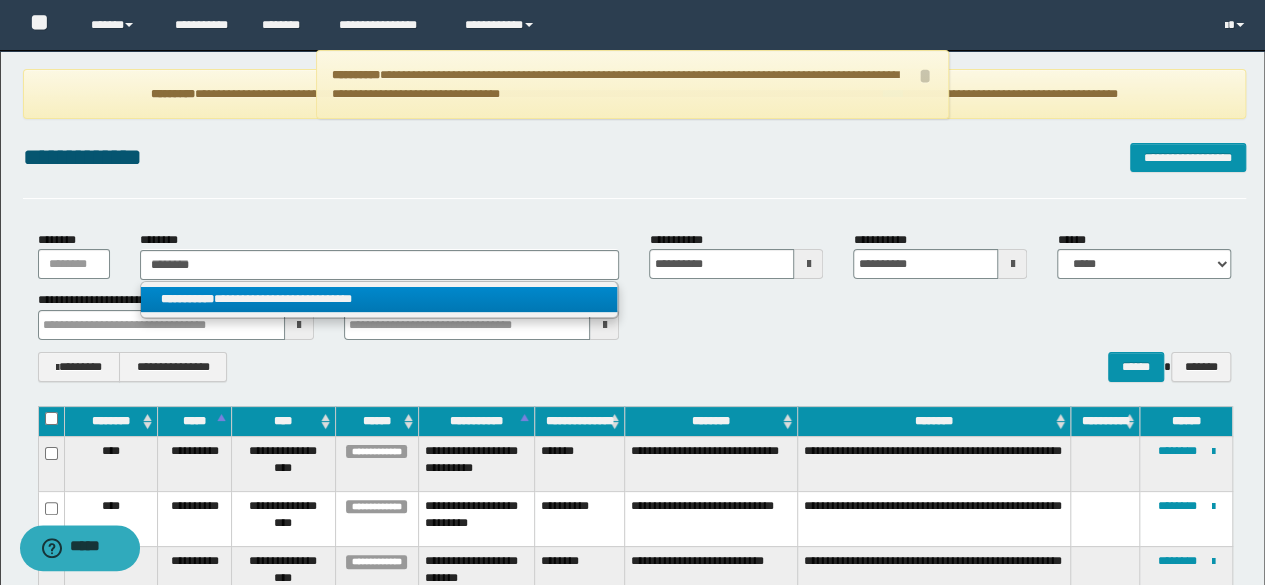 click on "**********" at bounding box center (379, 299) 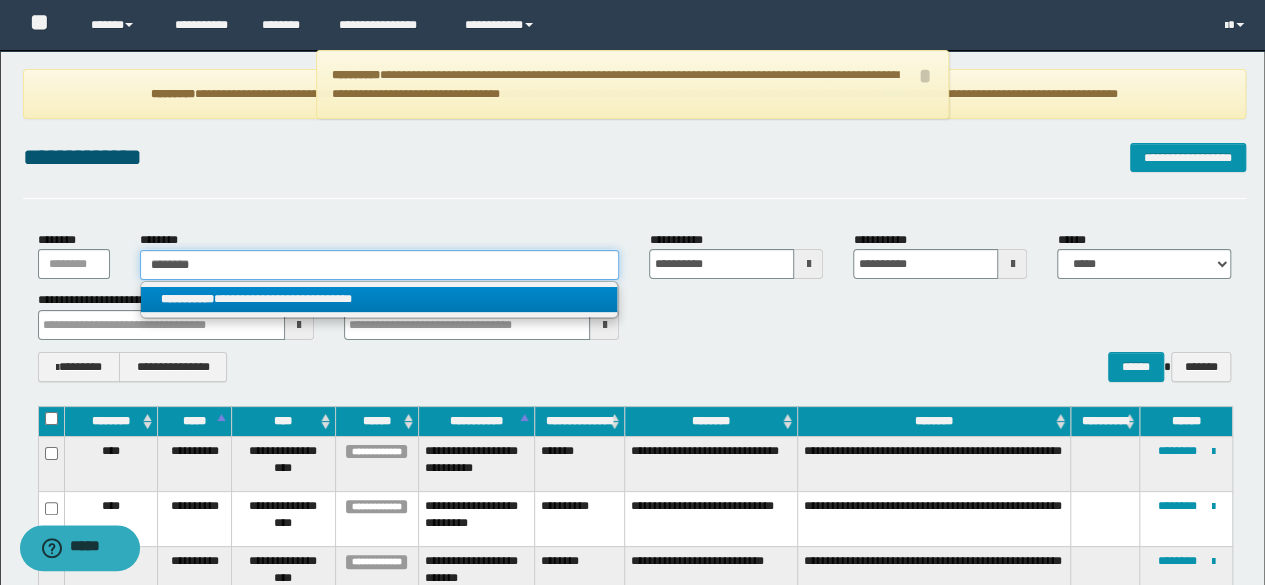 type 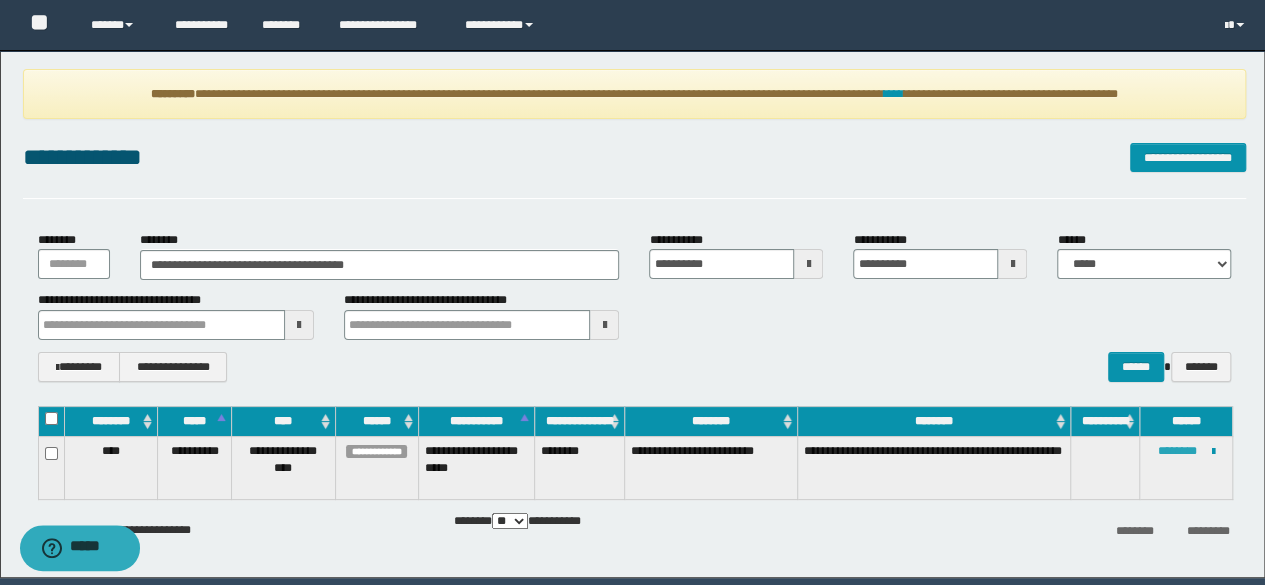 click on "********" at bounding box center [1177, 451] 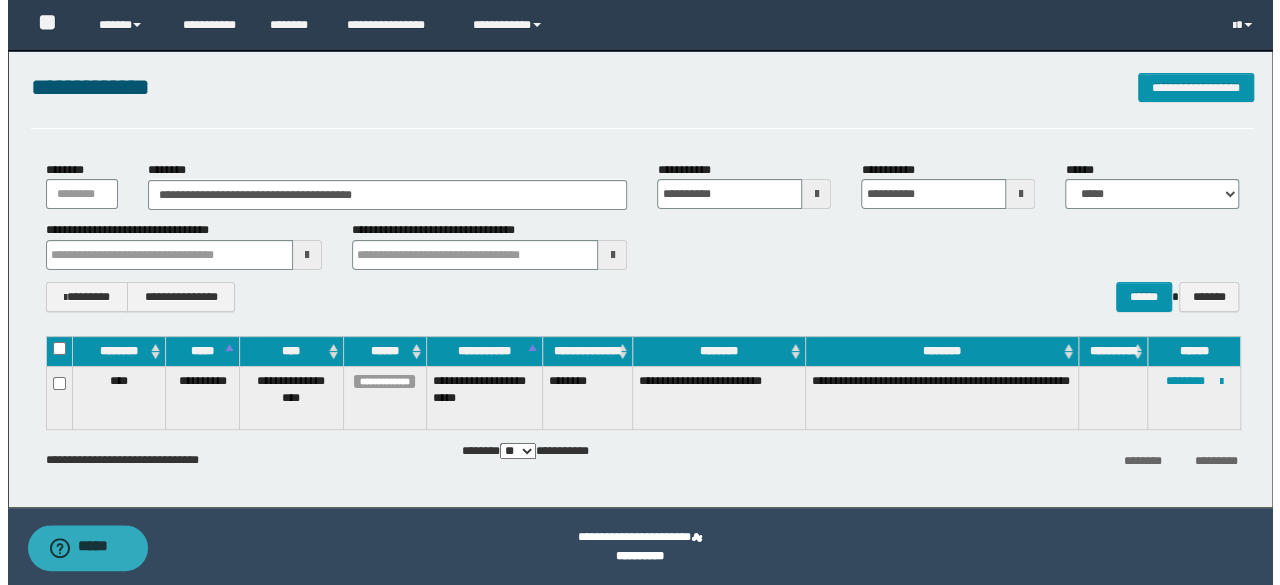 scroll, scrollTop: 0, scrollLeft: 0, axis: both 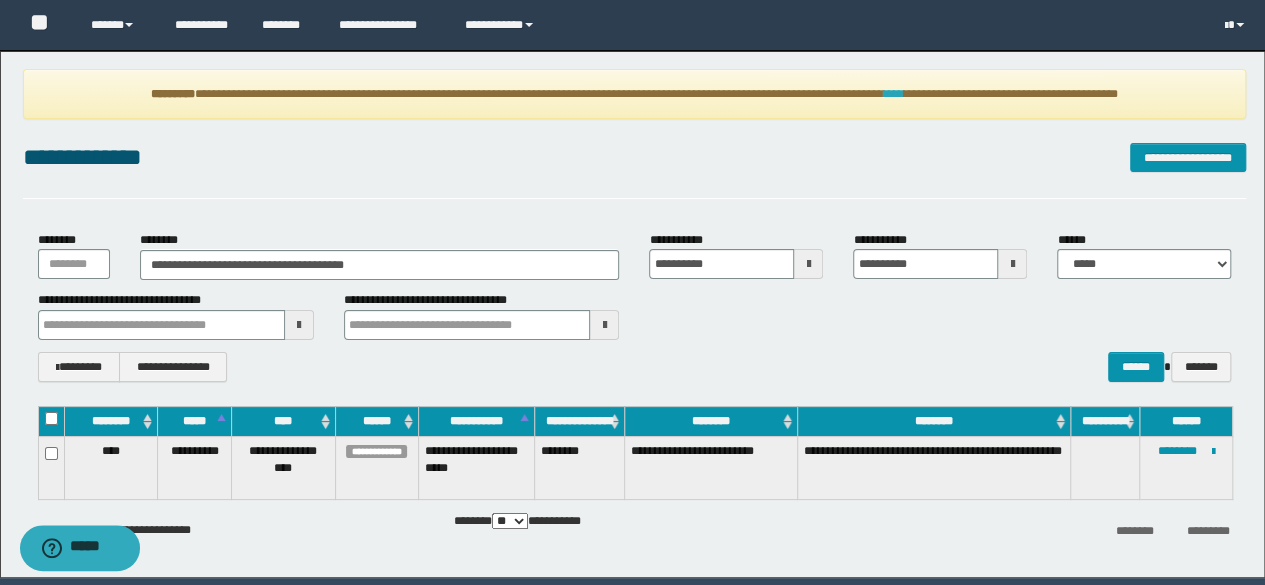 click on "****" at bounding box center [893, 94] 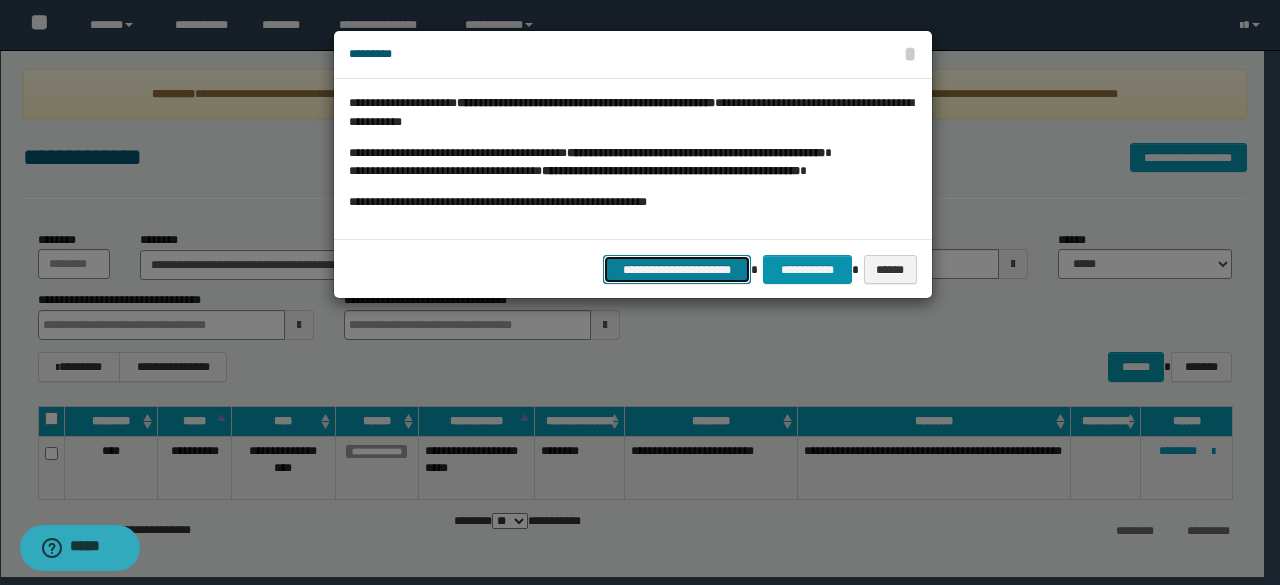 click on "**********" at bounding box center [677, 269] 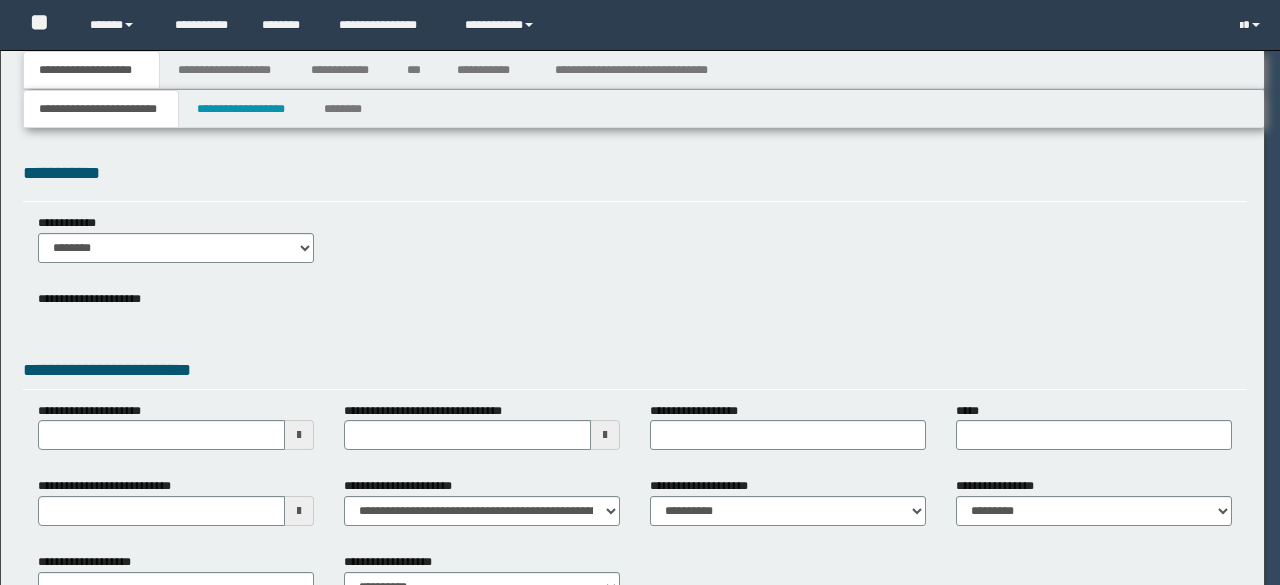 scroll, scrollTop: 0, scrollLeft: 0, axis: both 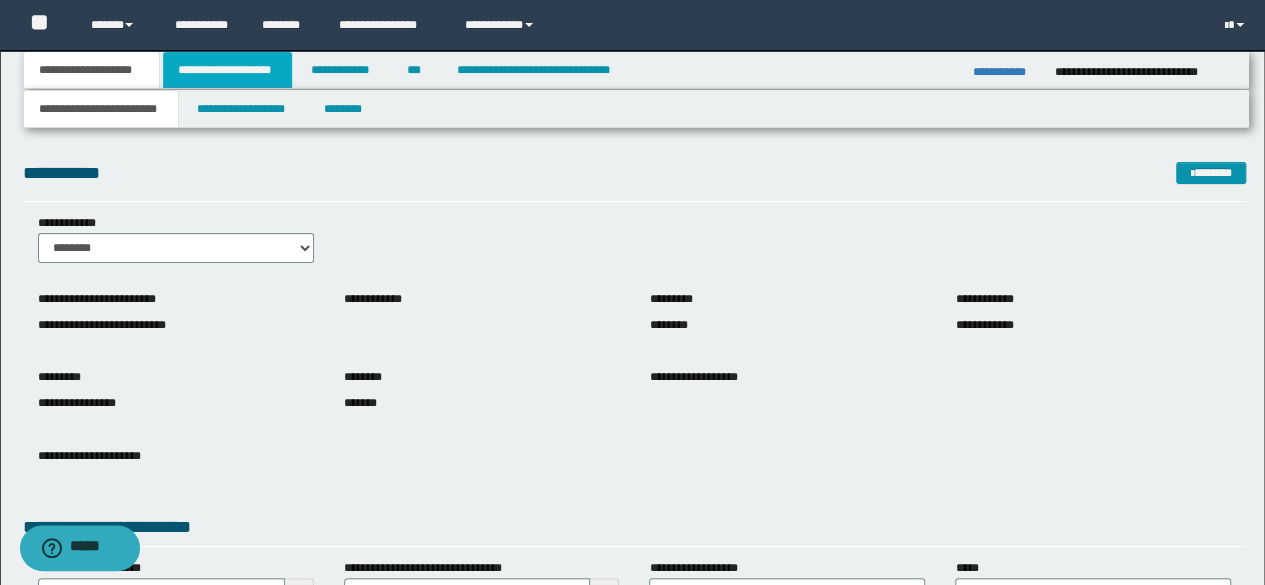 click on "**********" at bounding box center (227, 70) 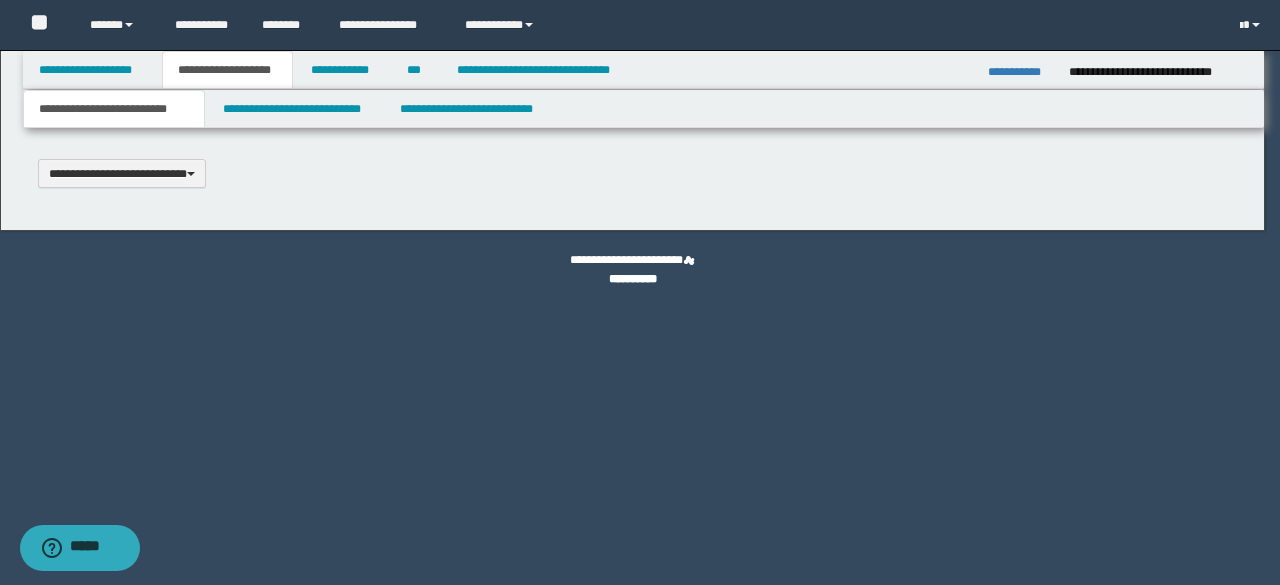type 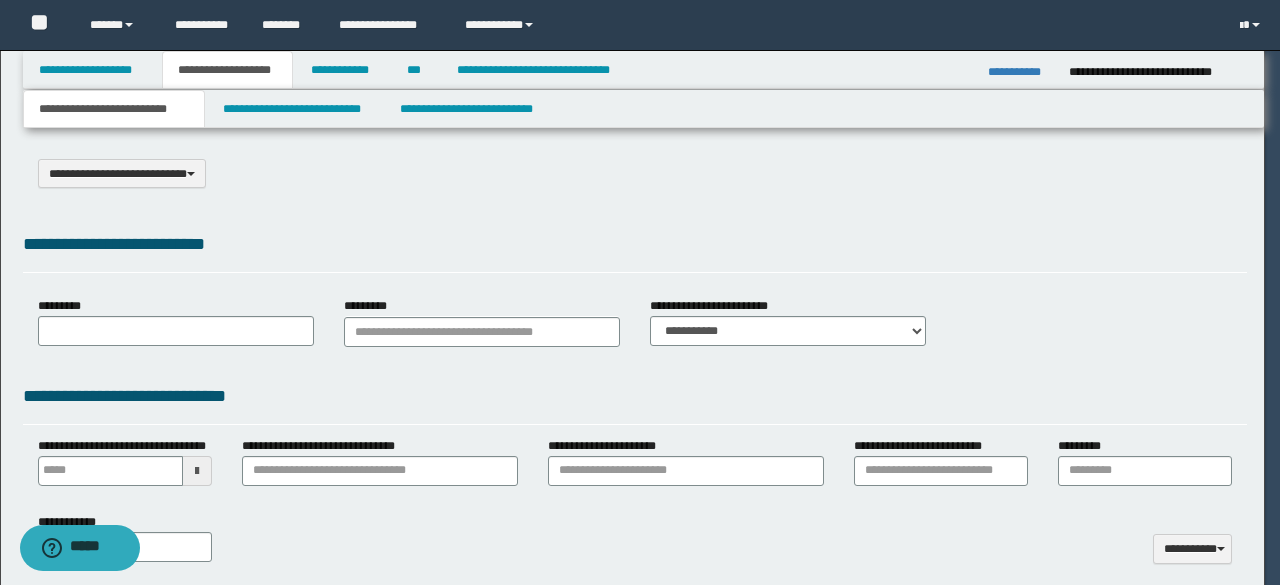 scroll, scrollTop: 0, scrollLeft: 0, axis: both 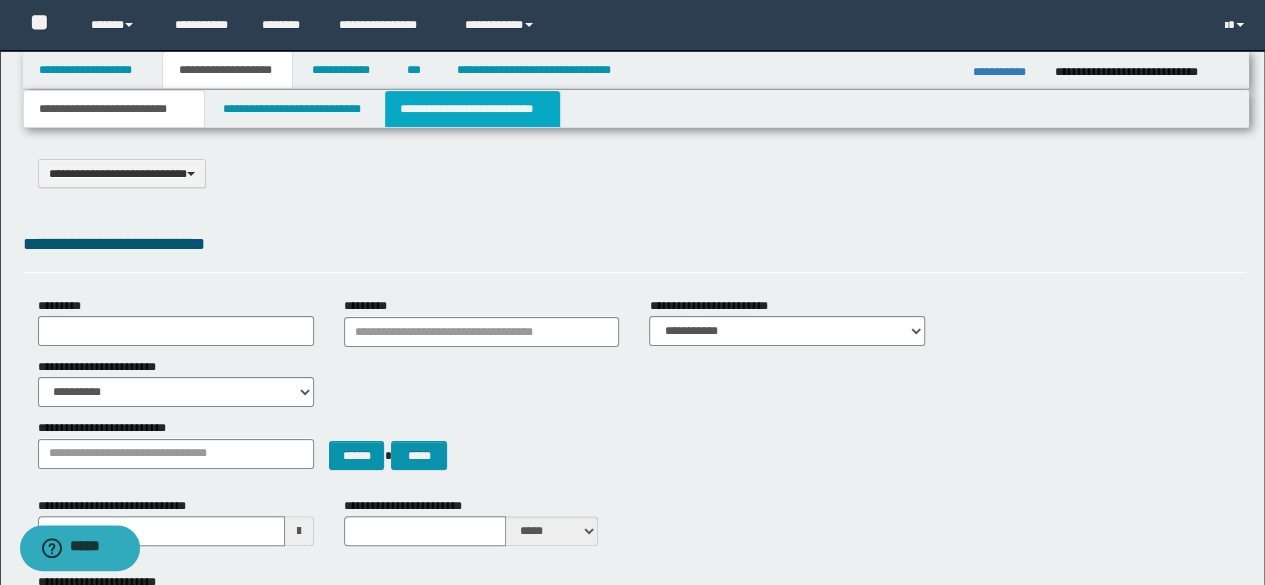 click on "**********" at bounding box center (472, 109) 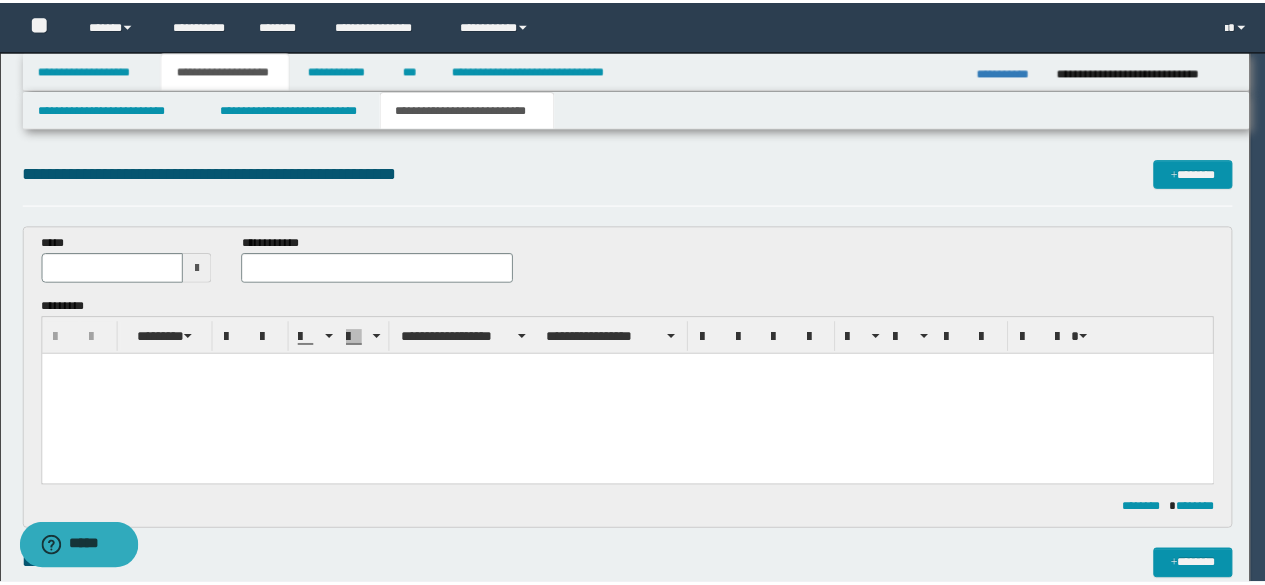 scroll, scrollTop: 0, scrollLeft: 0, axis: both 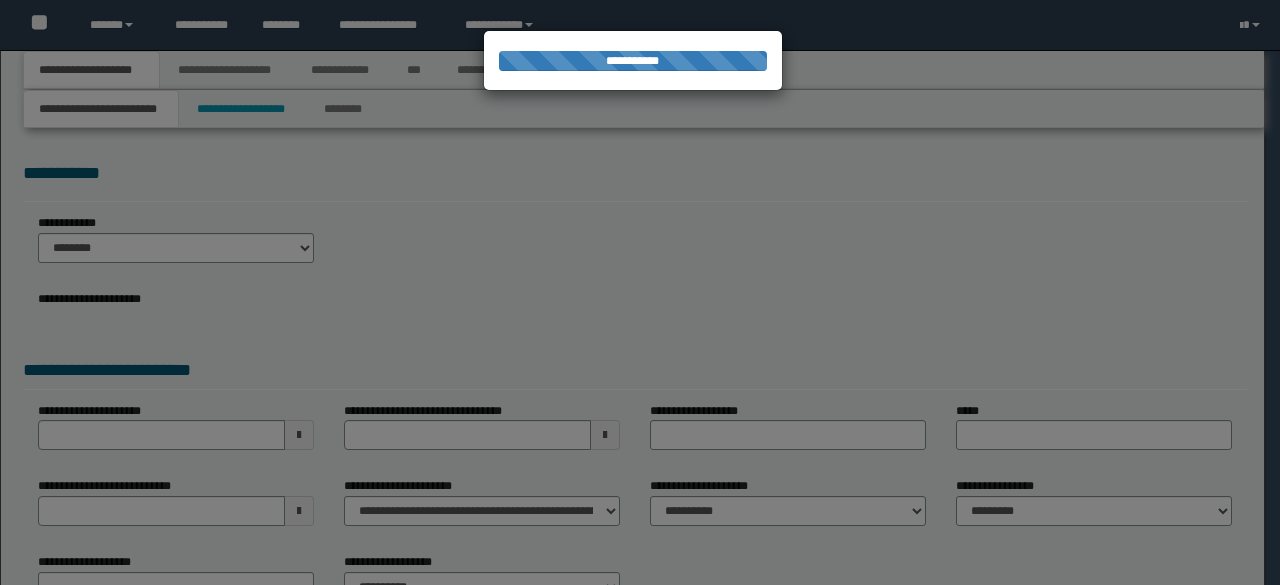 select on "*" 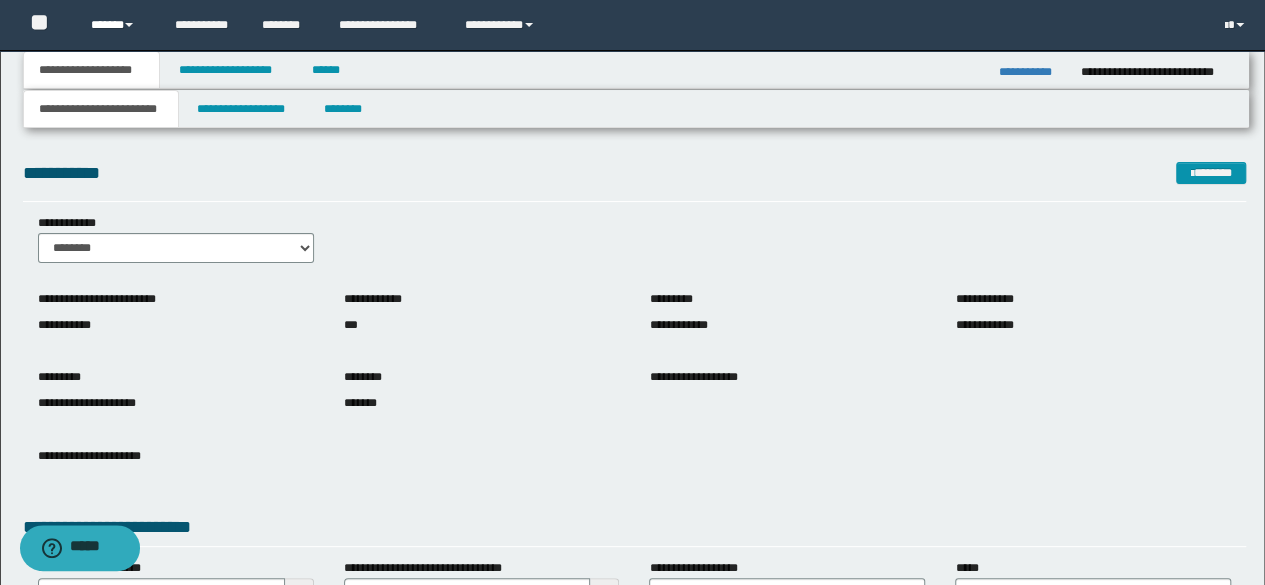 click at bounding box center [129, 25] 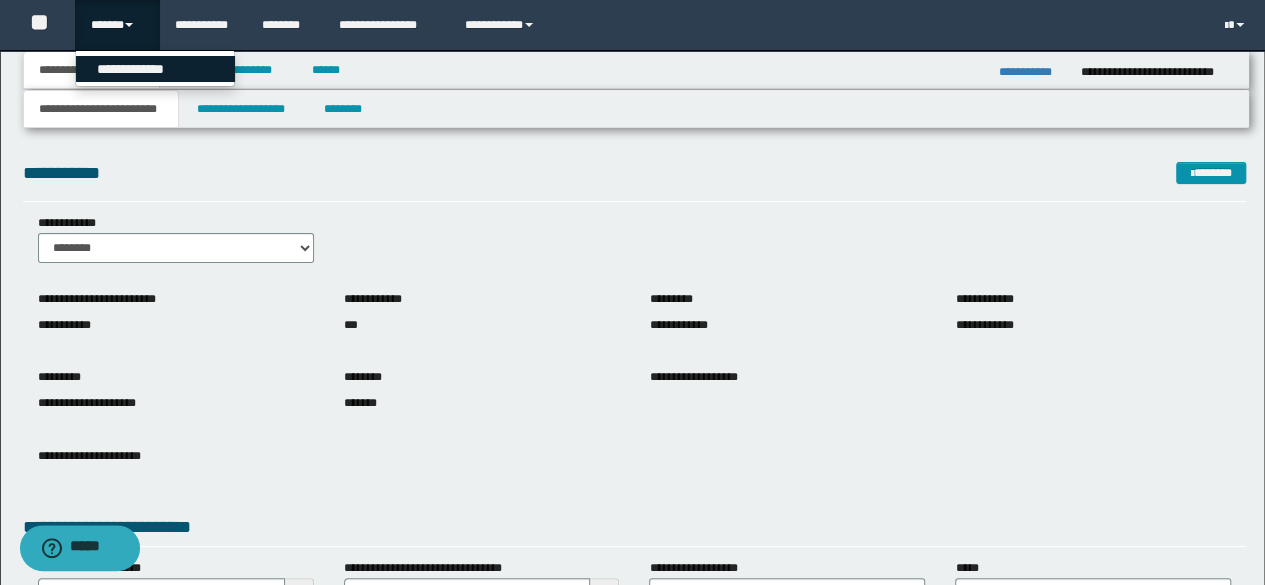 click on "**********" at bounding box center [155, 69] 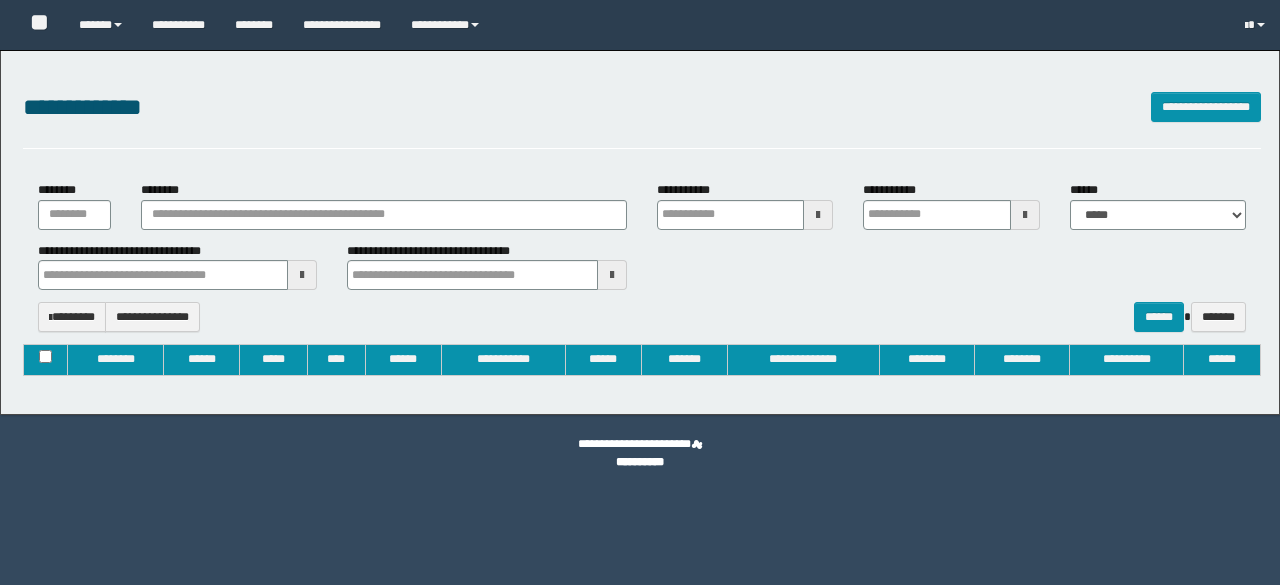 type on "**********" 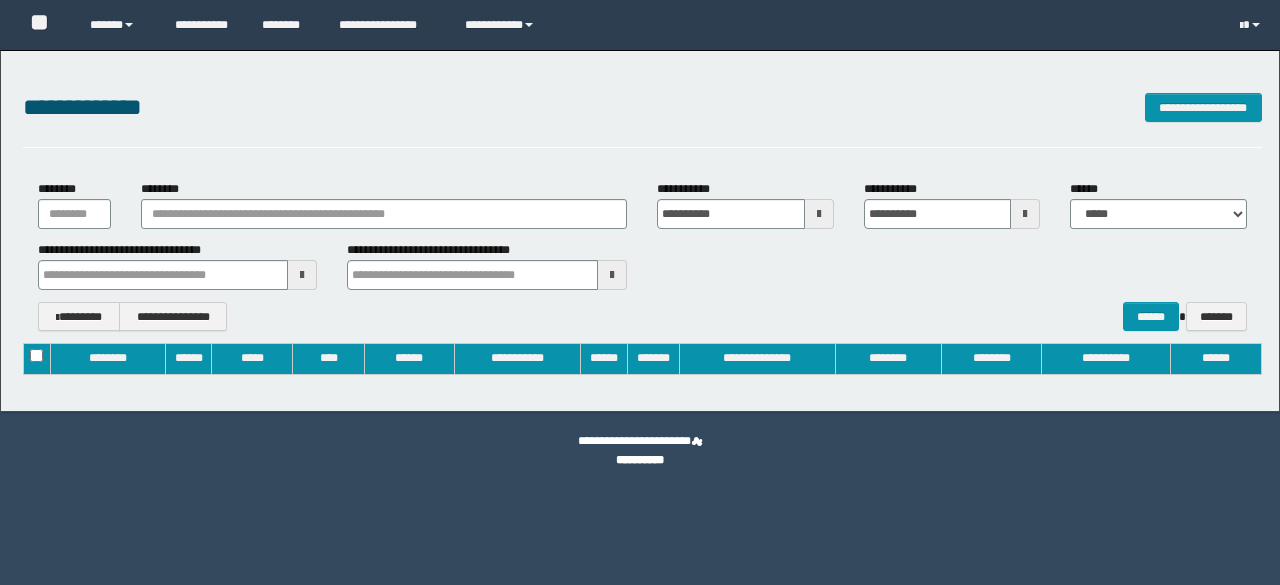 scroll, scrollTop: 0, scrollLeft: 0, axis: both 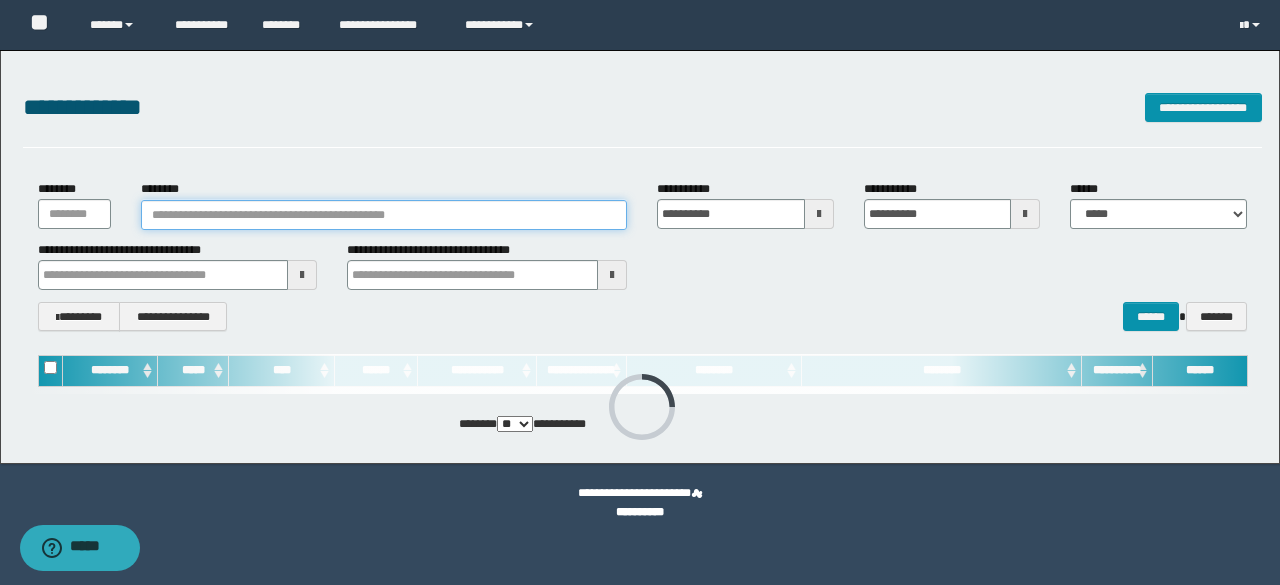 click on "********" at bounding box center [384, 215] 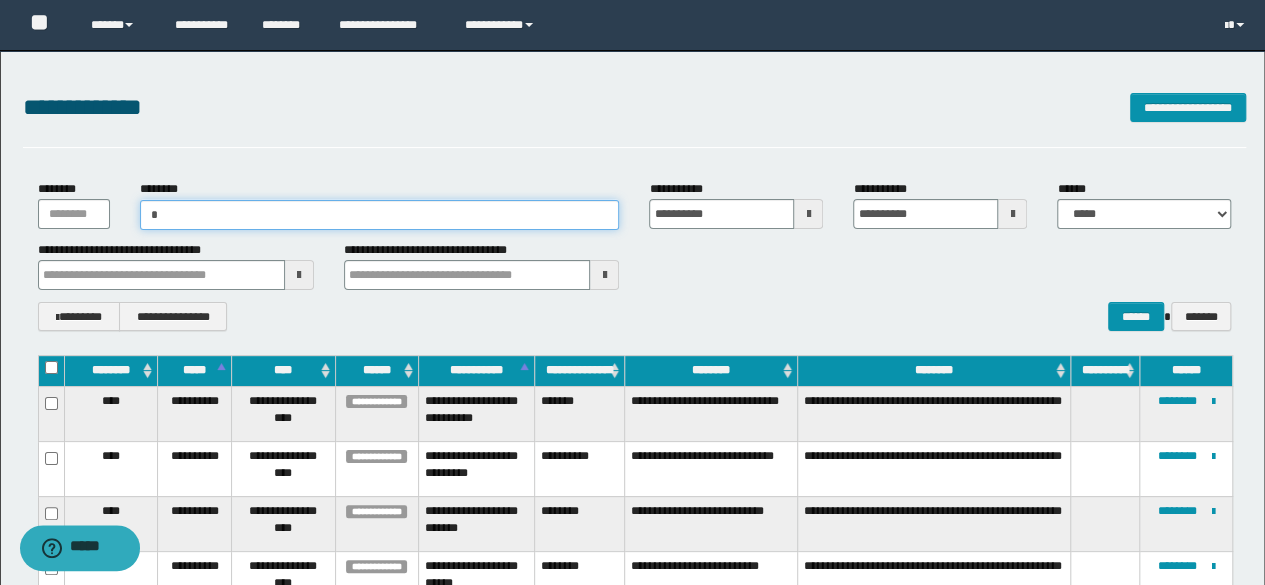 type on "**" 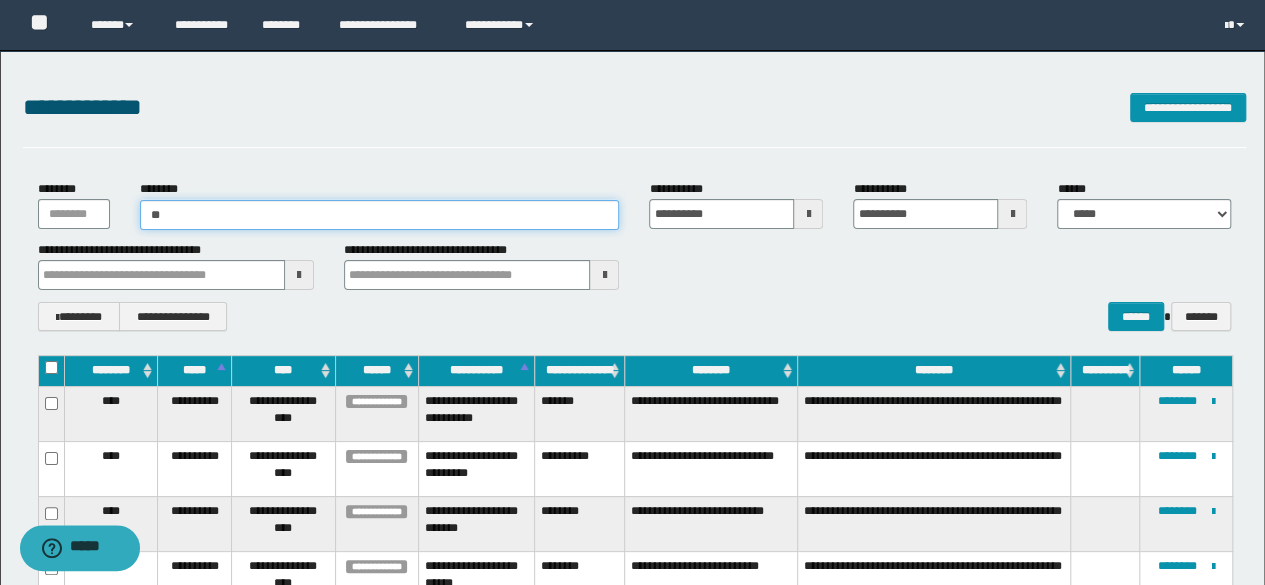 type on "**" 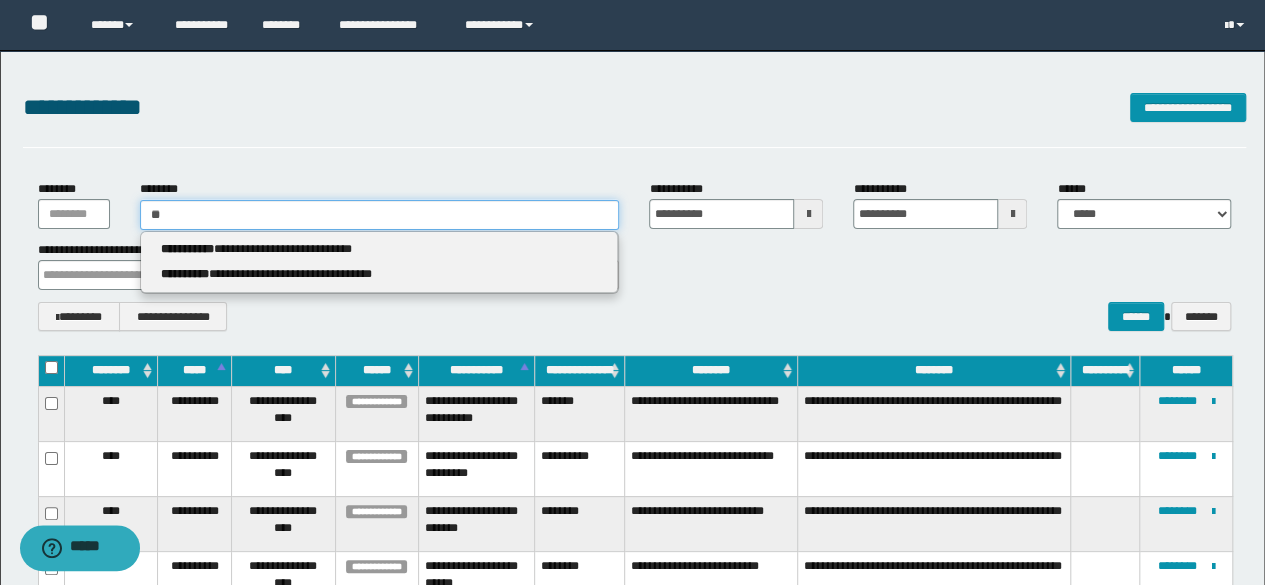 type 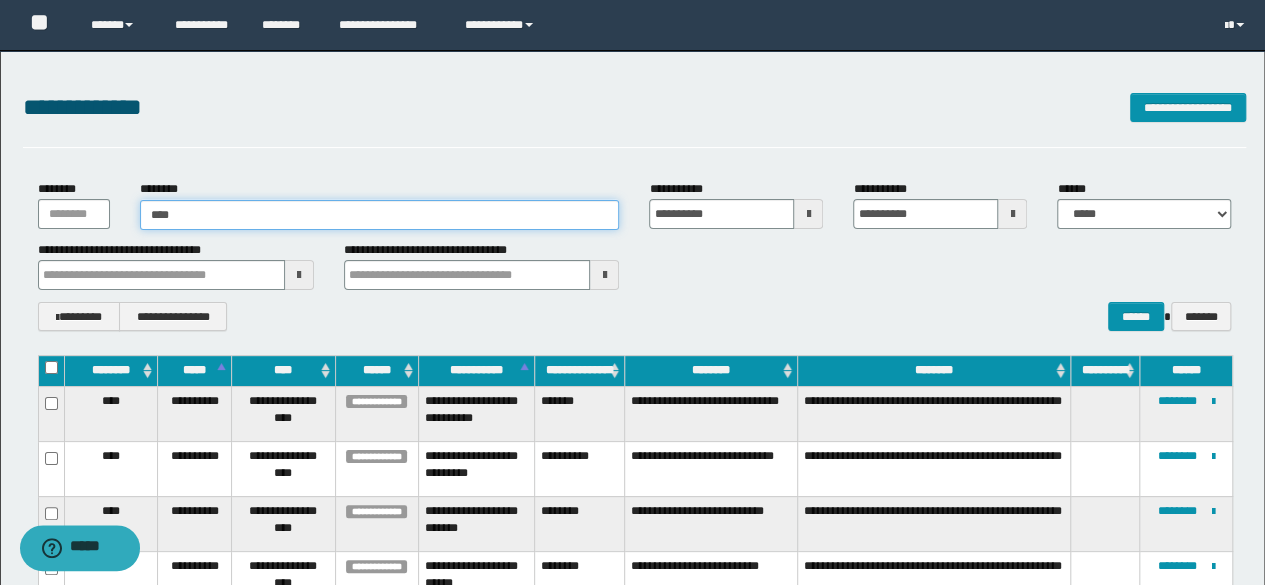 type on "*****" 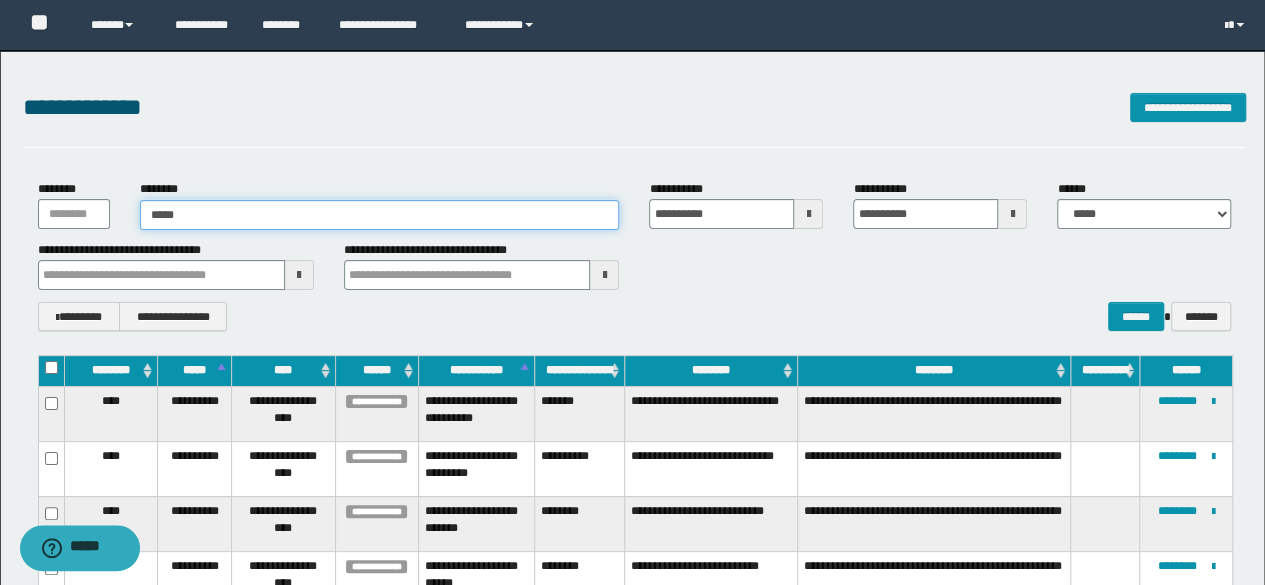 type on "*****" 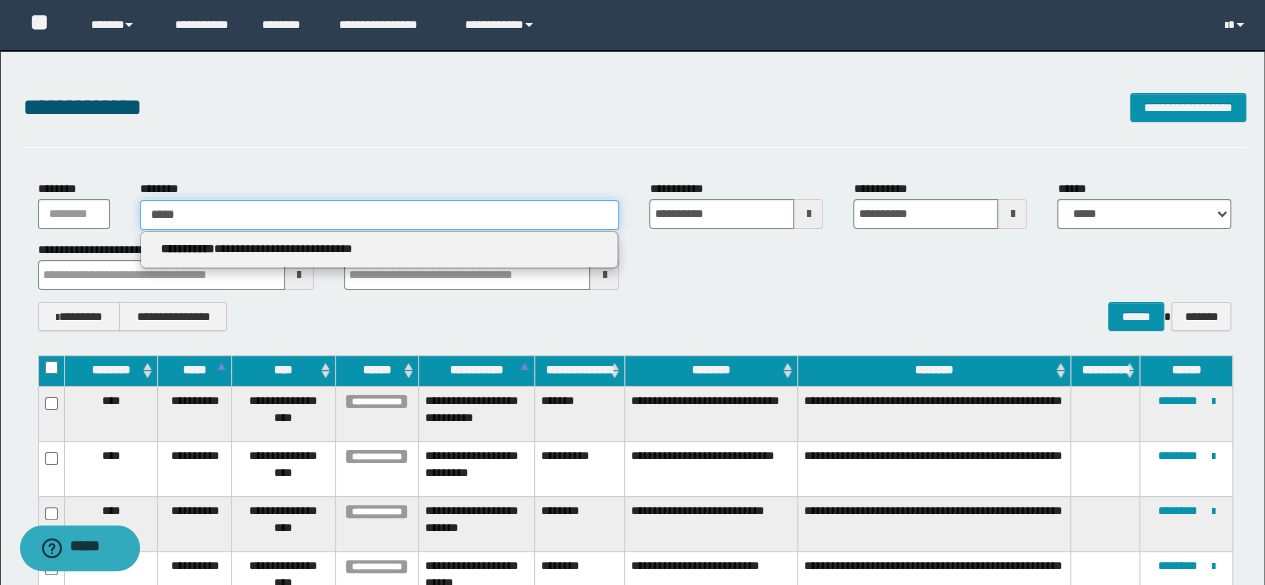 type 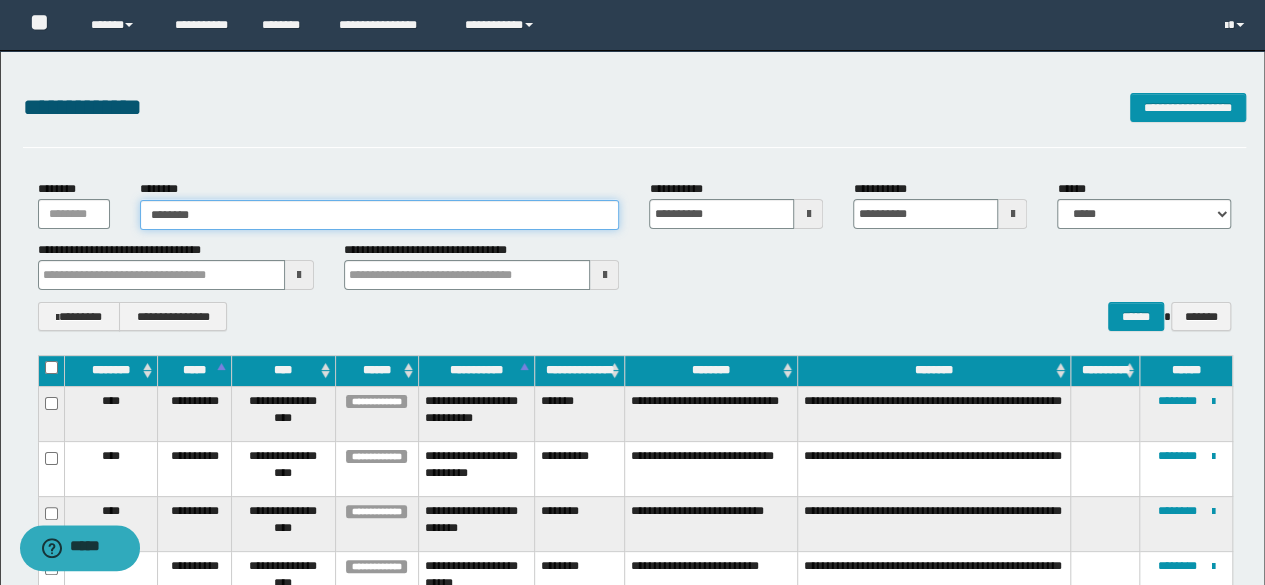 type on "********" 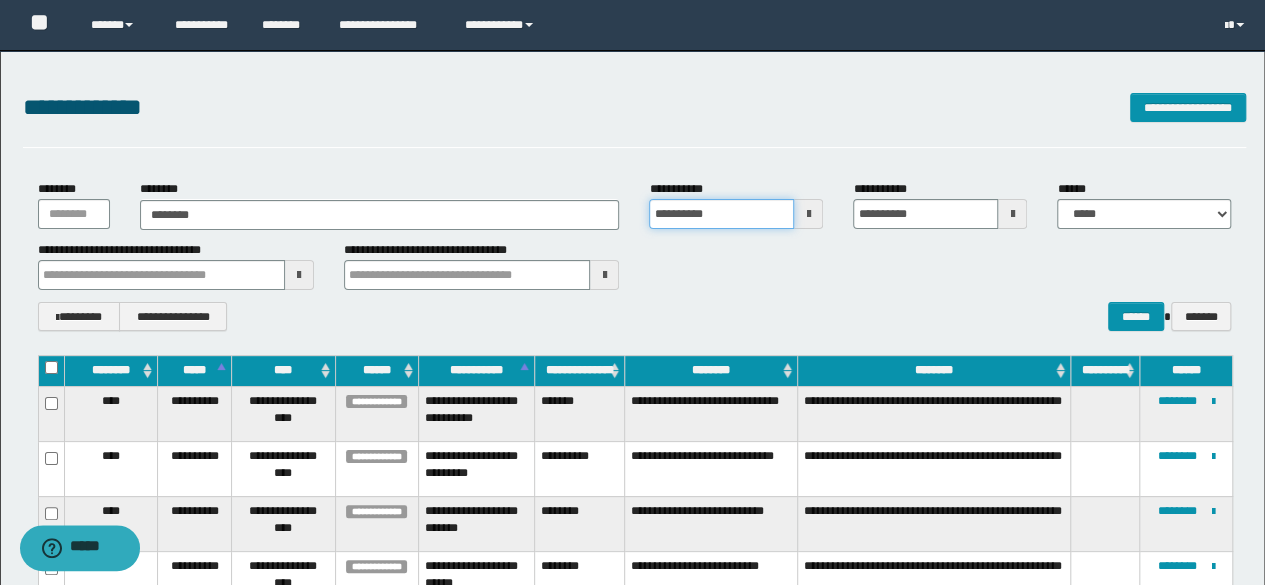 type 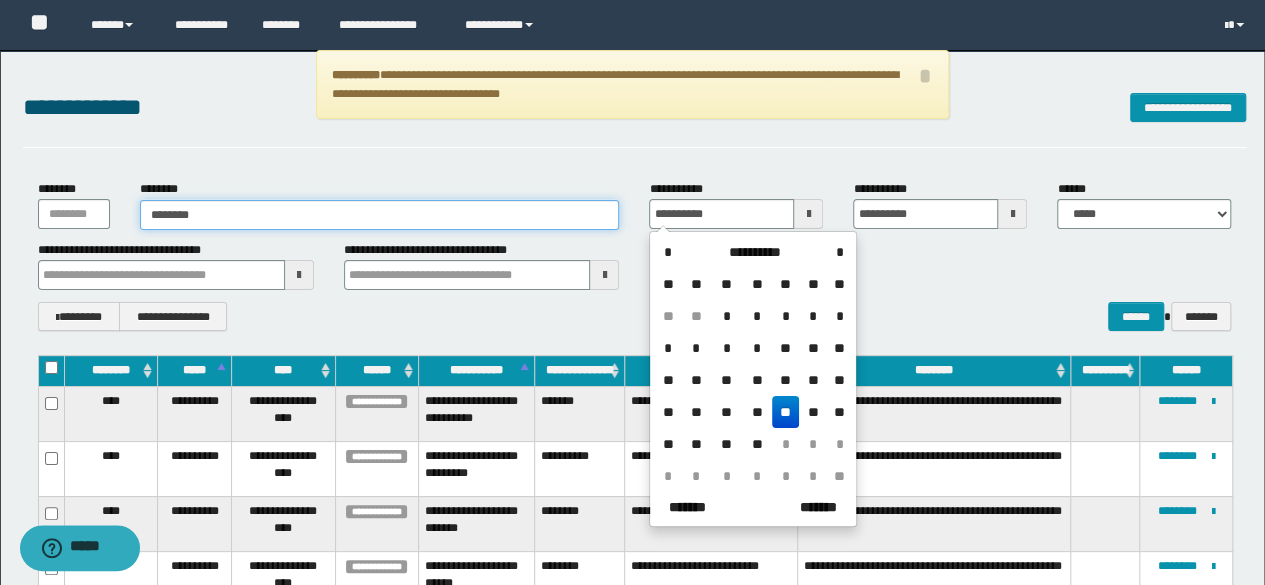 type on "**********" 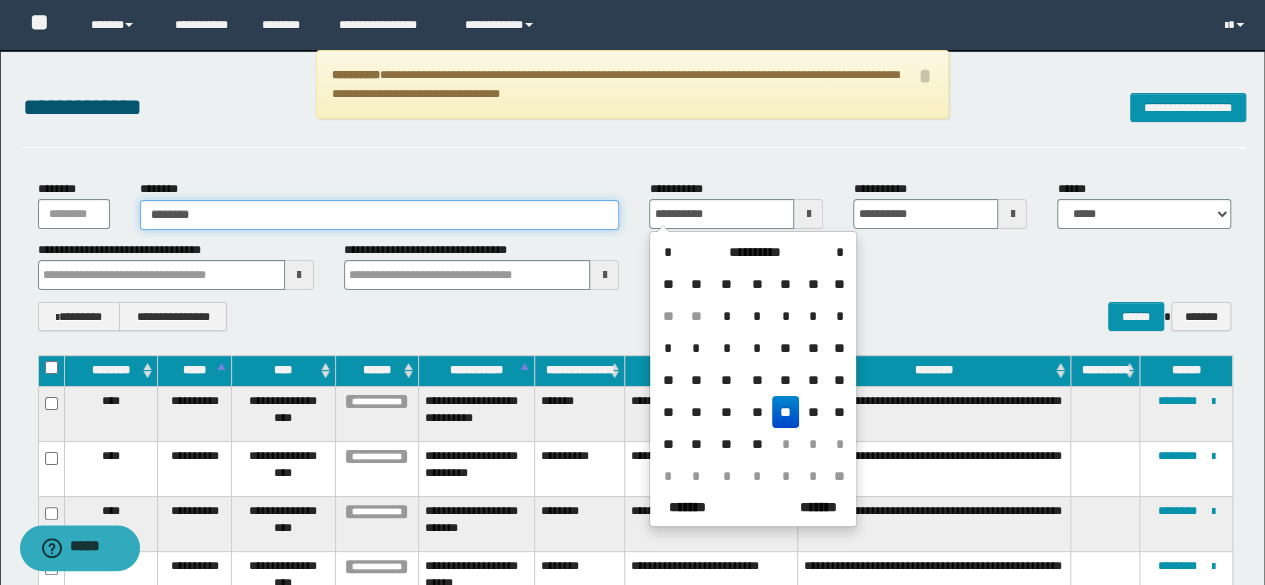 click on "********" at bounding box center (380, 215) 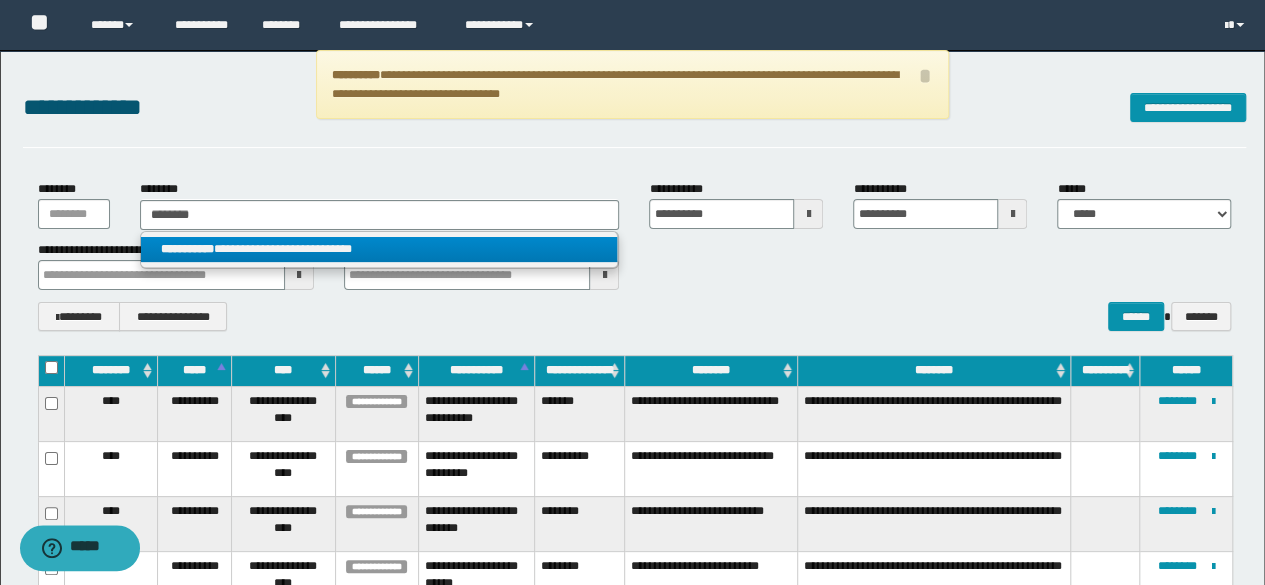 click on "**********" at bounding box center [379, 249] 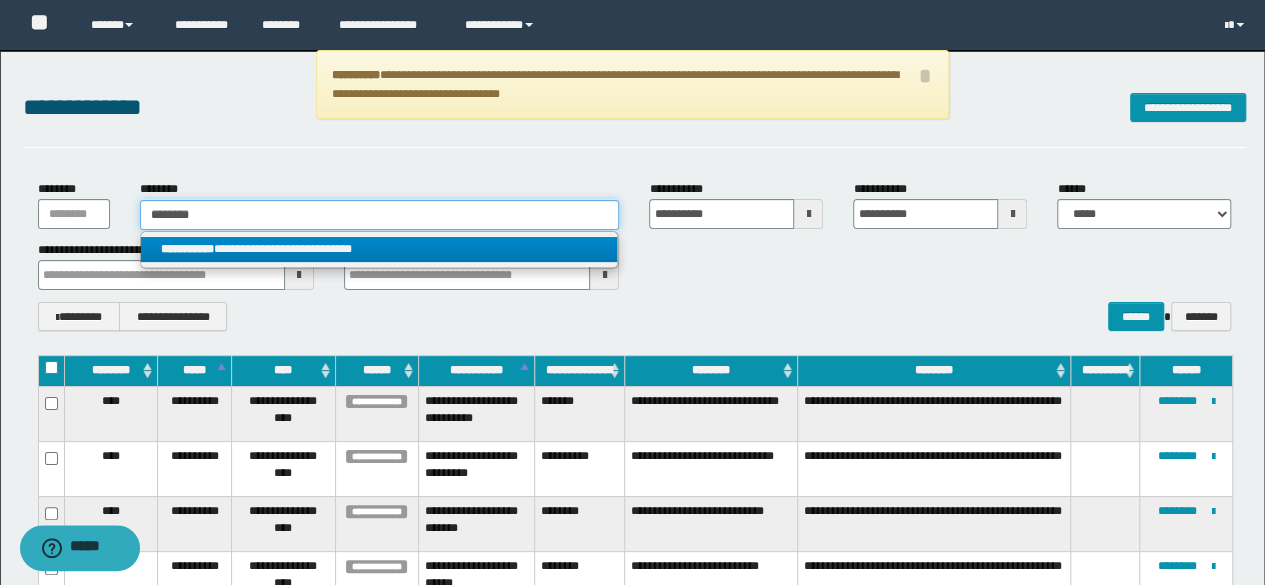 type 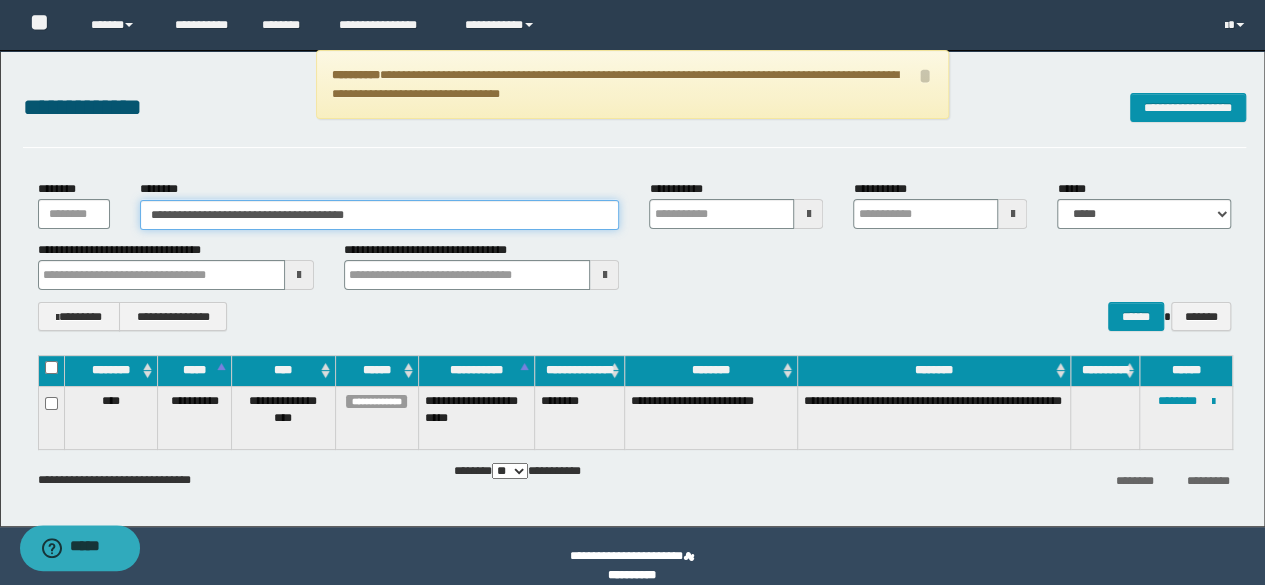type 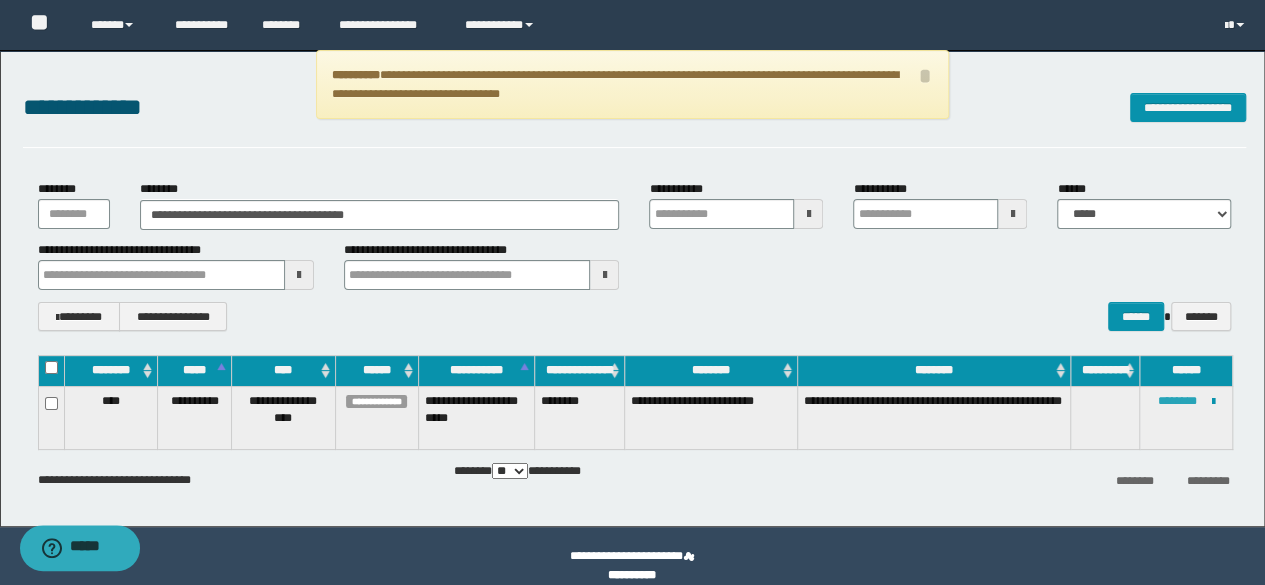 click on "********" at bounding box center (1177, 401) 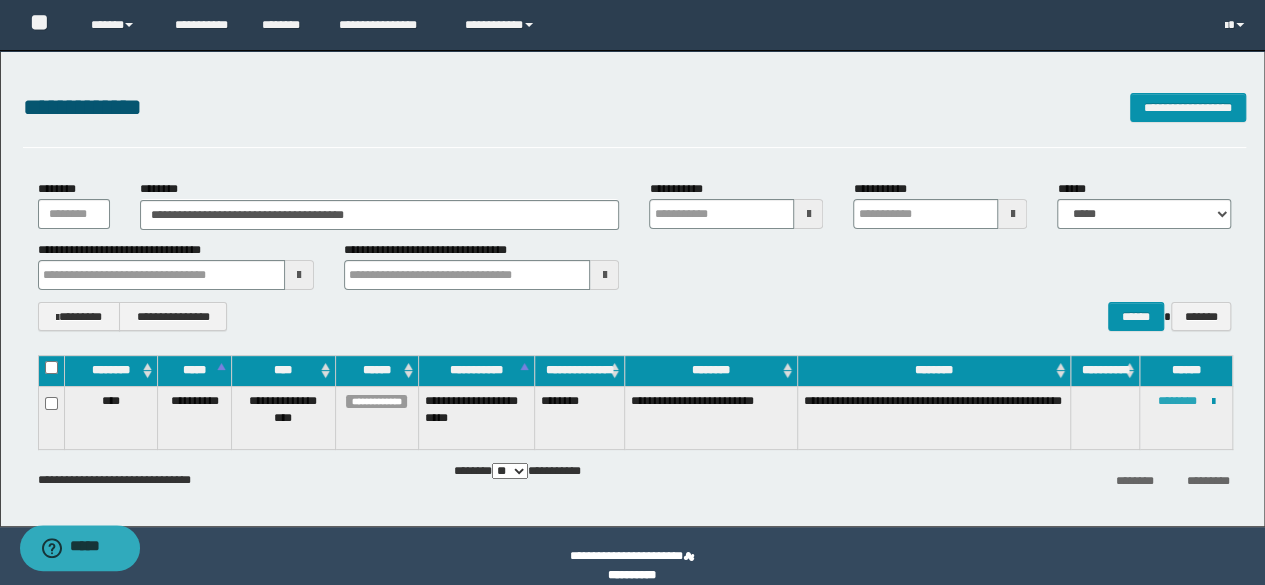 type 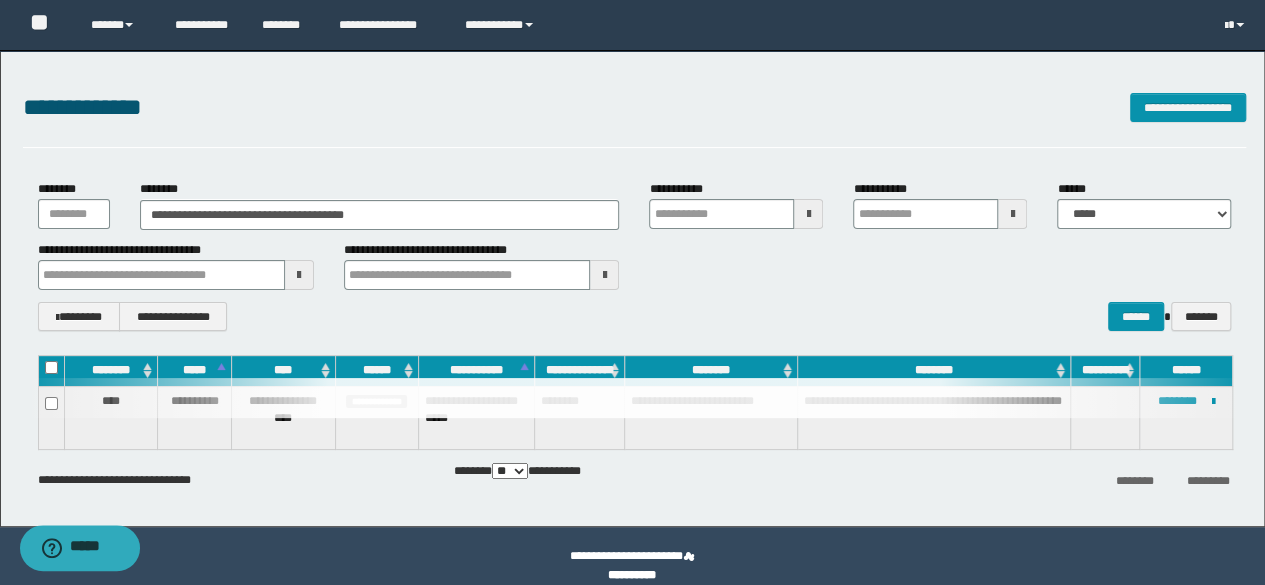 type 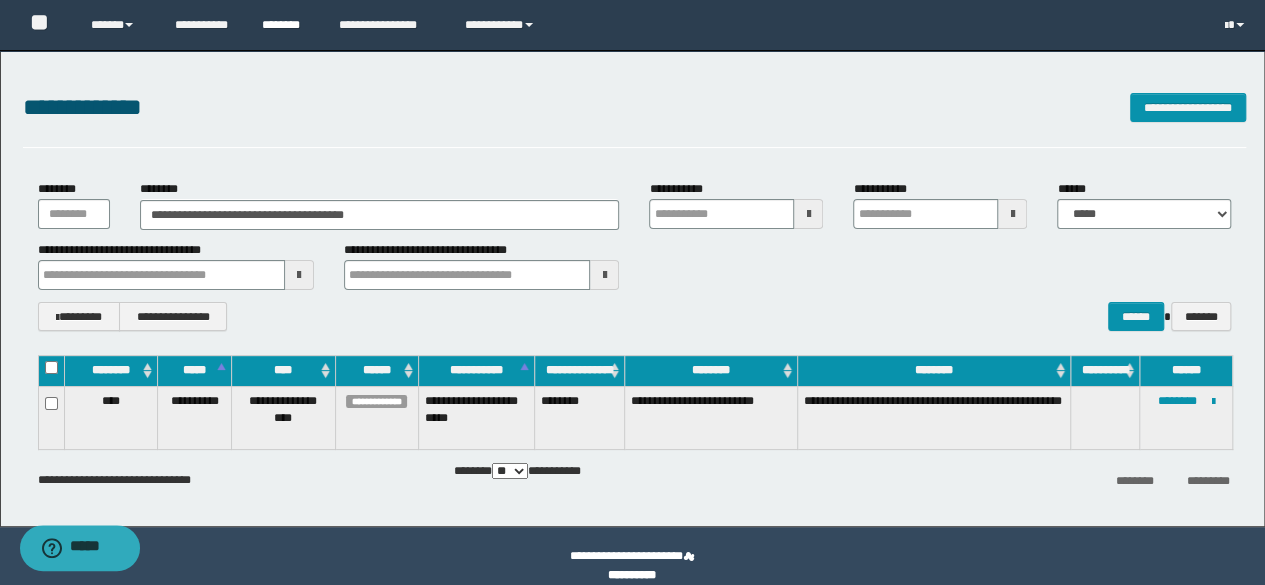 type 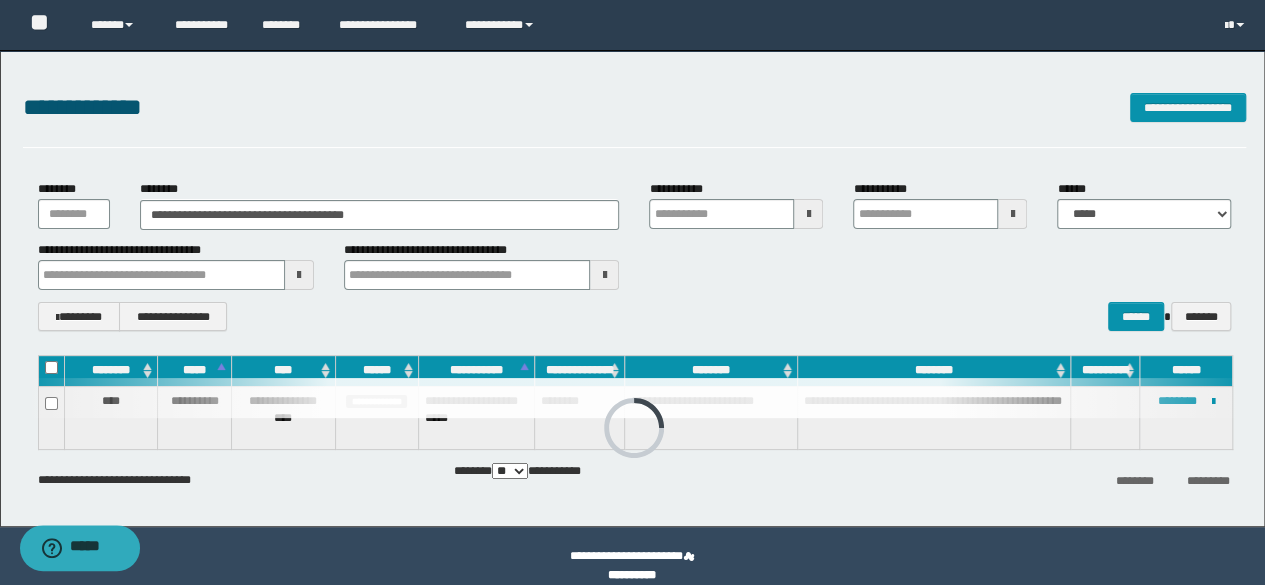 type 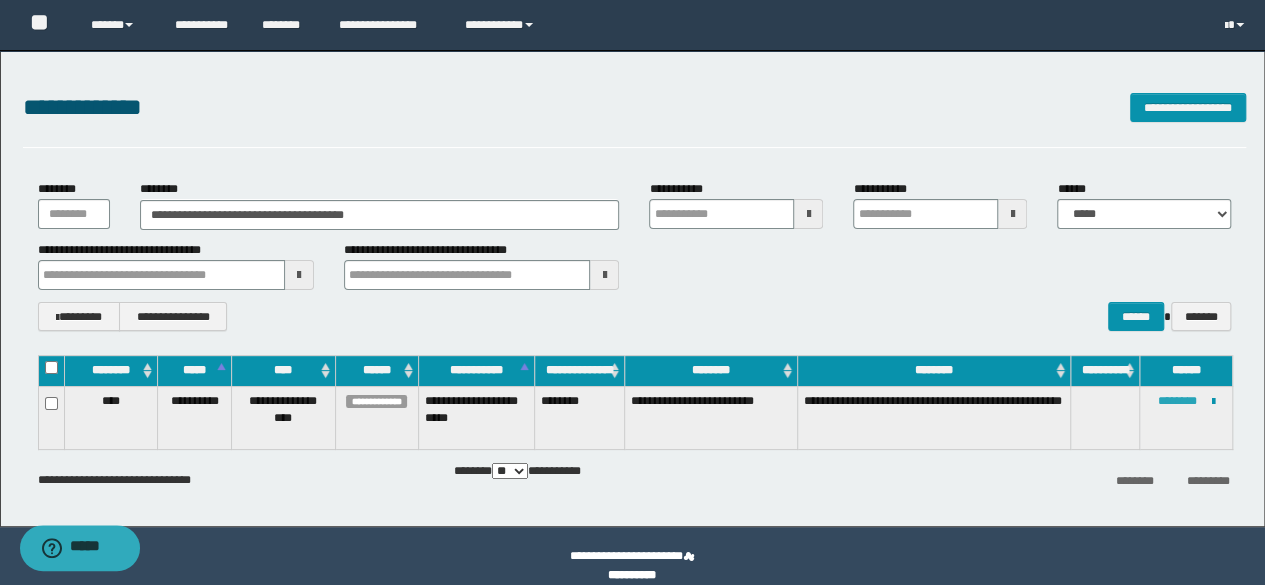 click on "********" at bounding box center (1177, 401) 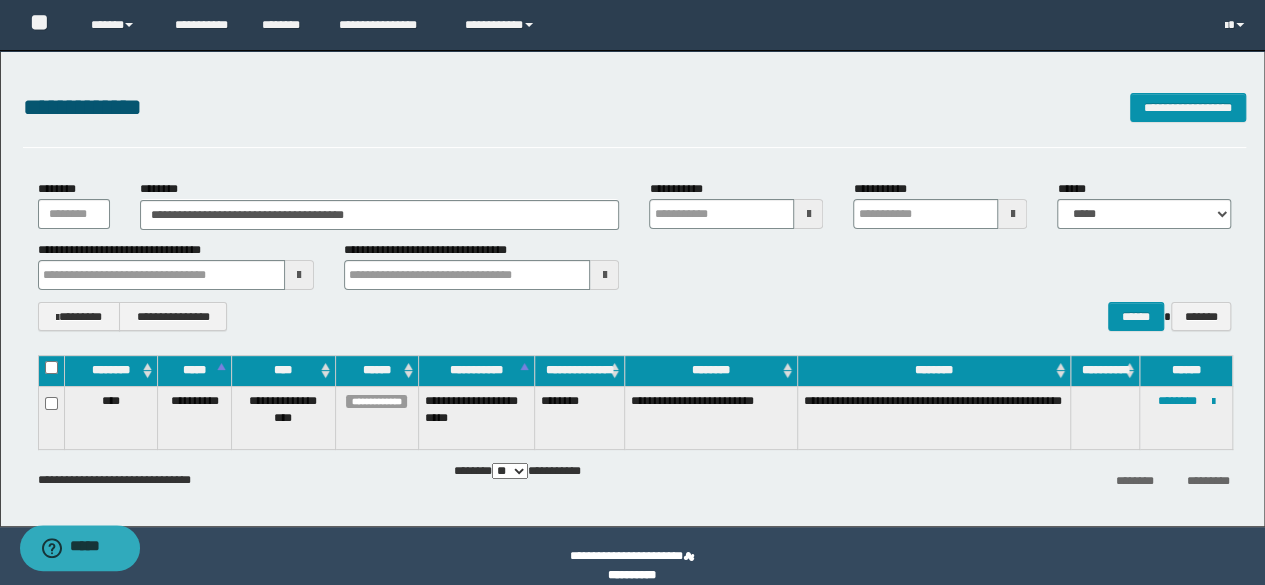 type 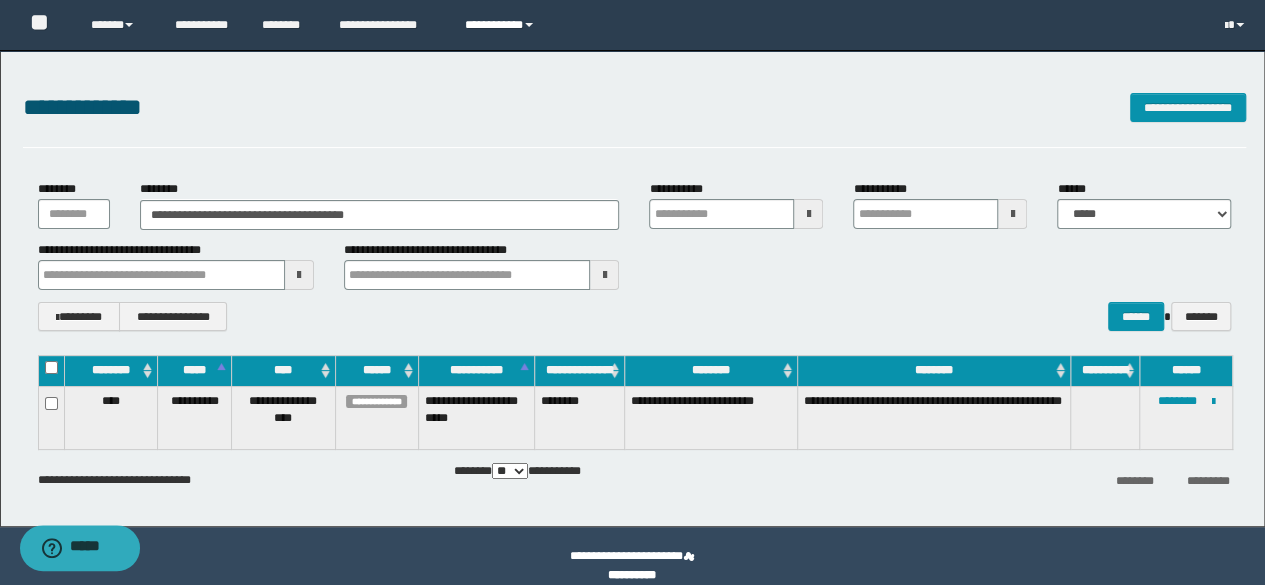 type 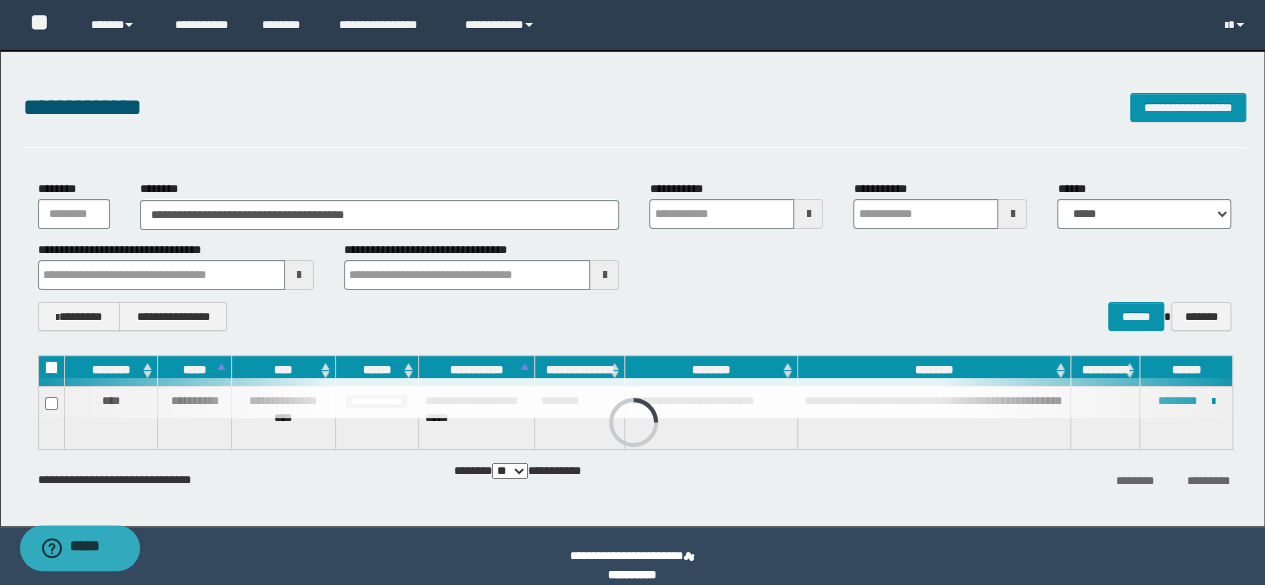 type 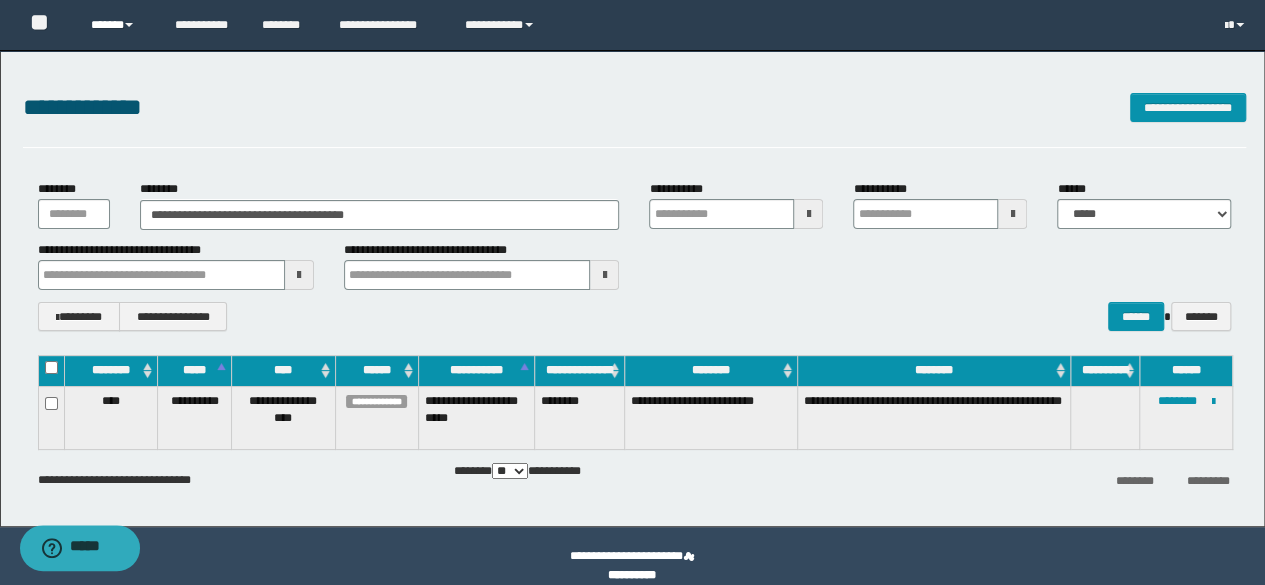 click at bounding box center [129, 25] 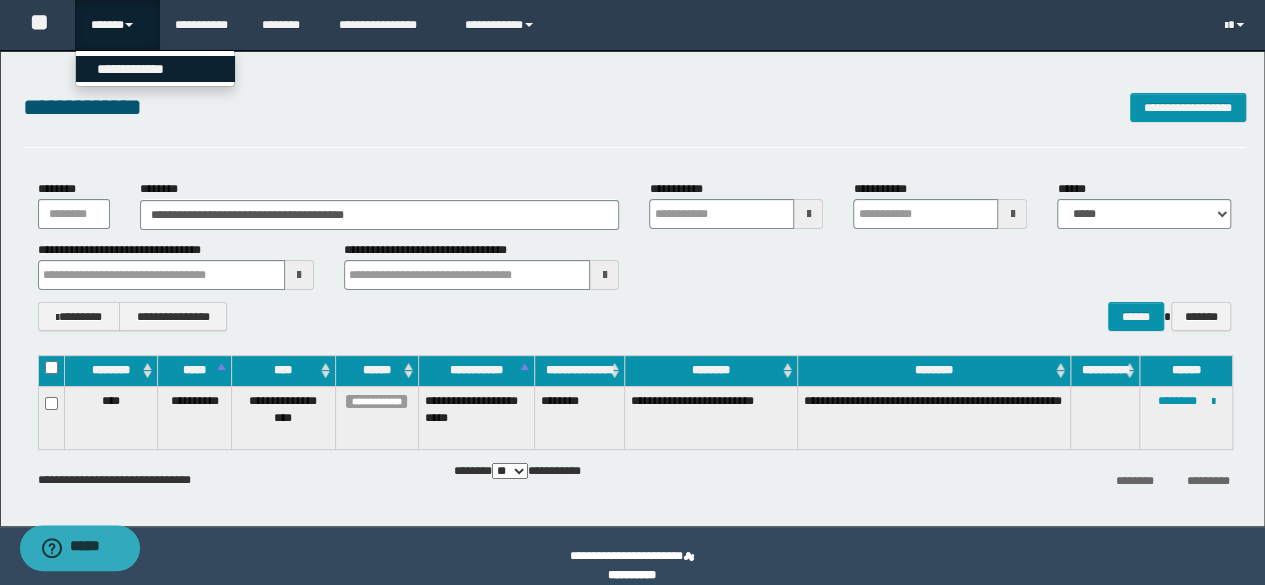 click on "**********" at bounding box center (155, 69) 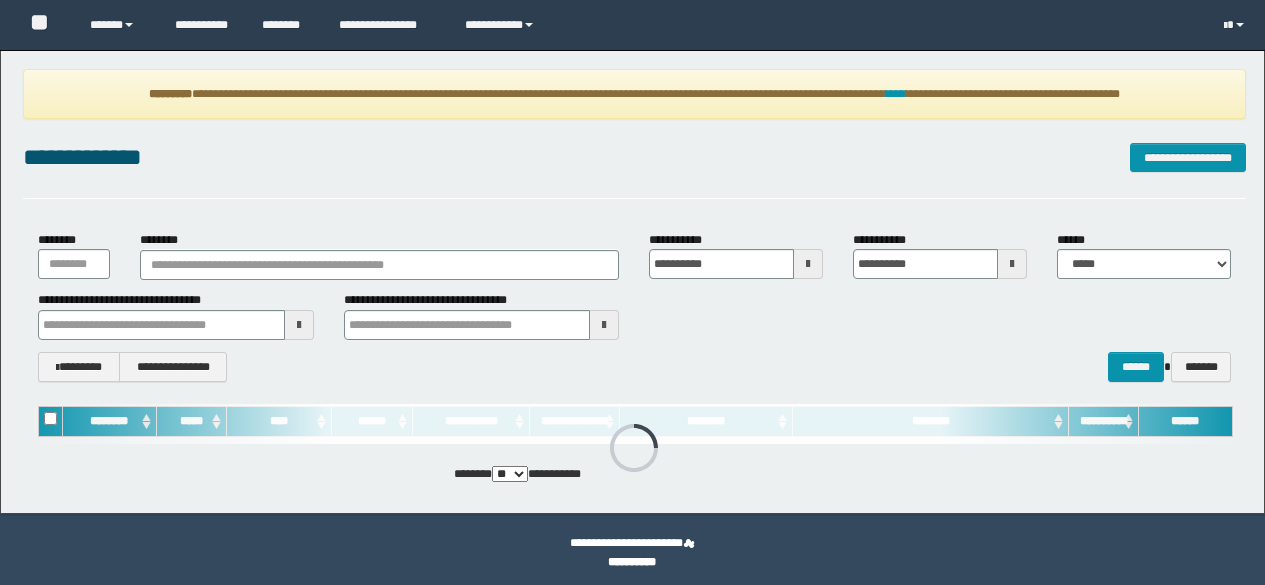 scroll, scrollTop: 0, scrollLeft: 0, axis: both 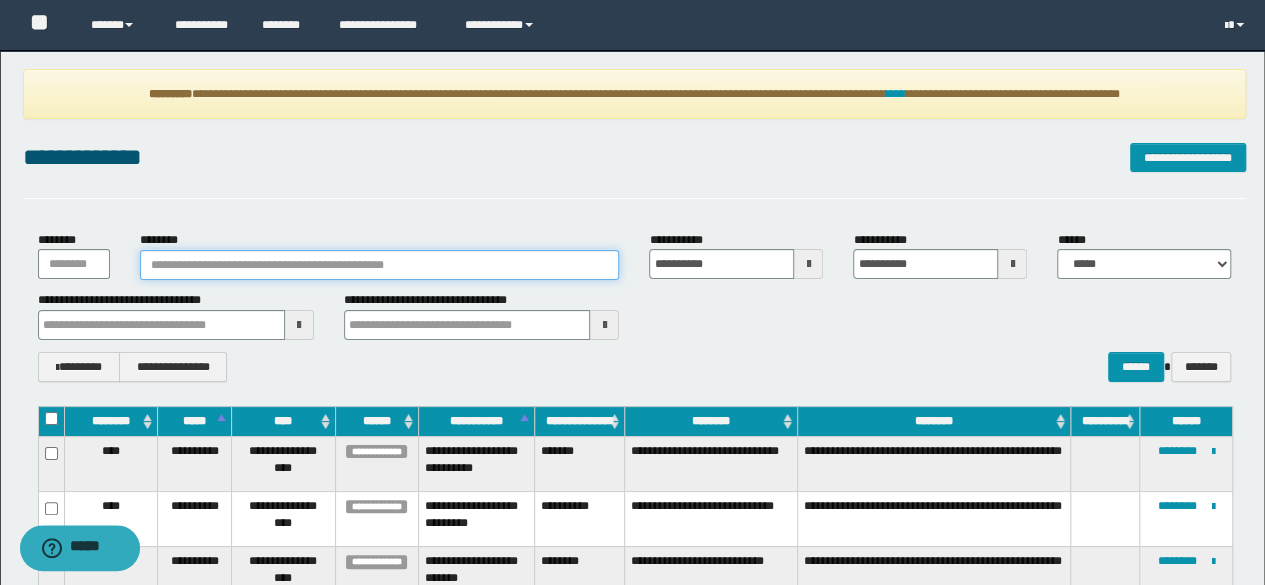 click on "********" at bounding box center (380, 265) 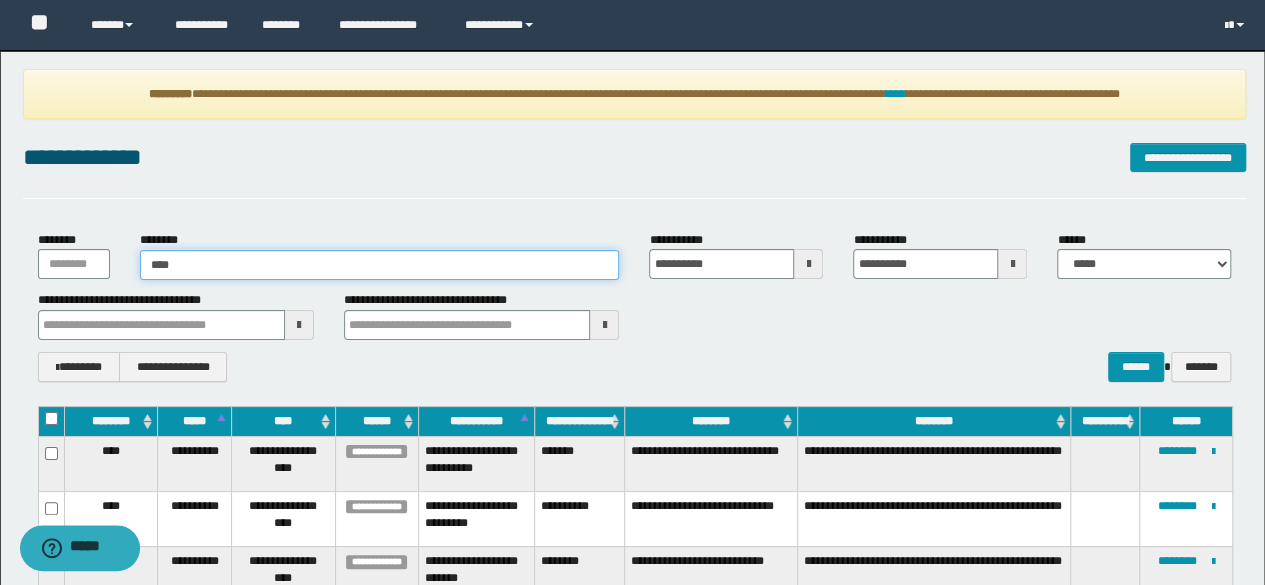 type on "*****" 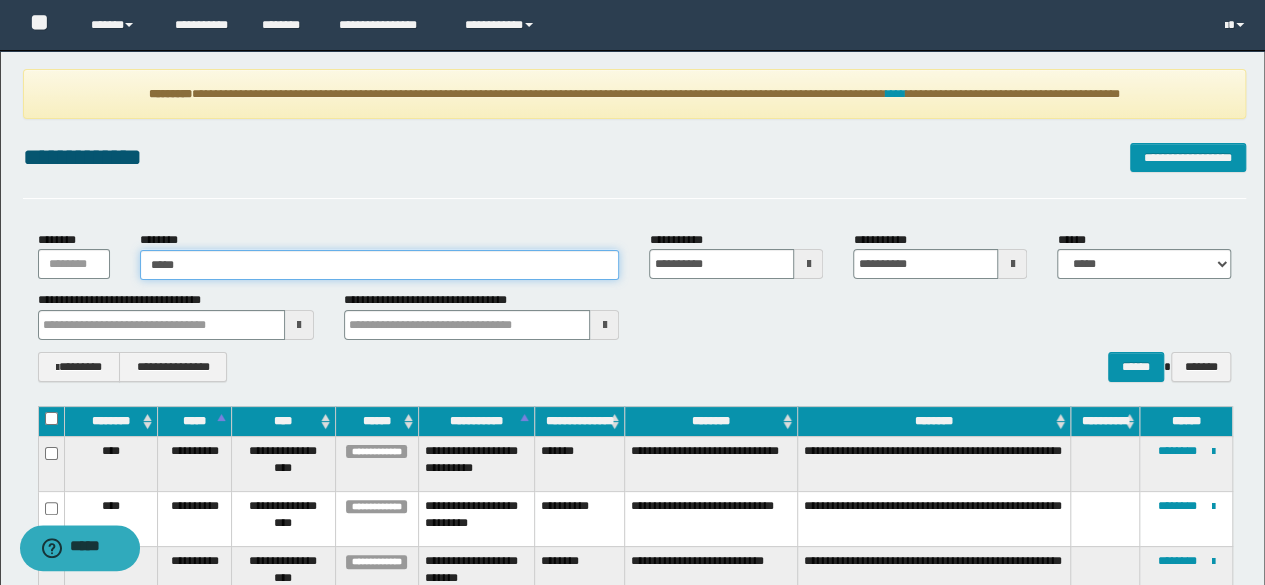 type on "*****" 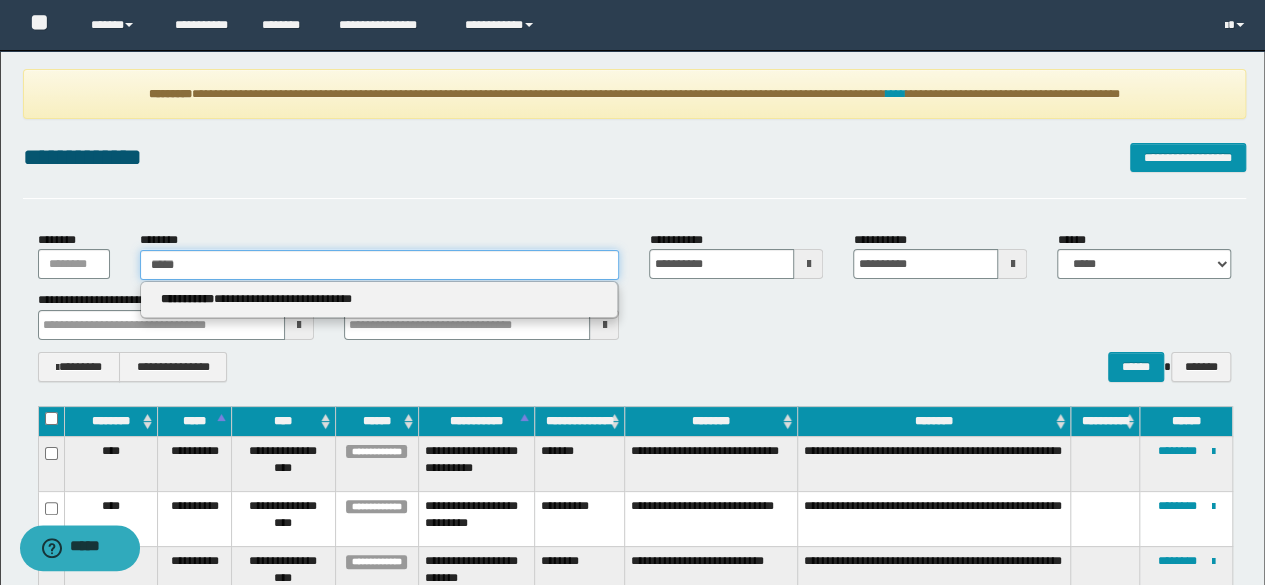 type 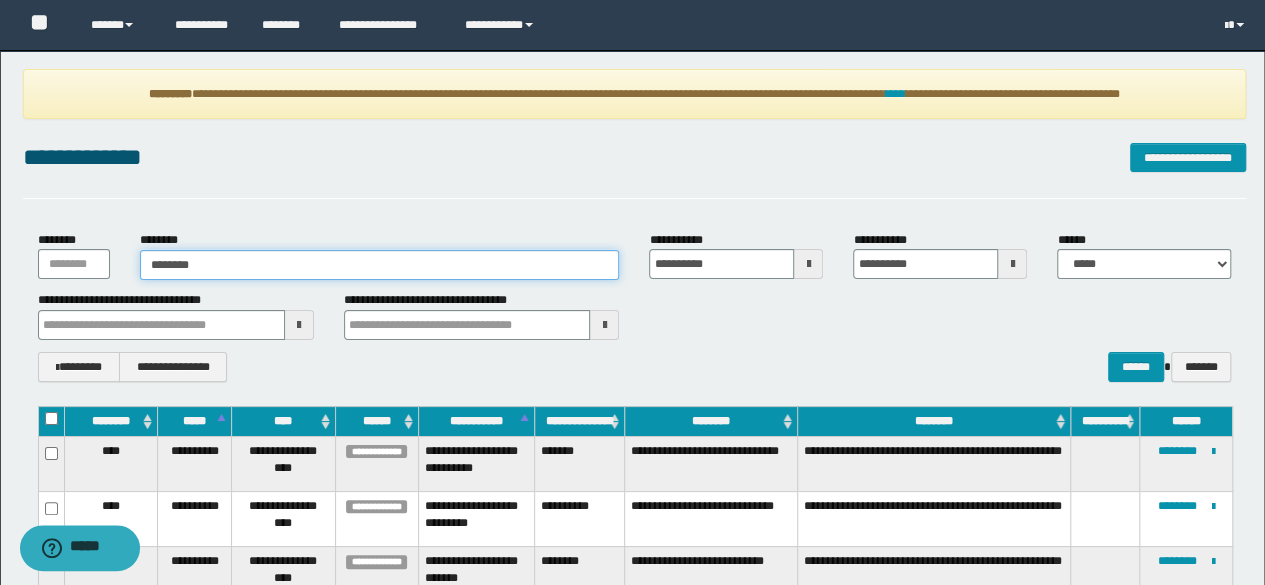 type on "********" 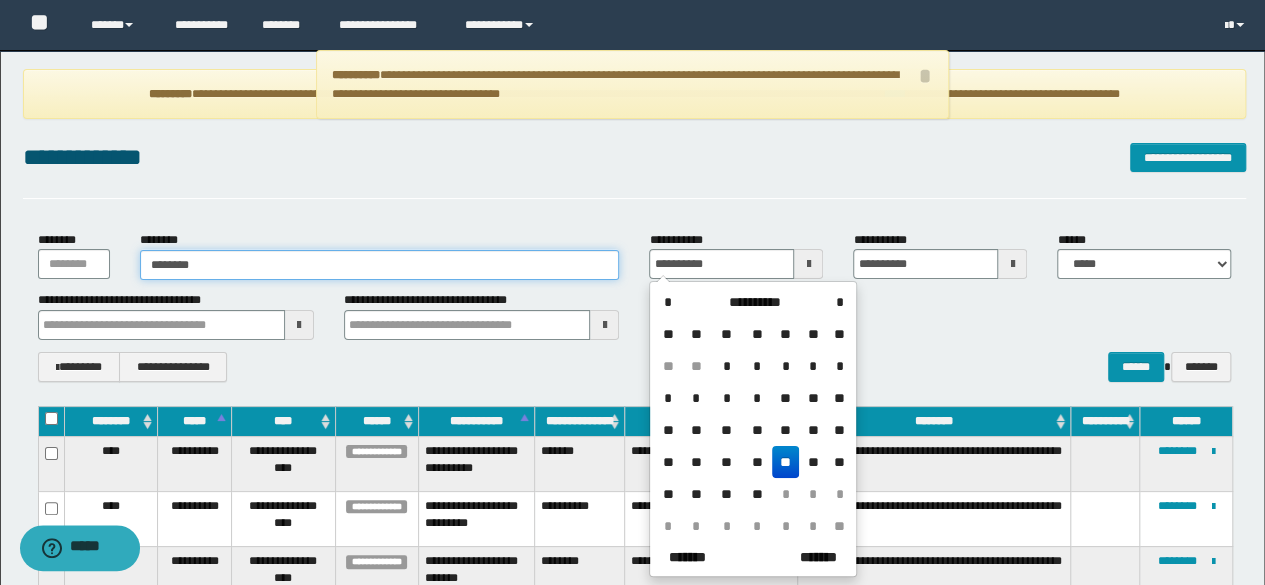 type on "********" 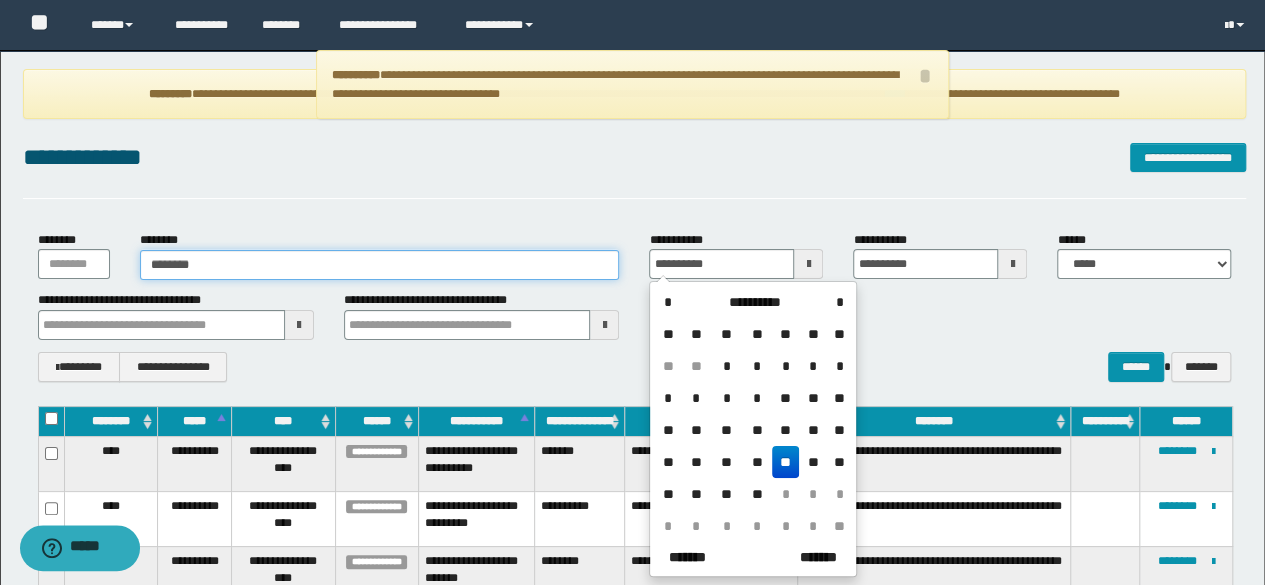 click on "********" at bounding box center [380, 265] 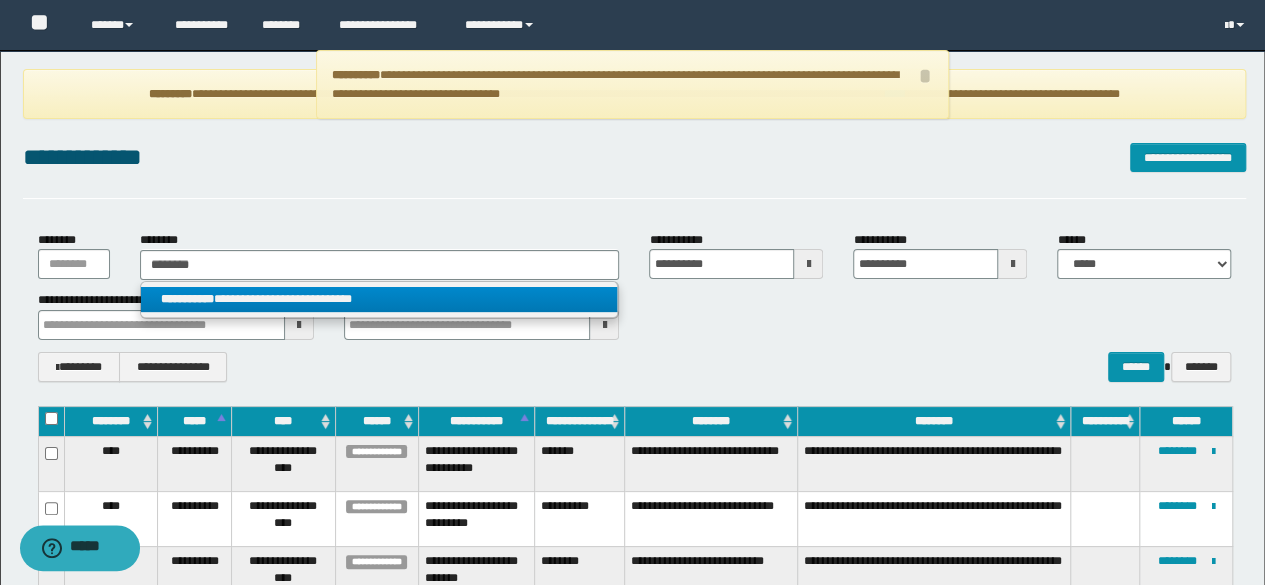 click on "**********" at bounding box center (379, 299) 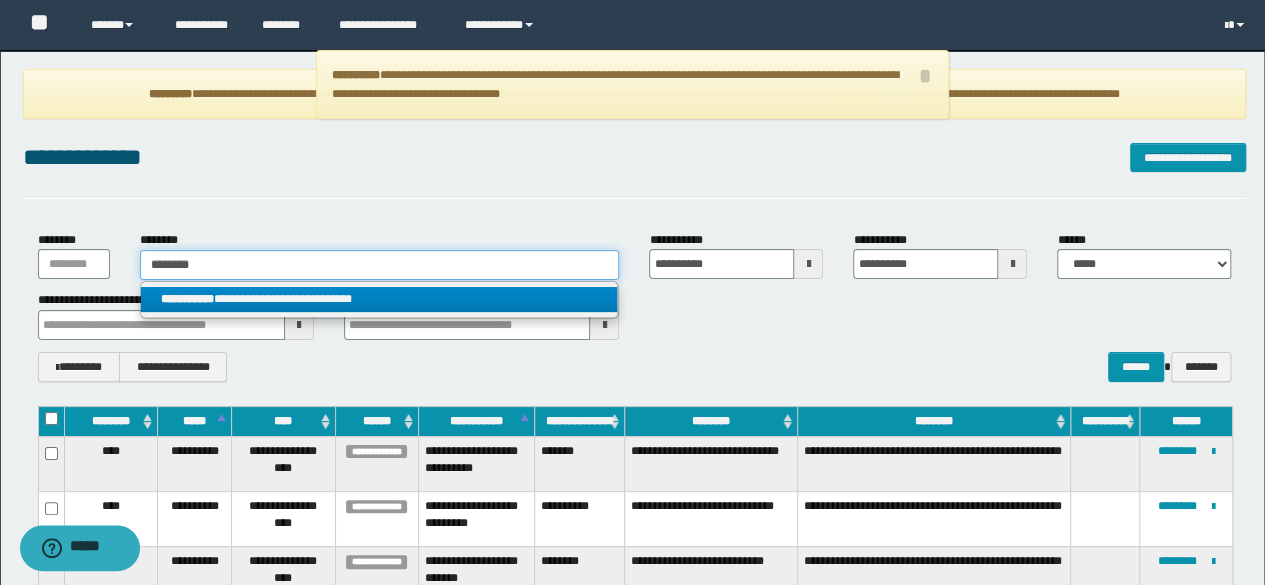 type 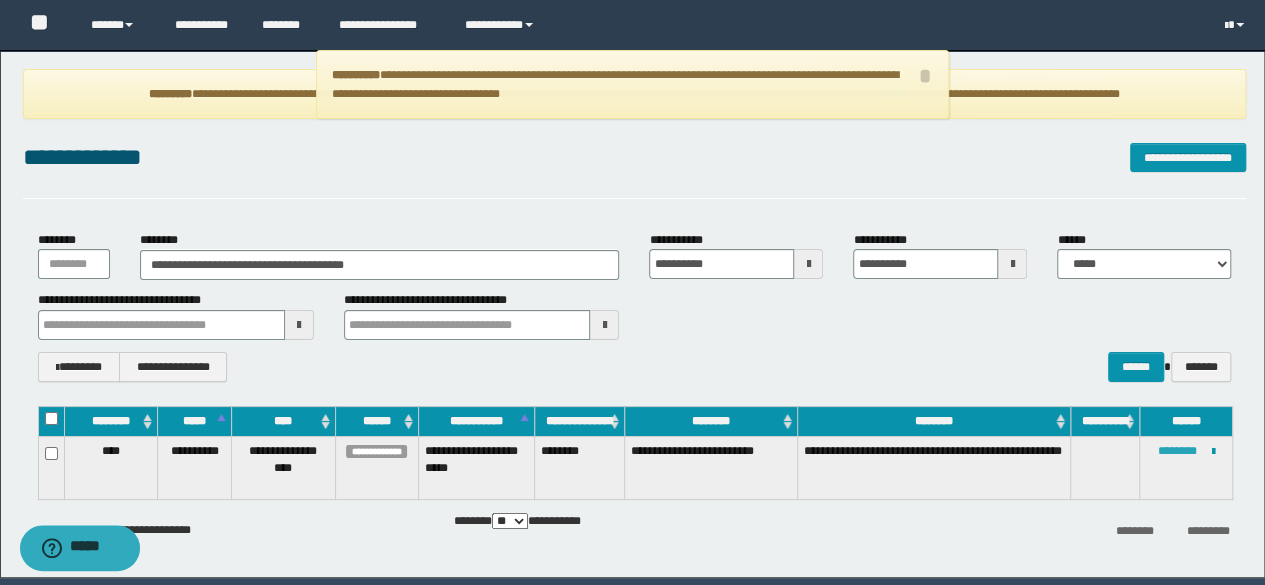 click on "********" at bounding box center (1177, 451) 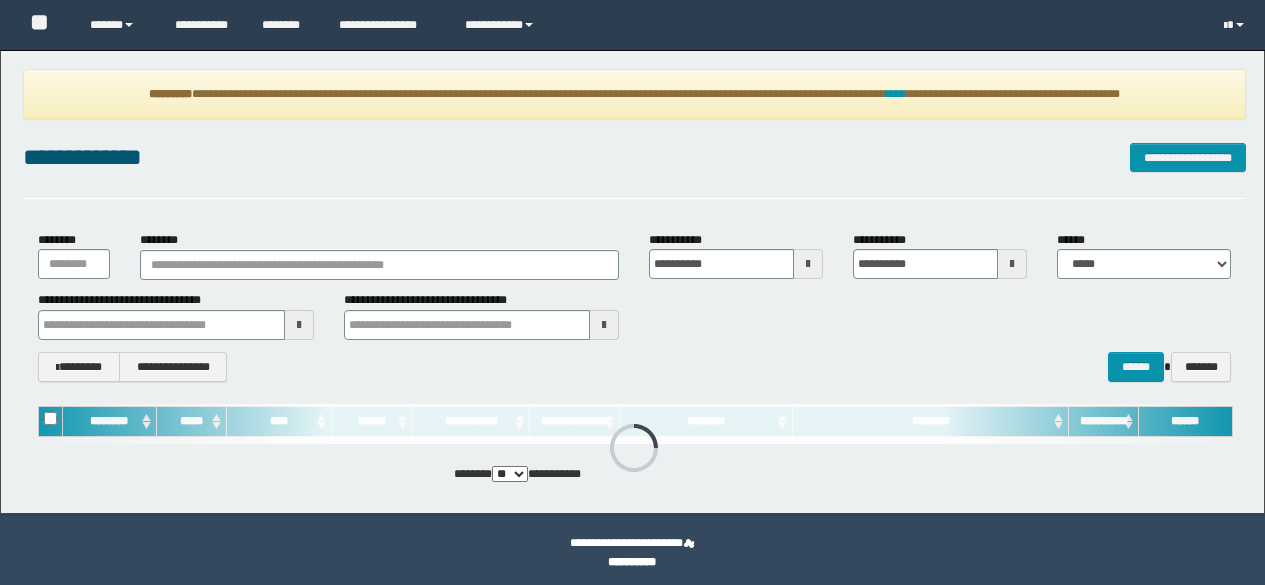 scroll, scrollTop: 0, scrollLeft: 0, axis: both 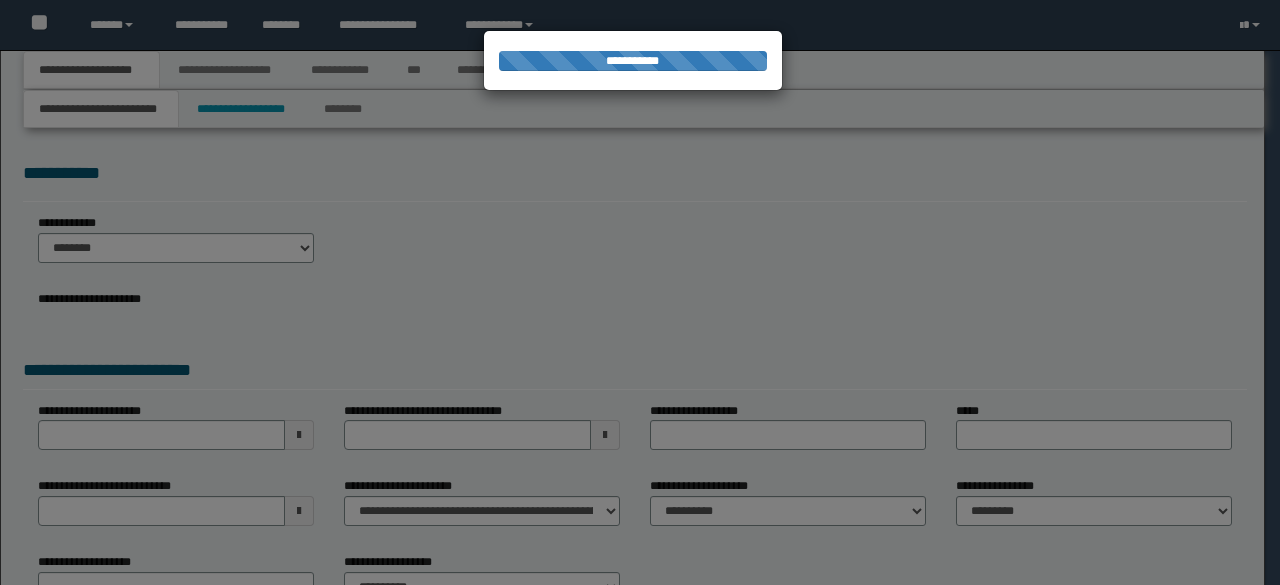 select on "*" 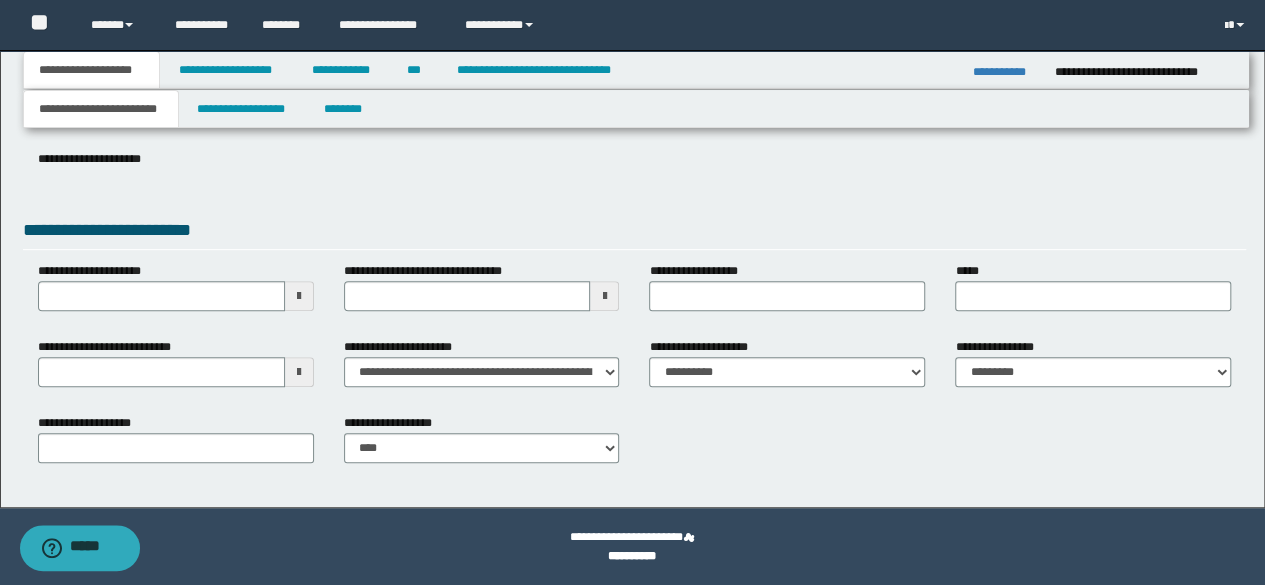 scroll, scrollTop: 0, scrollLeft: 0, axis: both 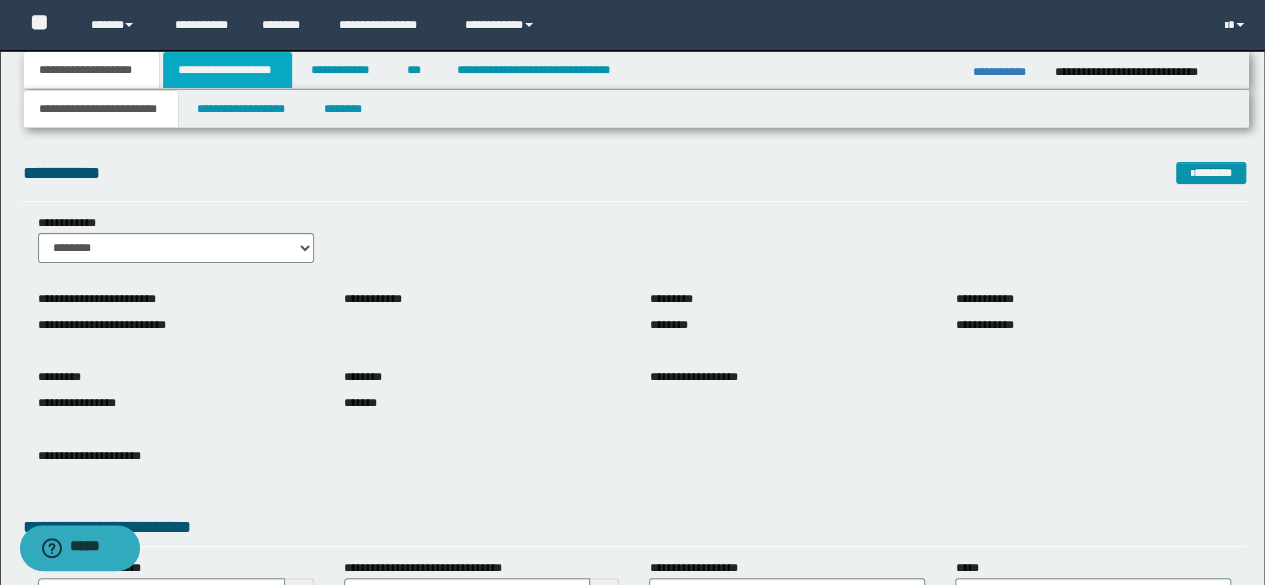 click on "**********" at bounding box center [227, 70] 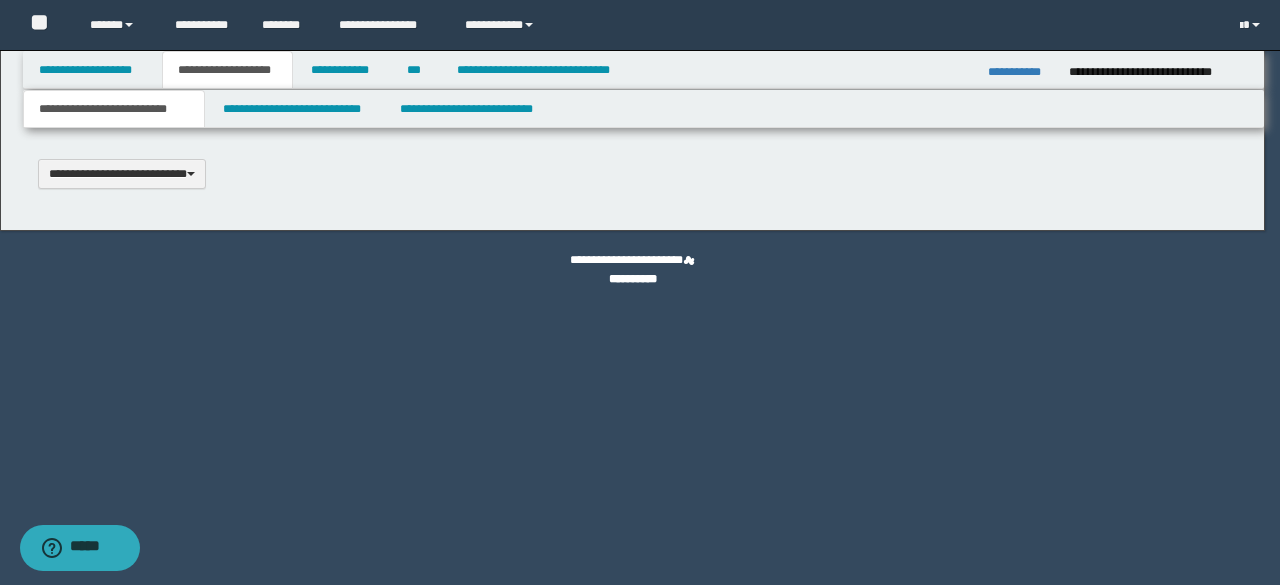 type 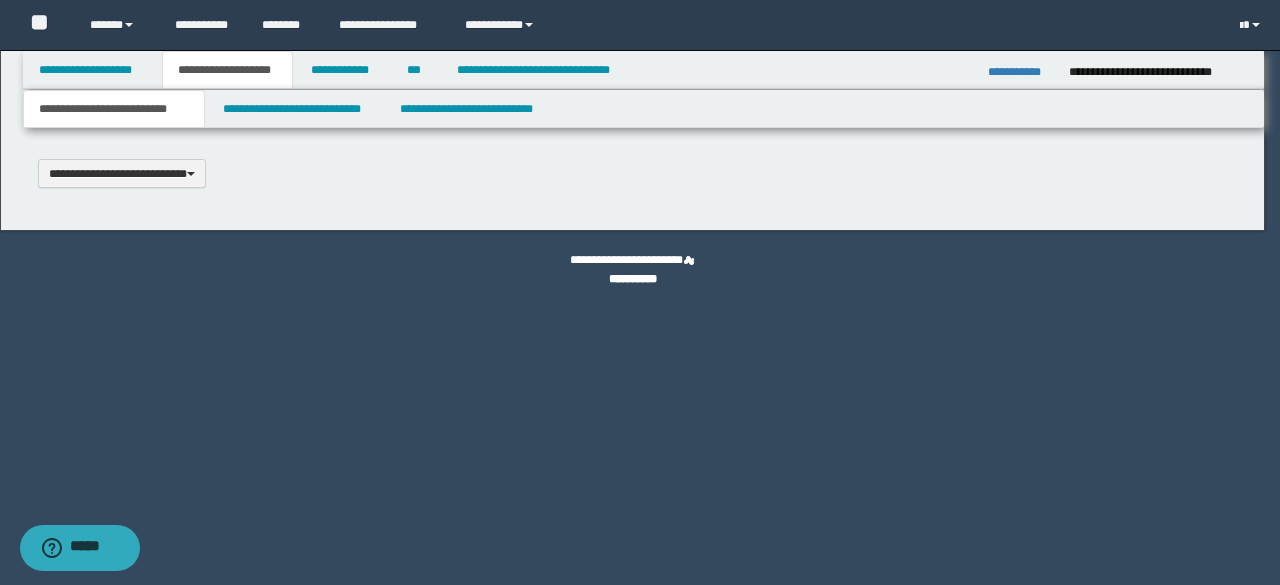 scroll, scrollTop: 0, scrollLeft: 0, axis: both 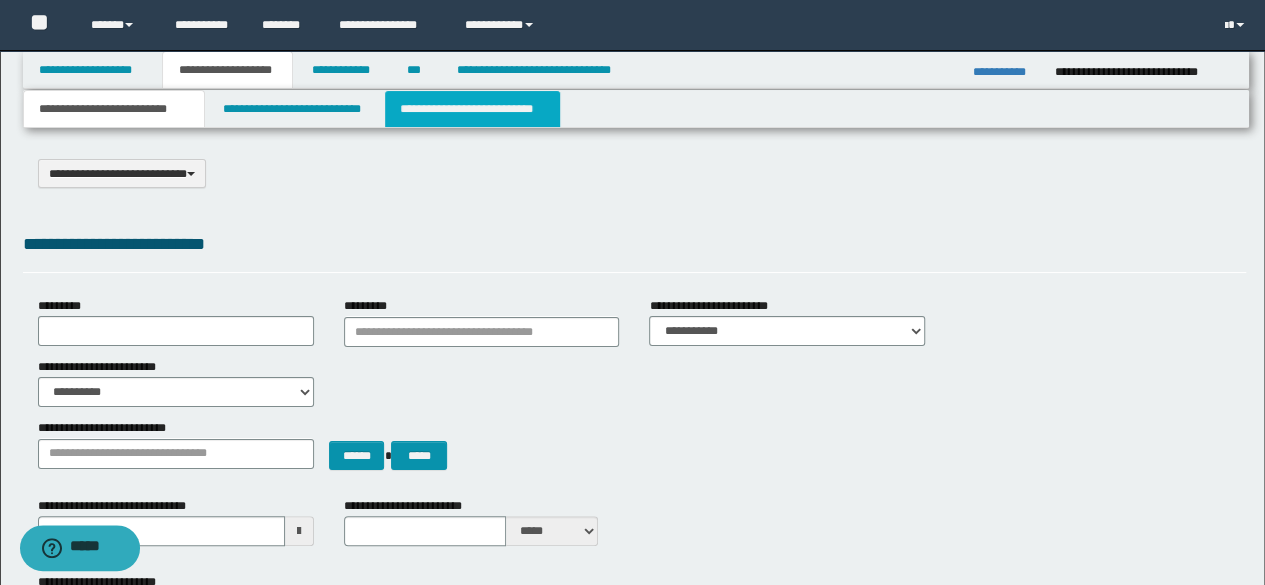 click on "**********" at bounding box center (472, 109) 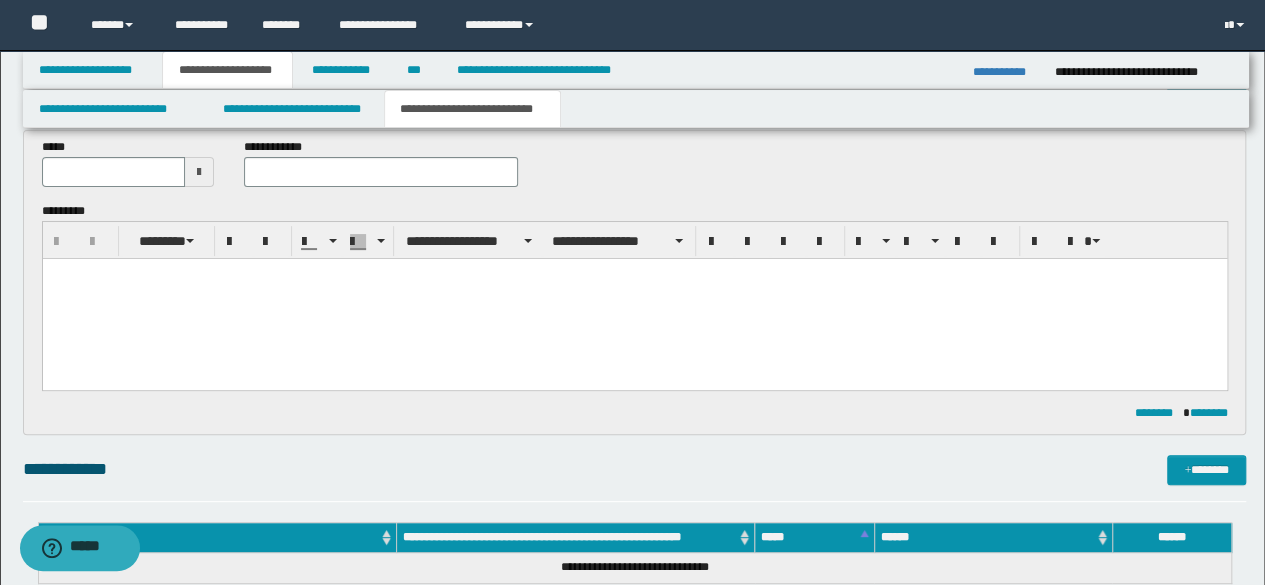 scroll, scrollTop: 200, scrollLeft: 0, axis: vertical 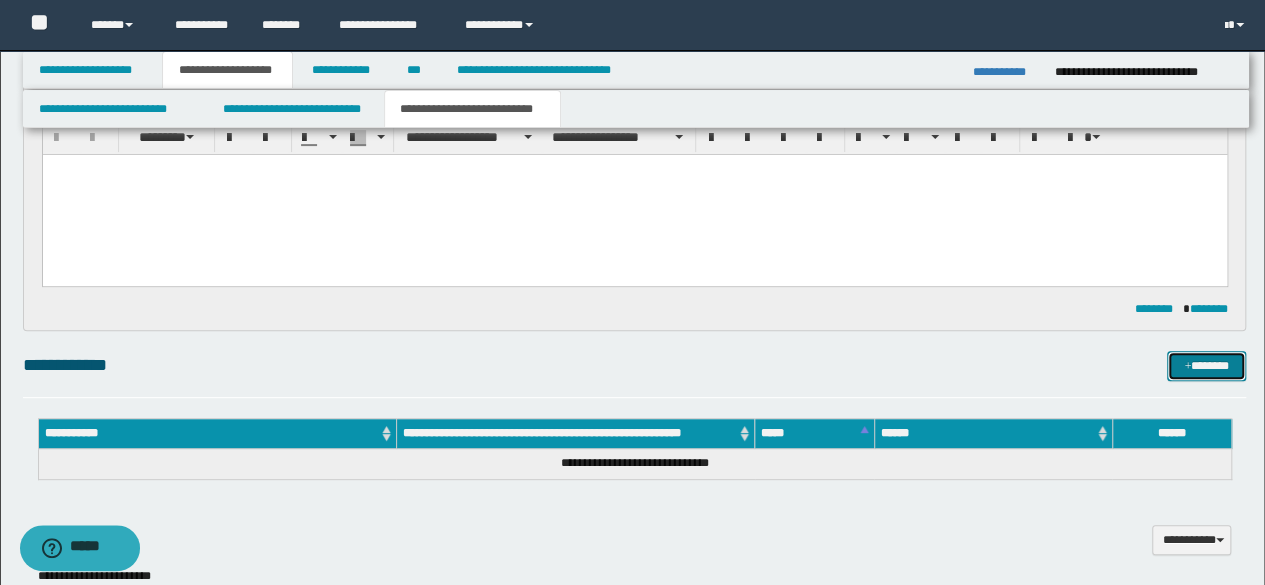 click on "*******" at bounding box center (1206, 365) 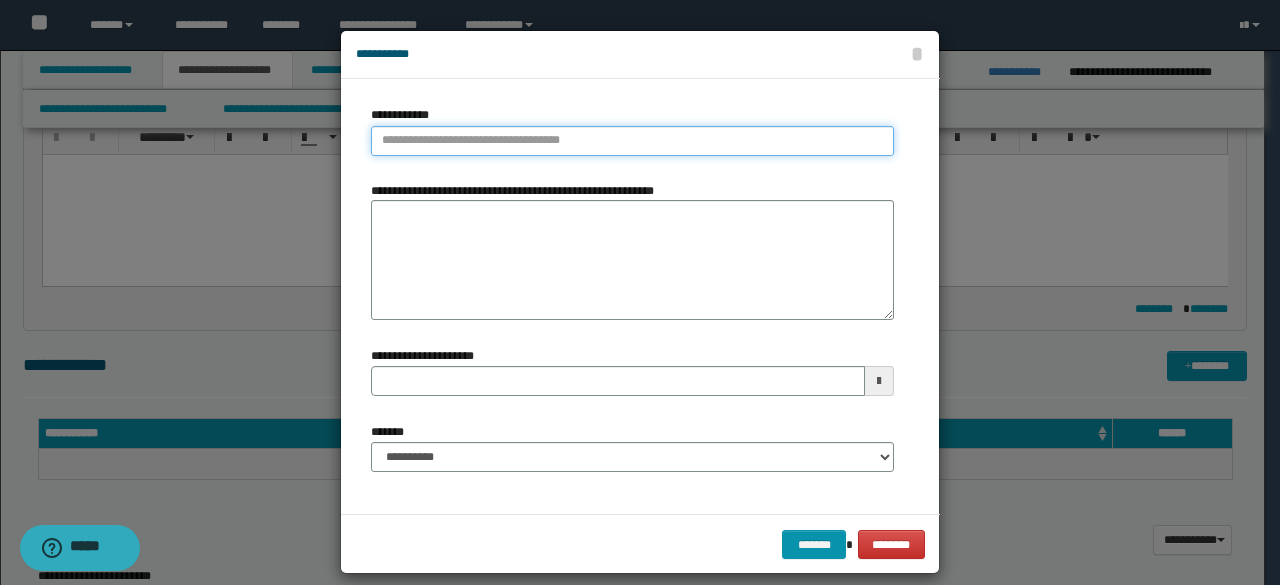 click on "**********" at bounding box center [632, 141] 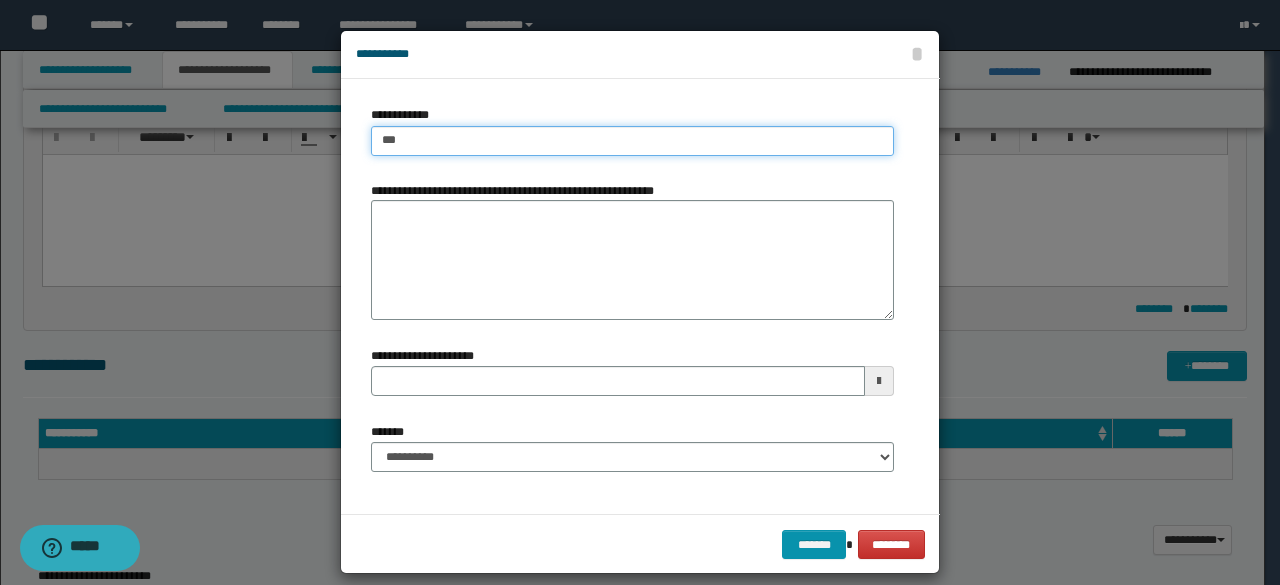 type on "****" 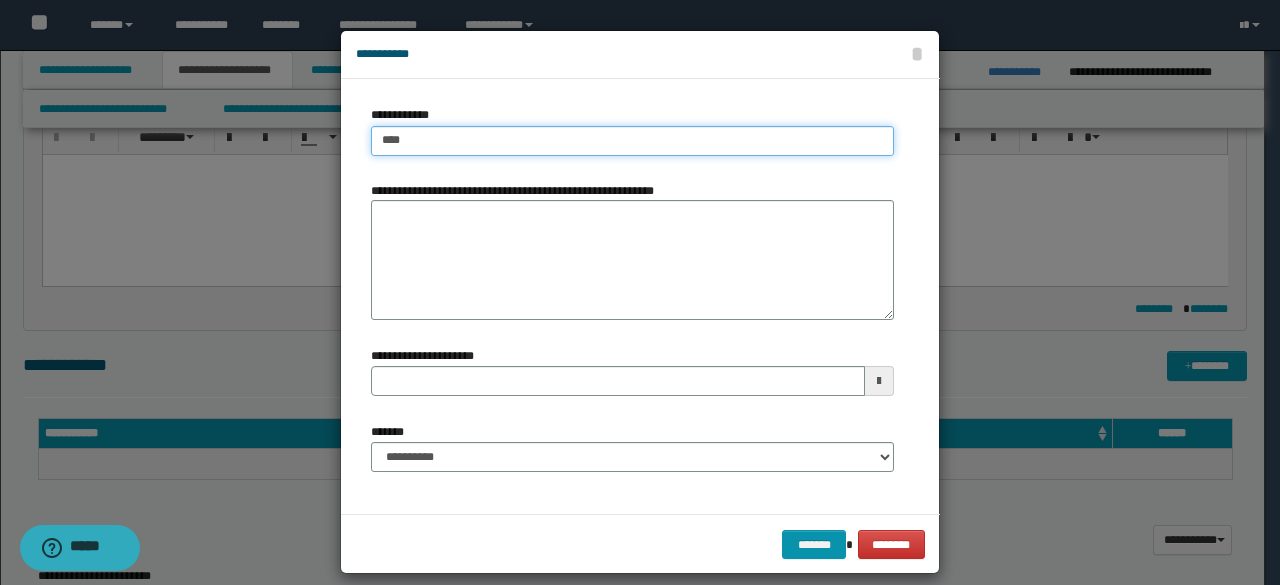 type on "****" 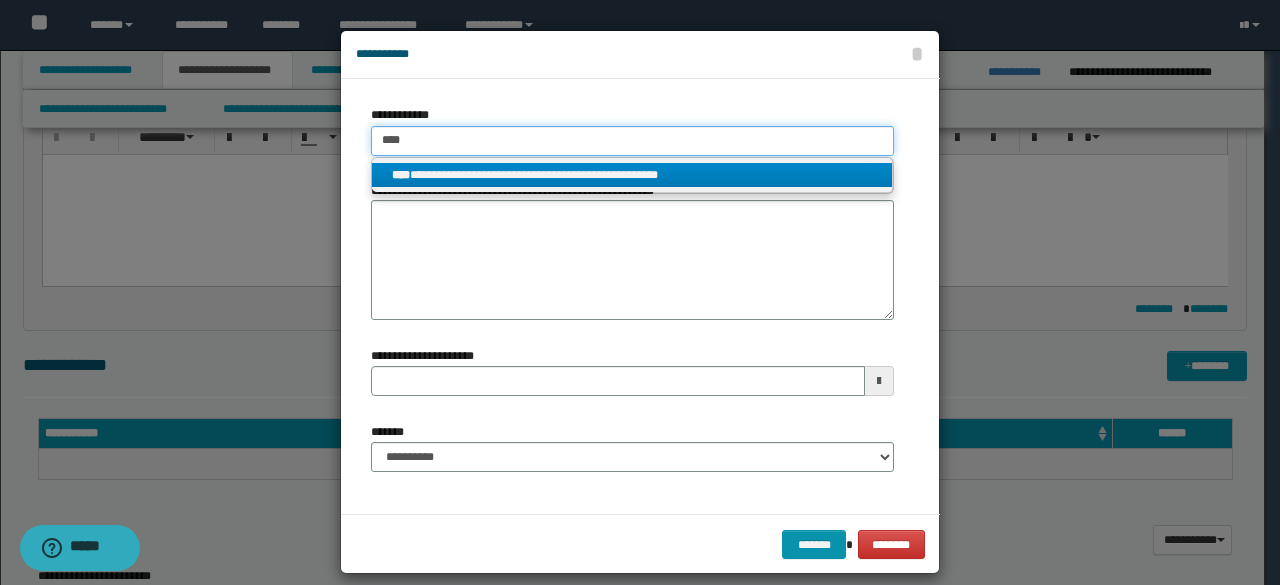type on "****" 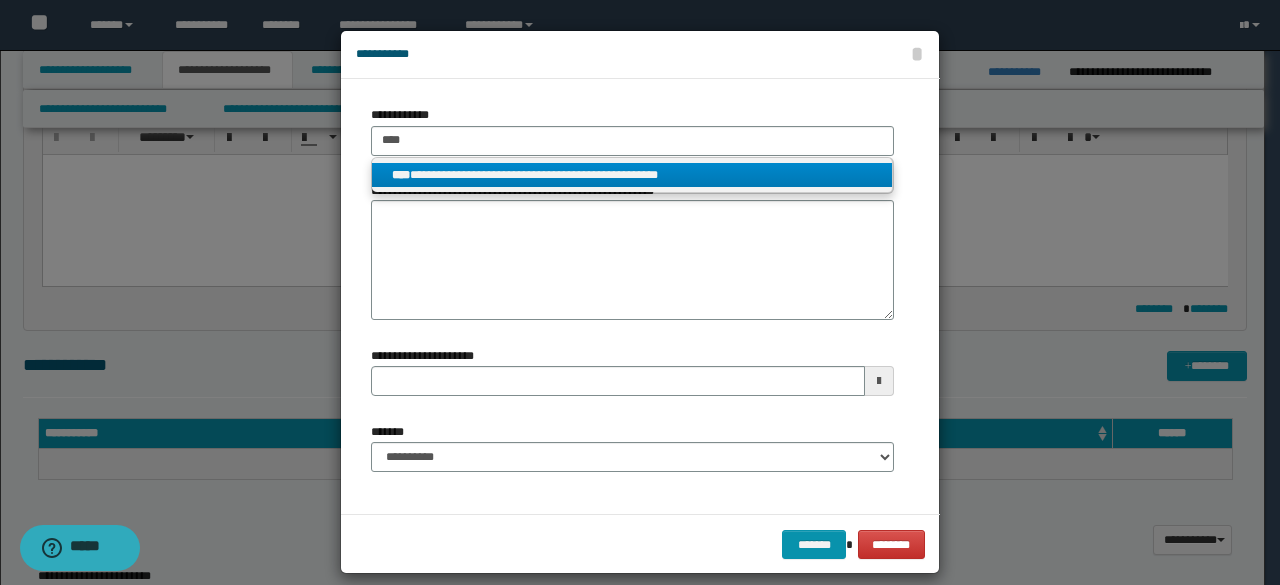 click on "**********" at bounding box center [632, 175] 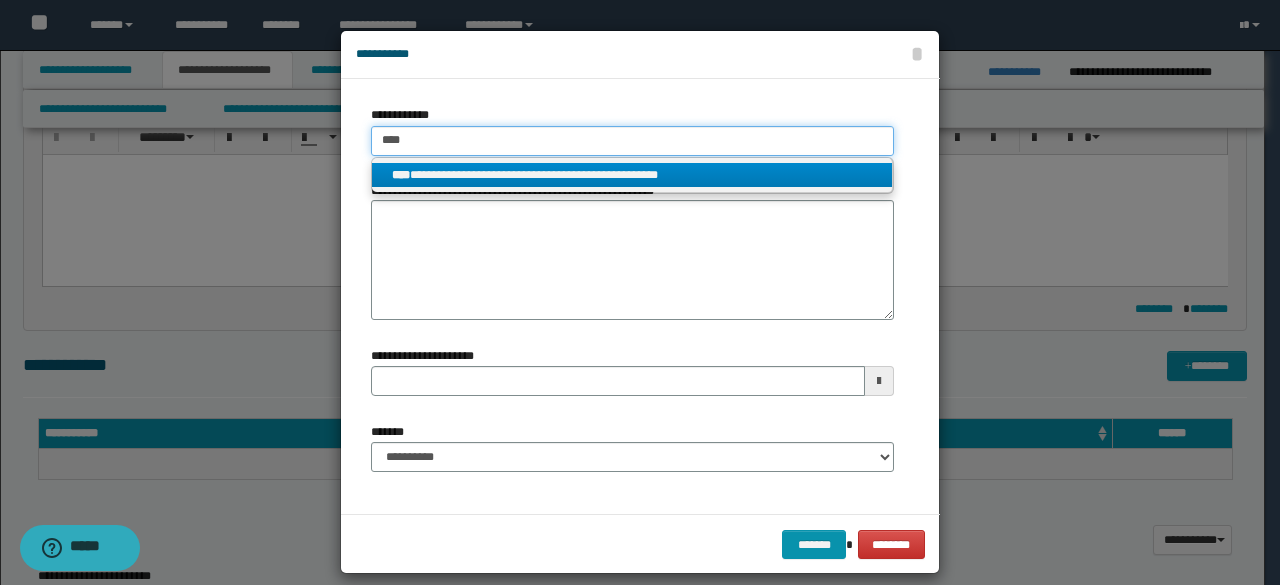 type 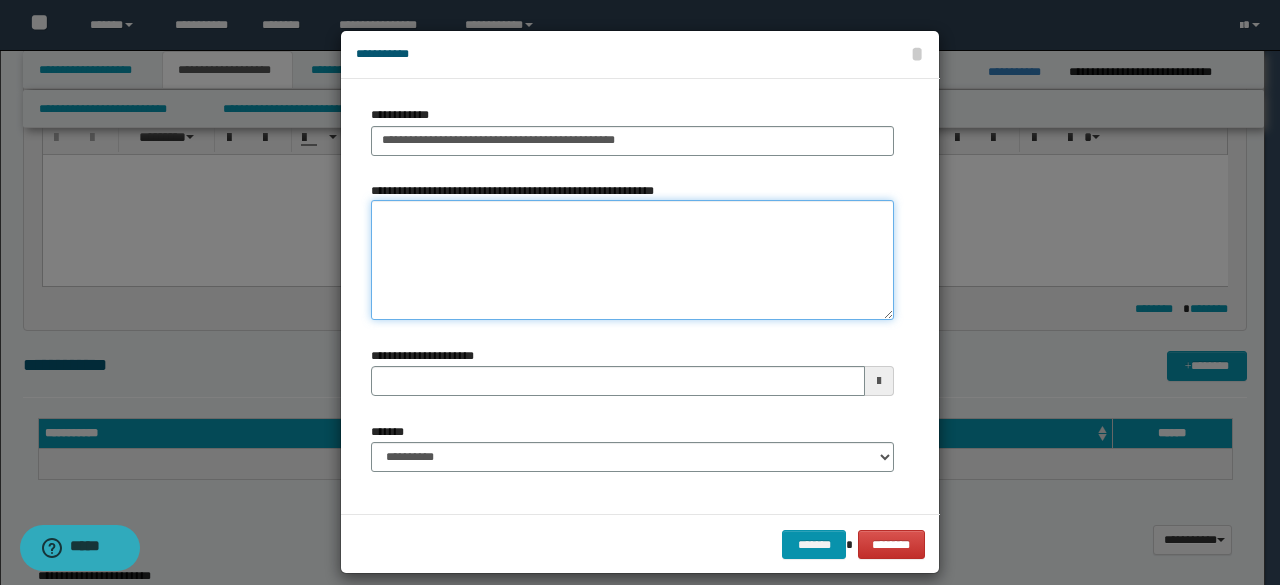 click on "**********" at bounding box center (632, 260) 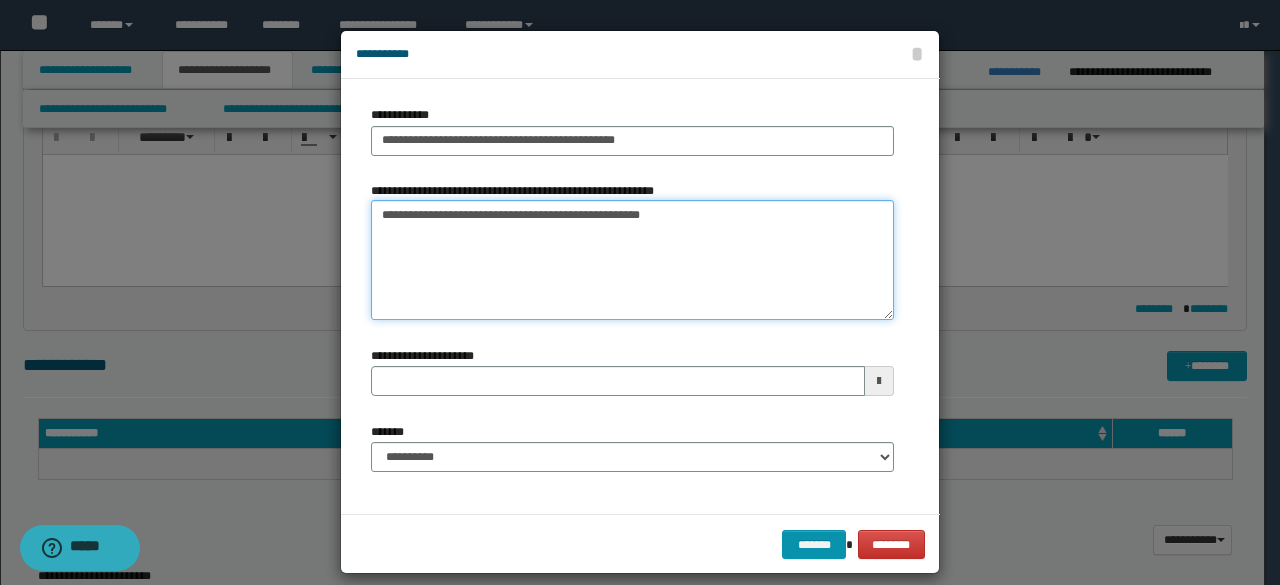 type on "**********" 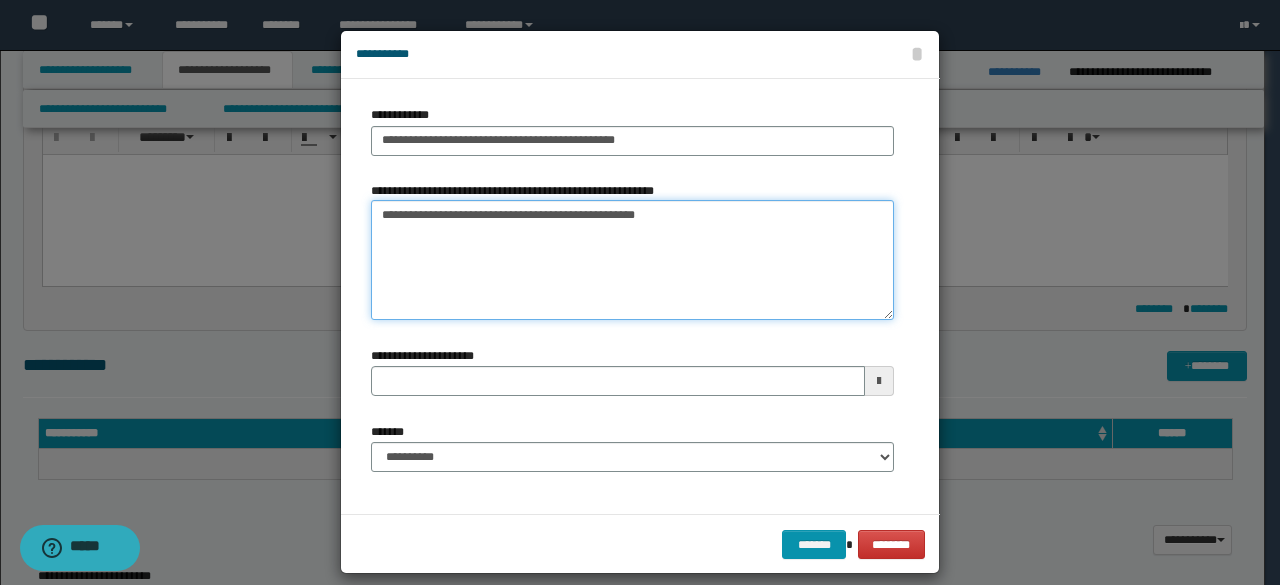 type 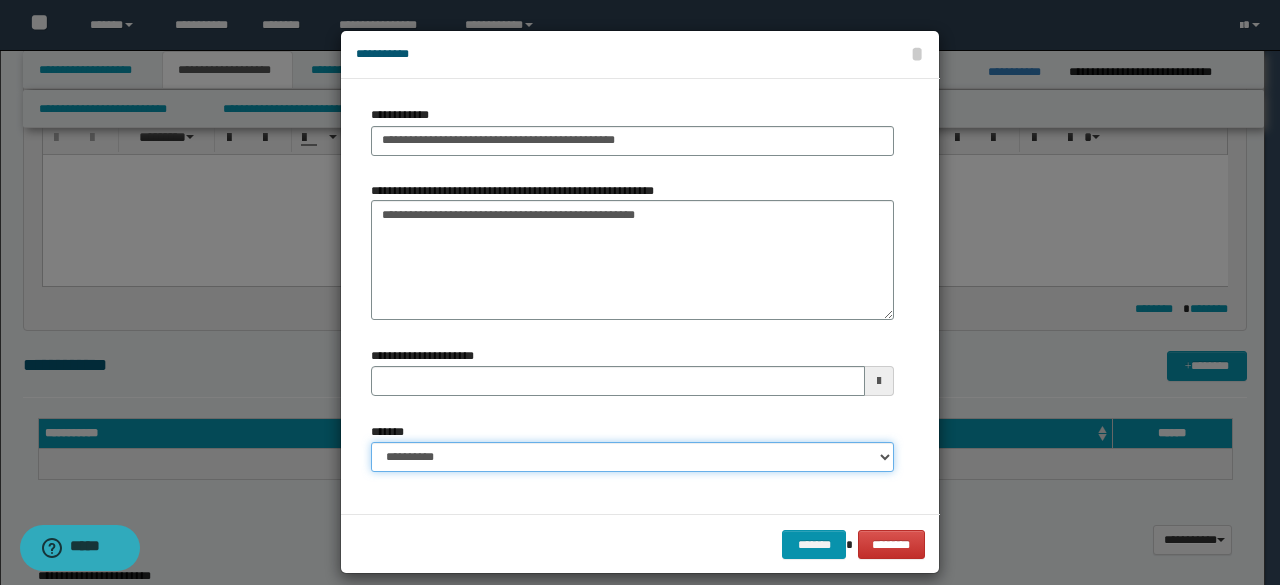 click on "**********" at bounding box center [632, 457] 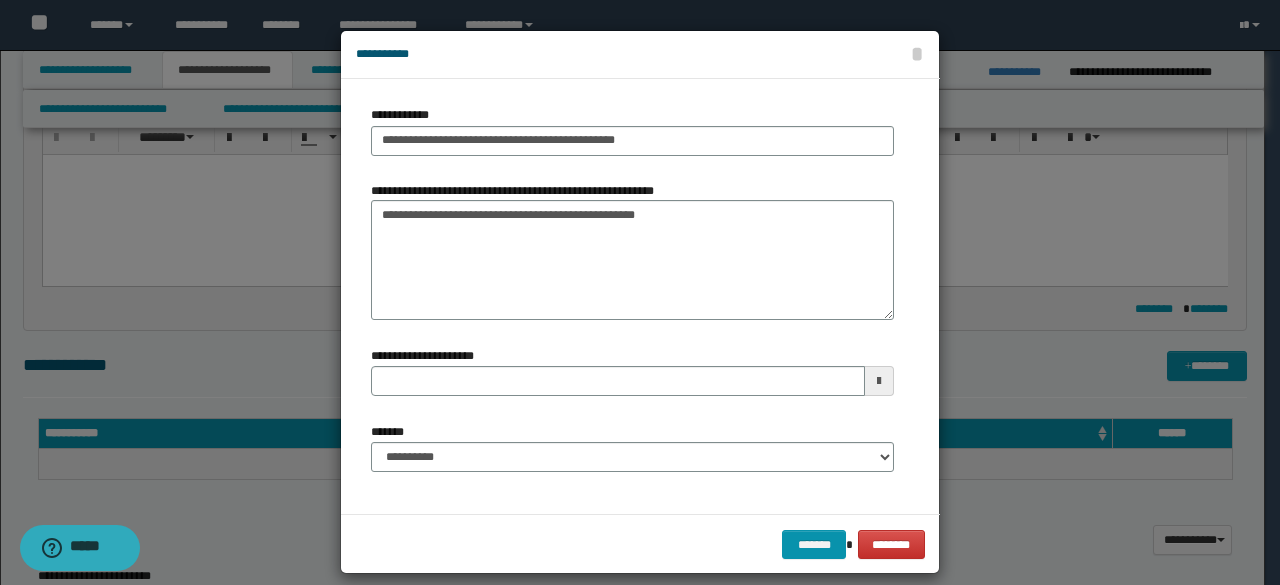 click at bounding box center (640, 302) 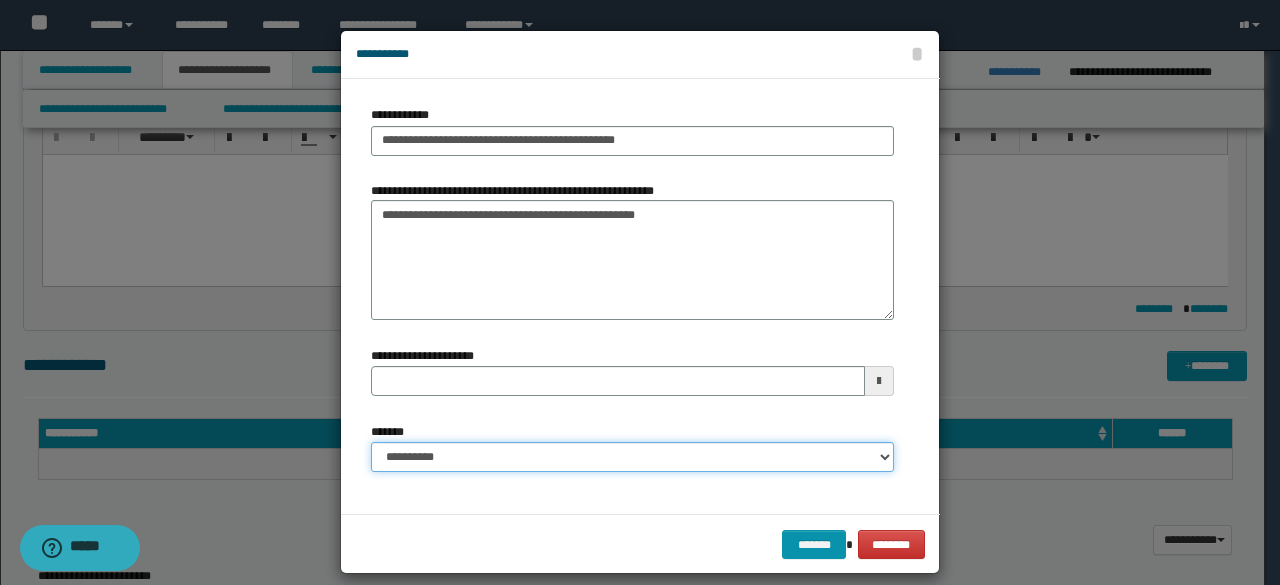 click on "**********" at bounding box center (632, 457) 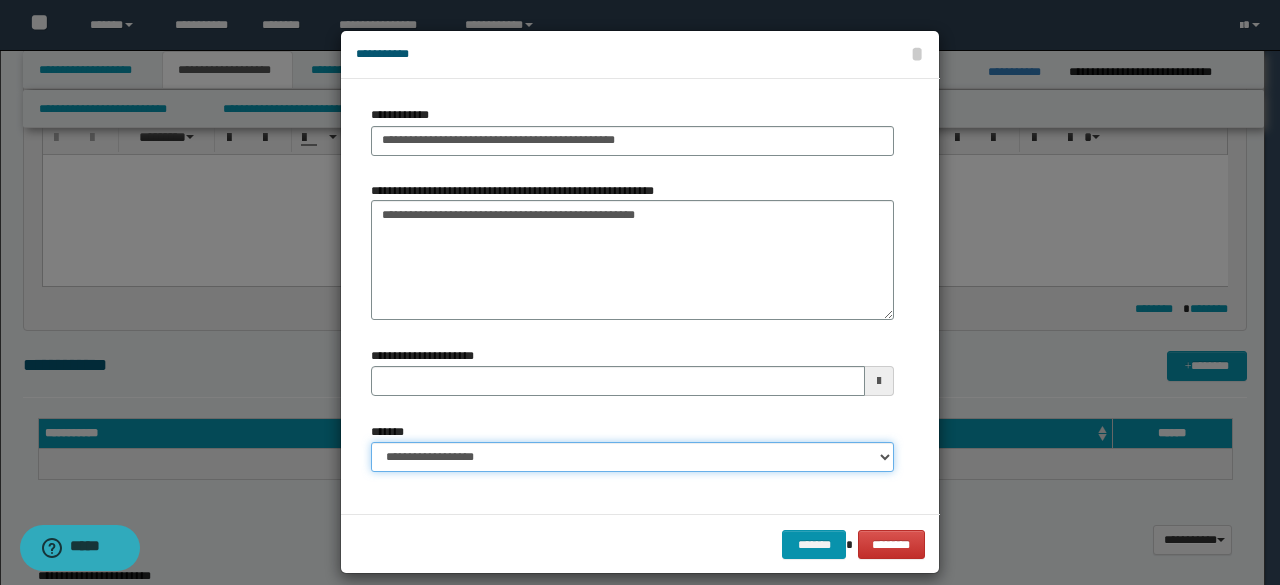 type 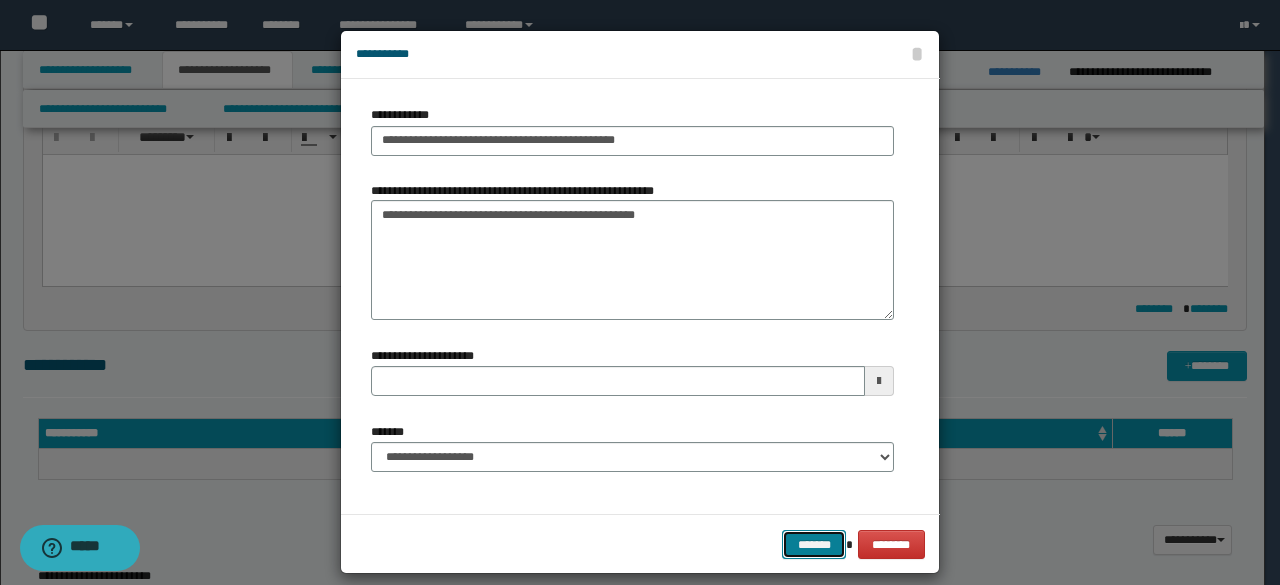 click on "*******" at bounding box center (814, 544) 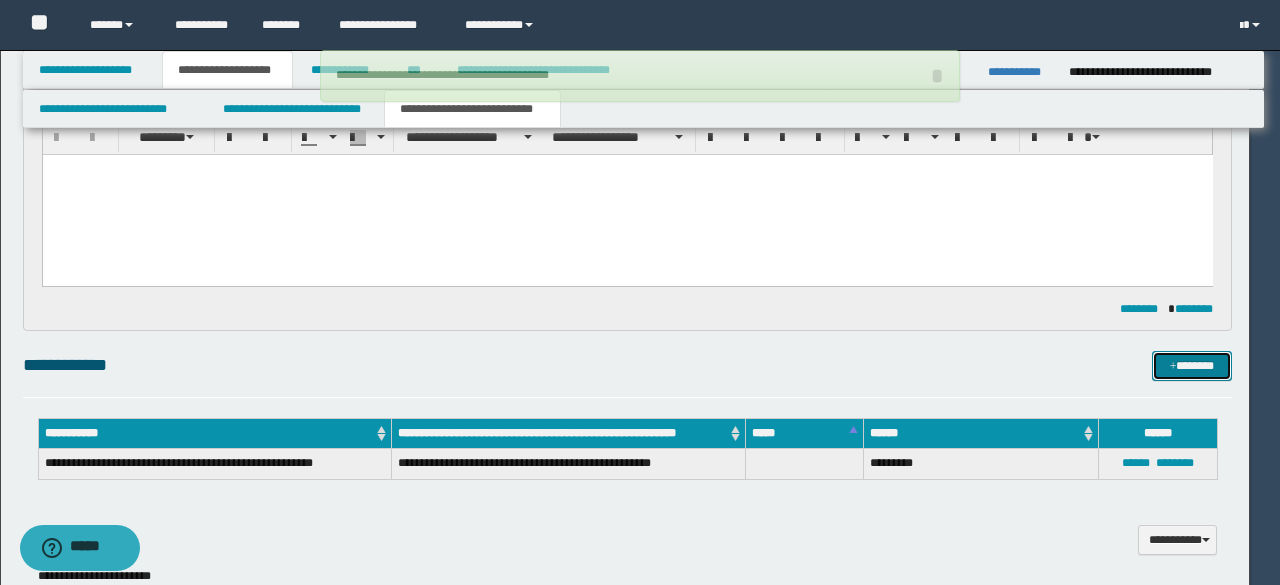 type 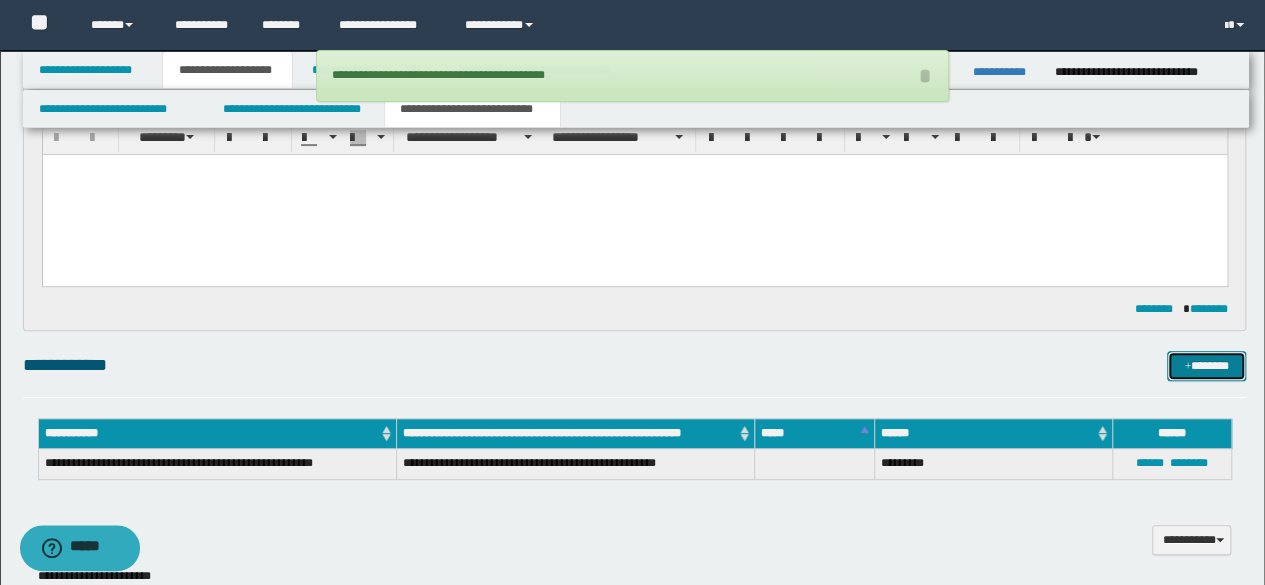 click on "*******" at bounding box center (1206, 365) 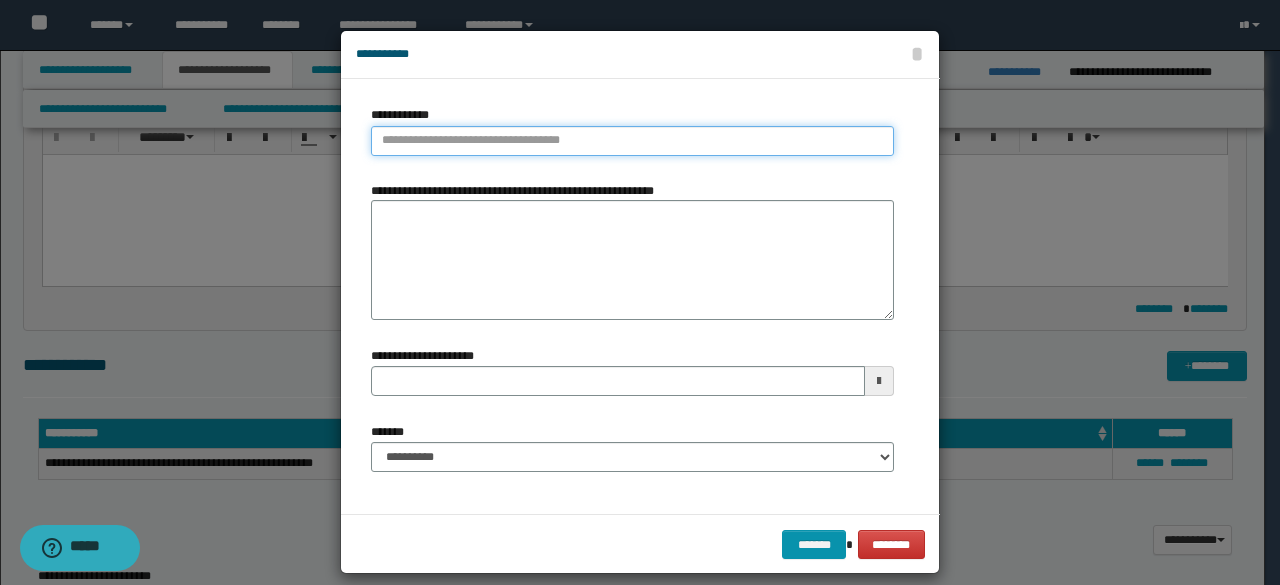 type on "**********" 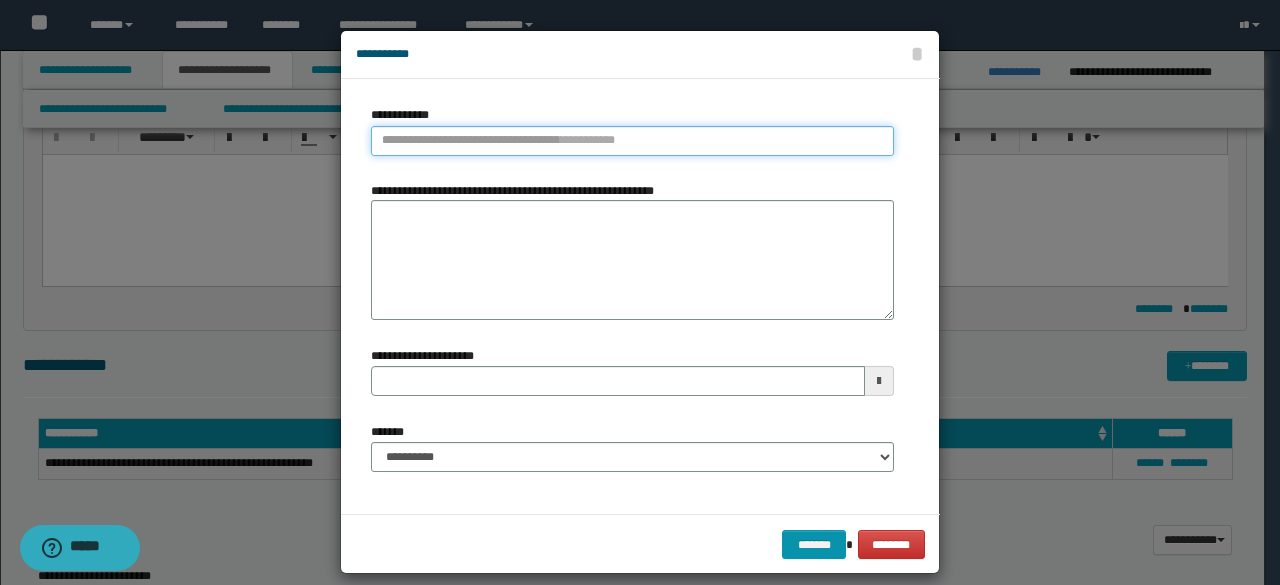 click on "**********" at bounding box center (632, 141) 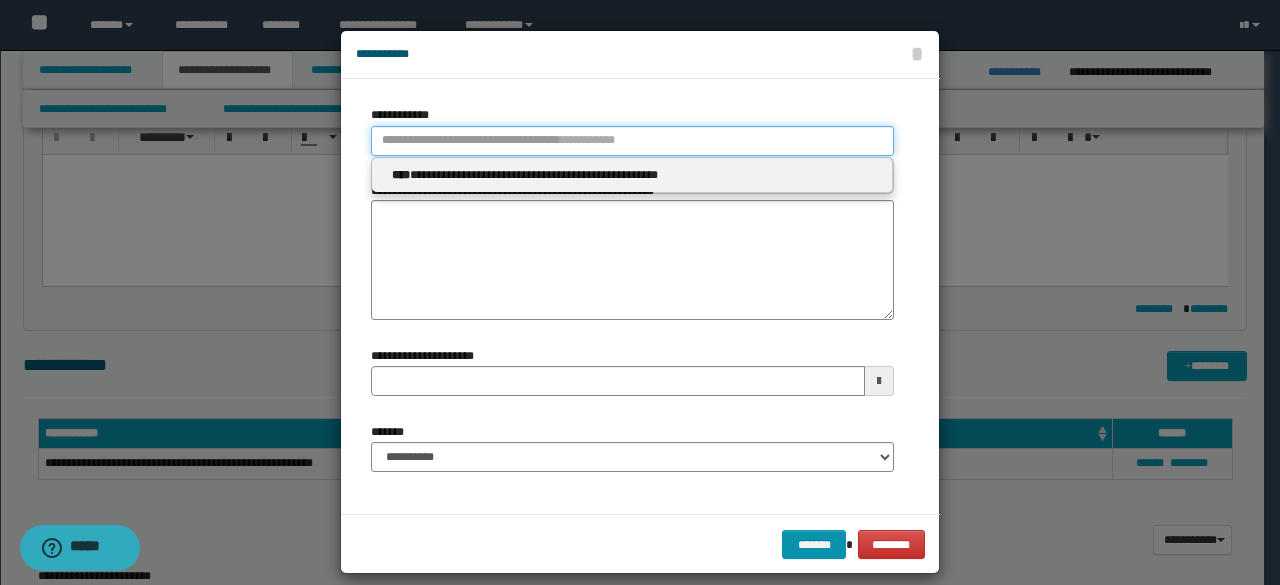 type 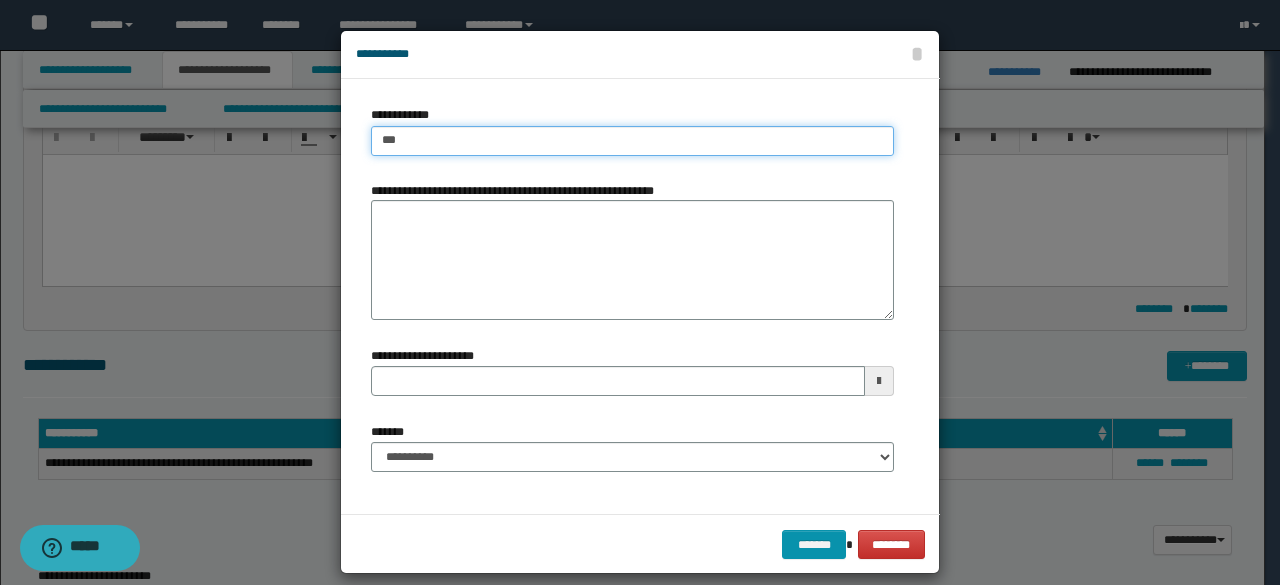type on "****" 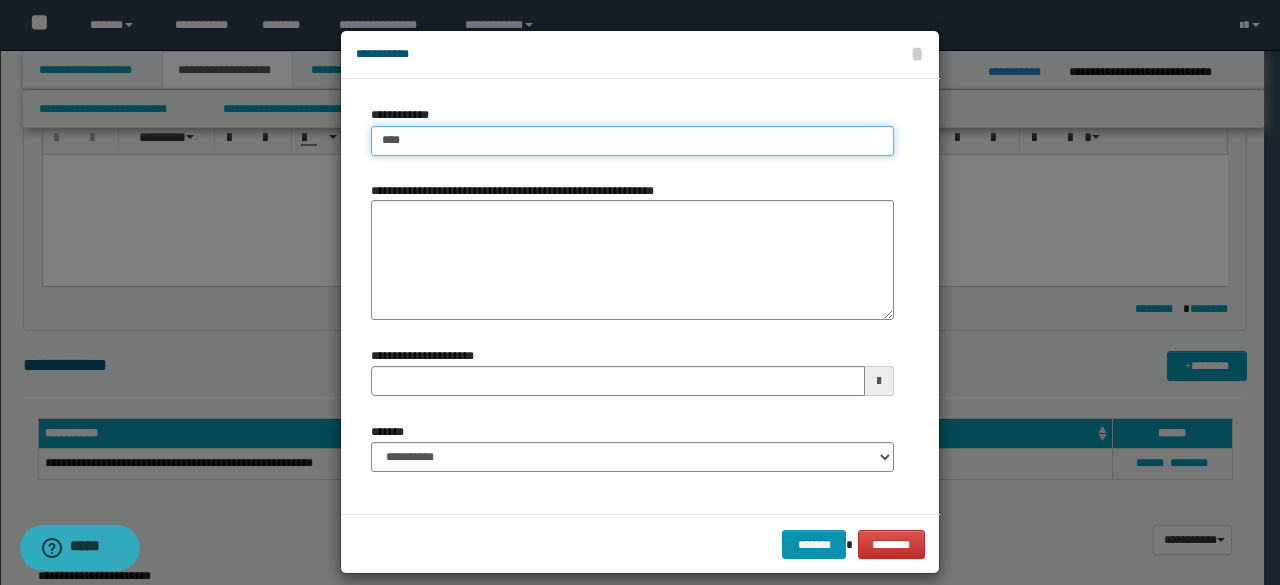 type on "****" 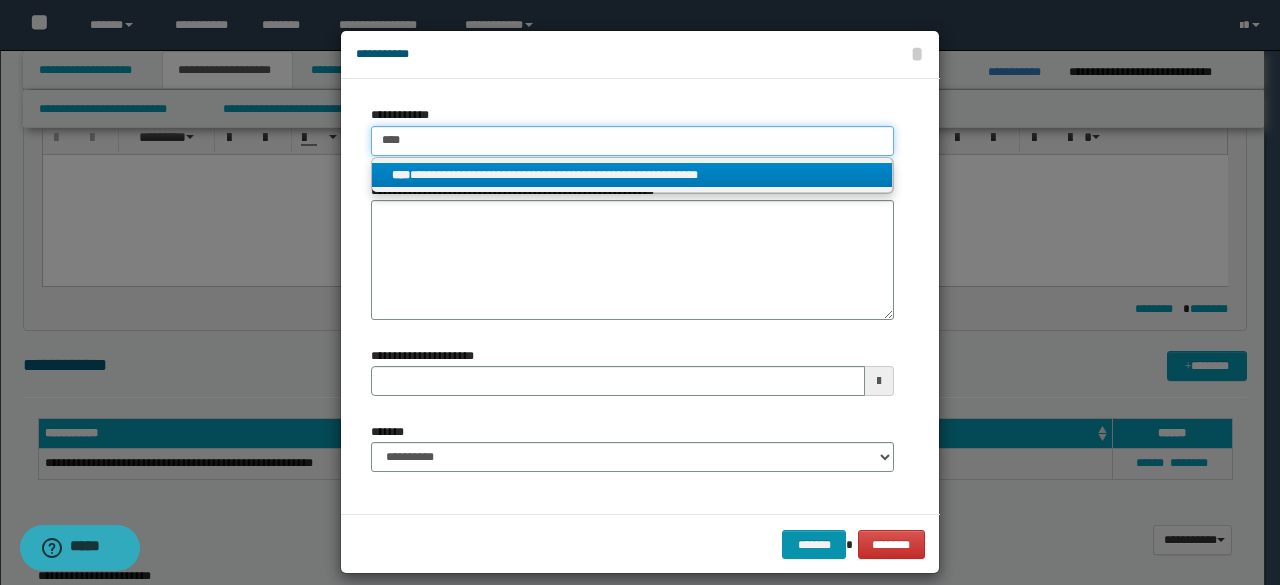 type on "****" 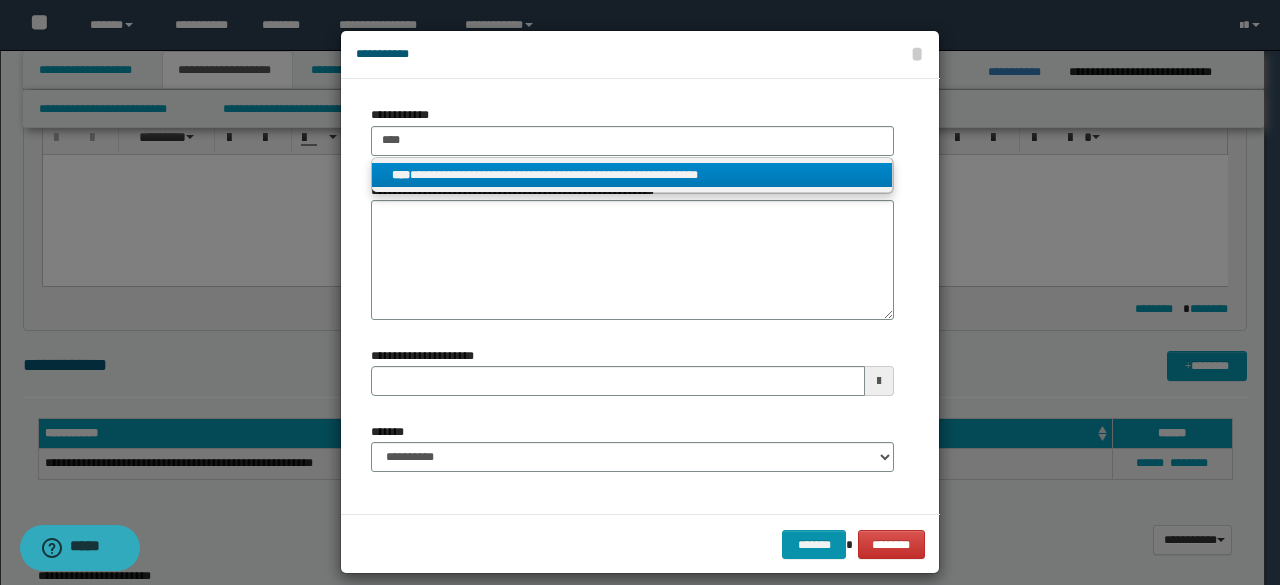 click on "**********" at bounding box center [632, 175] 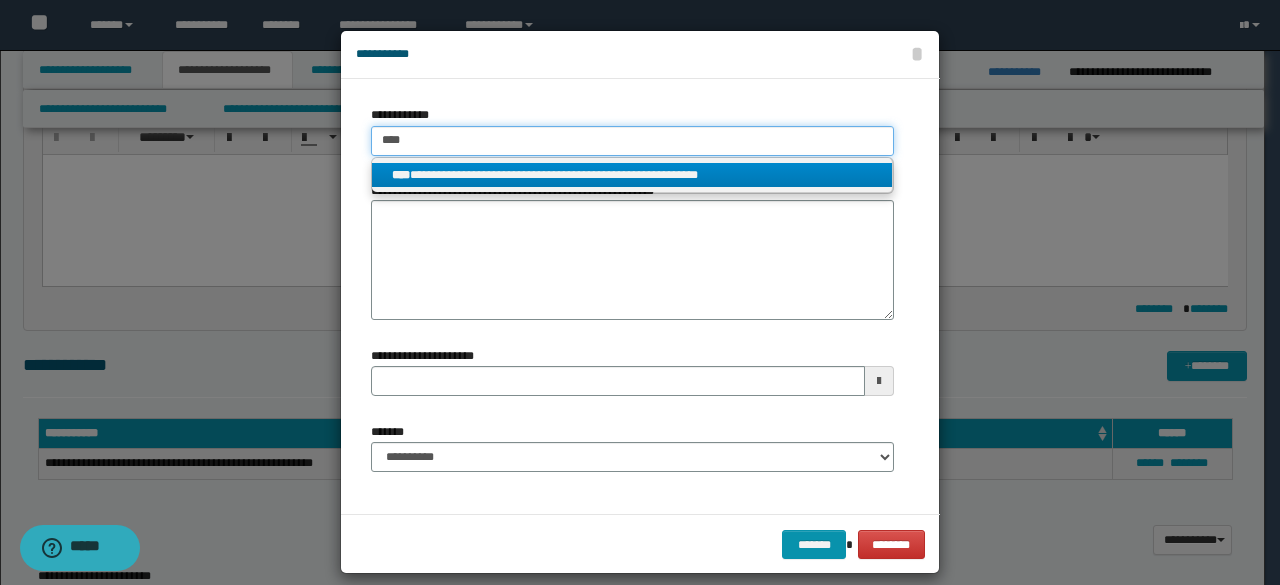 type 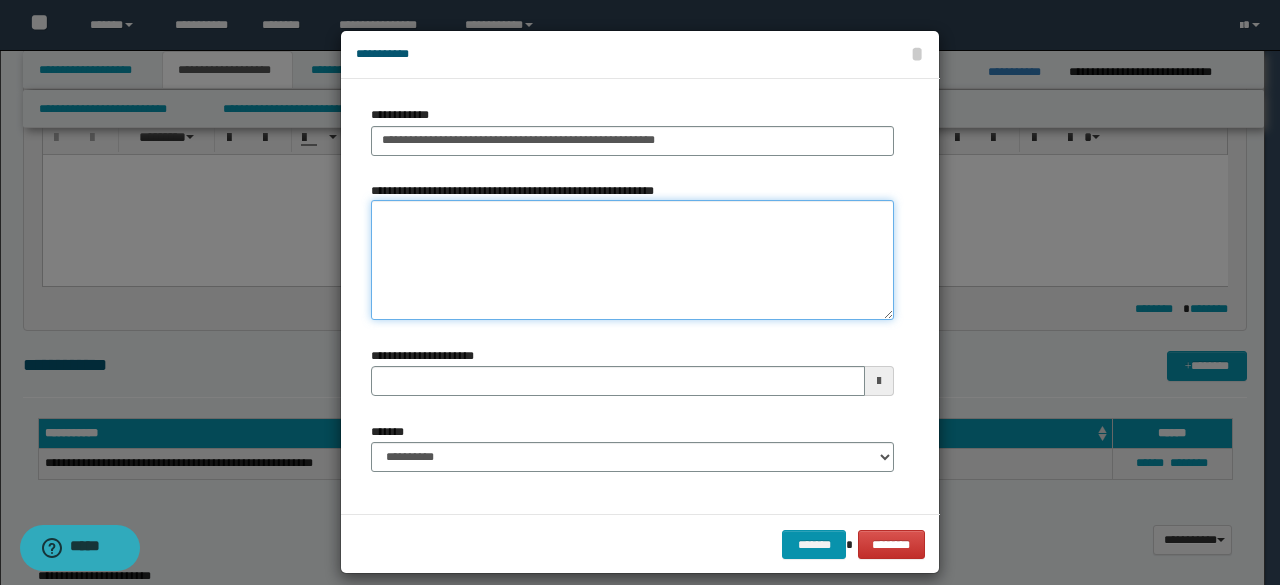 click on "**********" at bounding box center (632, 260) 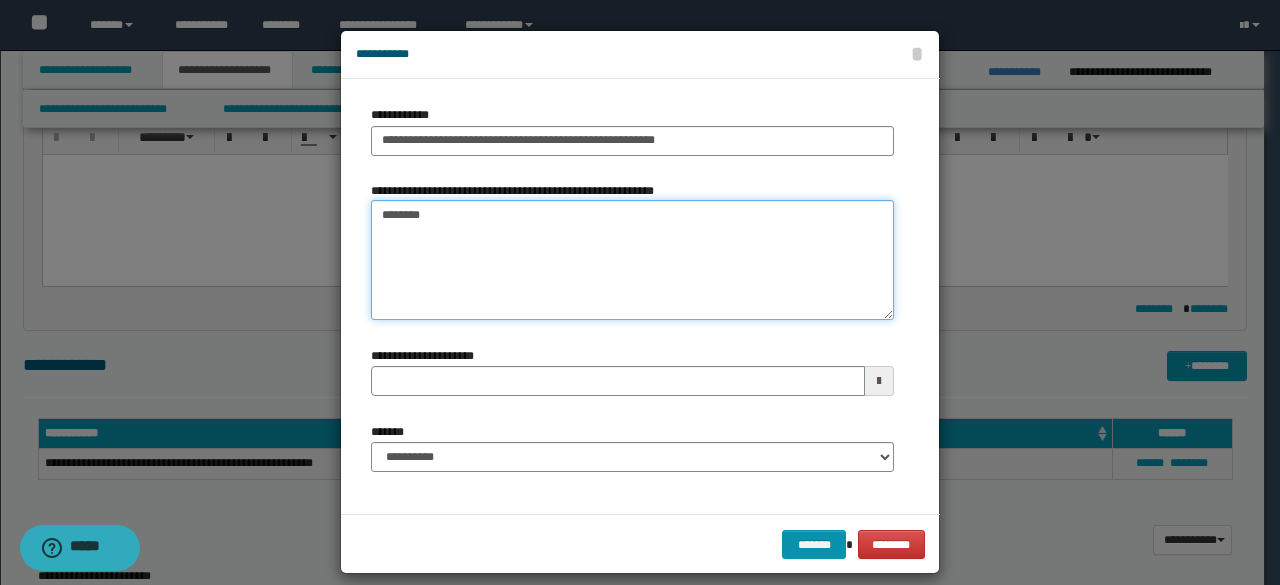 type on "*********" 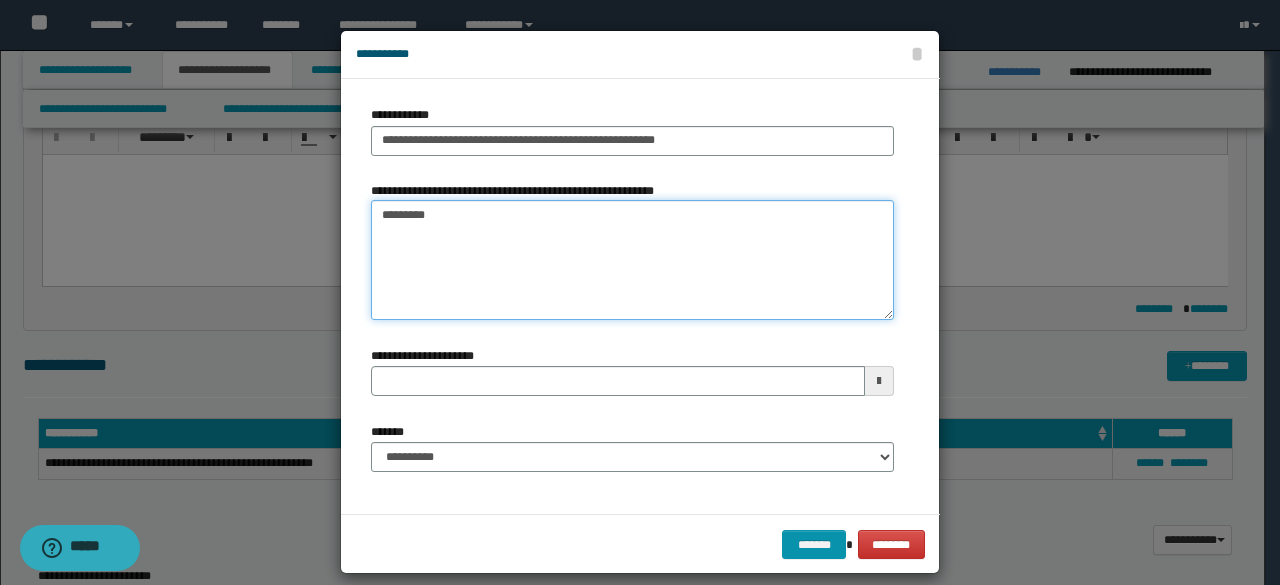 type 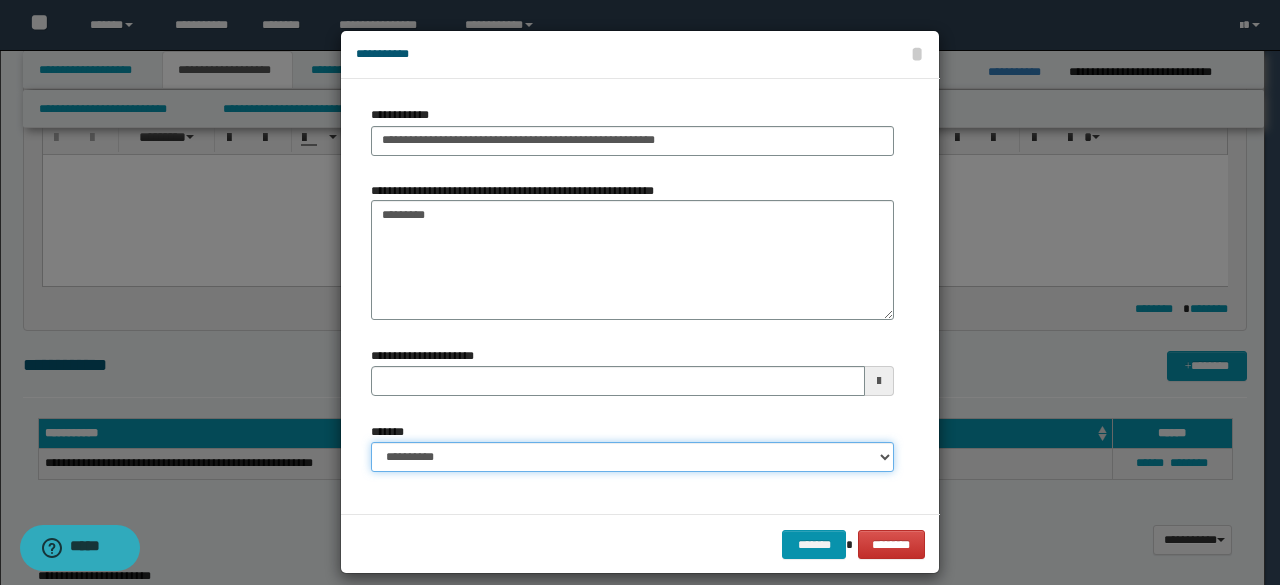 click on "**********" at bounding box center (632, 457) 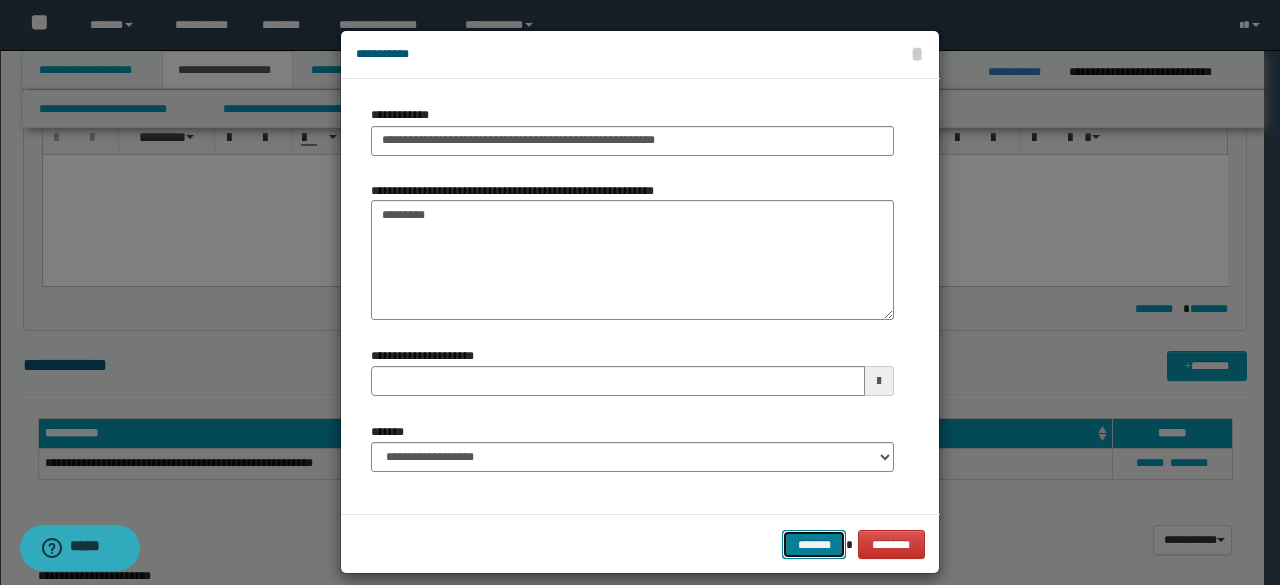 click on "*******" at bounding box center (814, 544) 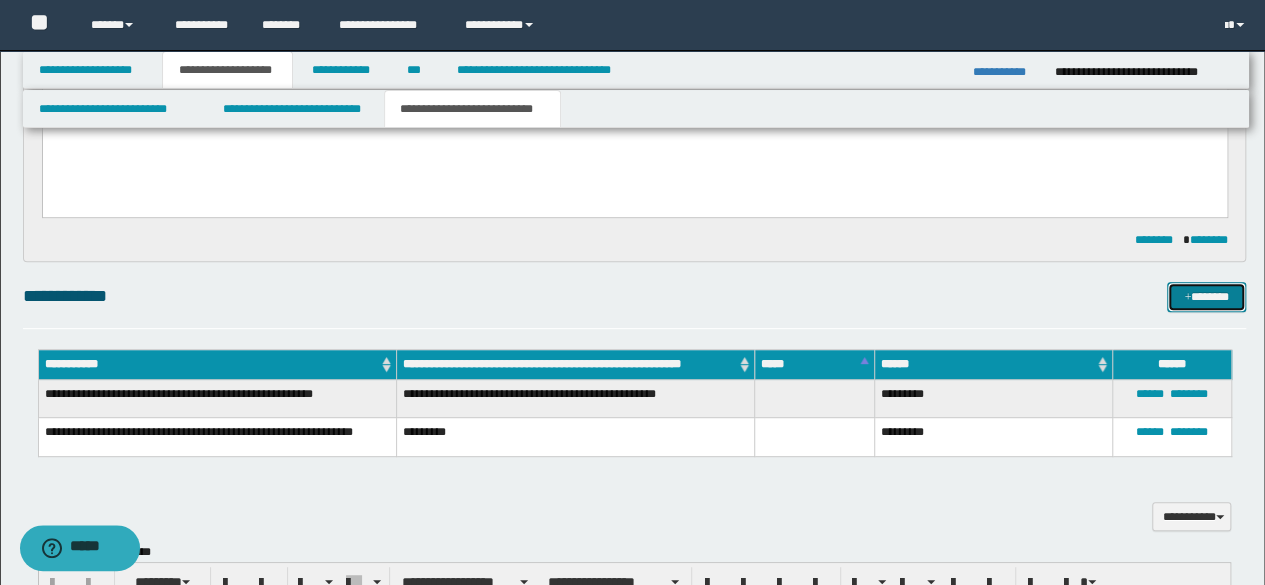 scroll, scrollTop: 300, scrollLeft: 0, axis: vertical 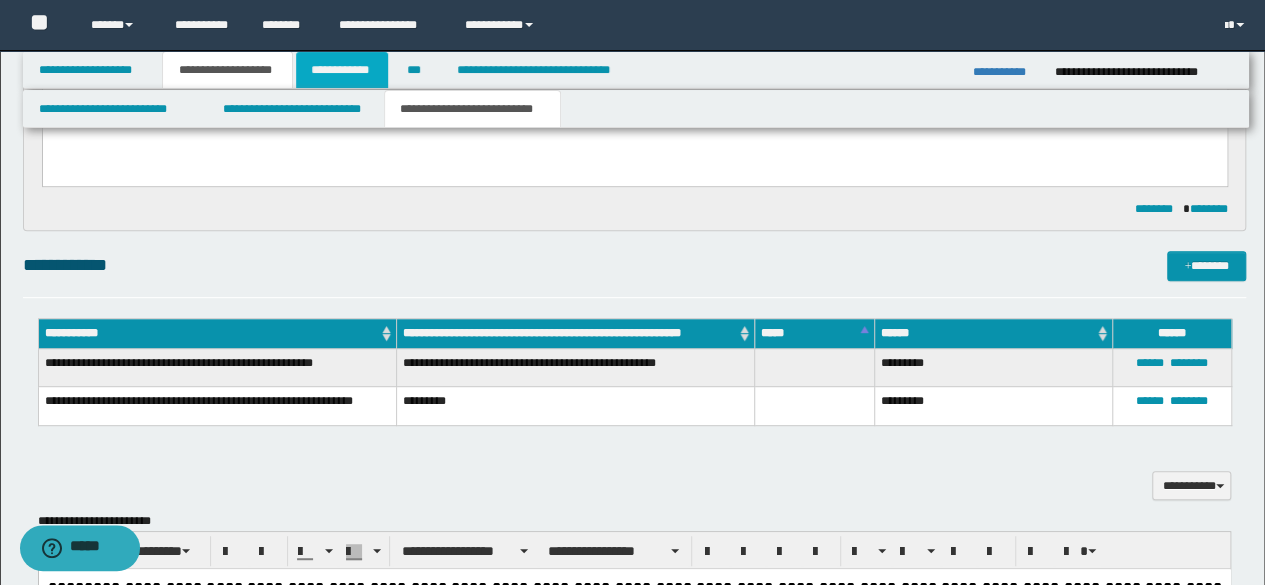 click on "**********" at bounding box center (342, 70) 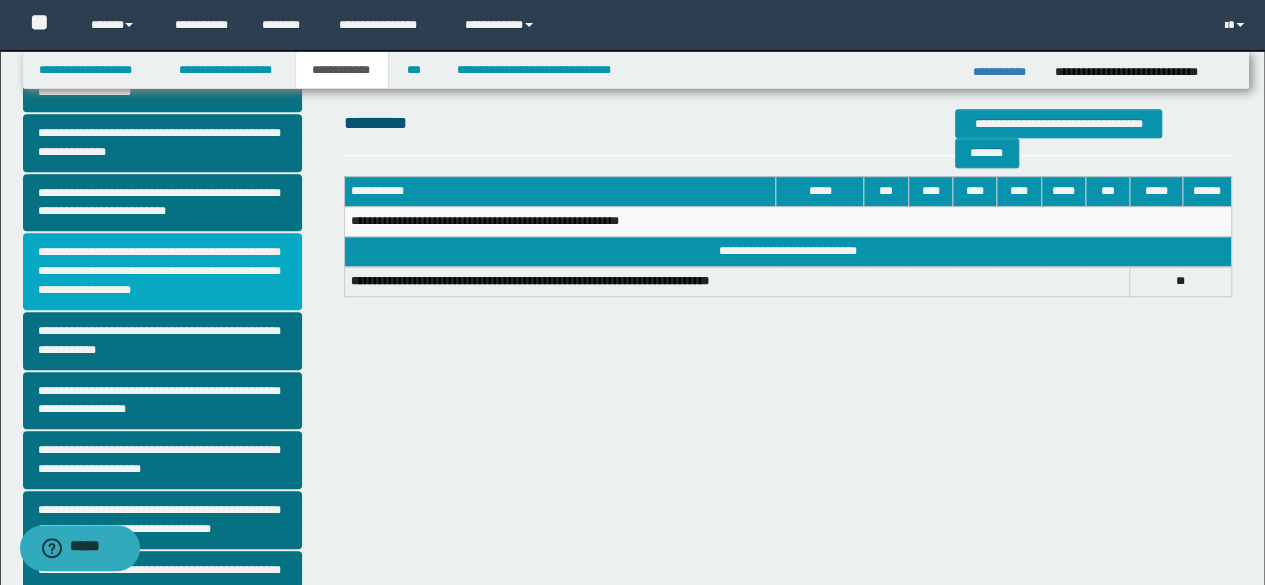 scroll, scrollTop: 469, scrollLeft: 0, axis: vertical 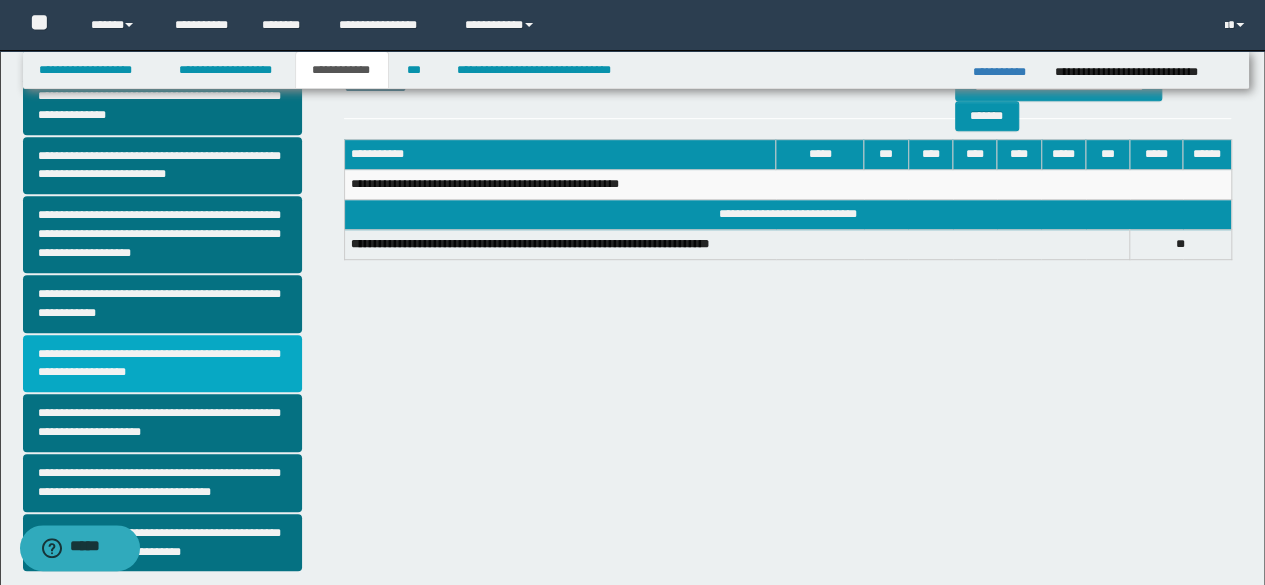 click on "**********" at bounding box center [162, 364] 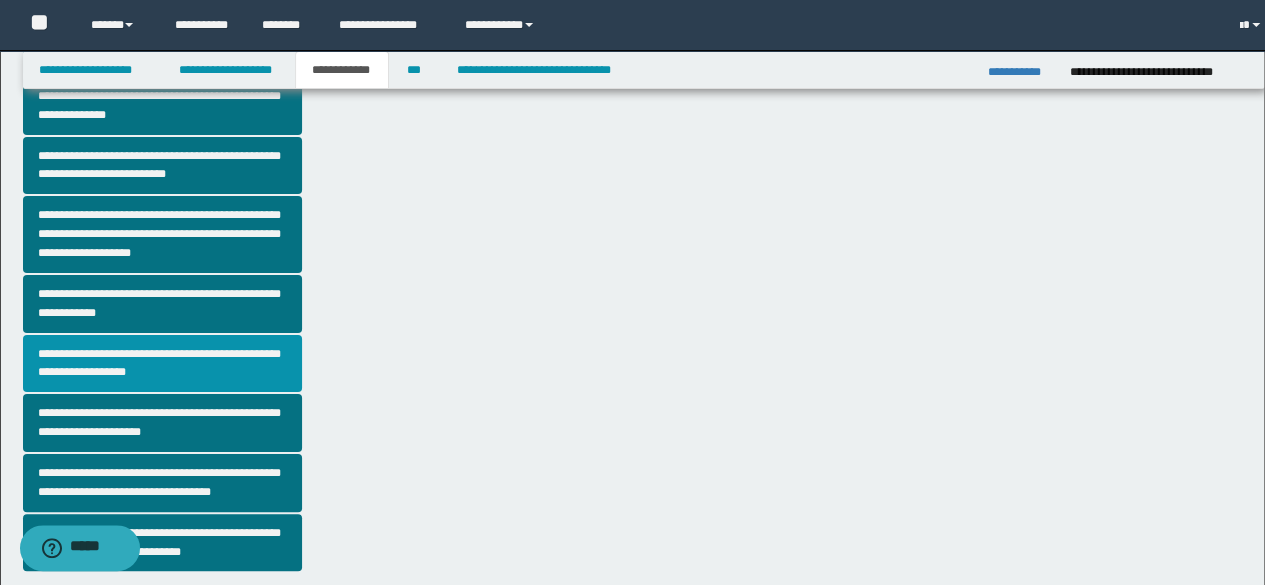 scroll, scrollTop: 0, scrollLeft: 0, axis: both 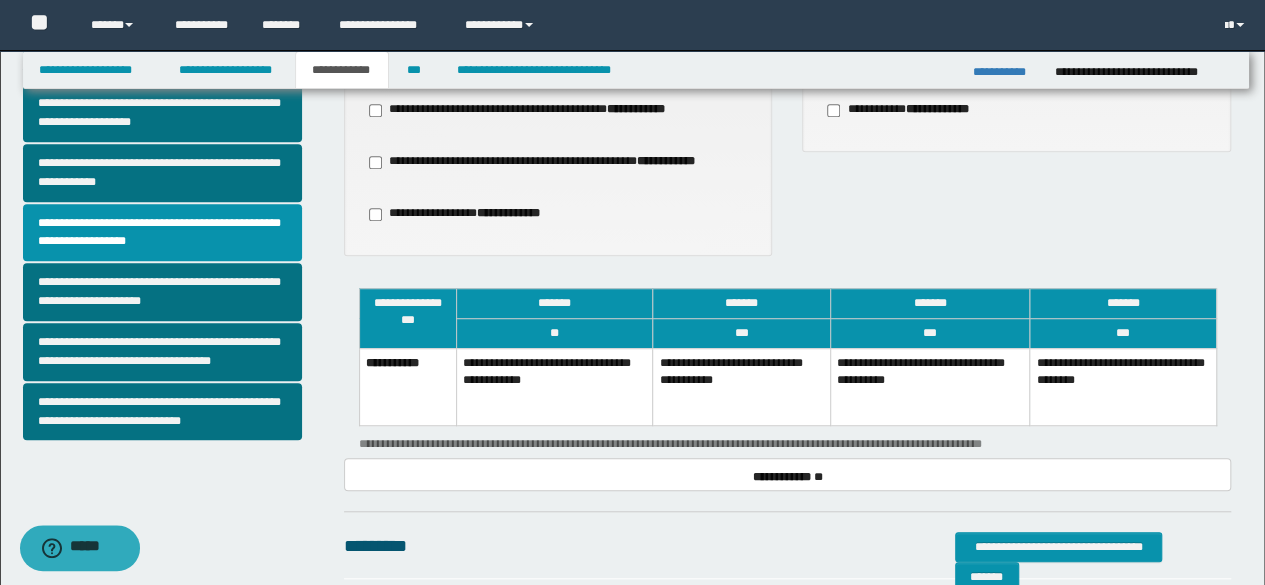 click on "**********" at bounding box center [741, 386] 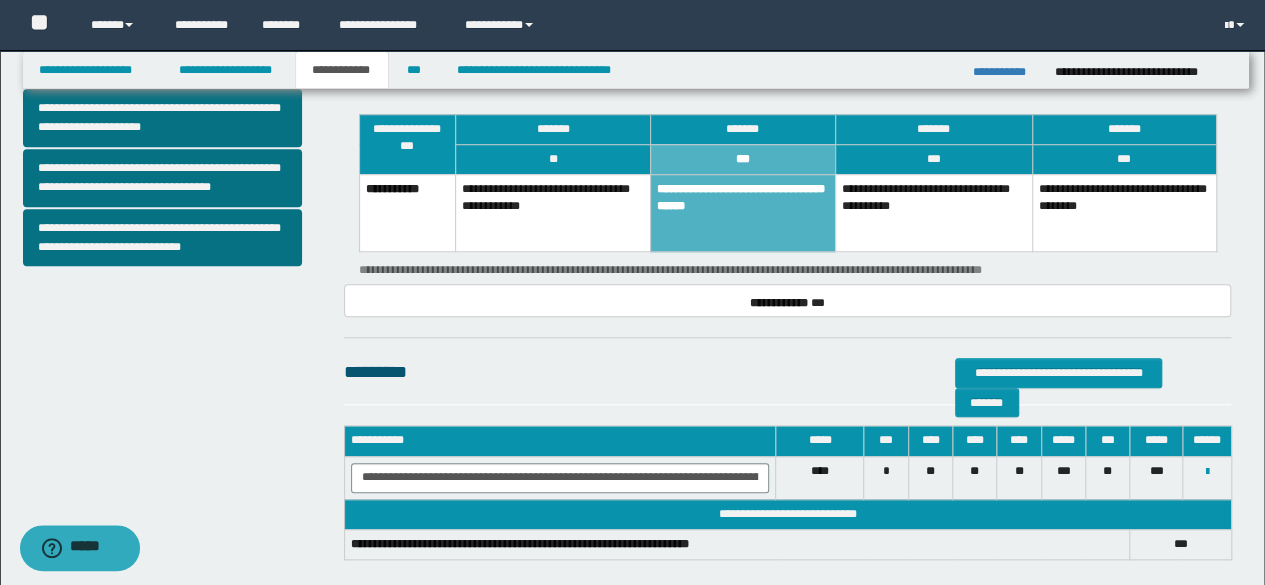 scroll, scrollTop: 774, scrollLeft: 0, axis: vertical 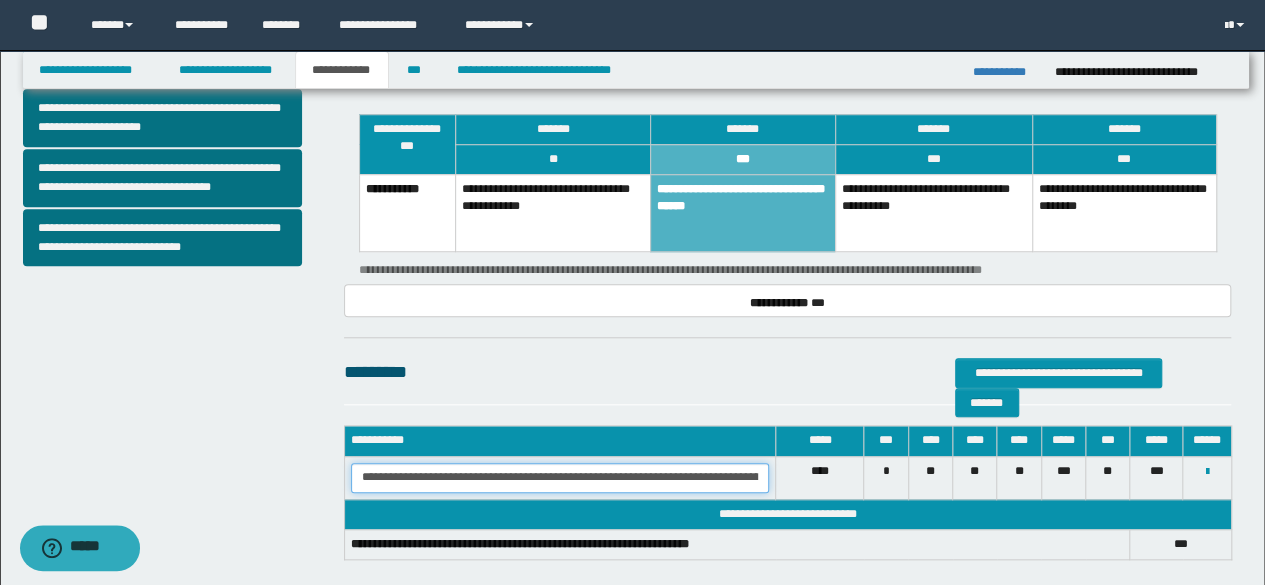 click on "**********" at bounding box center (560, 478) 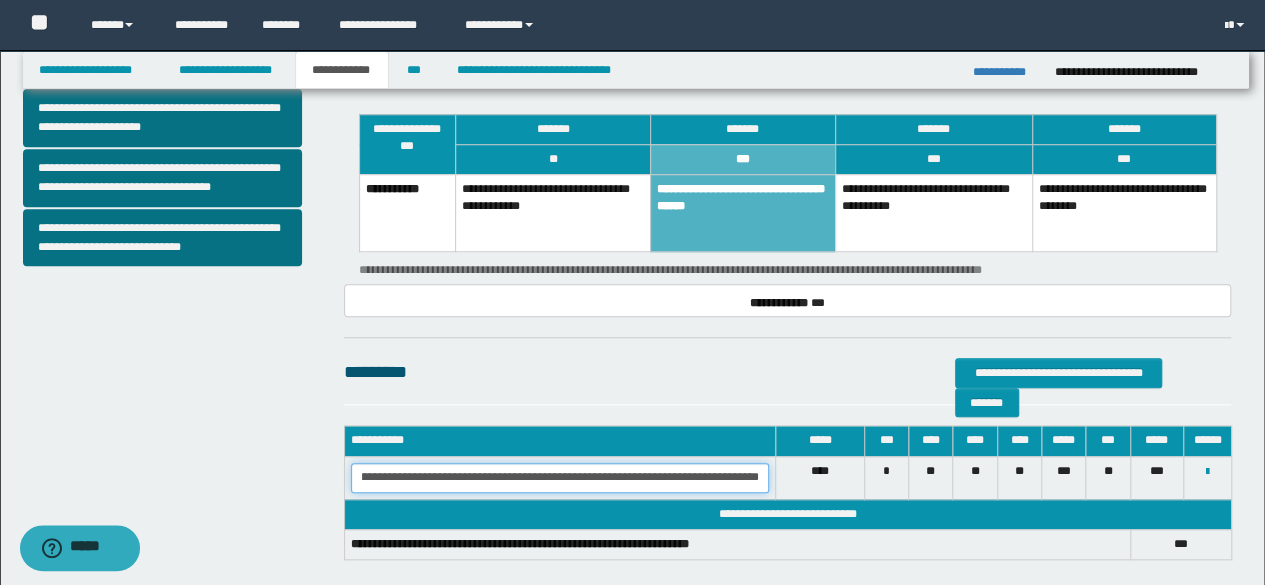 scroll, scrollTop: 0, scrollLeft: 53, axis: horizontal 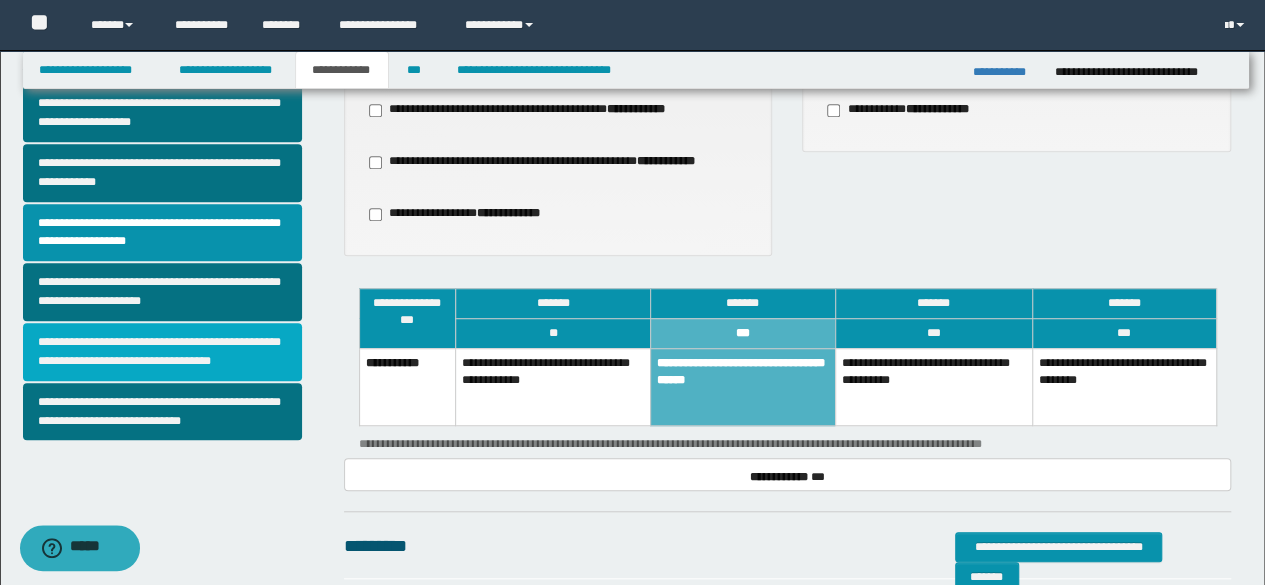 type on "**********" 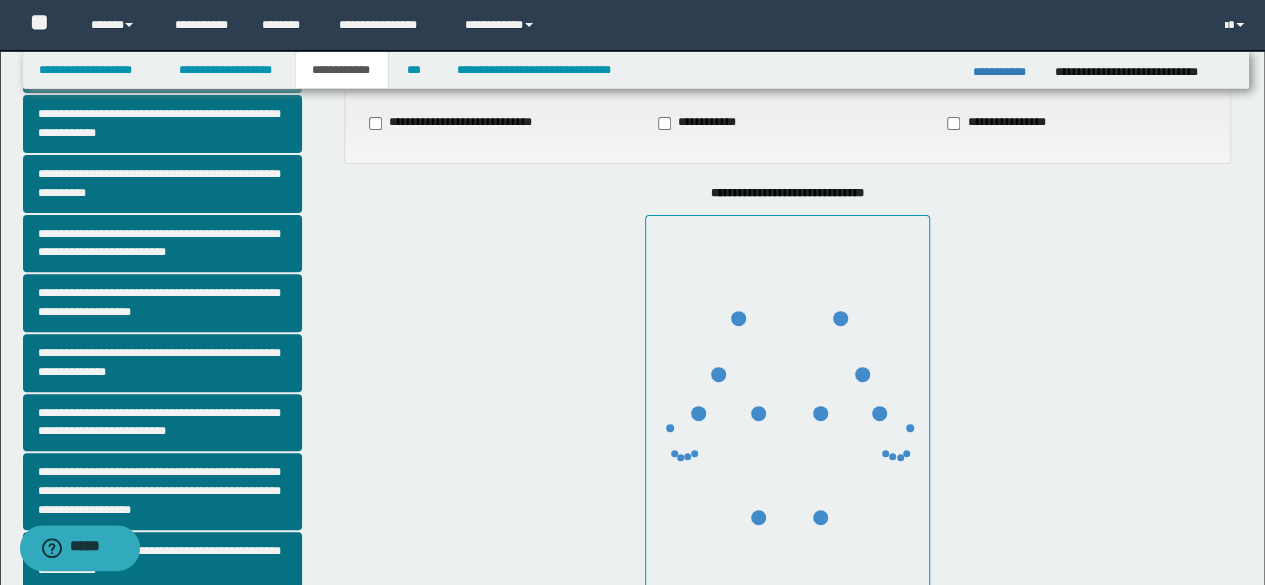 scroll, scrollTop: 332, scrollLeft: 0, axis: vertical 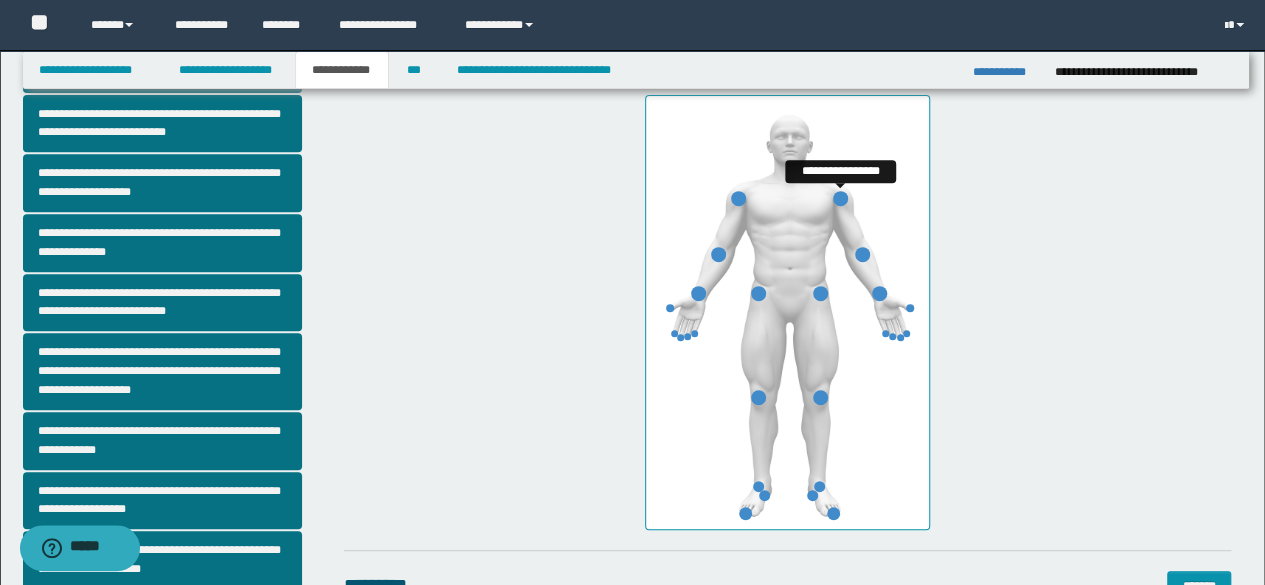 click at bounding box center [840, 198] 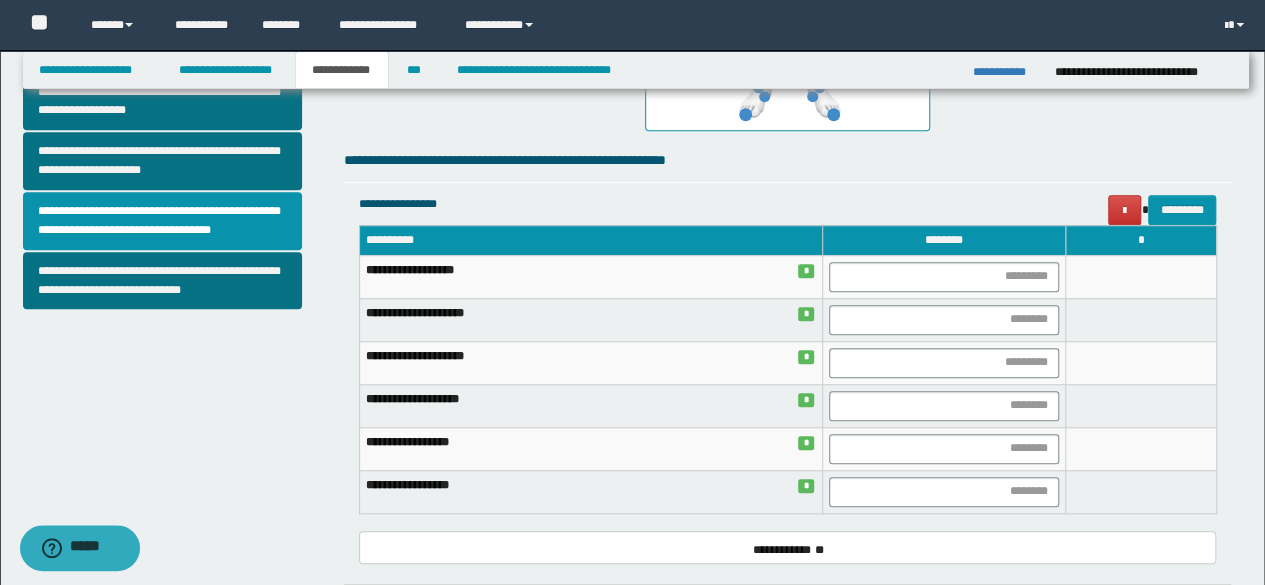scroll, scrollTop: 732, scrollLeft: 0, axis: vertical 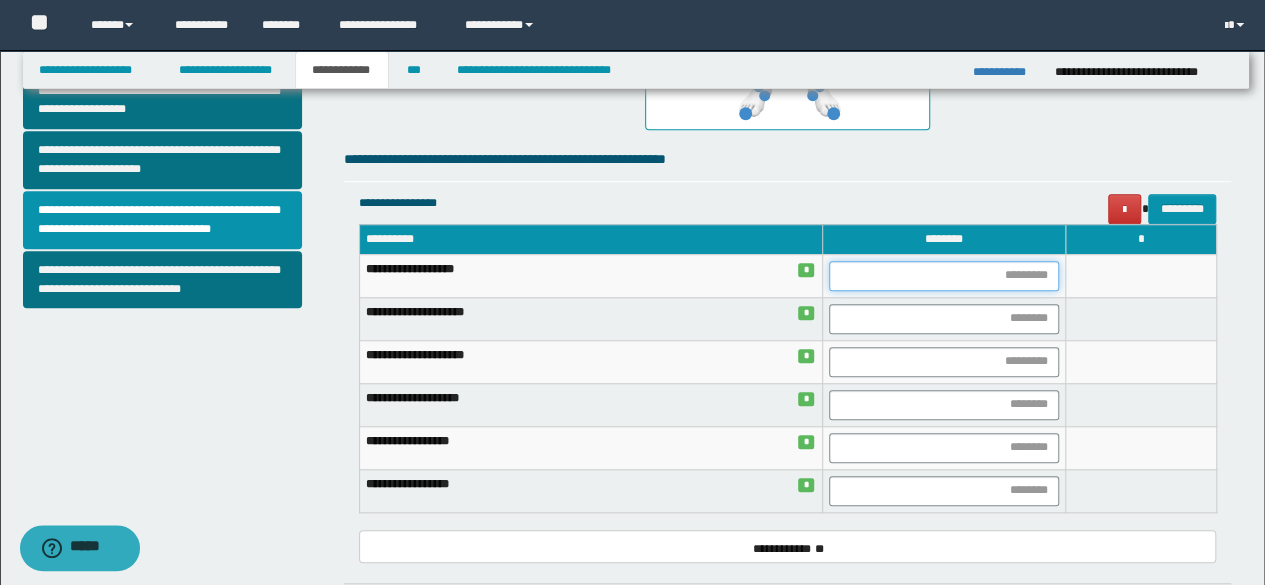 drag, startPoint x: 996, startPoint y: 276, endPoint x: 1088, endPoint y: 263, distance: 92.91394 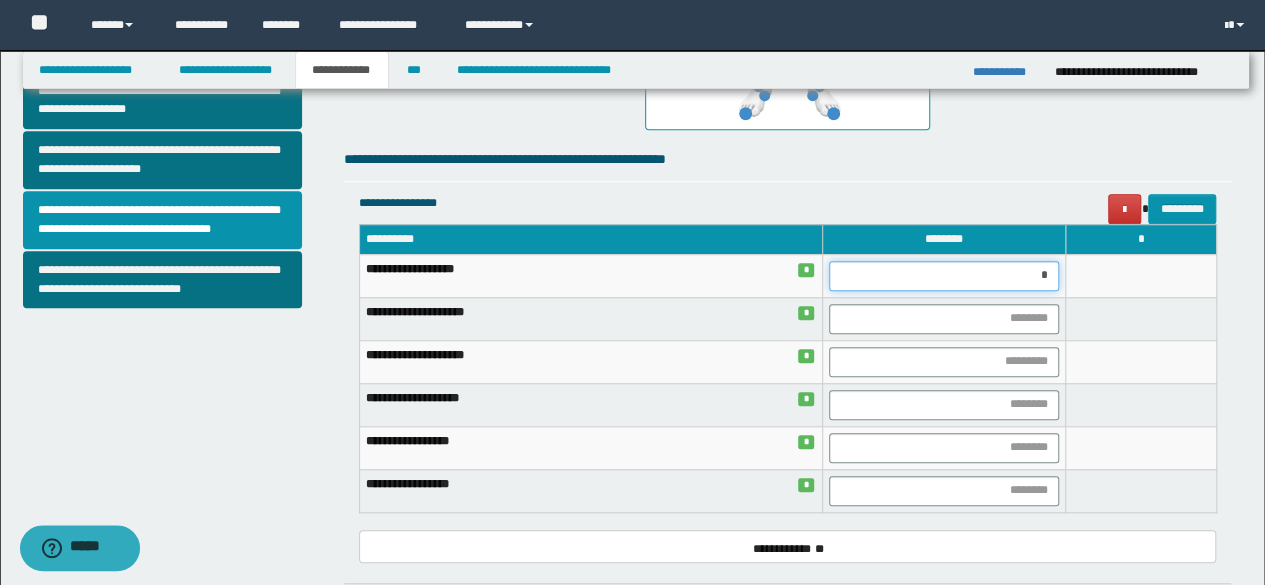 type on "**" 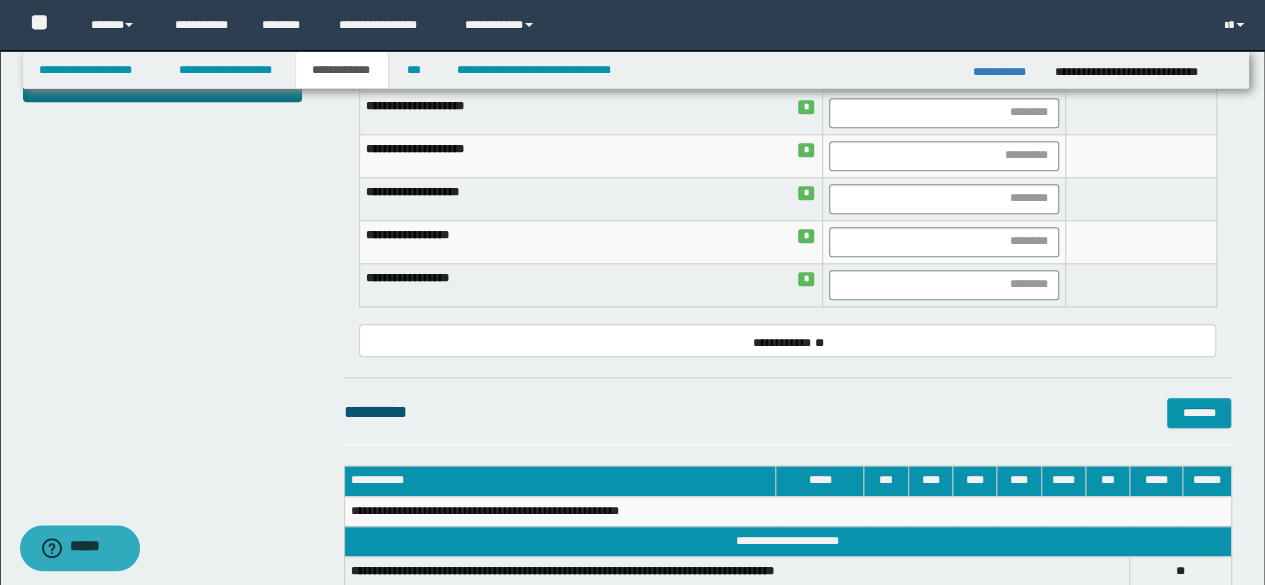 scroll, scrollTop: 832, scrollLeft: 0, axis: vertical 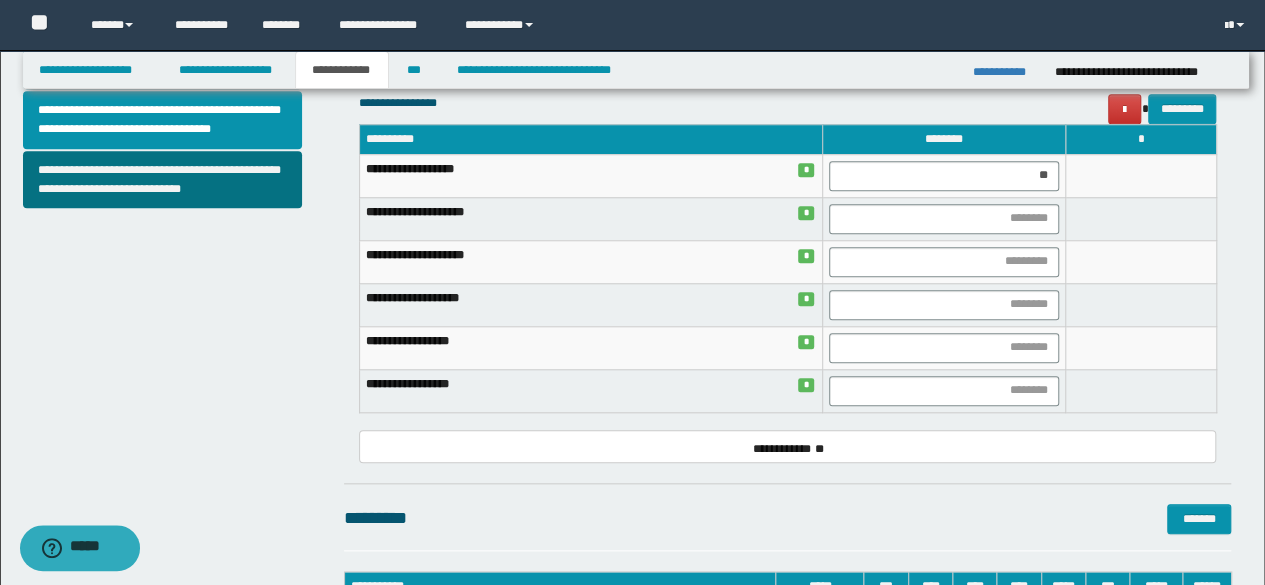 click on "**********" at bounding box center [788, 12] 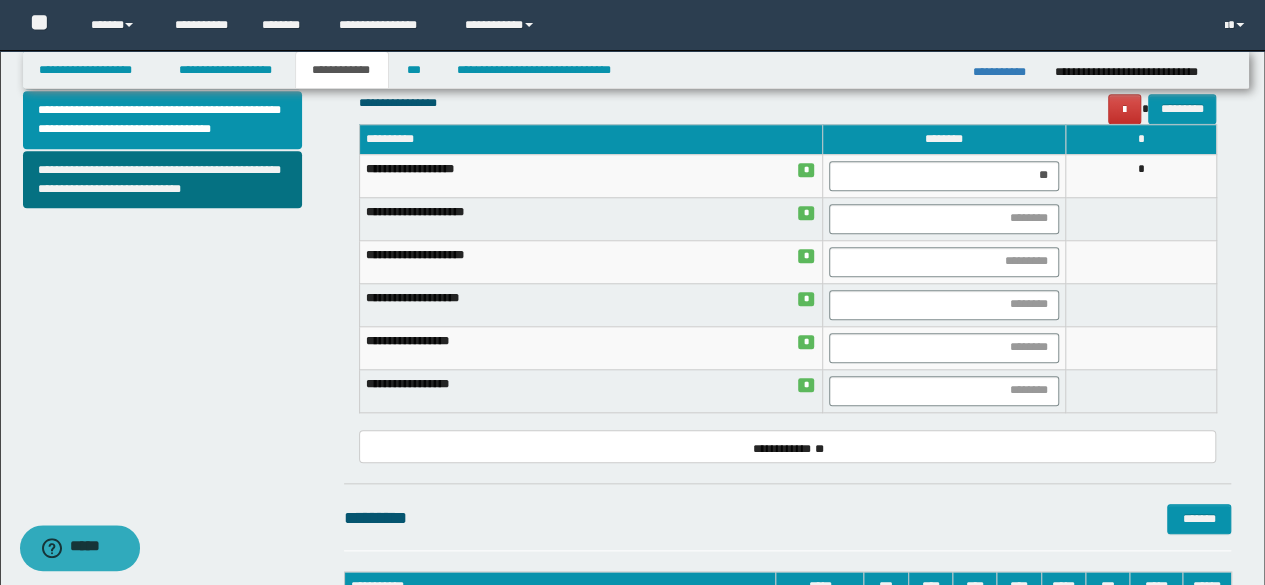 click on "**********" at bounding box center (788, 446) 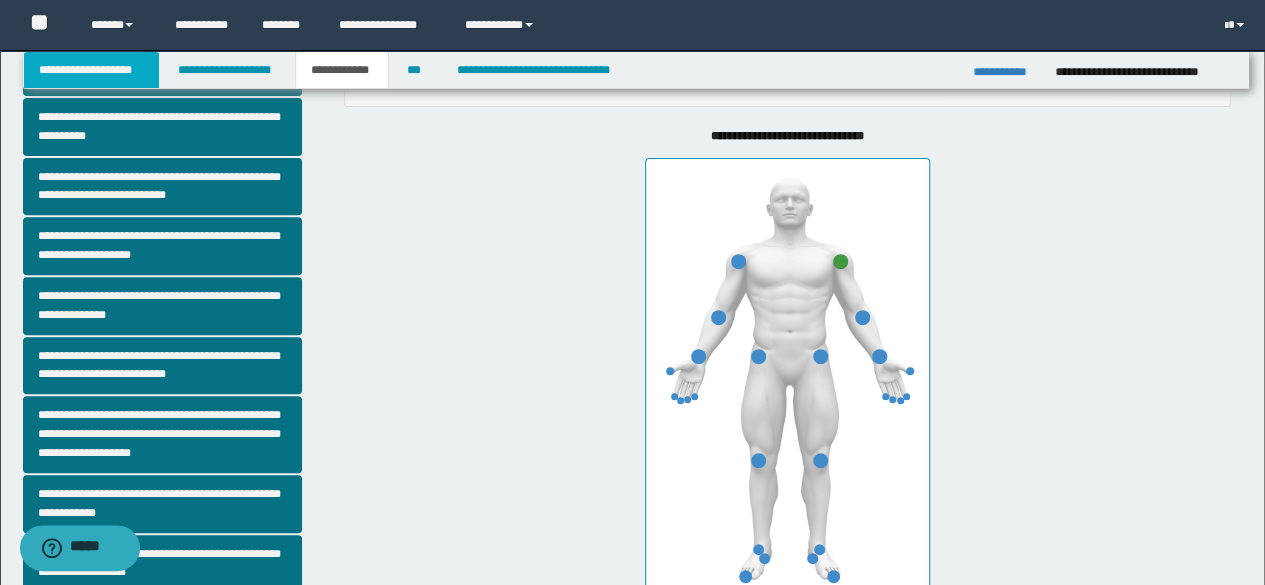 scroll, scrollTop: 132, scrollLeft: 0, axis: vertical 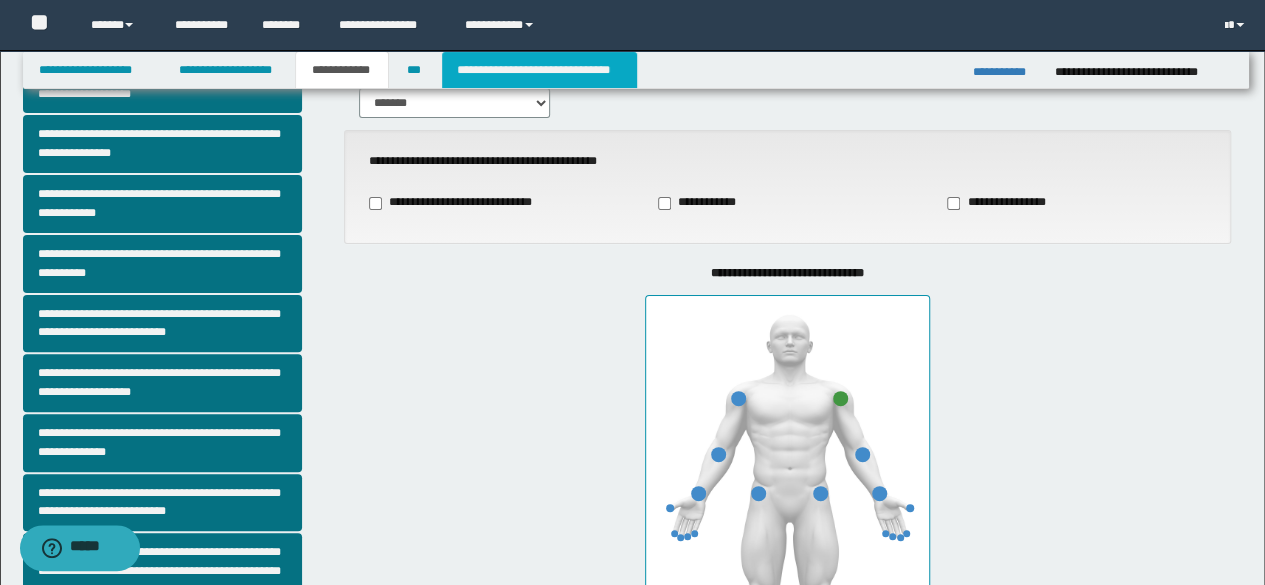 click on "**********" at bounding box center [539, 70] 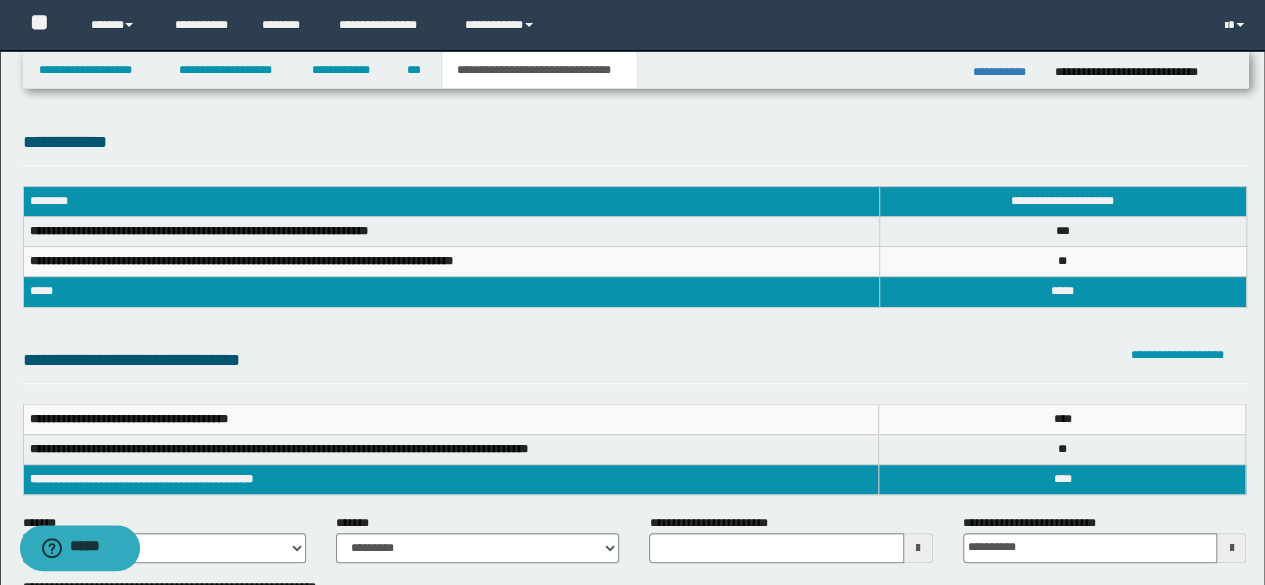 scroll, scrollTop: 200, scrollLeft: 0, axis: vertical 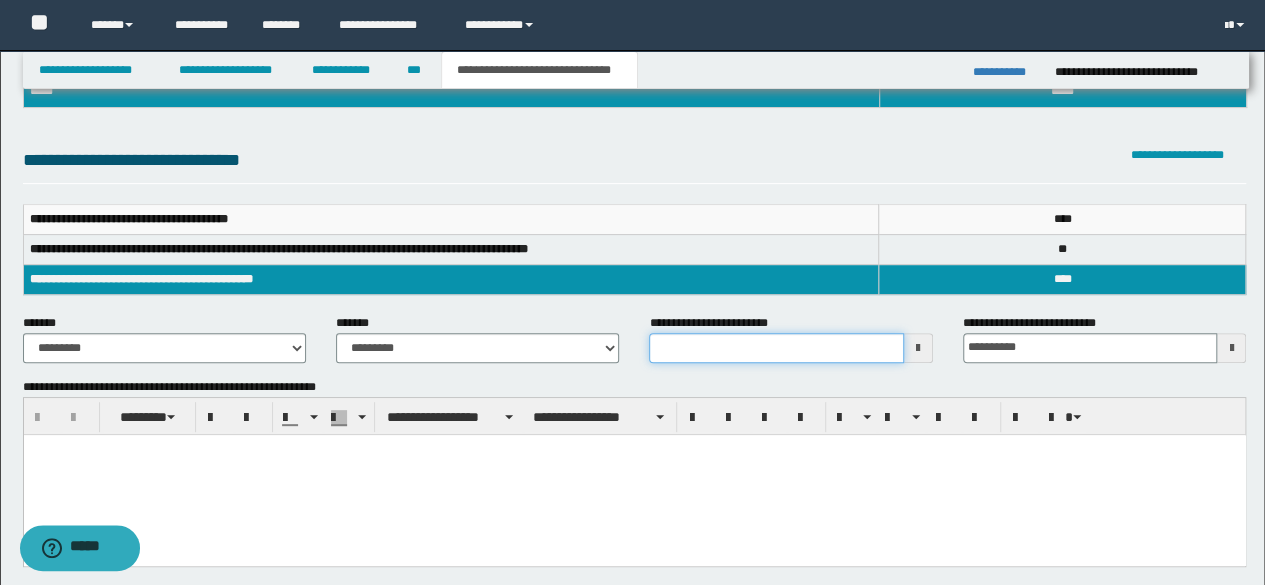 click on "**********" at bounding box center [776, 348] 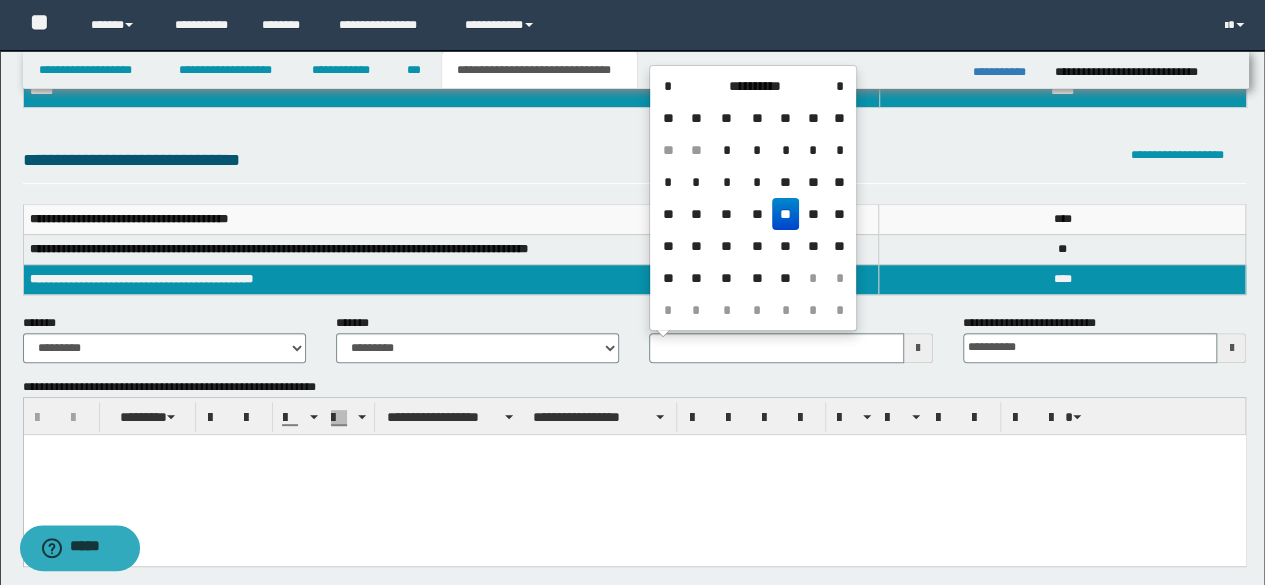 click on "**" at bounding box center (786, 214) 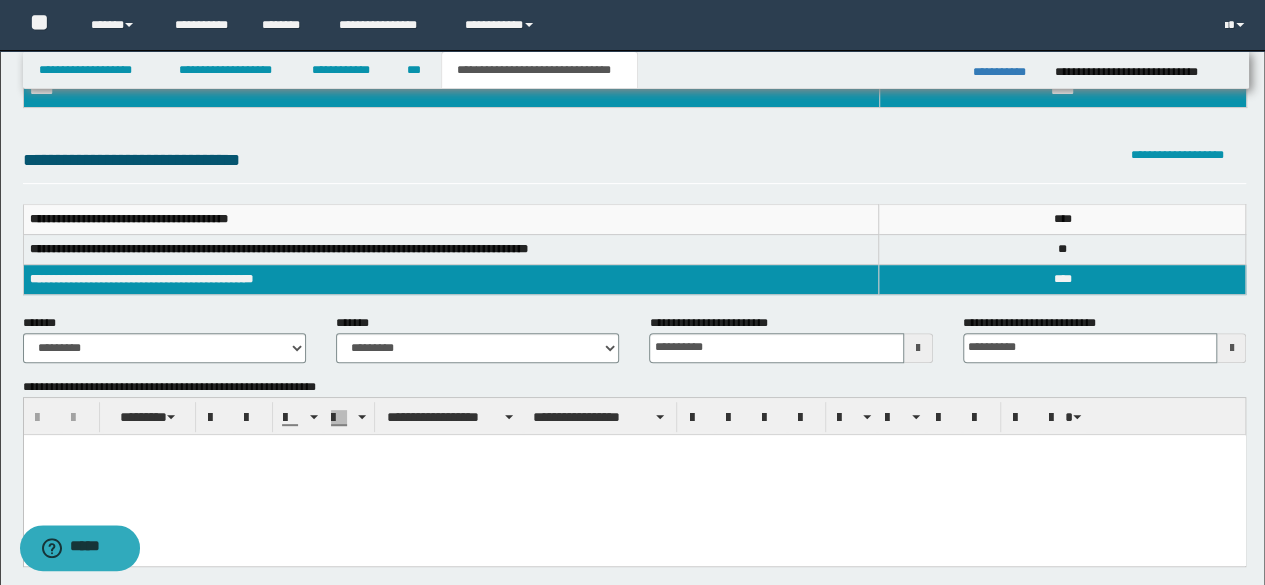 click at bounding box center [634, 449] 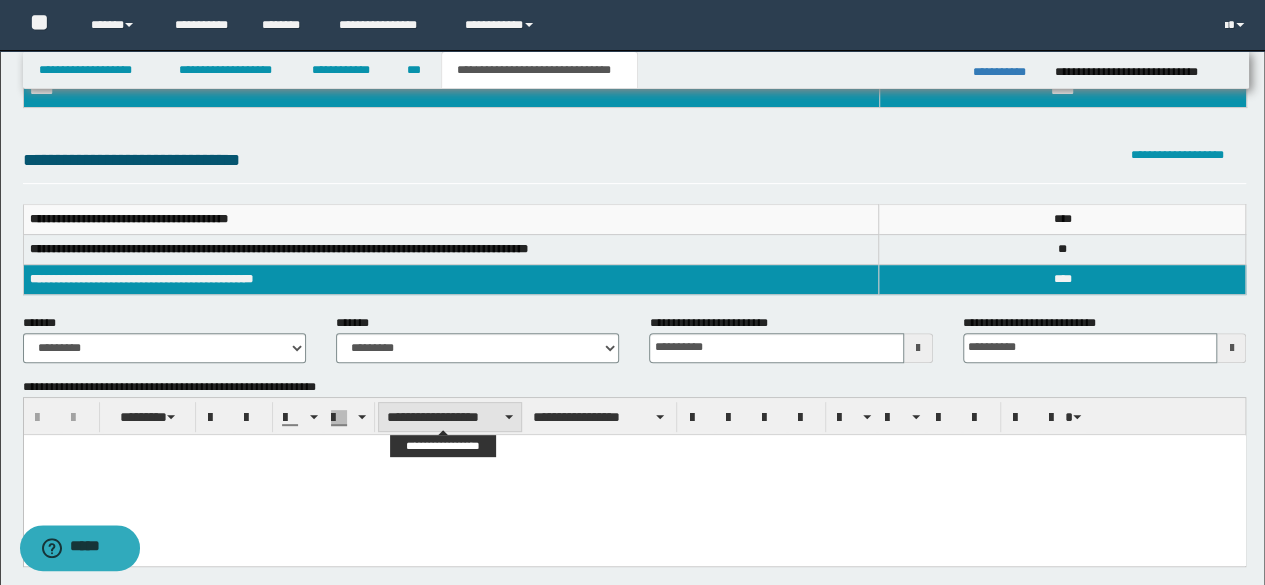 click on "**********" at bounding box center [450, 417] 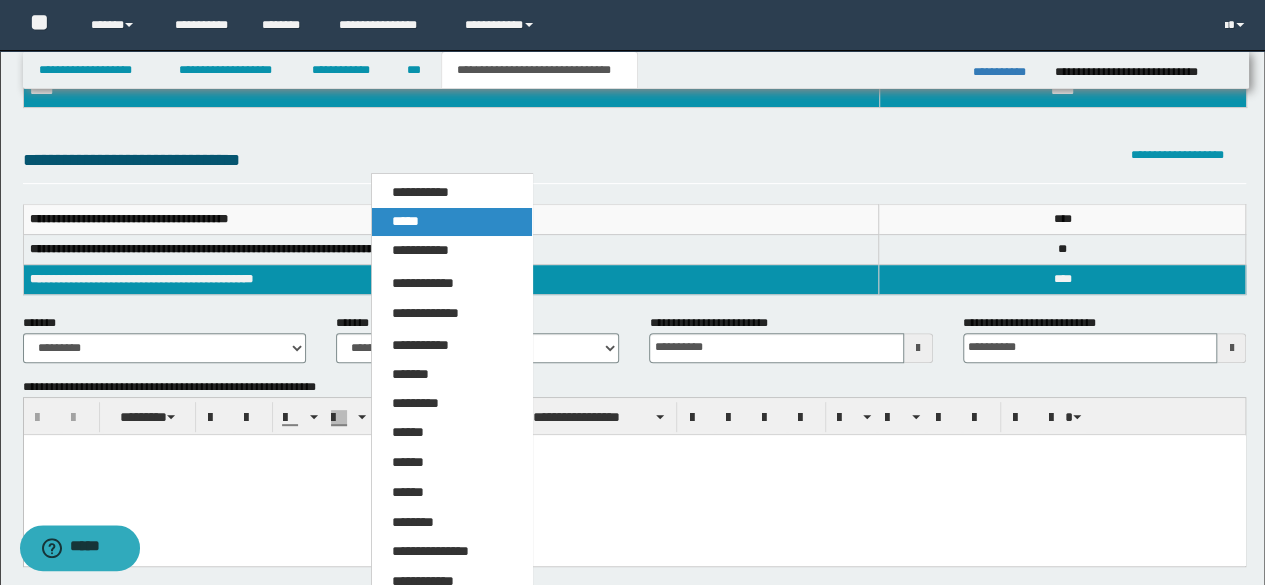 click on "*****" at bounding box center [405, 221] 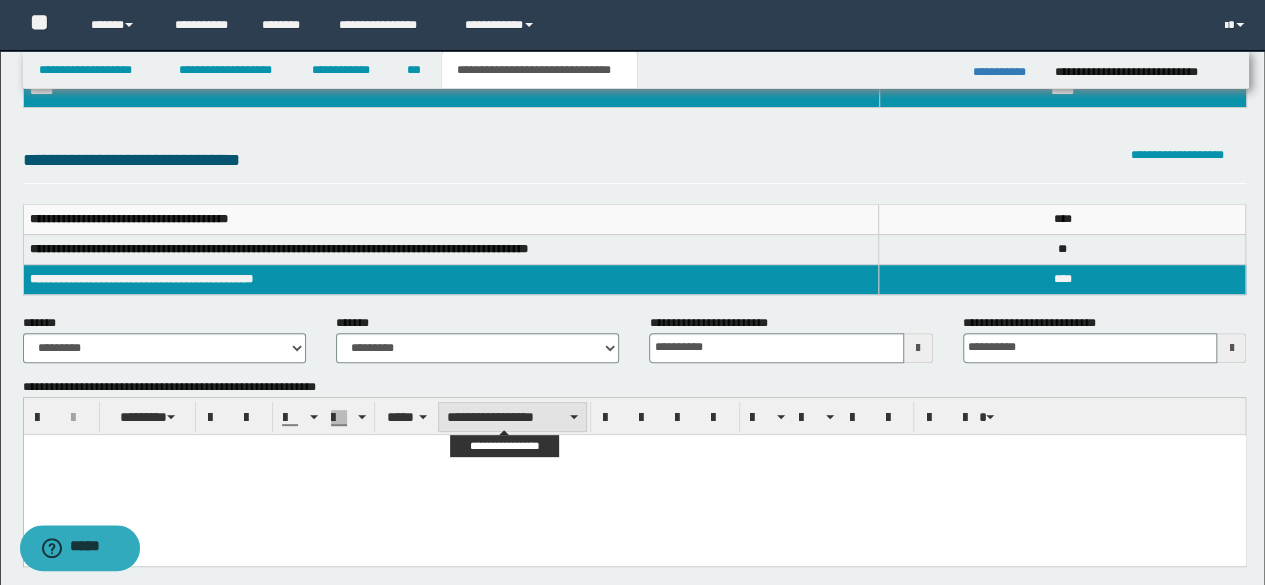 click at bounding box center [574, 417] 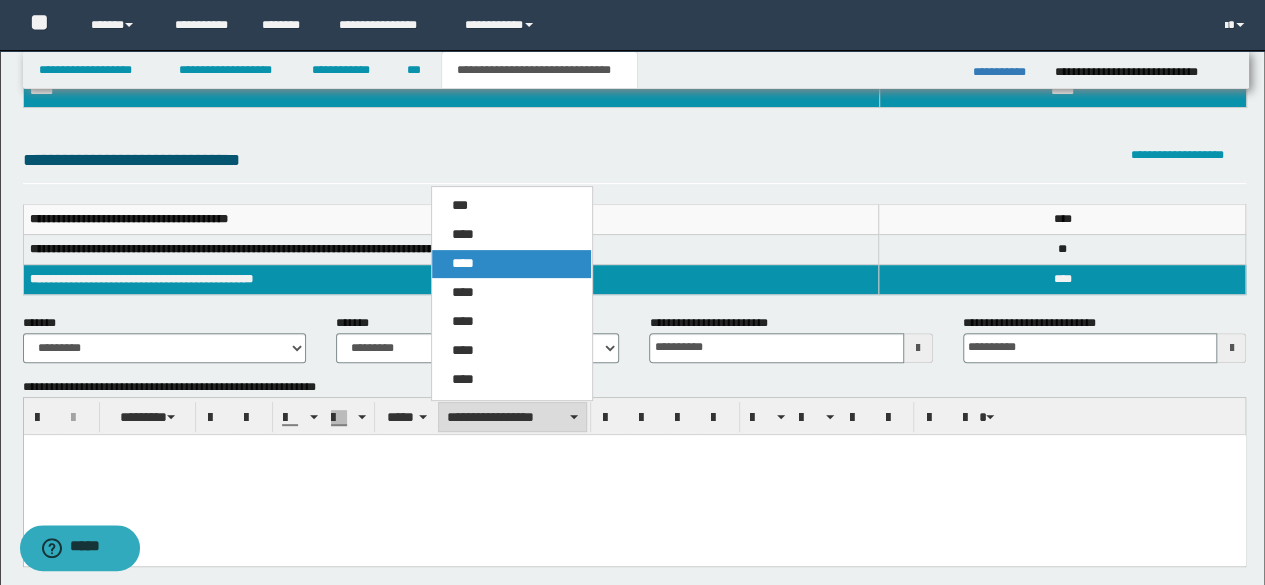click on "****" at bounding box center [463, 263] 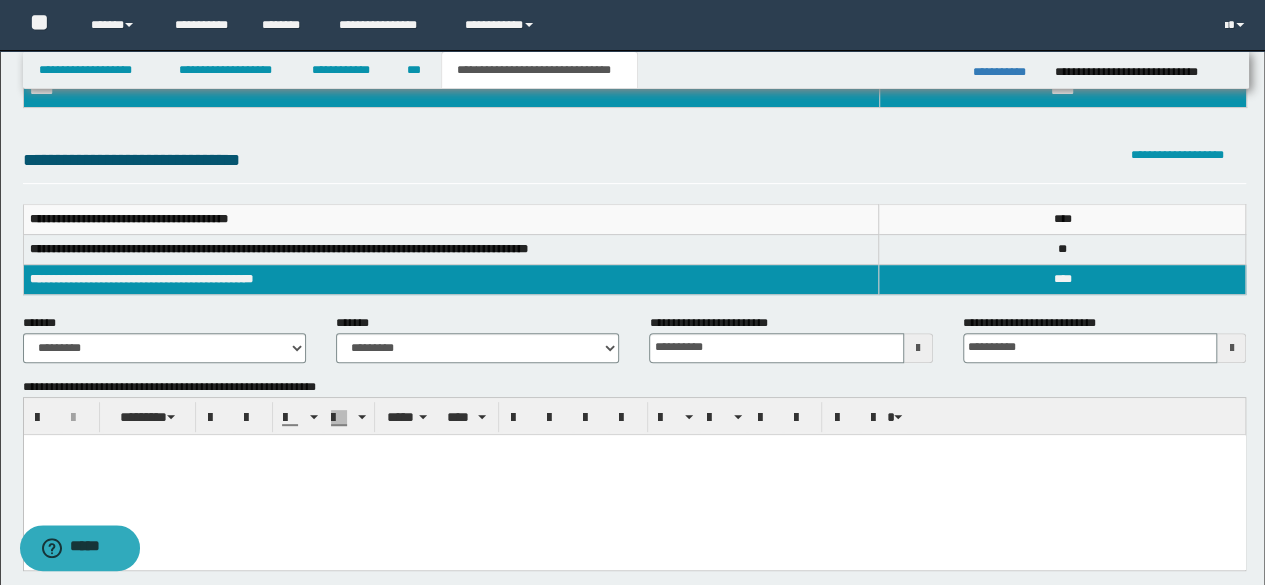 type 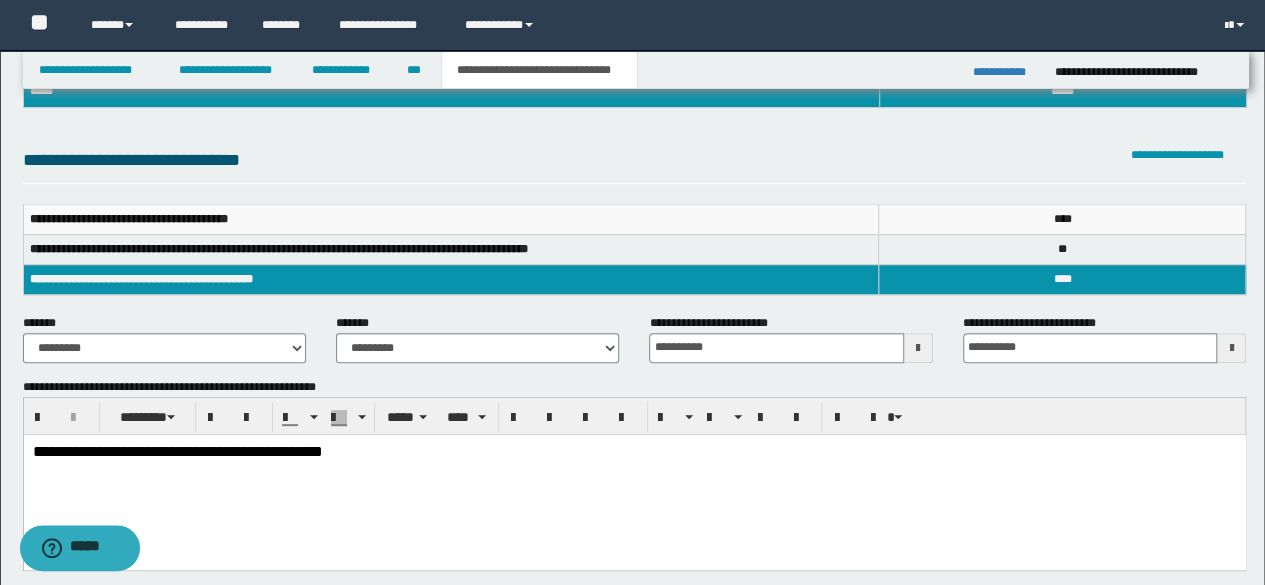 scroll, scrollTop: 0, scrollLeft: 0, axis: both 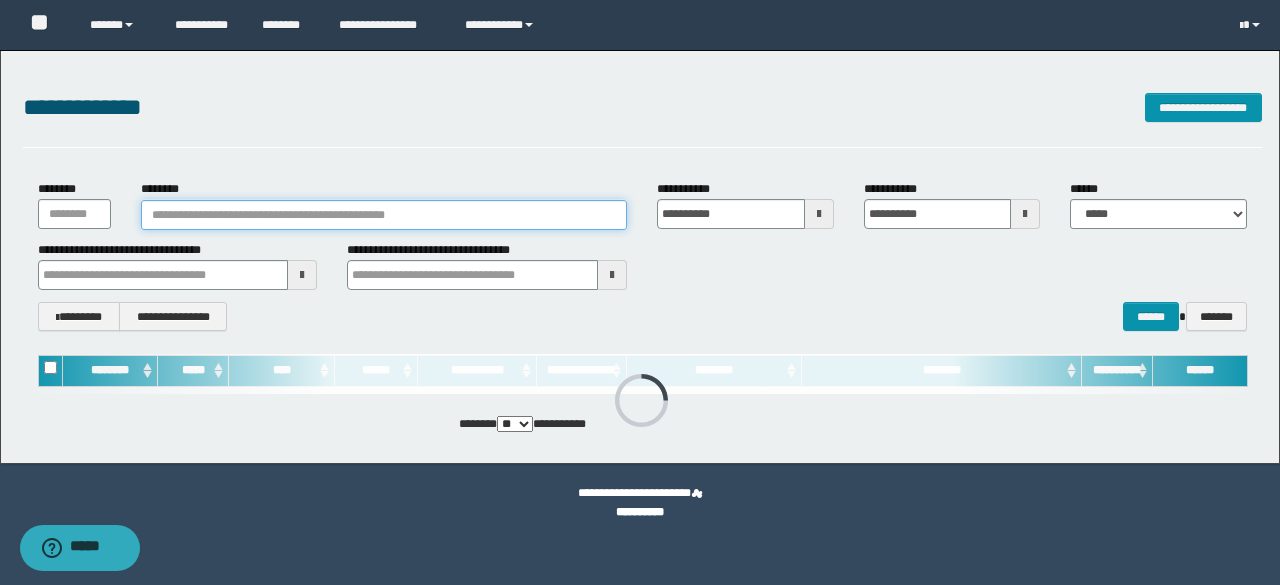click on "********" at bounding box center (384, 215) 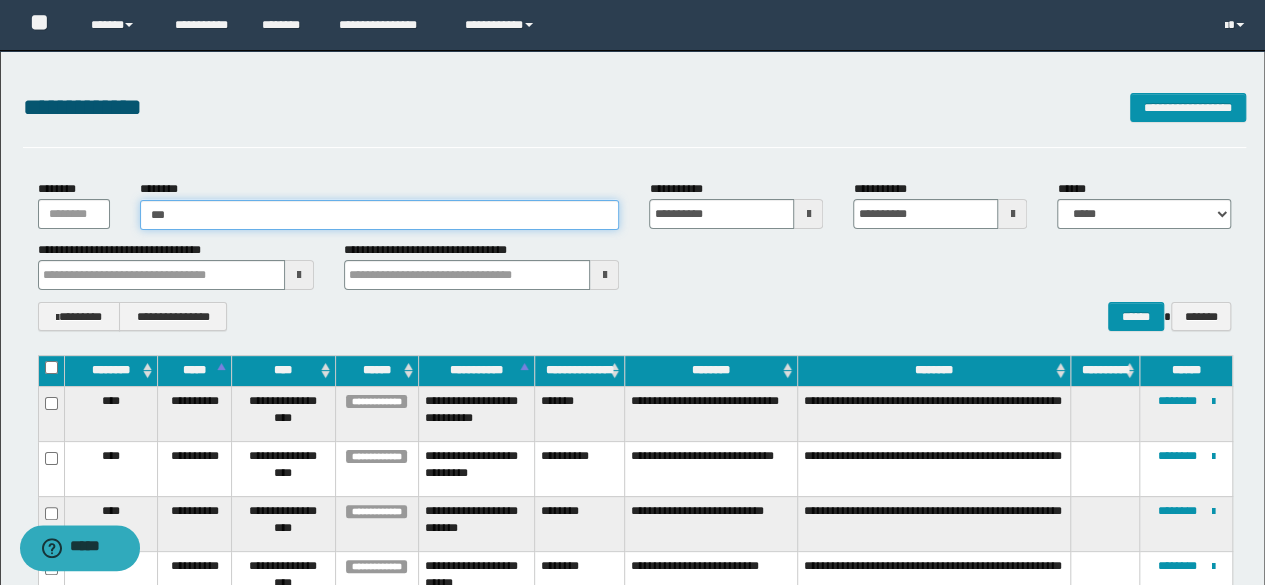 type on "****" 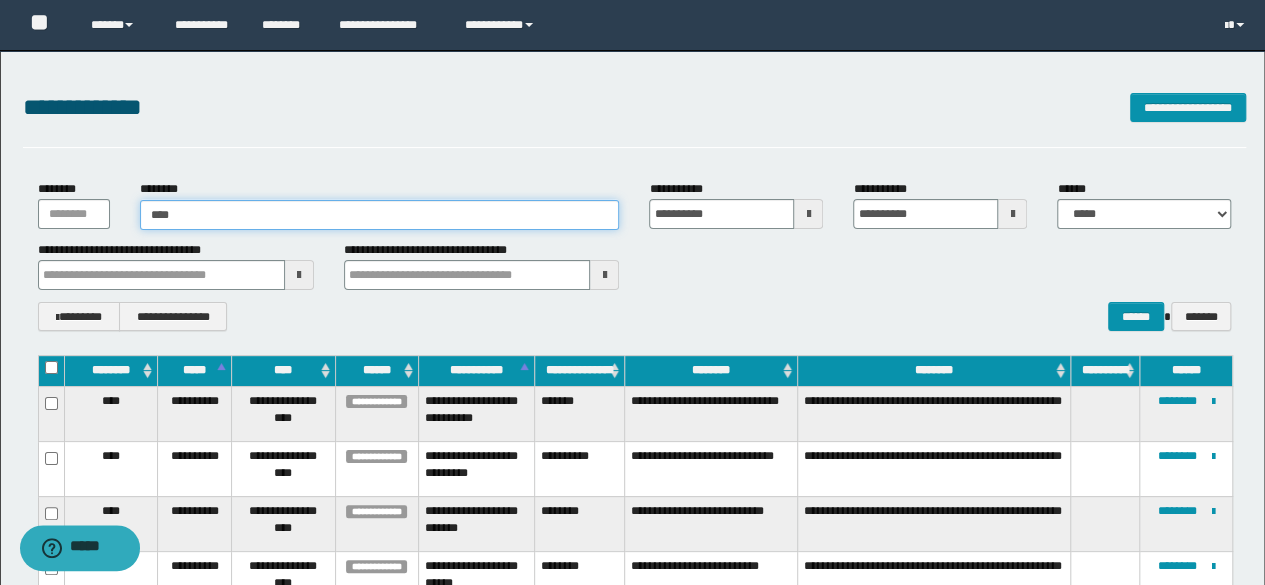 type on "****" 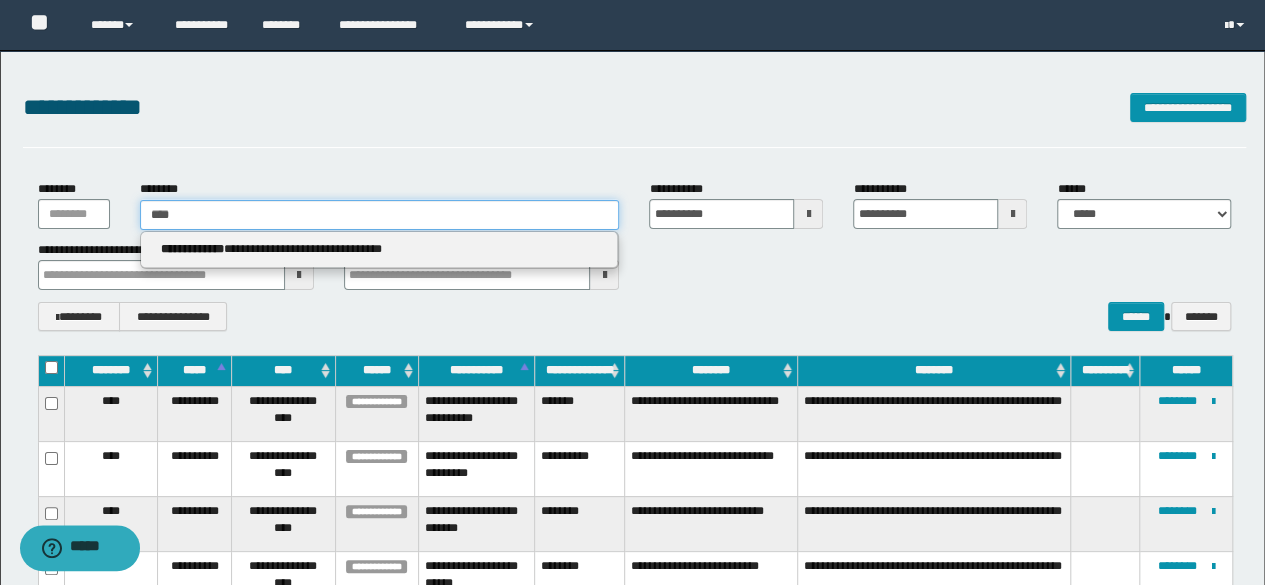 type 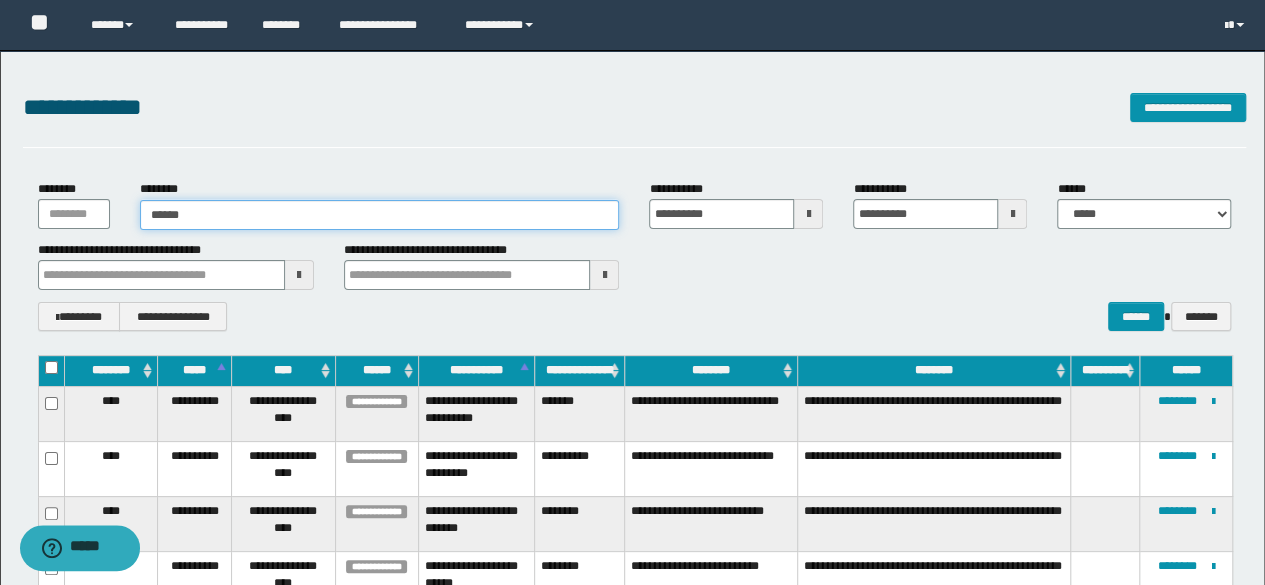 type on "*******" 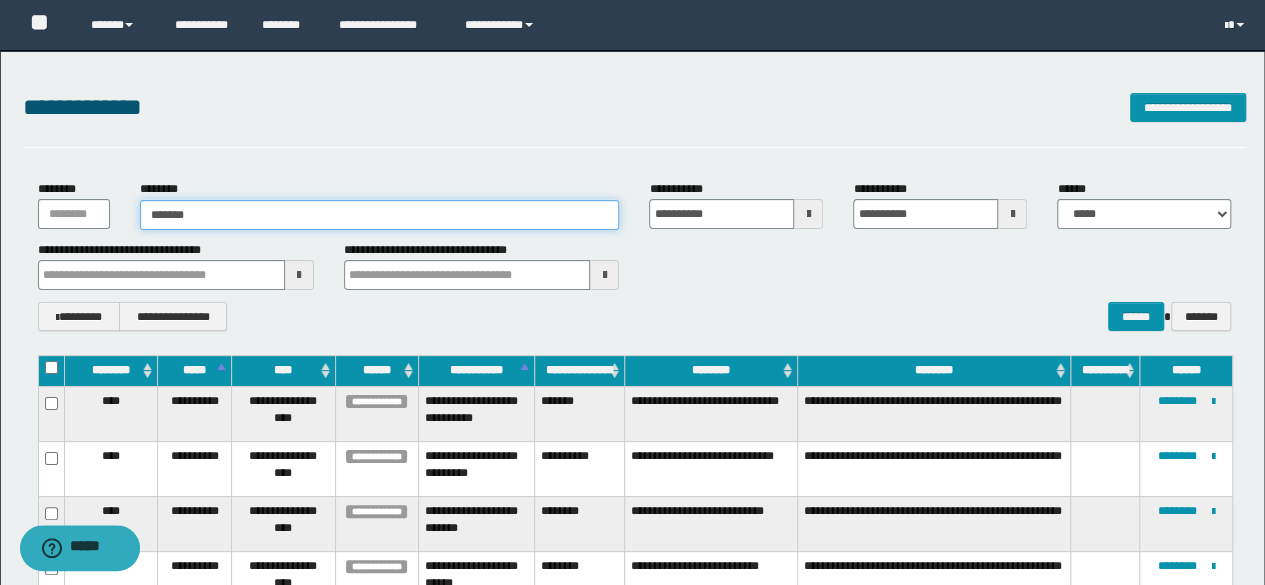 type on "*******" 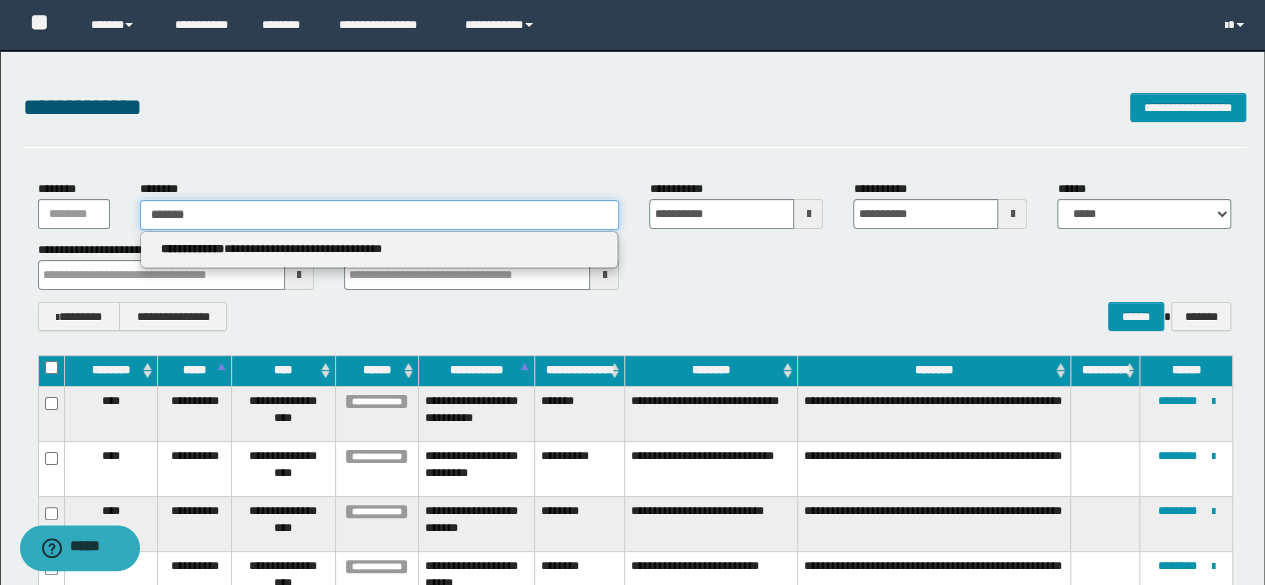 type 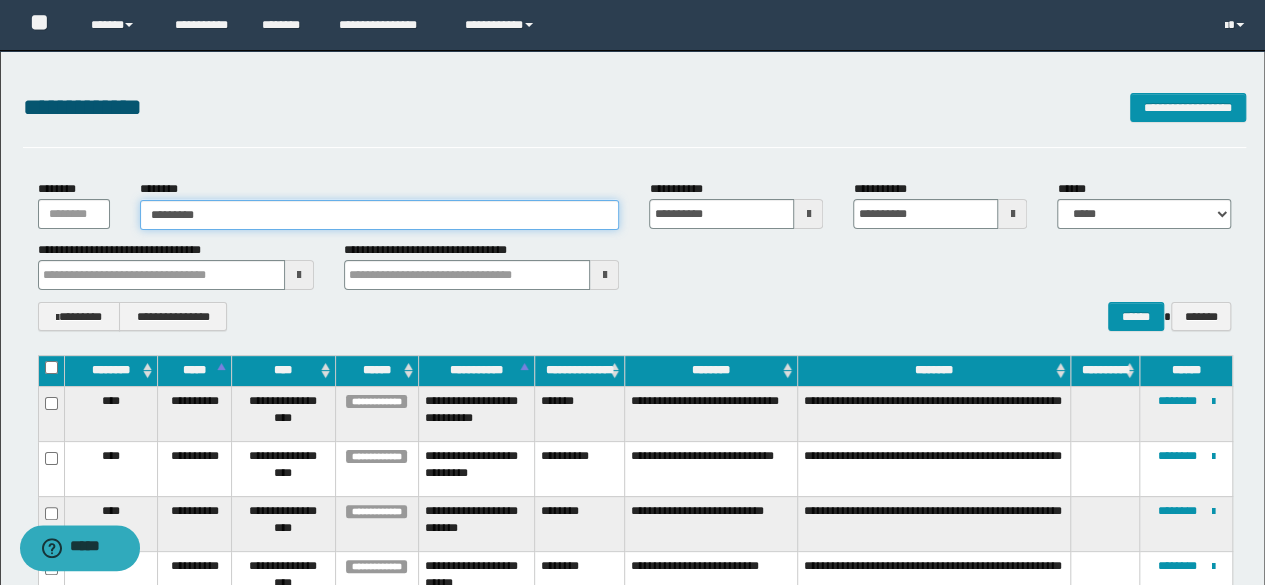 type on "**********" 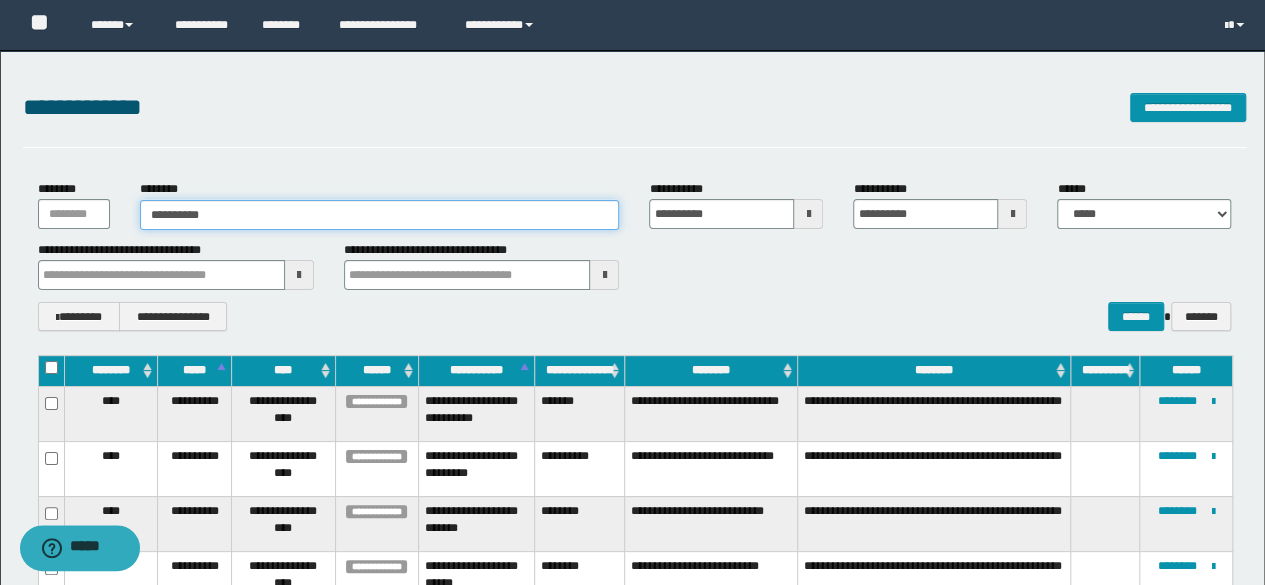 type on "**********" 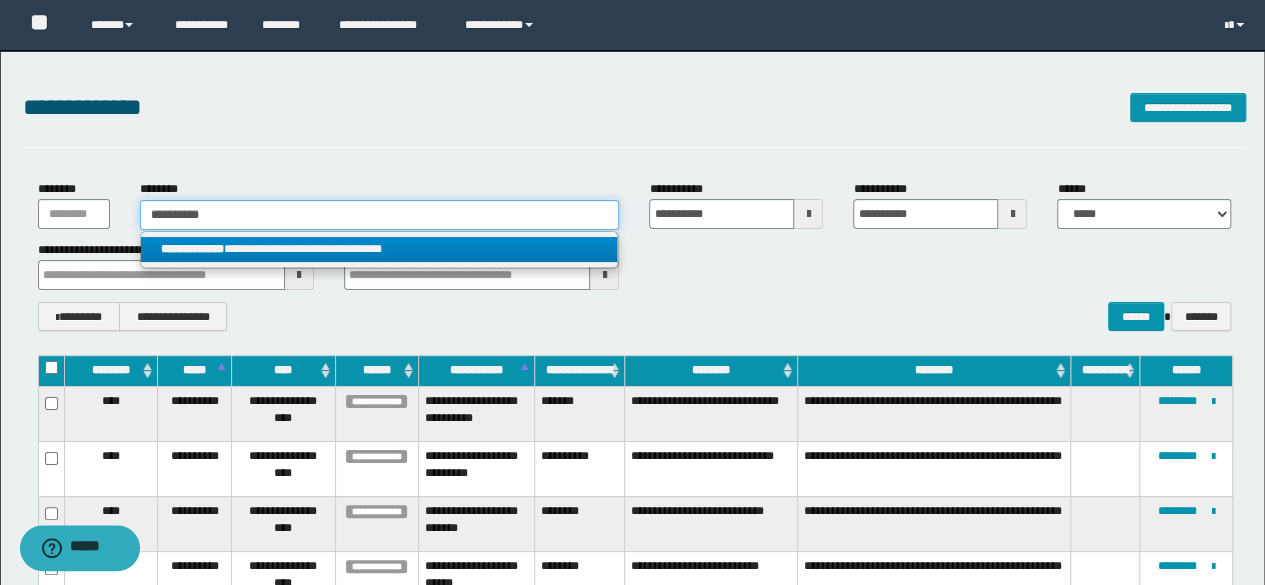 type on "**********" 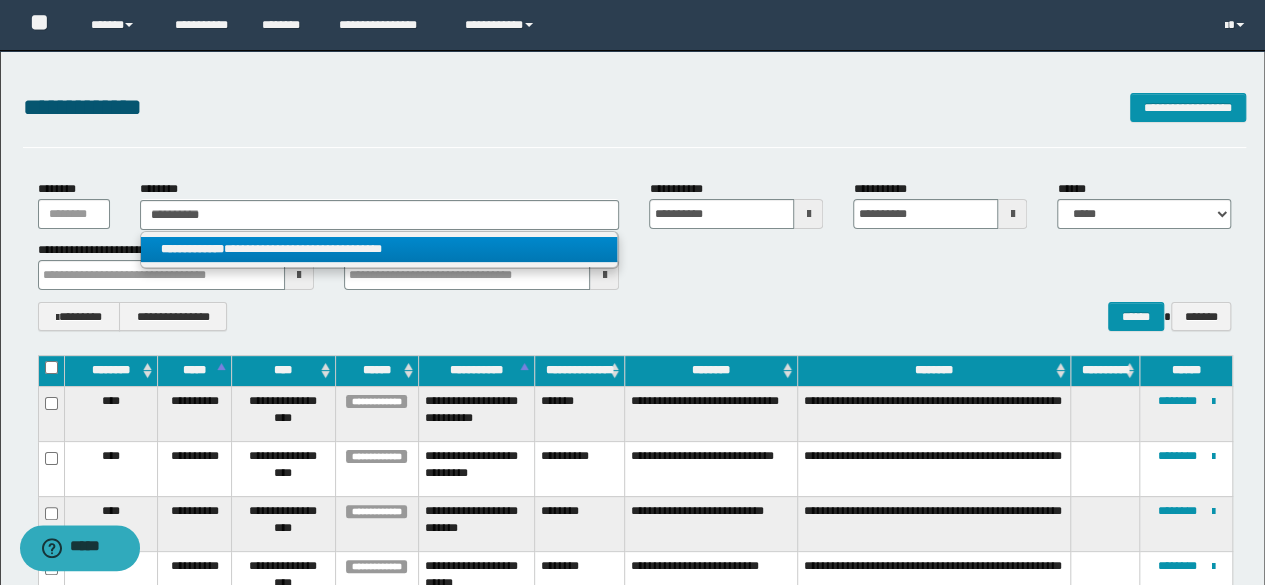 click on "**********" at bounding box center [379, 249] 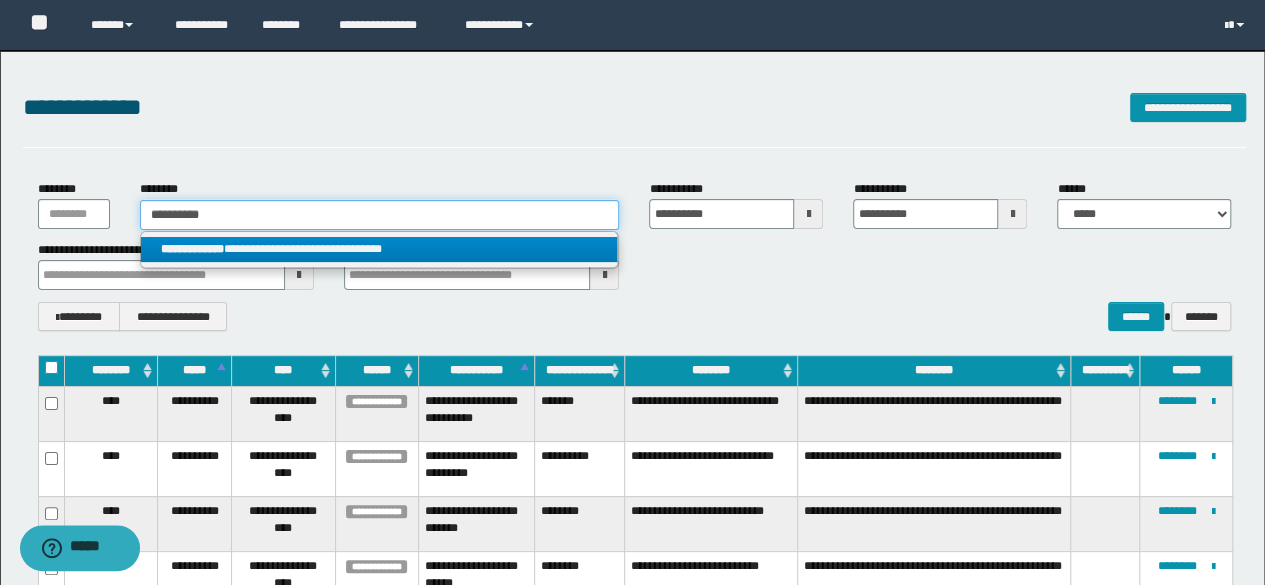 type 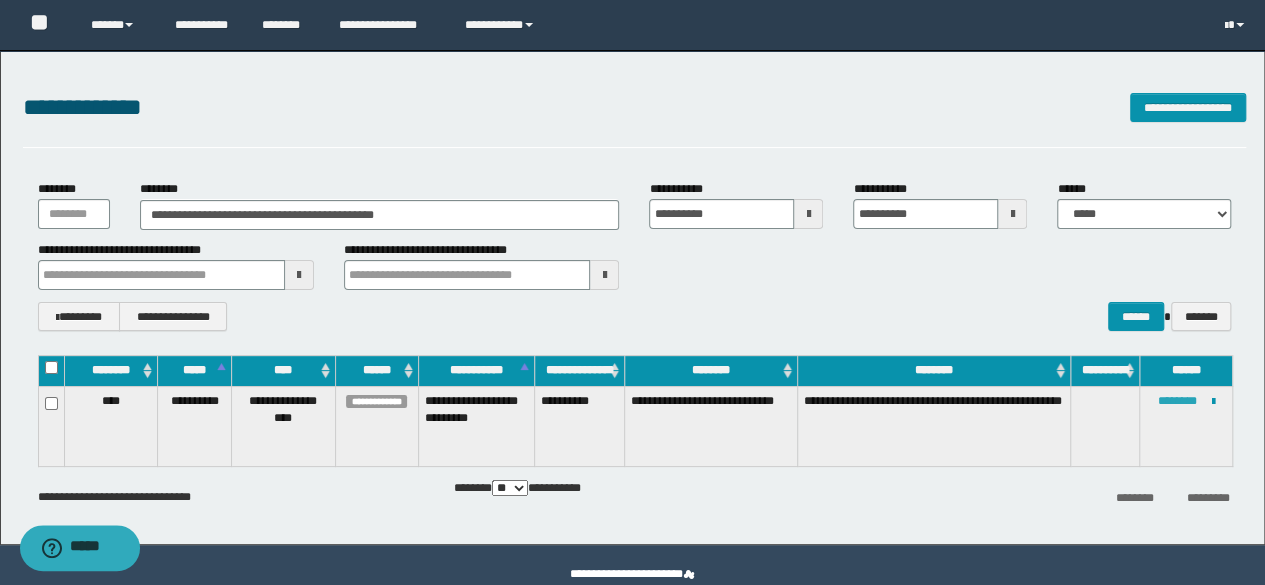 click on "********" at bounding box center (1177, 401) 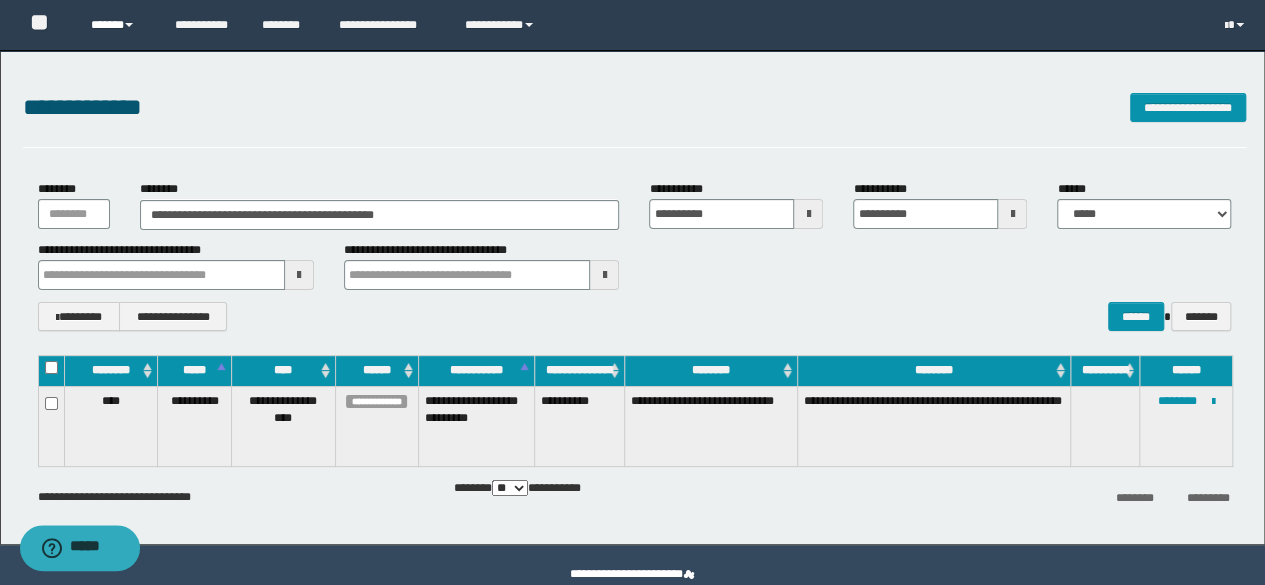 click on "******" at bounding box center [117, 25] 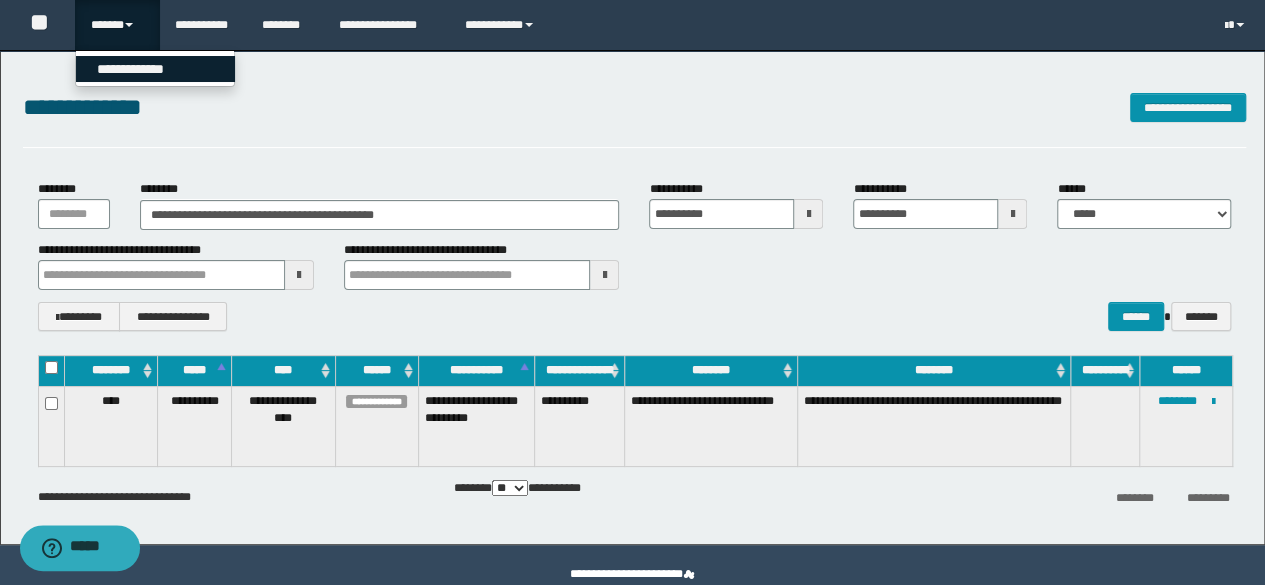 click on "**********" at bounding box center [155, 69] 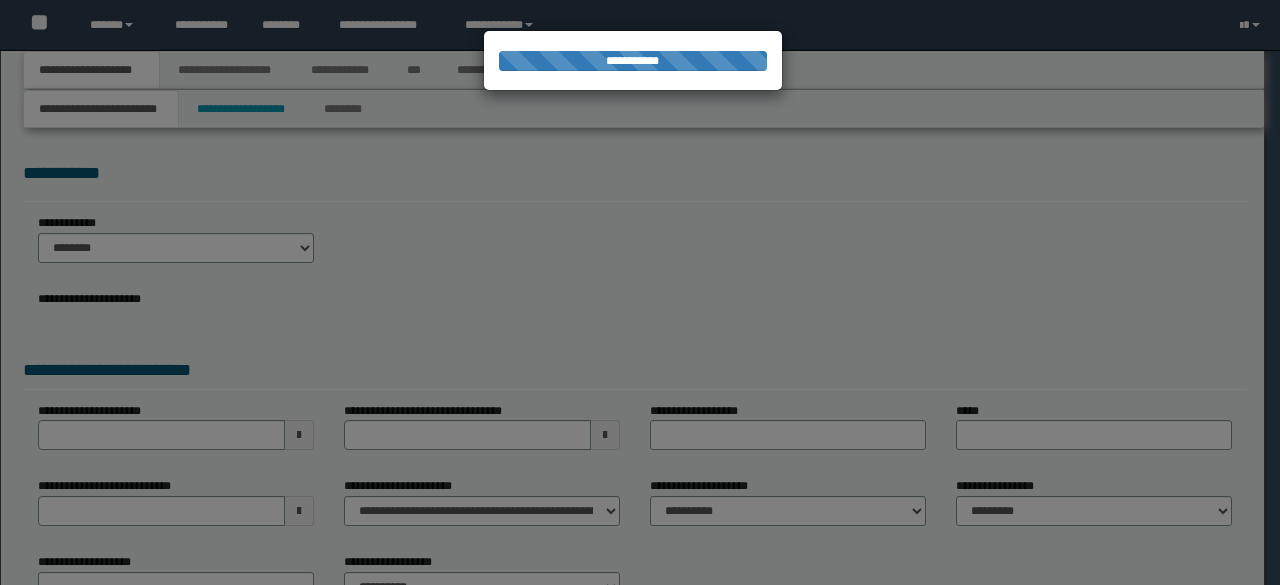 scroll, scrollTop: 0, scrollLeft: 0, axis: both 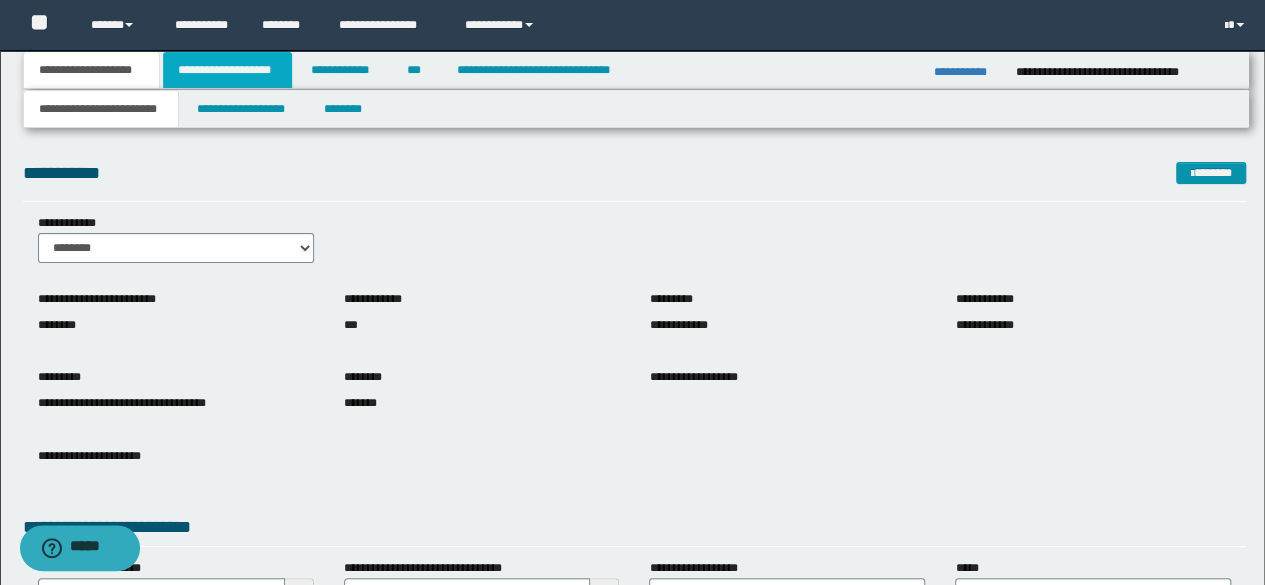 click on "**********" at bounding box center (227, 70) 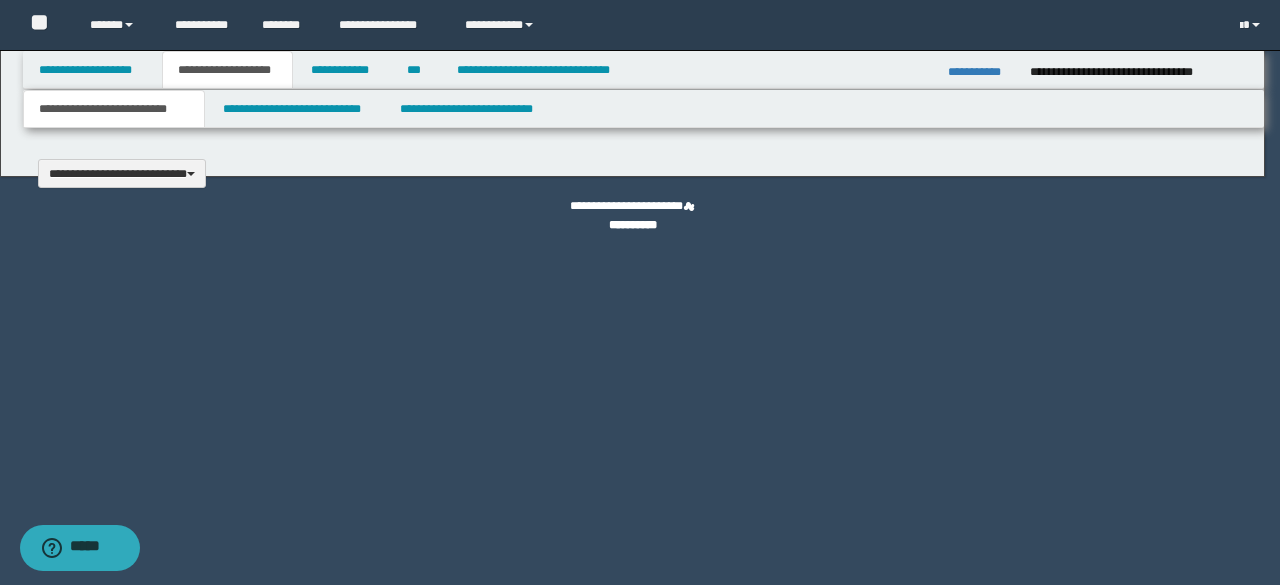 type 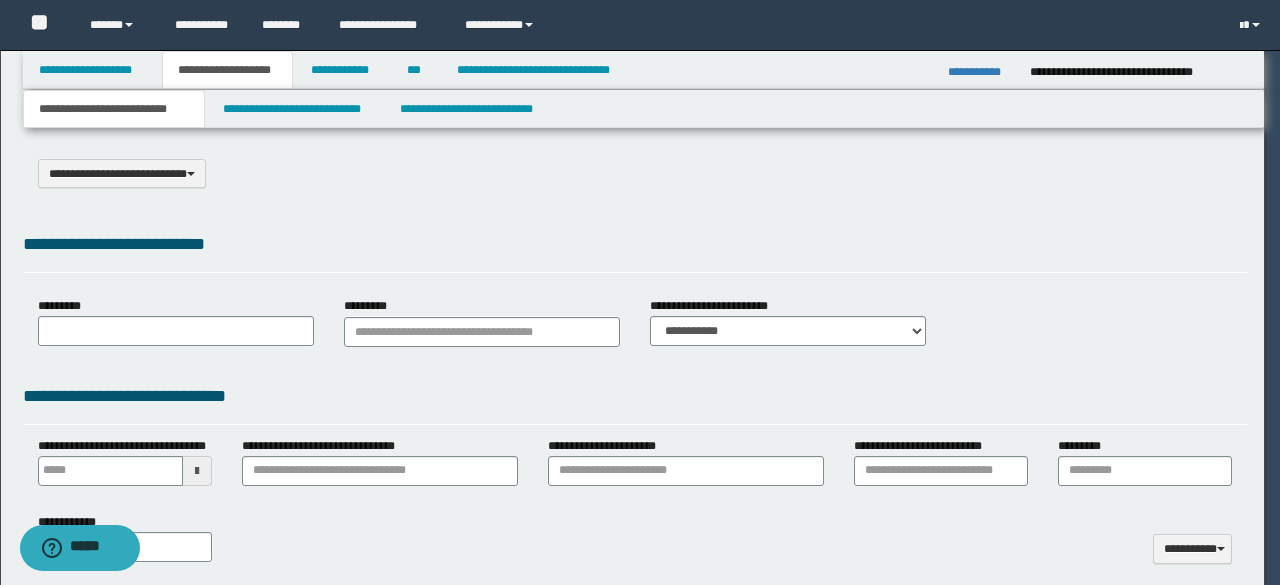 select on "*" 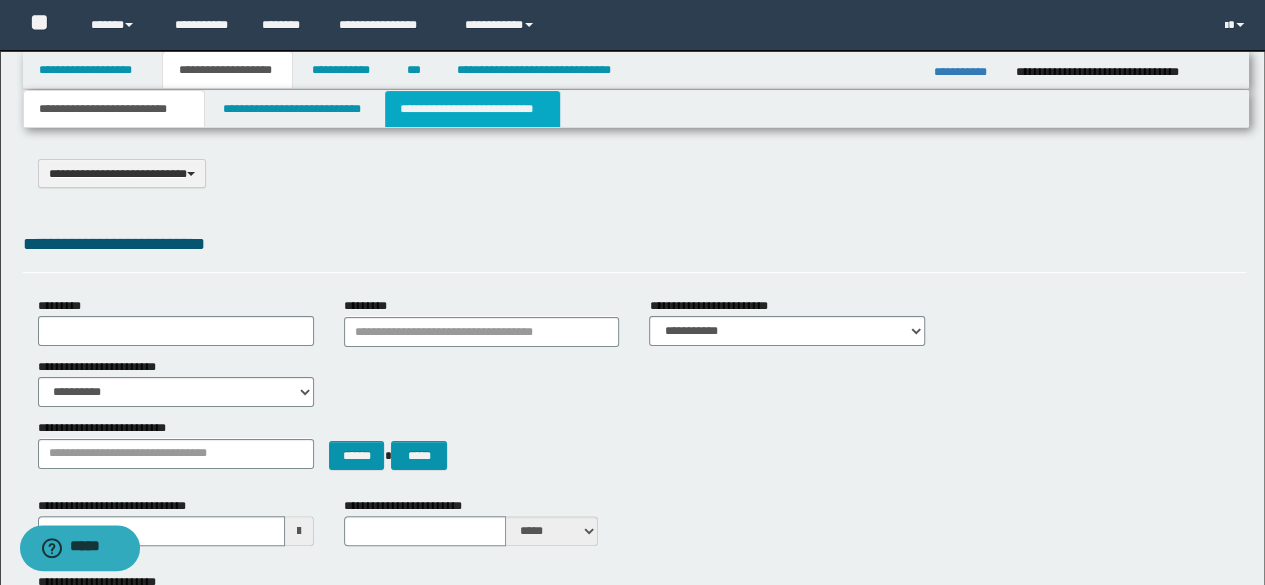 click on "**********" at bounding box center [472, 109] 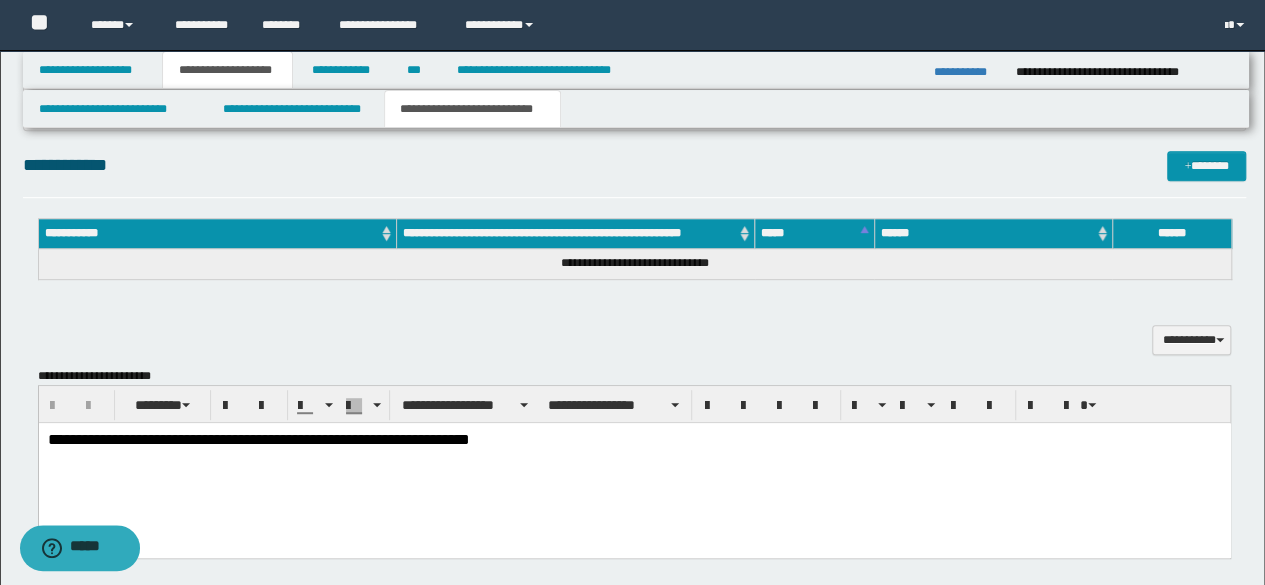 scroll, scrollTop: 300, scrollLeft: 0, axis: vertical 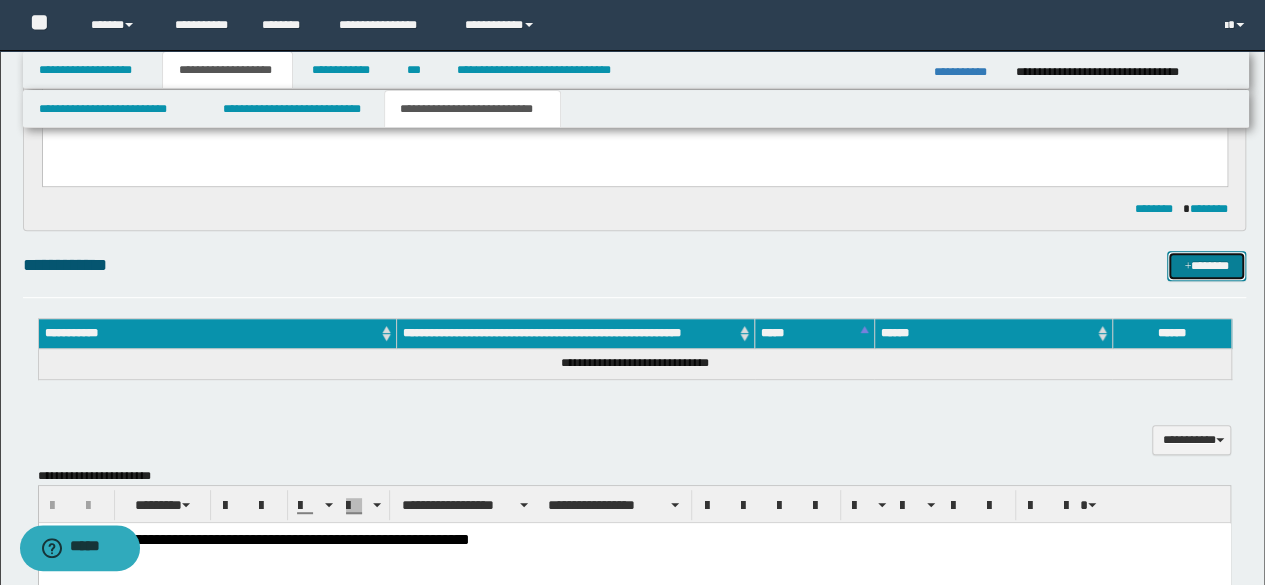 click on "*******" at bounding box center [1206, 265] 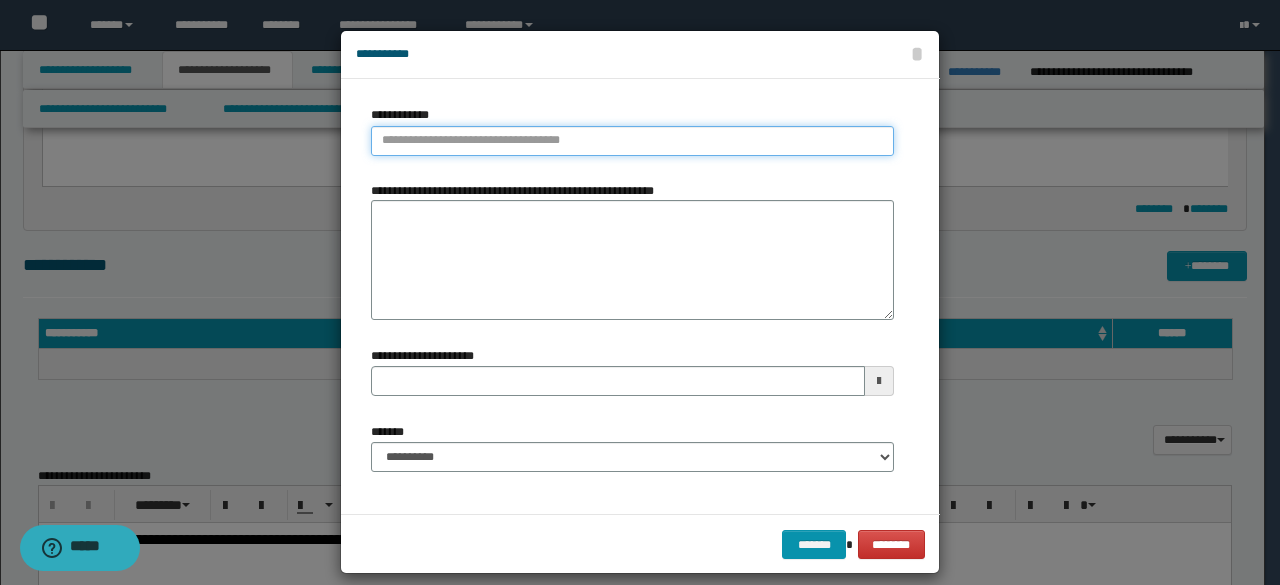 click on "**********" at bounding box center (632, 141) 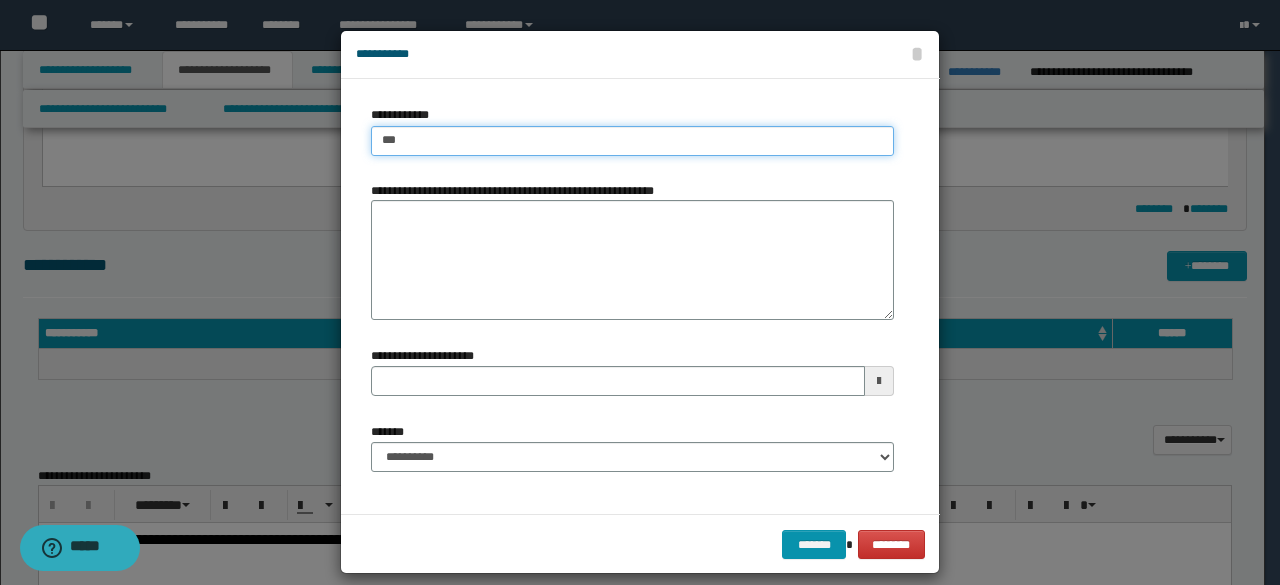 type on "****" 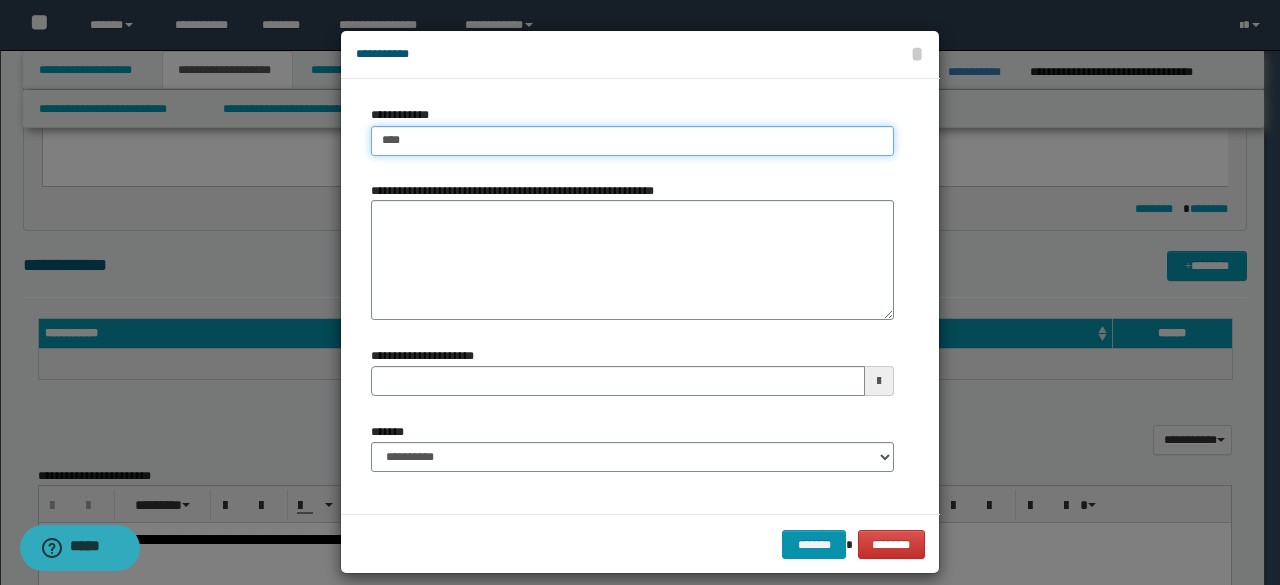 type on "****" 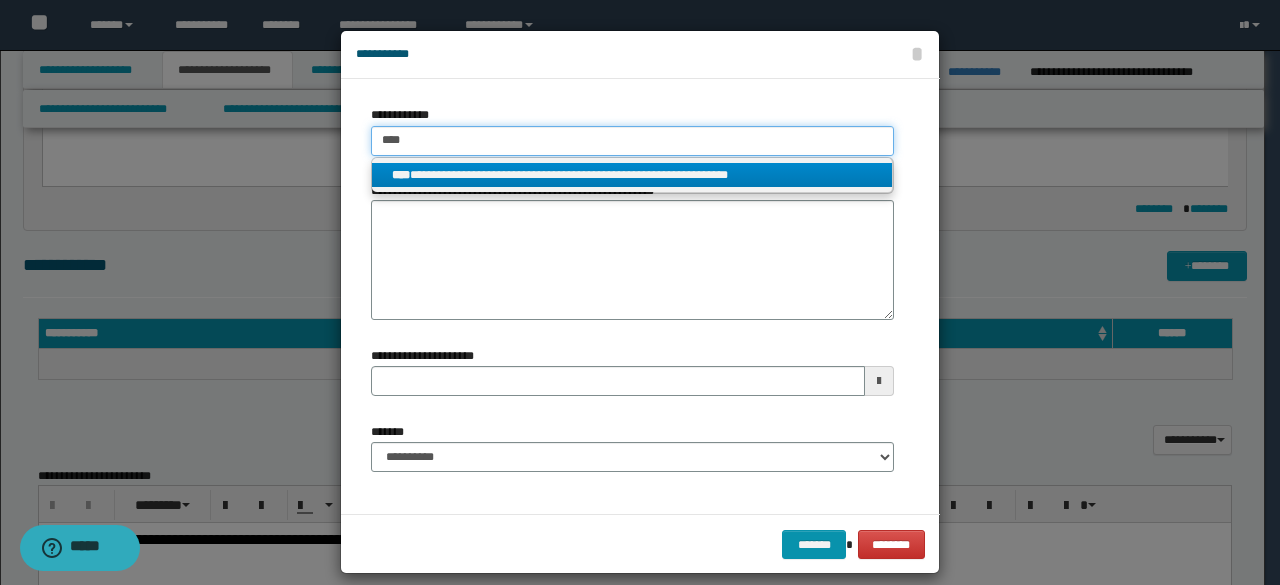 type on "****" 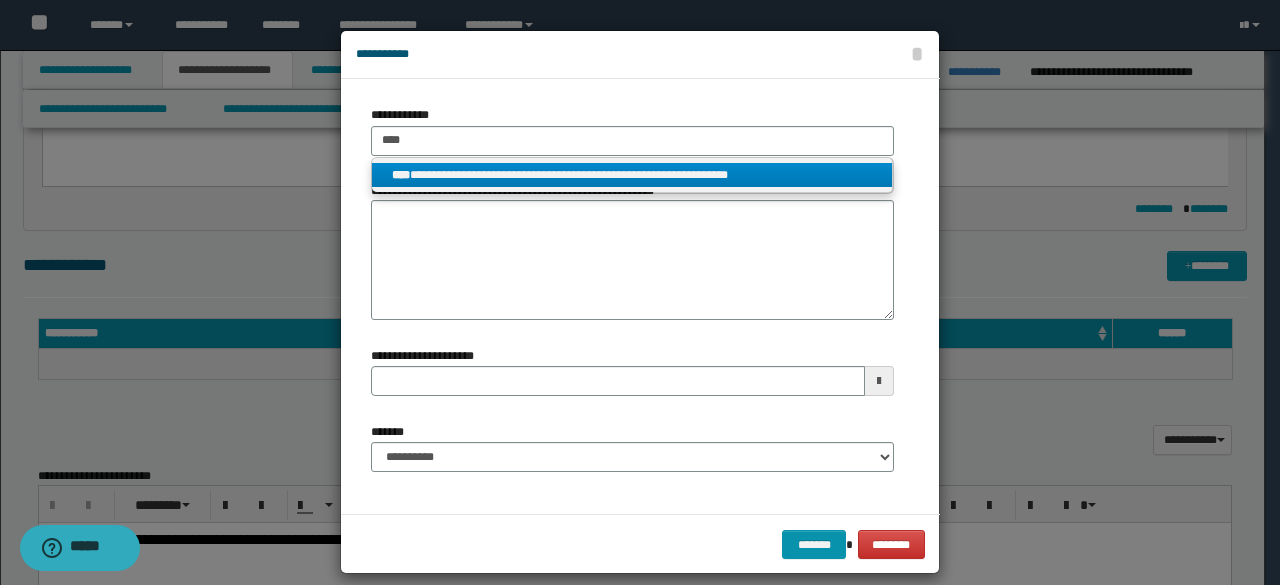 click on "**********" at bounding box center (632, 175) 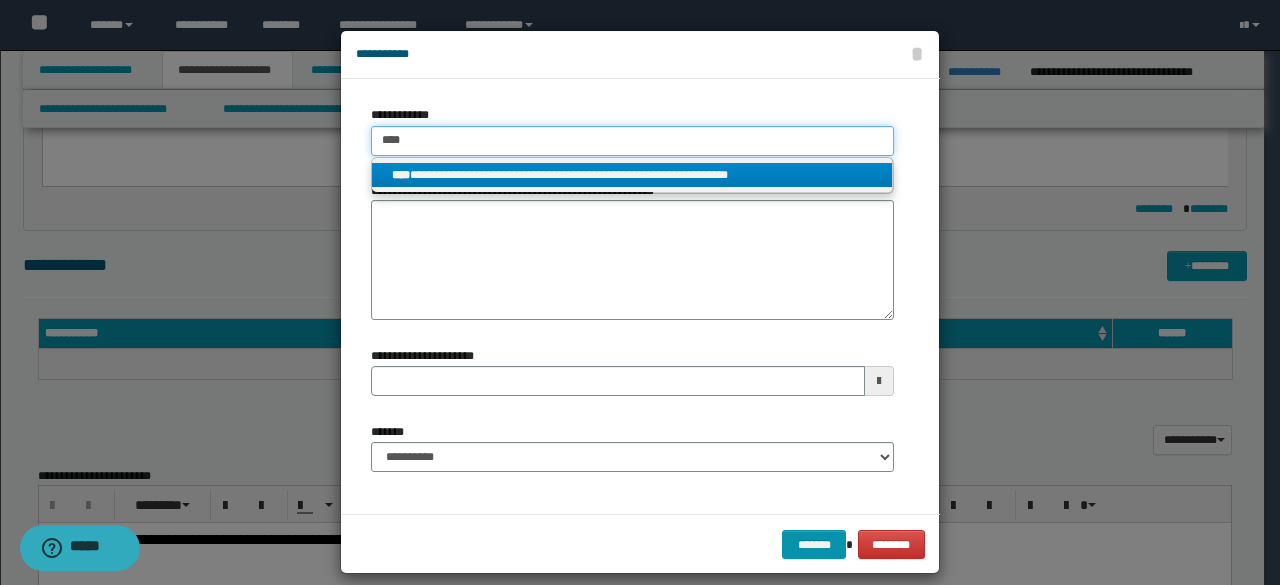 type 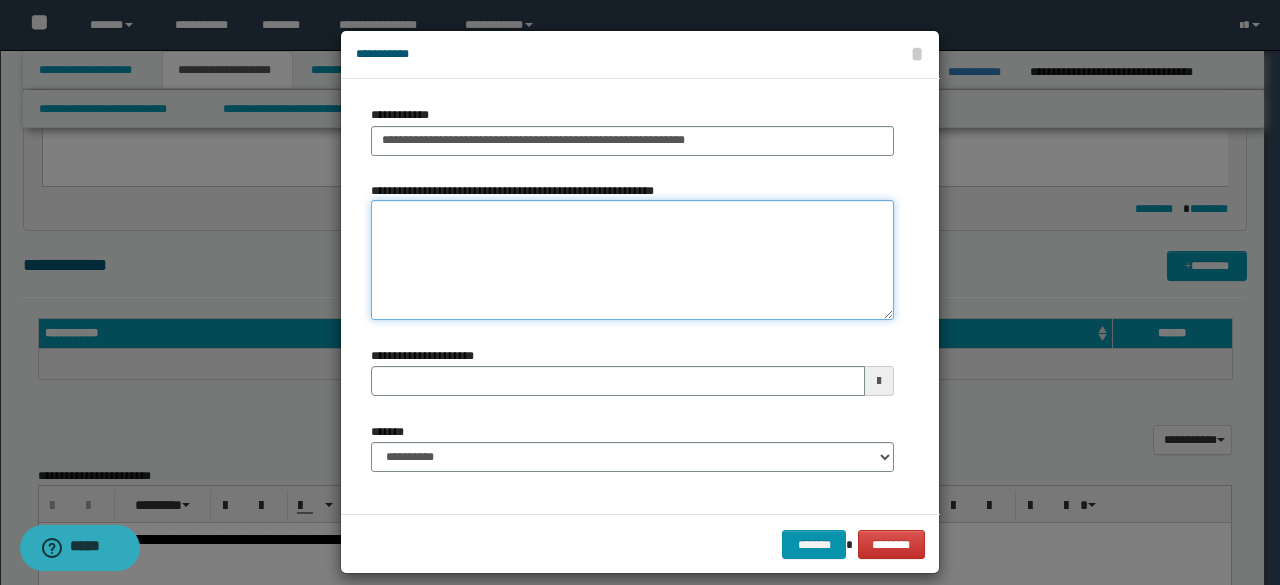 click on "**********" at bounding box center [632, 260] 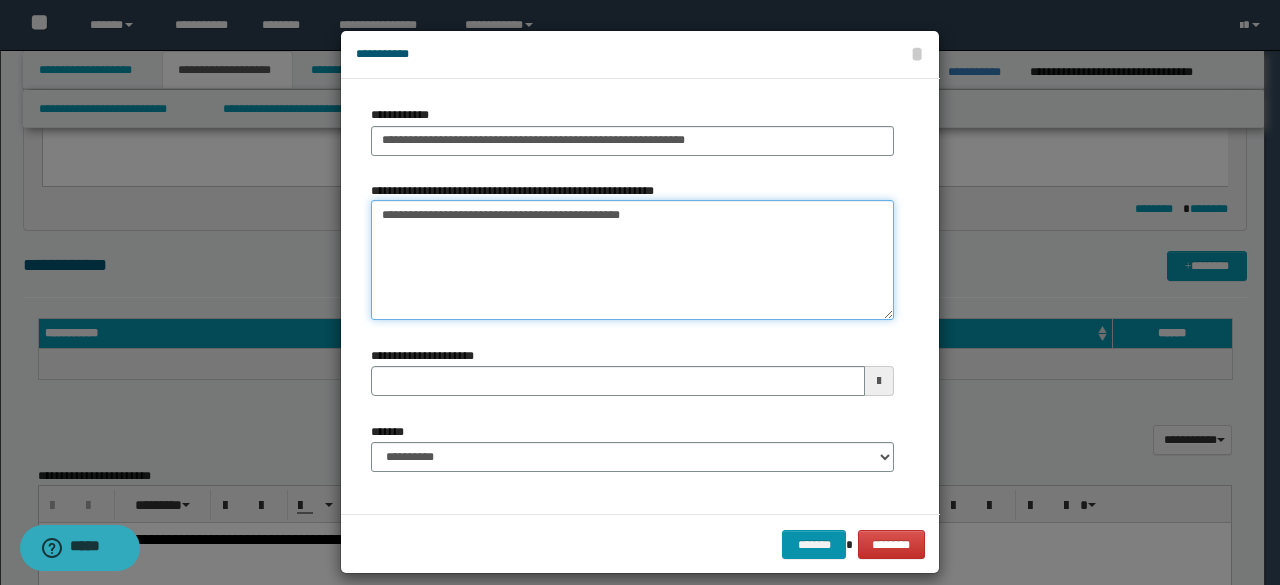 type on "**********" 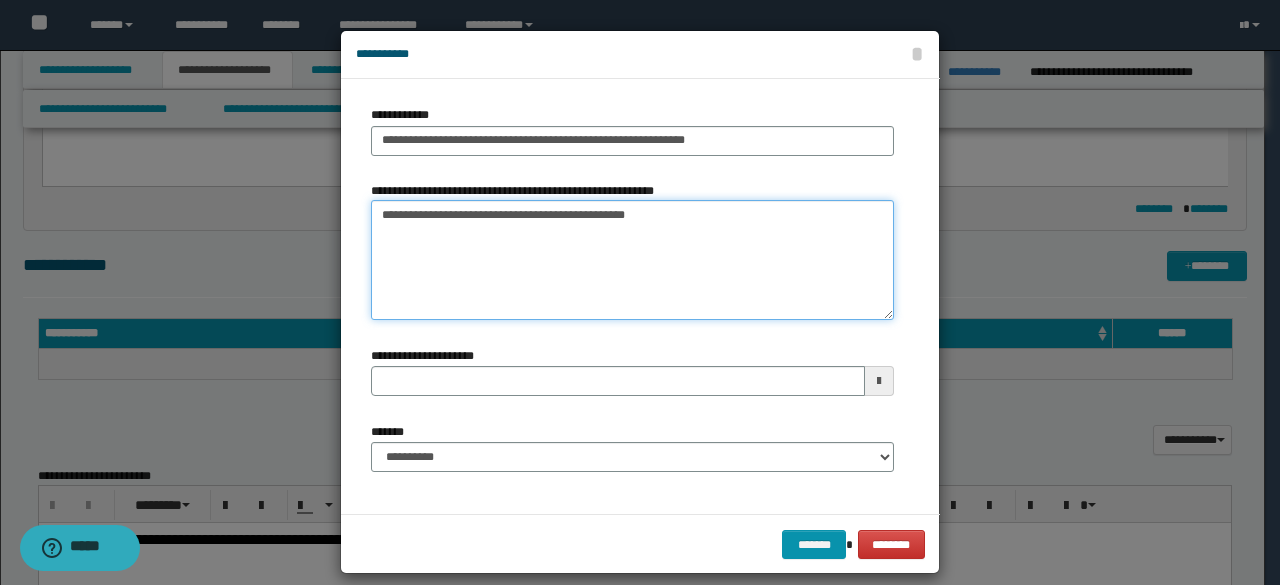 type 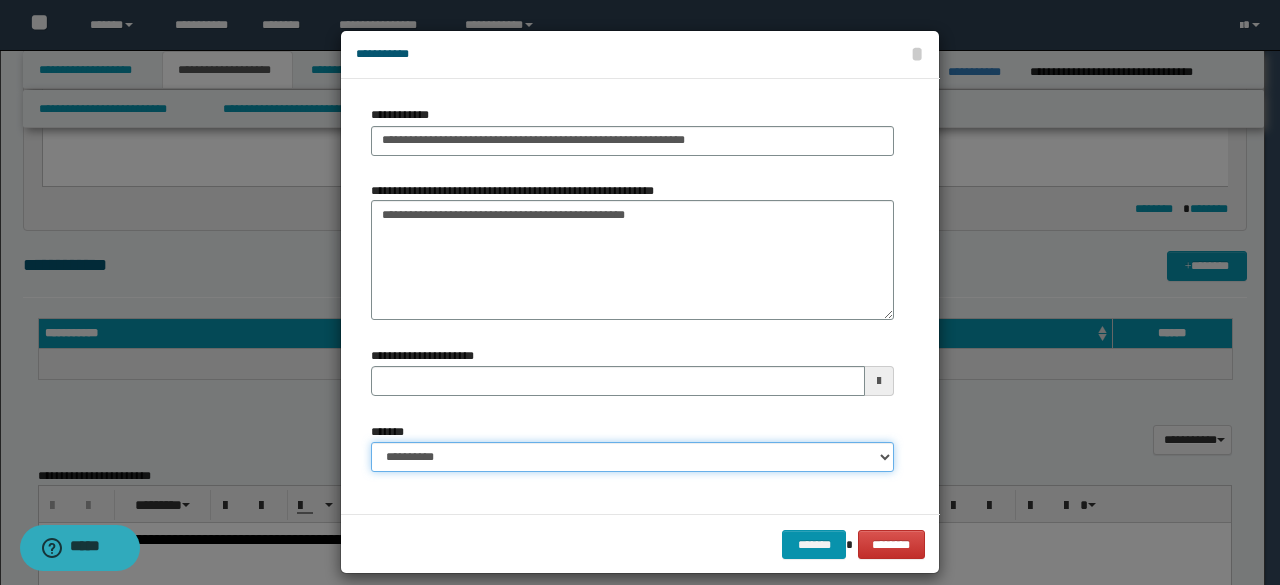 click on "**********" at bounding box center (632, 457) 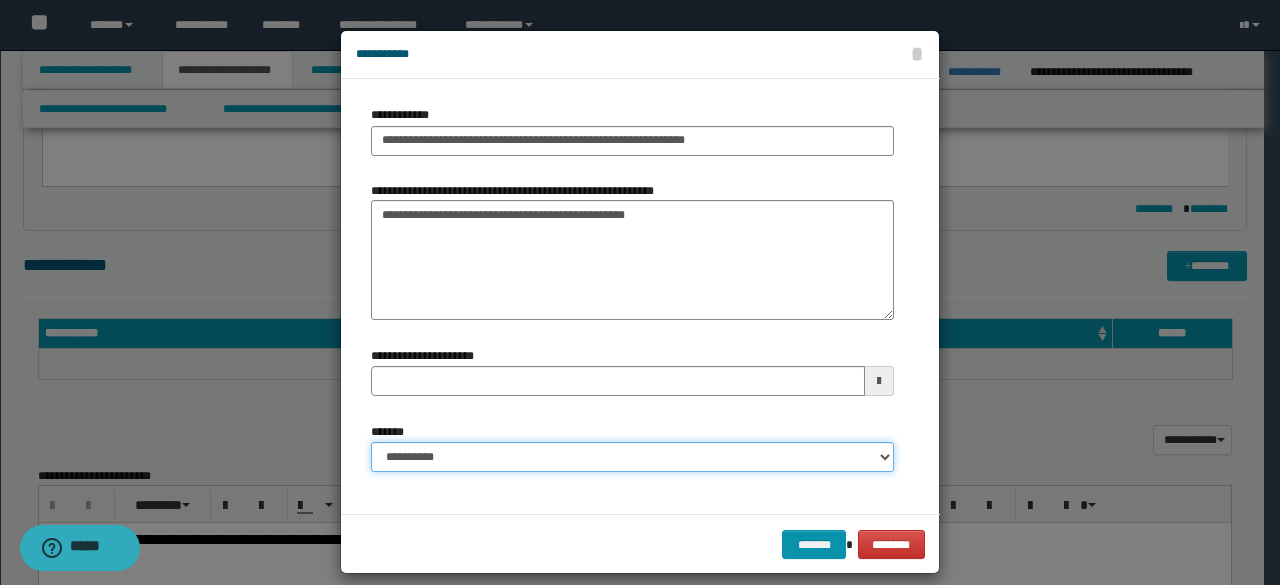 select on "*" 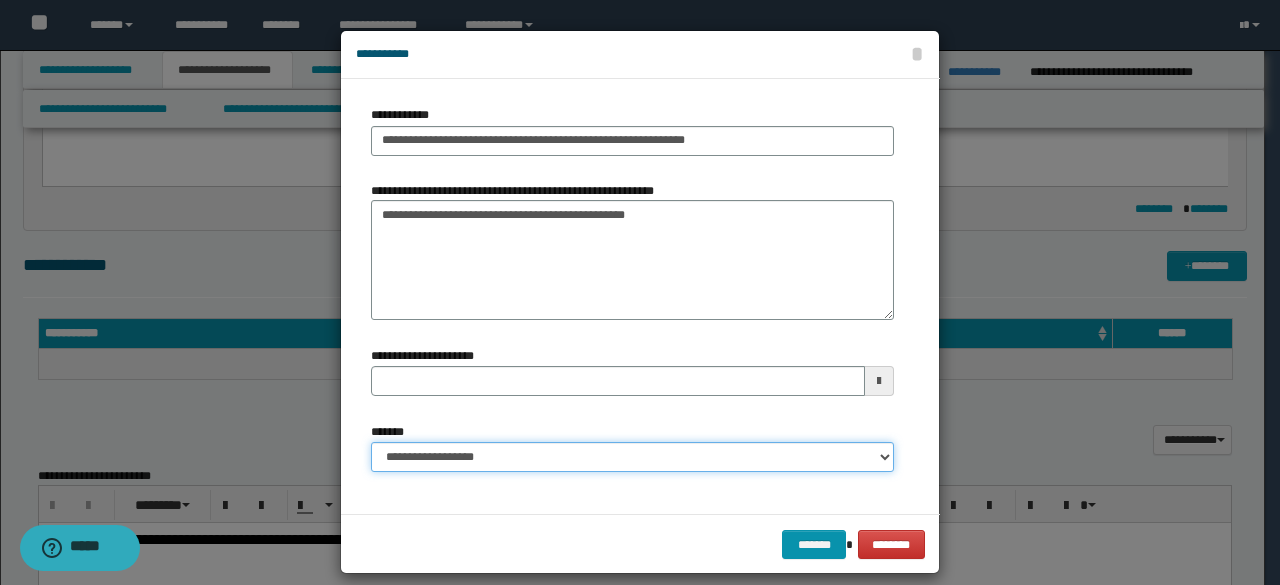 type 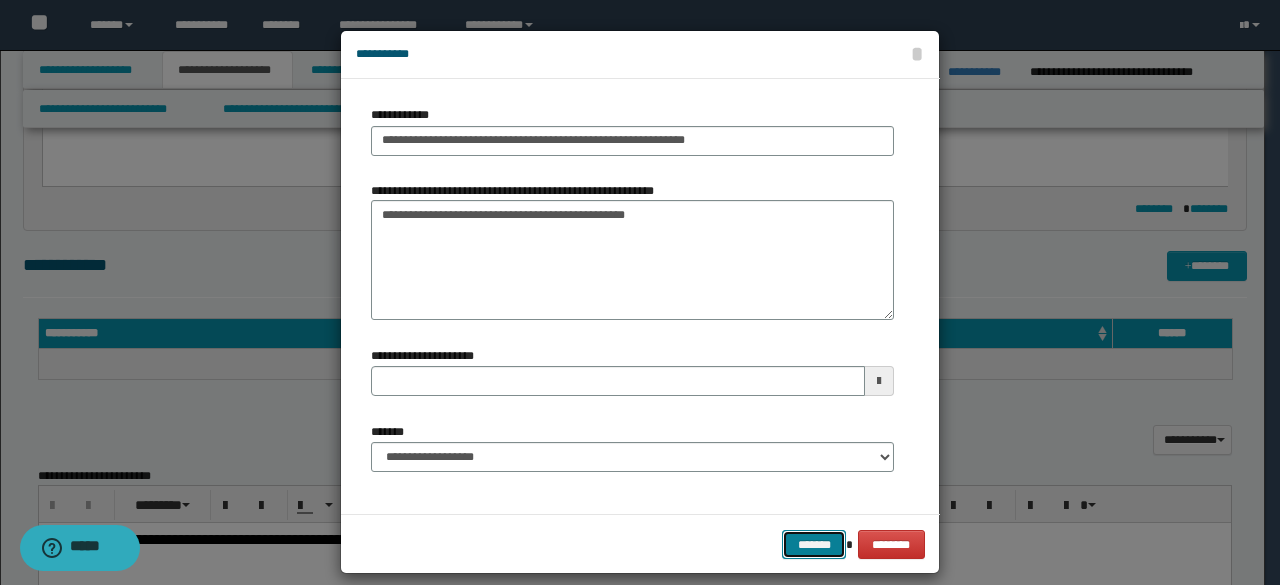 click on "*******" at bounding box center [814, 544] 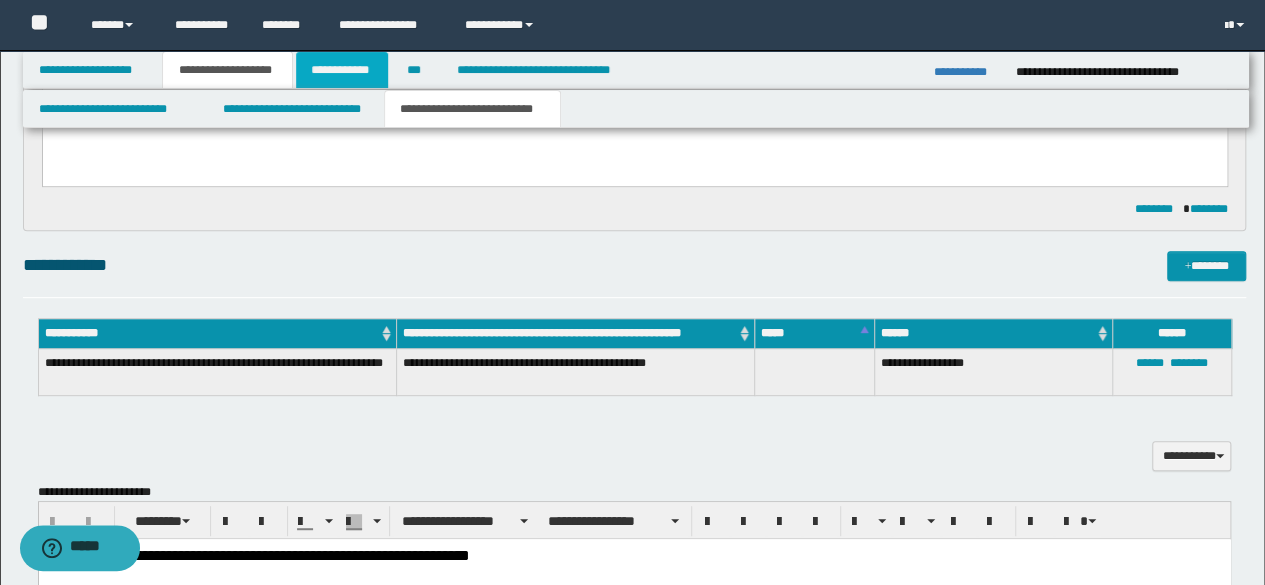 click on "**********" at bounding box center [342, 70] 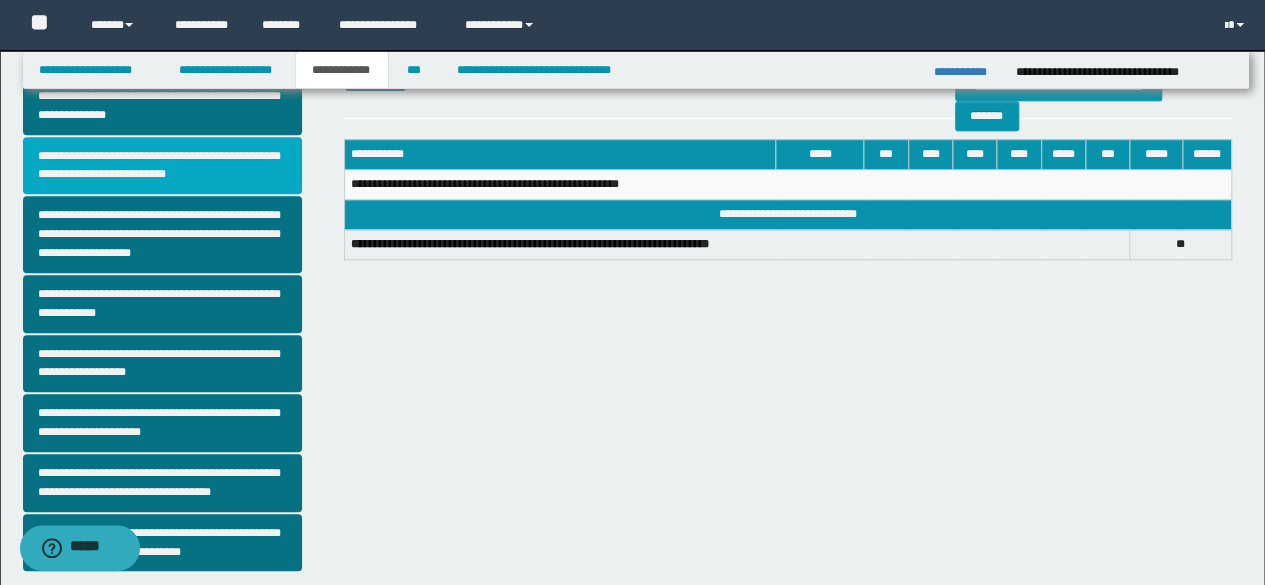 scroll, scrollTop: 563, scrollLeft: 0, axis: vertical 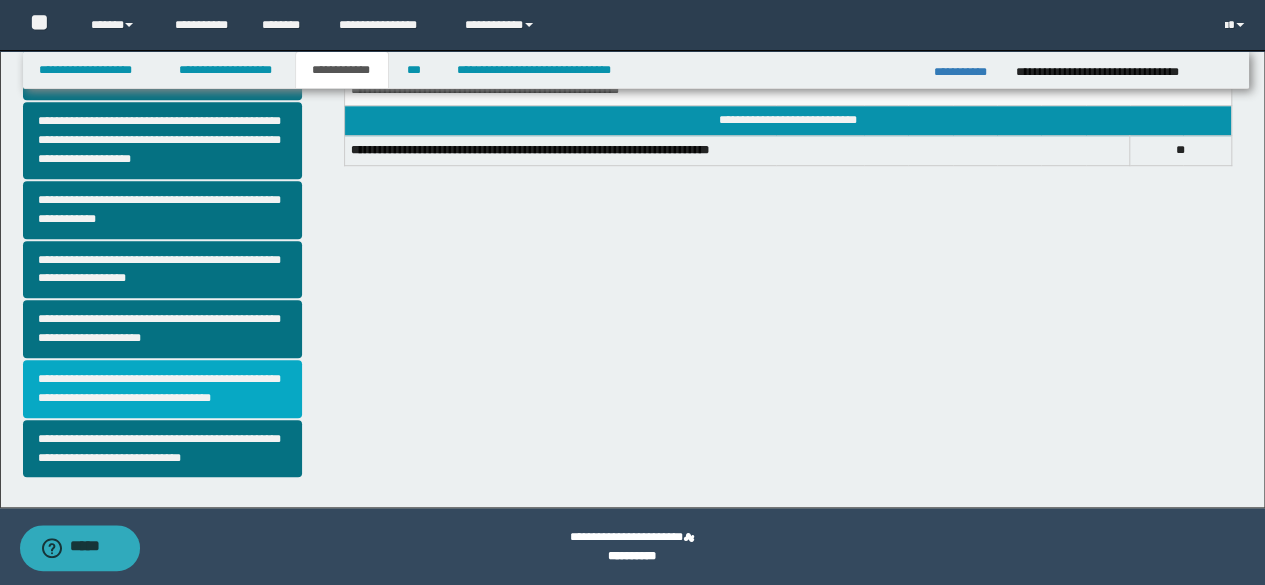 click on "**********" at bounding box center [162, 389] 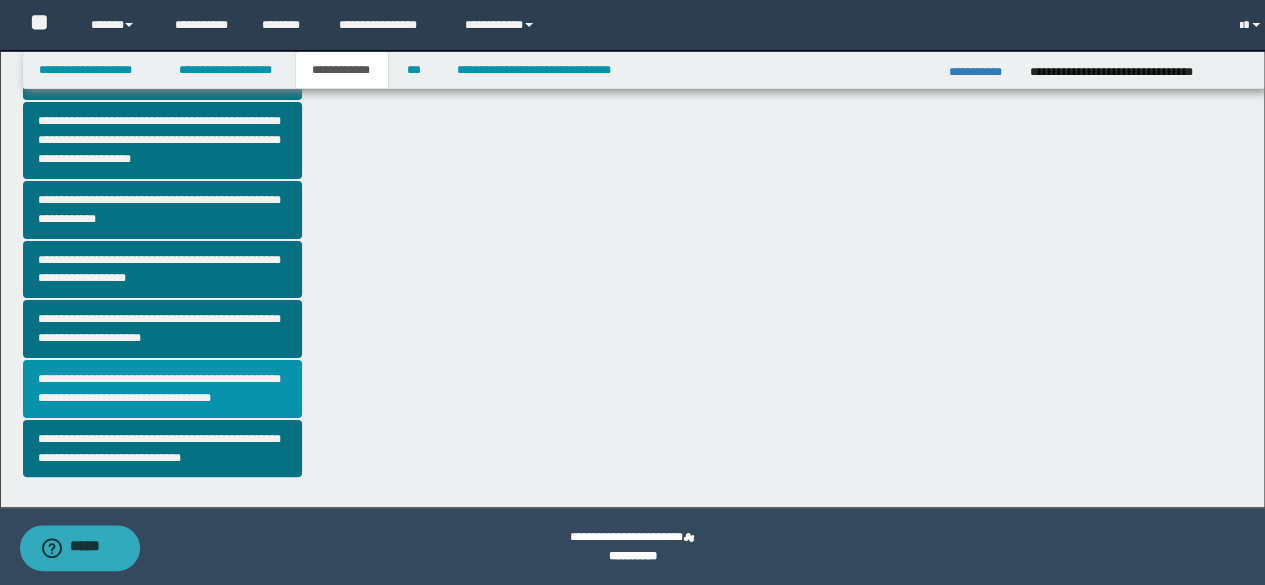 scroll, scrollTop: 0, scrollLeft: 0, axis: both 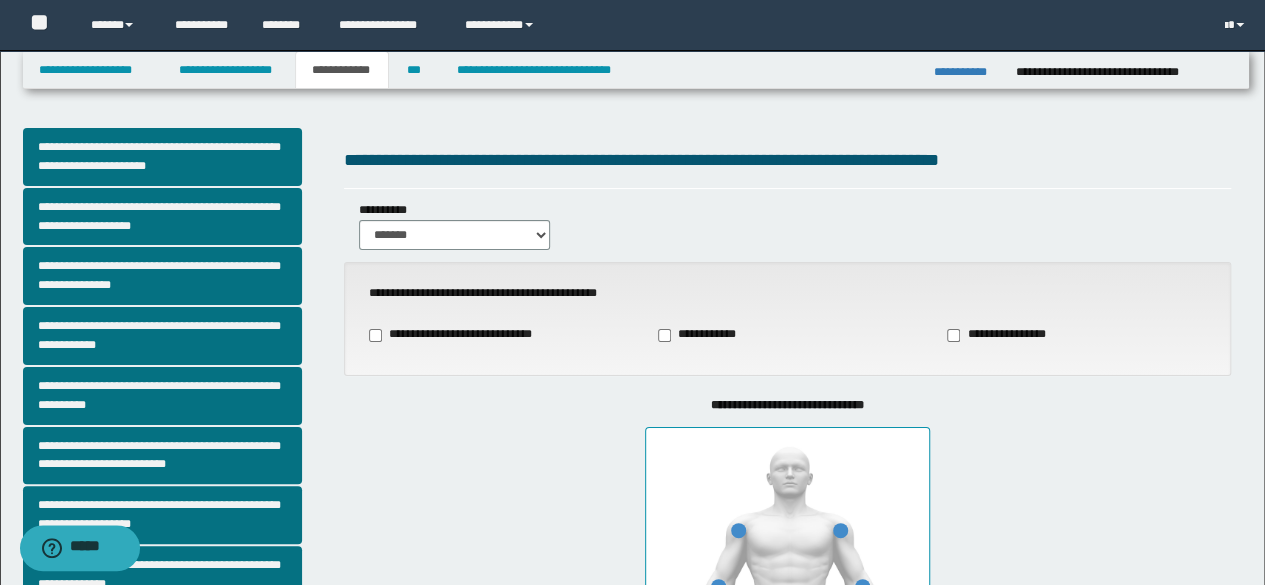 click on "**********" at bounding box center (787, 335) 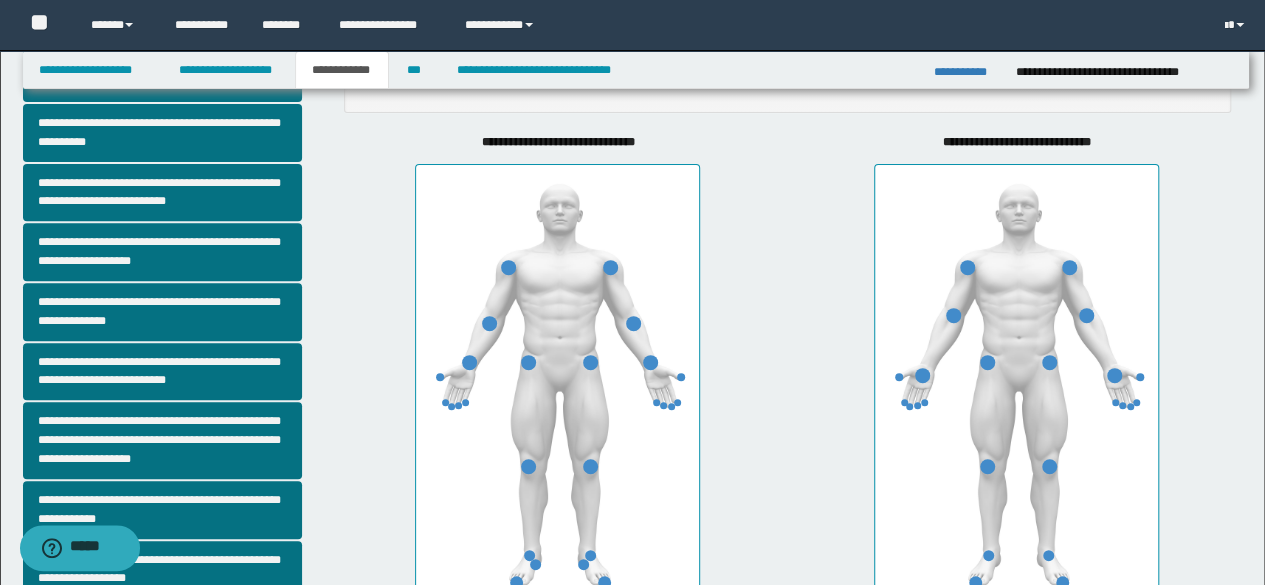 scroll, scrollTop: 300, scrollLeft: 0, axis: vertical 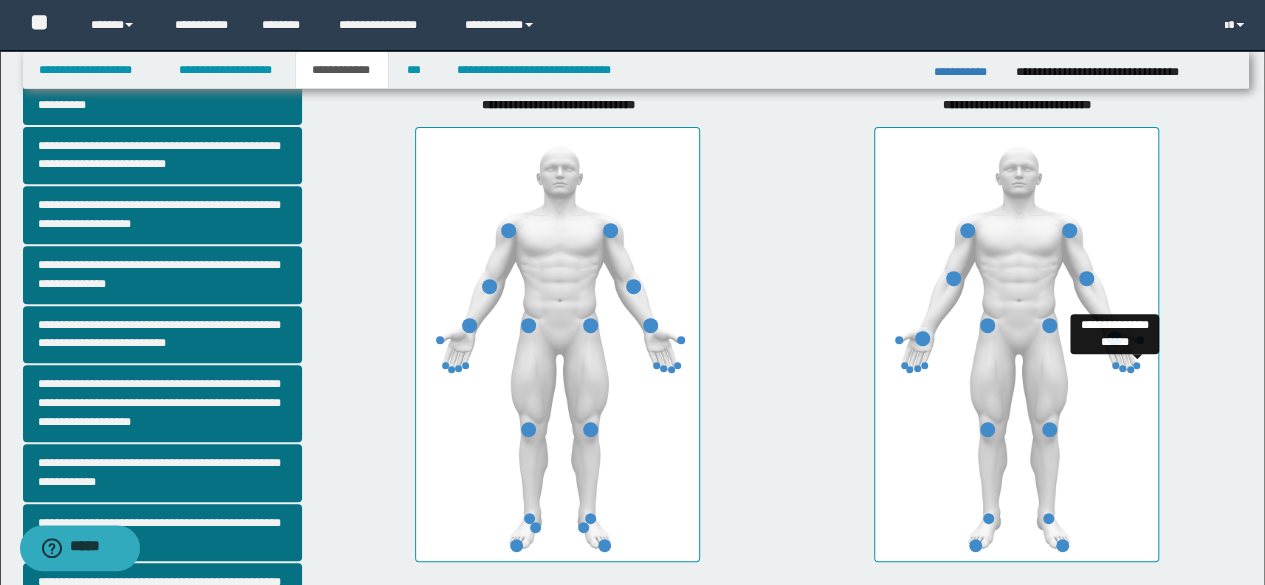click at bounding box center (1136, 365) 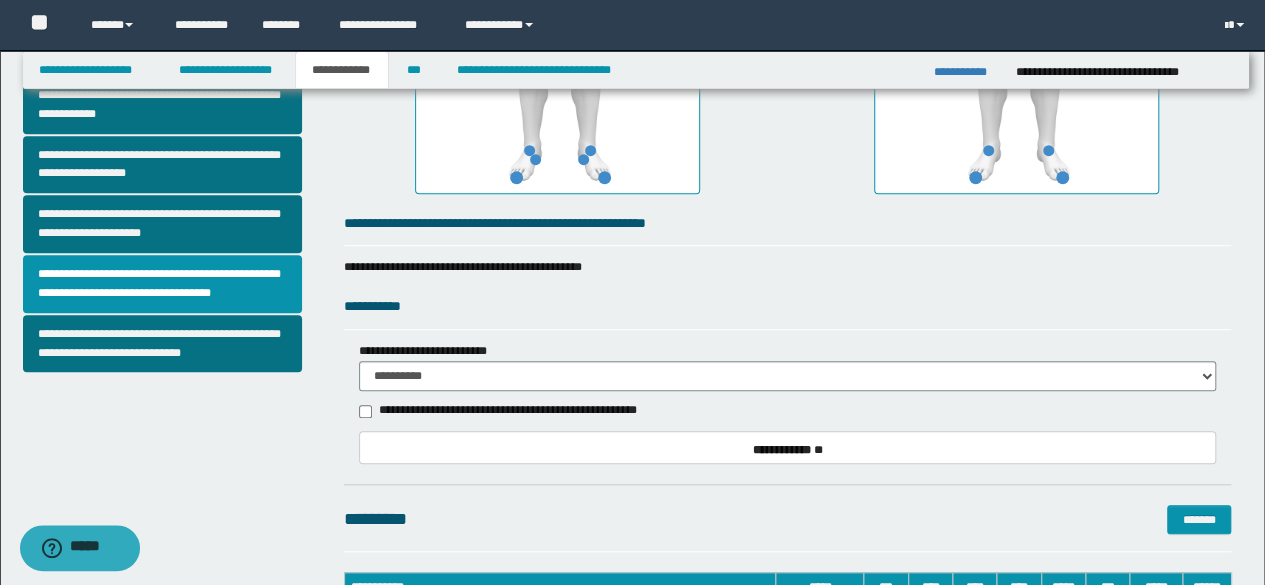 scroll, scrollTop: 700, scrollLeft: 0, axis: vertical 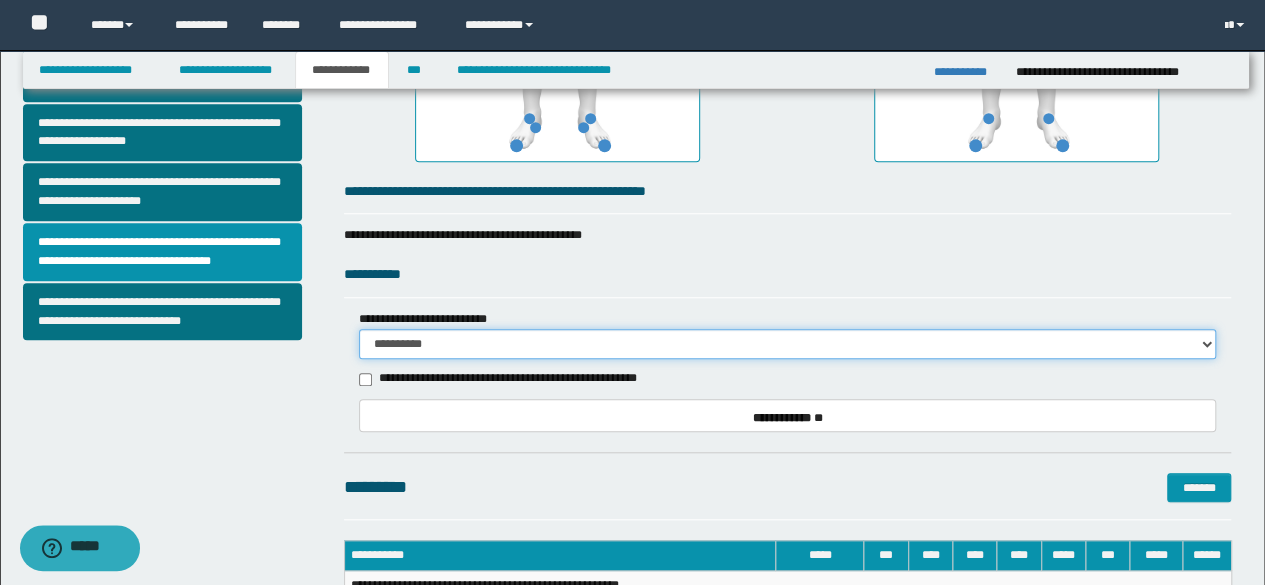 click on "**********" at bounding box center (788, 344) 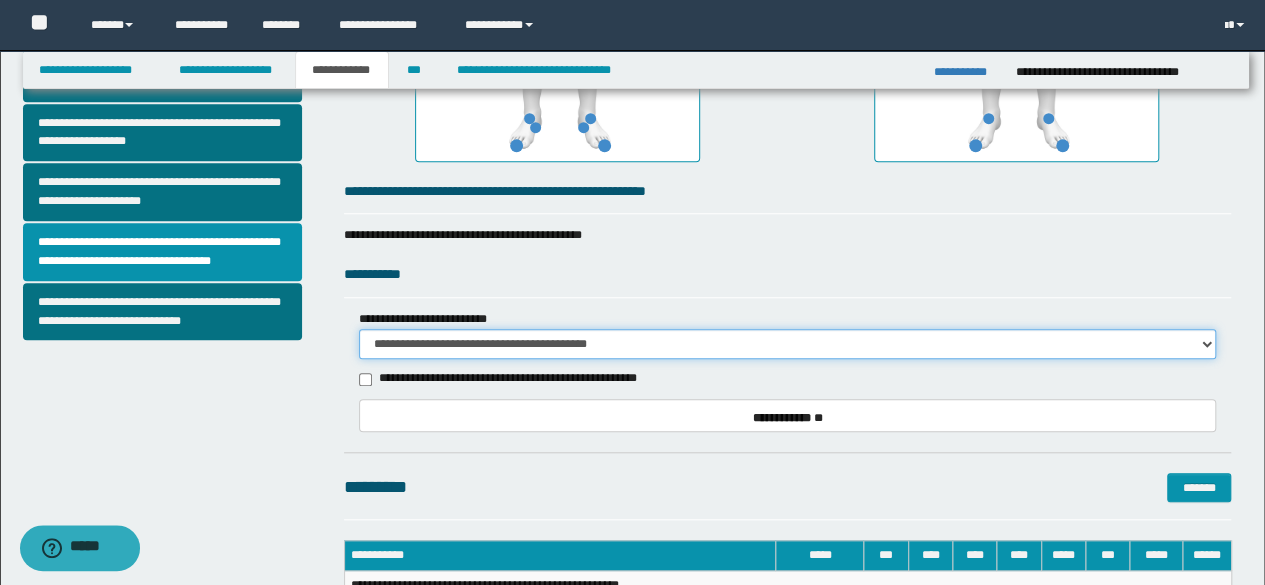 click on "**********" at bounding box center (788, 344) 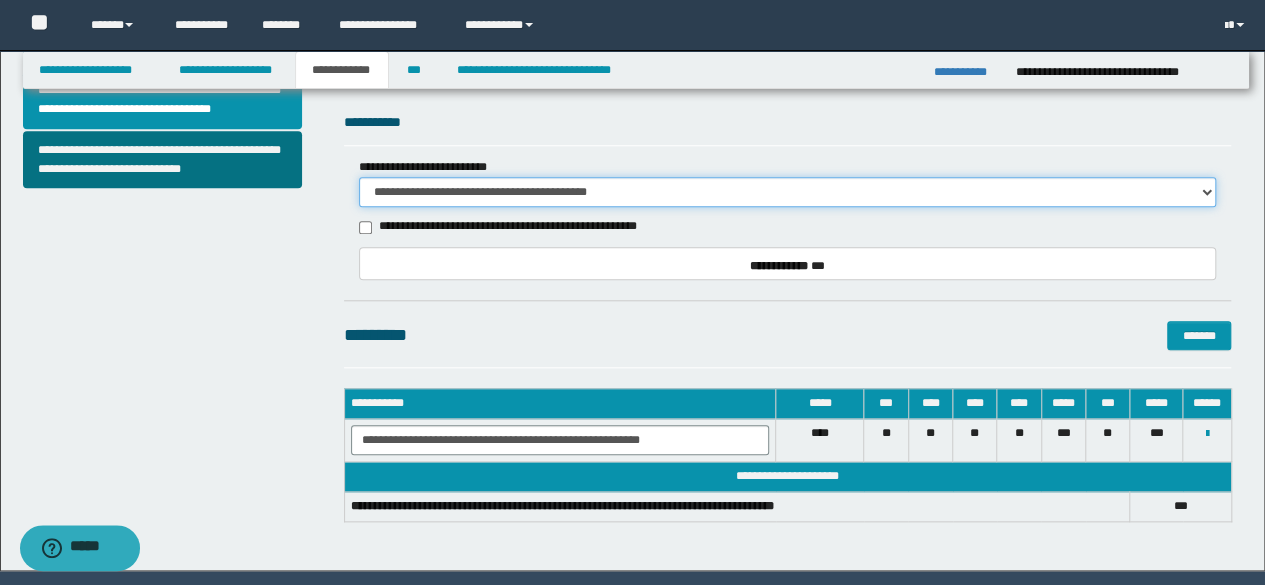 scroll, scrollTop: 915, scrollLeft: 0, axis: vertical 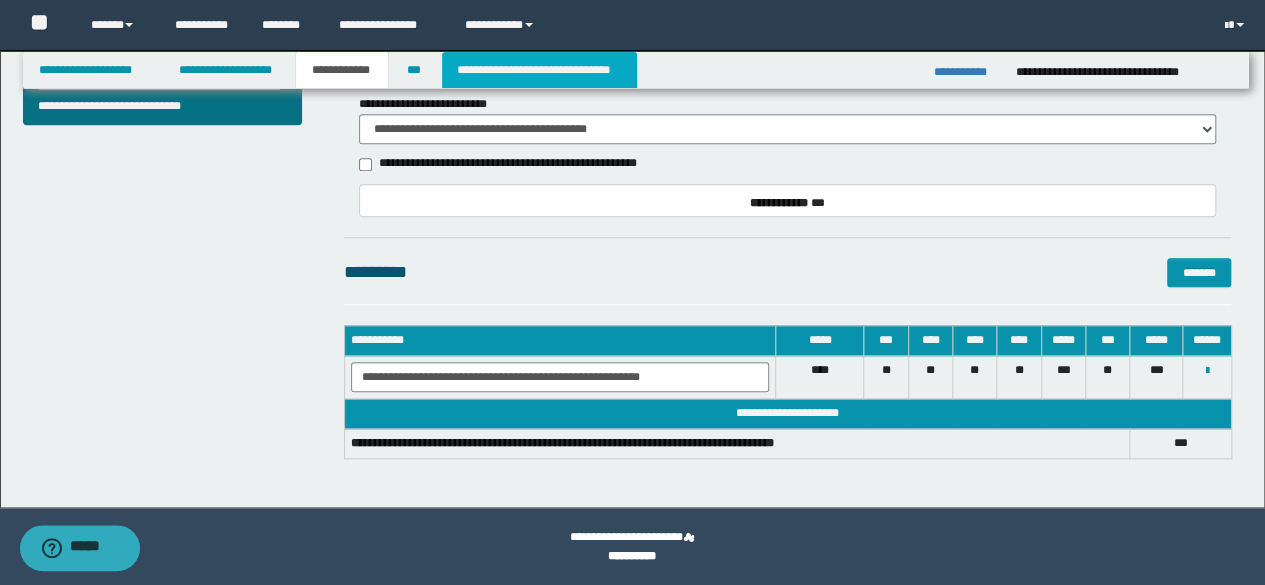 click on "**********" at bounding box center [539, 70] 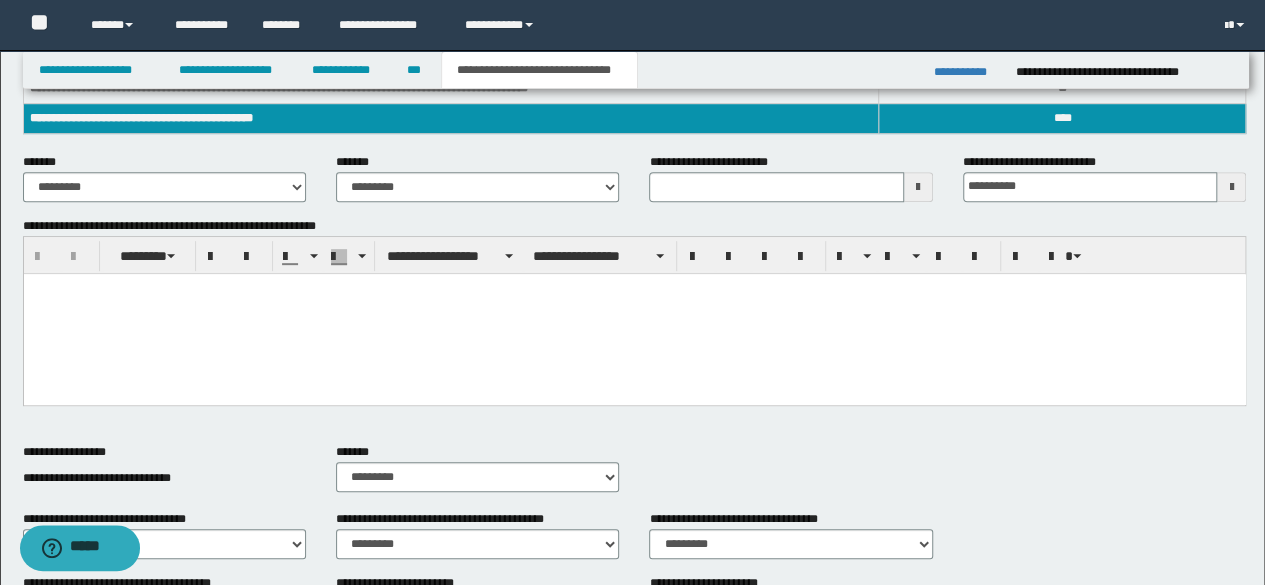 scroll, scrollTop: 300, scrollLeft: 0, axis: vertical 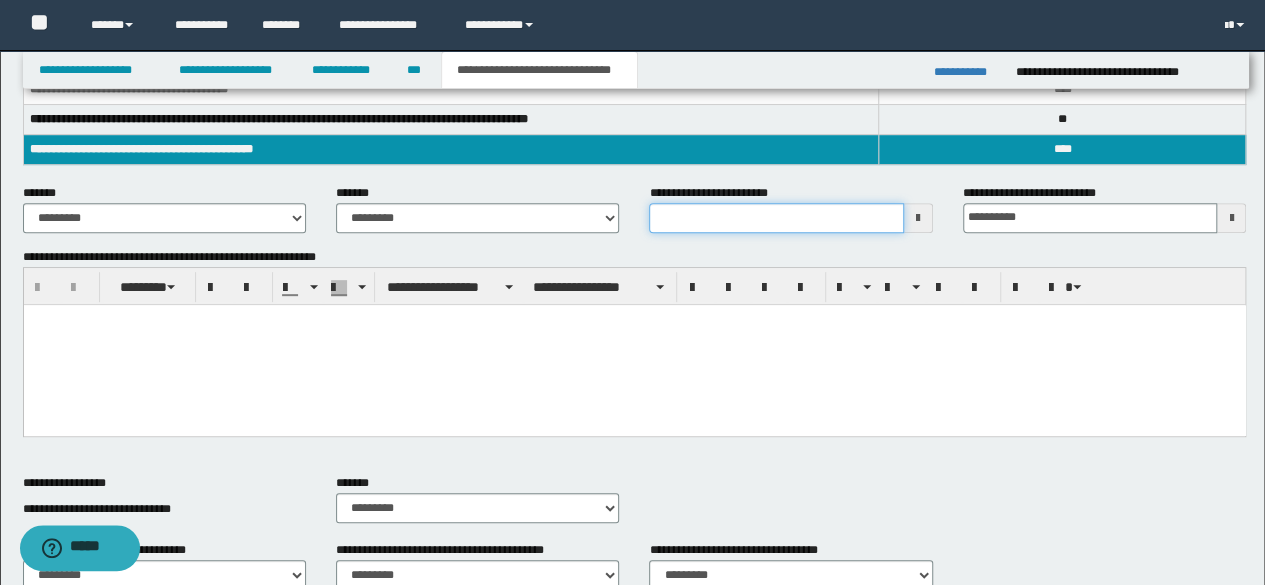 click on "**********" at bounding box center (776, 218) 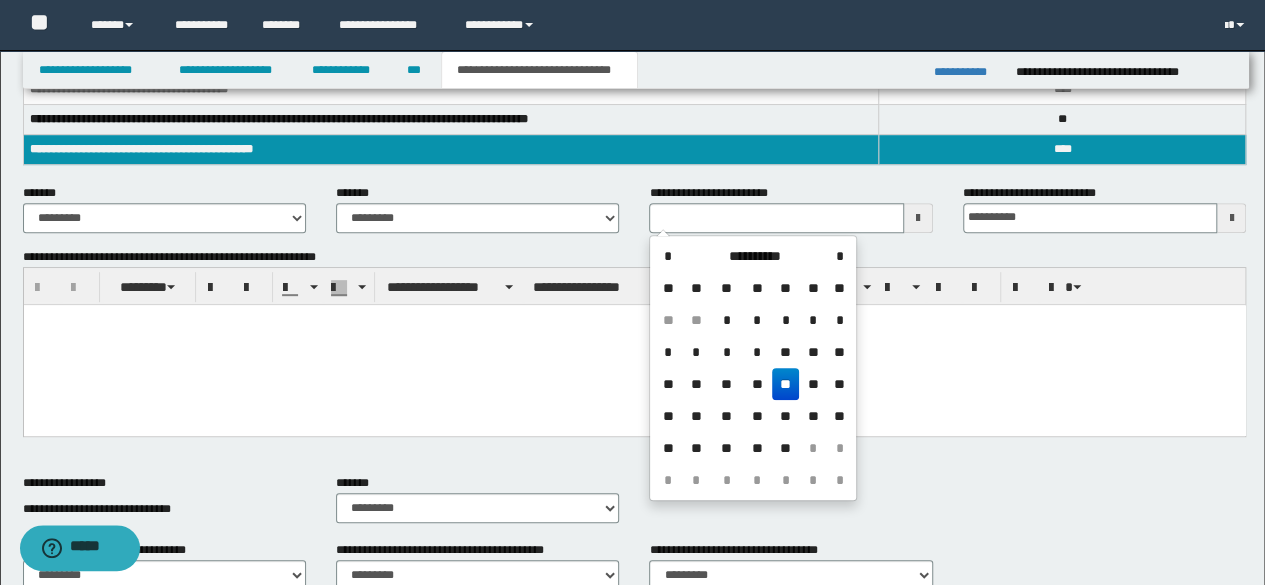 click on "**" at bounding box center (786, 384) 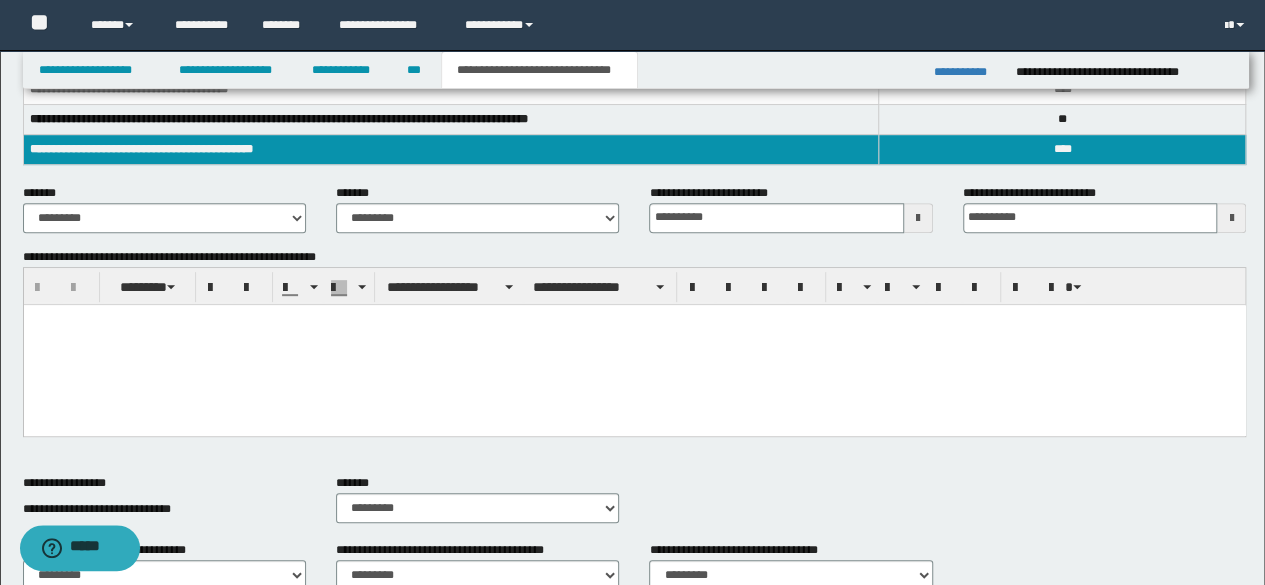 click at bounding box center [634, 344] 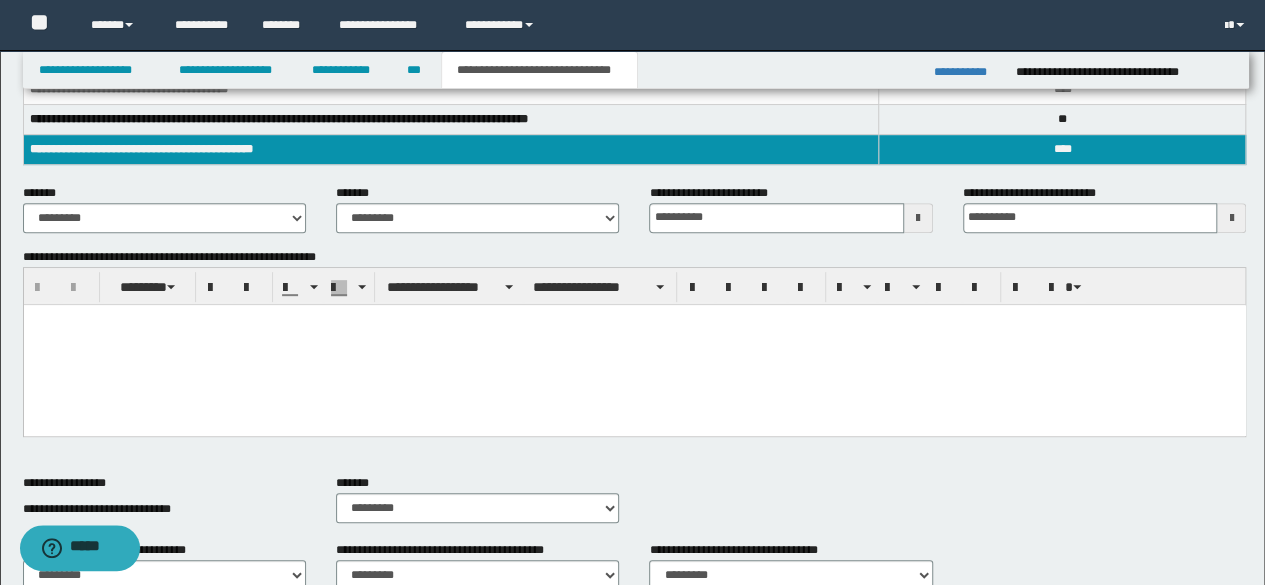 type 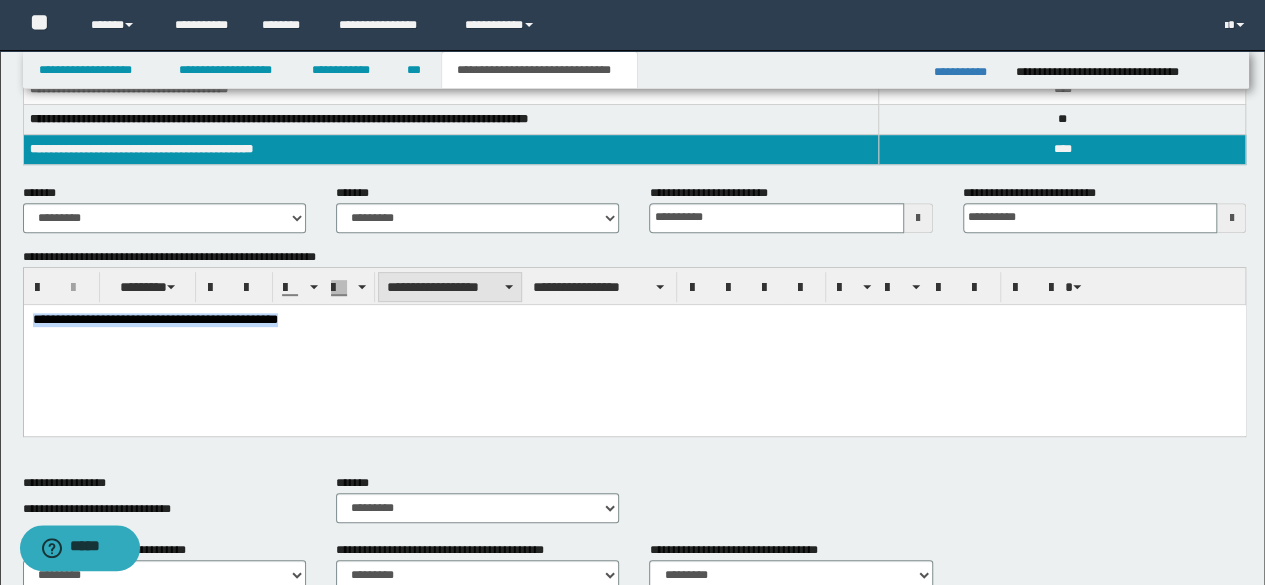 click at bounding box center (509, 287) 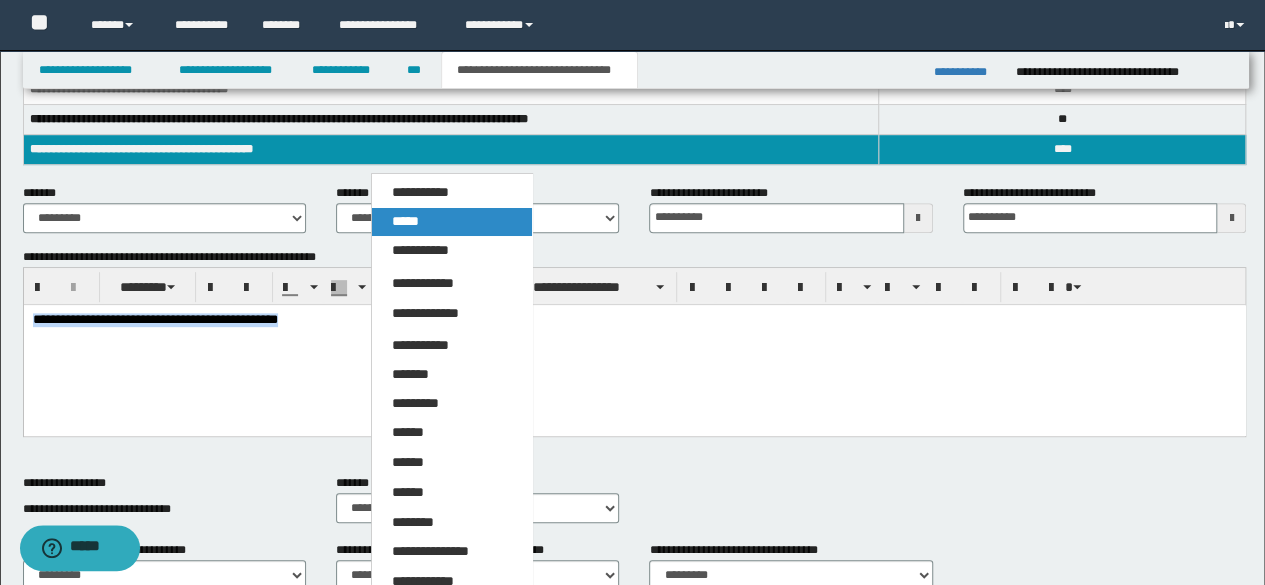 click on "*****" at bounding box center [451, 222] 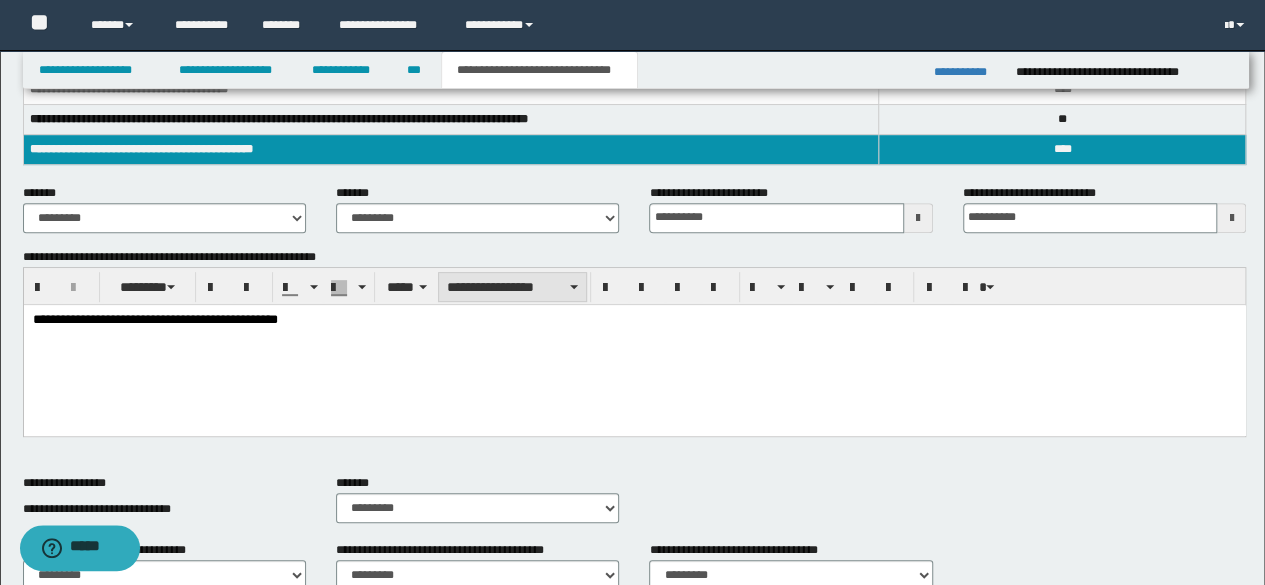 click on "**********" at bounding box center [512, 287] 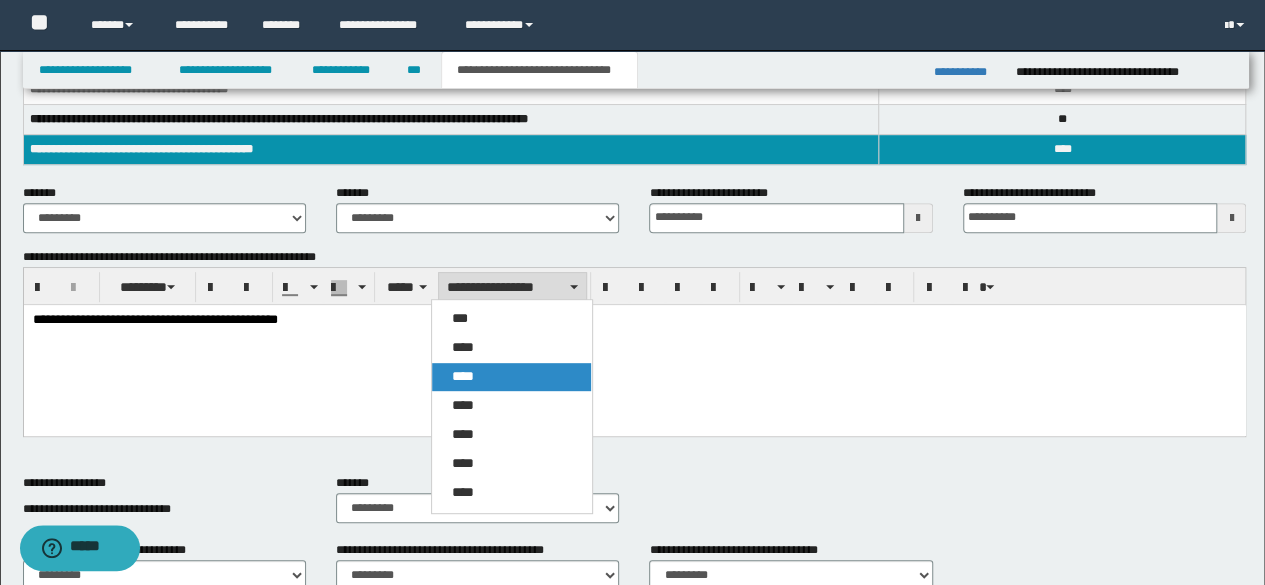 click on "****" at bounding box center (511, 377) 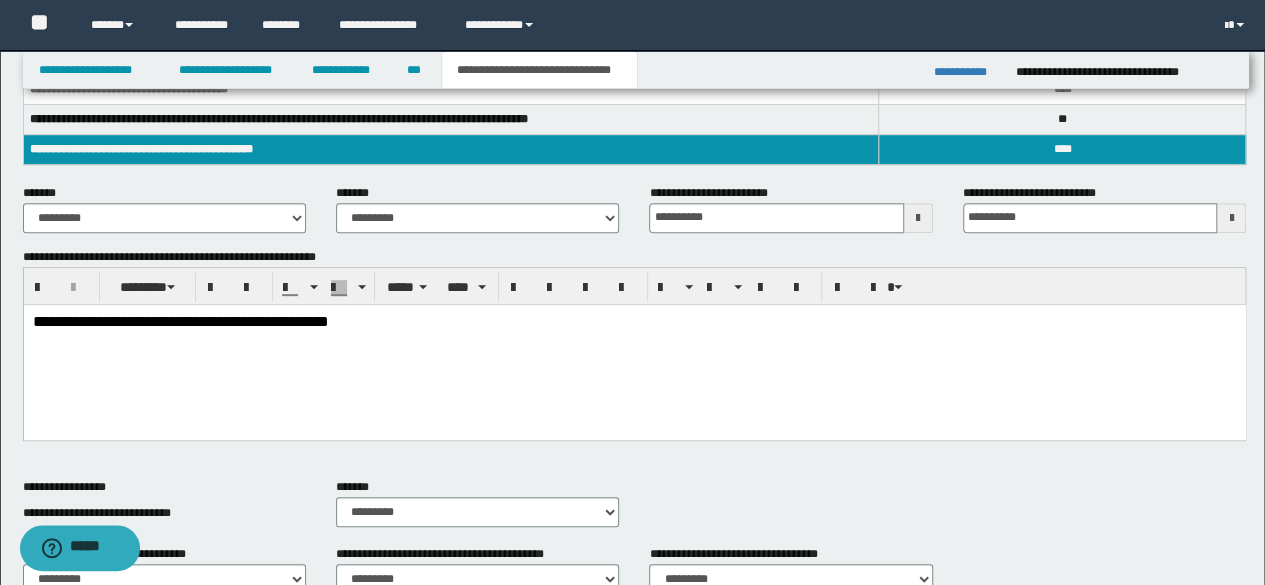 click on "**********" at bounding box center (634, 346) 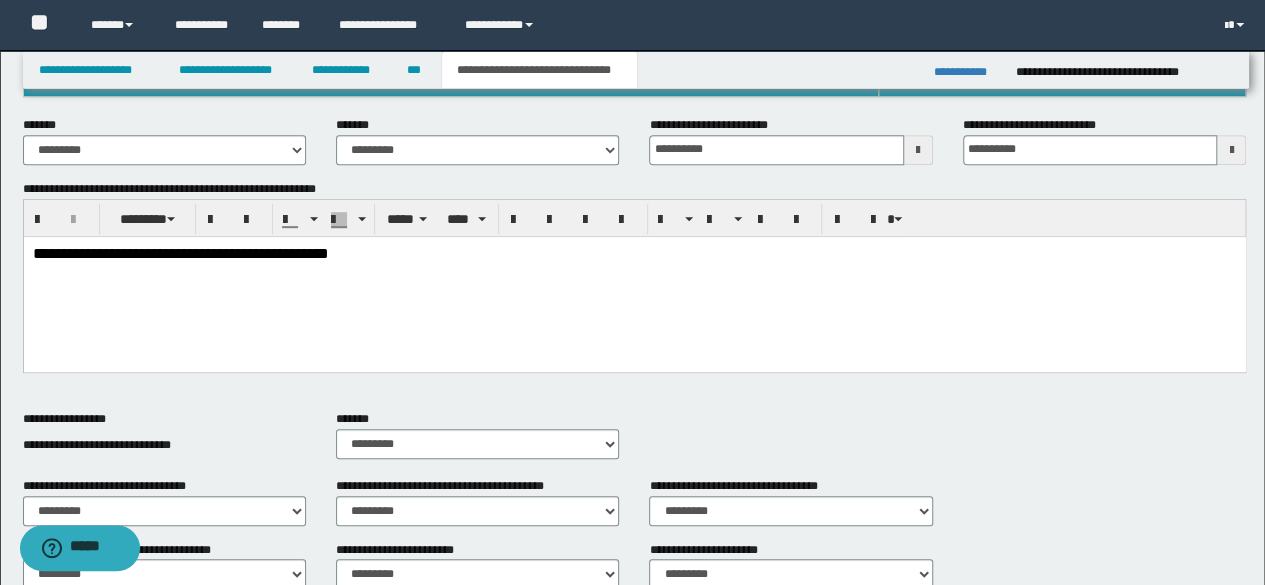 scroll, scrollTop: 400, scrollLeft: 0, axis: vertical 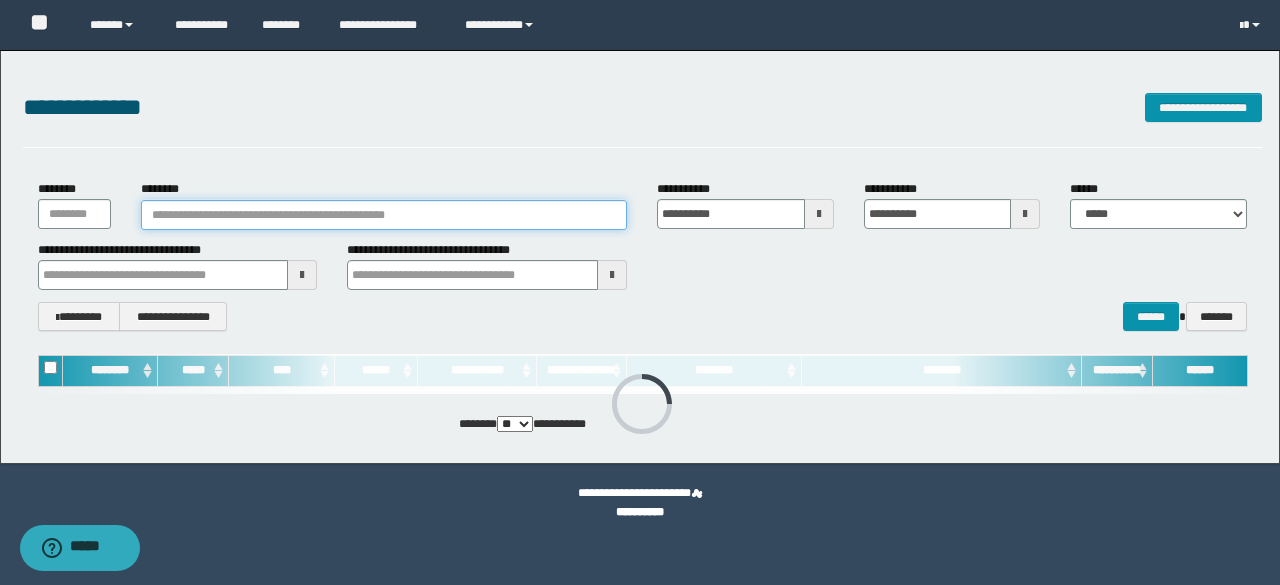 click on "********" at bounding box center (384, 215) 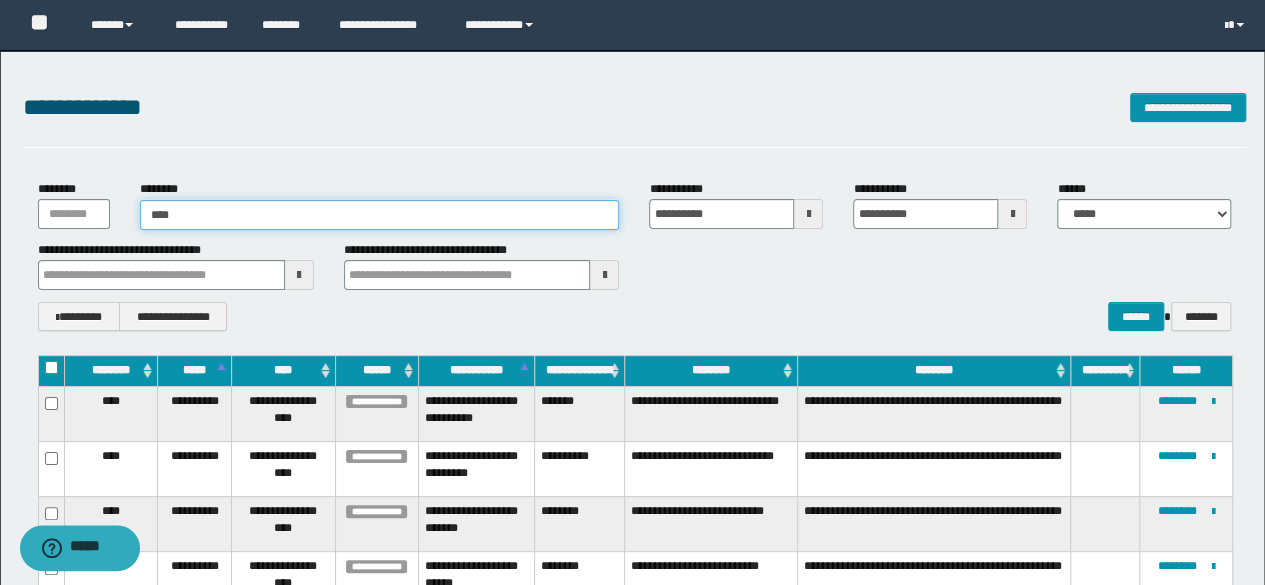 type on "*****" 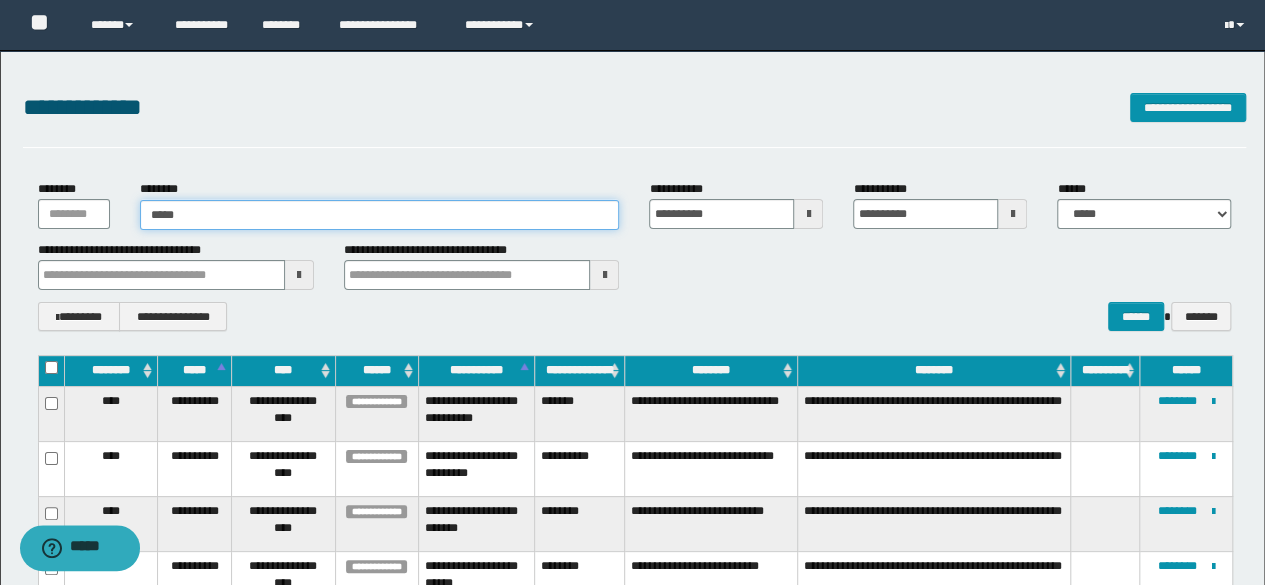 type on "*****" 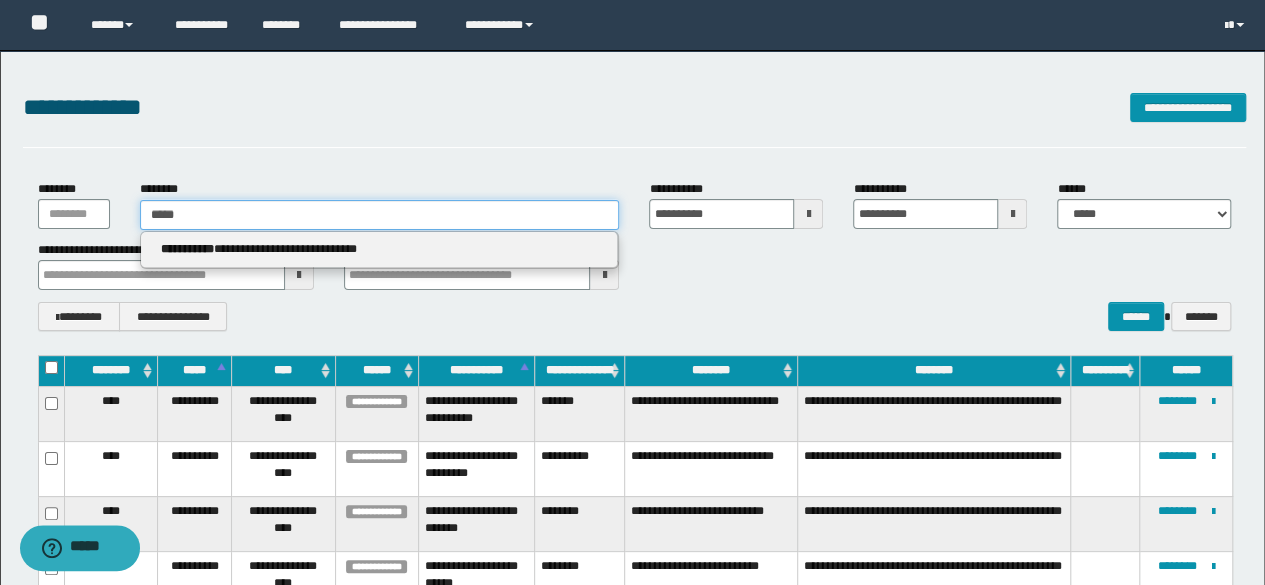 type 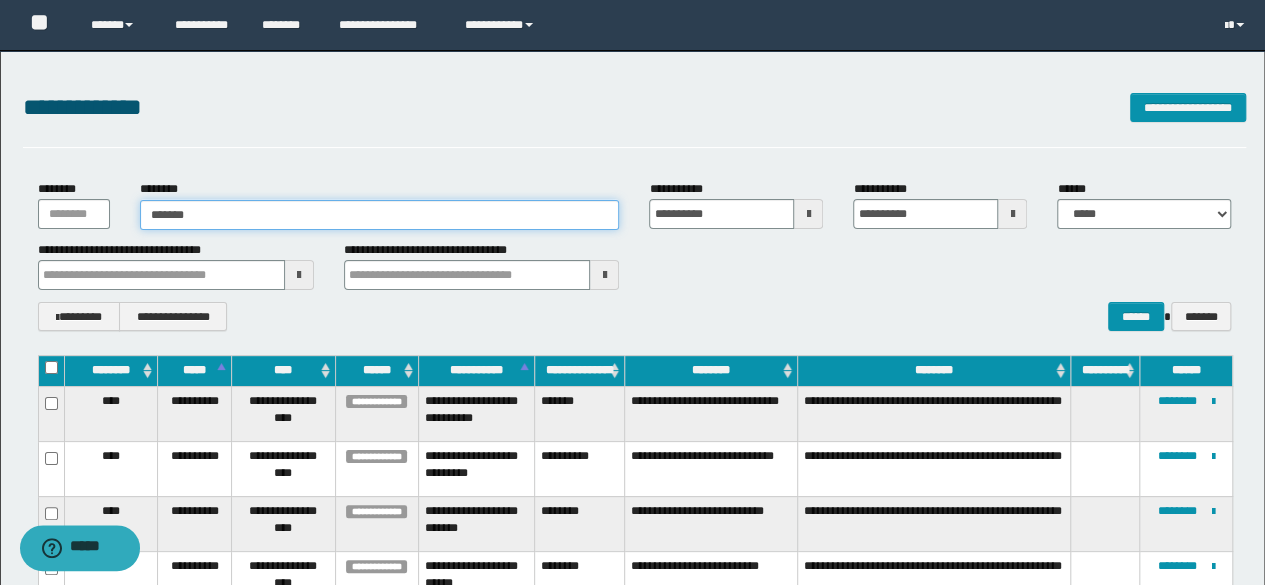 type on "********" 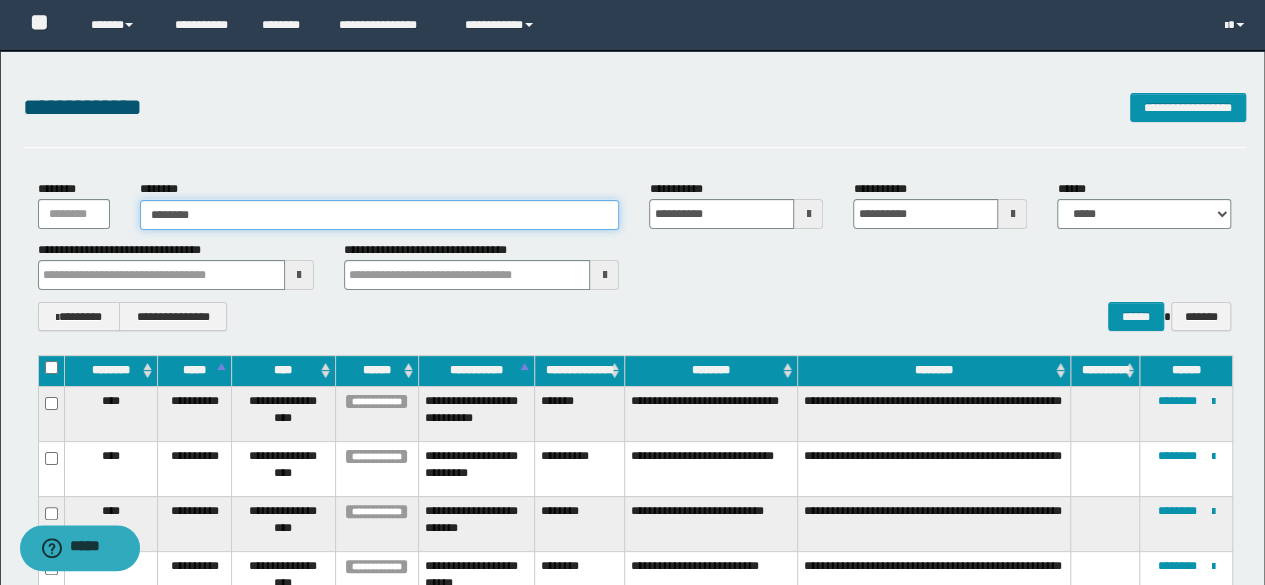 type on "********" 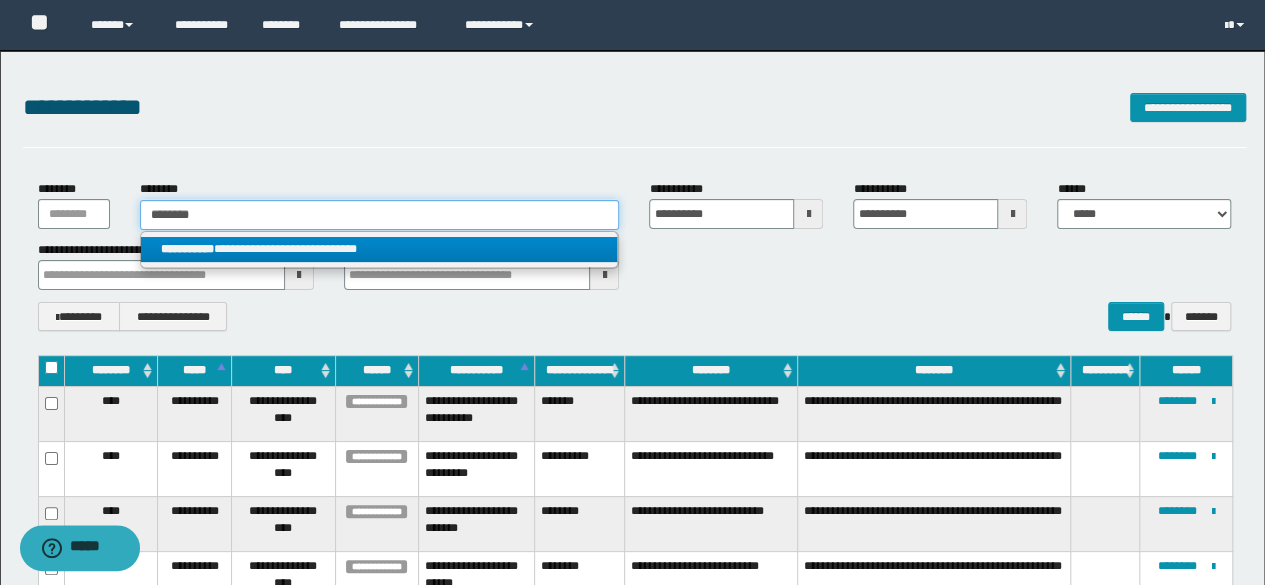 type on "********" 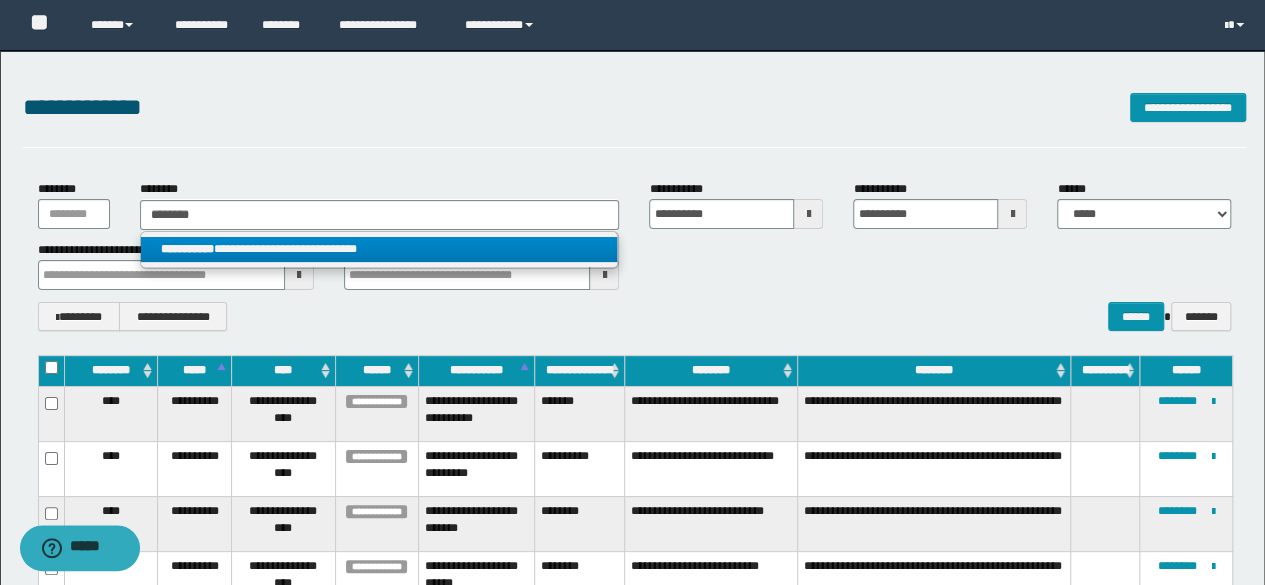 click on "**********" at bounding box center [379, 249] 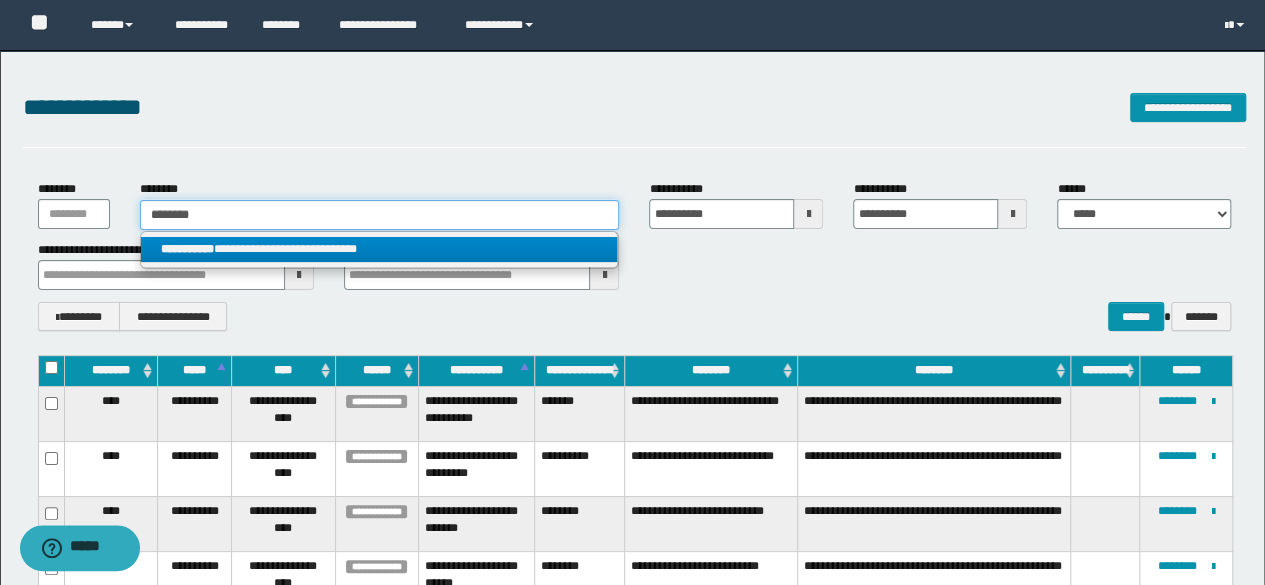 type 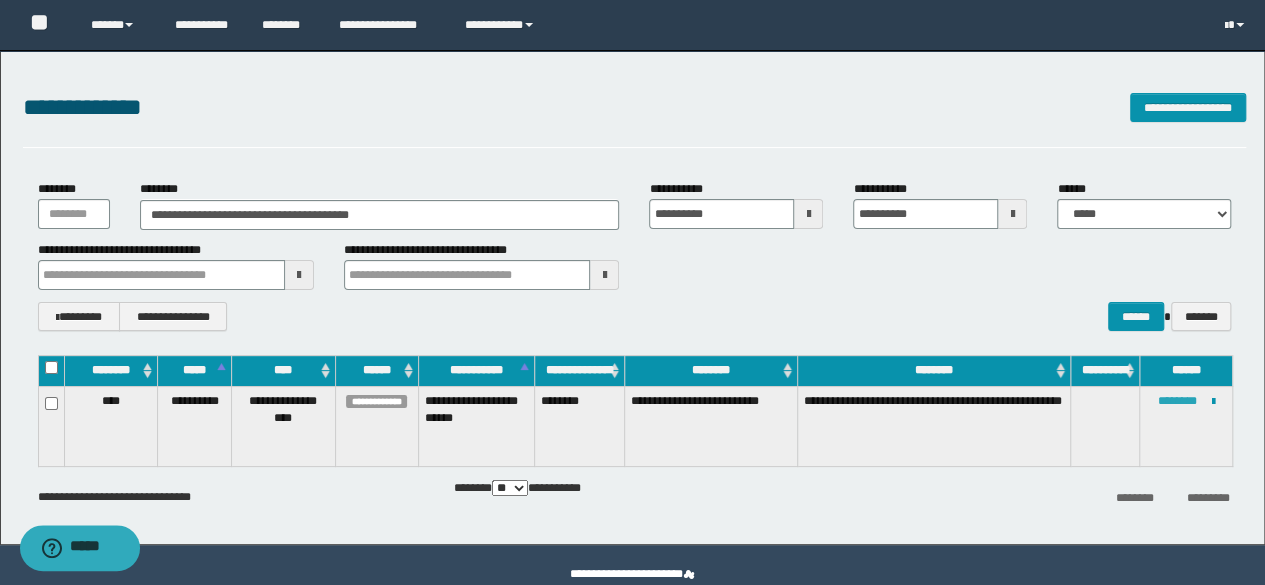 click on "********" at bounding box center [1177, 401] 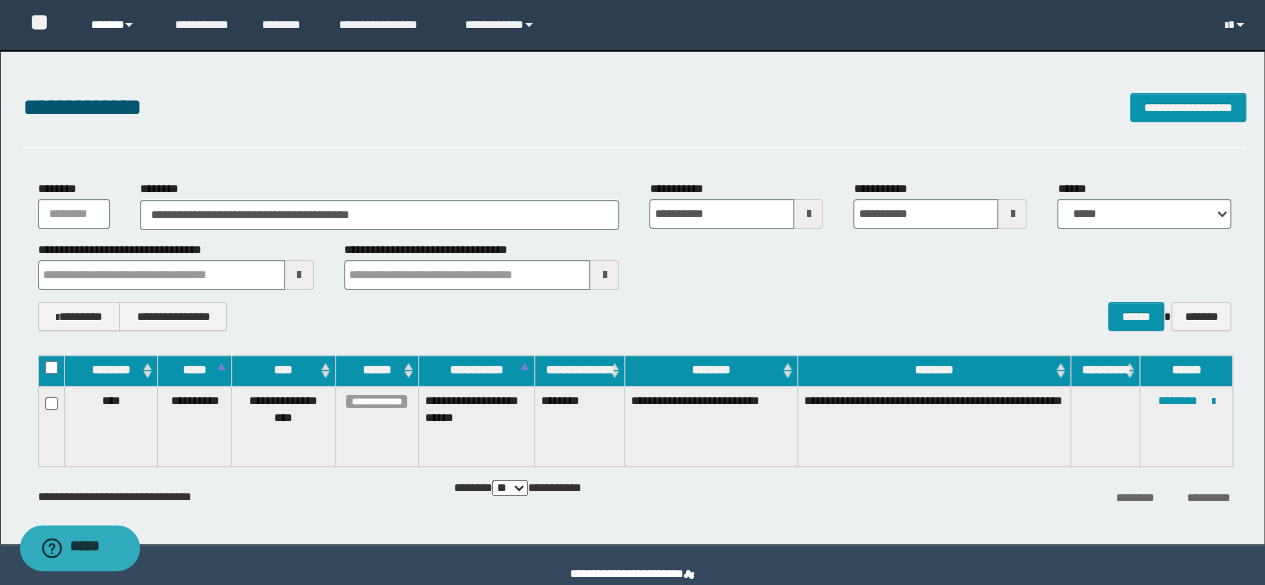 click on "******" at bounding box center [117, 25] 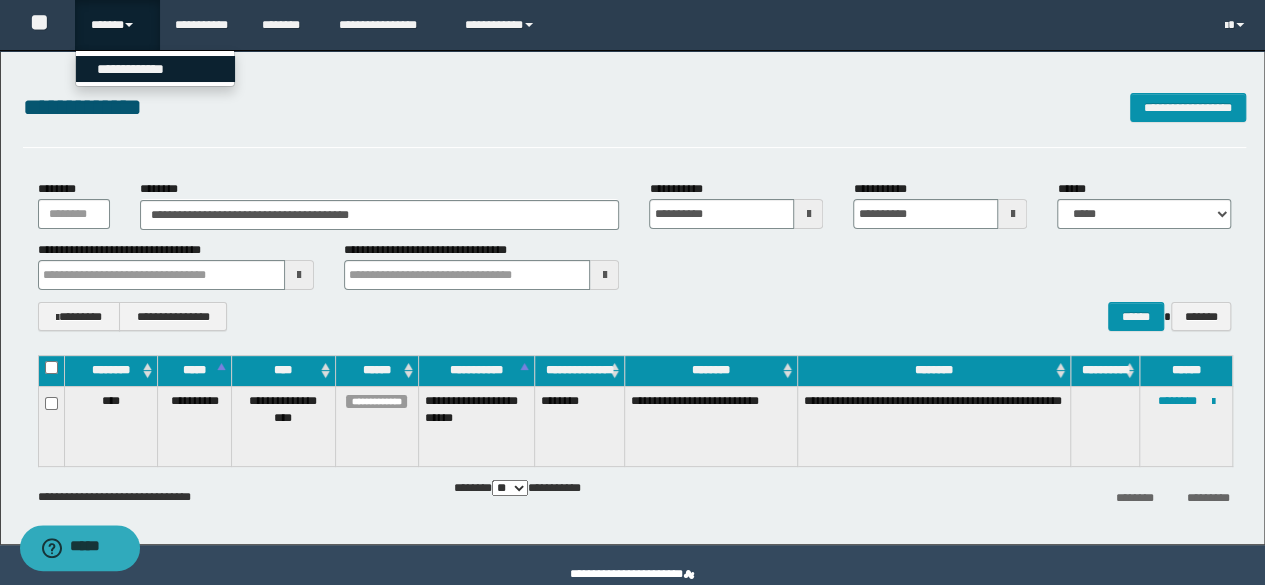click on "**********" at bounding box center [155, 69] 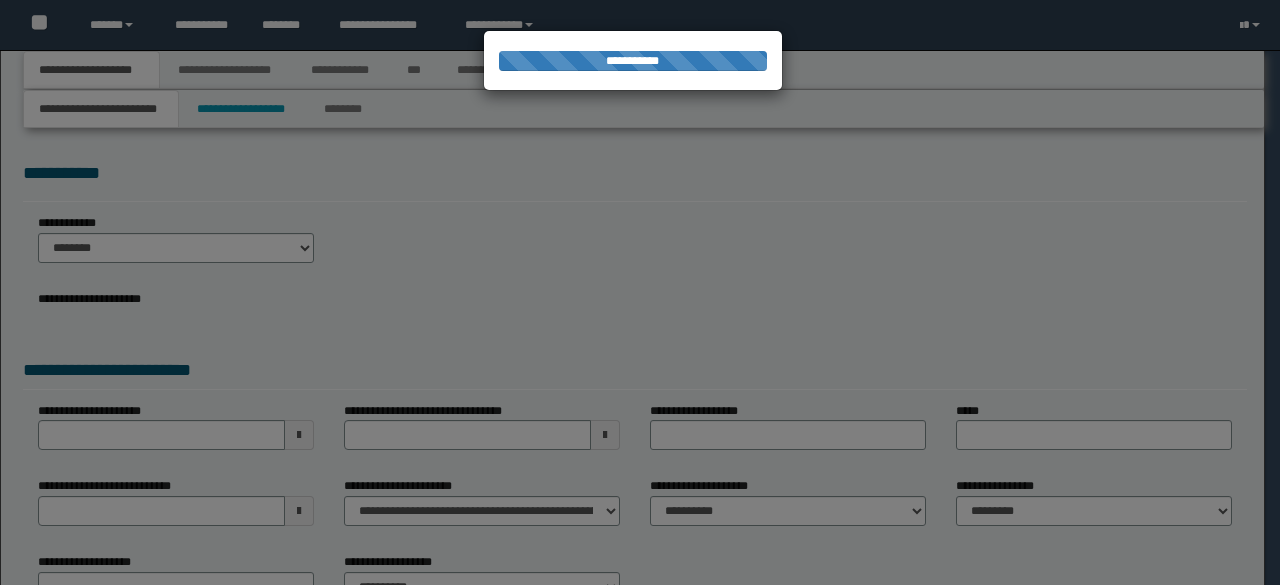 scroll, scrollTop: 0, scrollLeft: 0, axis: both 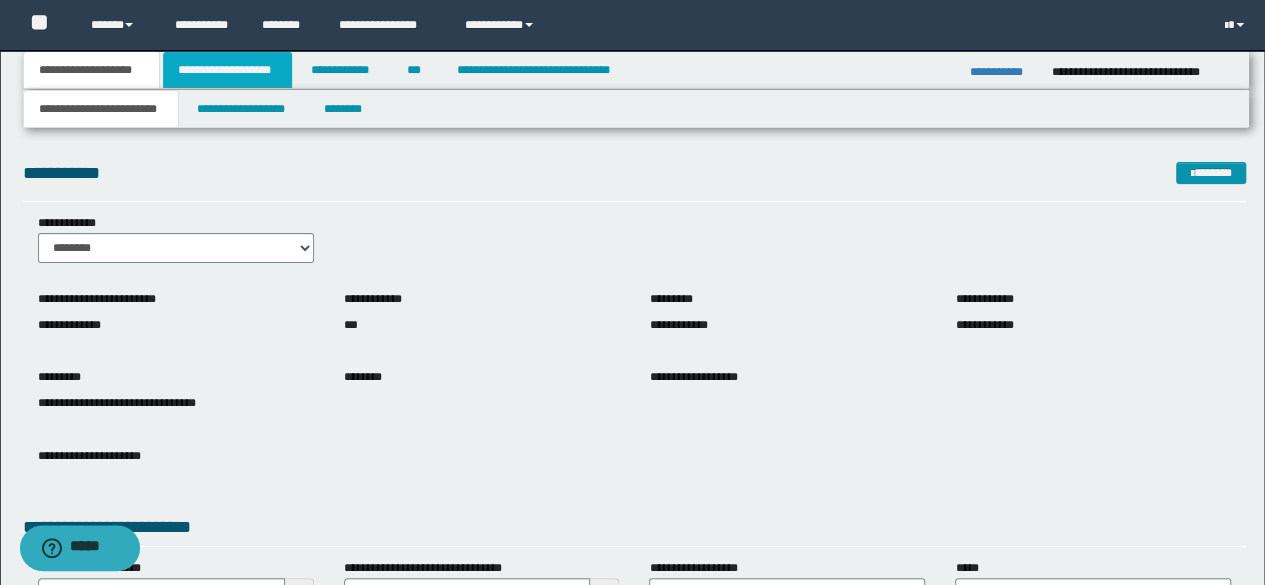 click on "**********" at bounding box center [227, 70] 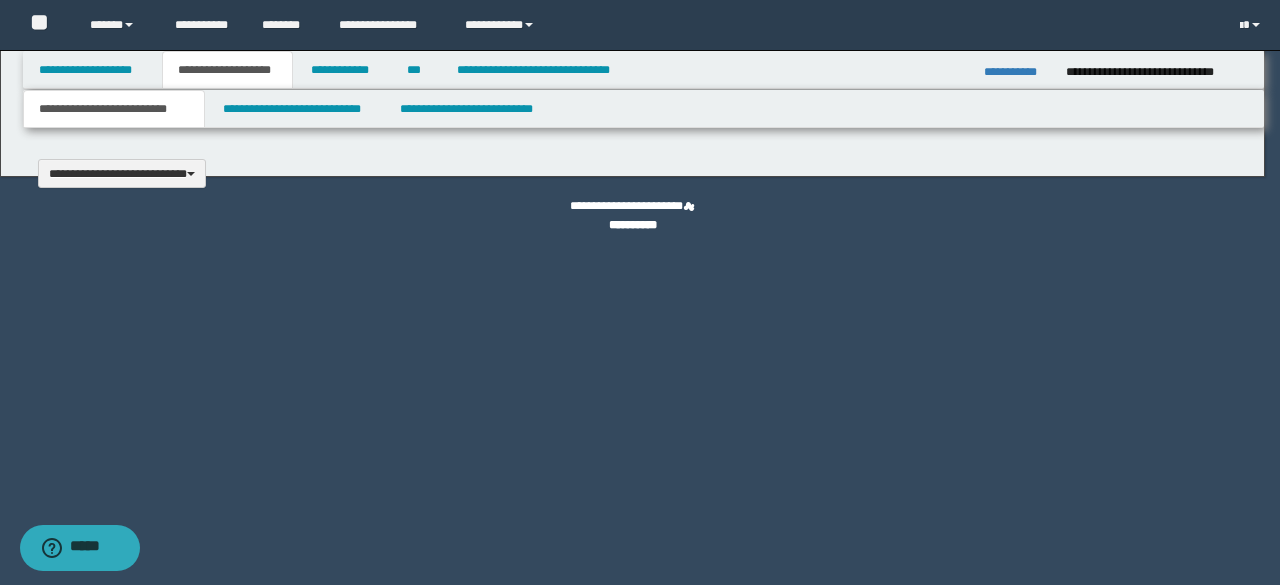 type 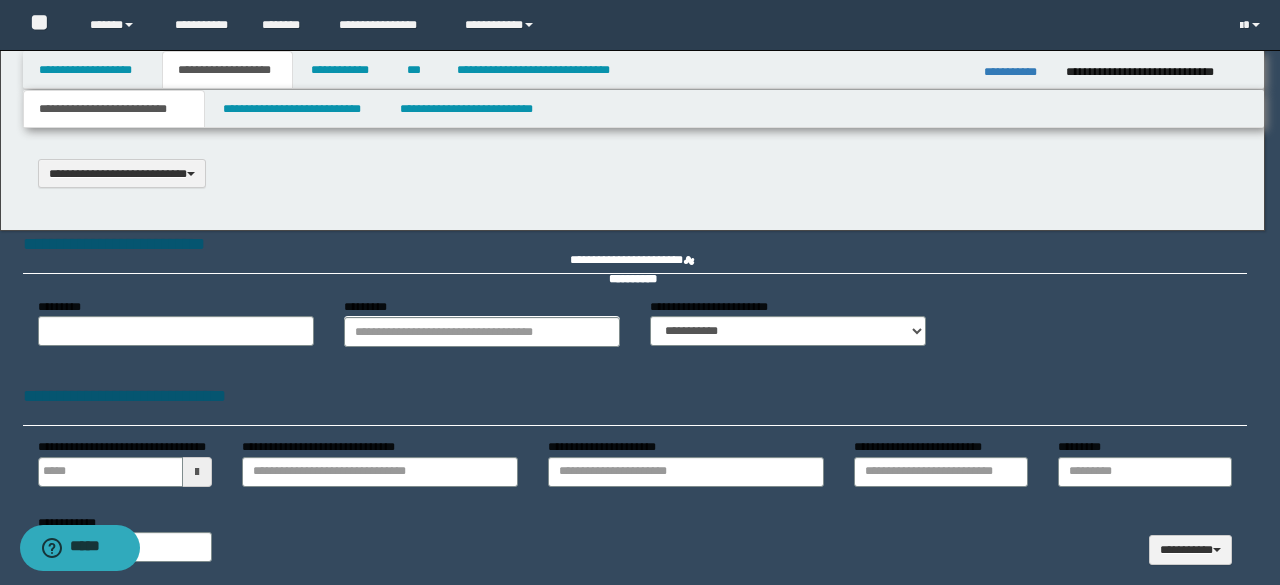 scroll, scrollTop: 0, scrollLeft: 0, axis: both 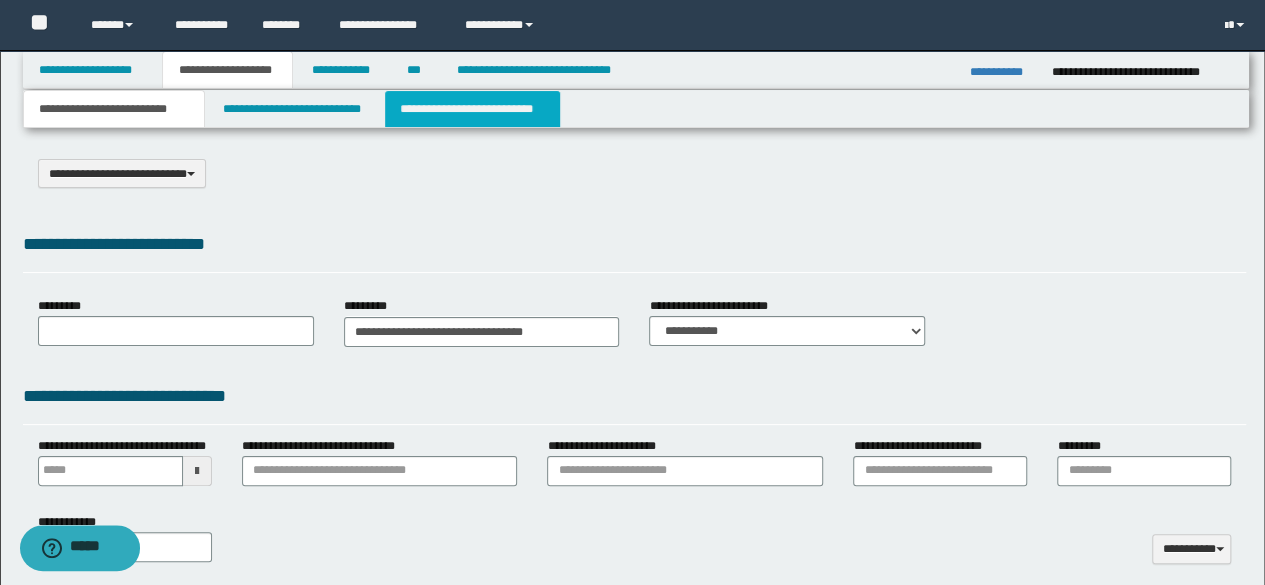 click on "**********" at bounding box center (472, 109) 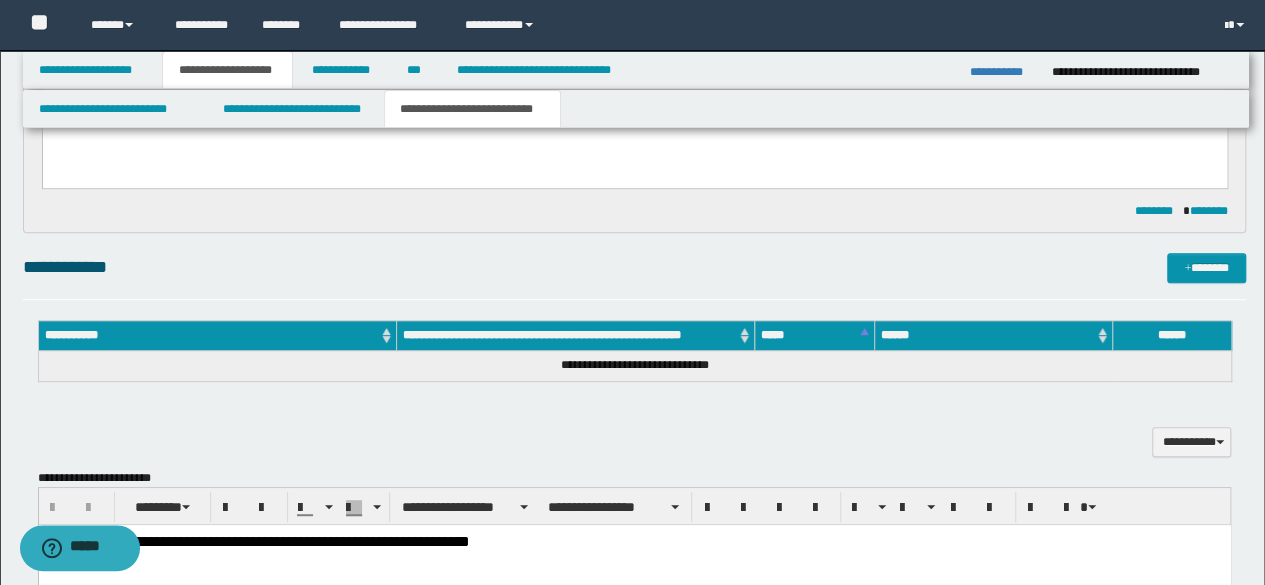 scroll, scrollTop: 300, scrollLeft: 0, axis: vertical 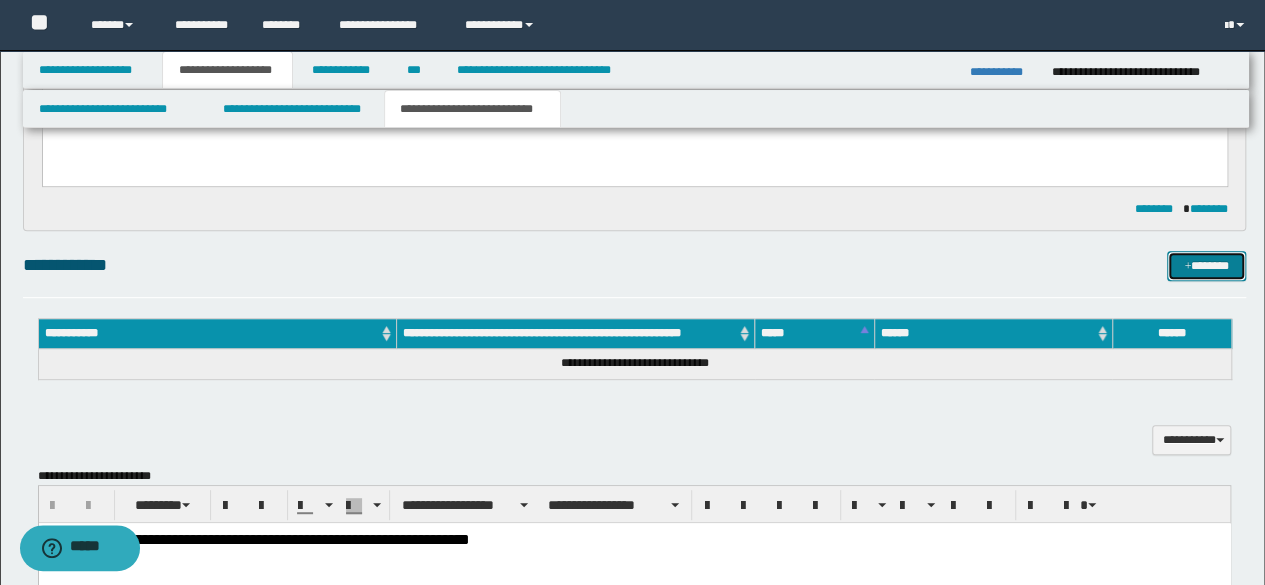 click on "*******" at bounding box center [1206, 265] 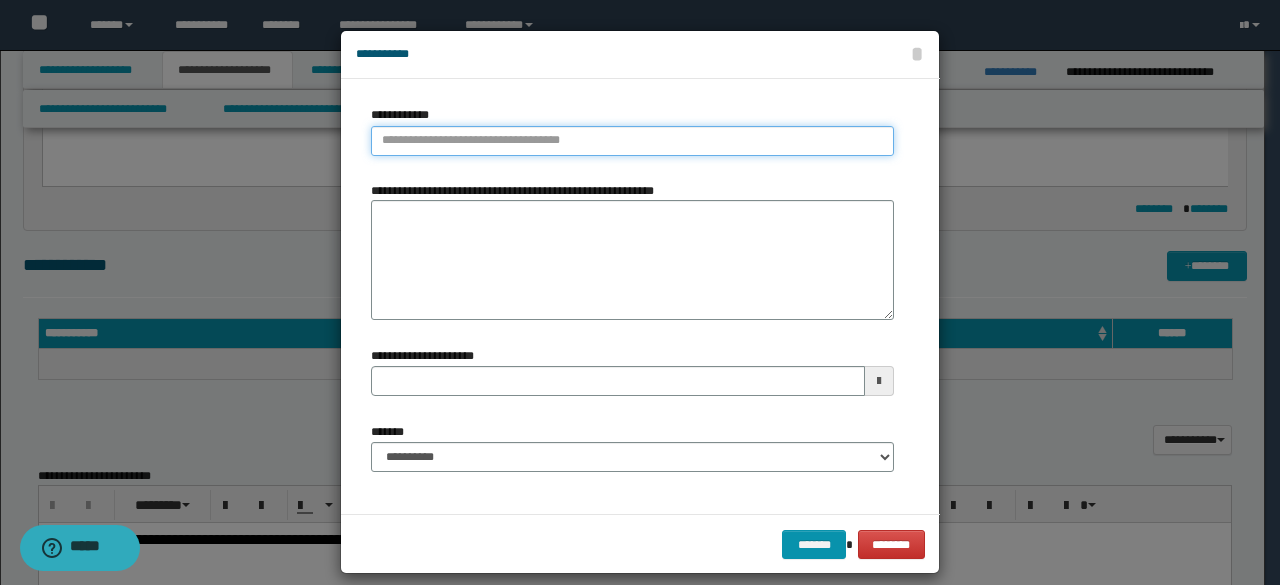 click on "**********" at bounding box center (632, 141) 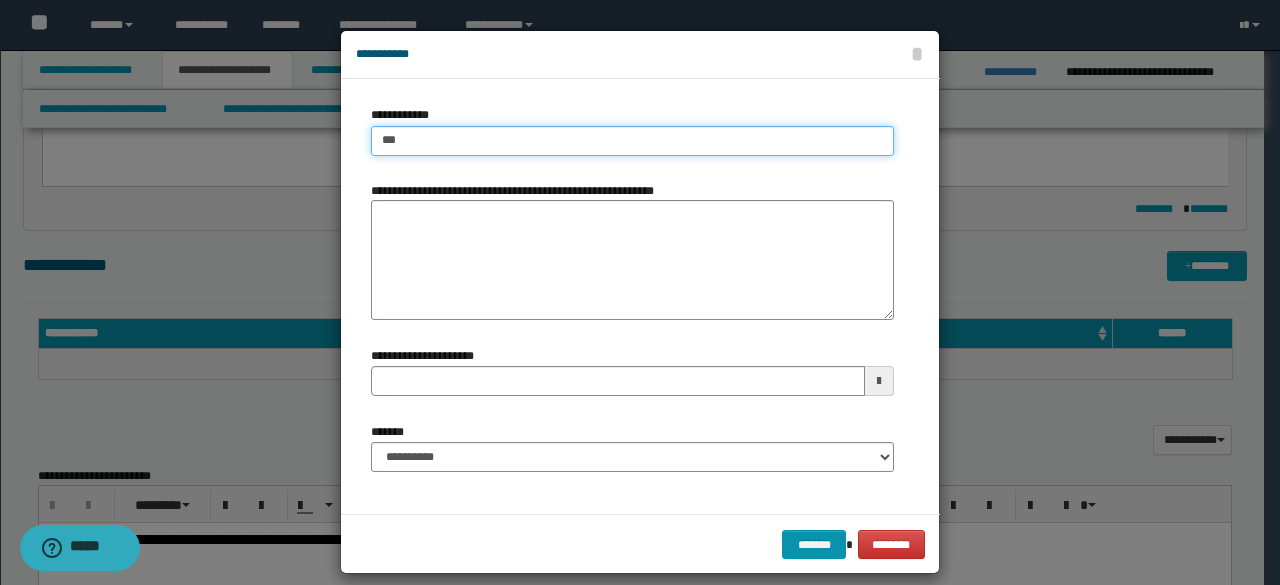 type on "****" 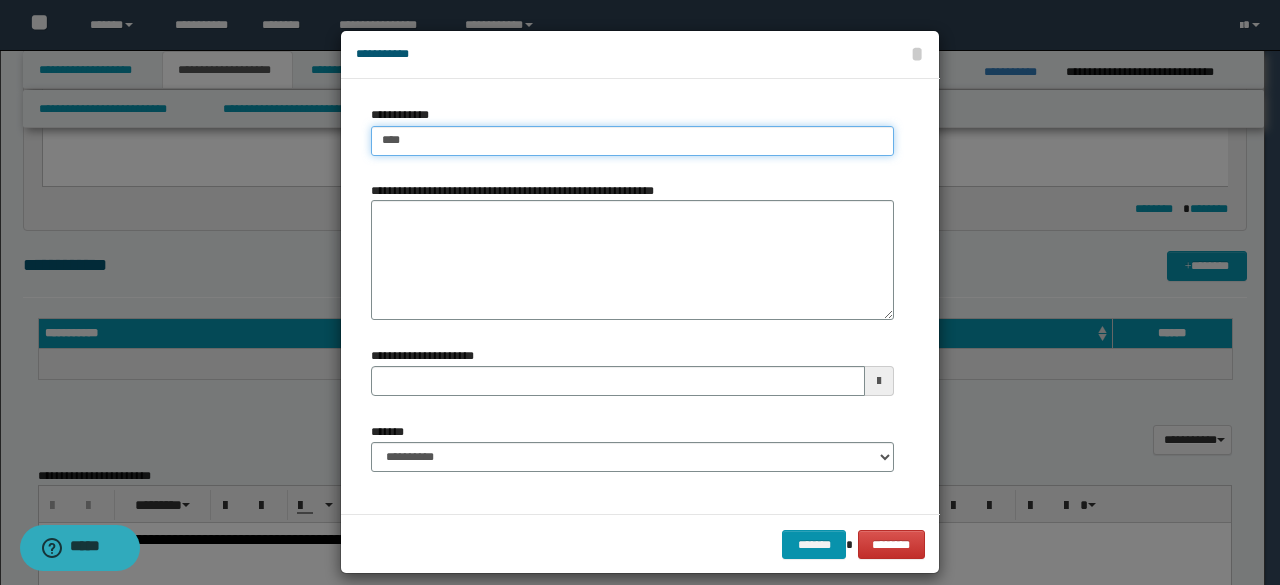 type on "****" 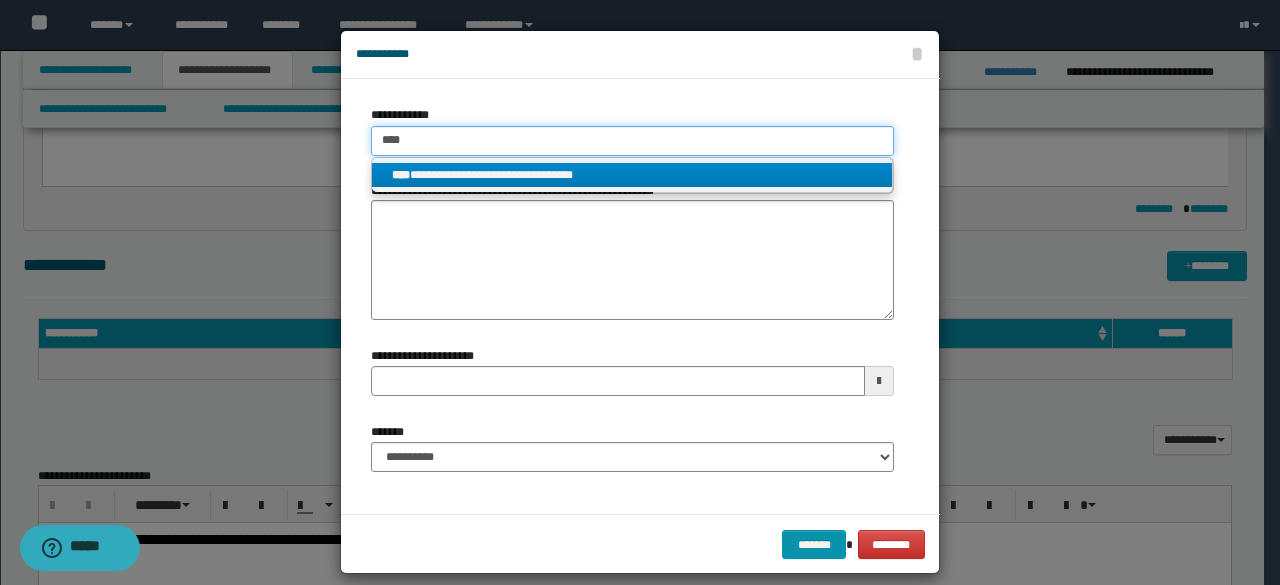 type on "****" 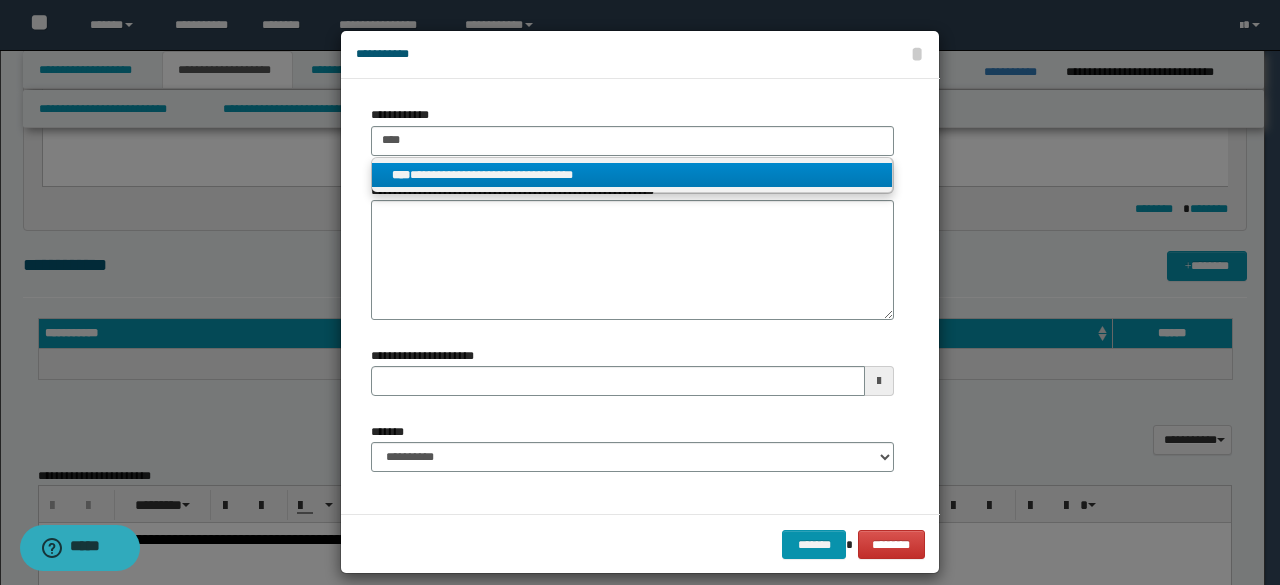 click on "**********" at bounding box center (632, 175) 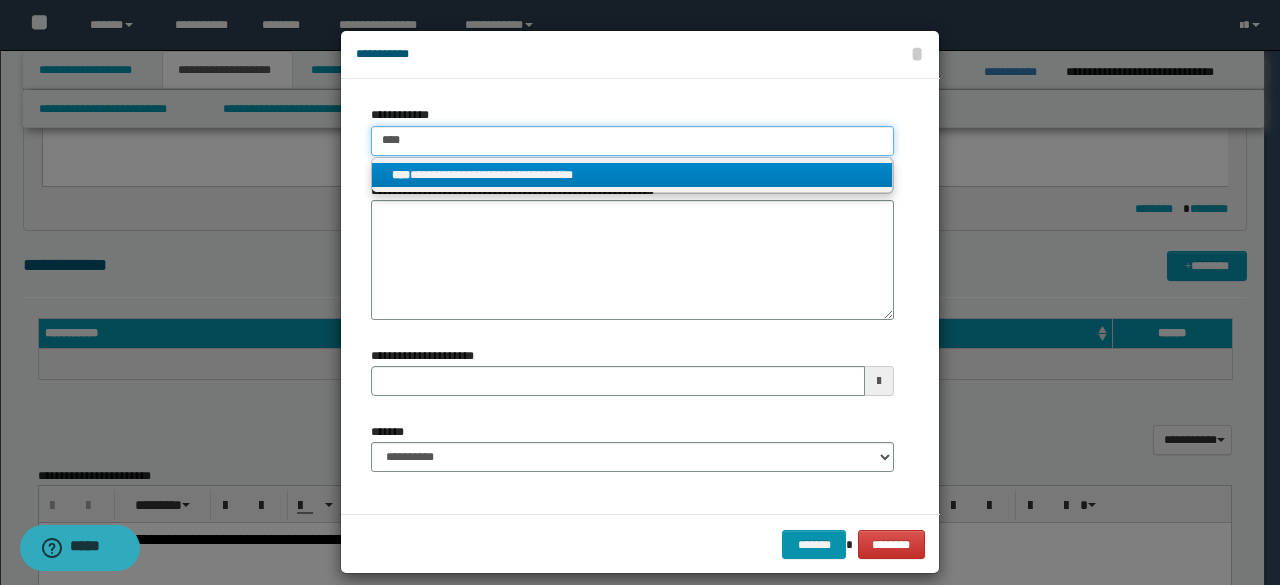 type 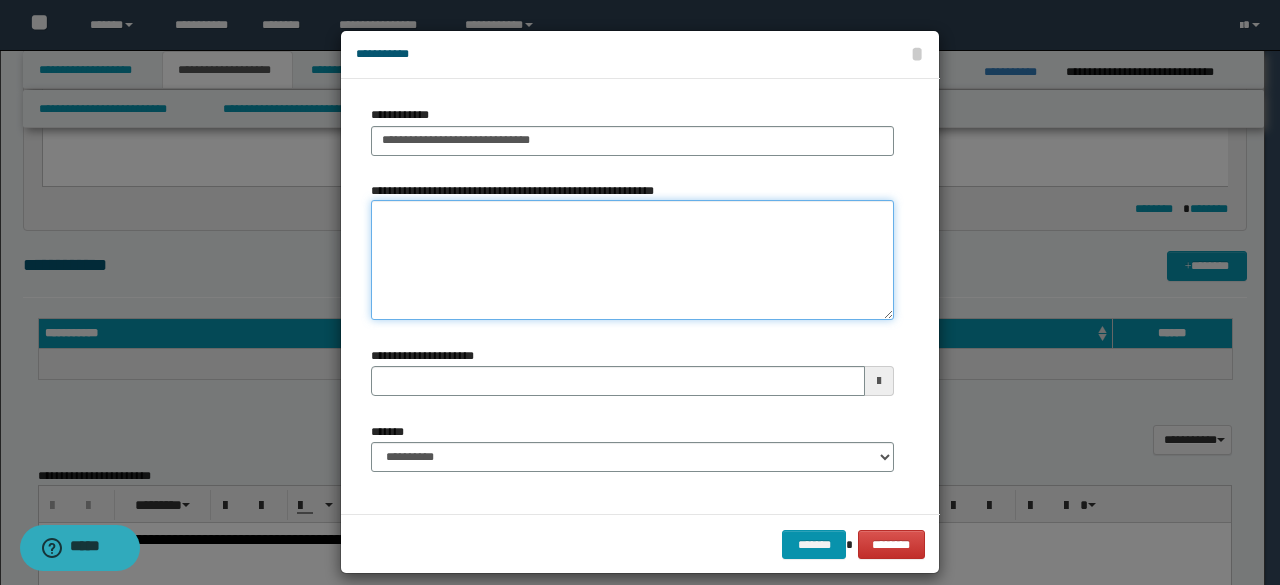 click on "**********" at bounding box center [632, 260] 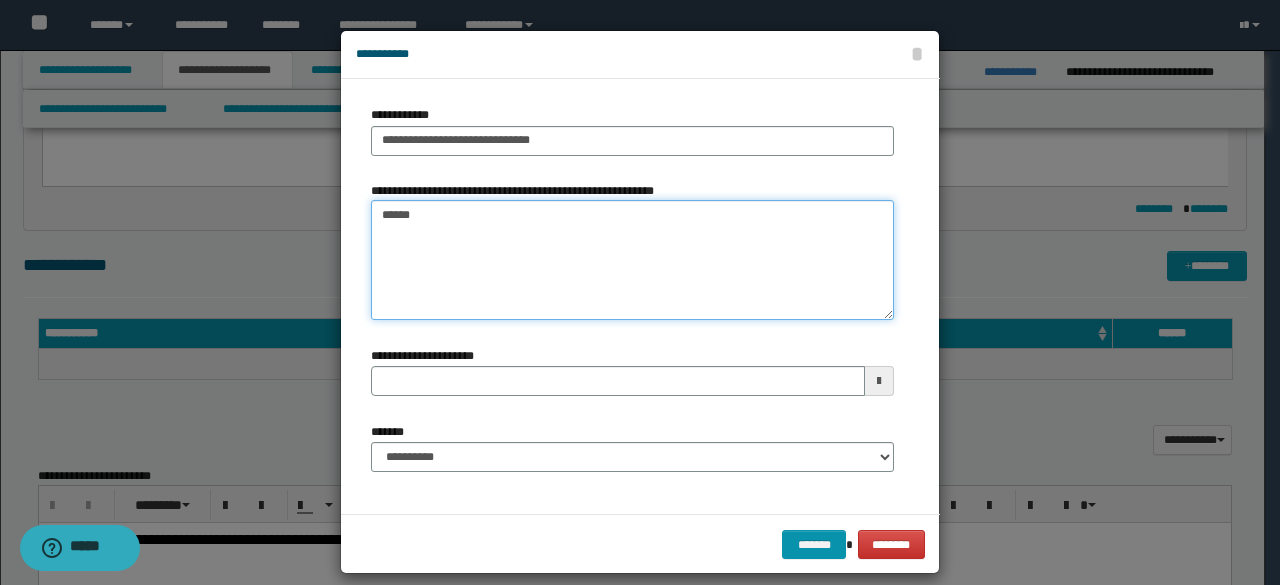 type on "*******" 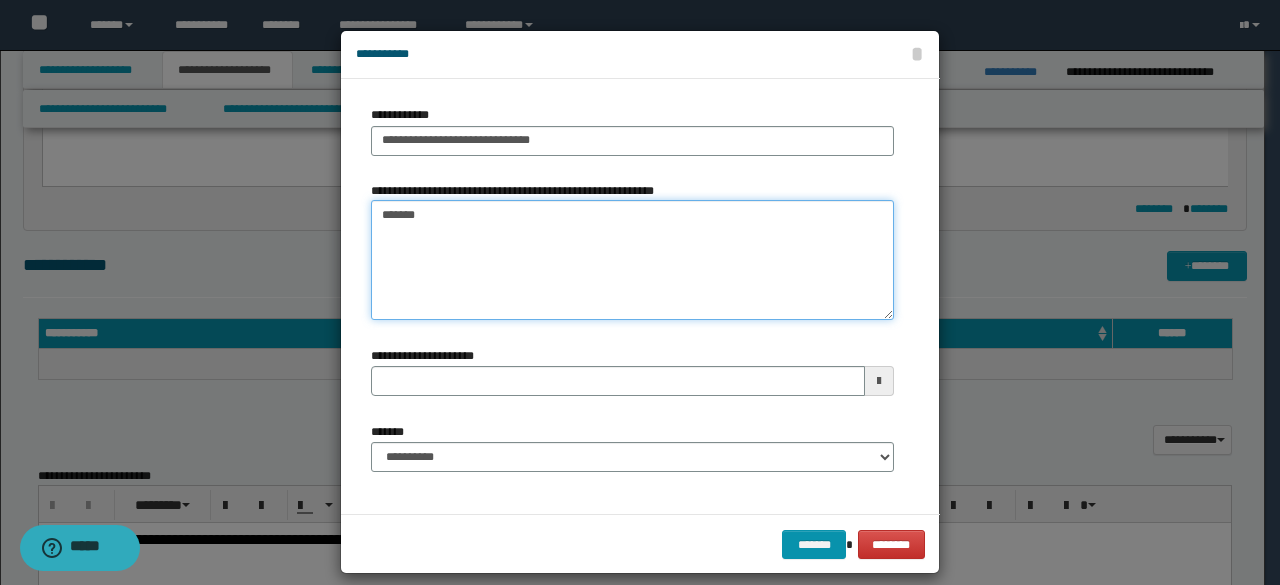 type 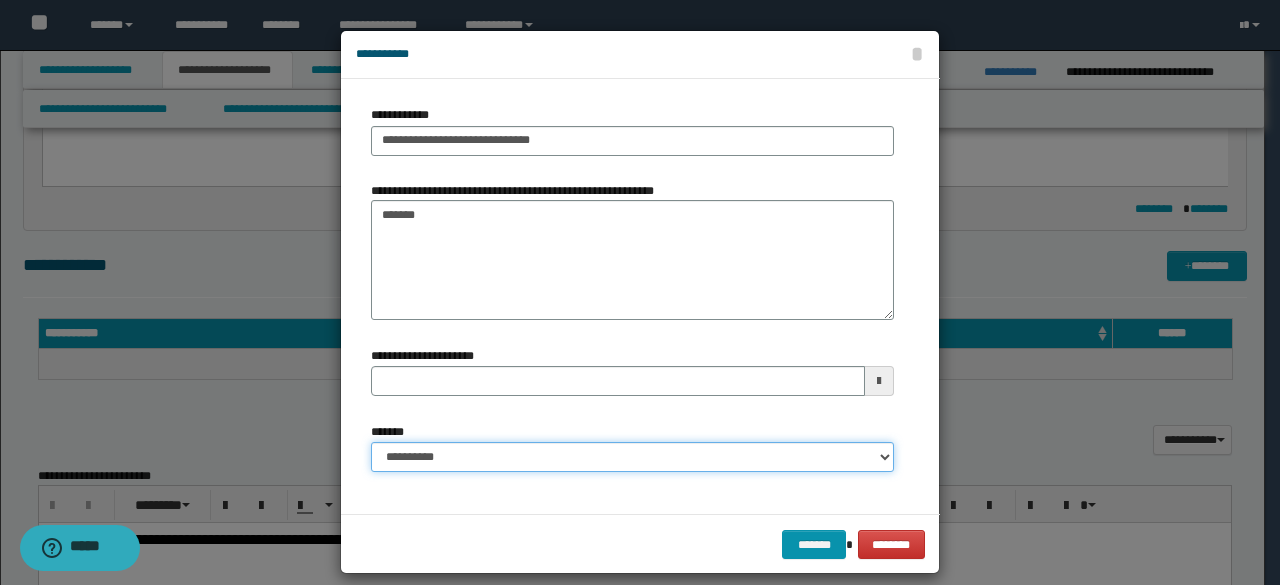 click on "**********" at bounding box center [632, 457] 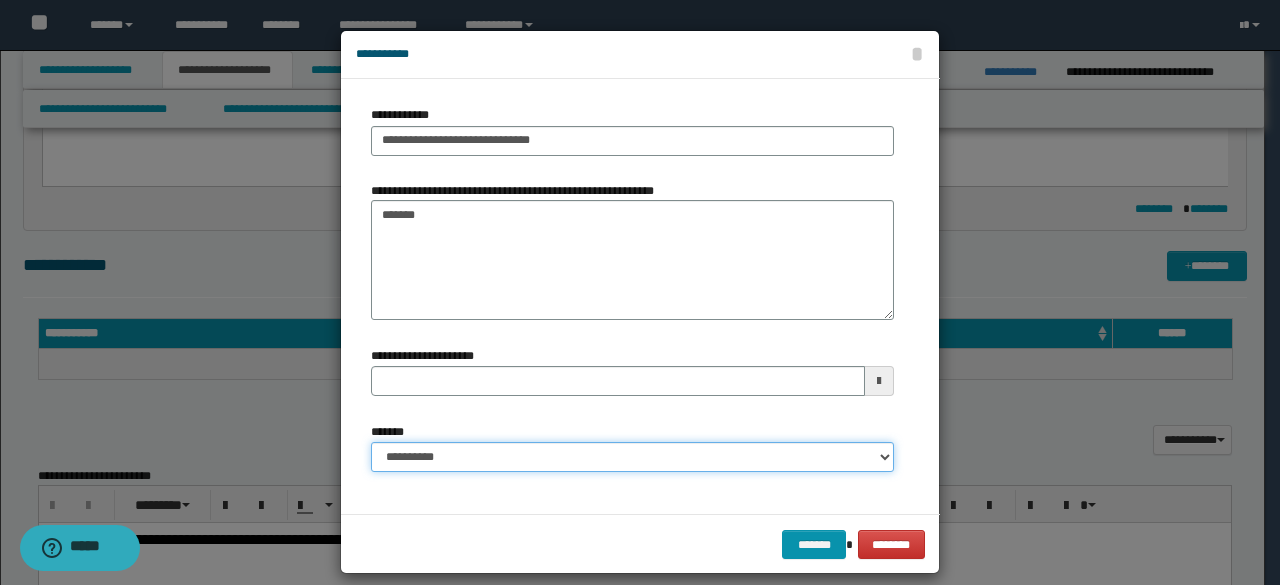 select on "*" 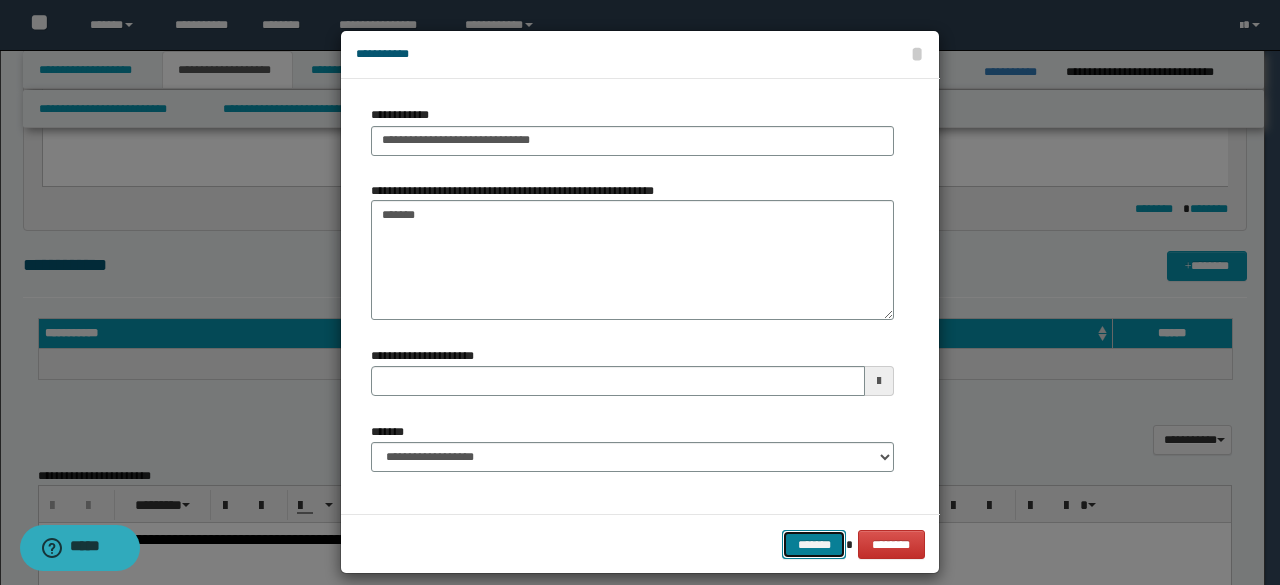 click on "*******" at bounding box center (814, 544) 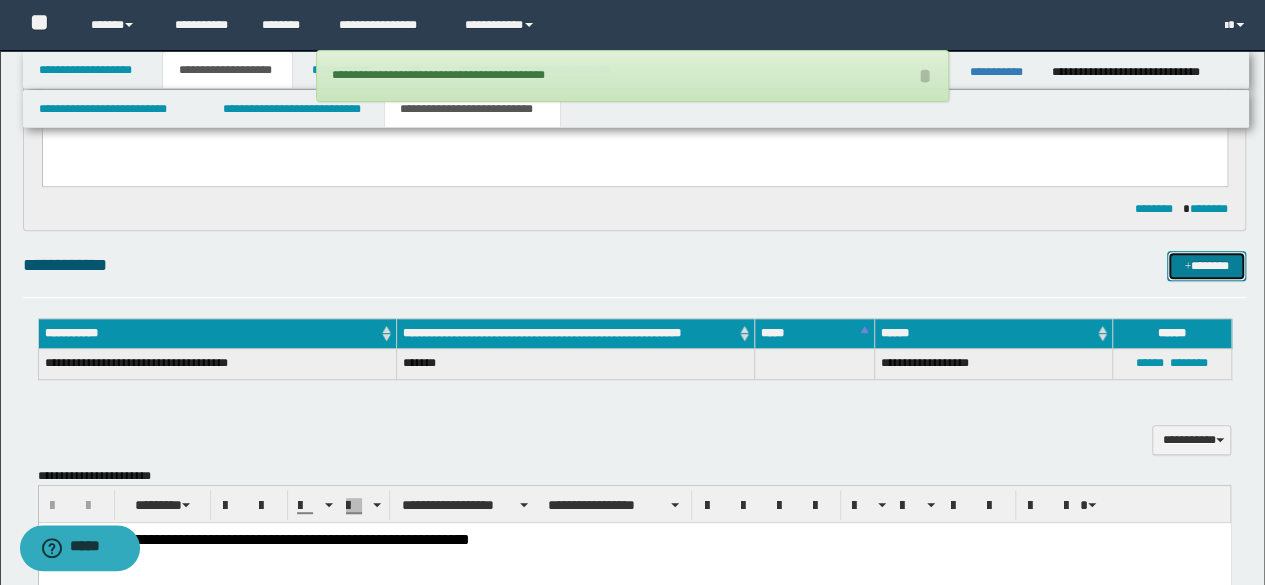 click on "*******" at bounding box center (1206, 265) 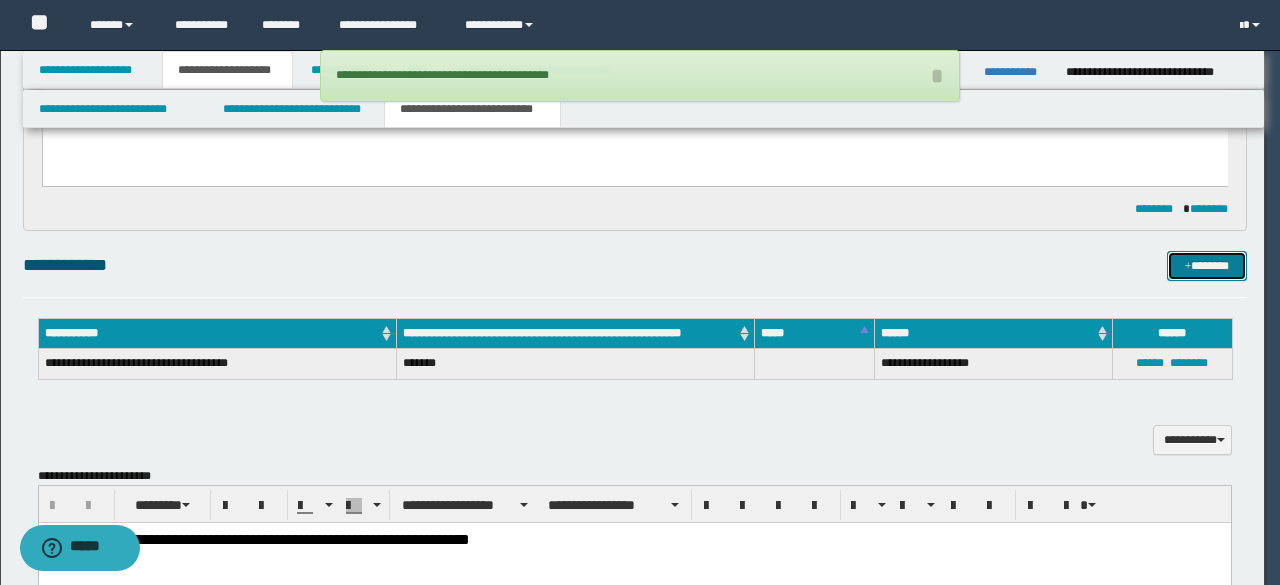 type 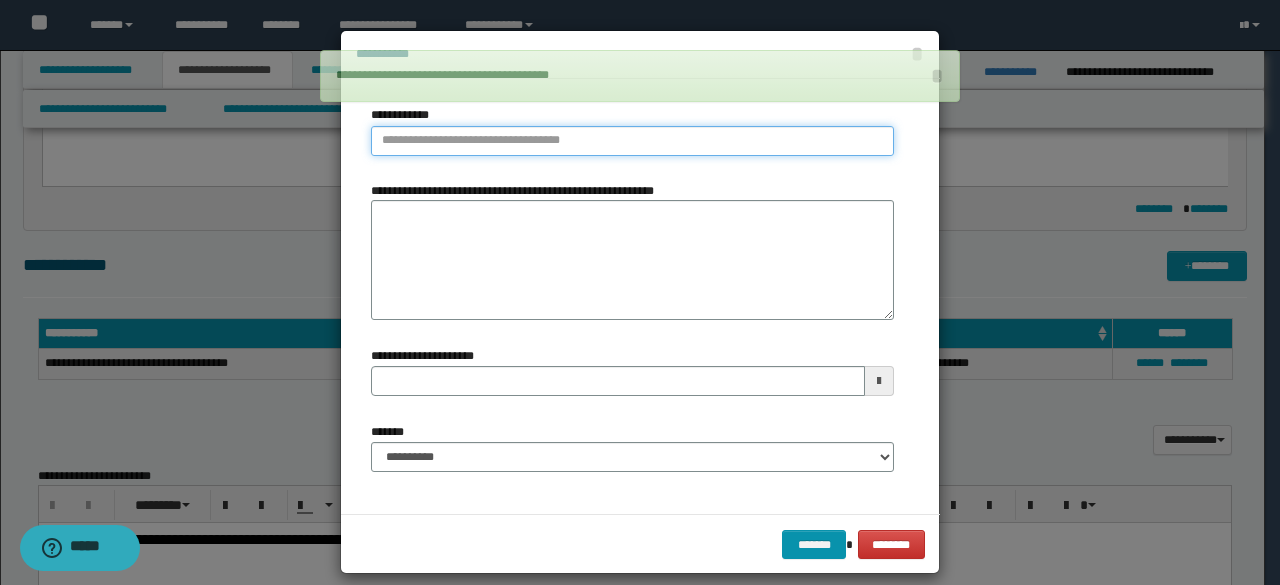 type on "**********" 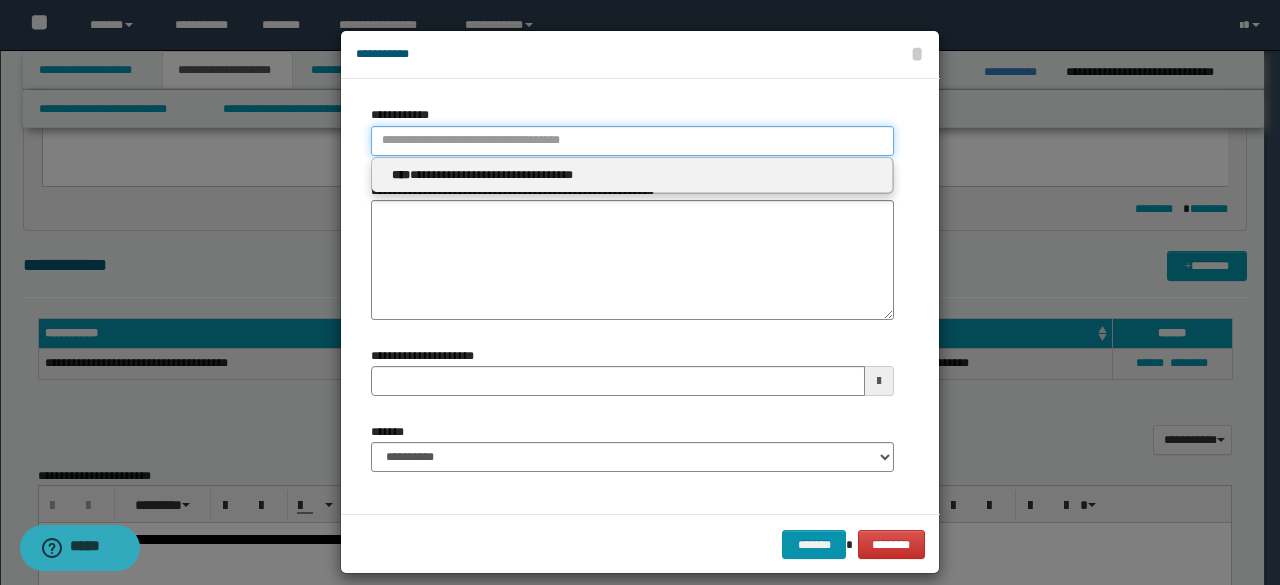 click on "**********" at bounding box center [632, 141] 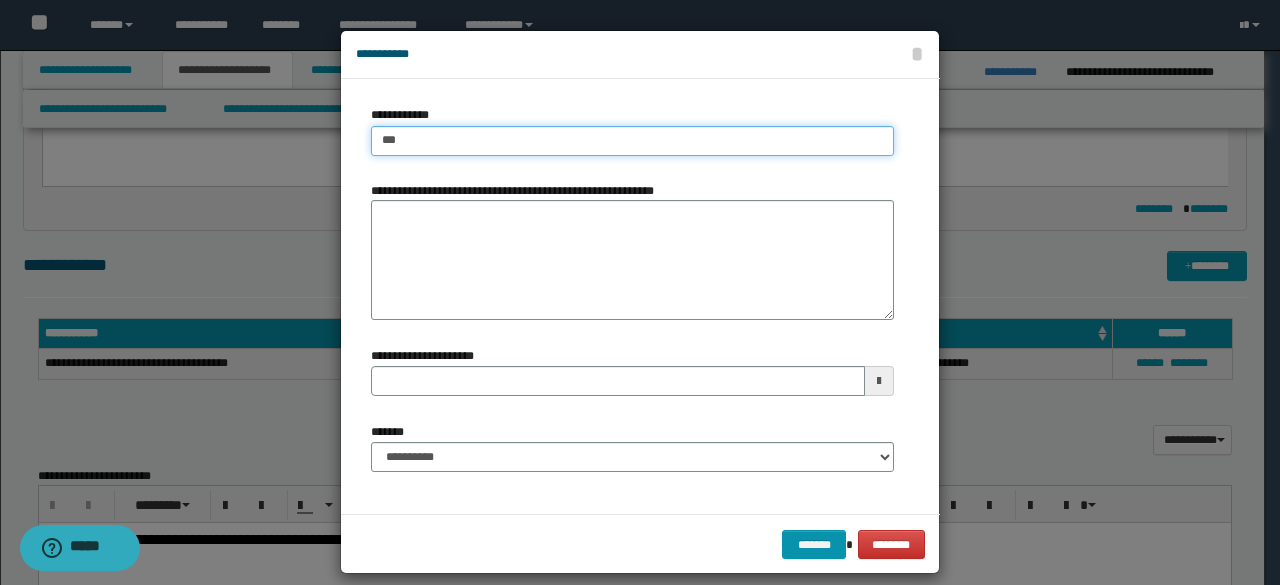 type on "****" 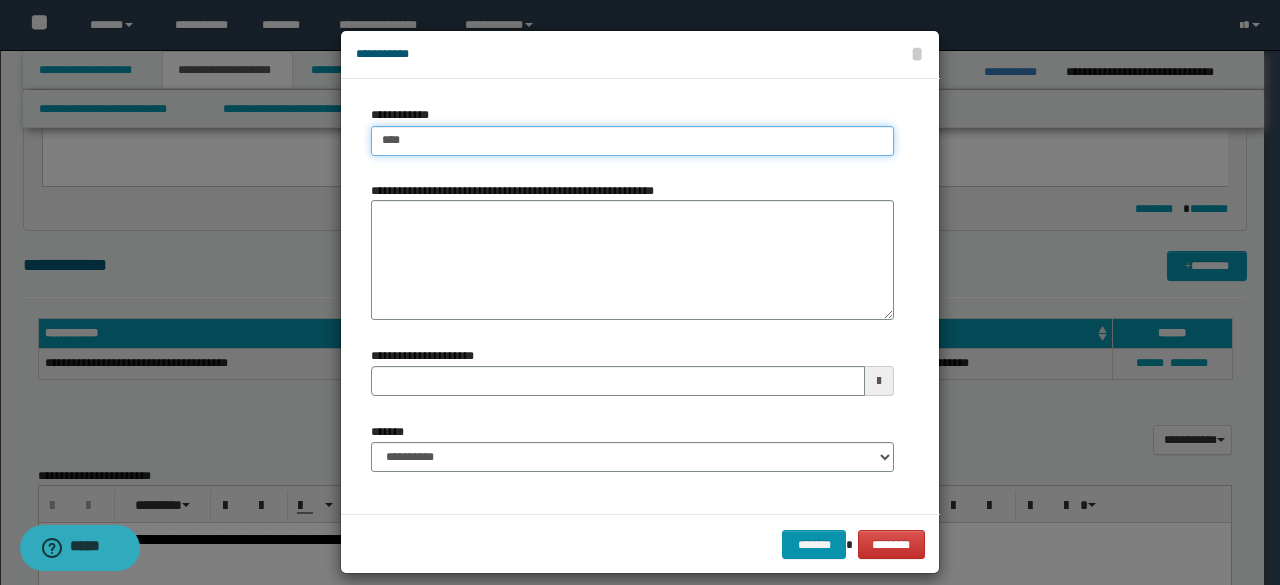 type on "****" 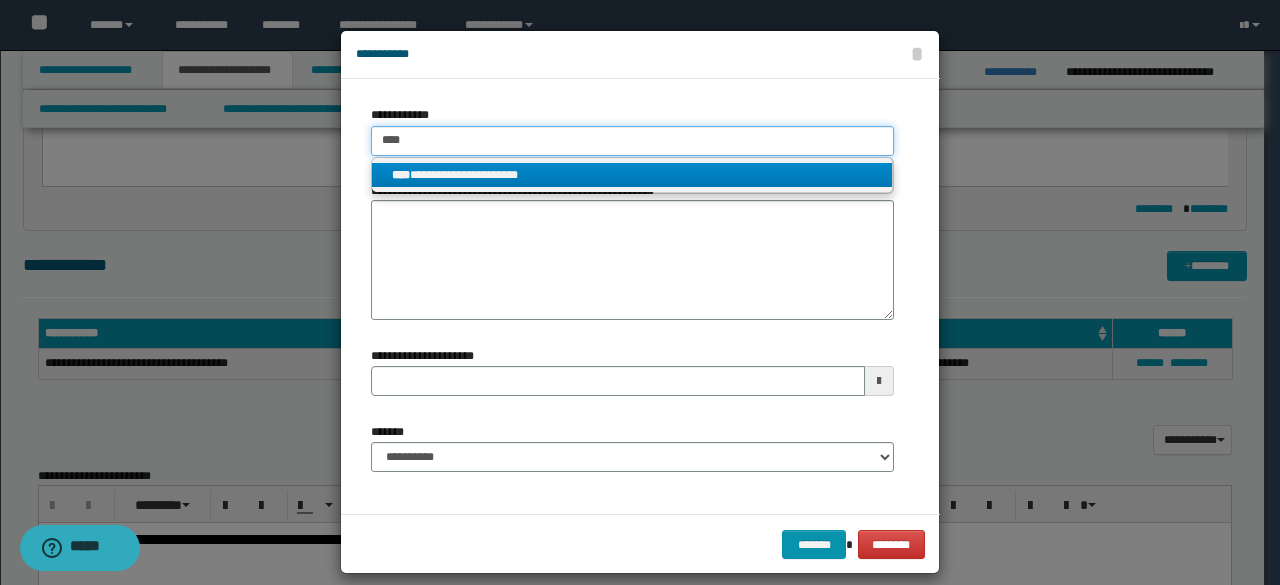 type on "****" 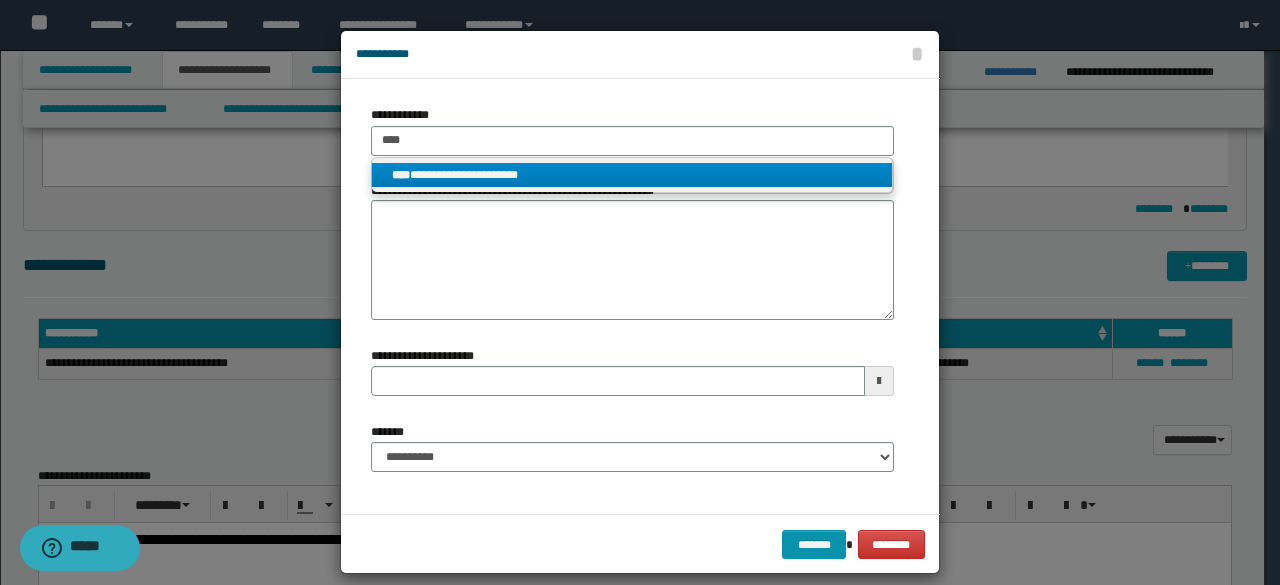 click on "**********" at bounding box center (632, 175) 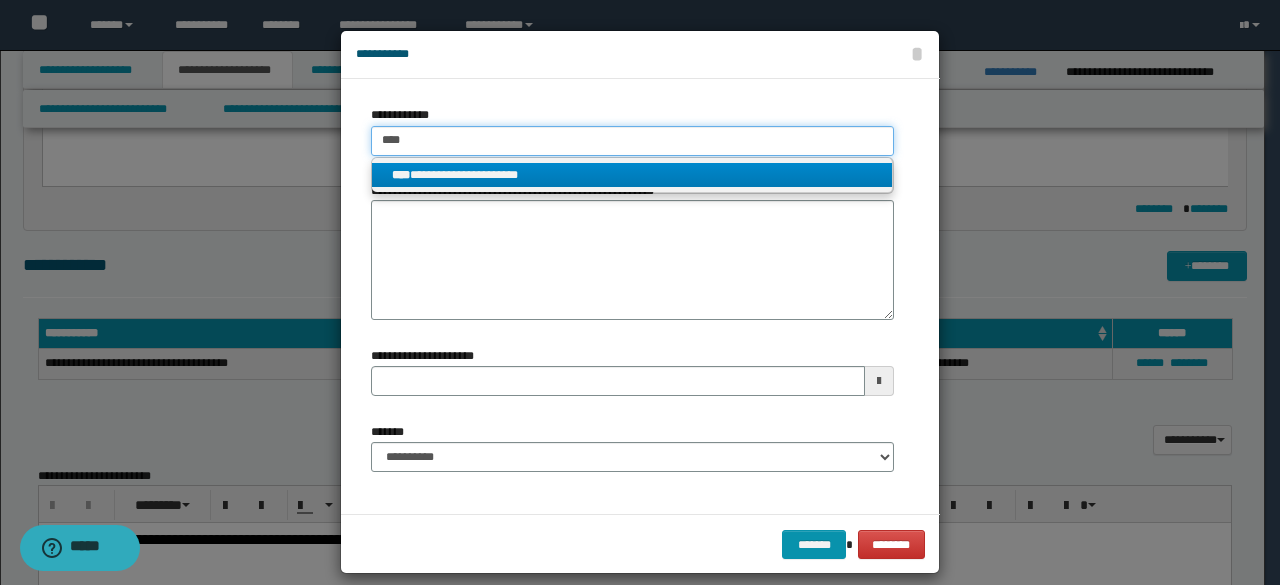 type 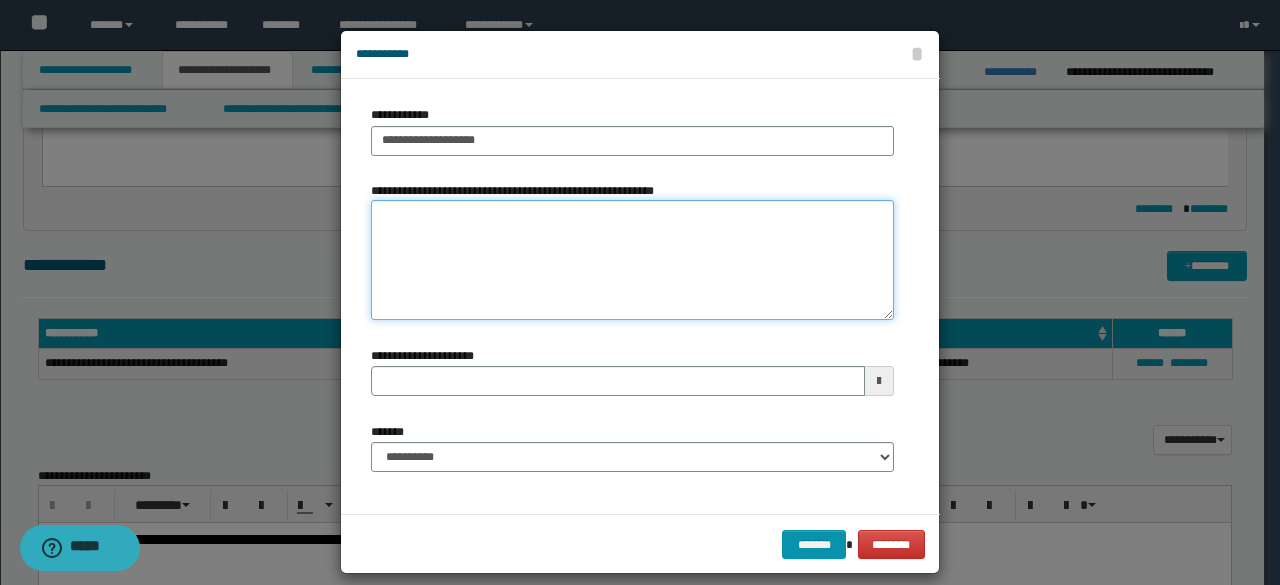 click on "**********" at bounding box center [632, 260] 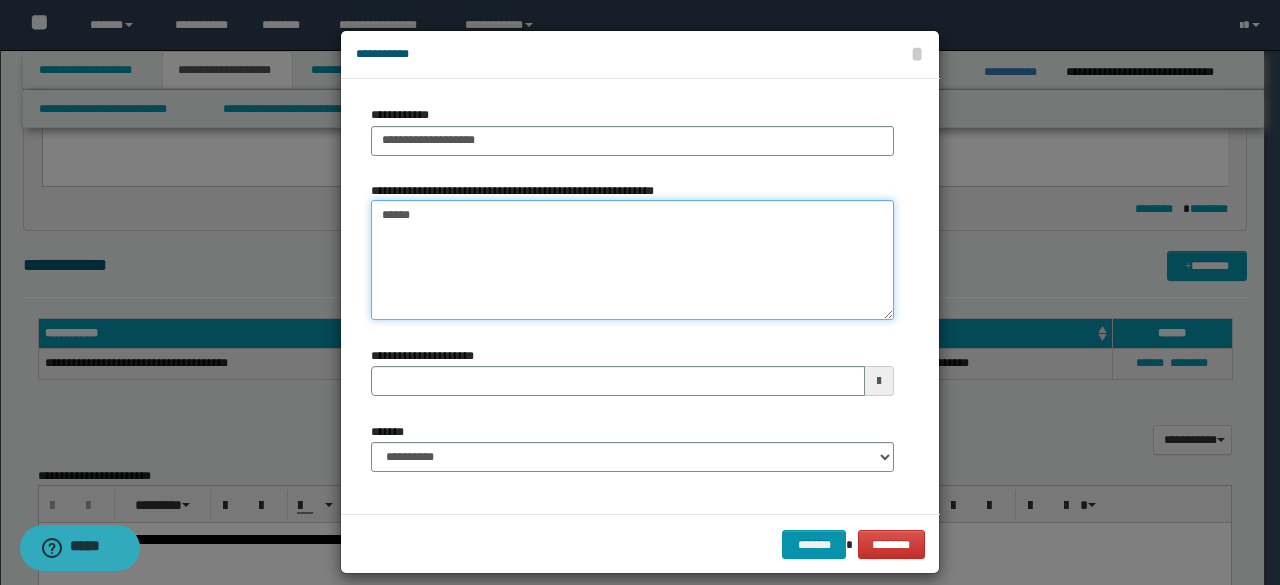 type on "*******" 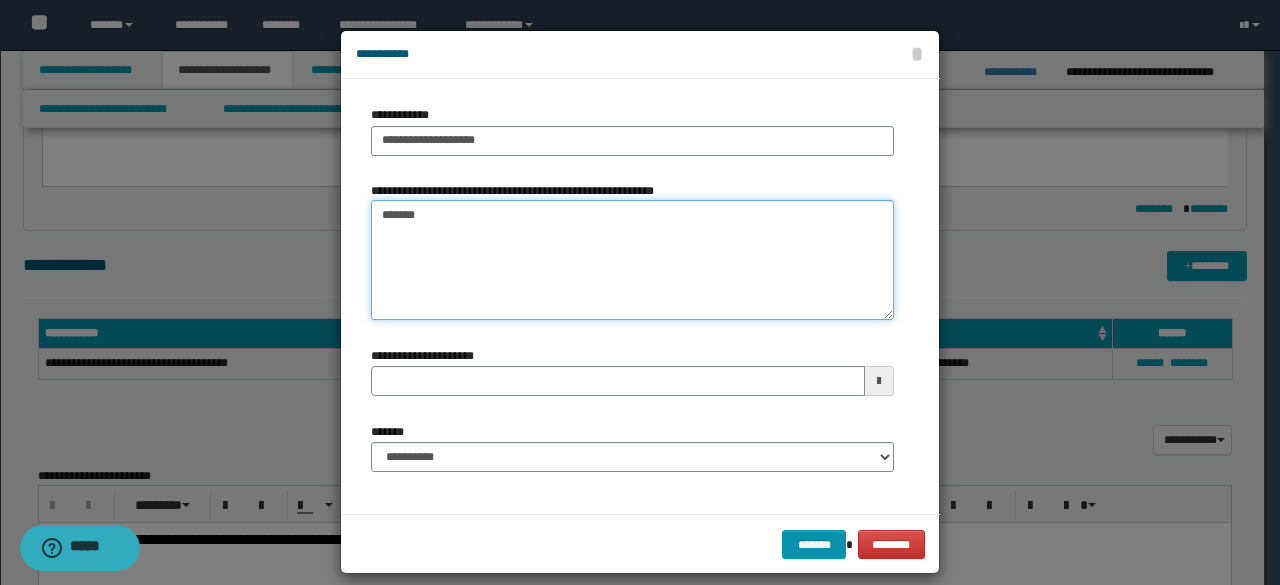 type 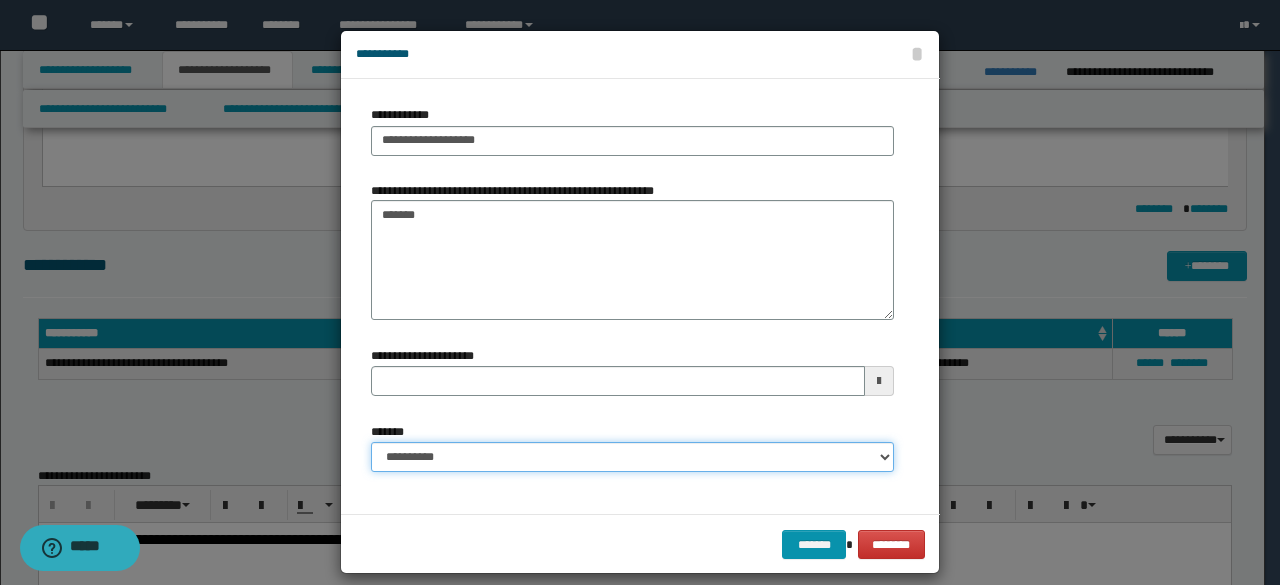click on "**********" at bounding box center (632, 457) 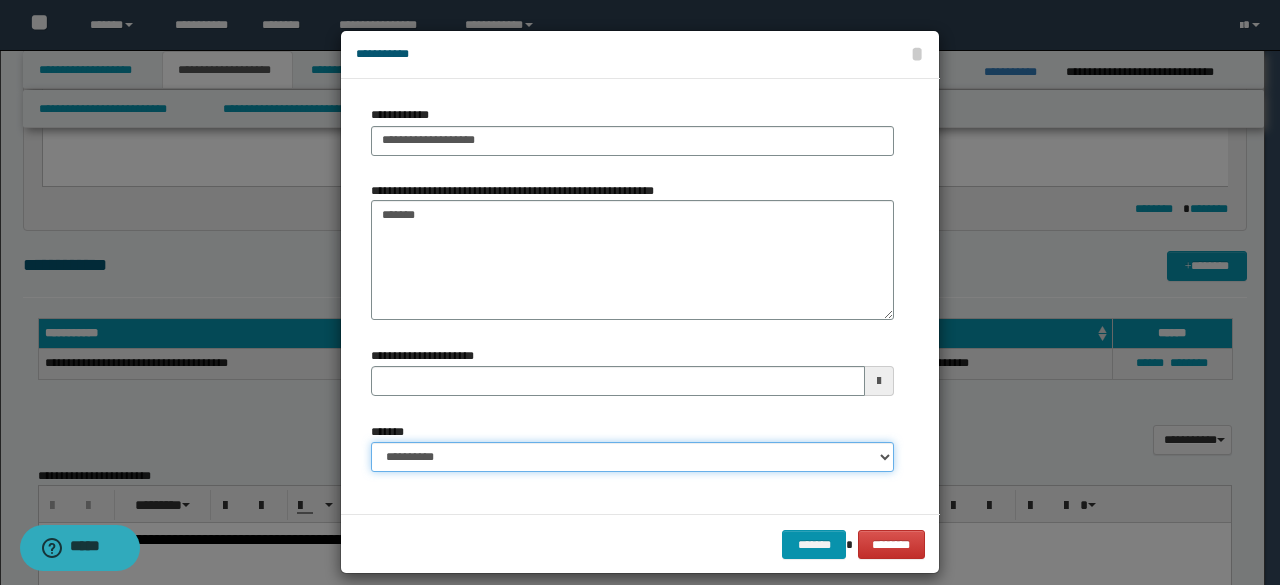 select on "*" 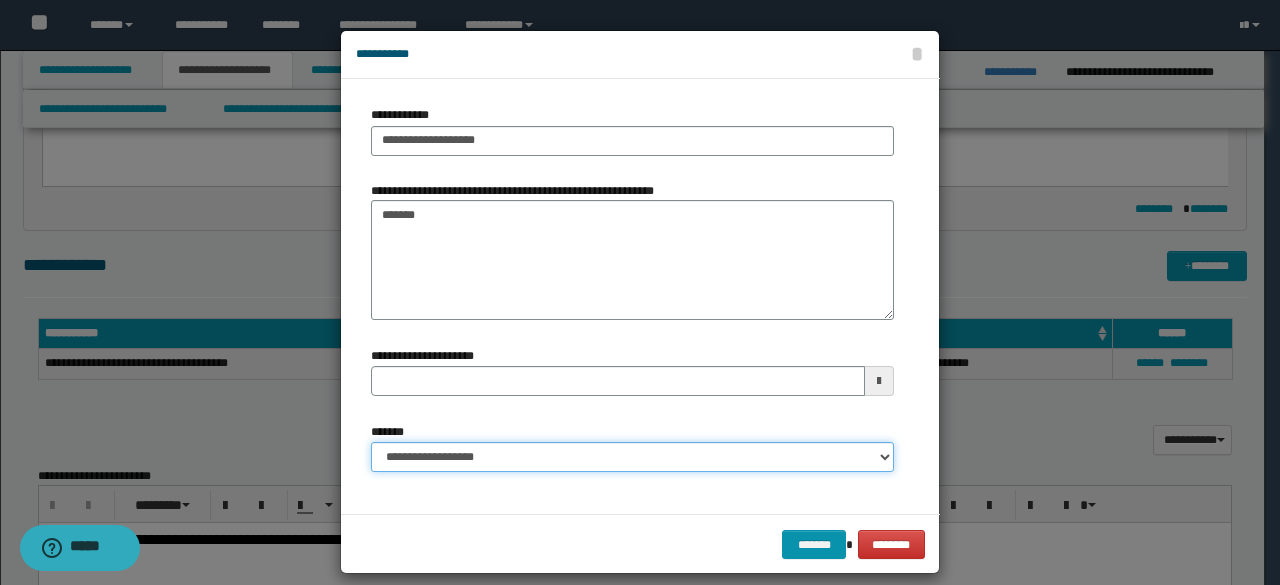 type 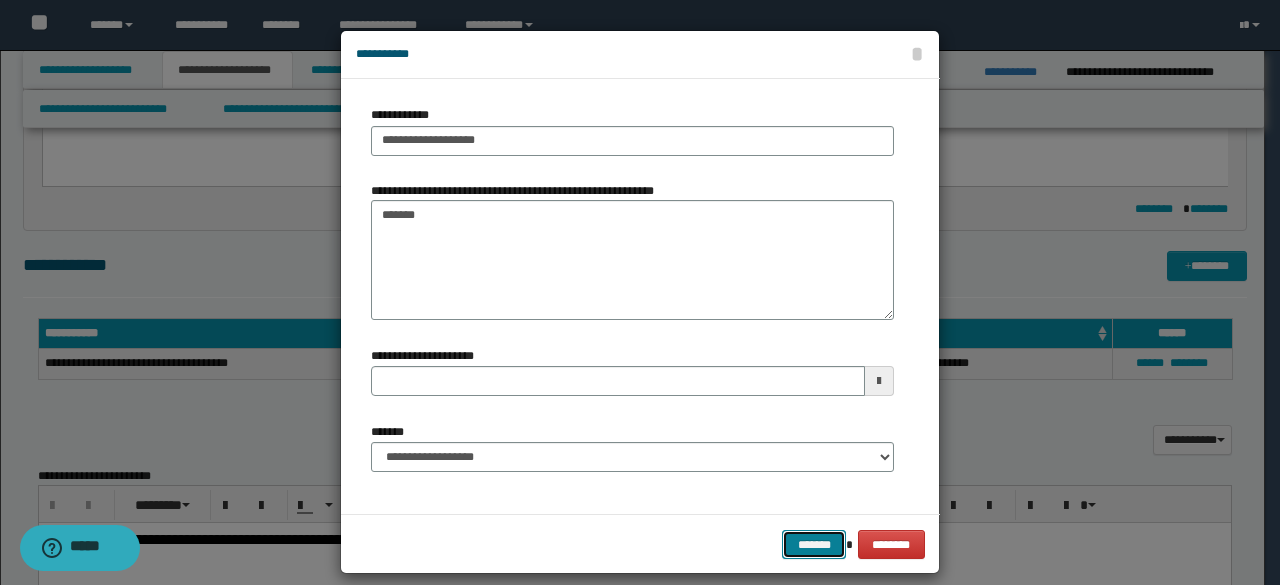 click on "*******" at bounding box center (814, 544) 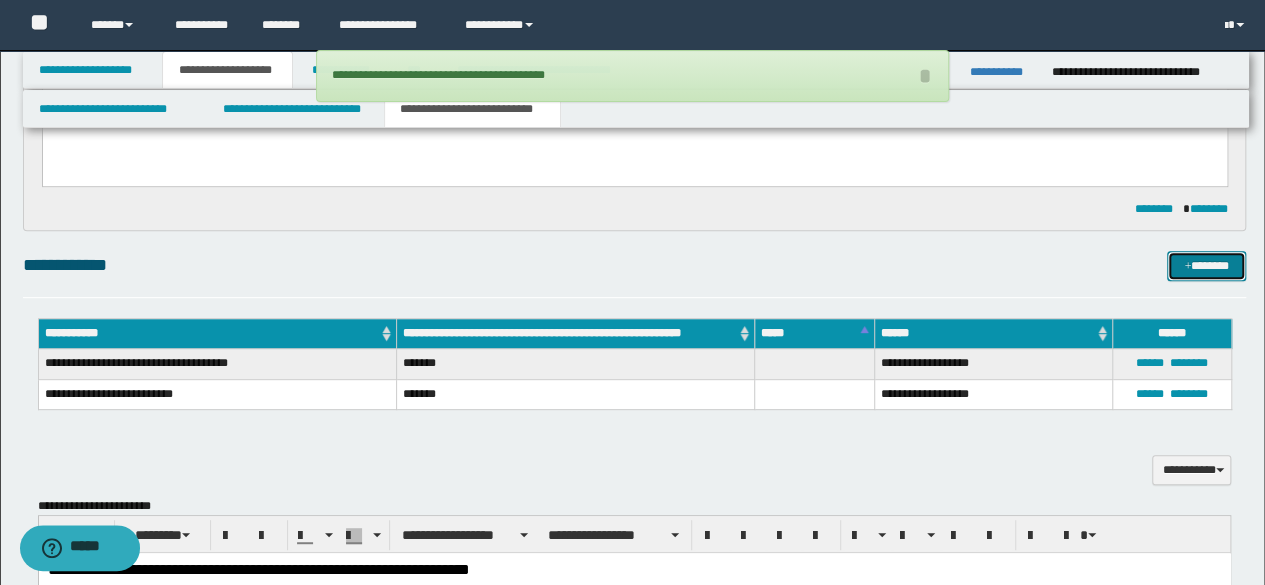 drag, startPoint x: 1208, startPoint y: 261, endPoint x: 1077, endPoint y: 260, distance: 131.00381 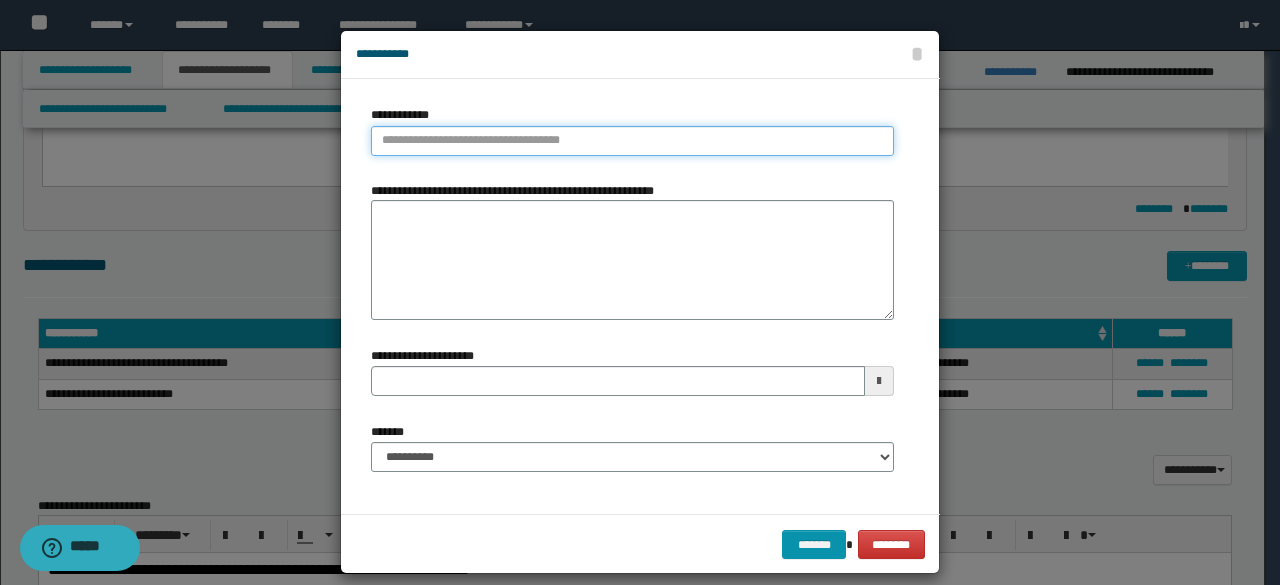 type on "**********" 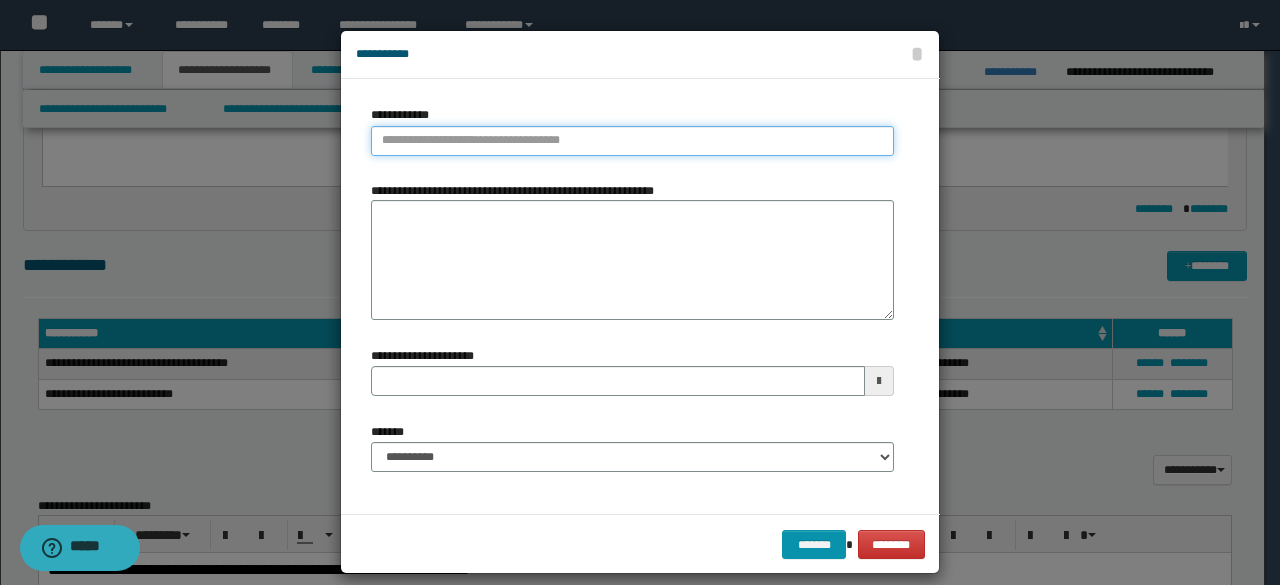 click on "**********" at bounding box center [632, 141] 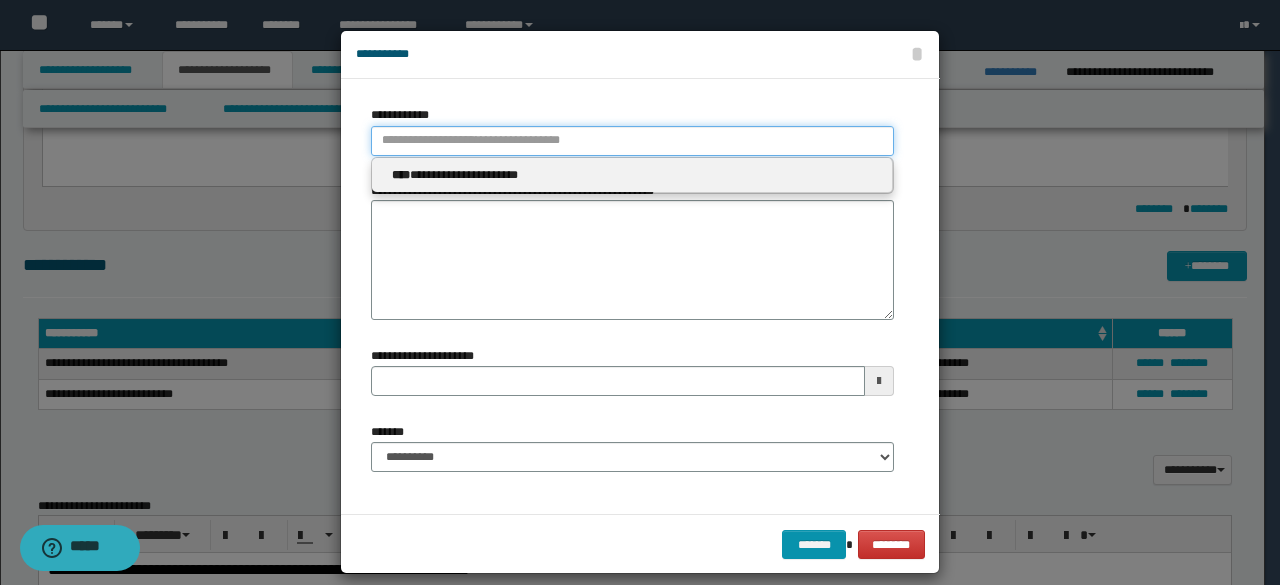 type 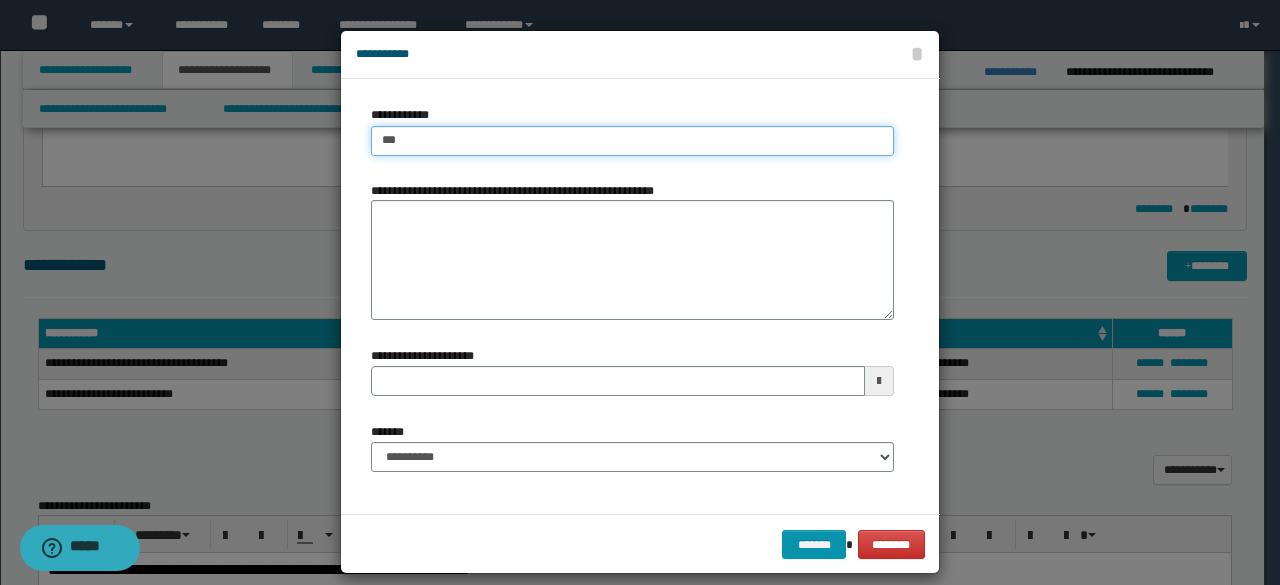 type on "****" 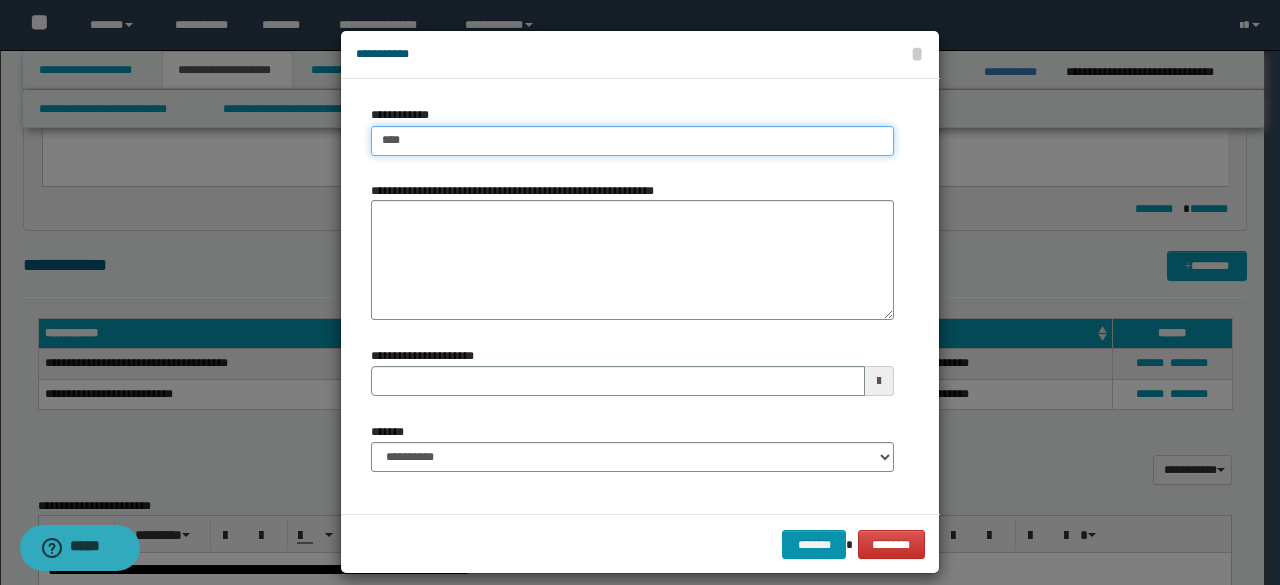 type on "****" 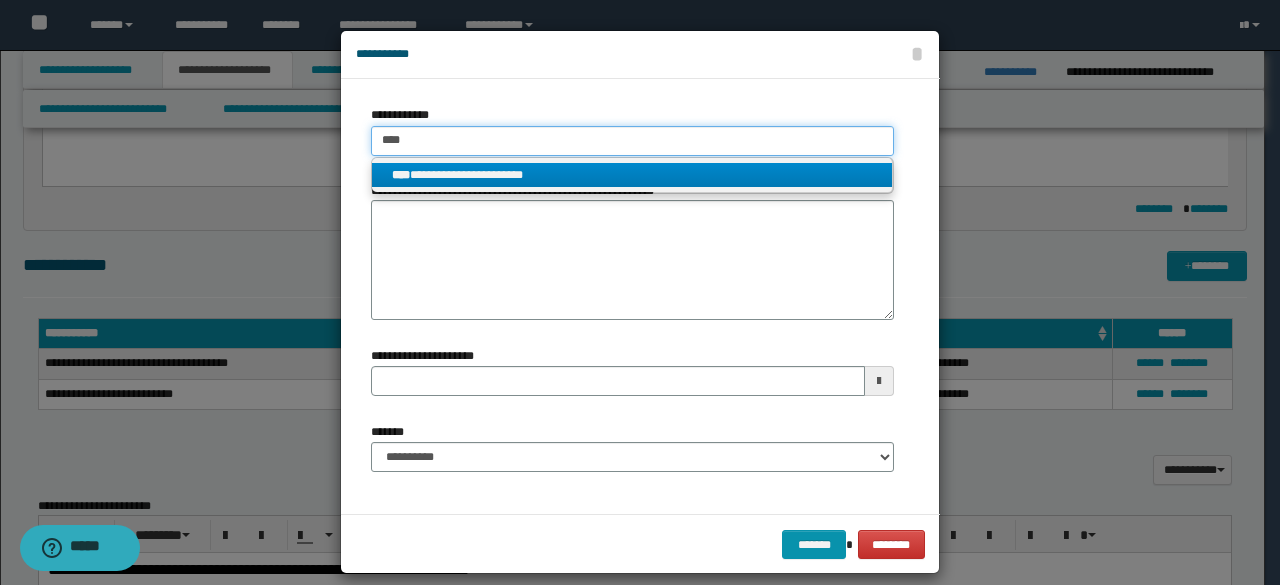 type on "****" 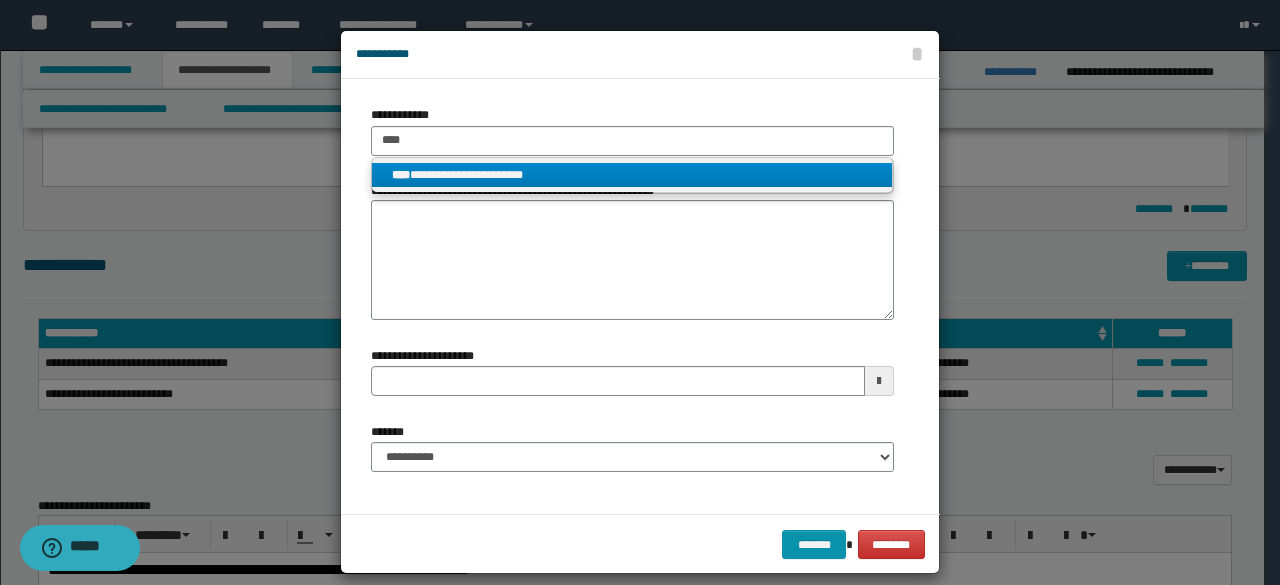 click on "**********" at bounding box center [632, 175] 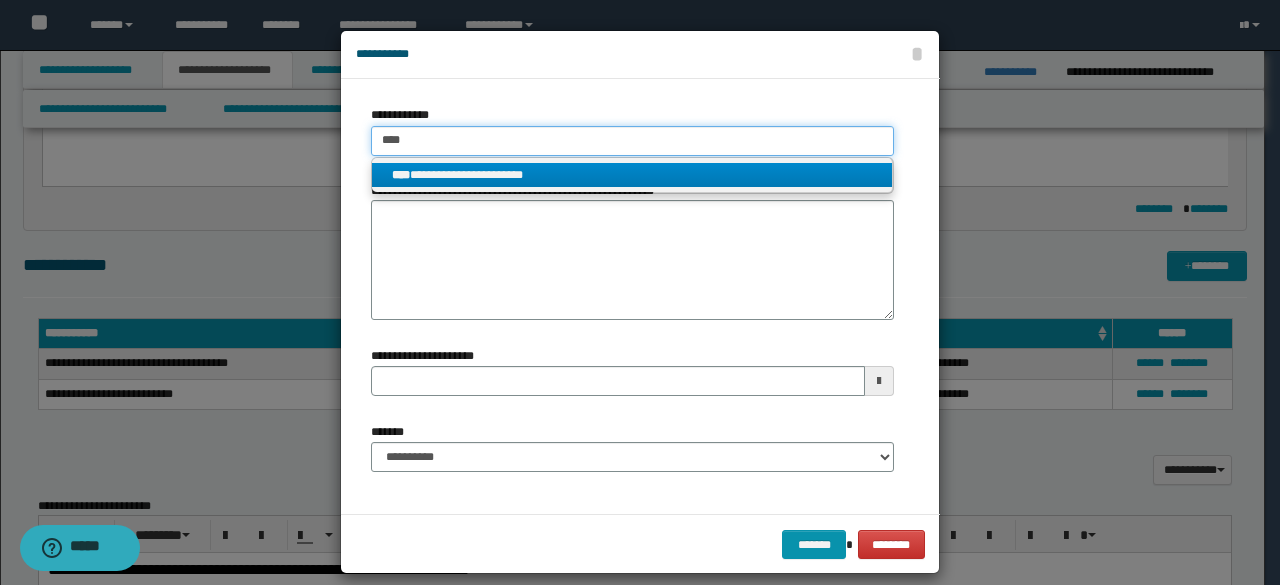 type 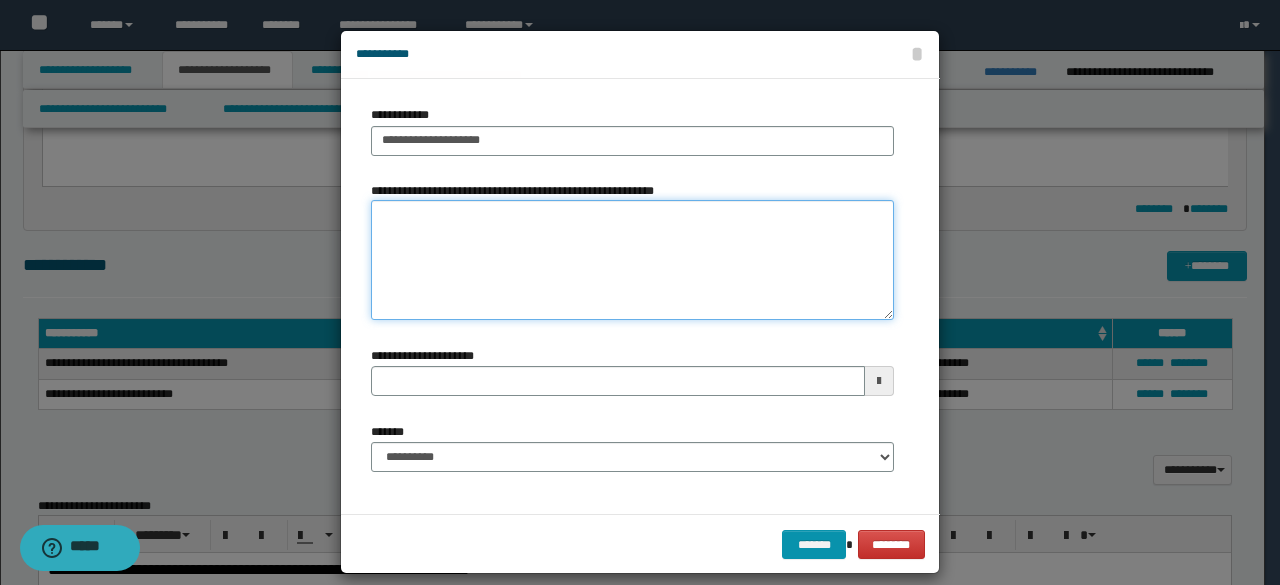 click on "**********" at bounding box center (632, 260) 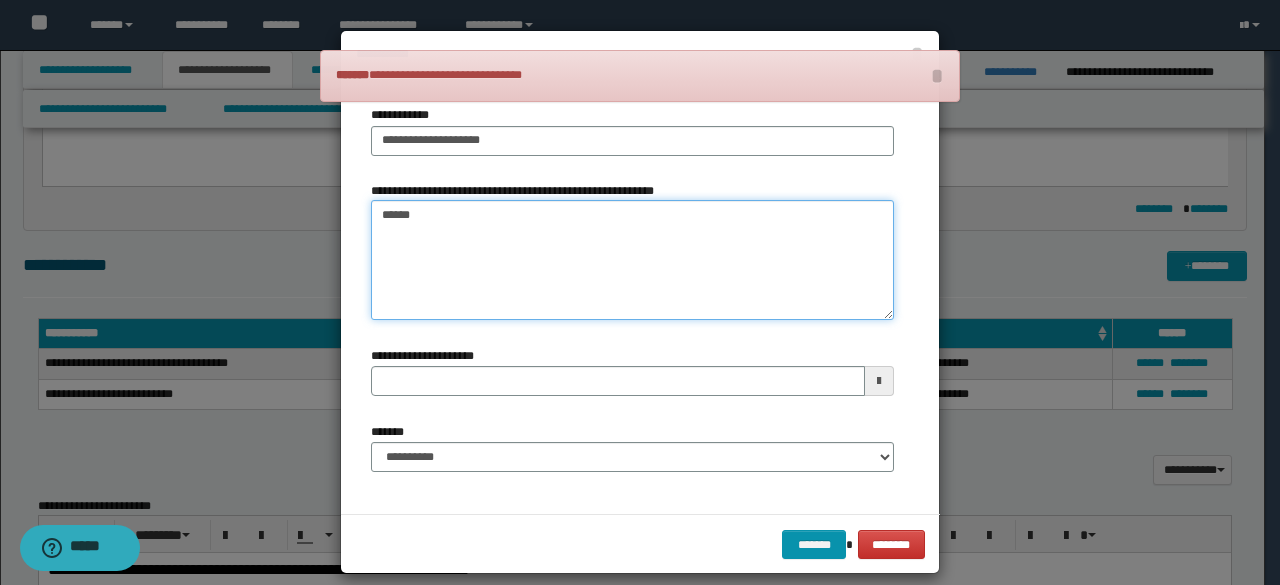 type on "*******" 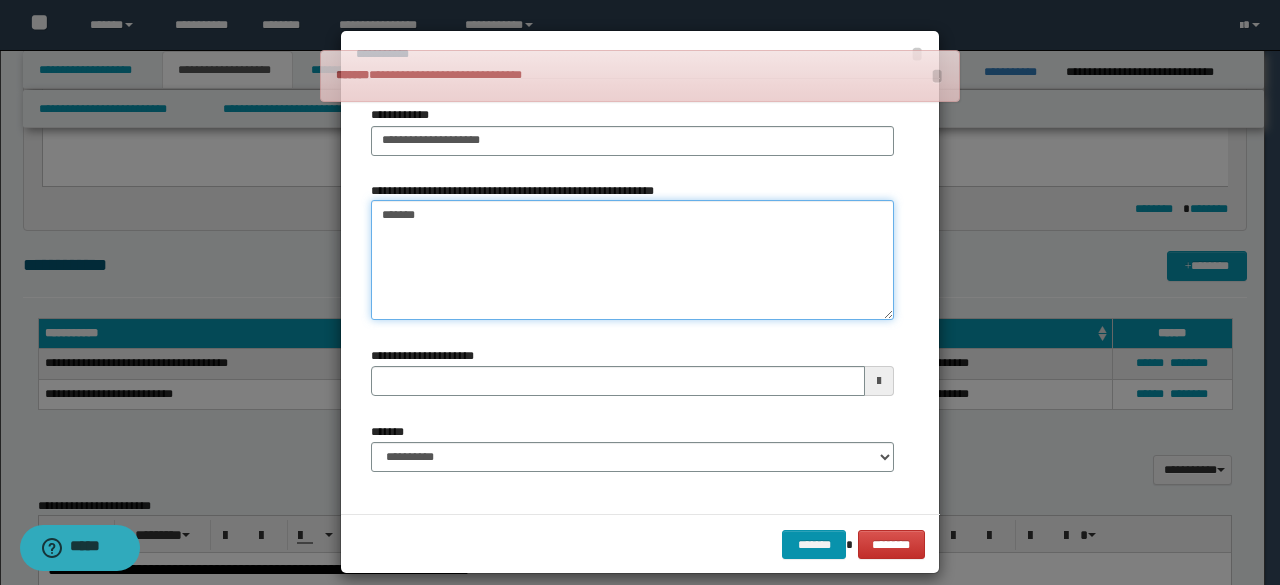 type 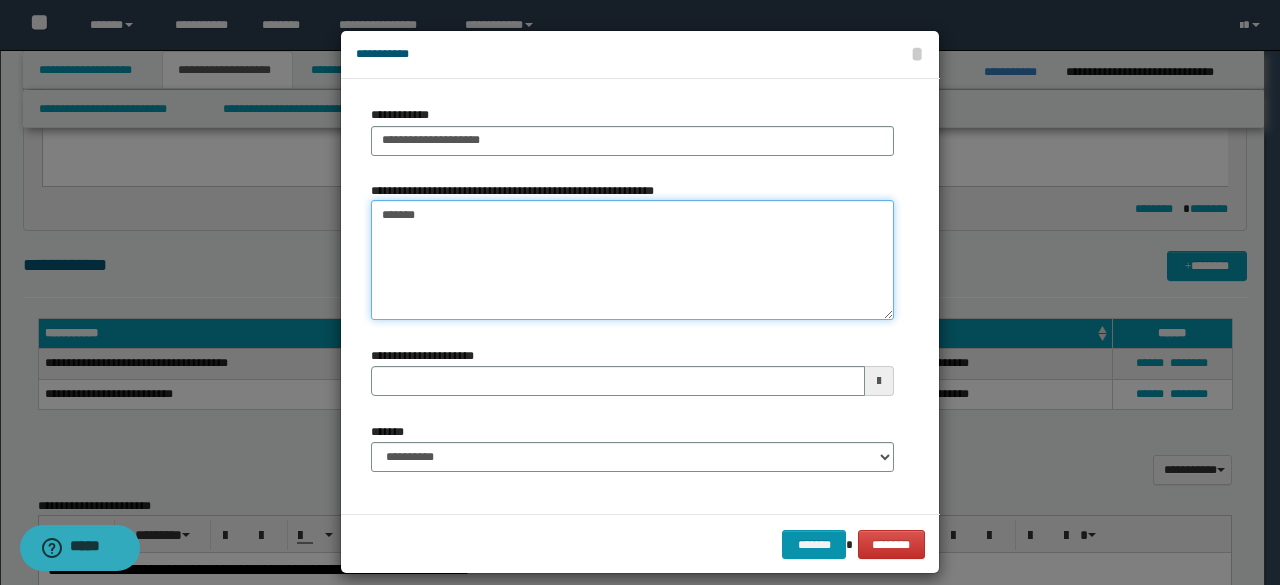 type on "*******" 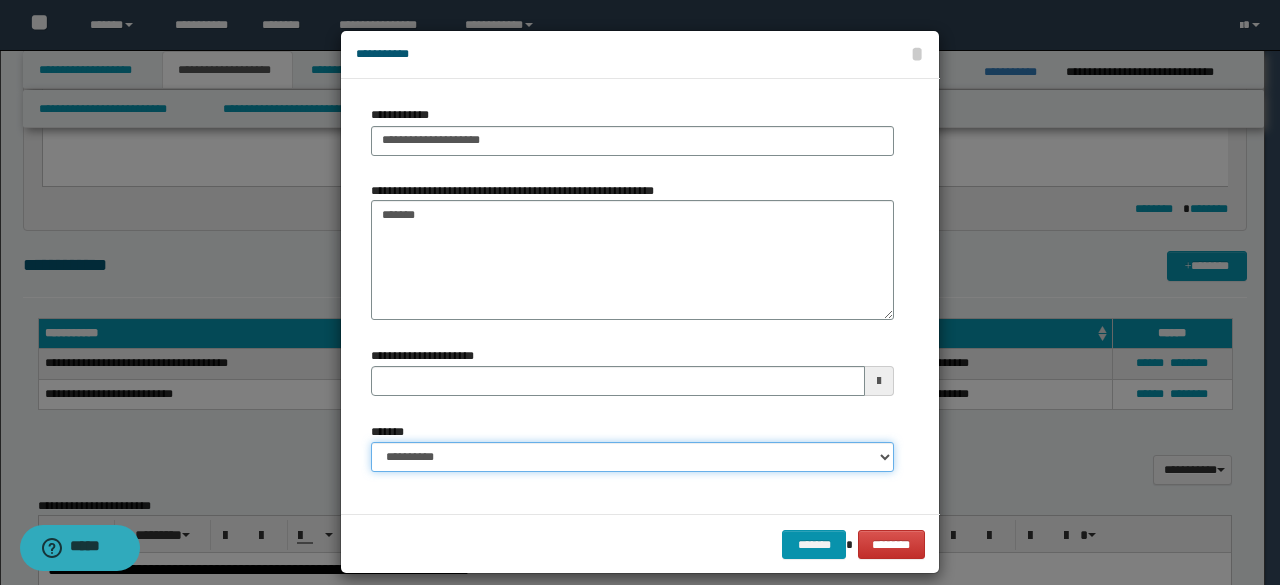 click on "**********" at bounding box center (632, 457) 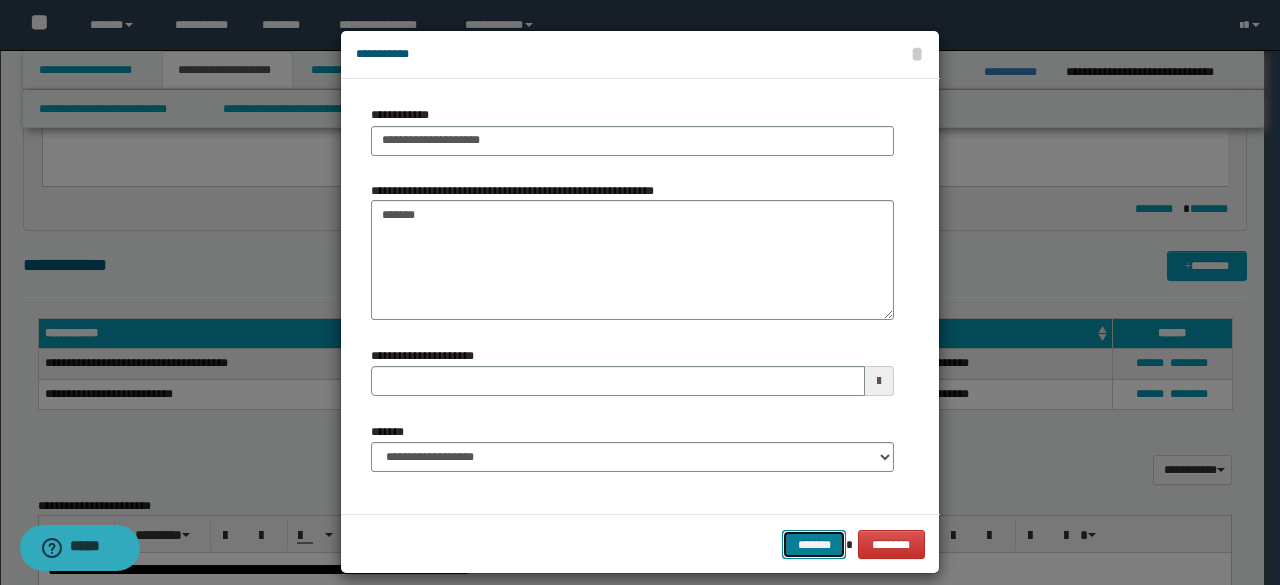 click on "*******" at bounding box center (814, 544) 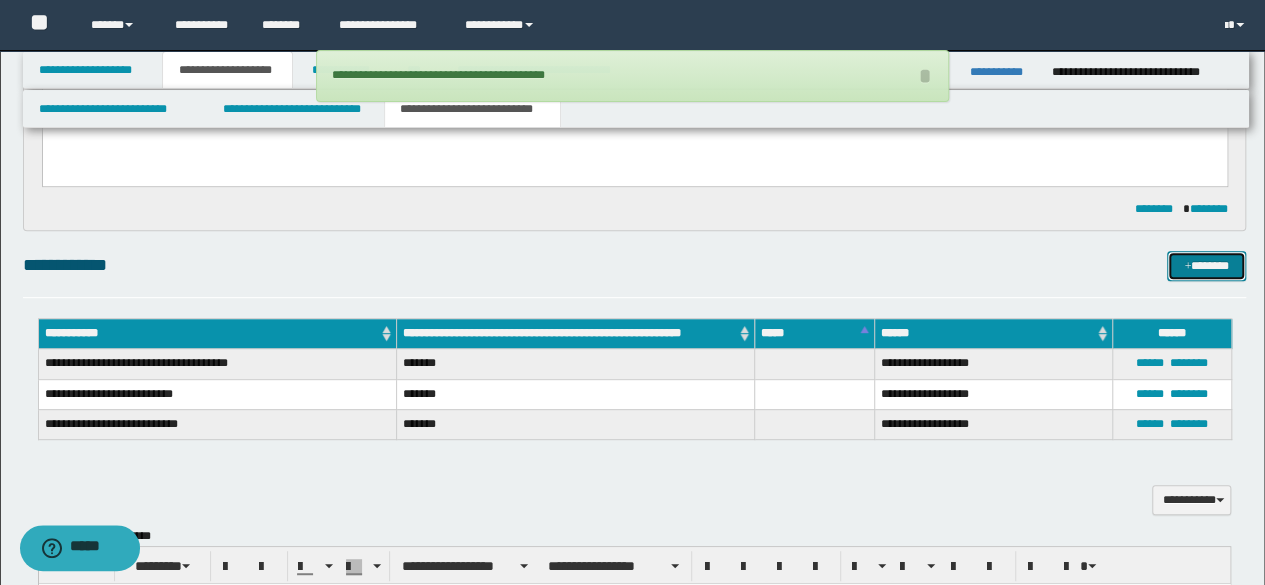 click on "*******" at bounding box center [1206, 265] 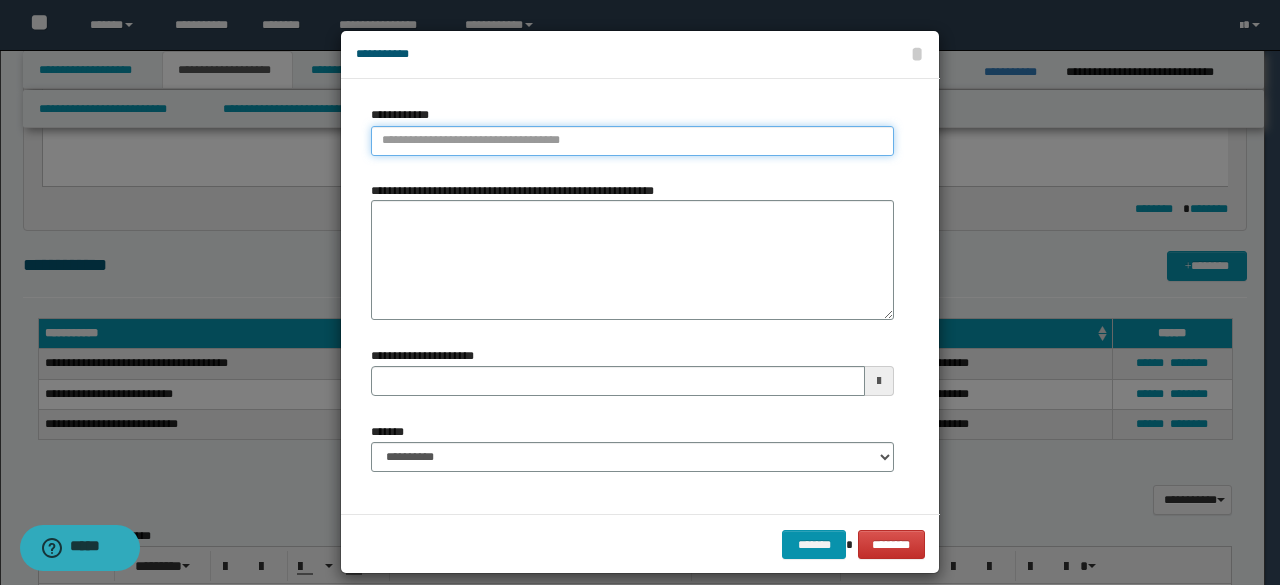 click on "**********" at bounding box center (632, 141) 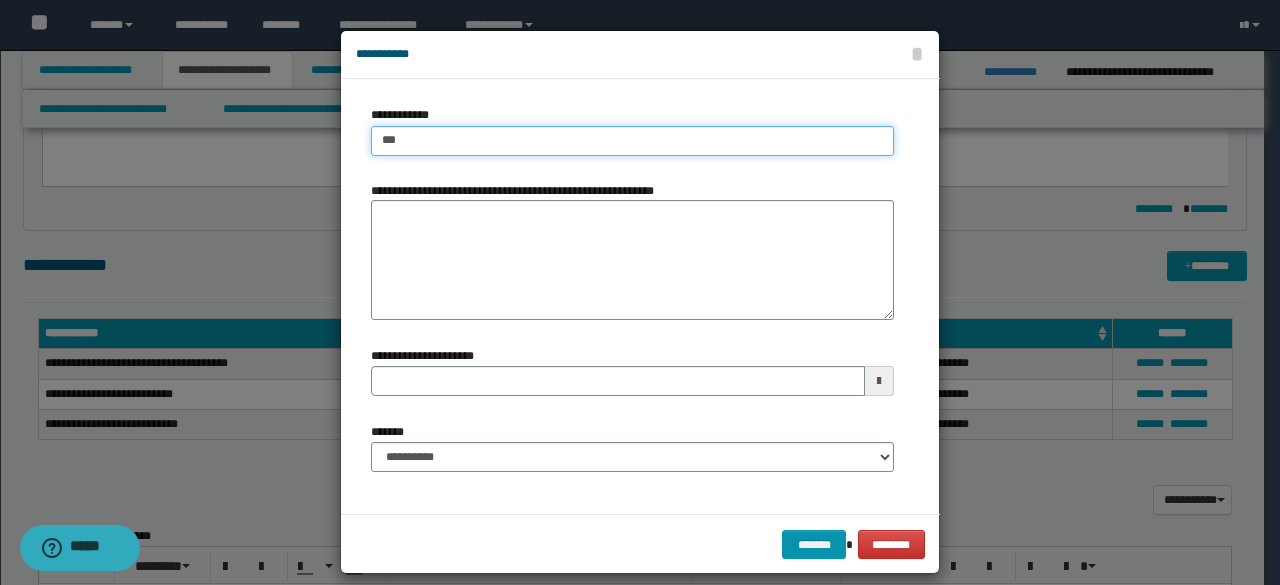 type on "****" 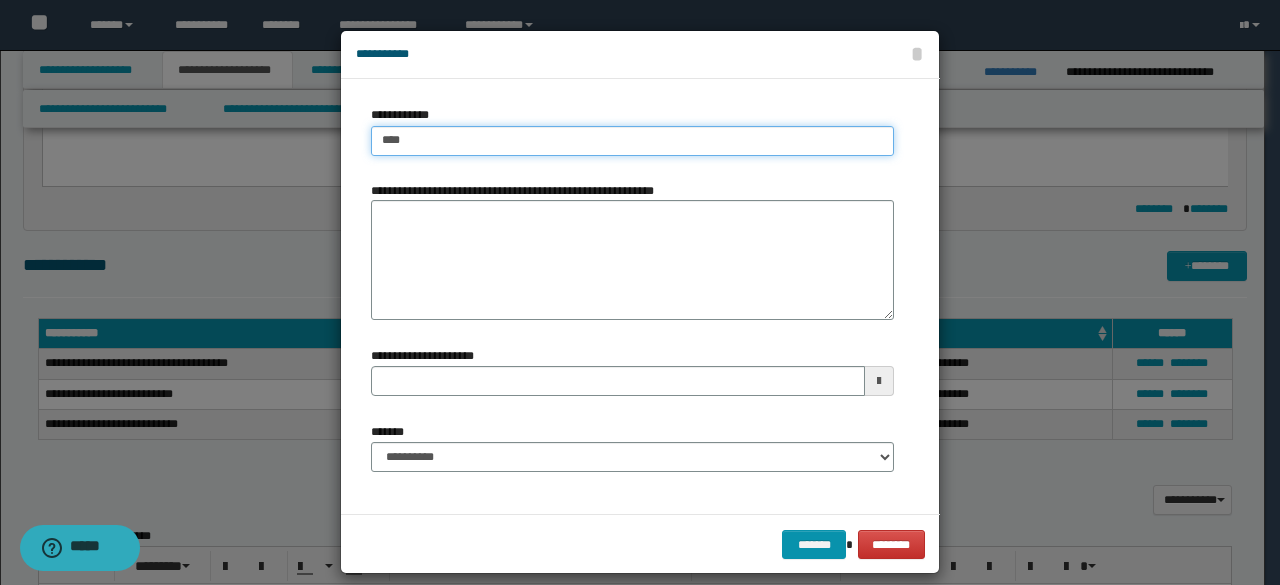 type on "****" 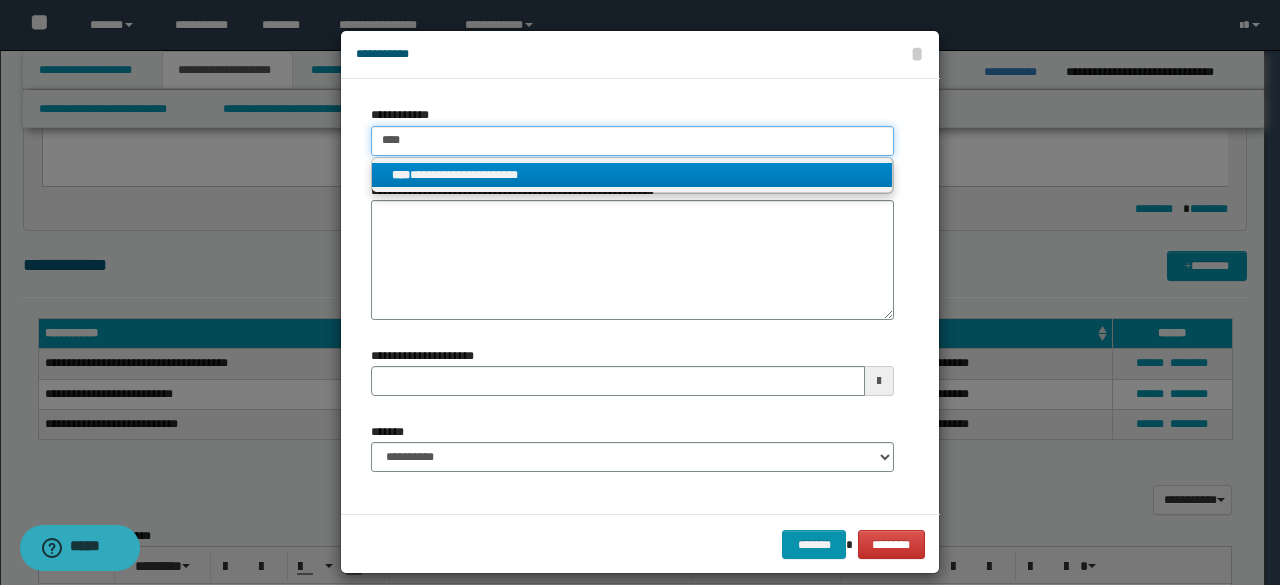 type on "****" 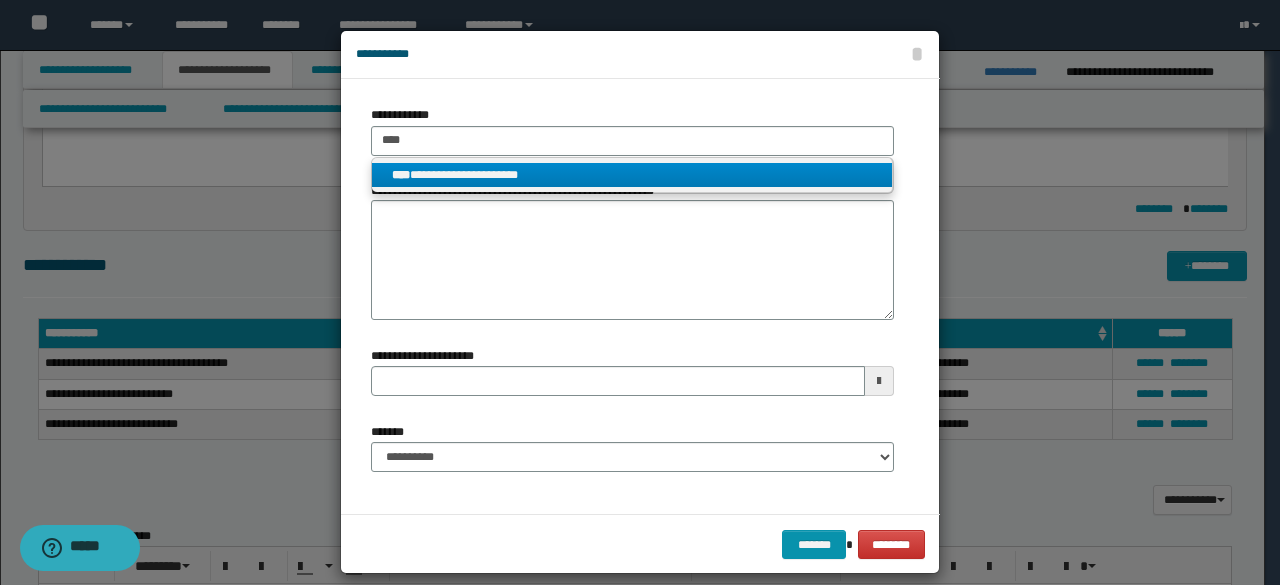 click on "**********" at bounding box center [632, 175] 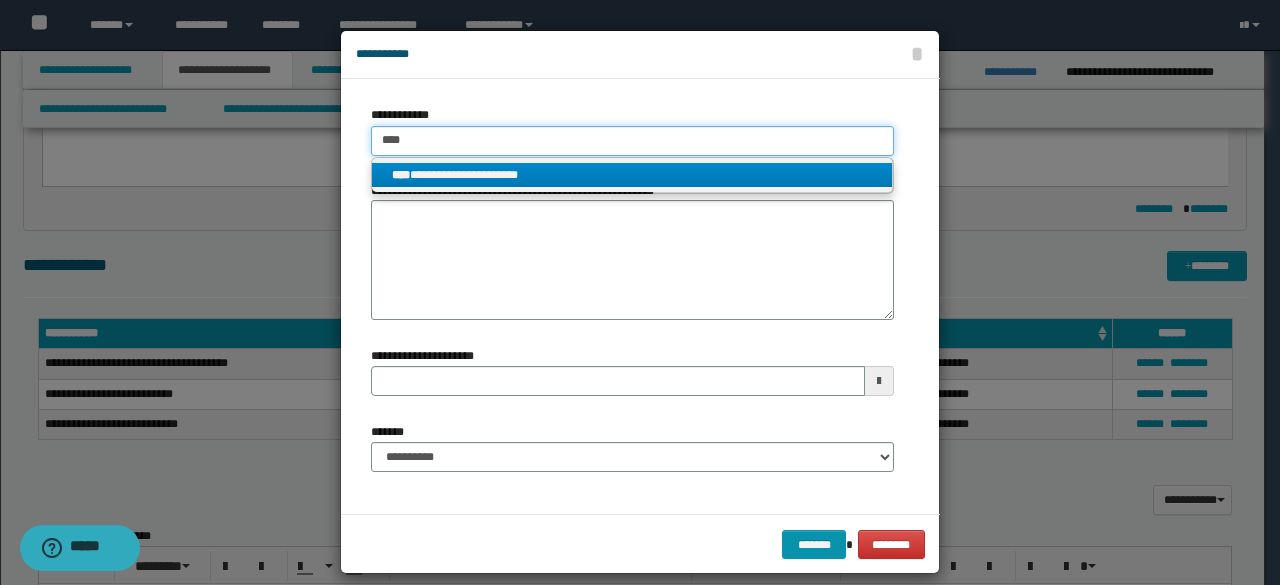 type 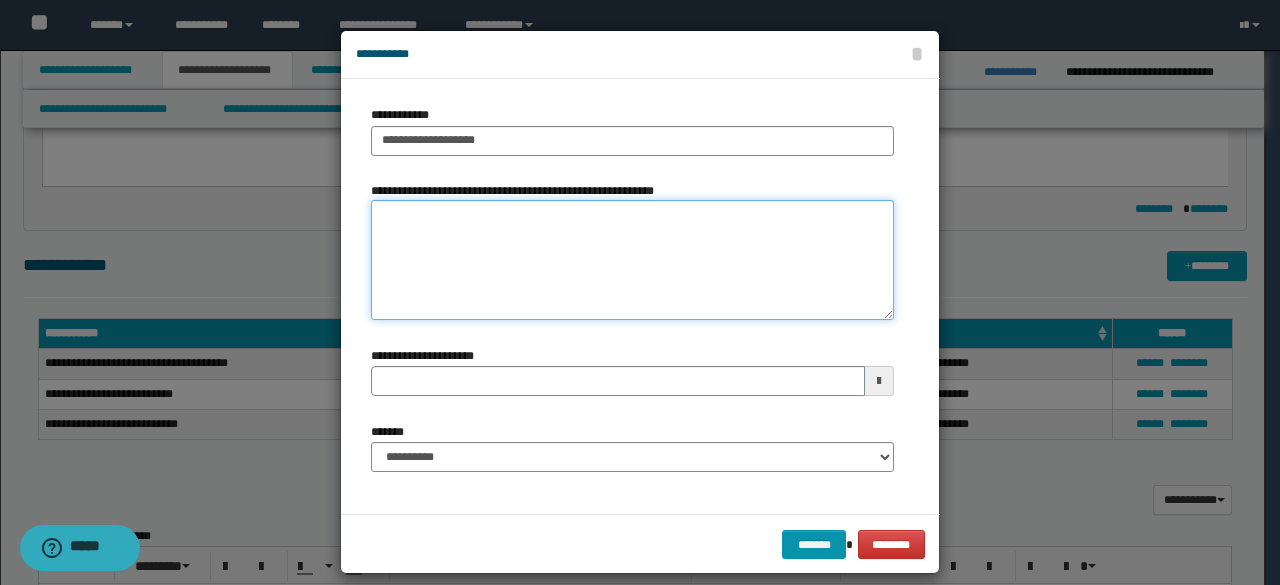 click on "**********" at bounding box center [632, 260] 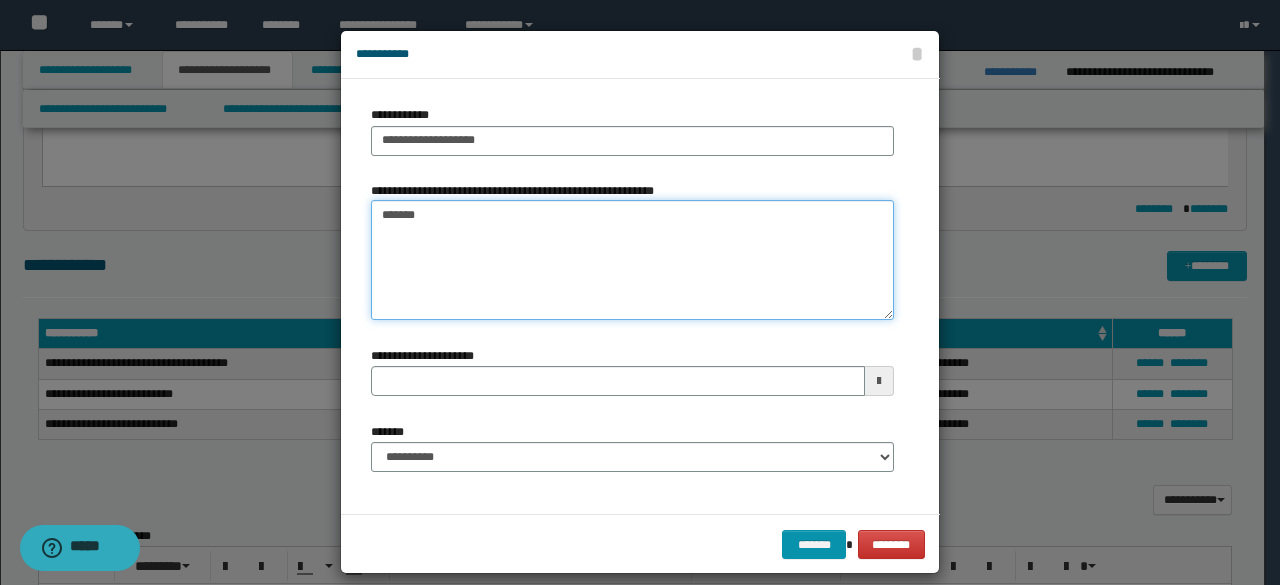 type on "*******" 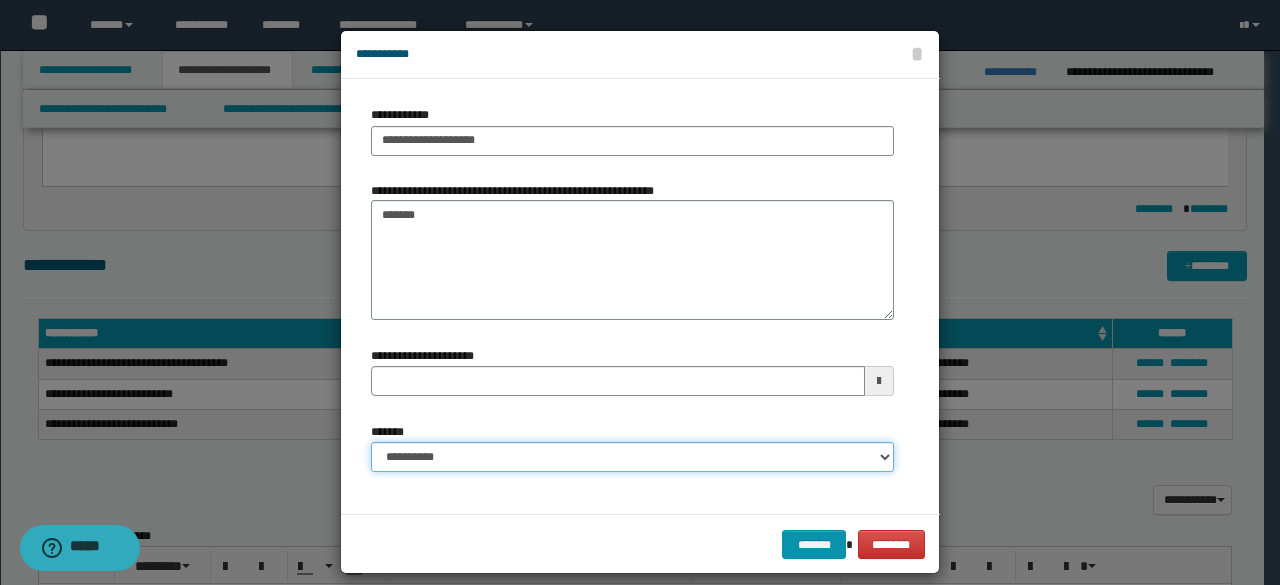 click on "**********" at bounding box center (632, 457) 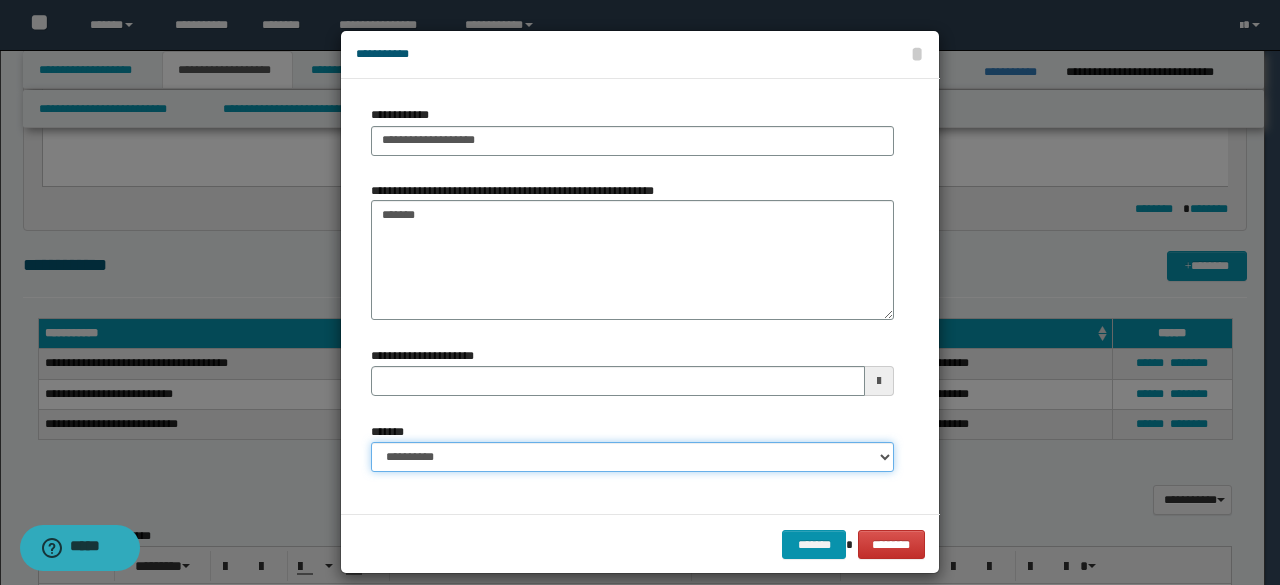 select on "*" 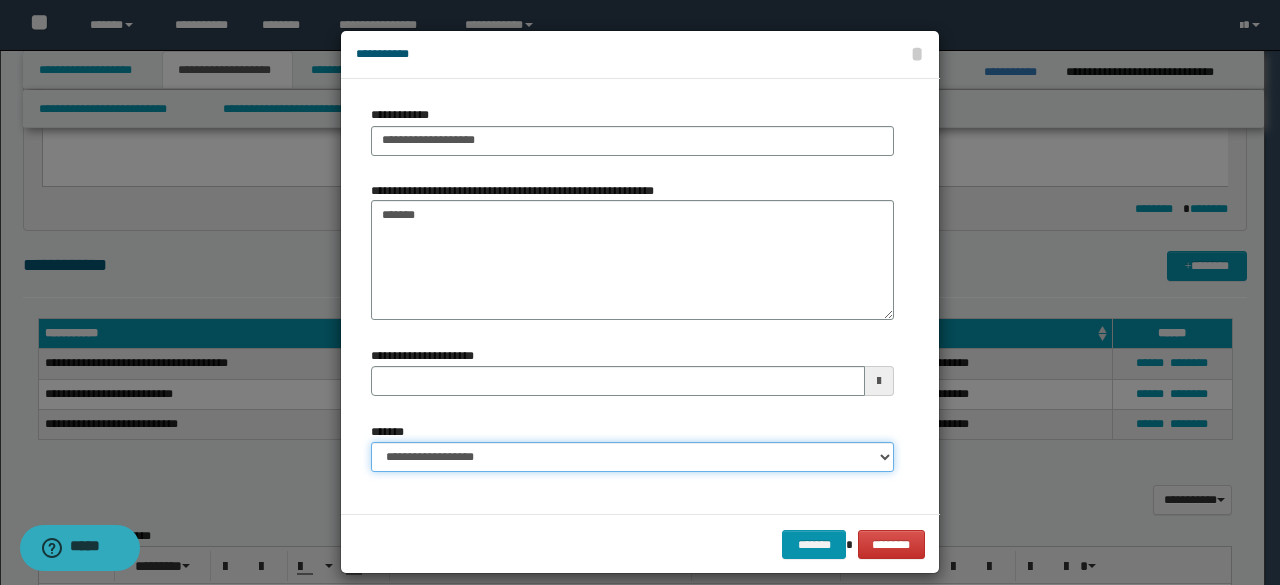 type 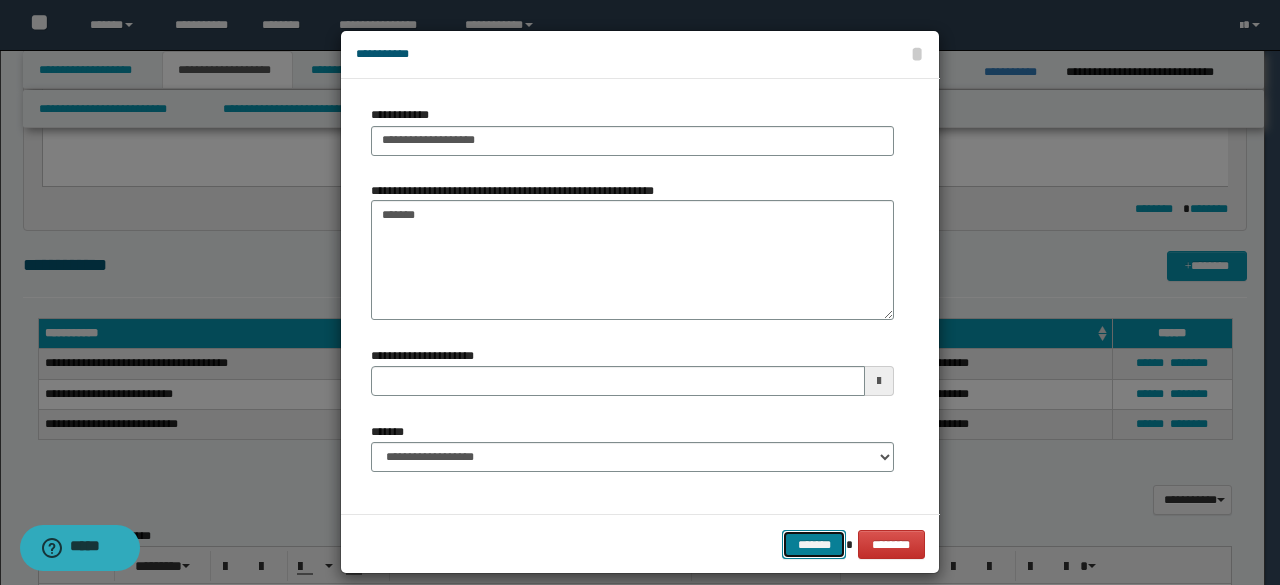 click on "*******" at bounding box center [814, 544] 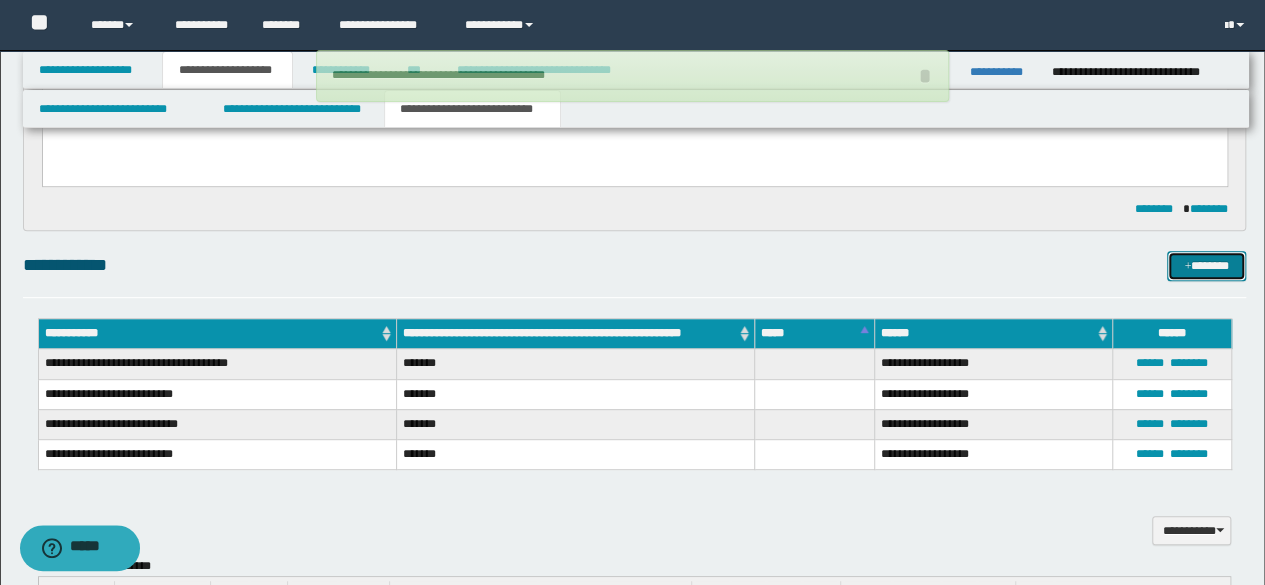 type 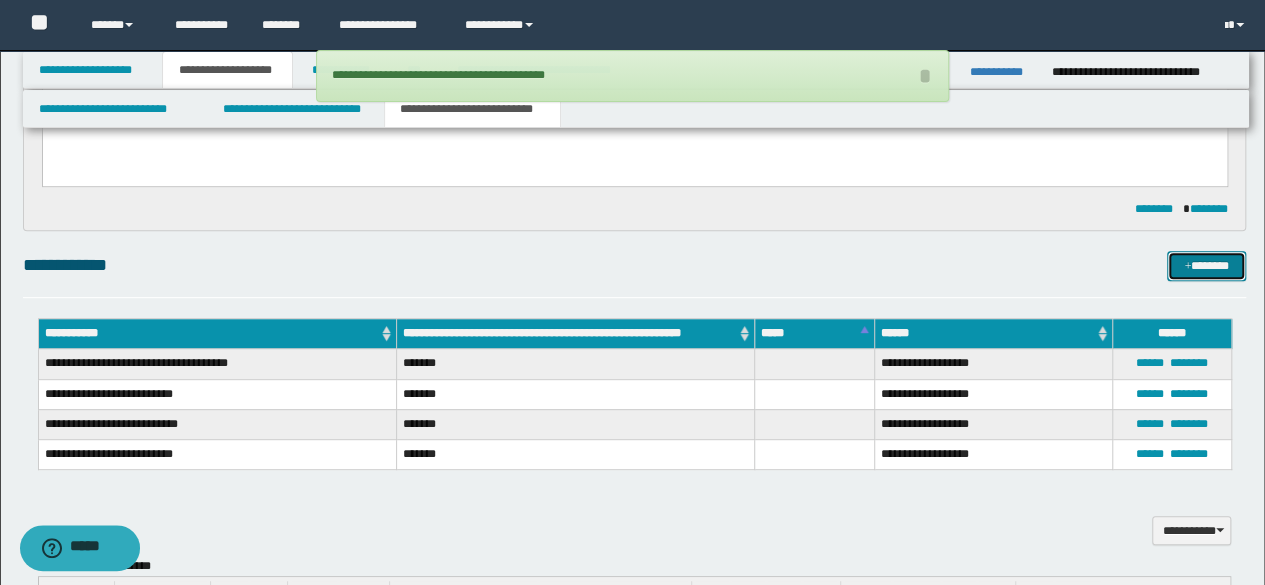 click on "*******" at bounding box center (1206, 265) 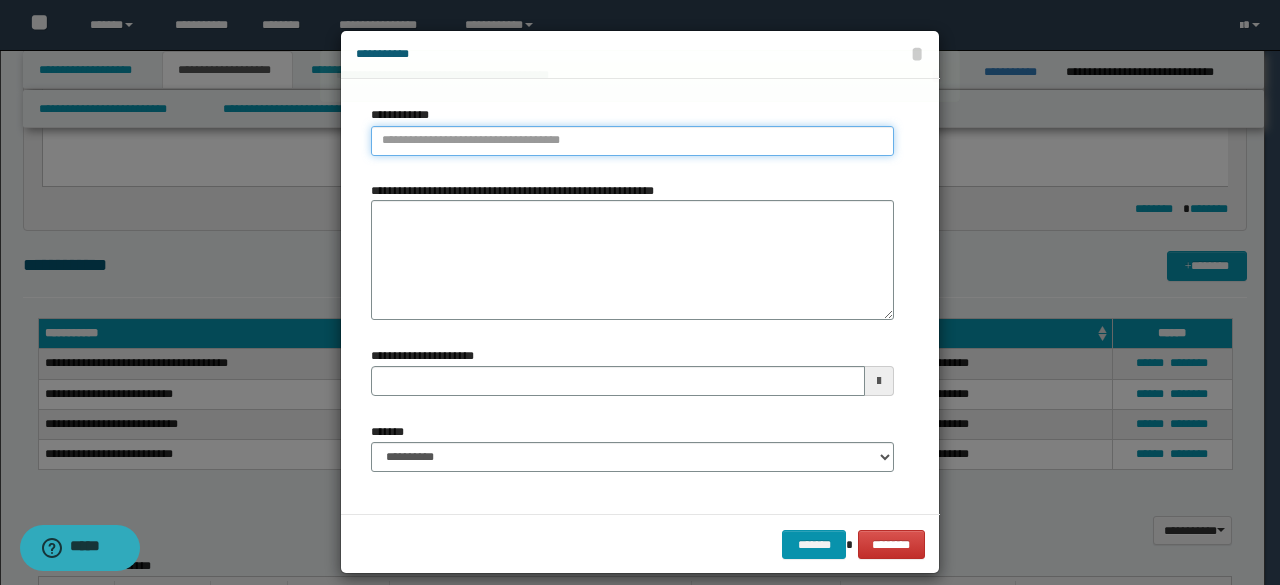 type on "**********" 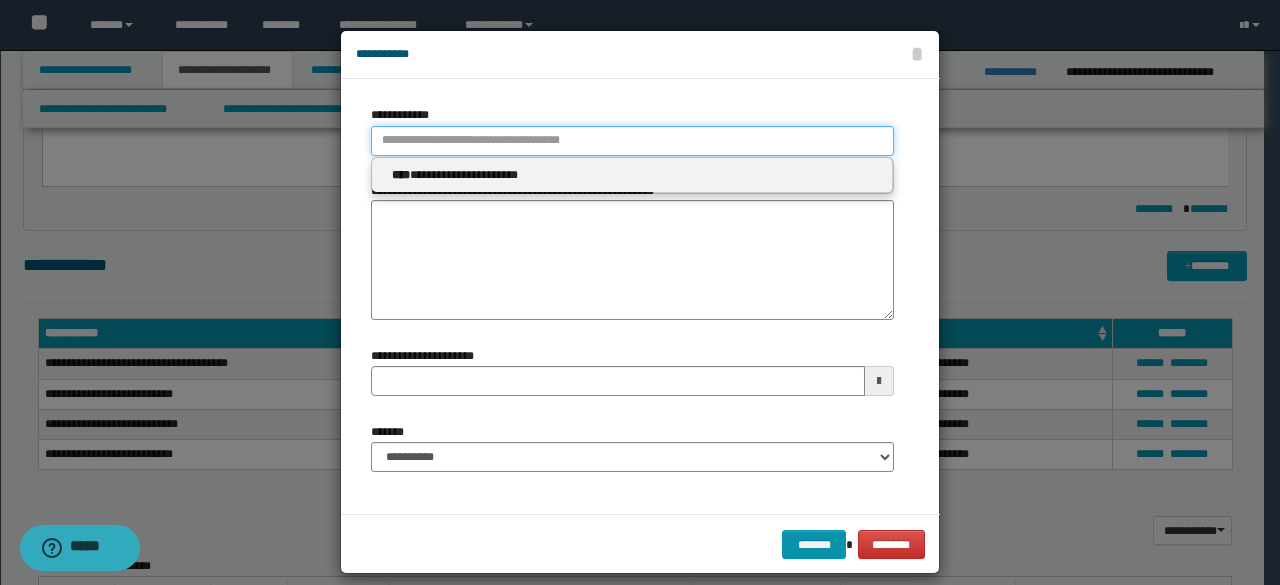 click on "**********" at bounding box center [632, 141] 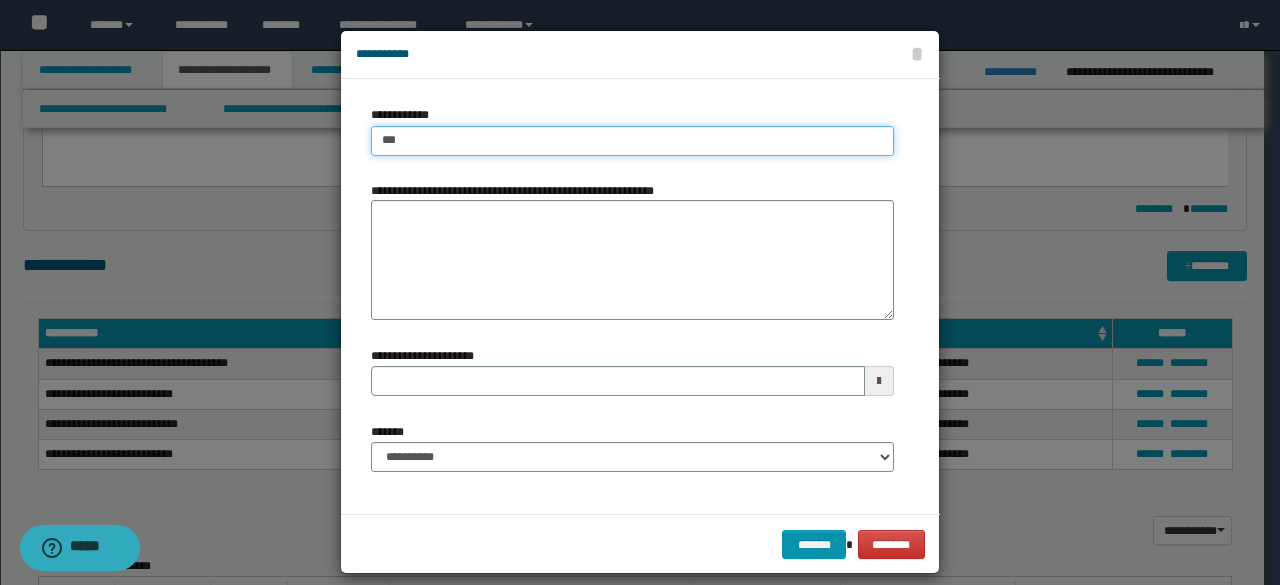 type on "****" 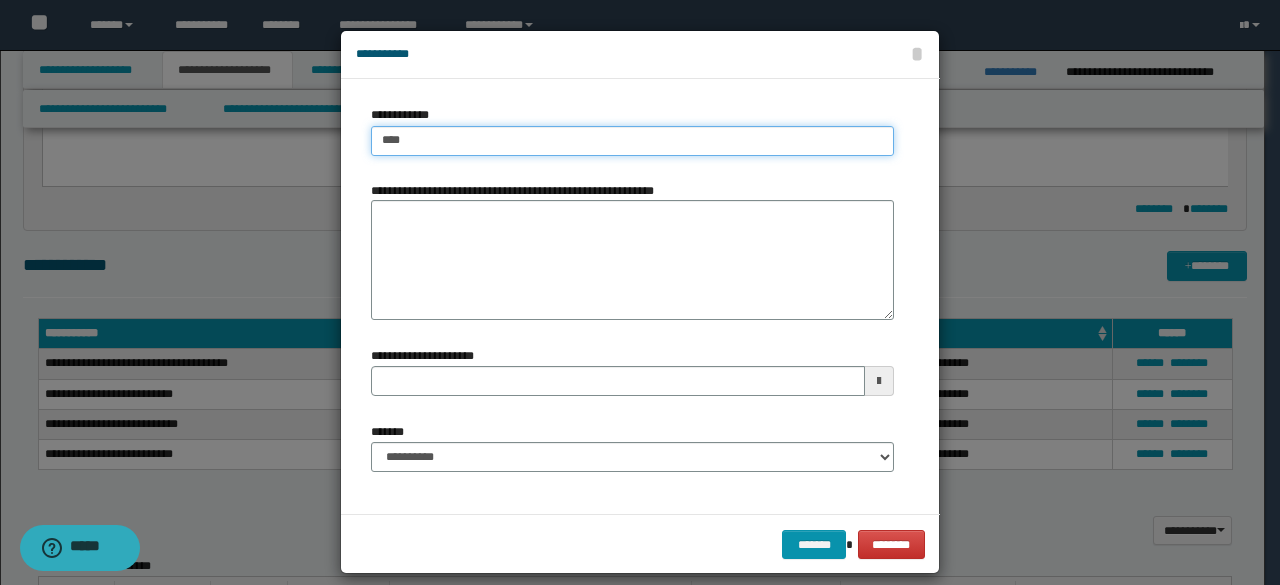 type on "****" 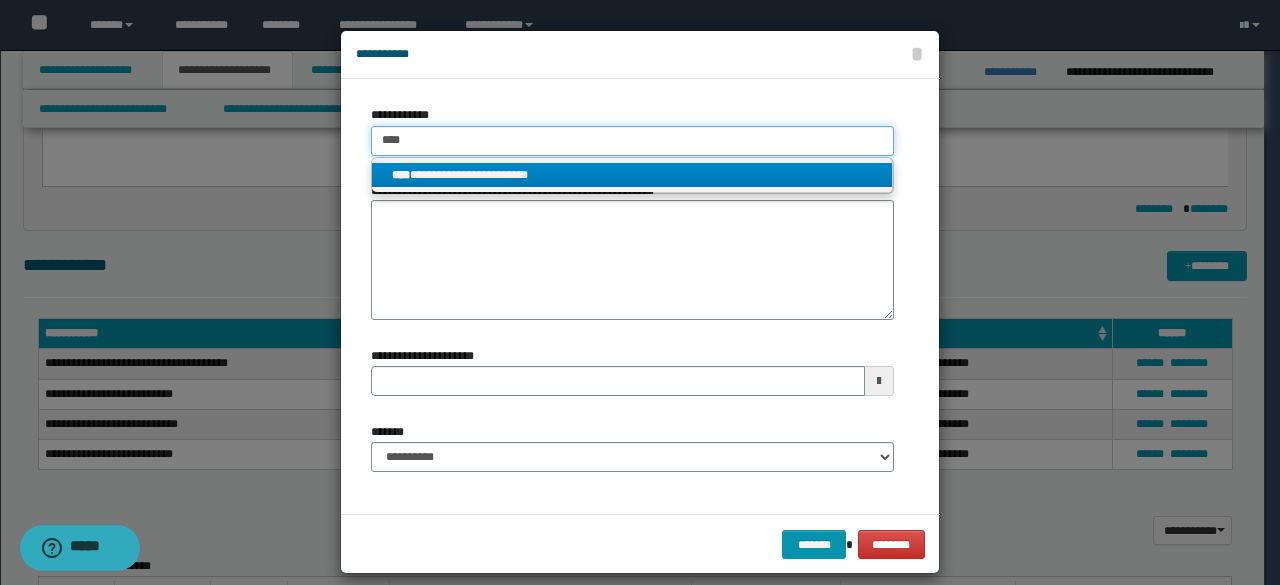type on "****" 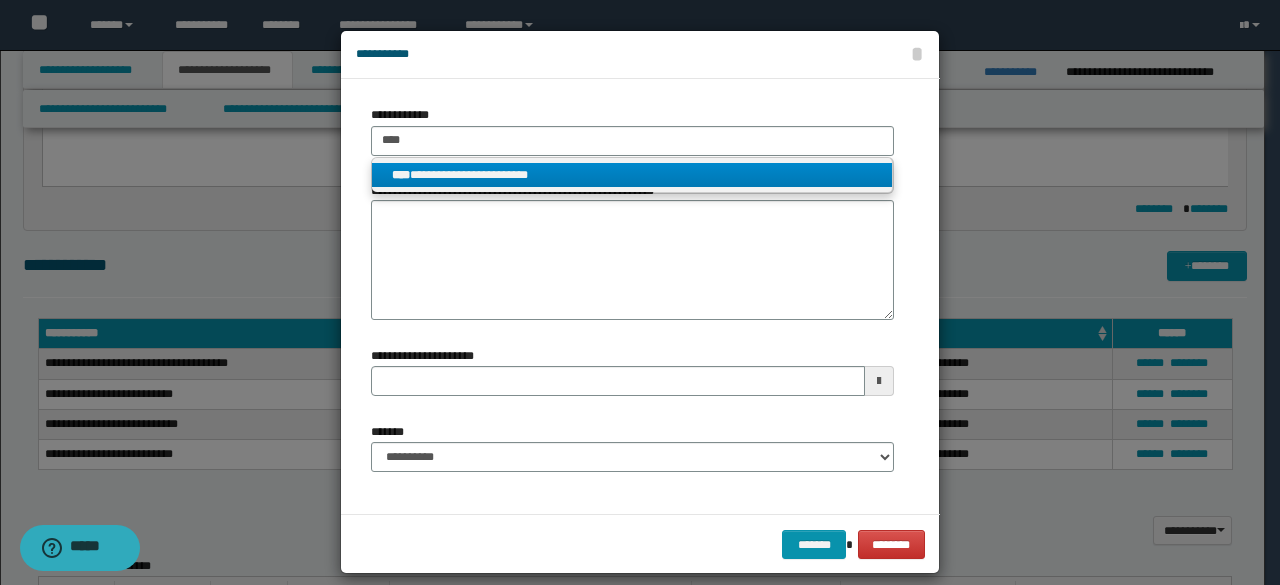 click on "**********" at bounding box center [632, 175] 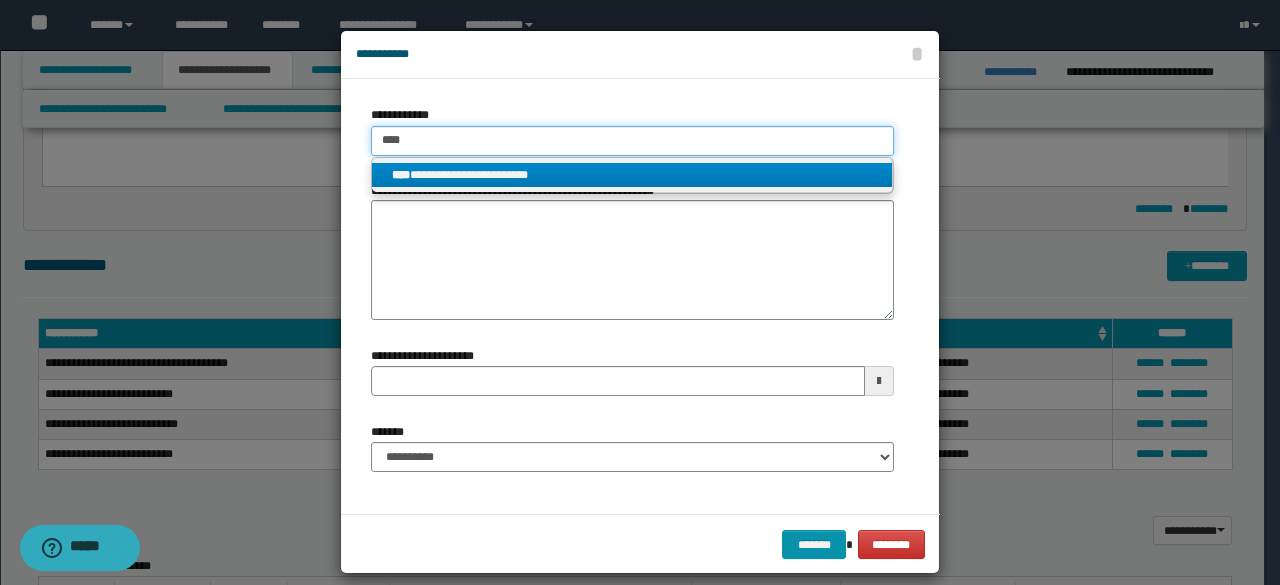 type 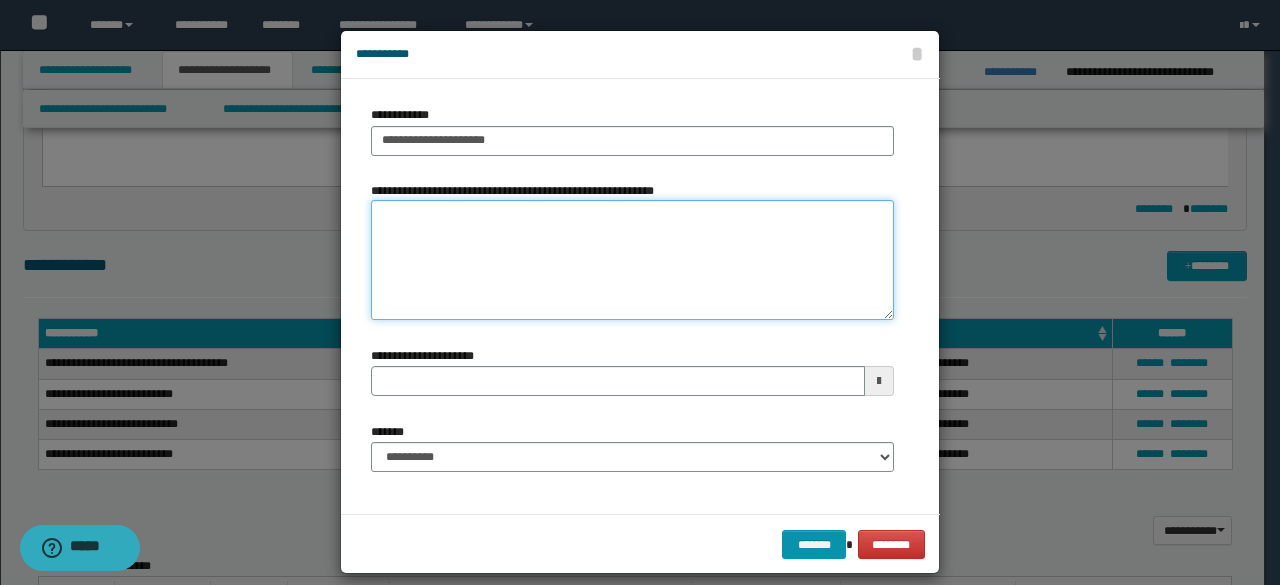 click on "**********" at bounding box center (632, 260) 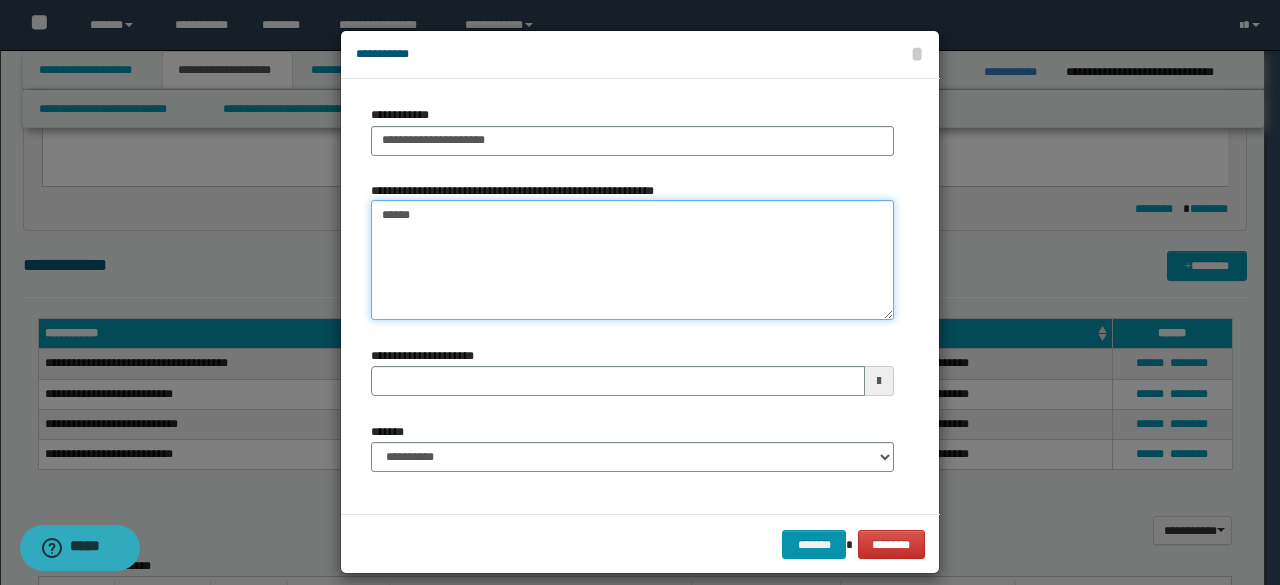 type on "*******" 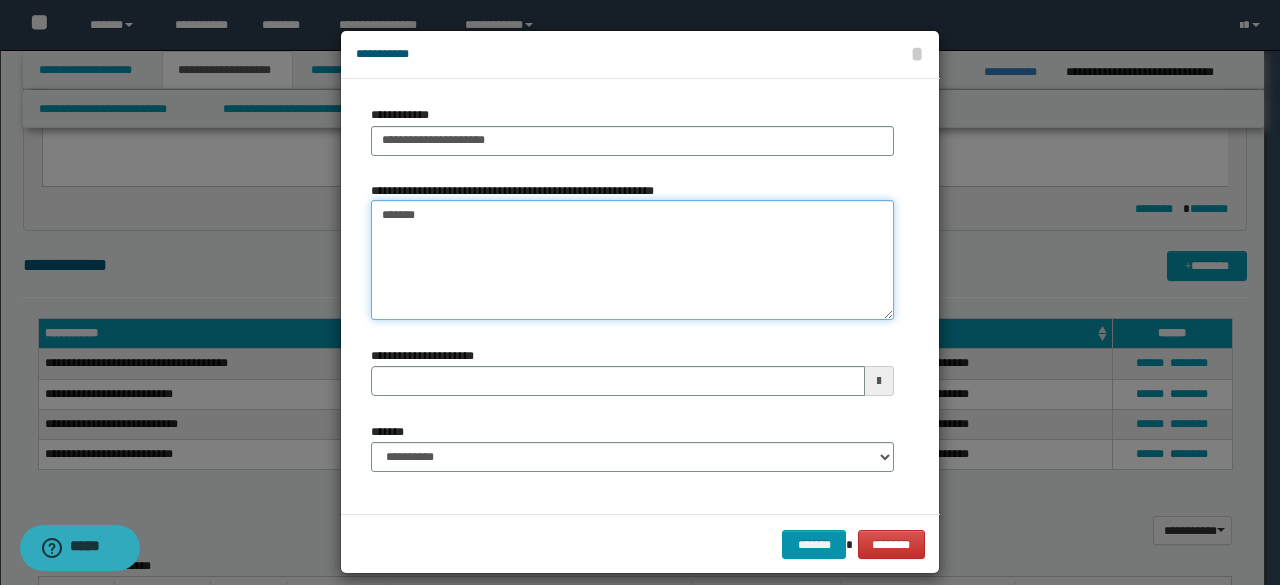type 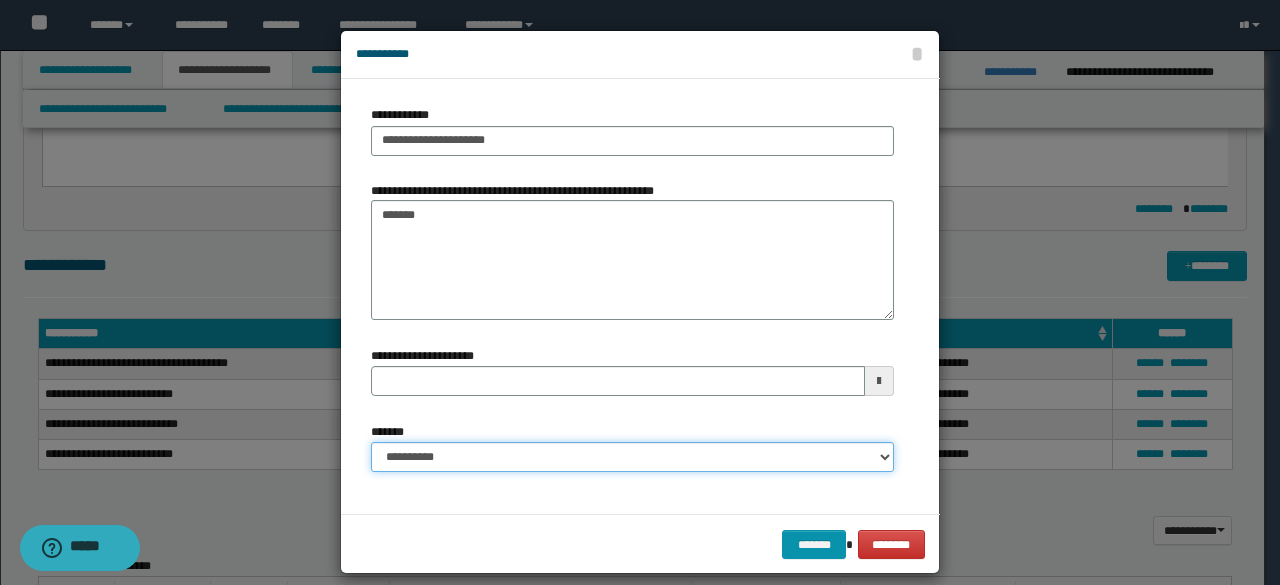 click on "**********" at bounding box center (632, 457) 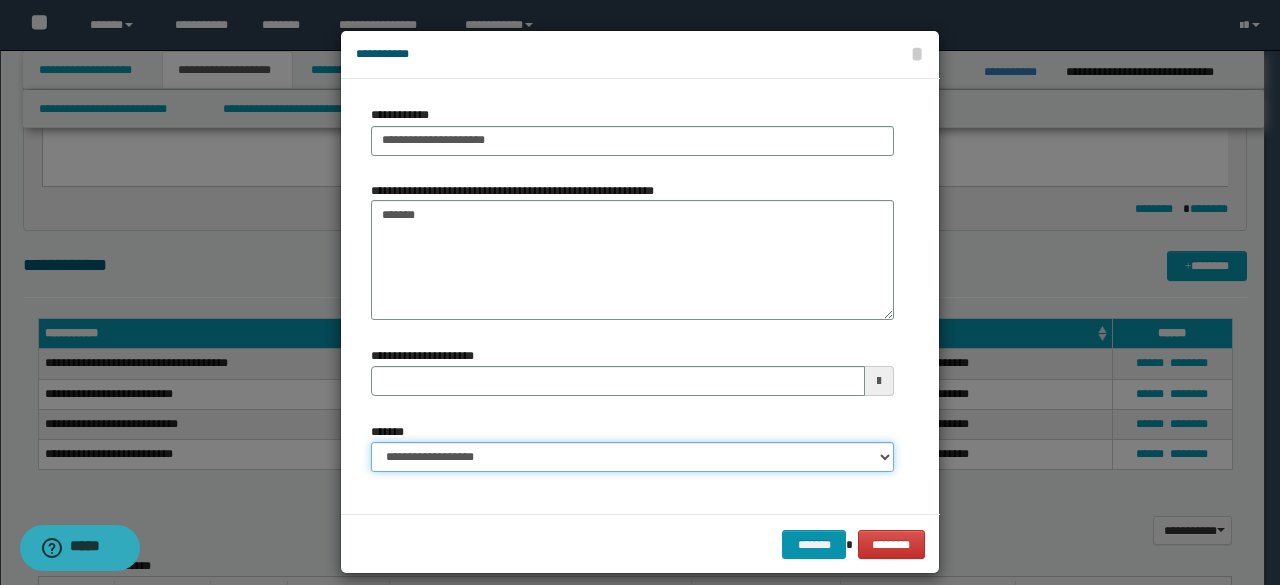 type 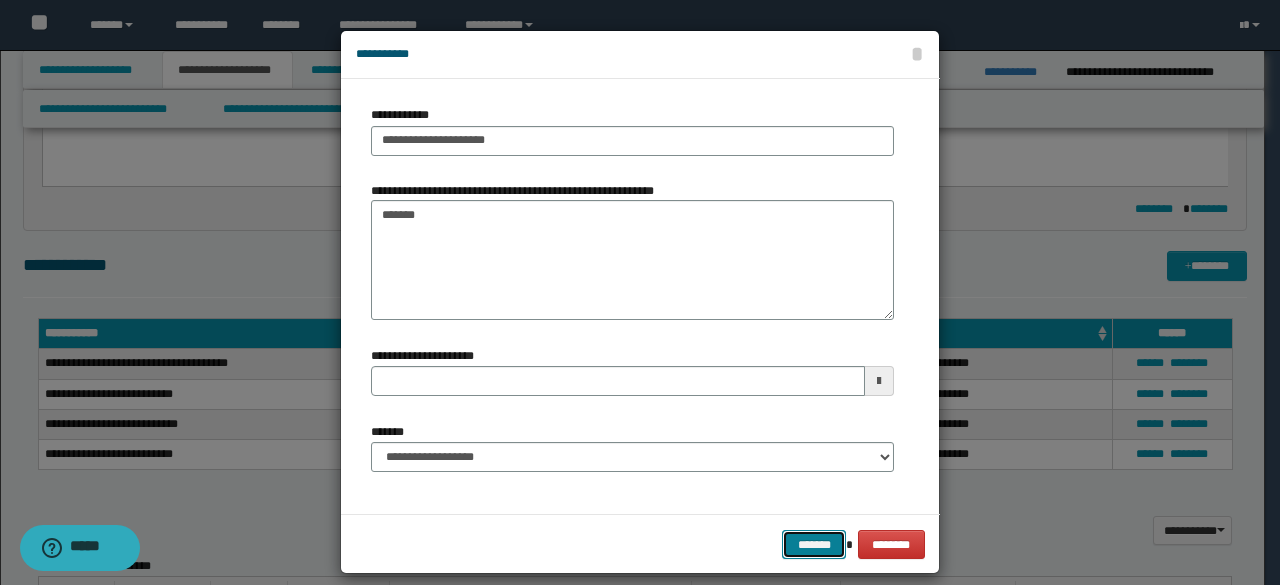 click on "*******" at bounding box center [814, 544] 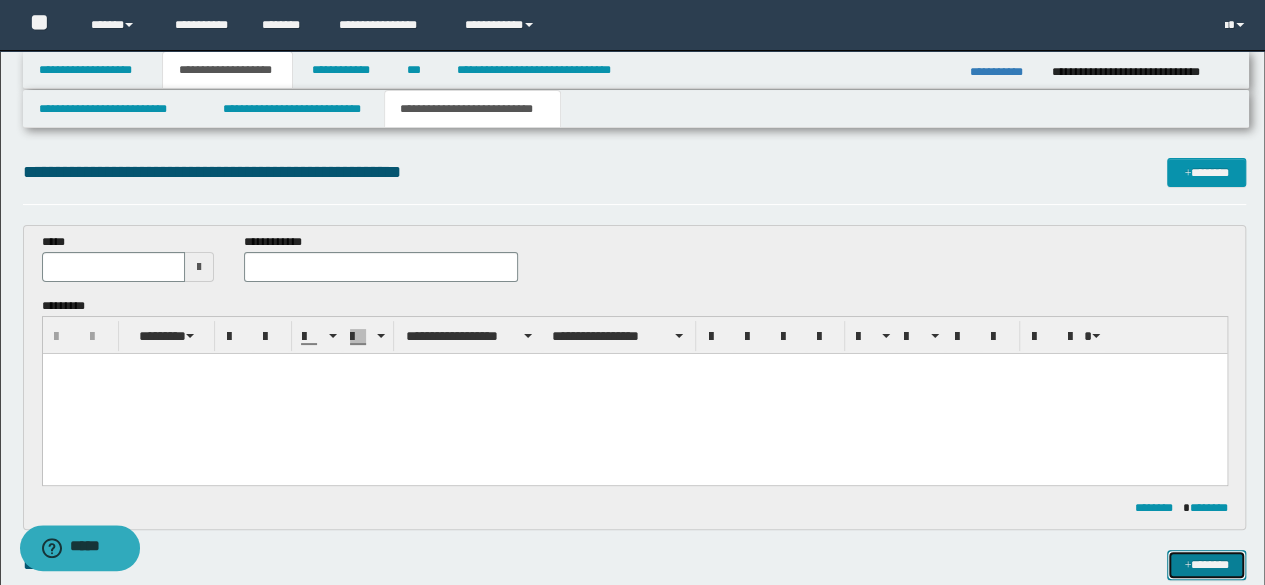 scroll, scrollTop: 0, scrollLeft: 0, axis: both 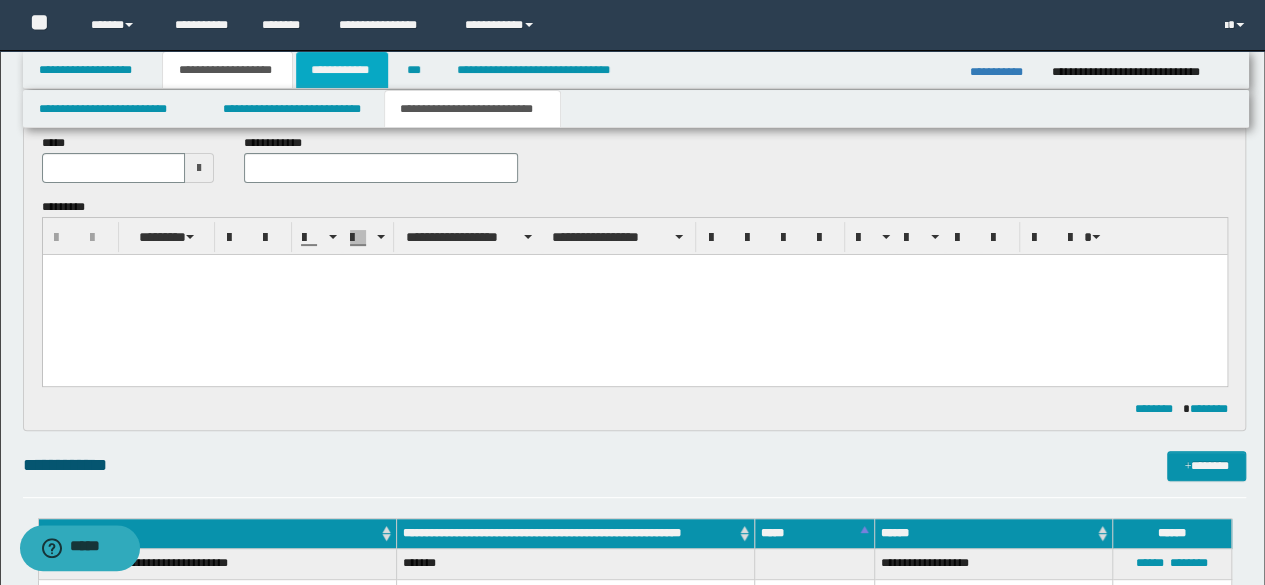 click on "**********" at bounding box center [342, 70] 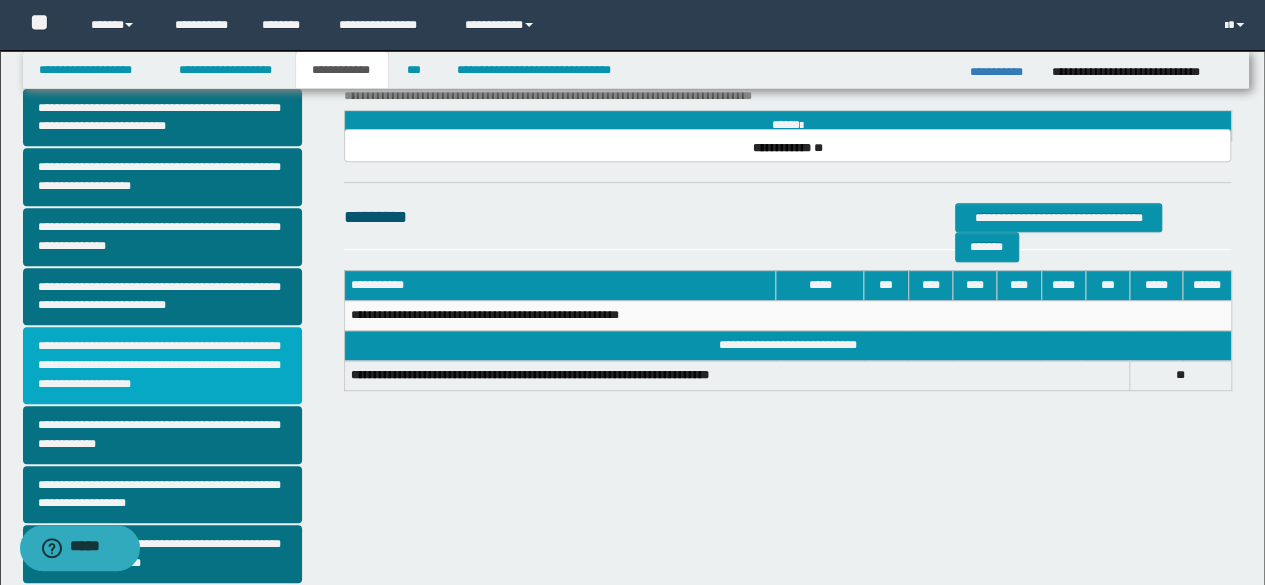 scroll, scrollTop: 369, scrollLeft: 0, axis: vertical 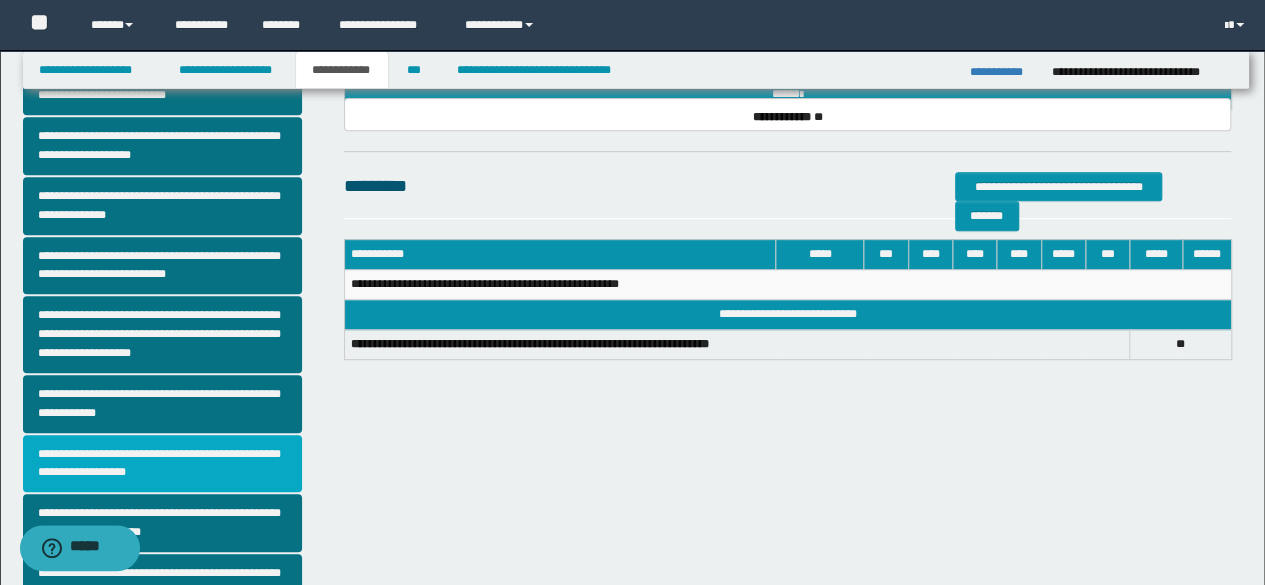 click on "**********" at bounding box center (162, 464) 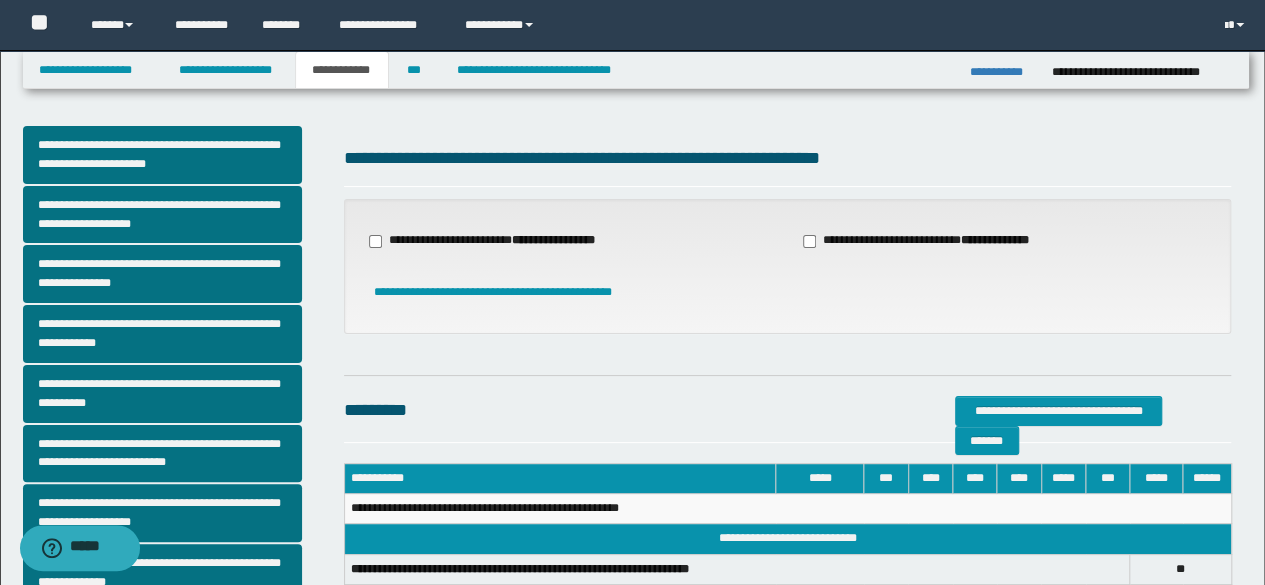 scroll, scrollTop: 0, scrollLeft: 0, axis: both 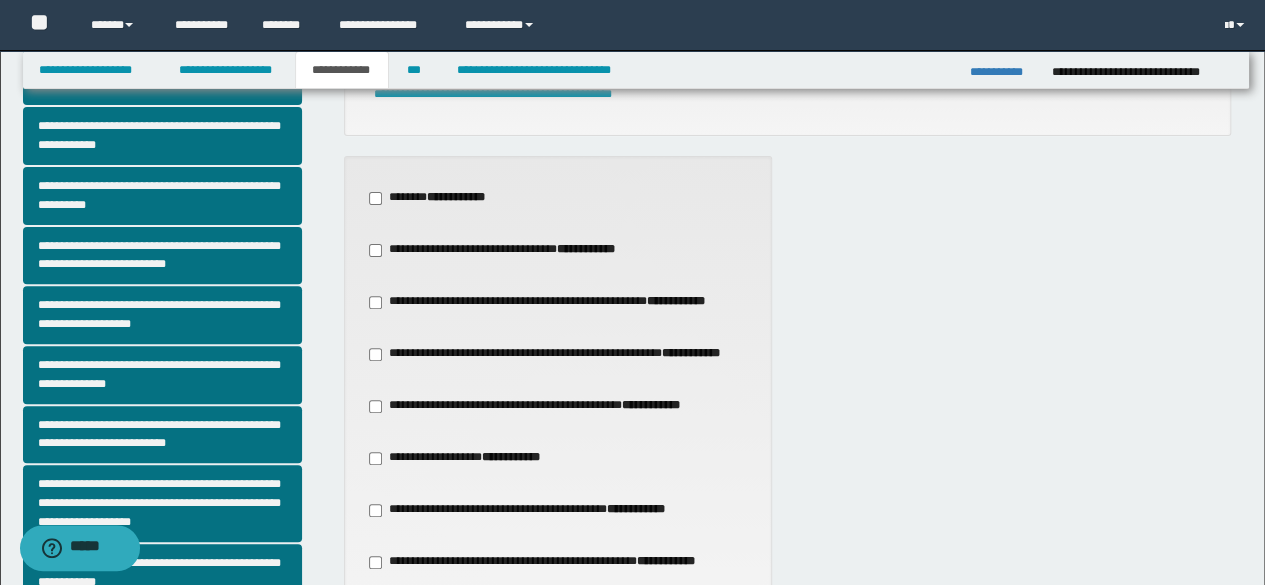 click on "**********" at bounding box center [537, 406] 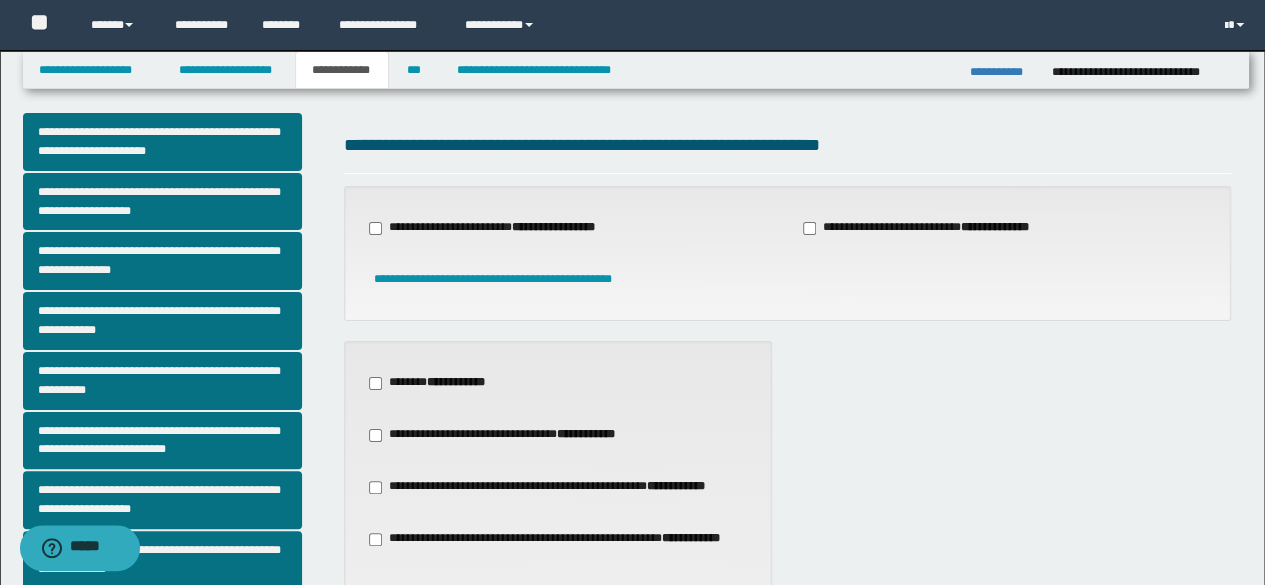 scroll, scrollTop: 0, scrollLeft: 0, axis: both 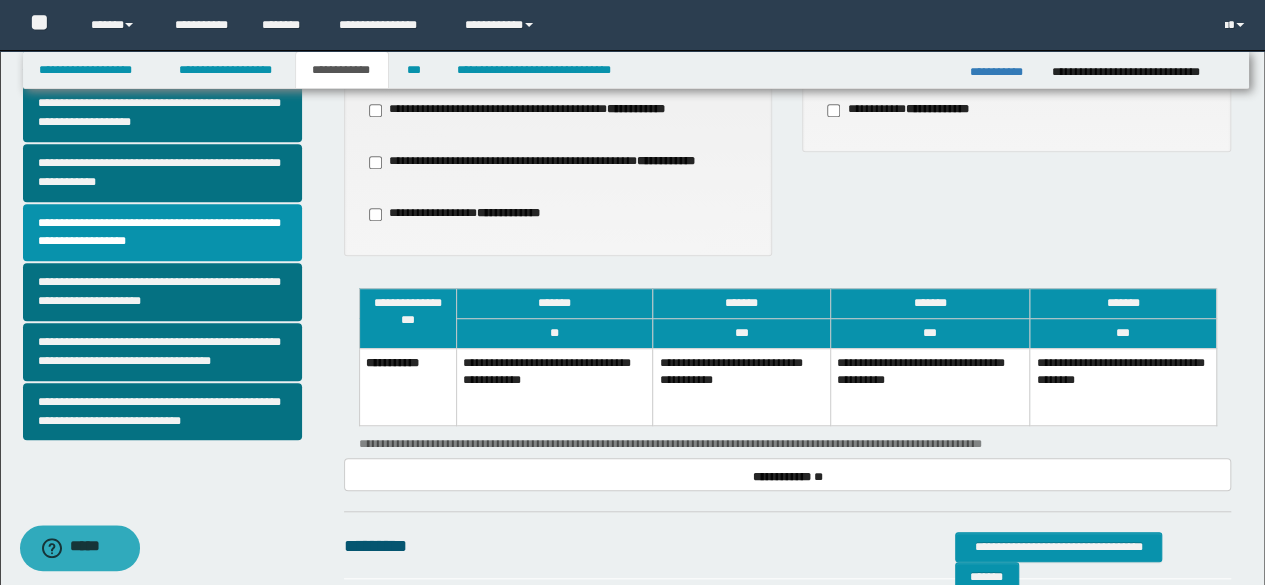 click on "**********" at bounding box center (741, 386) 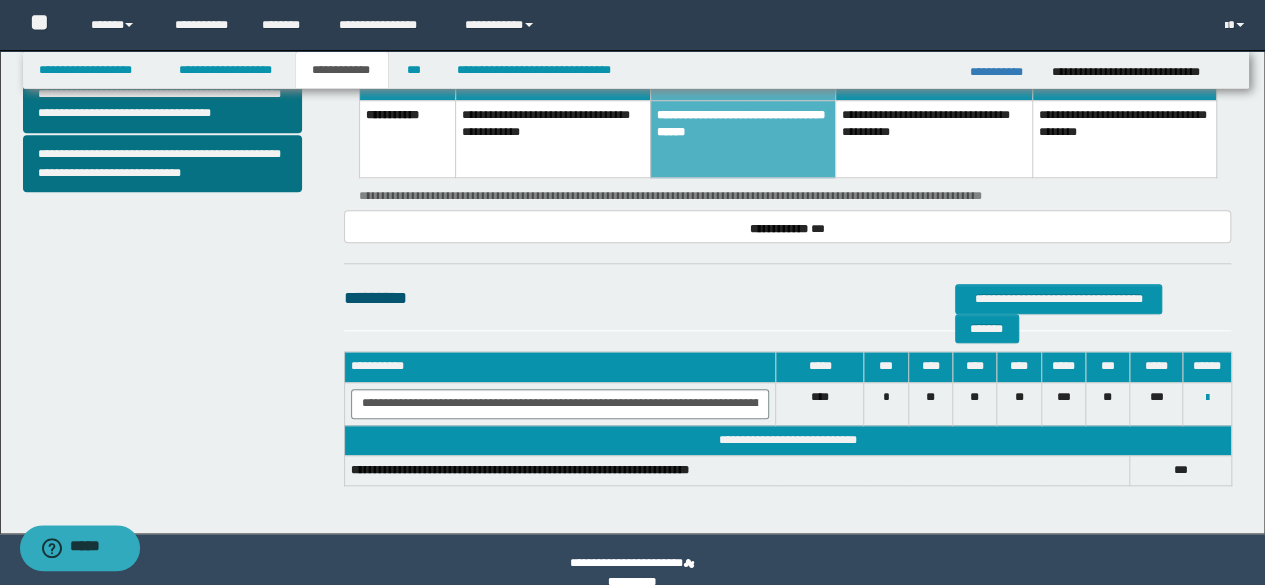 scroll, scrollTop: 874, scrollLeft: 0, axis: vertical 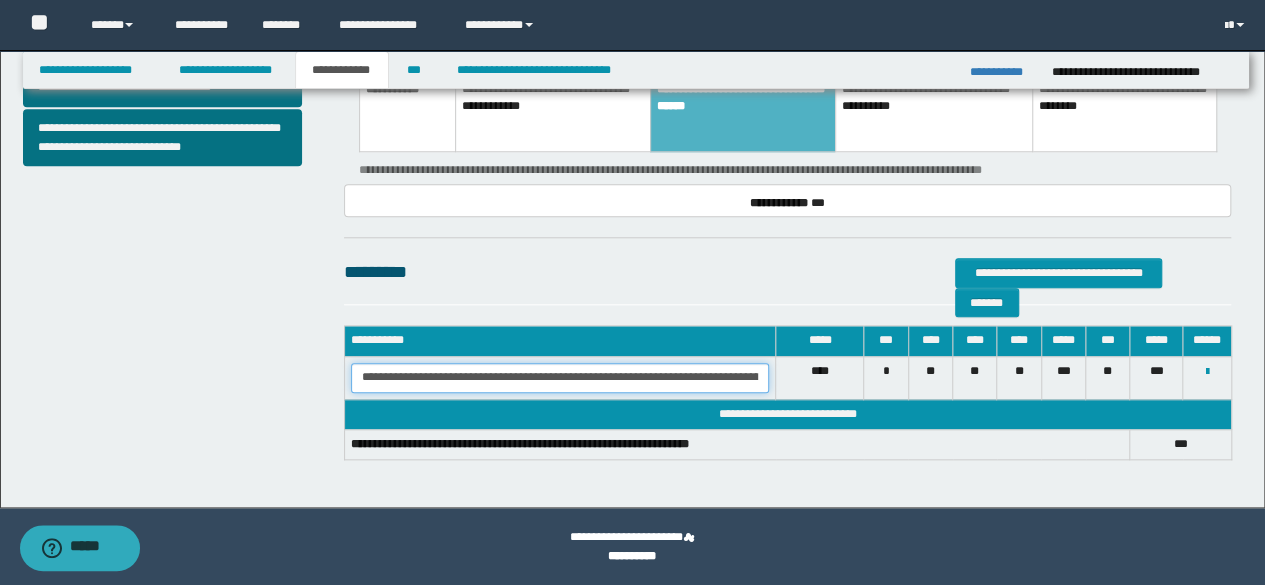 click on "**********" at bounding box center [560, 378] 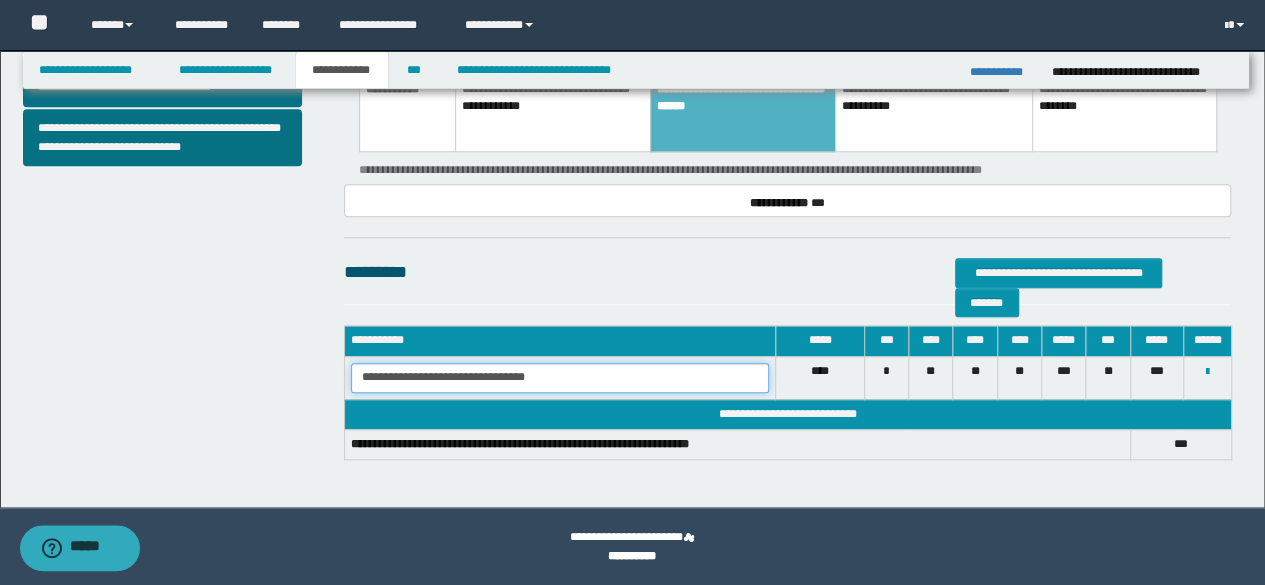 scroll, scrollTop: 0, scrollLeft: 0, axis: both 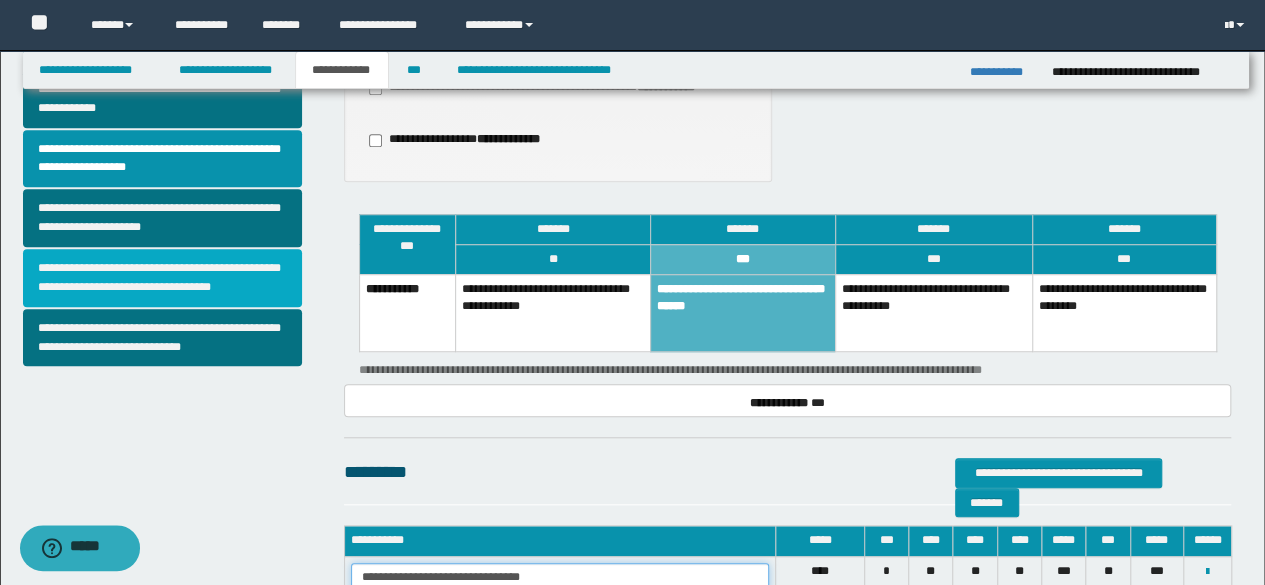 type on "**********" 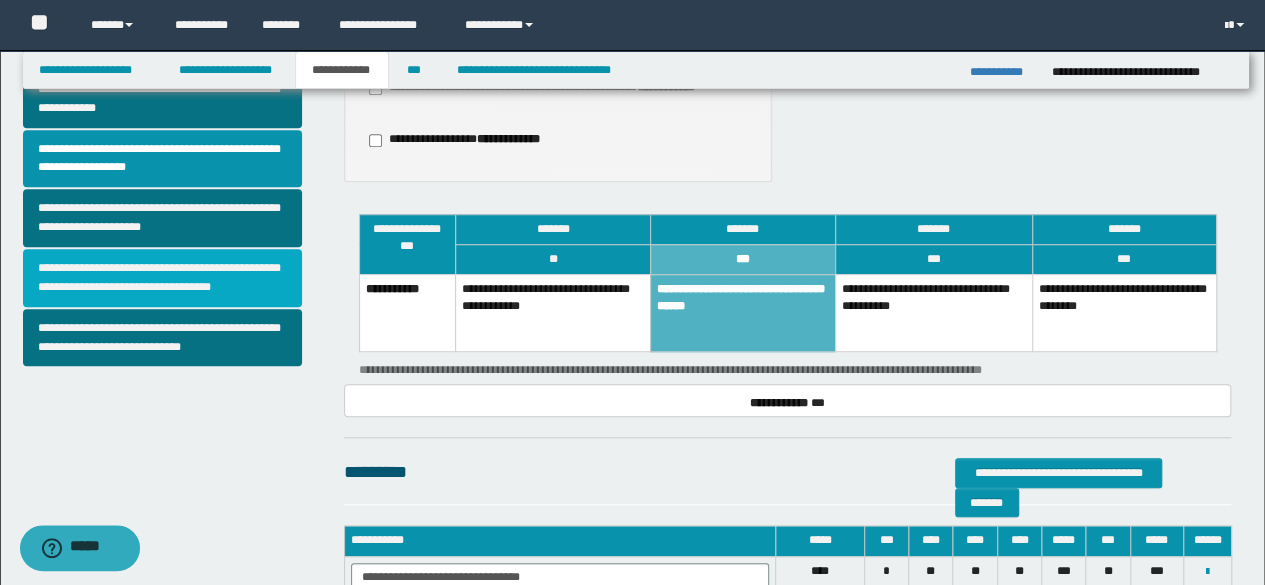click on "**********" at bounding box center [162, 278] 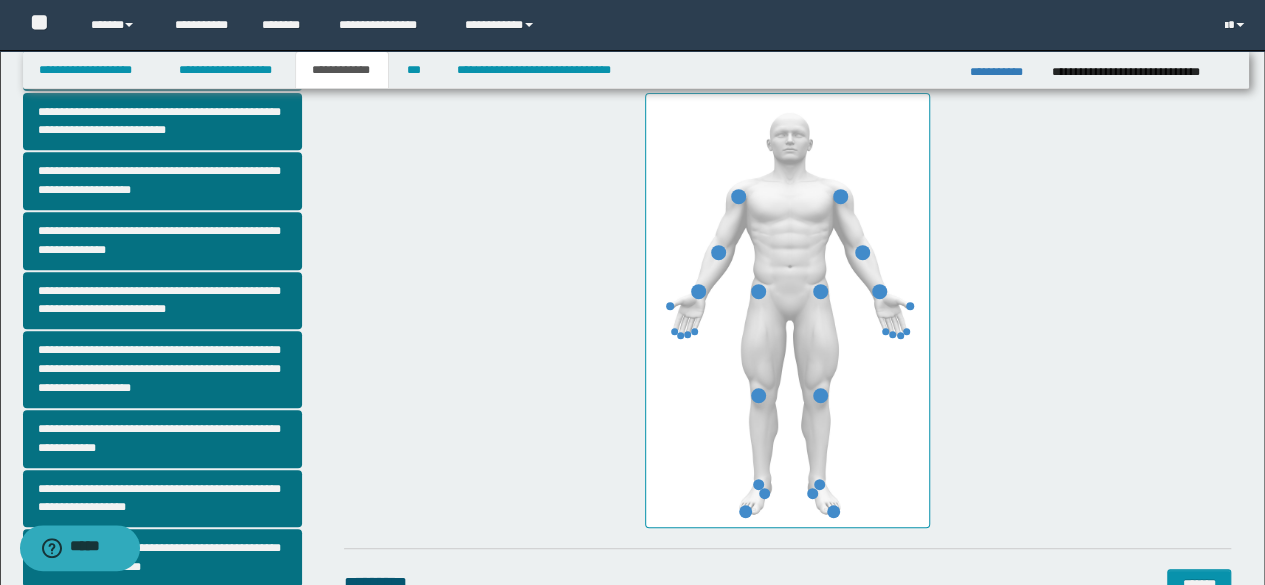 scroll, scrollTop: 600, scrollLeft: 0, axis: vertical 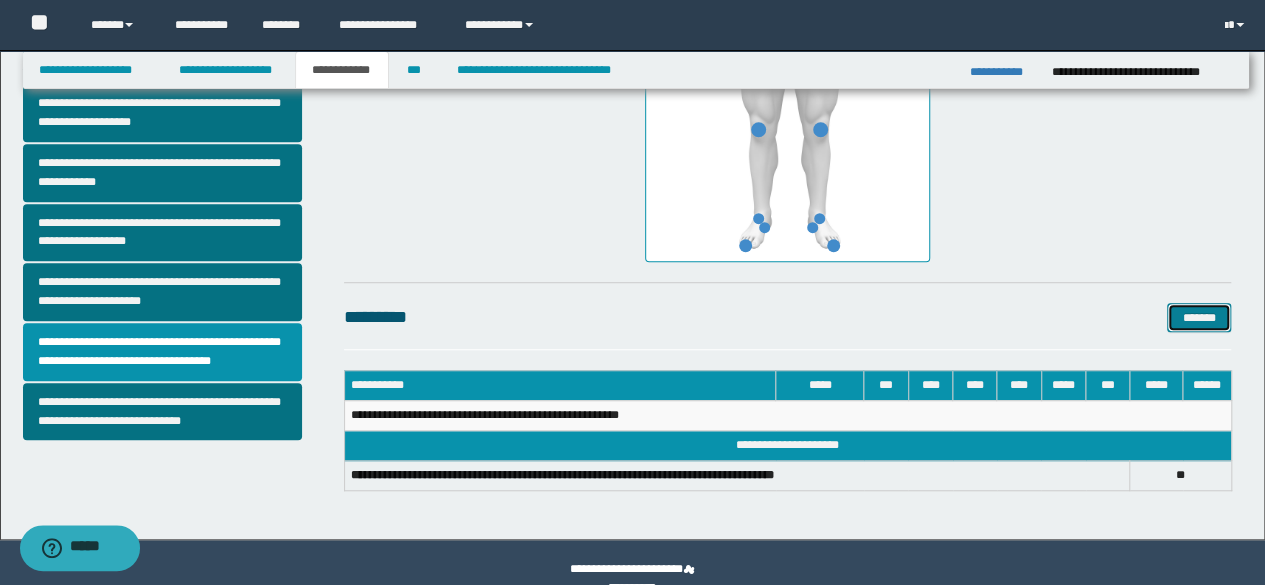 click on "*******" at bounding box center (1199, 317) 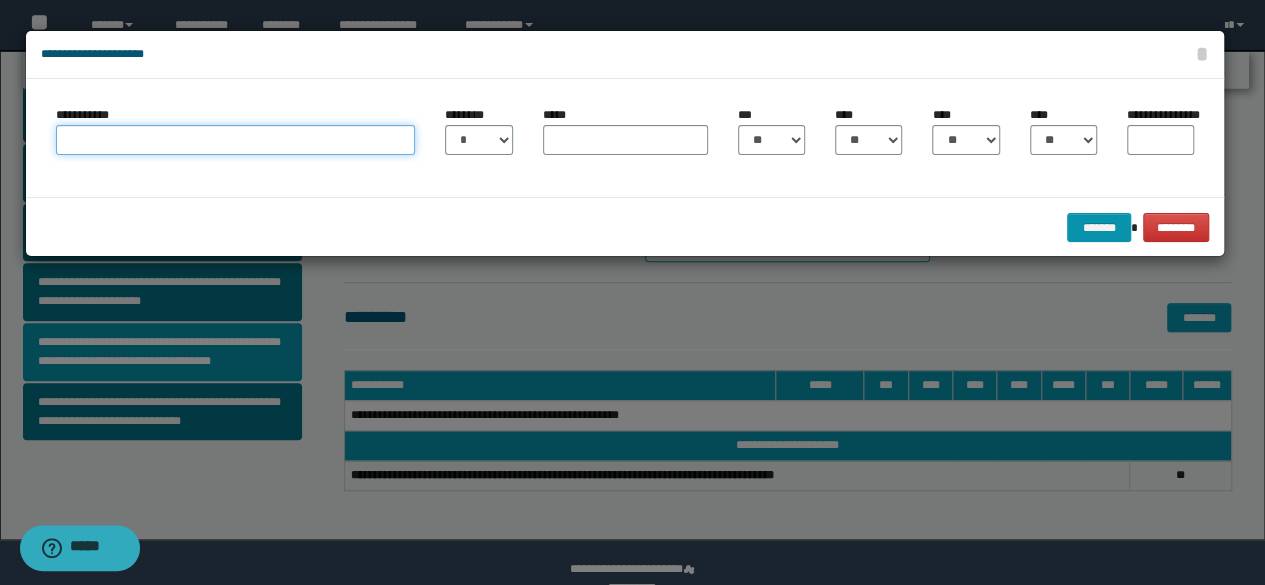click on "**********" at bounding box center (236, 140) 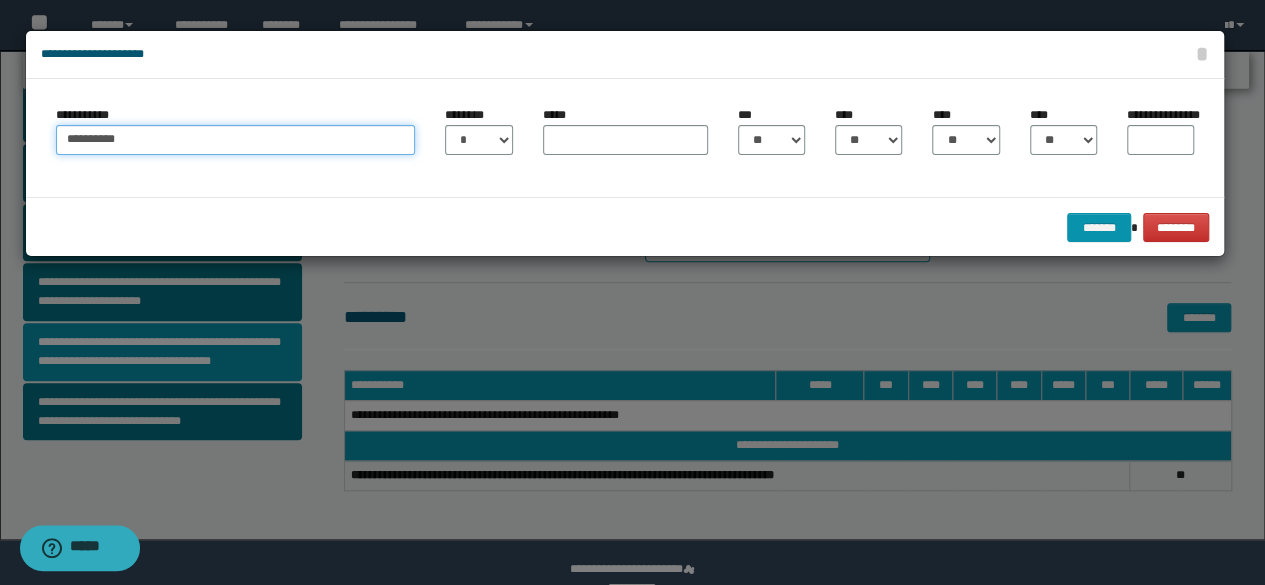 type on "**********" 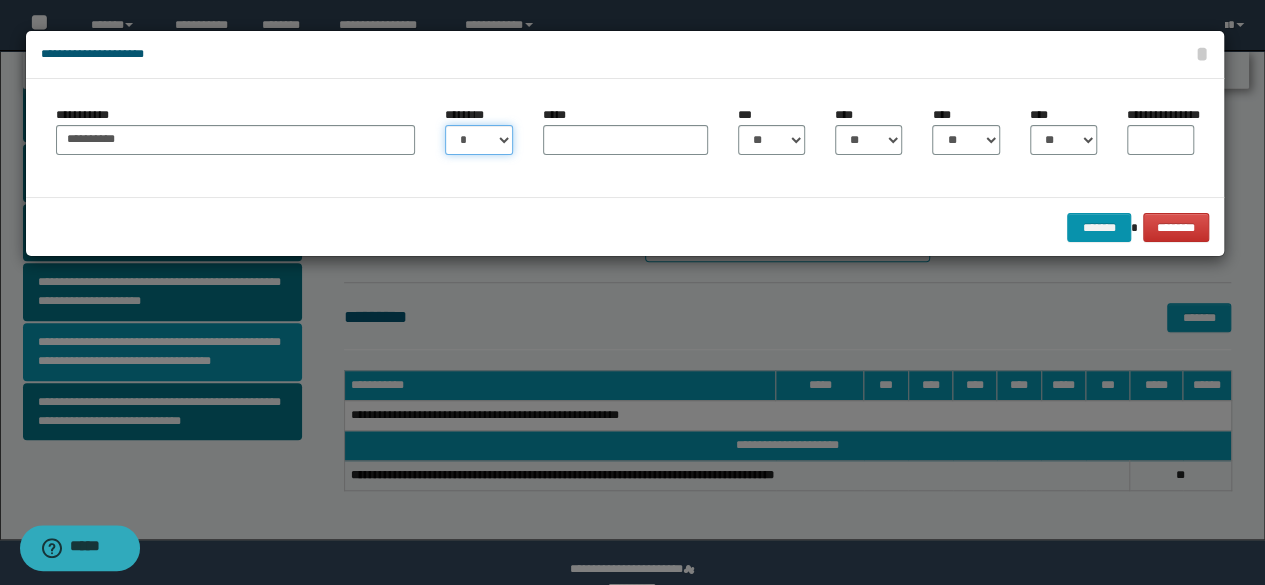 click on "*
*
*
*
*
*
*
*
*
**
**
**
**
**
**" at bounding box center [478, 140] 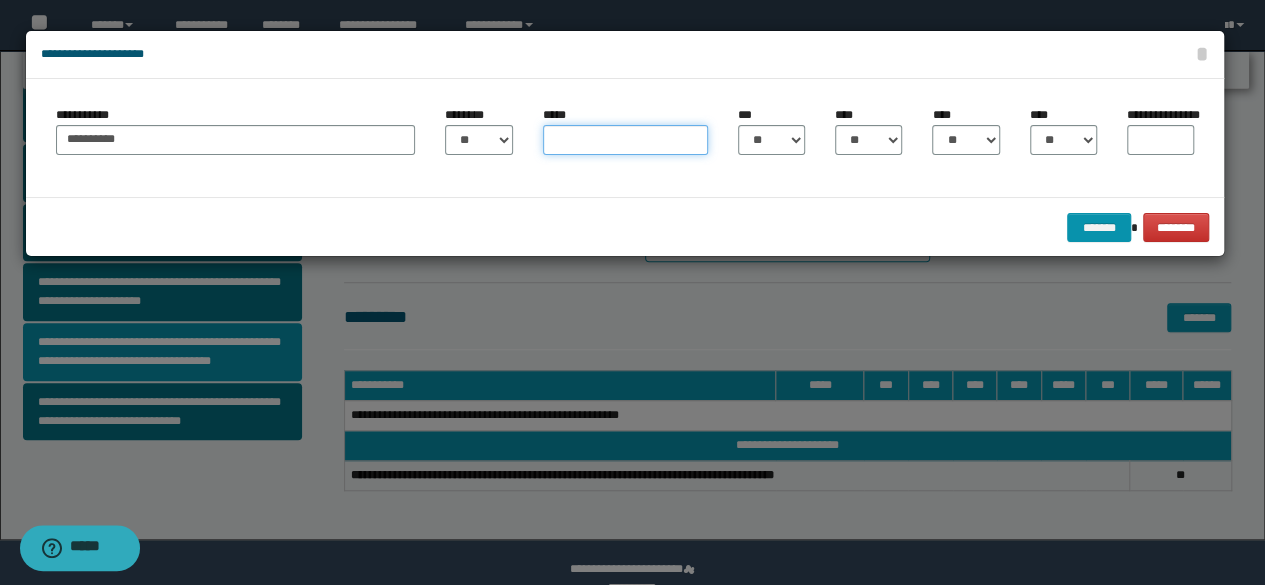 click on "*****" at bounding box center [625, 140] 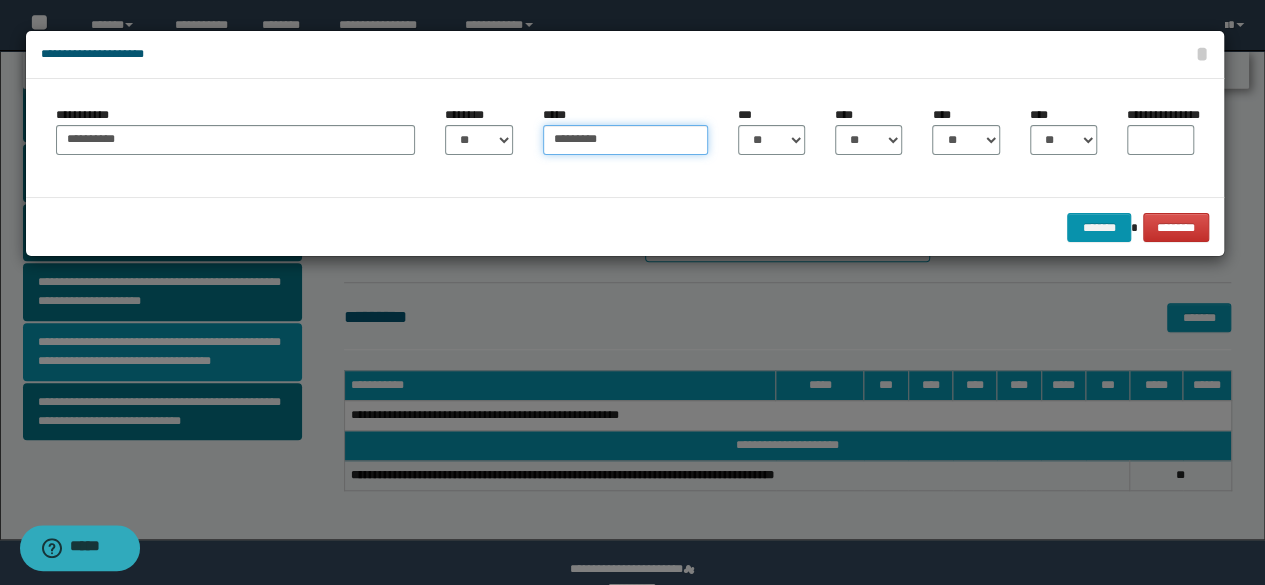type on "*********" 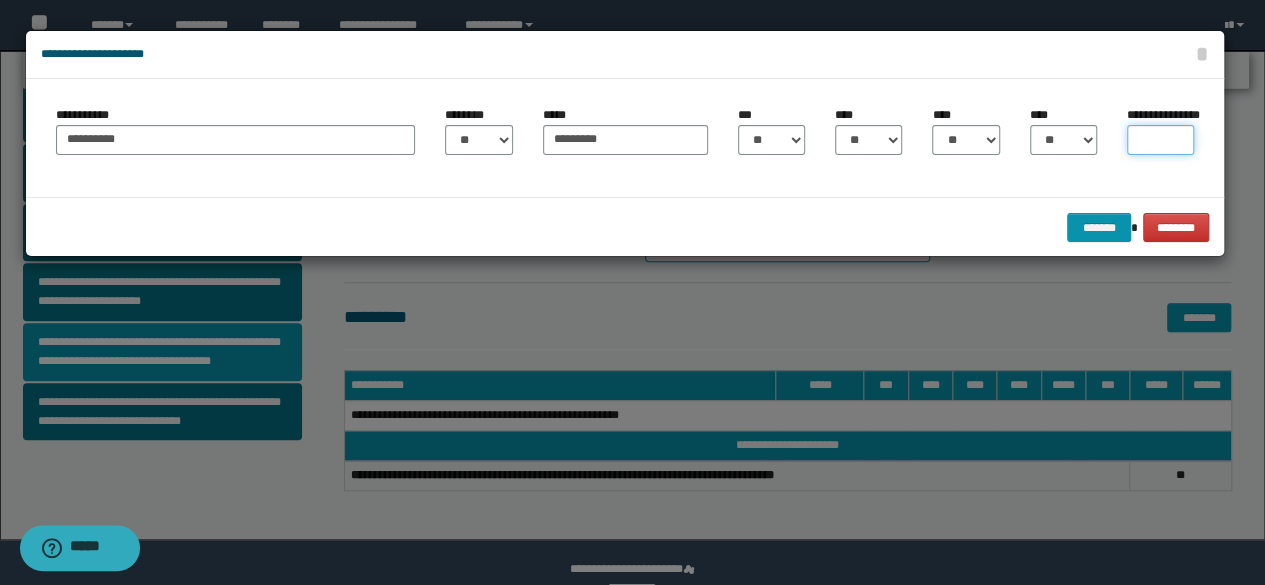 click on "**********" at bounding box center (1160, 140) 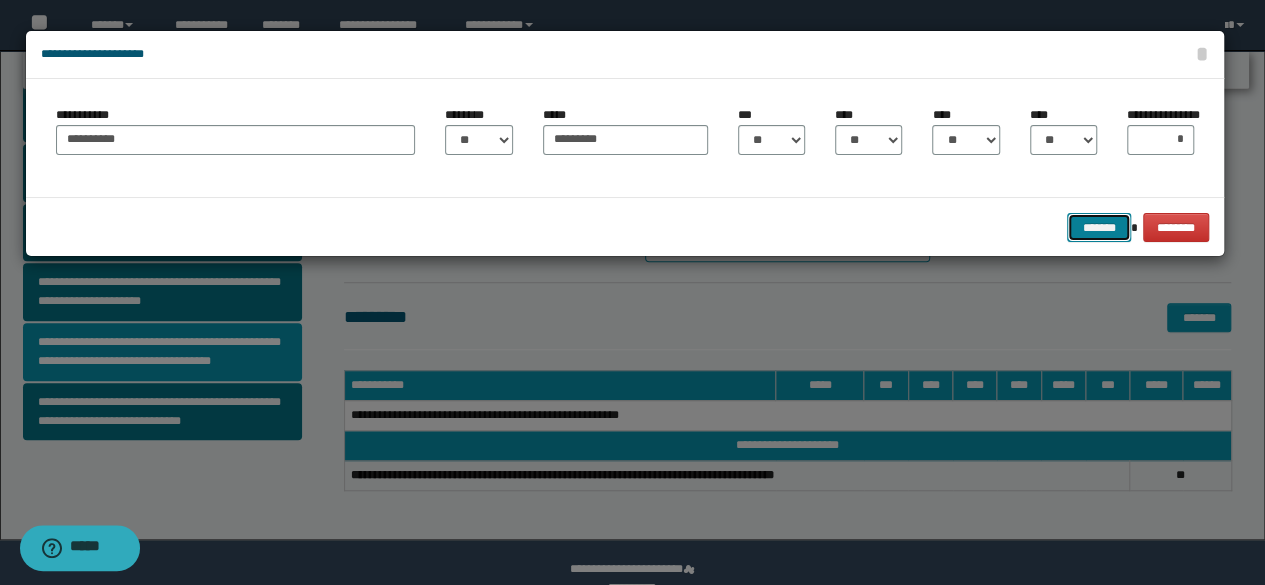 click on "*******" at bounding box center (1099, 227) 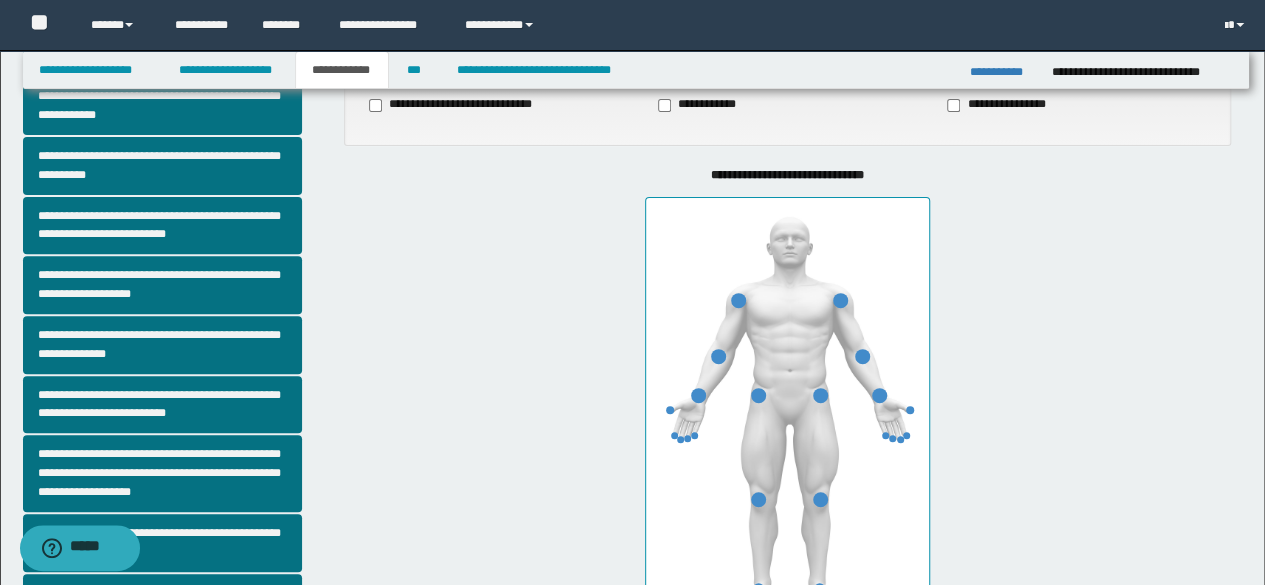 scroll, scrollTop: 144, scrollLeft: 0, axis: vertical 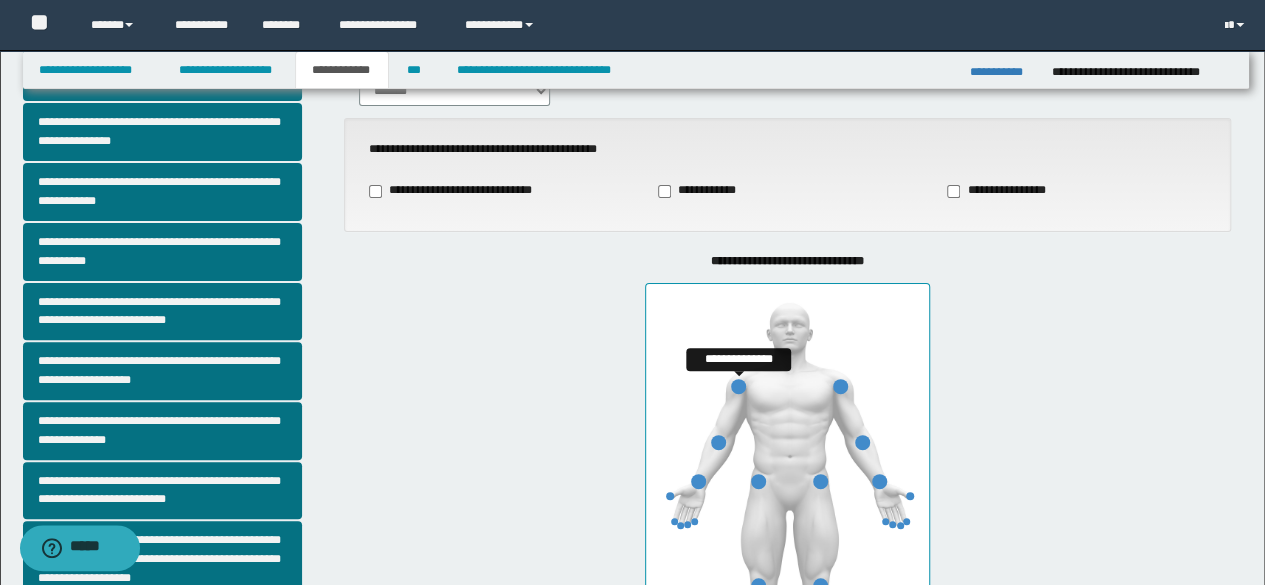 click at bounding box center [738, 386] 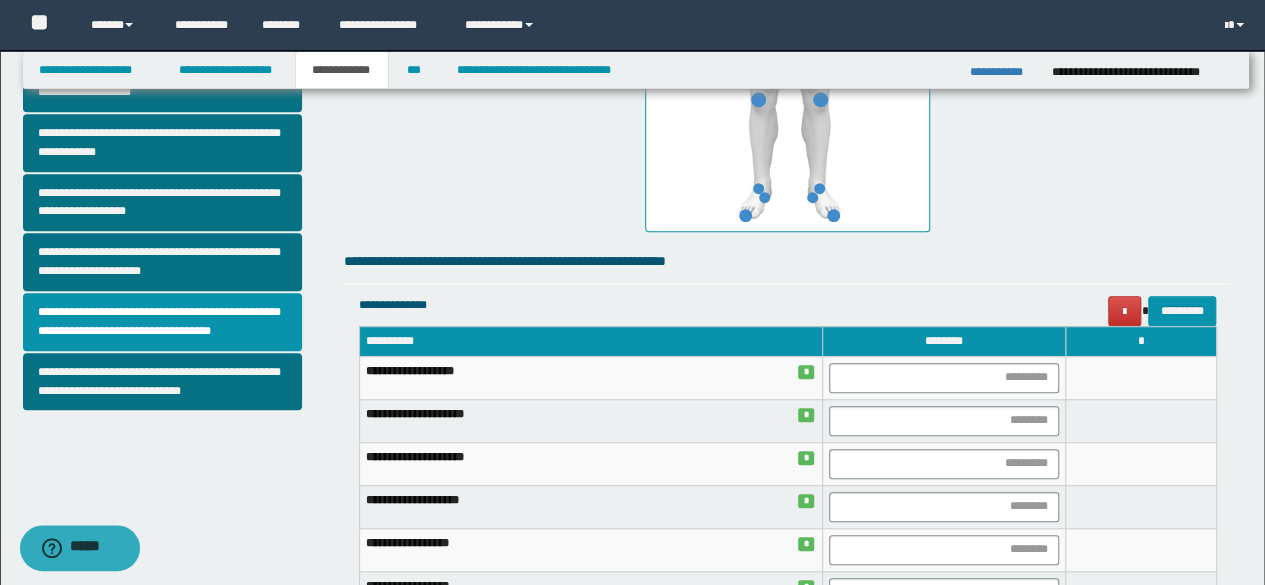 scroll, scrollTop: 644, scrollLeft: 0, axis: vertical 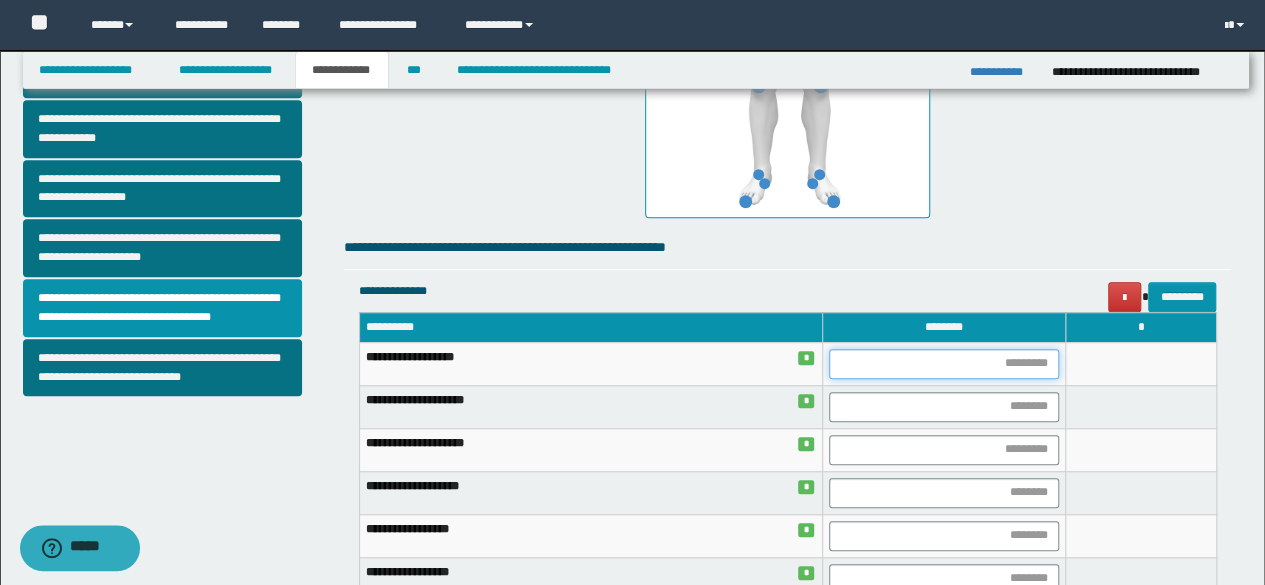 click at bounding box center [944, 364] 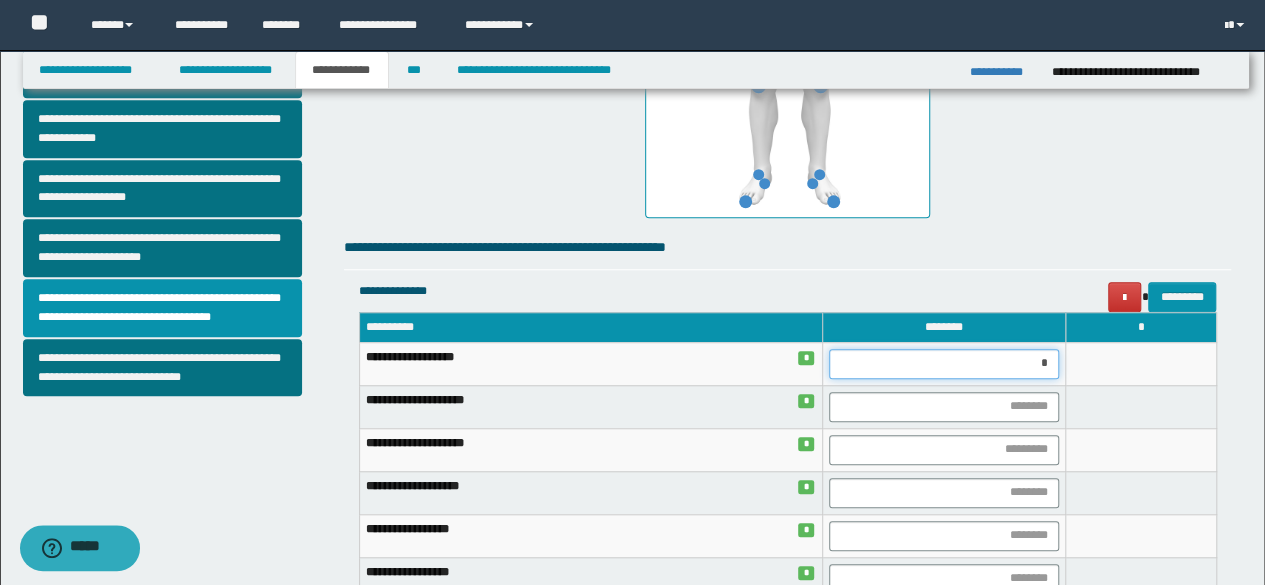 type on "**" 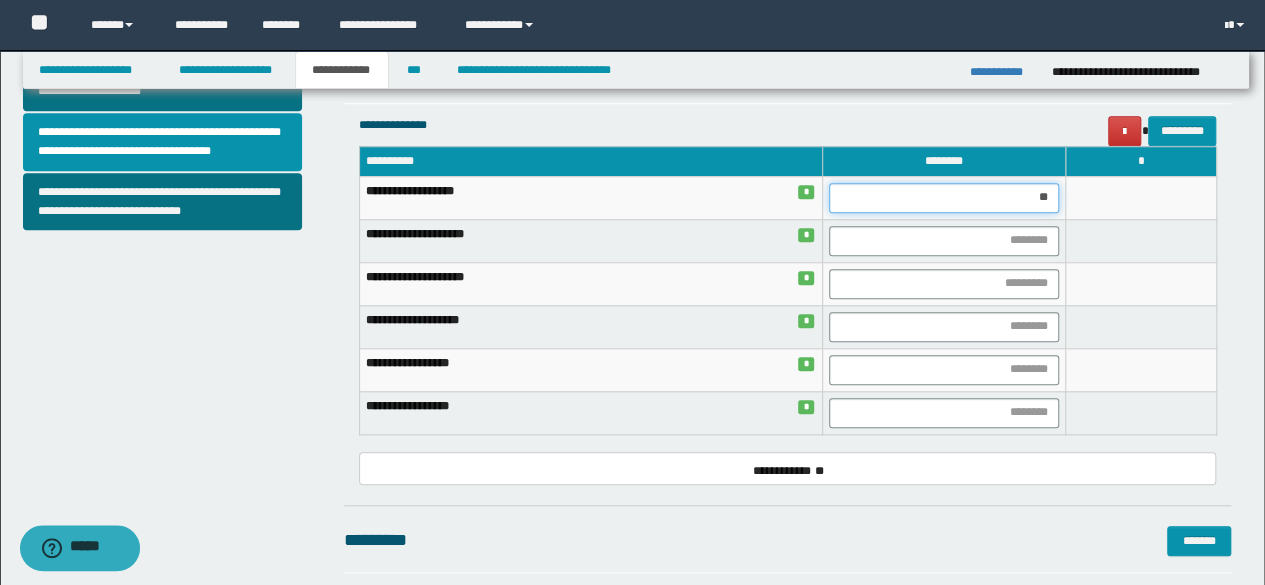 scroll, scrollTop: 778, scrollLeft: 0, axis: vertical 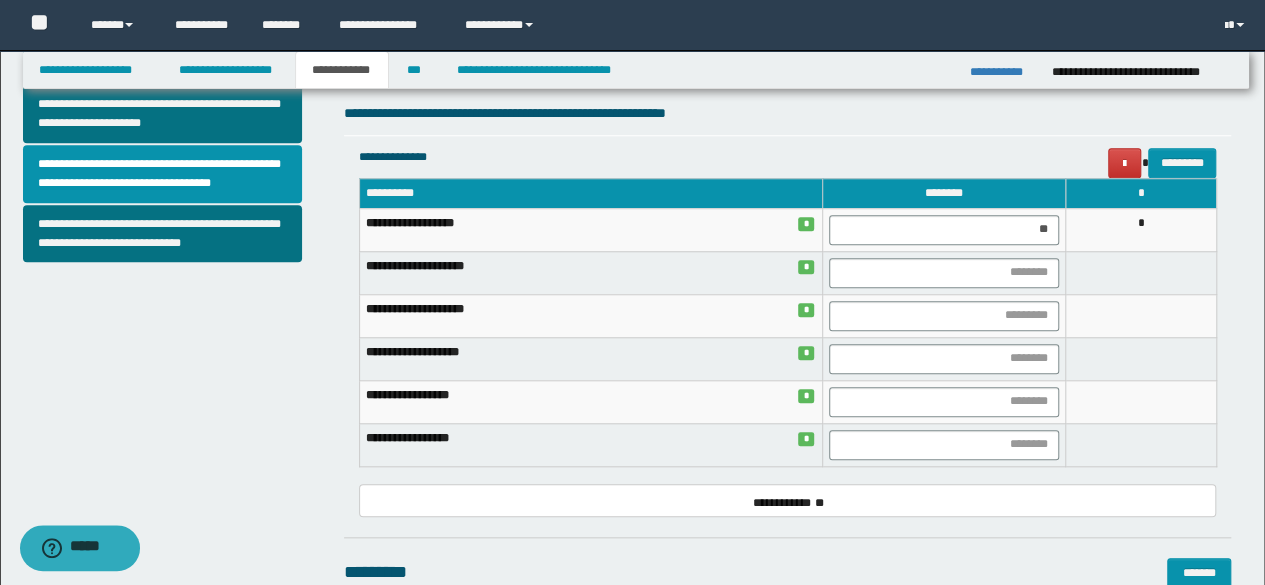 click on "*" at bounding box center (818, 503) 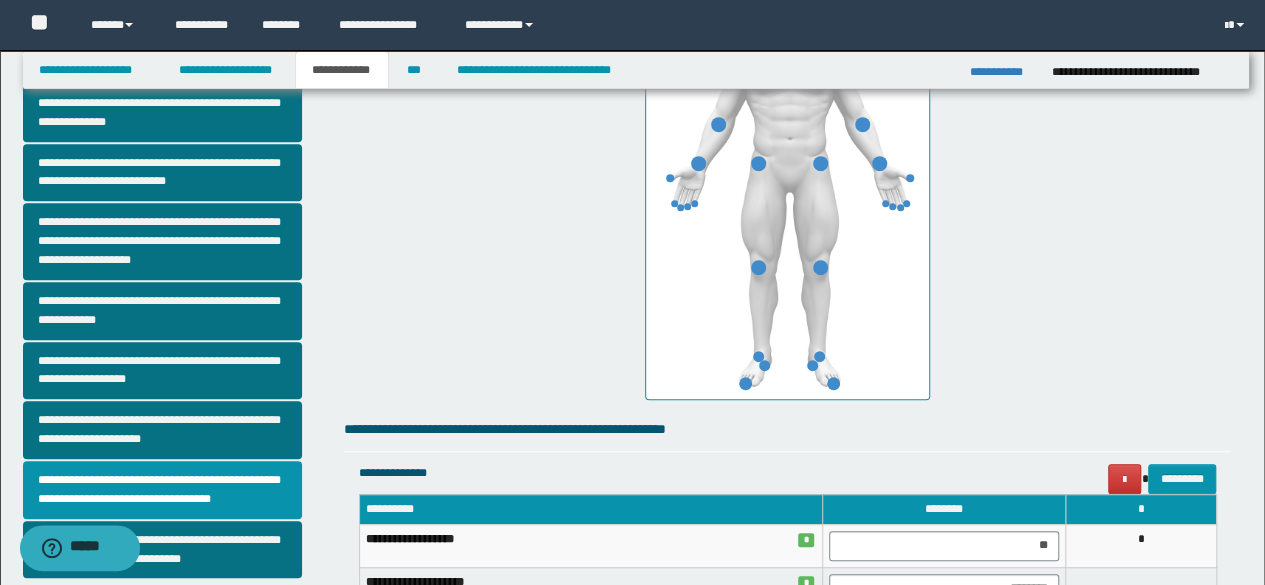 scroll, scrollTop: 378, scrollLeft: 0, axis: vertical 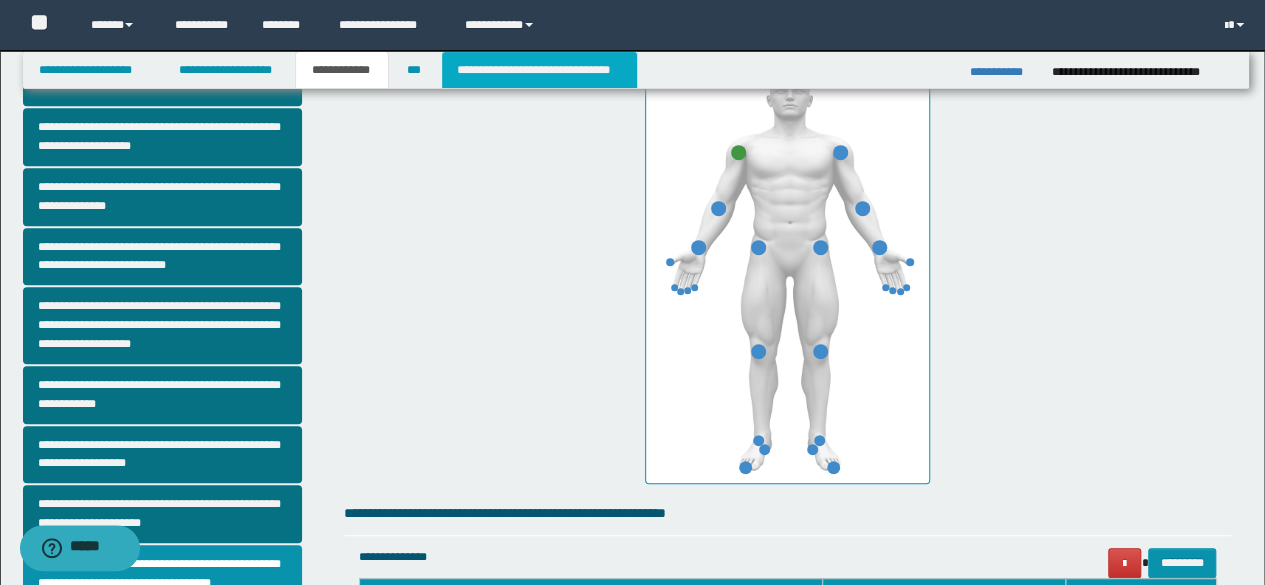 click on "**********" at bounding box center [539, 70] 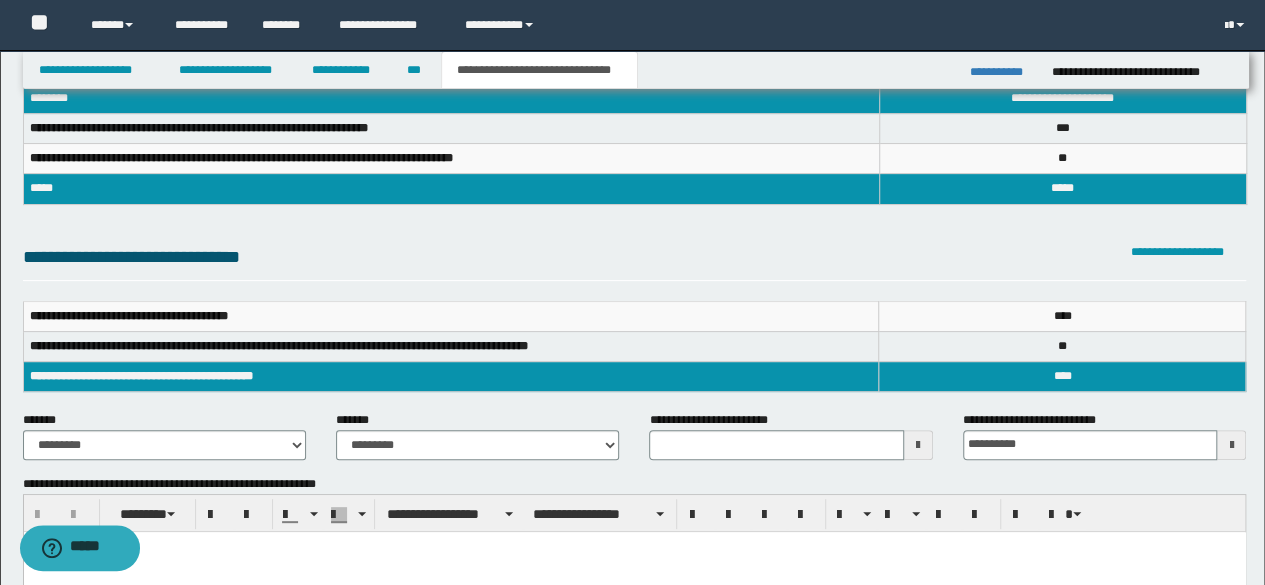 scroll, scrollTop: 0, scrollLeft: 0, axis: both 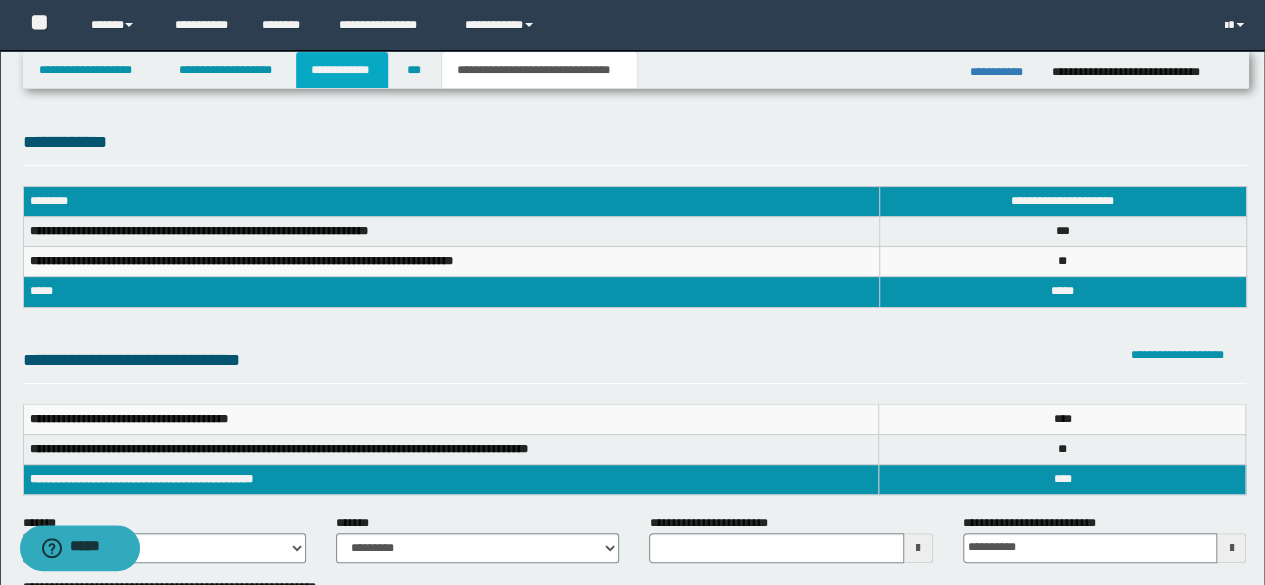 click on "**********" at bounding box center [342, 70] 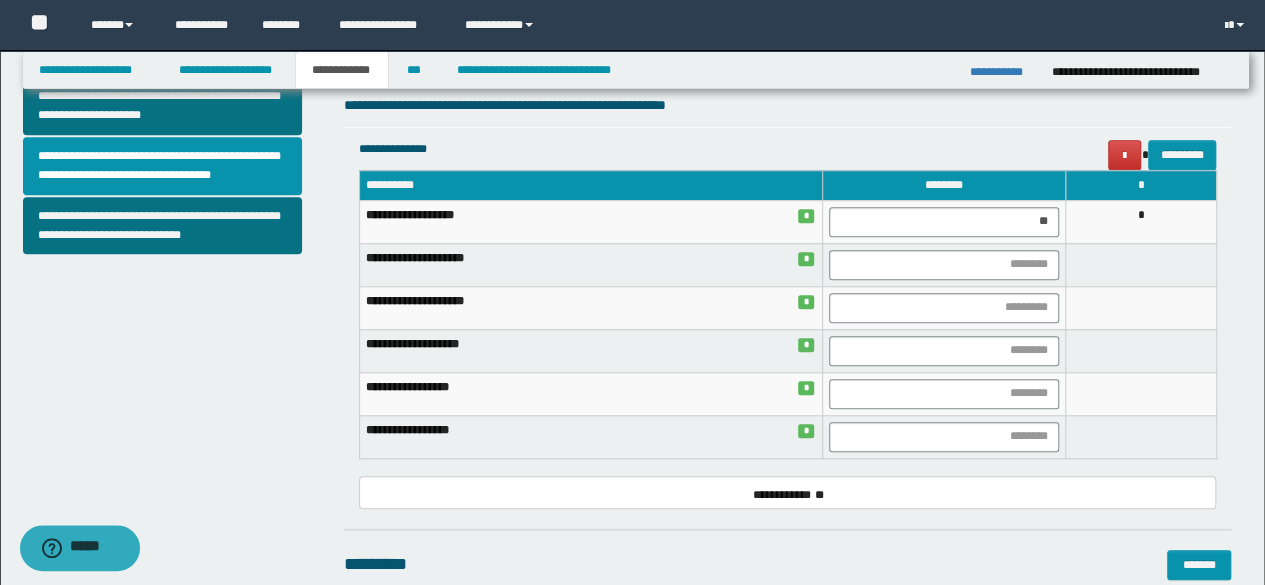 scroll, scrollTop: 800, scrollLeft: 0, axis: vertical 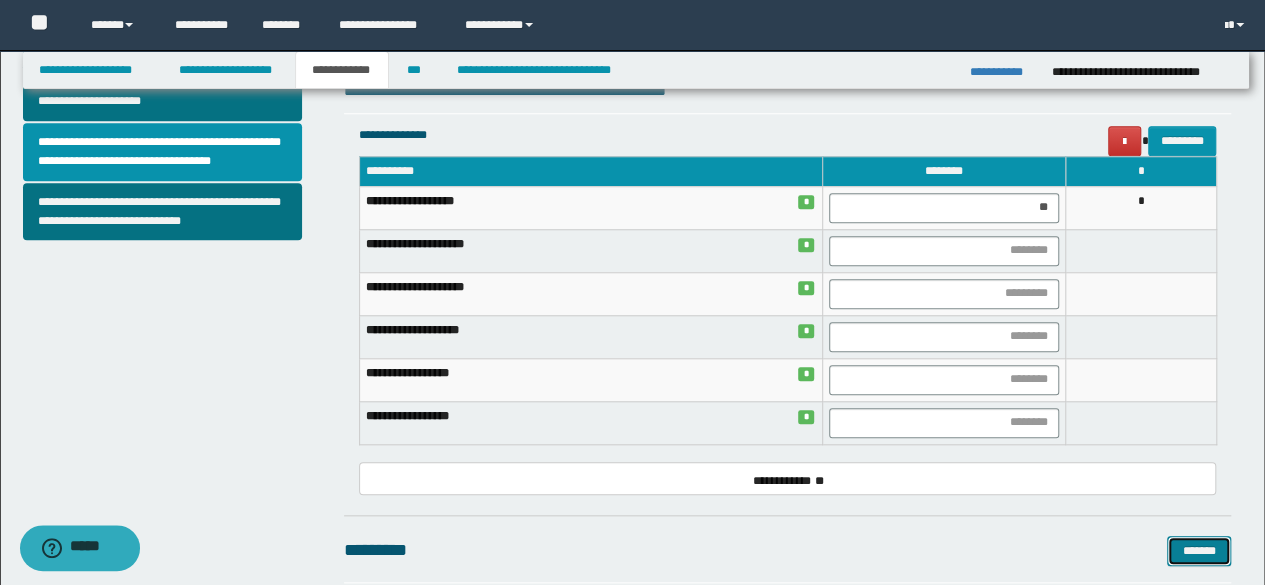 click on "*******" at bounding box center (1199, 550) 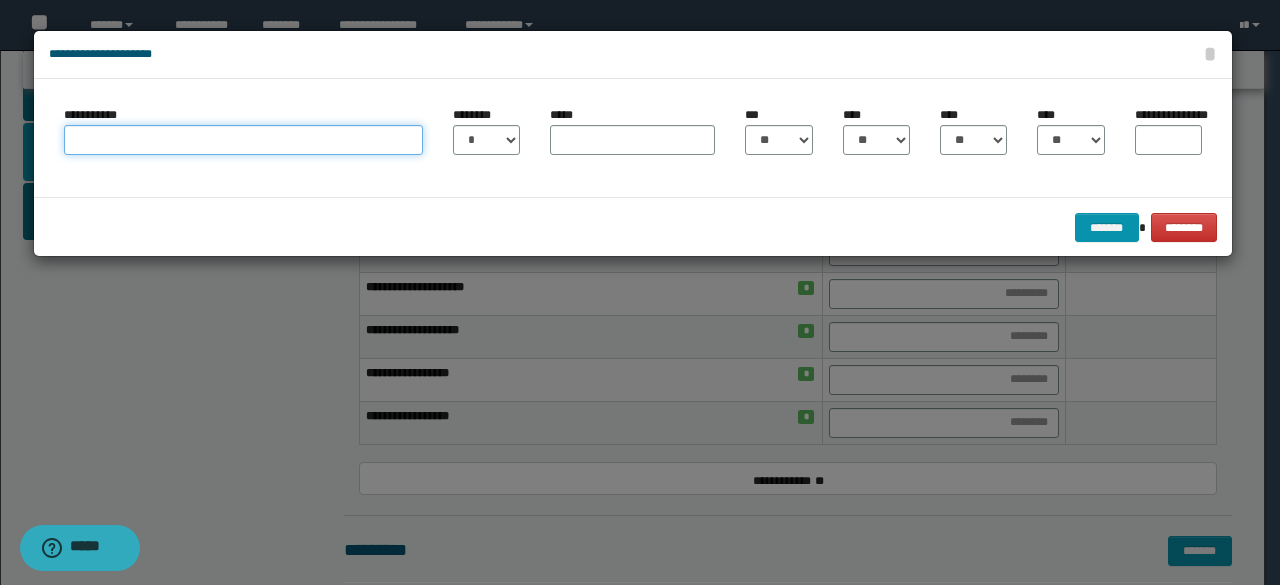 click on "**********" at bounding box center [244, 140] 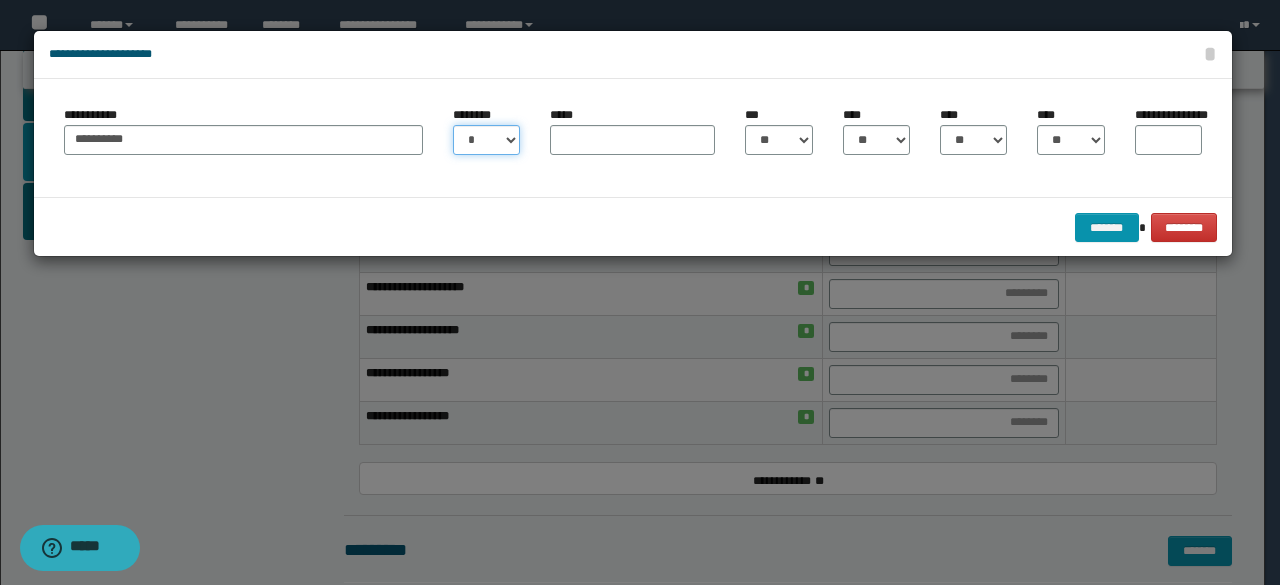 click on "*
*
*
*
*
*
*
*
*
**
**
**
**
**
**" at bounding box center (486, 140) 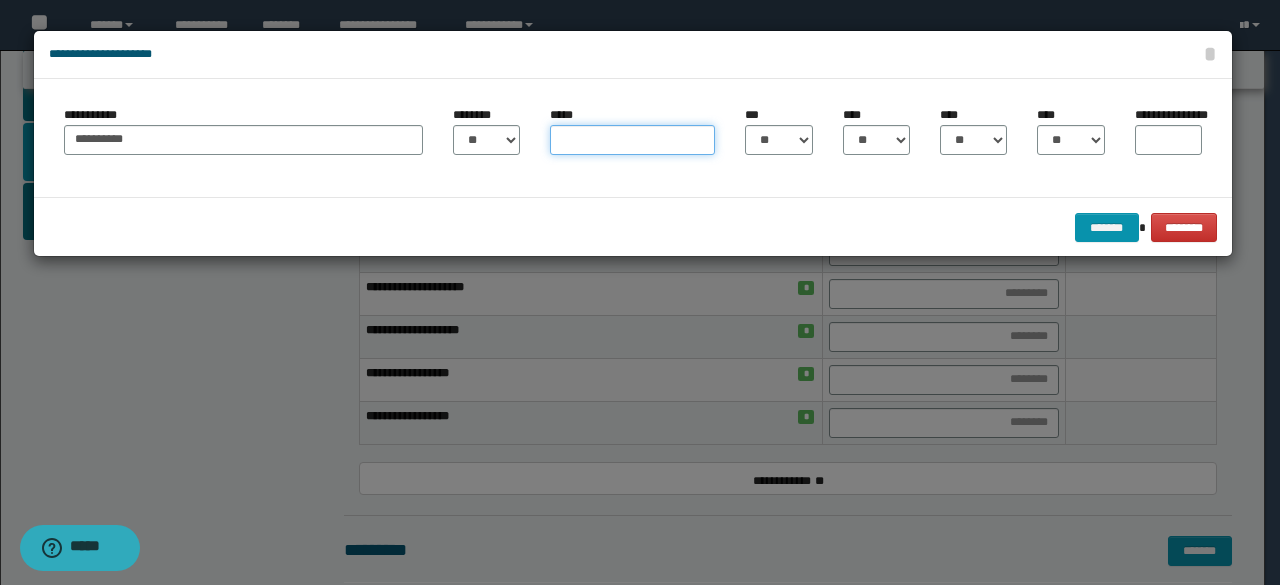 click on "*****" at bounding box center (632, 140) 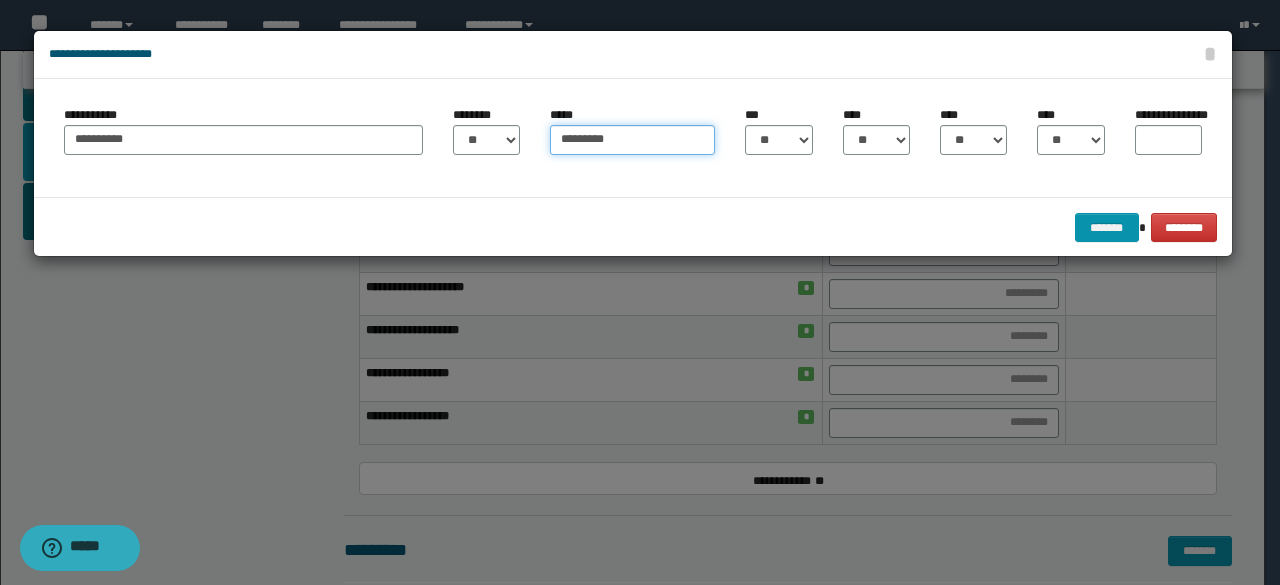 type on "*********" 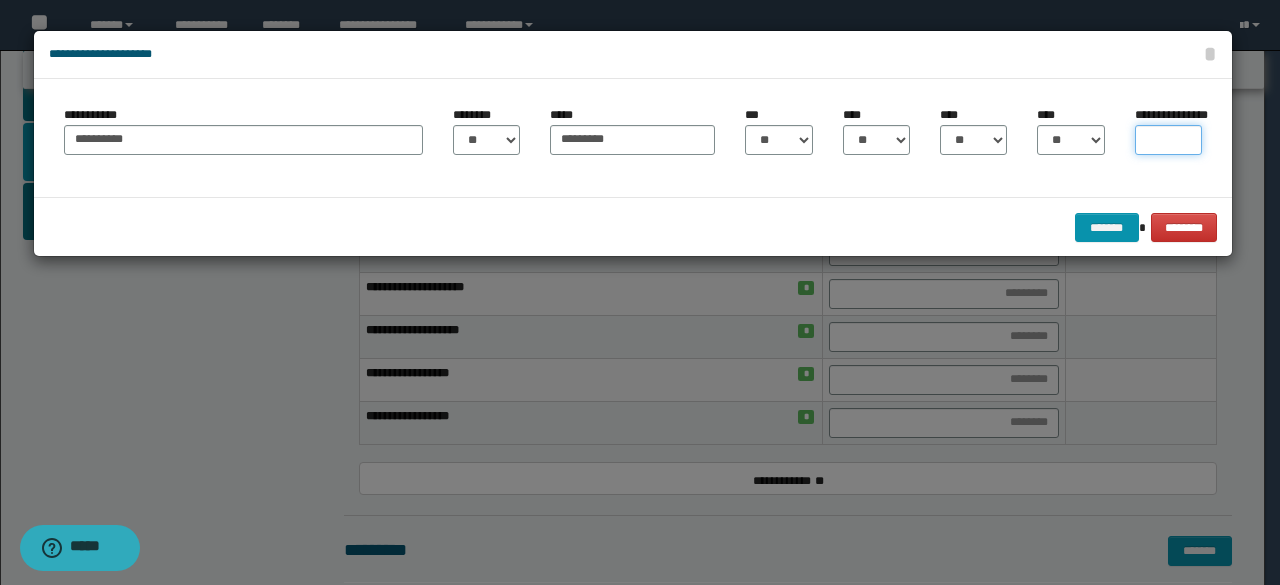 click on "**********" at bounding box center [1168, 140] 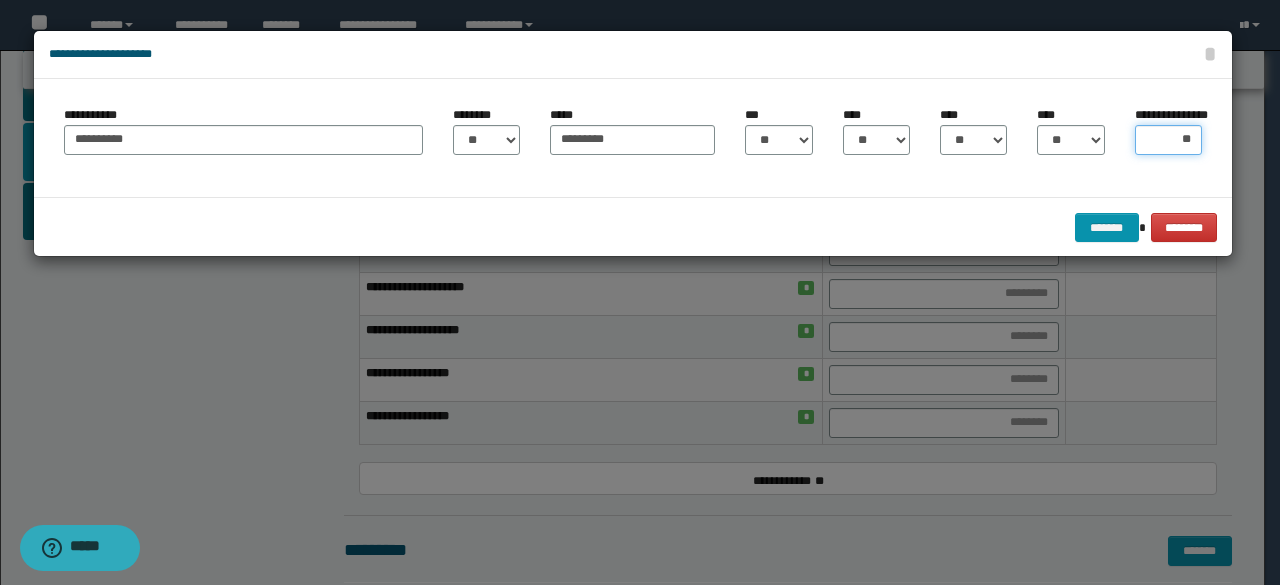 type on "***" 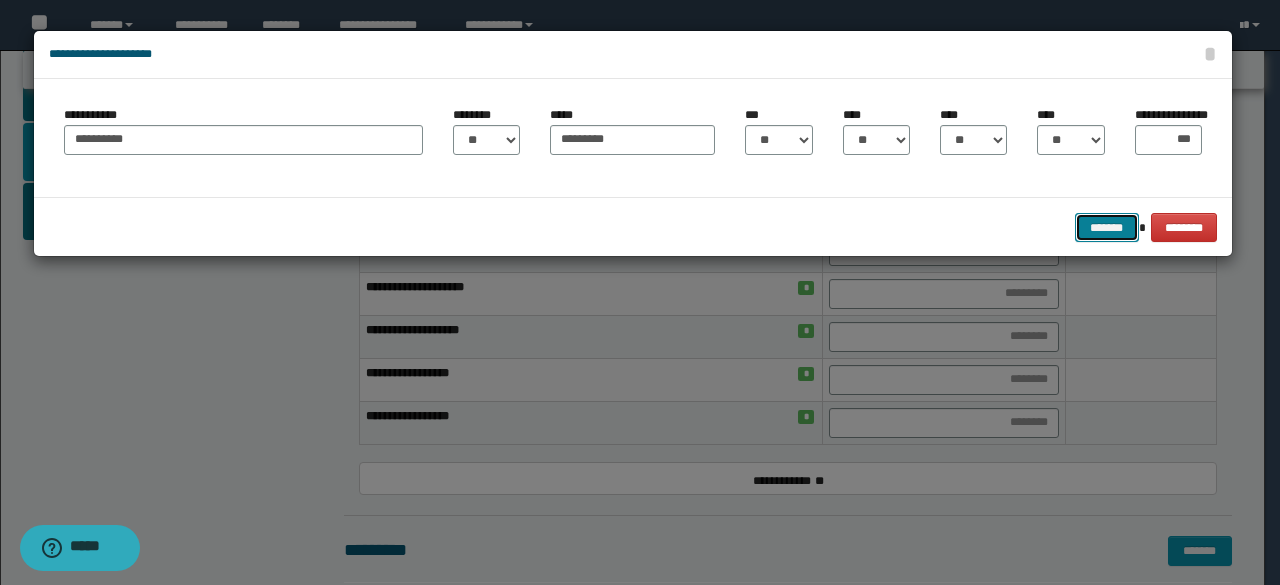 click on "*******" at bounding box center (1107, 227) 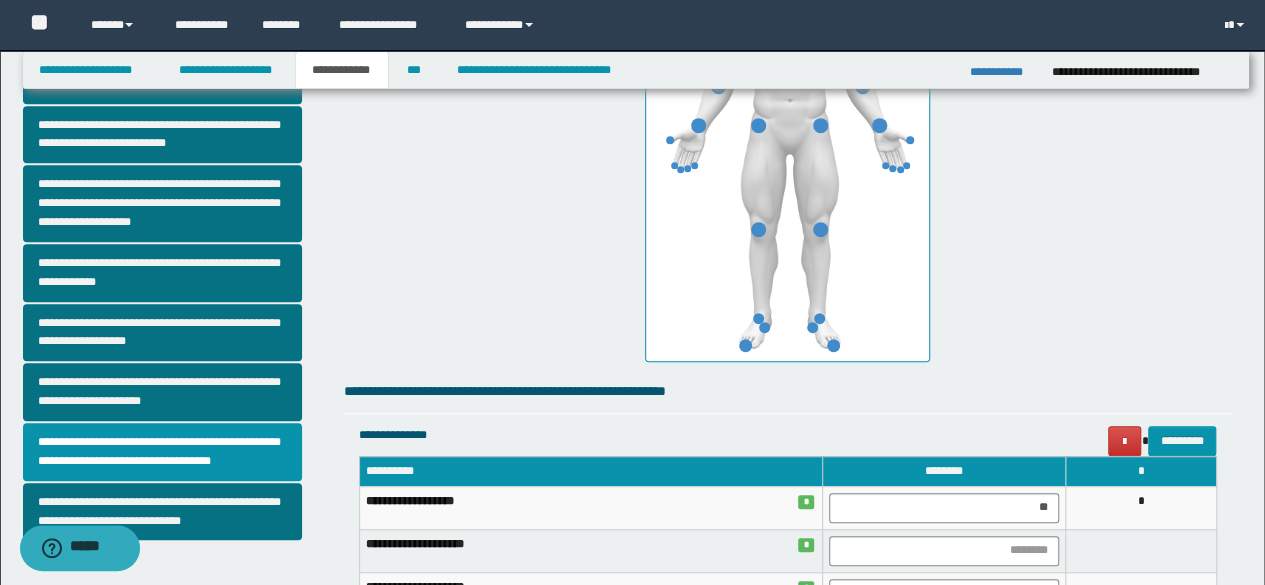 scroll, scrollTop: 200, scrollLeft: 0, axis: vertical 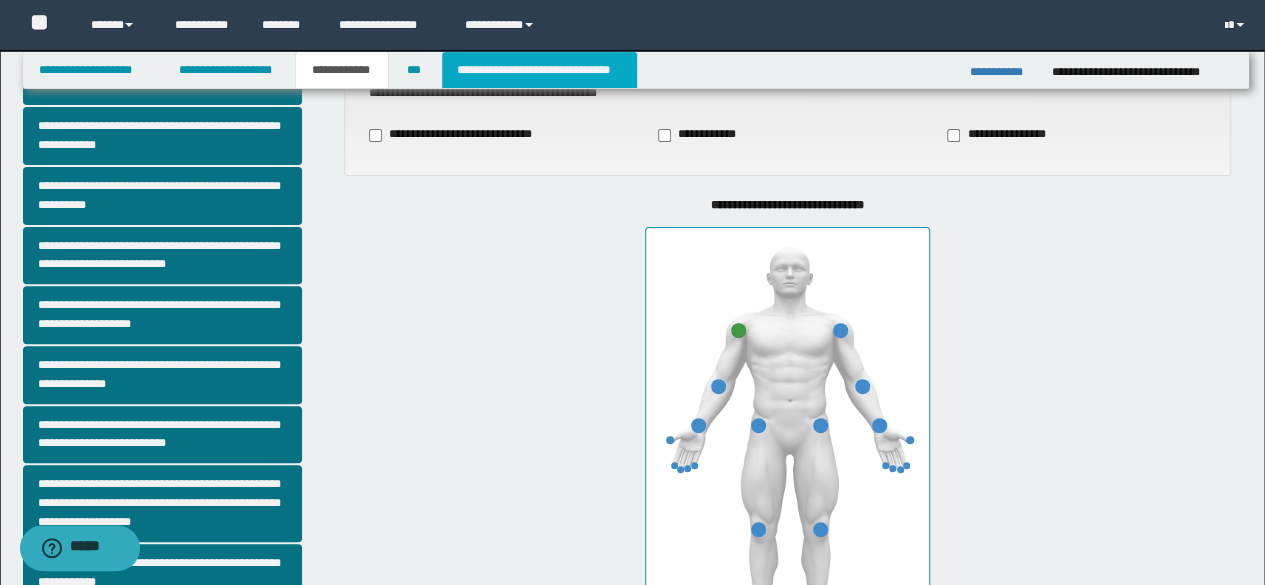 click on "**********" at bounding box center (539, 70) 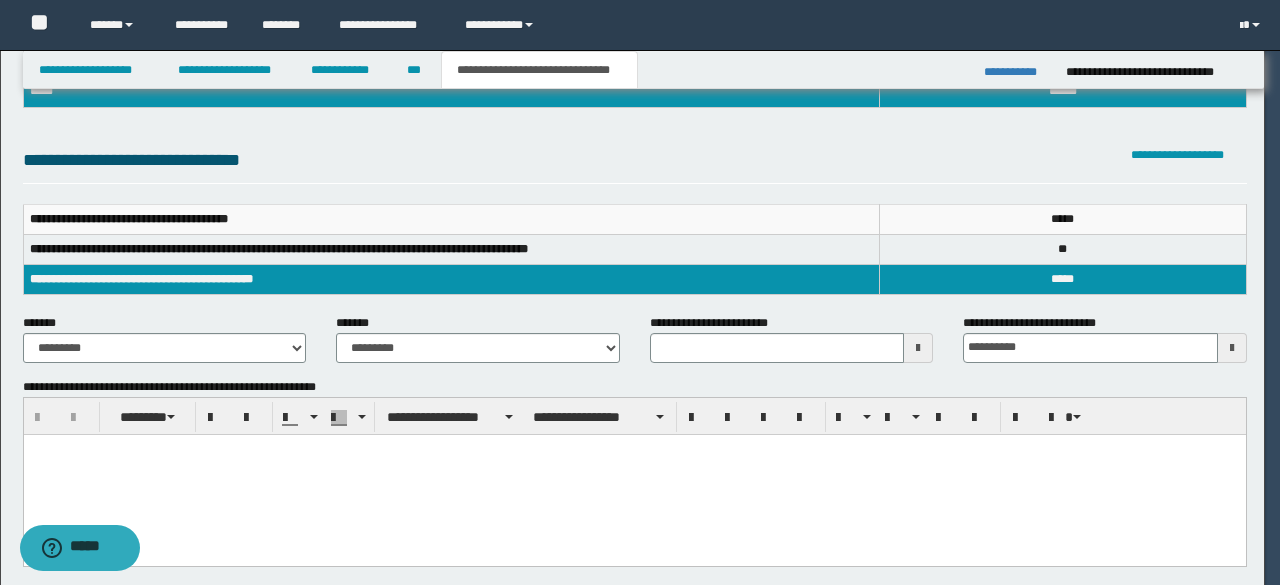 type 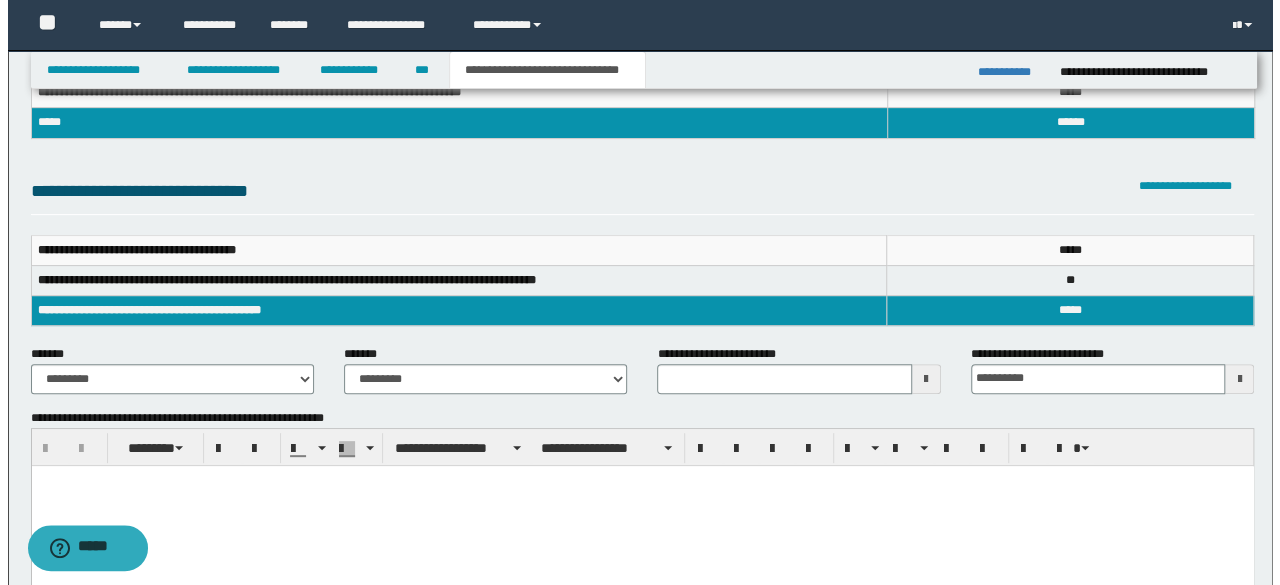 scroll, scrollTop: 0, scrollLeft: 0, axis: both 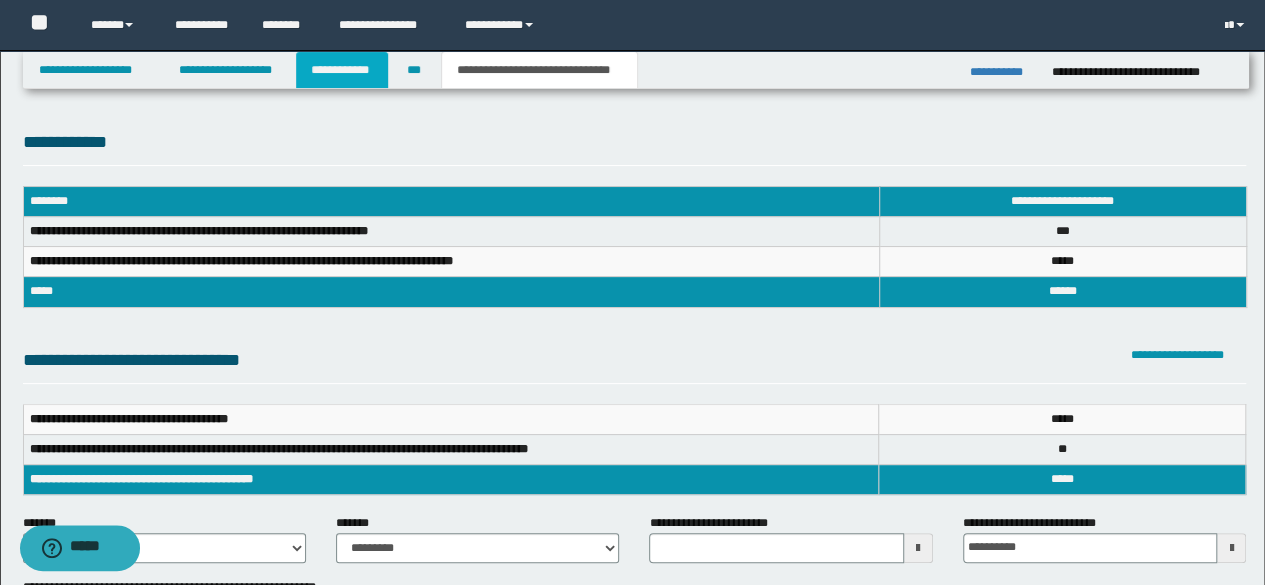 click on "**********" at bounding box center (342, 70) 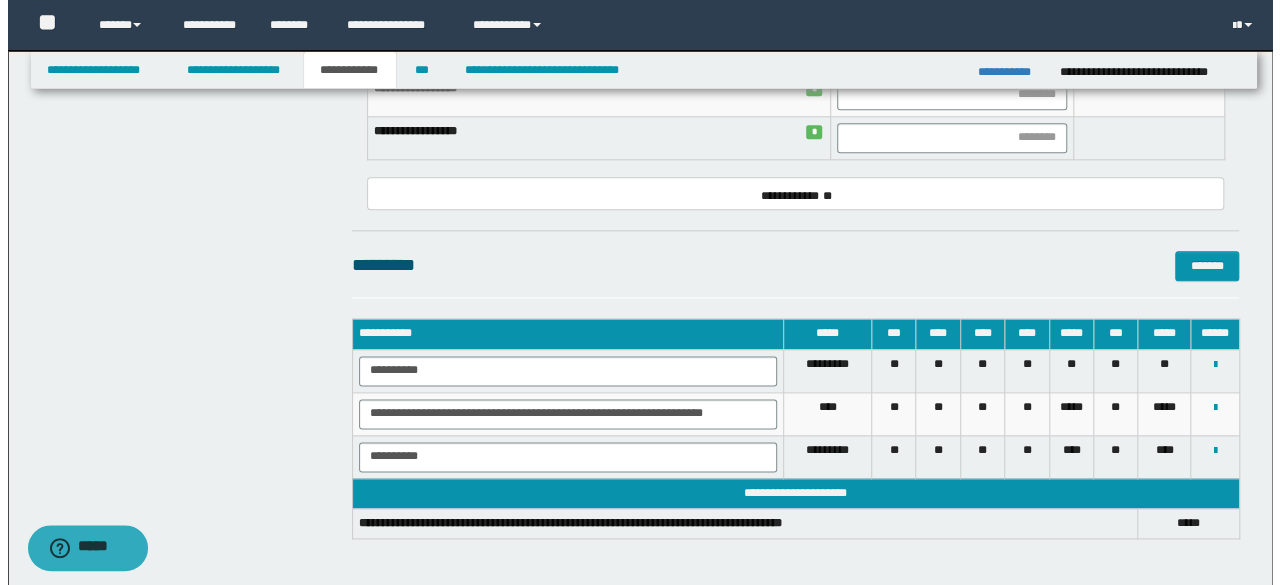 scroll, scrollTop: 1164, scrollLeft: 0, axis: vertical 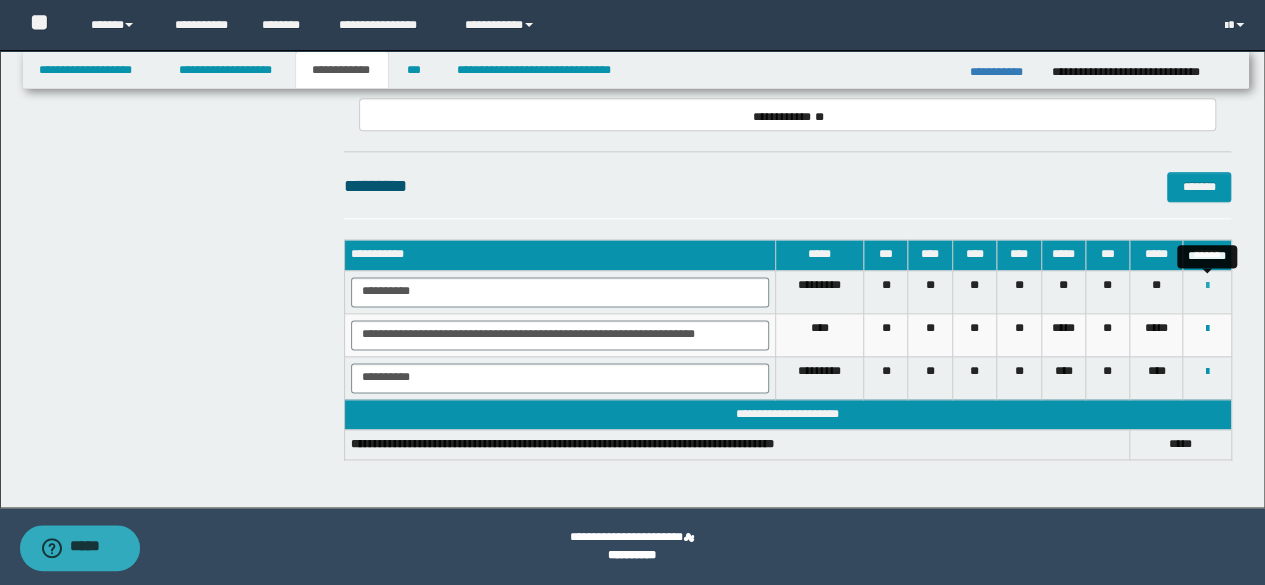 click at bounding box center [1207, 286] 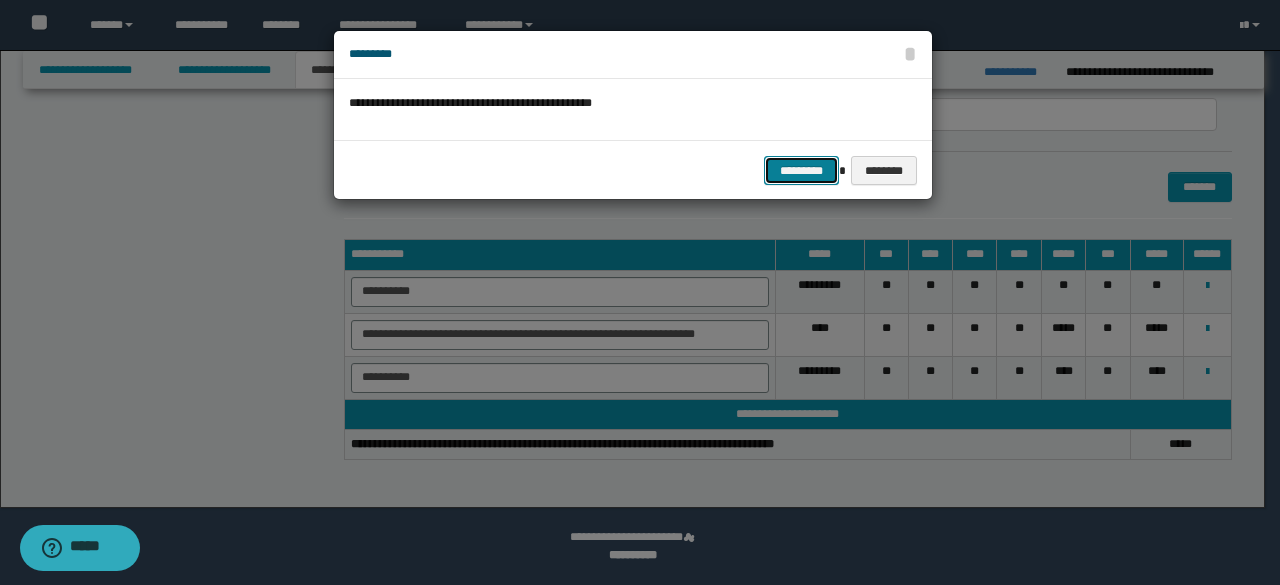 click on "*********" at bounding box center (801, 170) 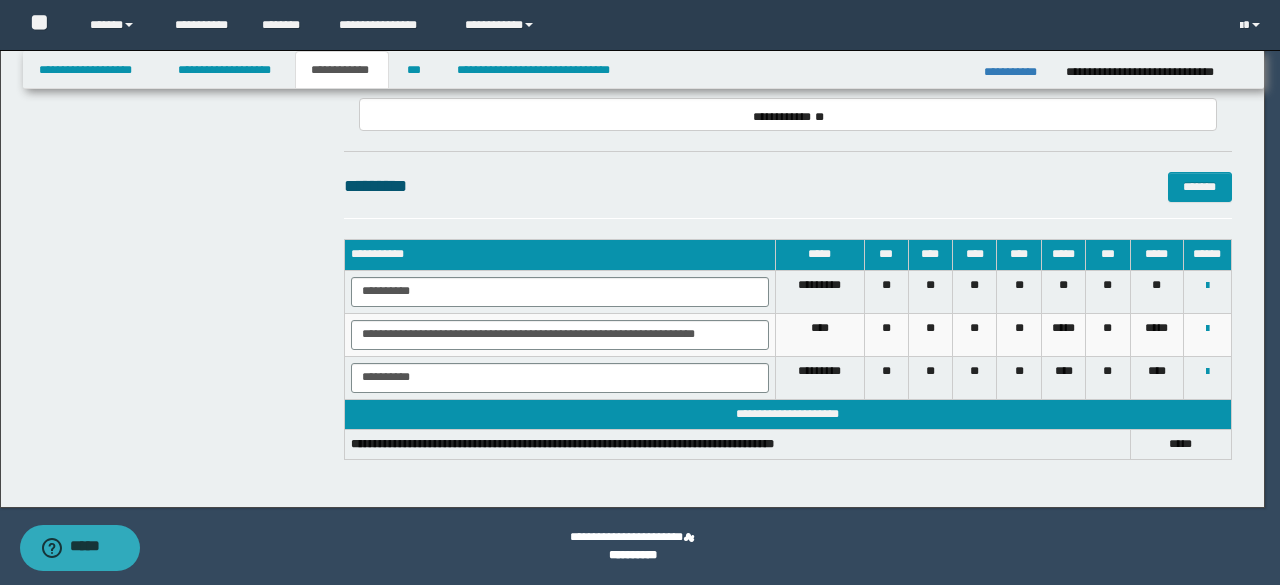 scroll, scrollTop: 1121, scrollLeft: 0, axis: vertical 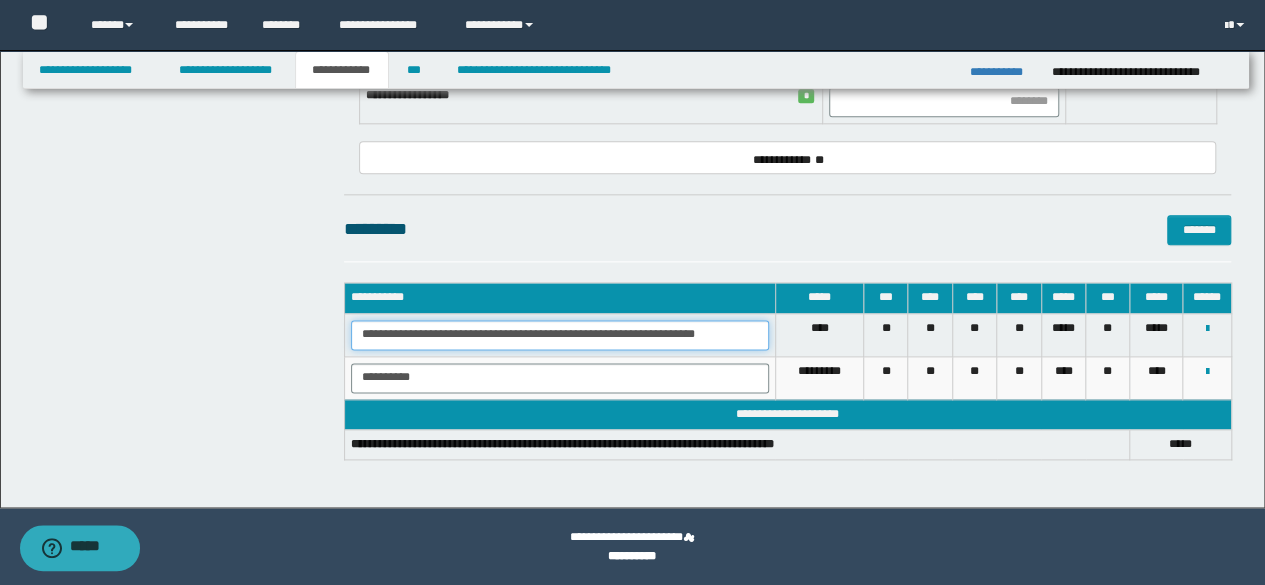 drag, startPoint x: 747, startPoint y: 333, endPoint x: 656, endPoint y: 323, distance: 91.5478 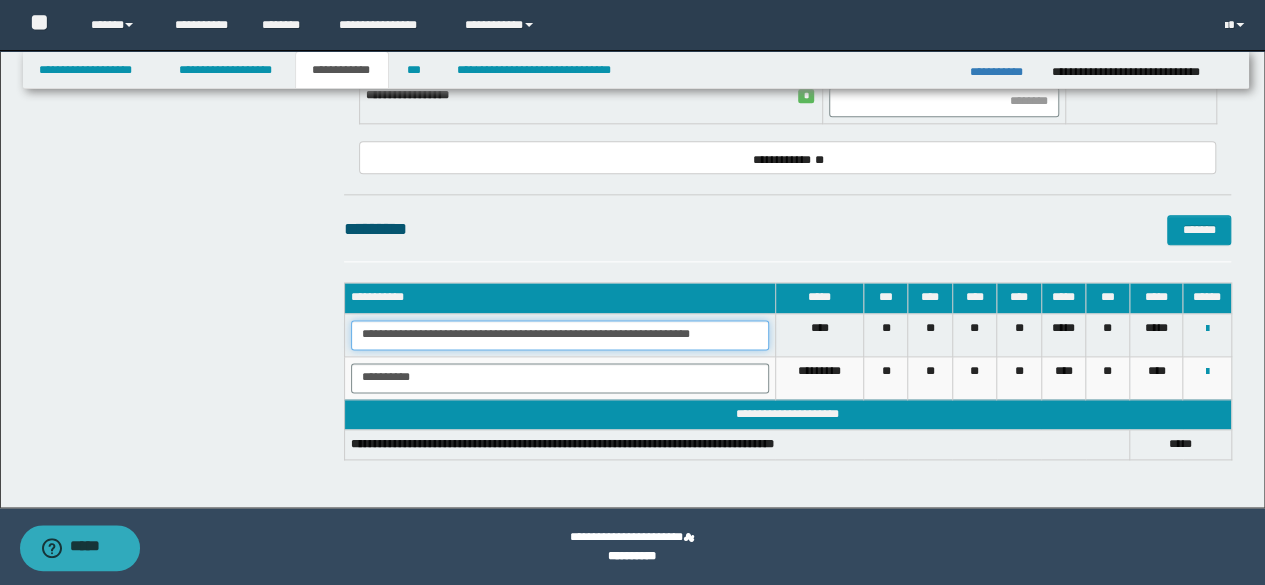 type on "**********" 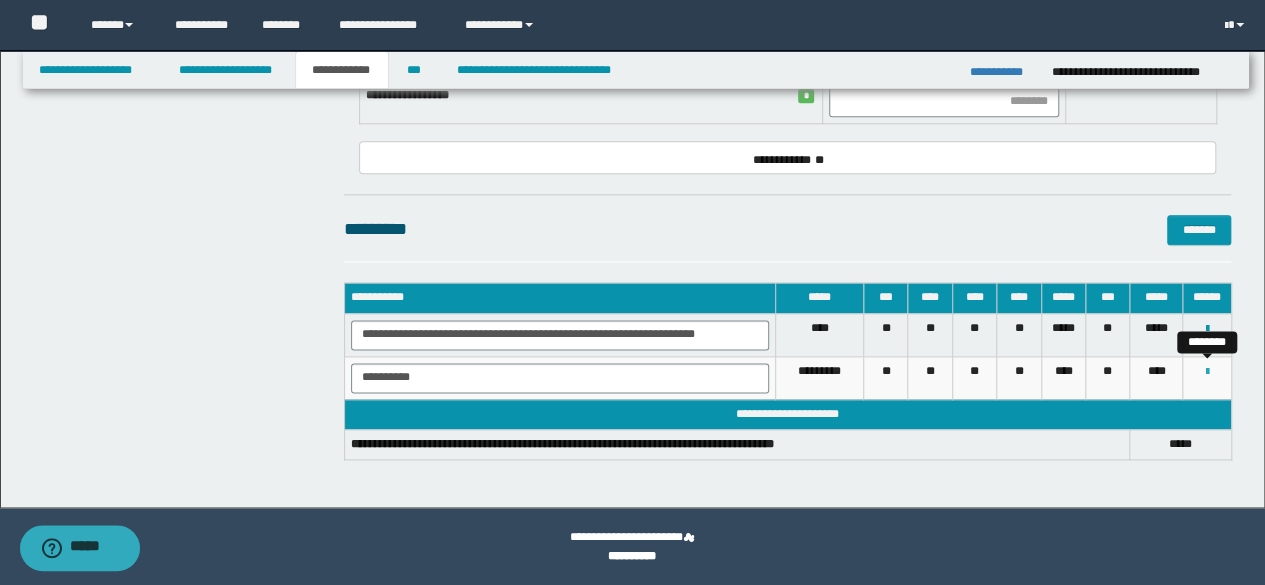 click at bounding box center (1207, 372) 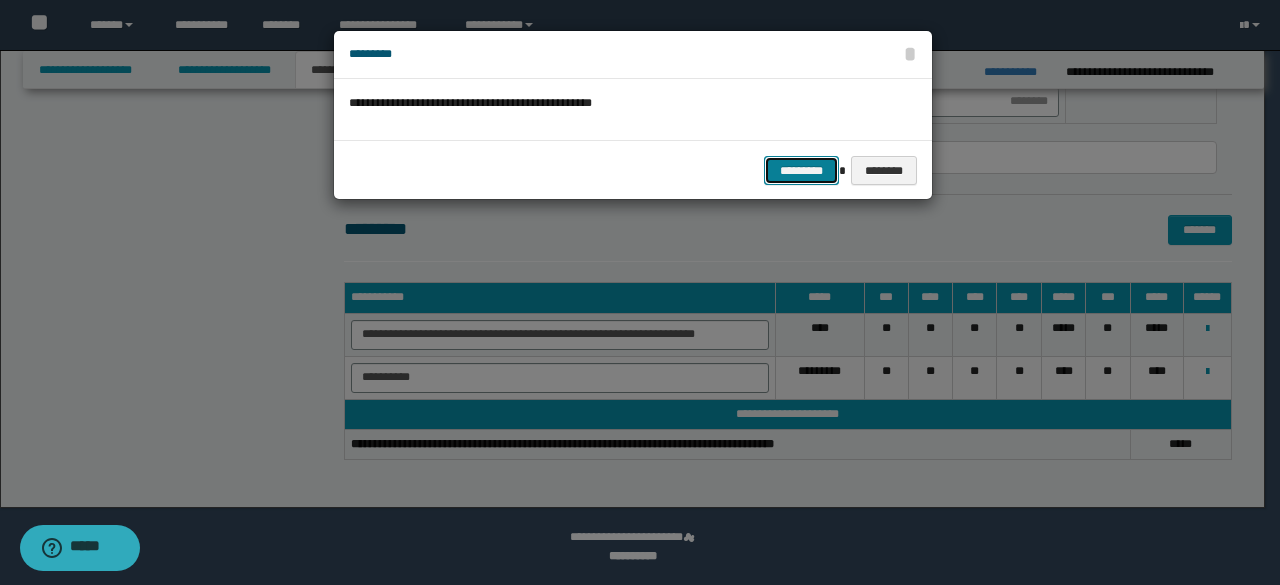 click on "*********" at bounding box center [801, 170] 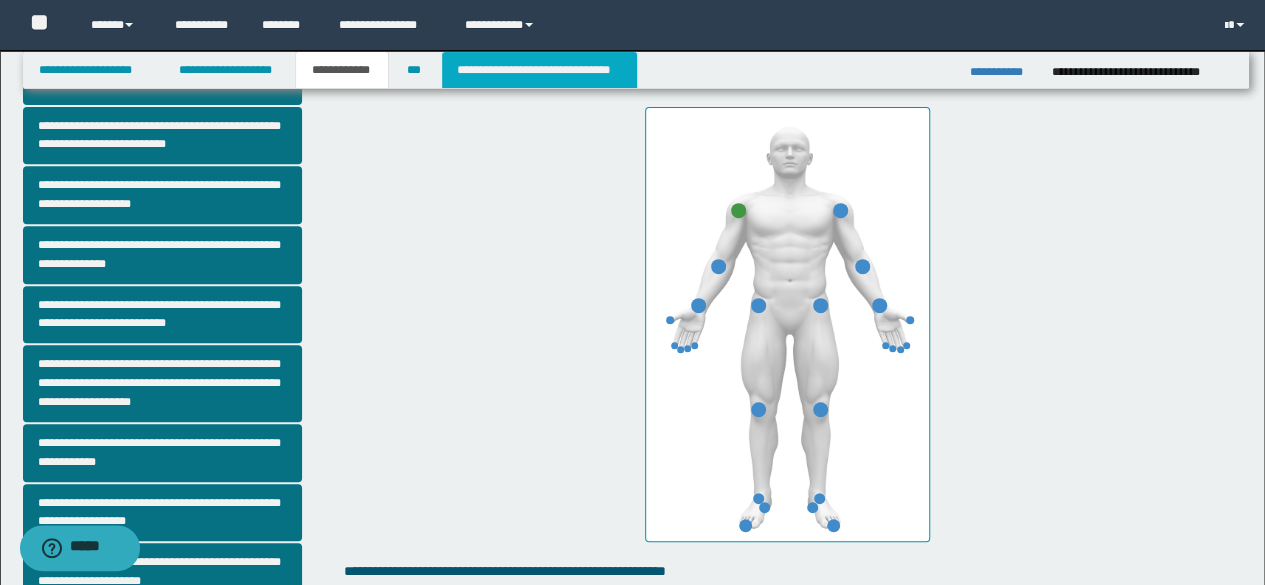 scroll, scrollTop: 278, scrollLeft: 0, axis: vertical 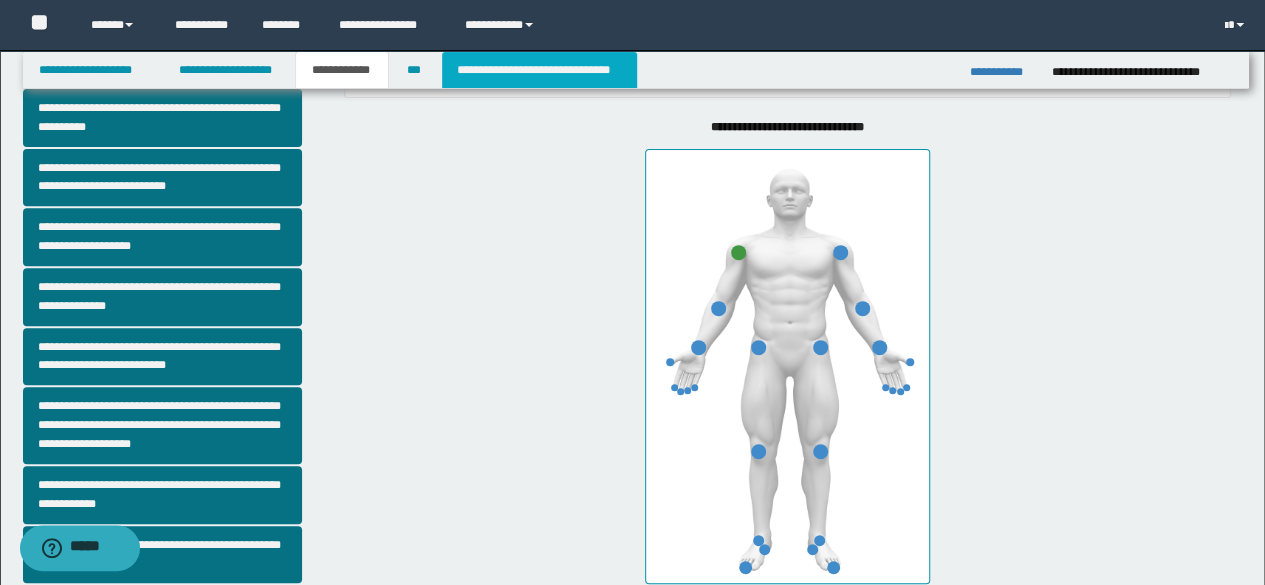 click on "**********" at bounding box center (539, 70) 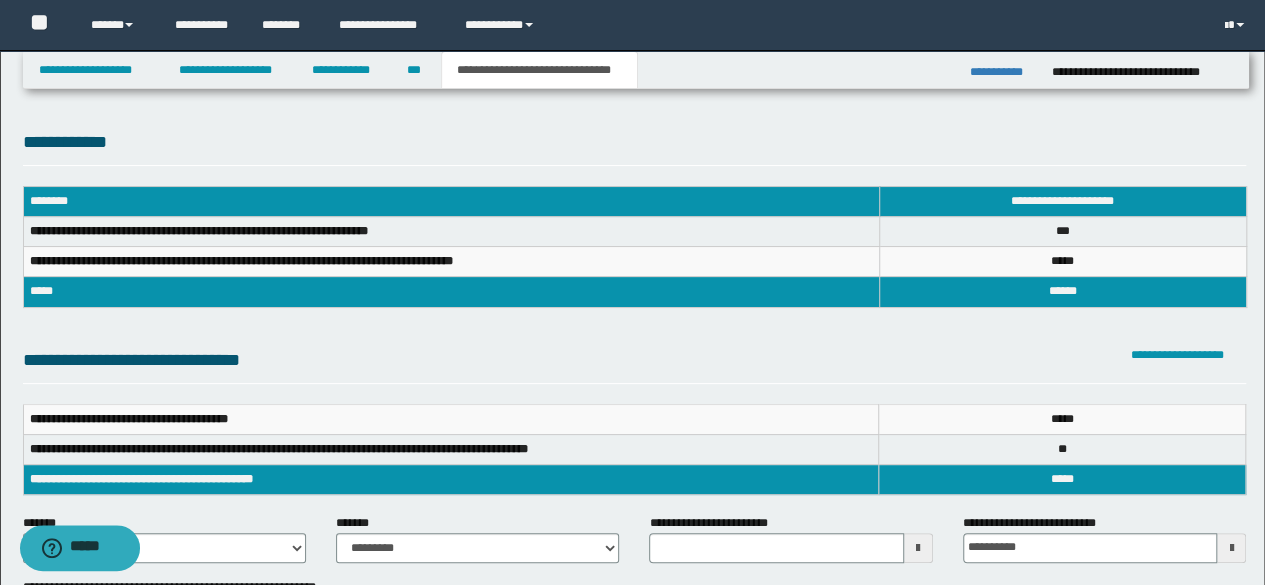 scroll, scrollTop: 300, scrollLeft: 0, axis: vertical 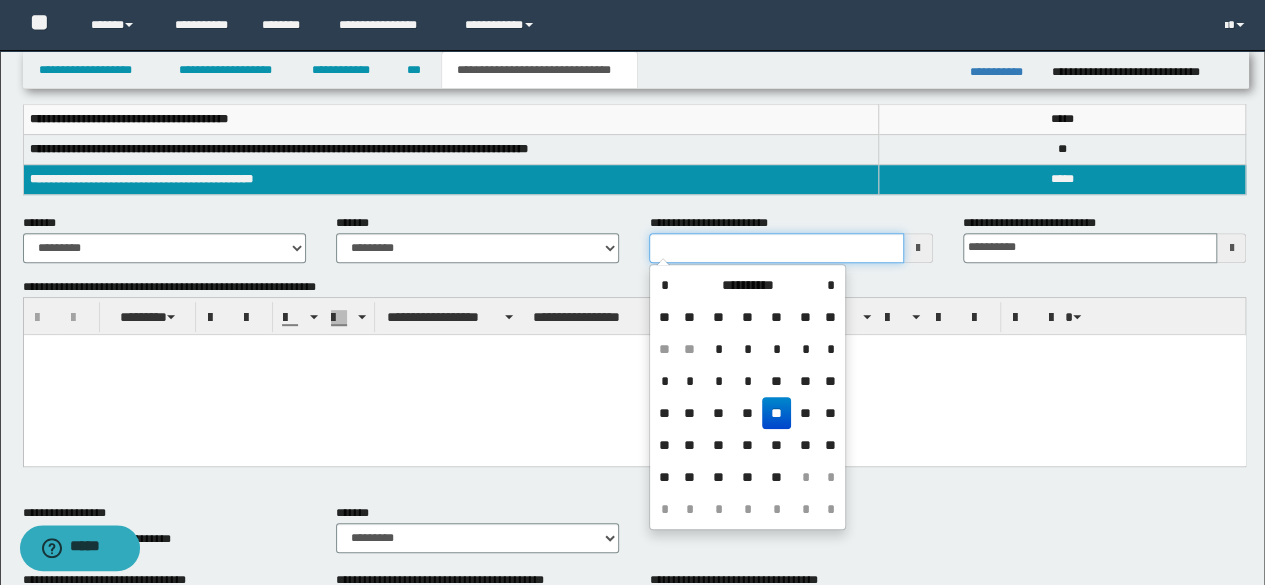 click on "**********" at bounding box center (776, 248) 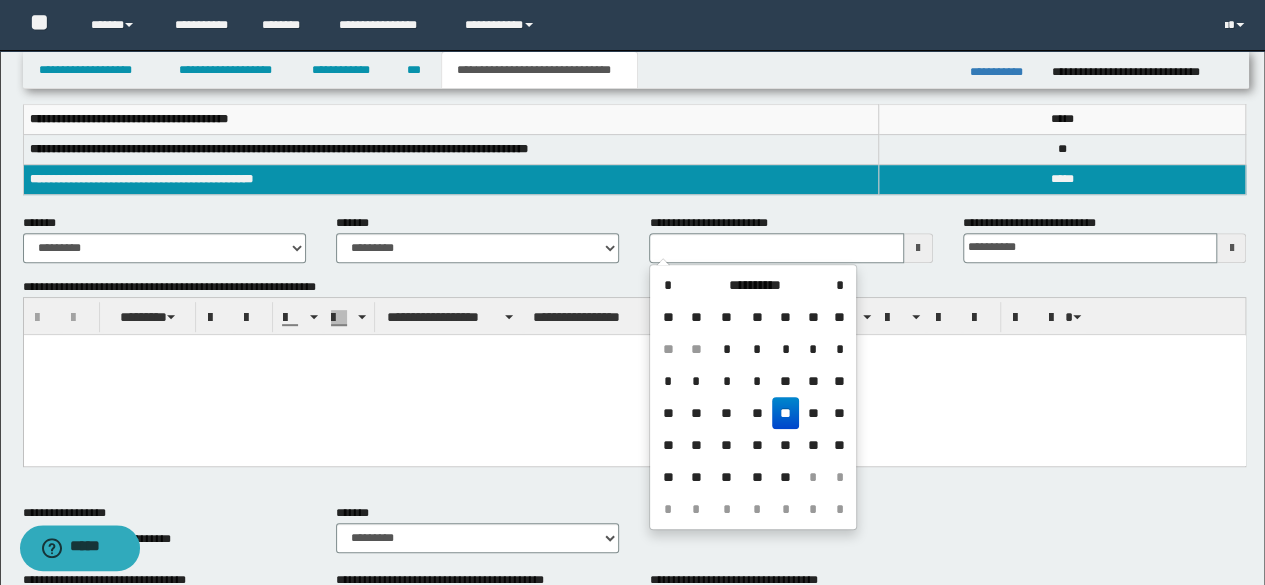 drag, startPoint x: 784, startPoint y: 414, endPoint x: 679, endPoint y: 68, distance: 361.58124 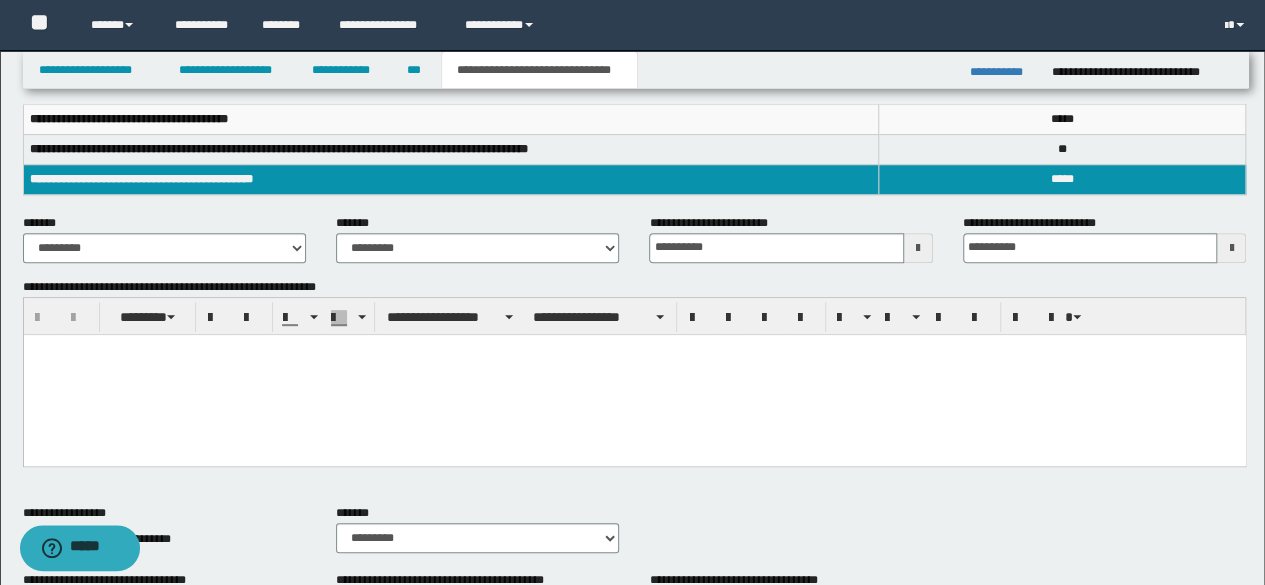 click at bounding box center [634, 349] 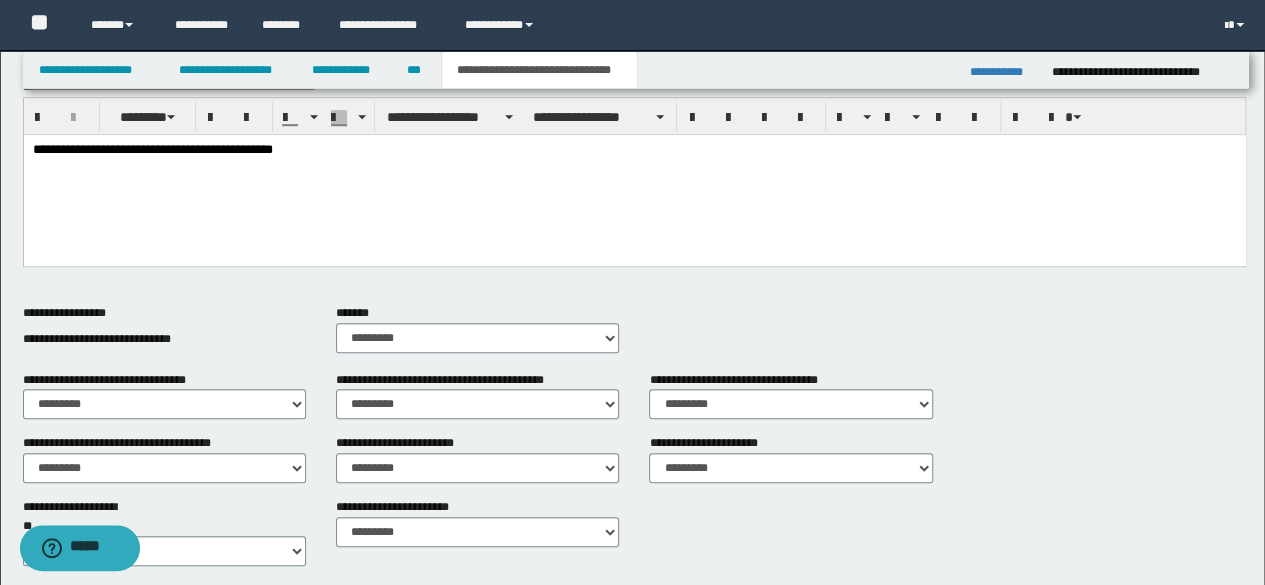 scroll, scrollTop: 300, scrollLeft: 0, axis: vertical 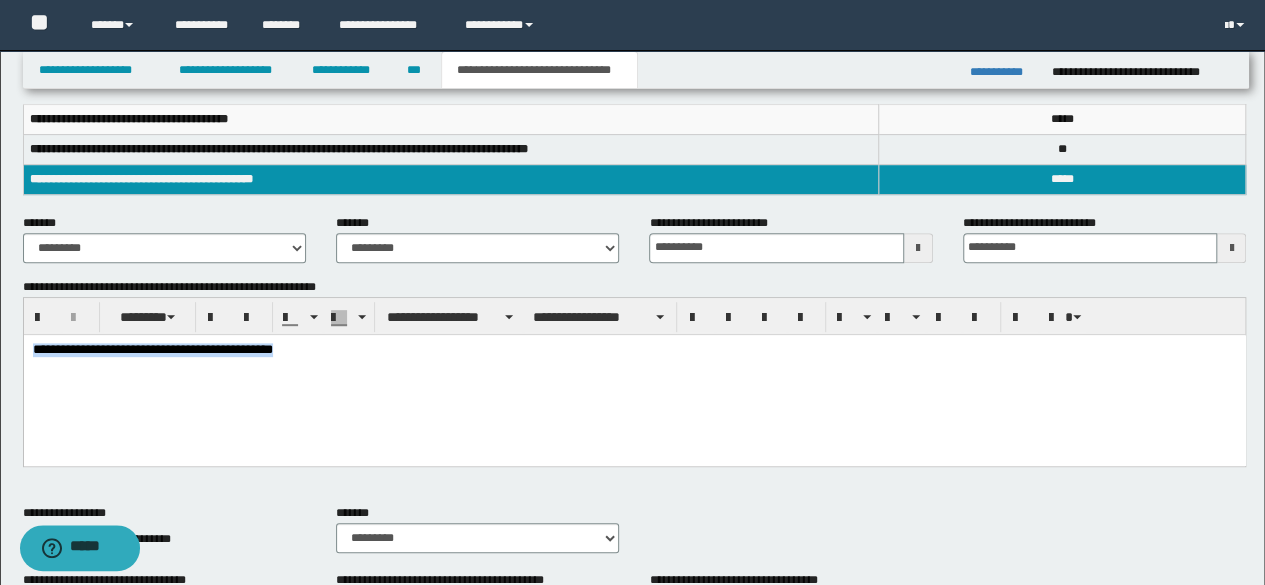 drag, startPoint x: 318, startPoint y: 346, endPoint x: 17, endPoint y: 353, distance: 301.0814 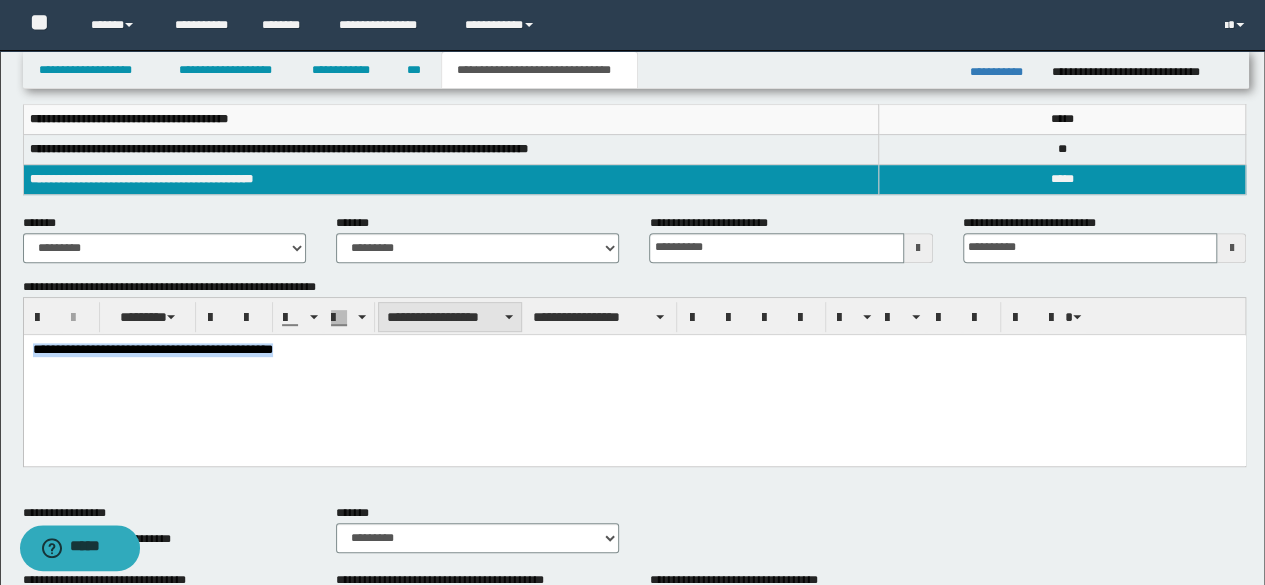 click at bounding box center [509, 317] 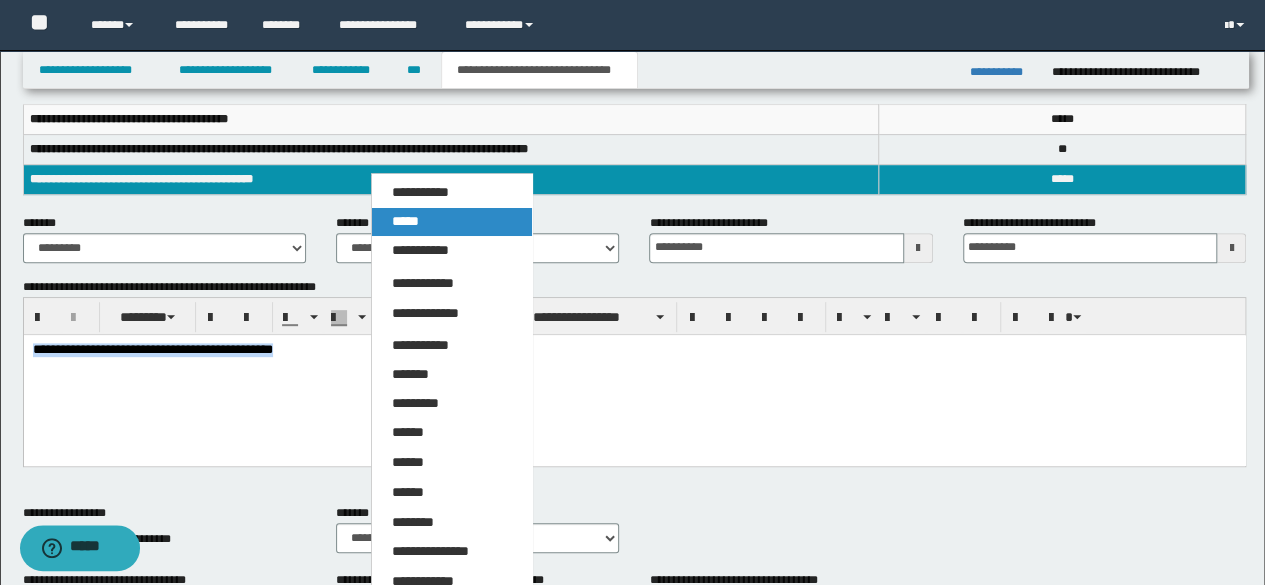 click on "*****" at bounding box center [451, 222] 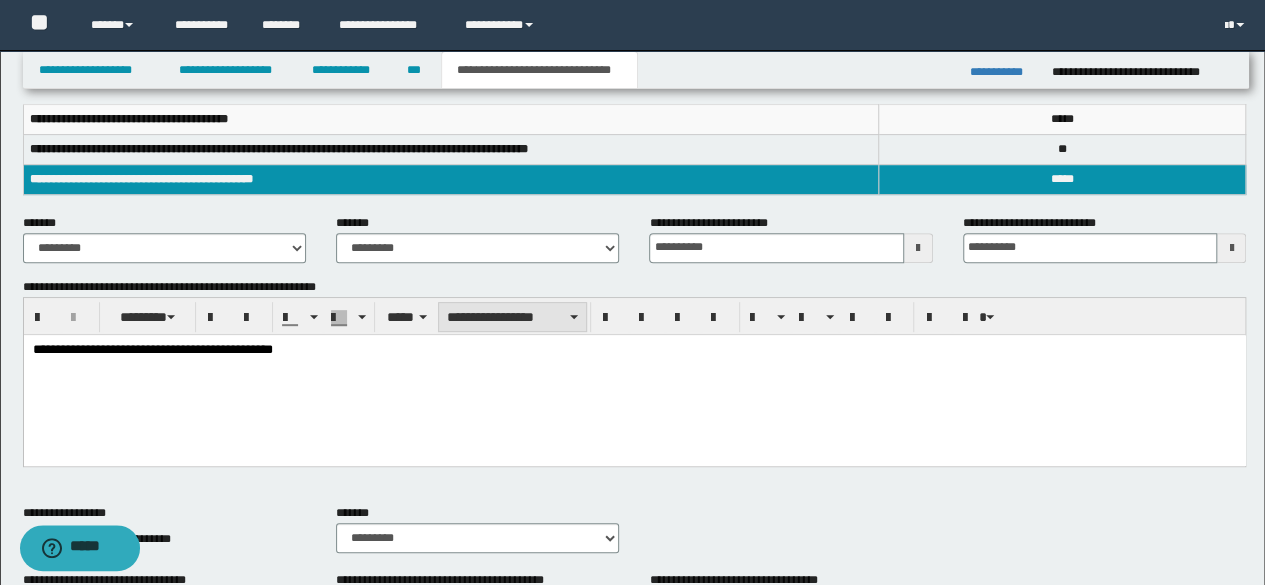 click at bounding box center (574, 317) 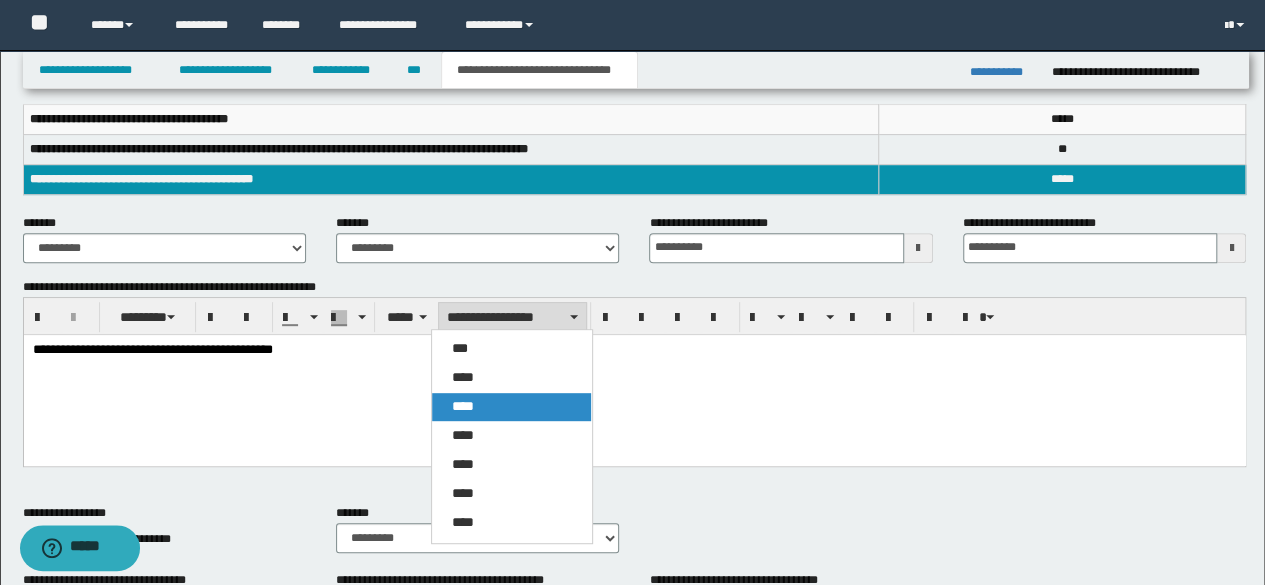 click on "****" at bounding box center [511, 407] 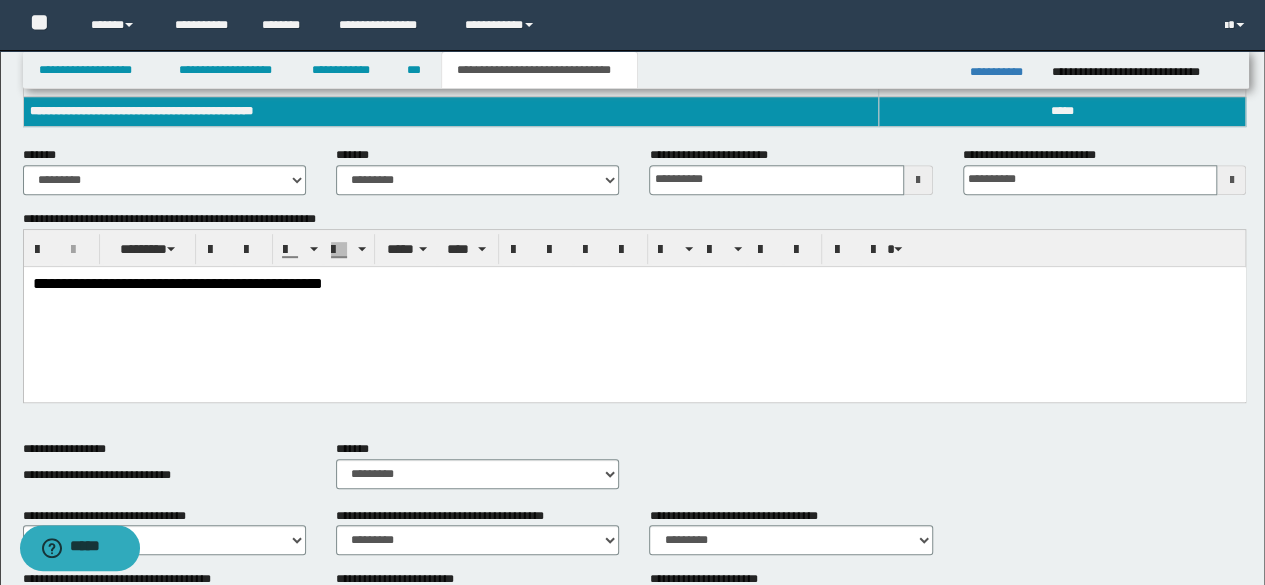 scroll, scrollTop: 400, scrollLeft: 0, axis: vertical 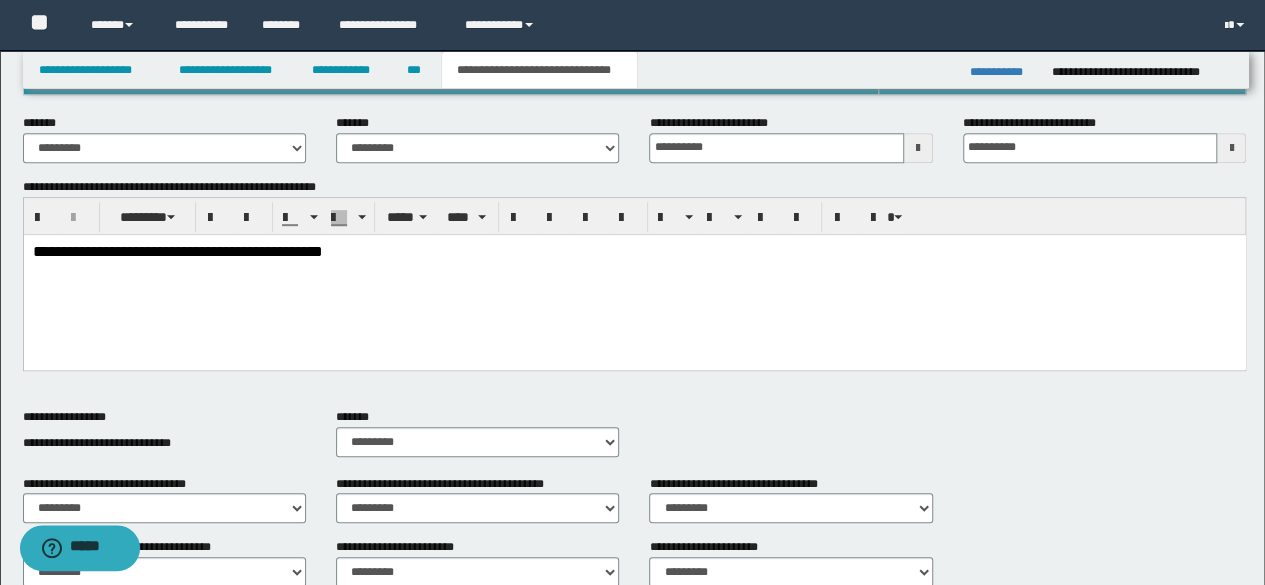 click on "**********" at bounding box center (634, 276) 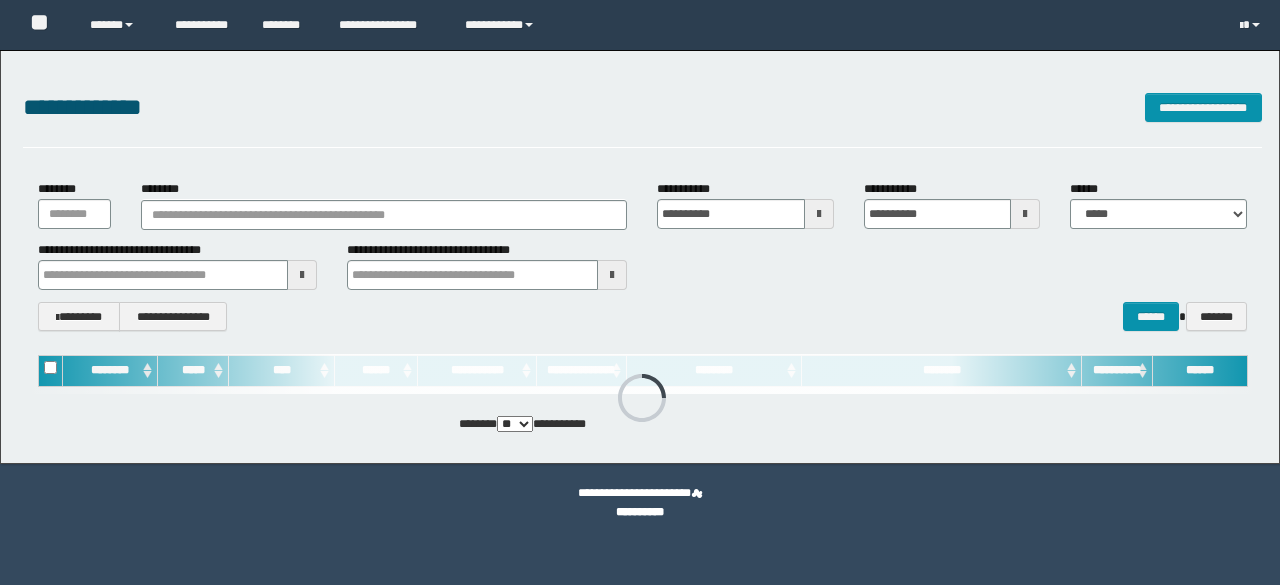 scroll, scrollTop: 0, scrollLeft: 0, axis: both 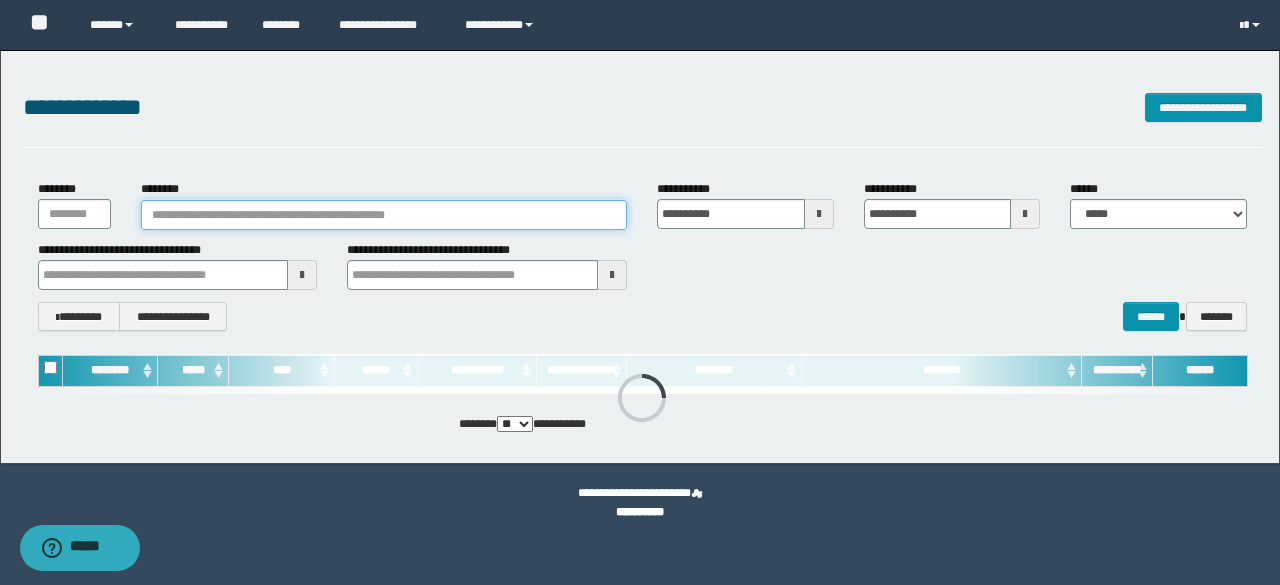 click on "********" at bounding box center [384, 215] 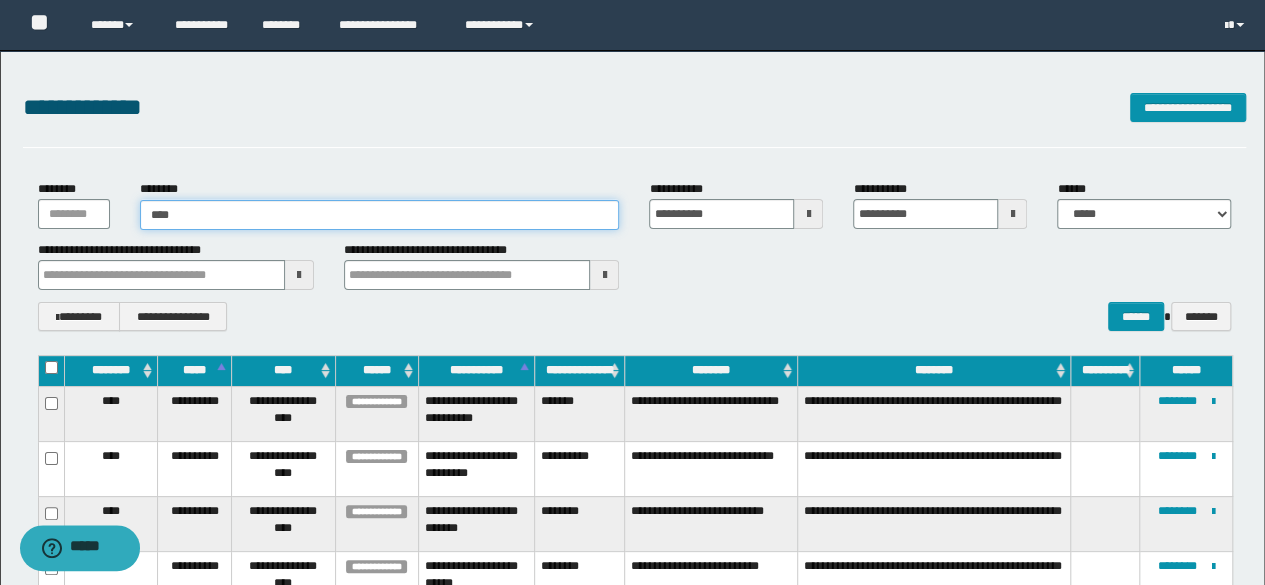 type on "*****" 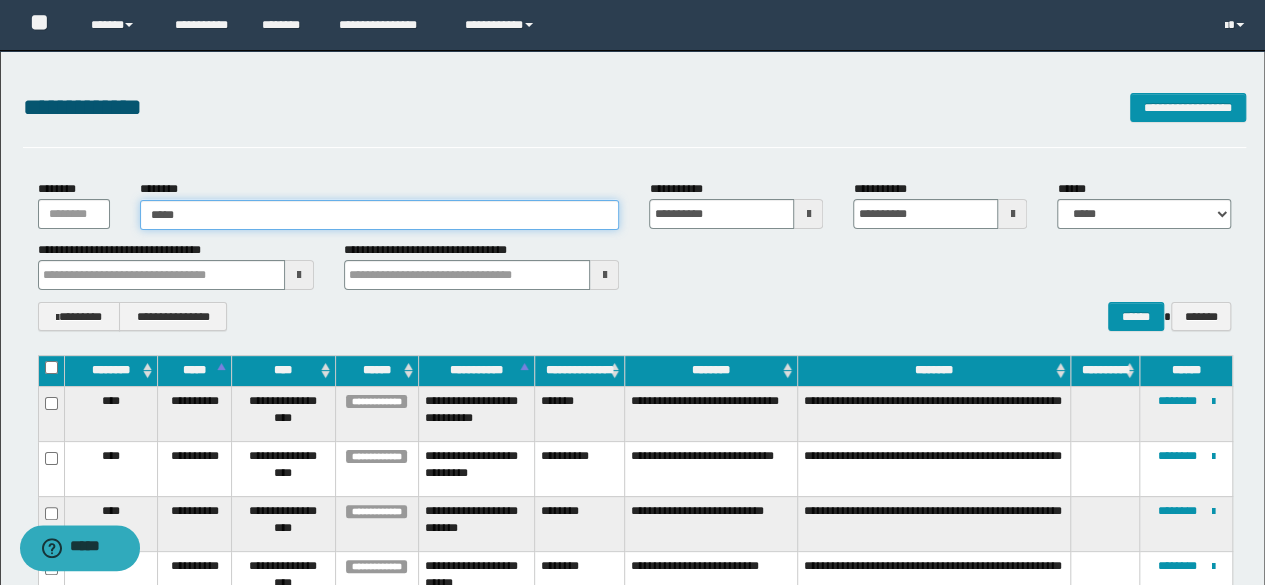 type on "*****" 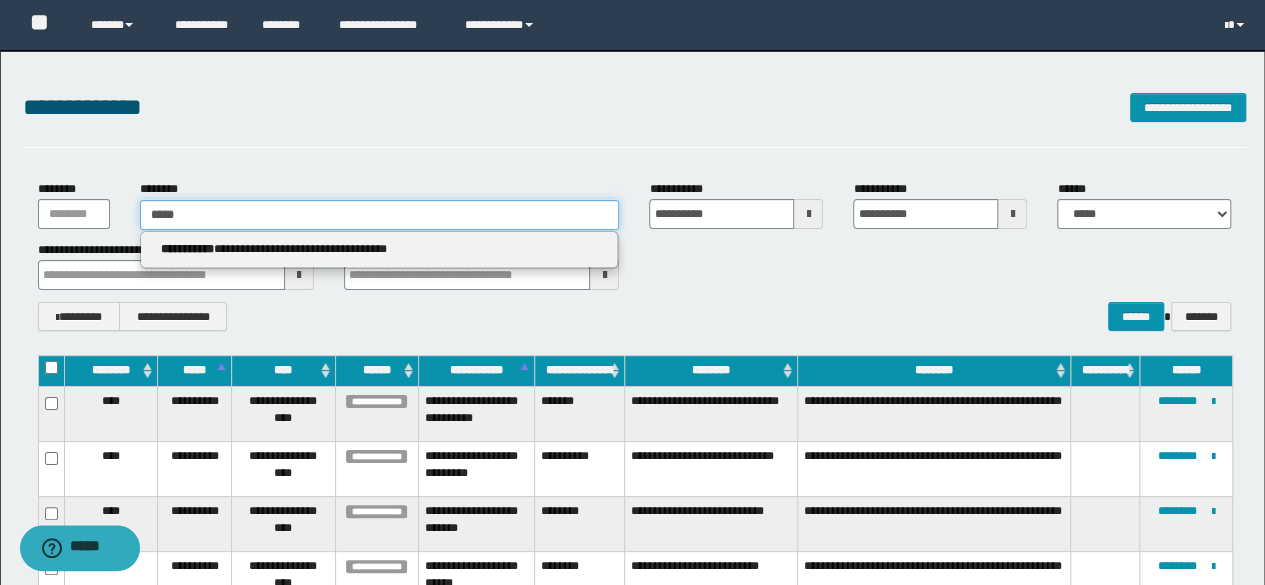type 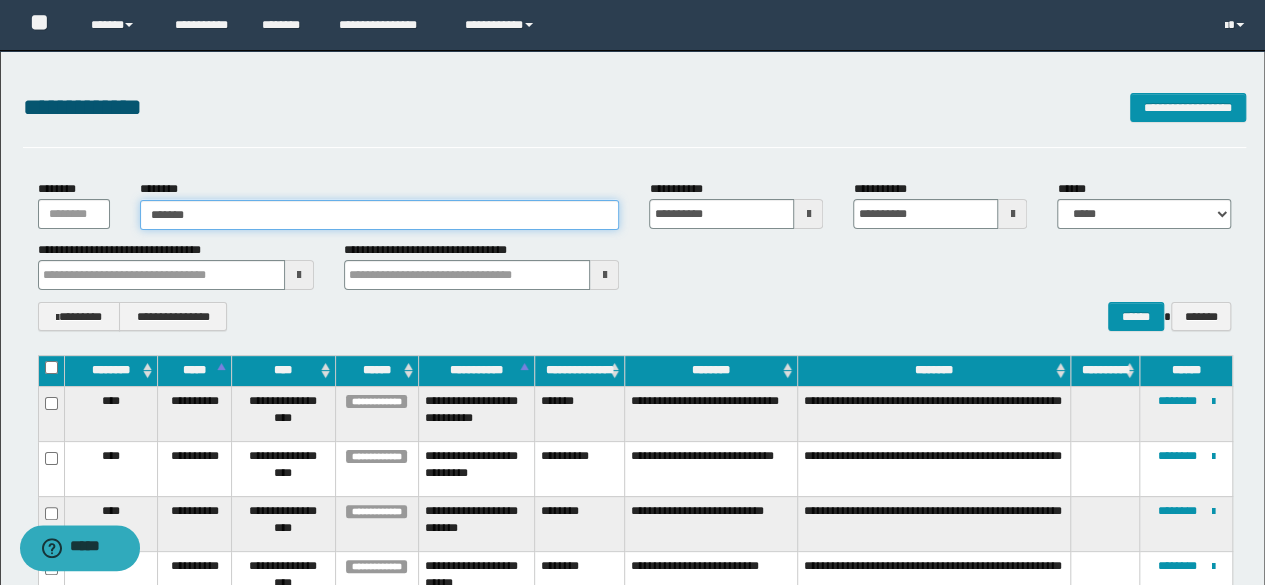 type on "********" 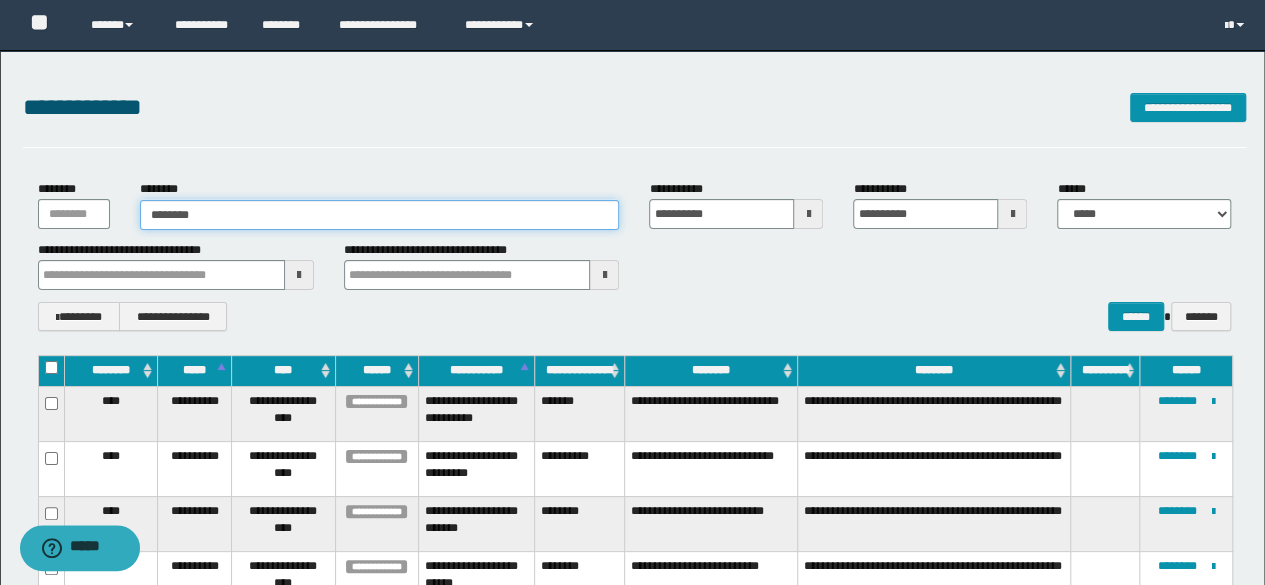 type on "********" 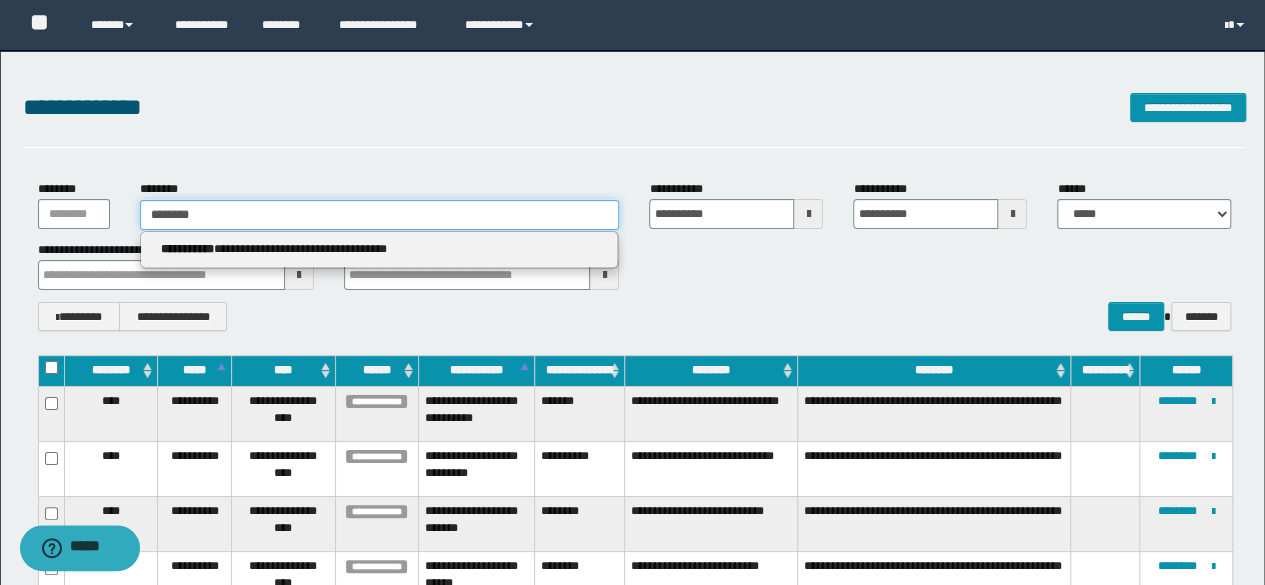 type on "********" 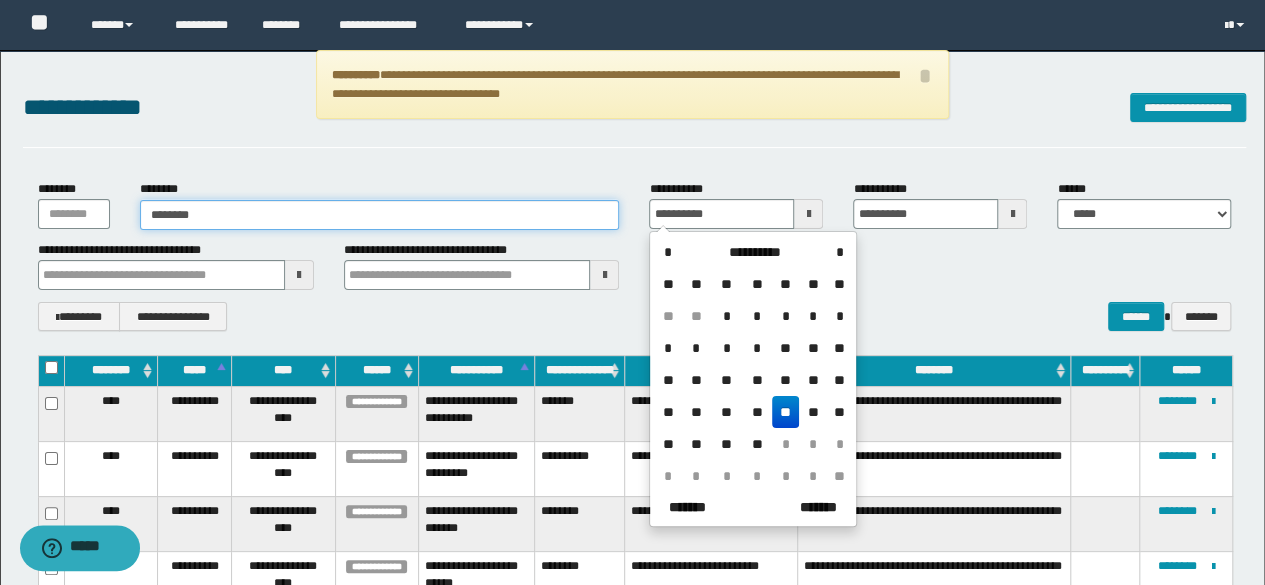 type on "********" 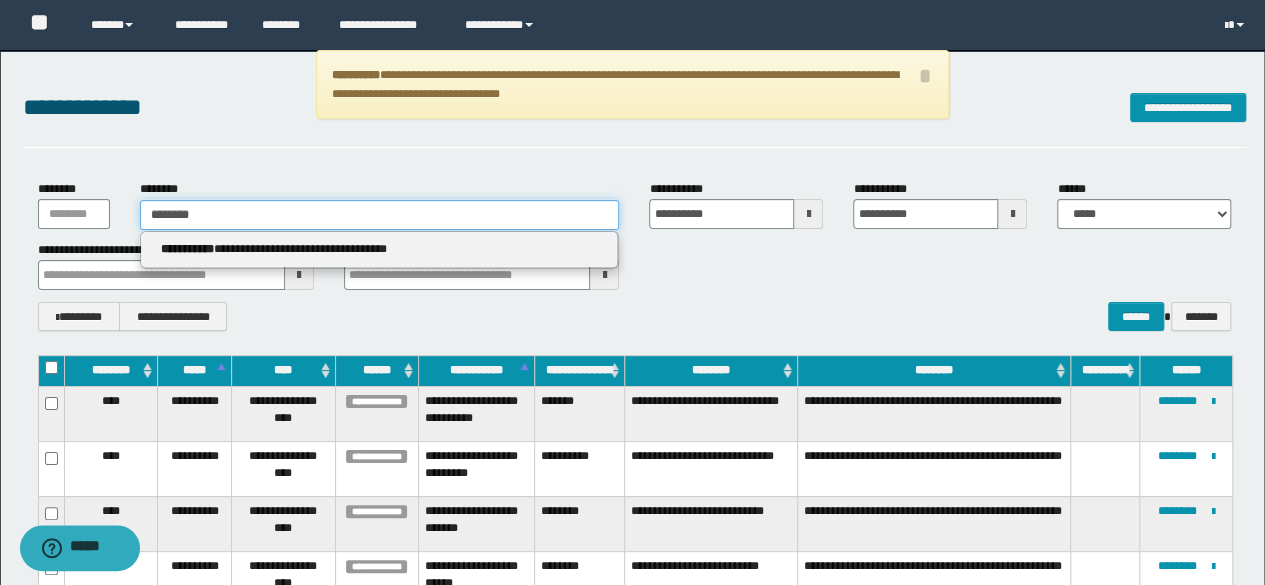 click on "********" at bounding box center (380, 215) 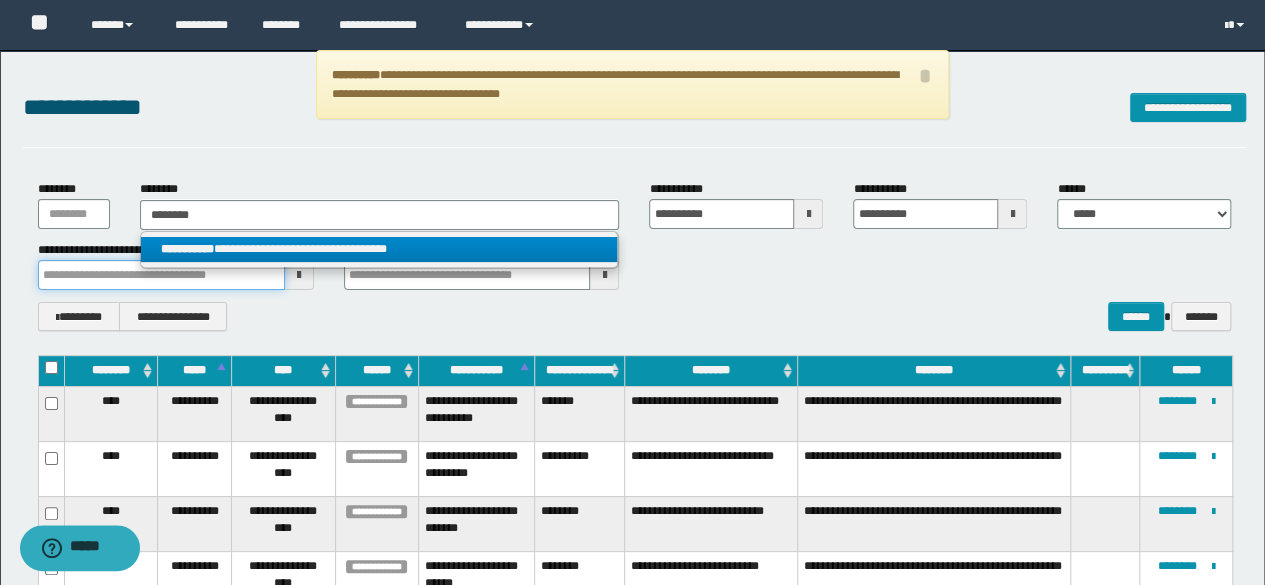 click at bounding box center [161, 275] 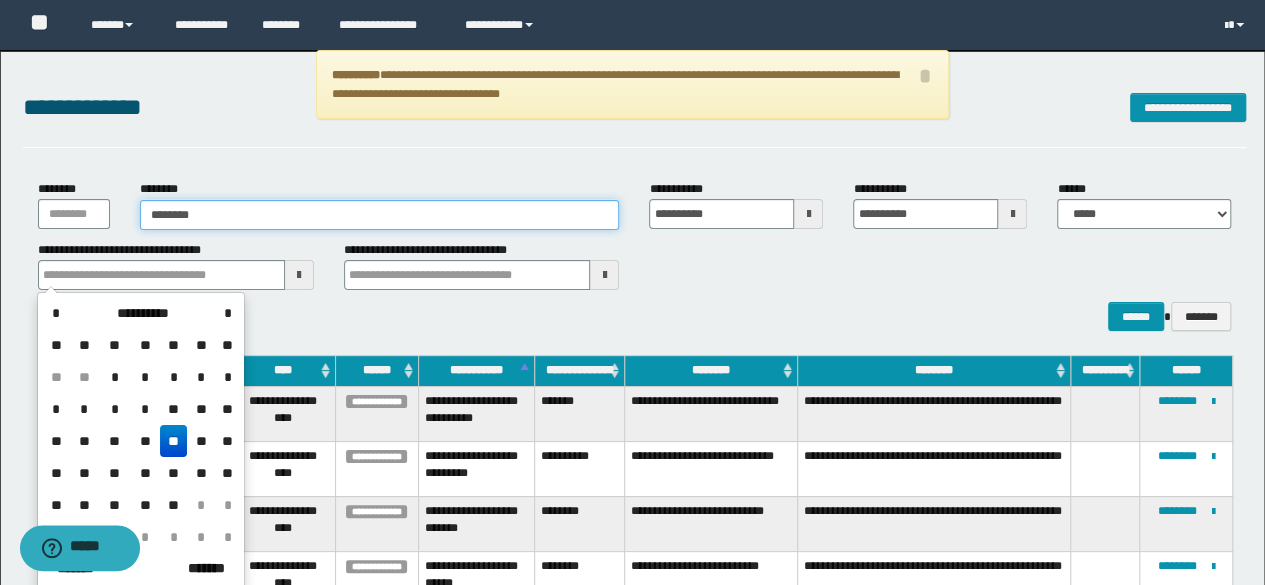 type on "********" 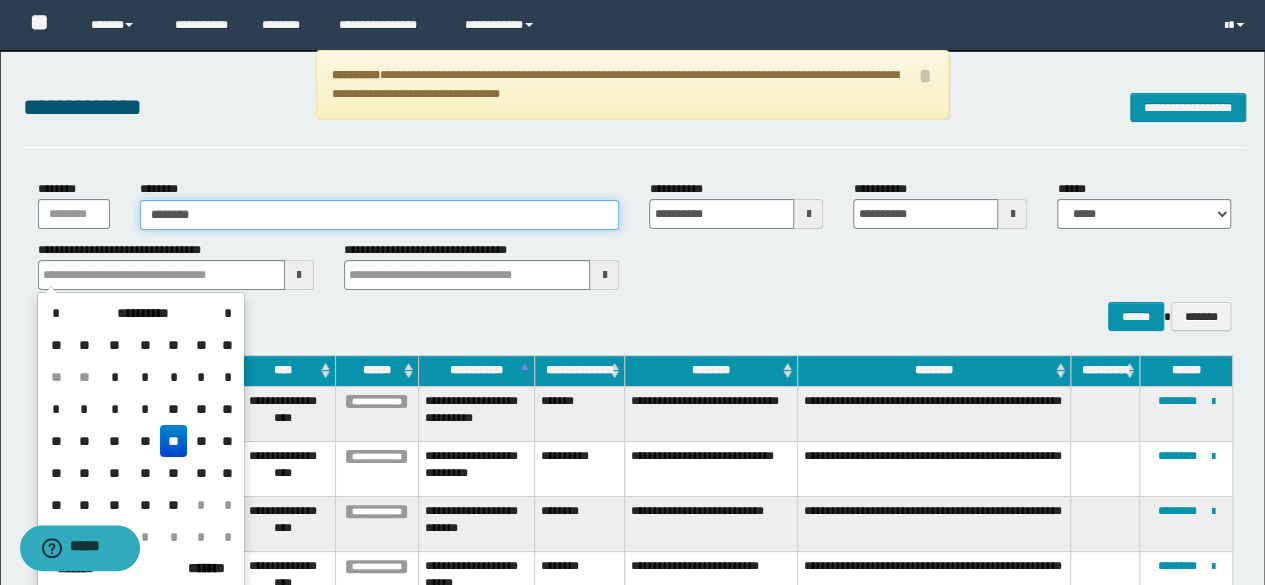 click on "********" at bounding box center [380, 215] 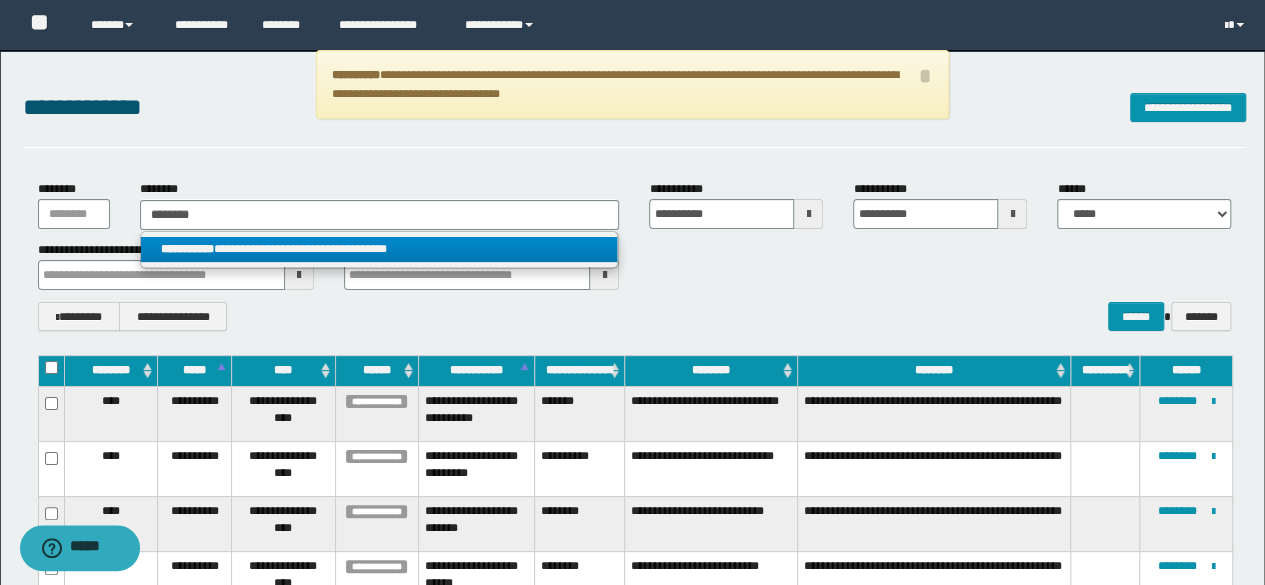 click on "**********" at bounding box center [379, 249] 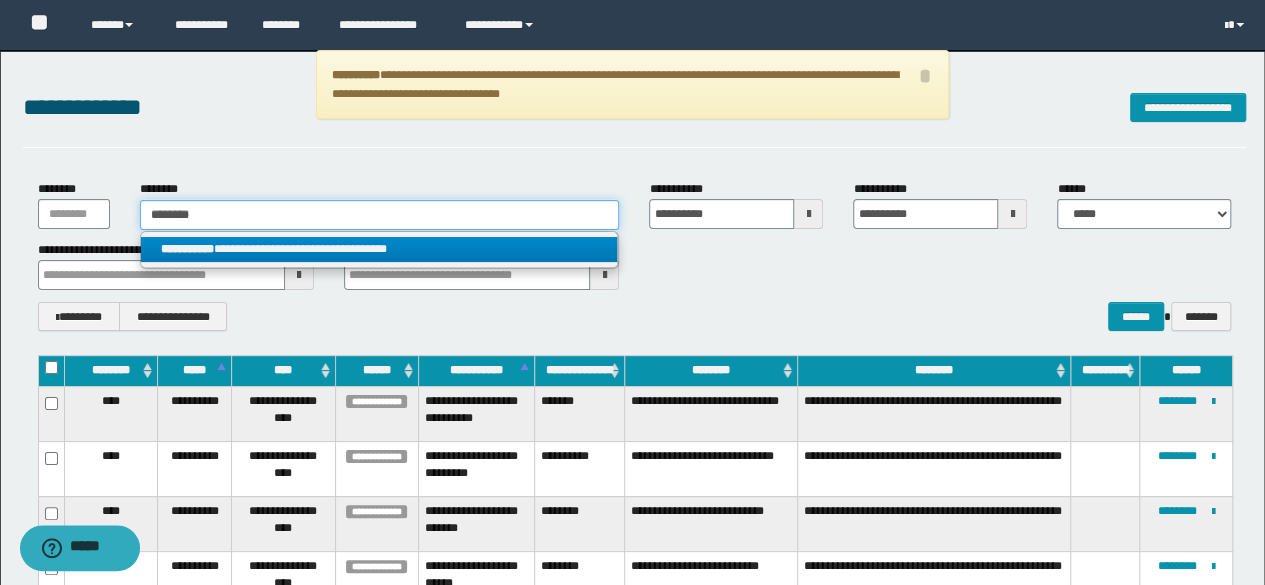 type 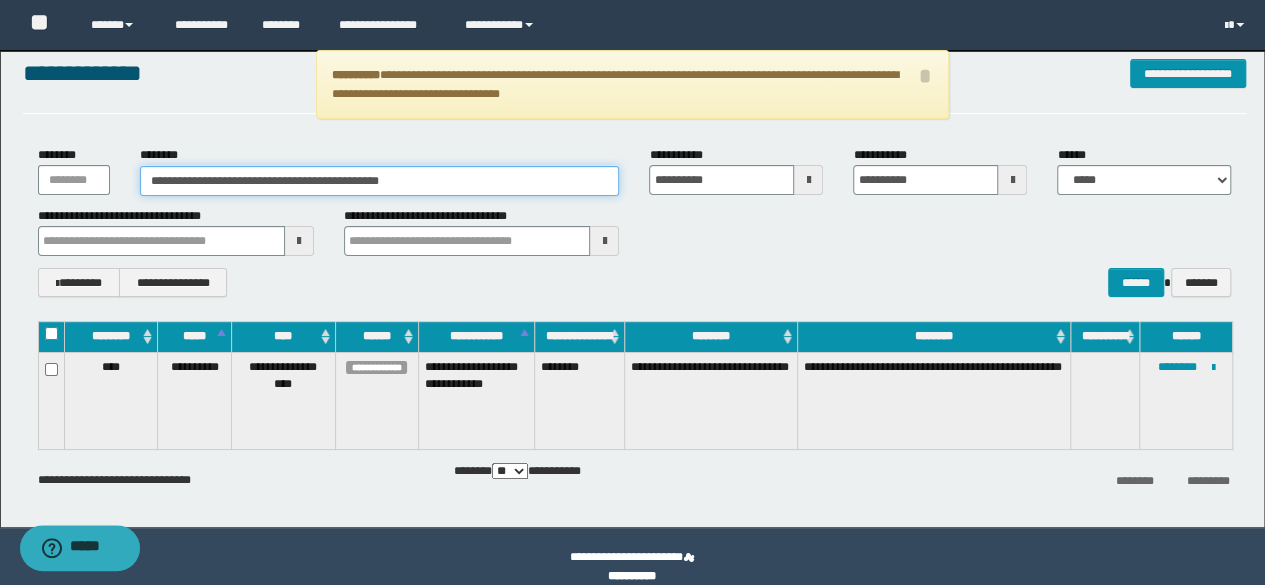 scroll, scrollTop: 54, scrollLeft: 0, axis: vertical 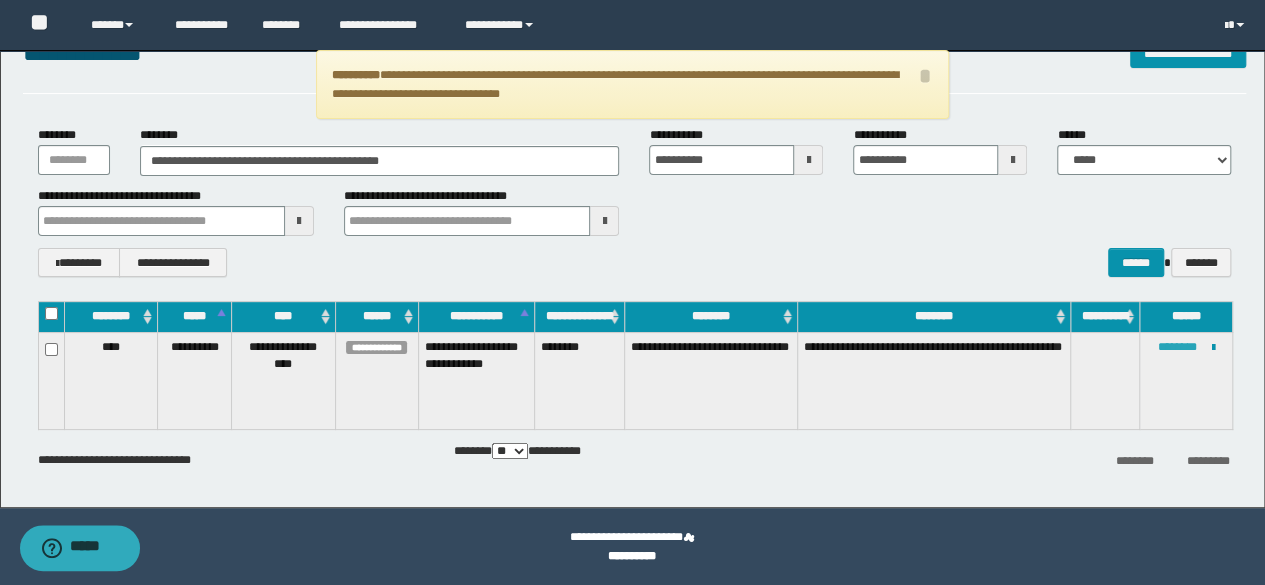 click on "********" at bounding box center [1177, 347] 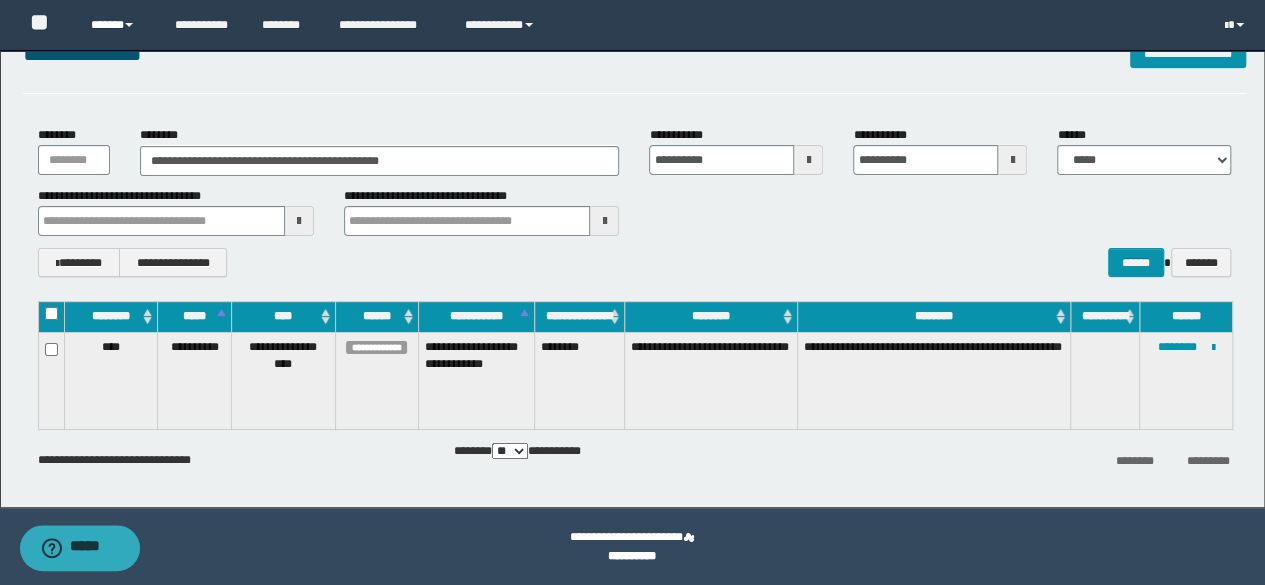 click on "******" at bounding box center (117, 25) 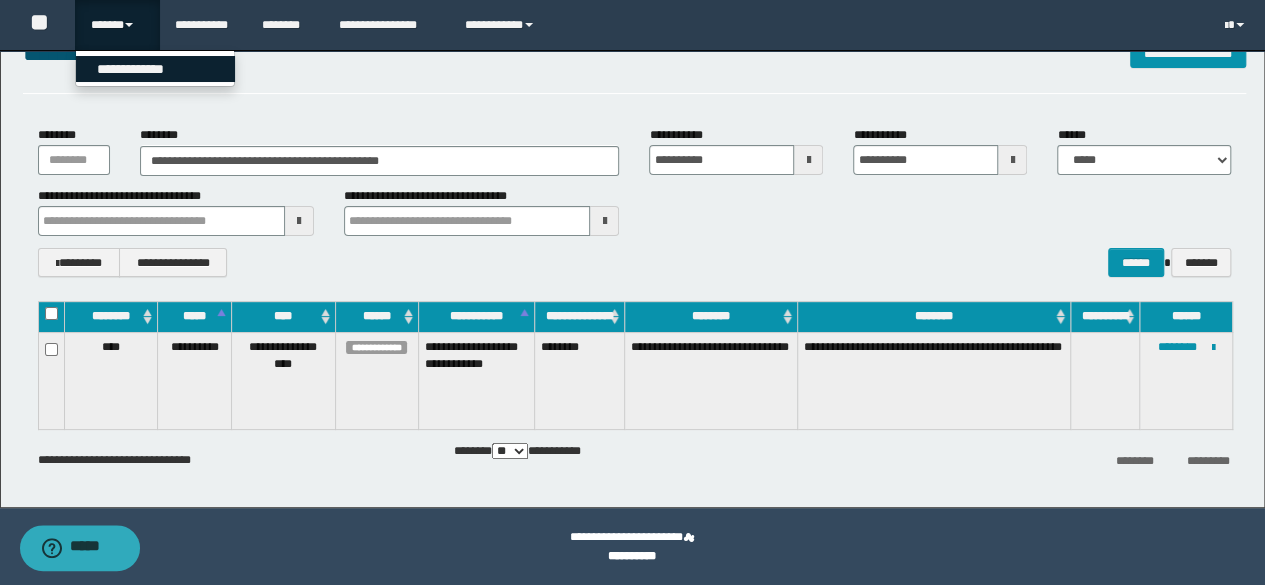 click on "**********" at bounding box center (155, 69) 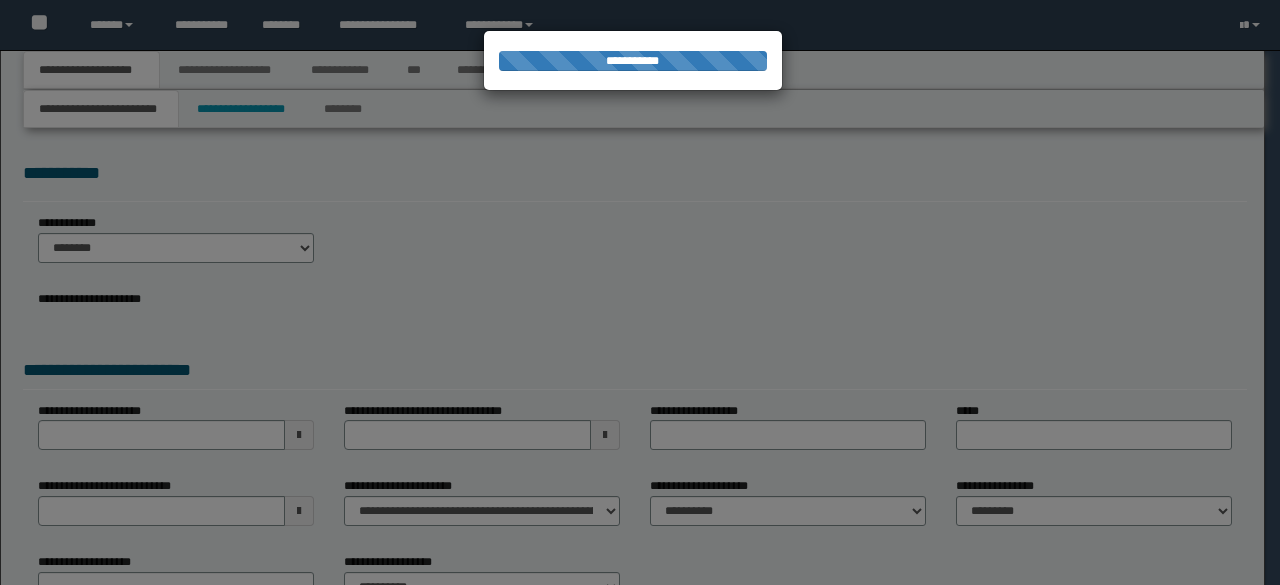 scroll, scrollTop: 0, scrollLeft: 0, axis: both 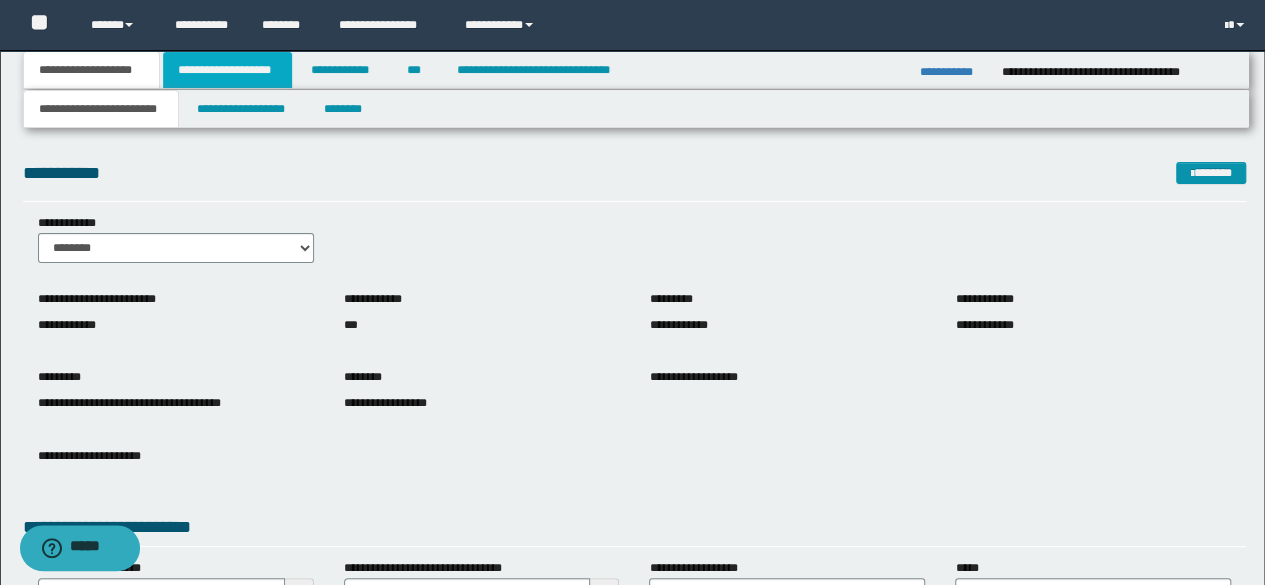click on "**********" at bounding box center [227, 70] 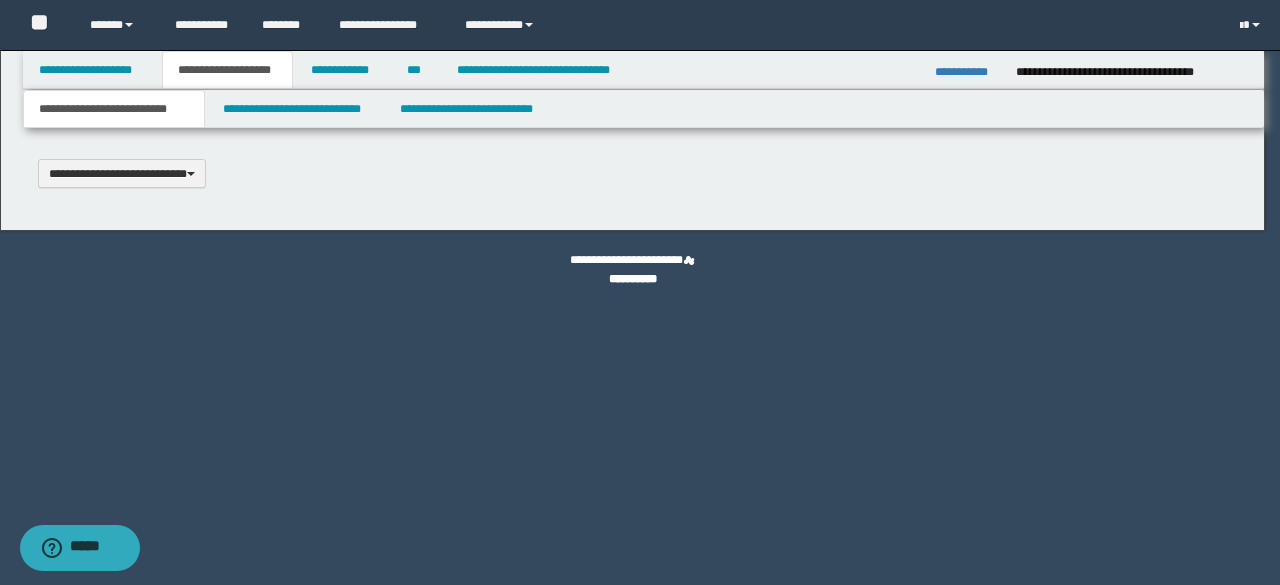 scroll, scrollTop: 0, scrollLeft: 0, axis: both 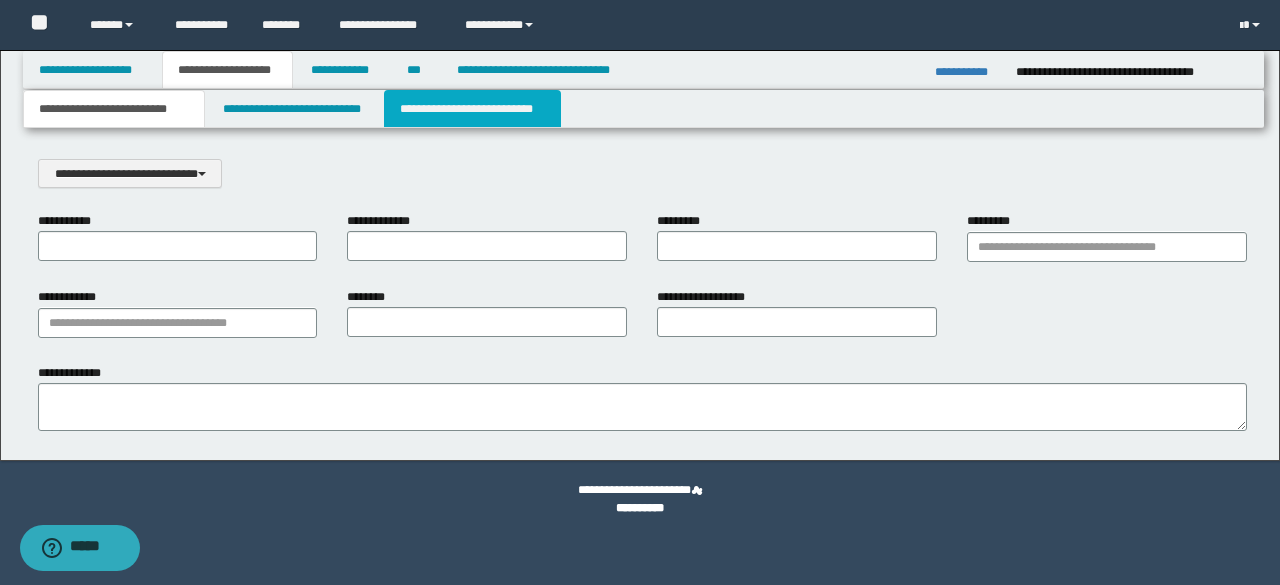click on "**********" at bounding box center (472, 109) 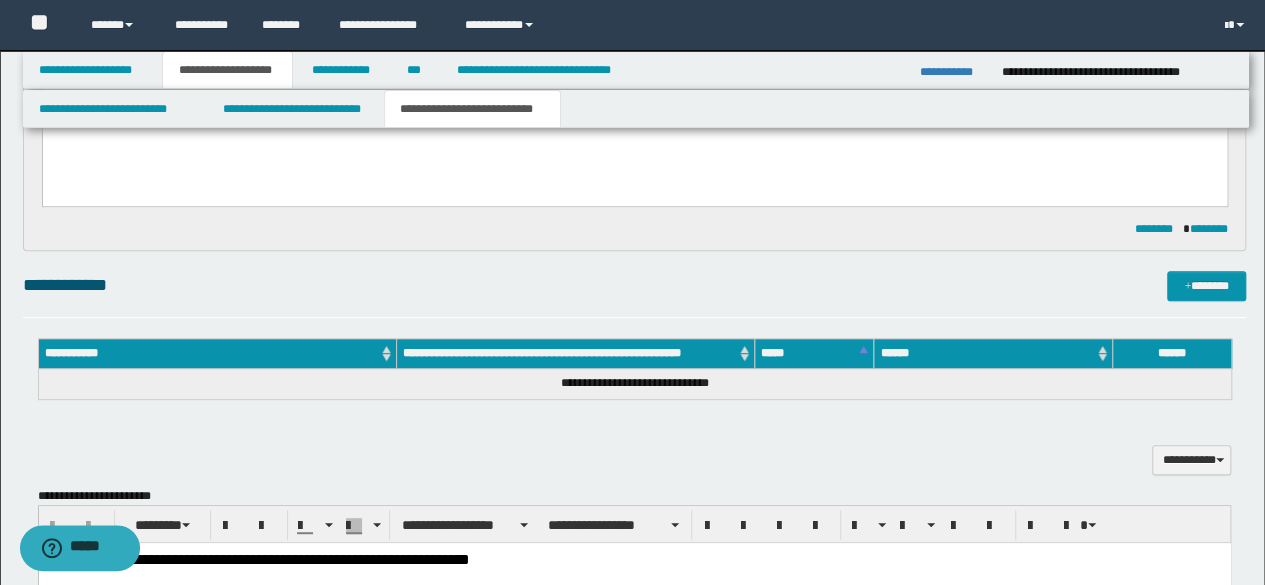scroll, scrollTop: 300, scrollLeft: 0, axis: vertical 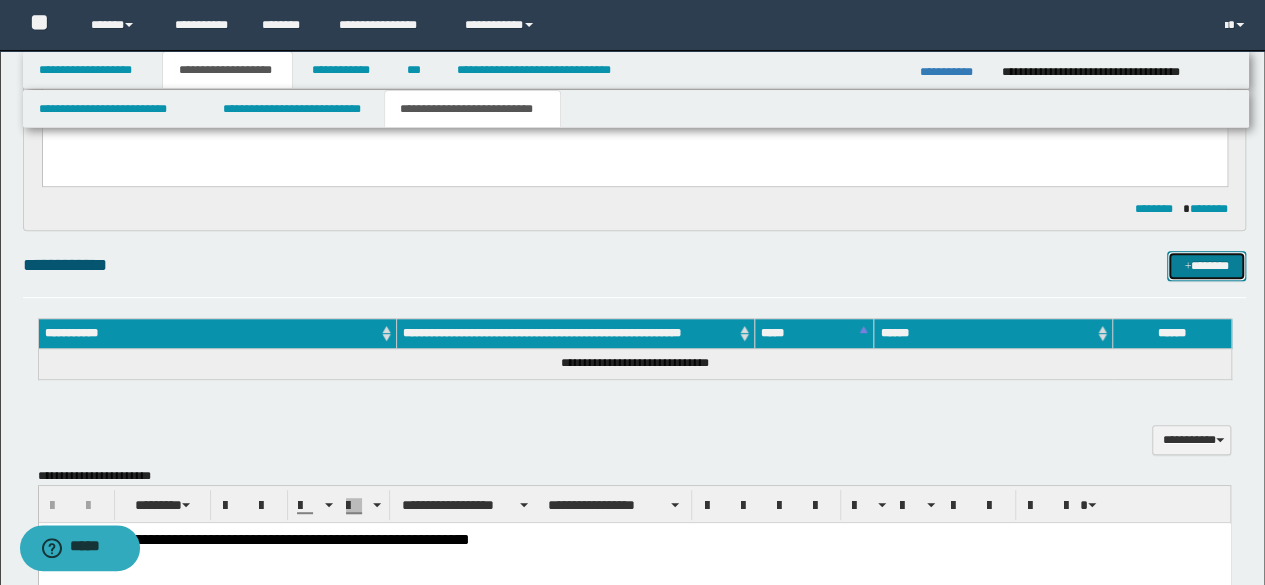 click on "*******" at bounding box center [1206, 265] 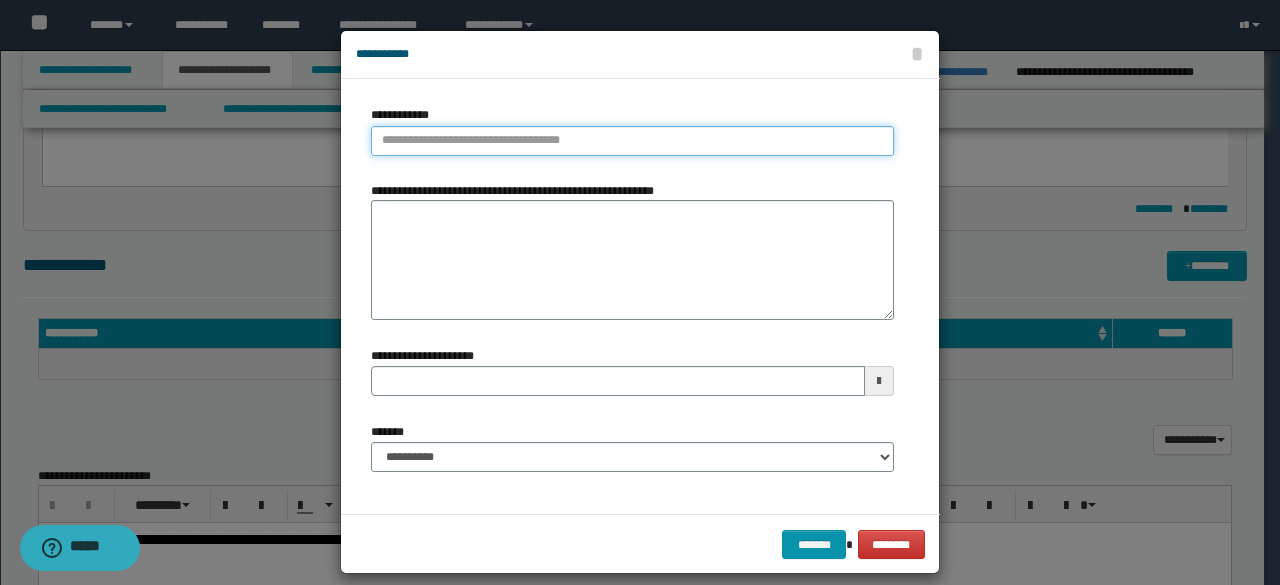 click on "**********" at bounding box center (632, 141) 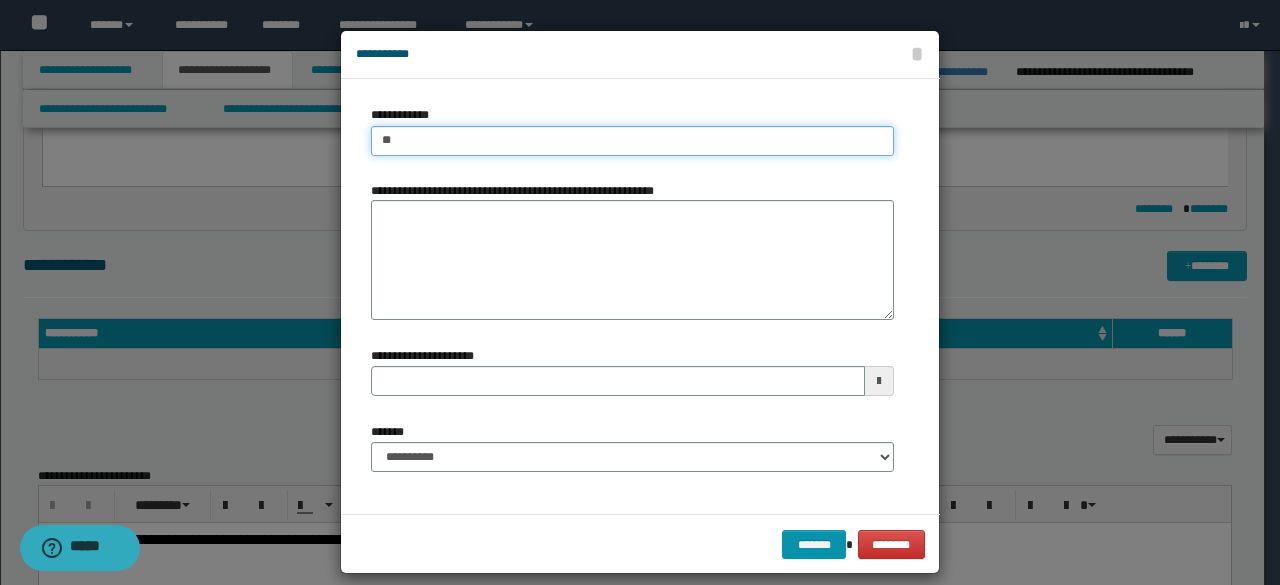 type on "***" 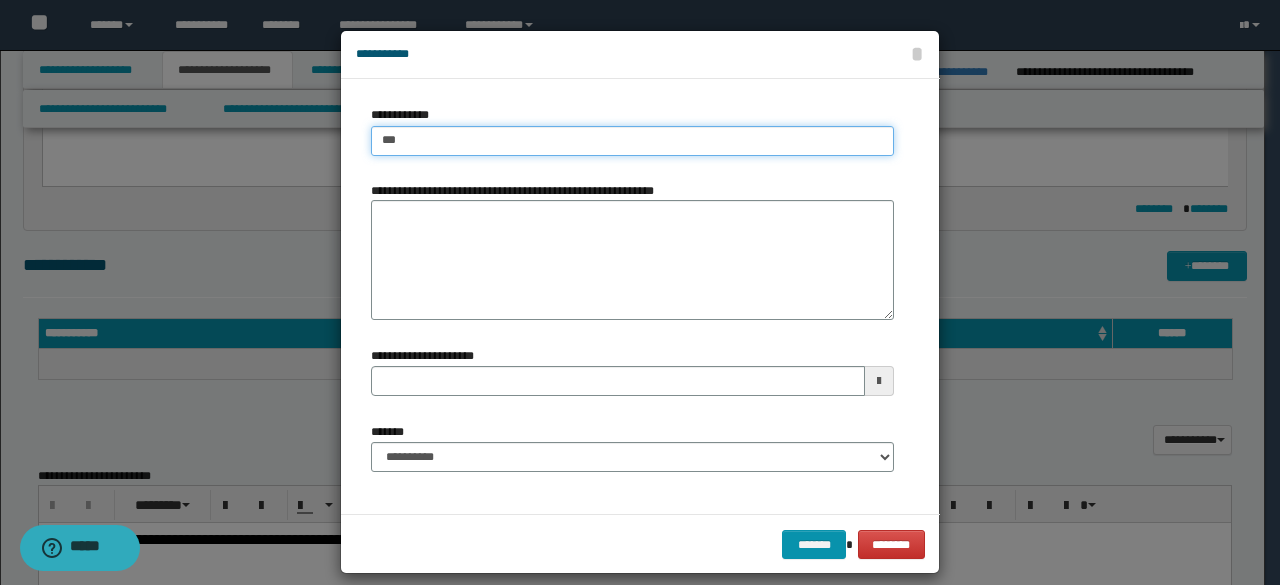 type on "***" 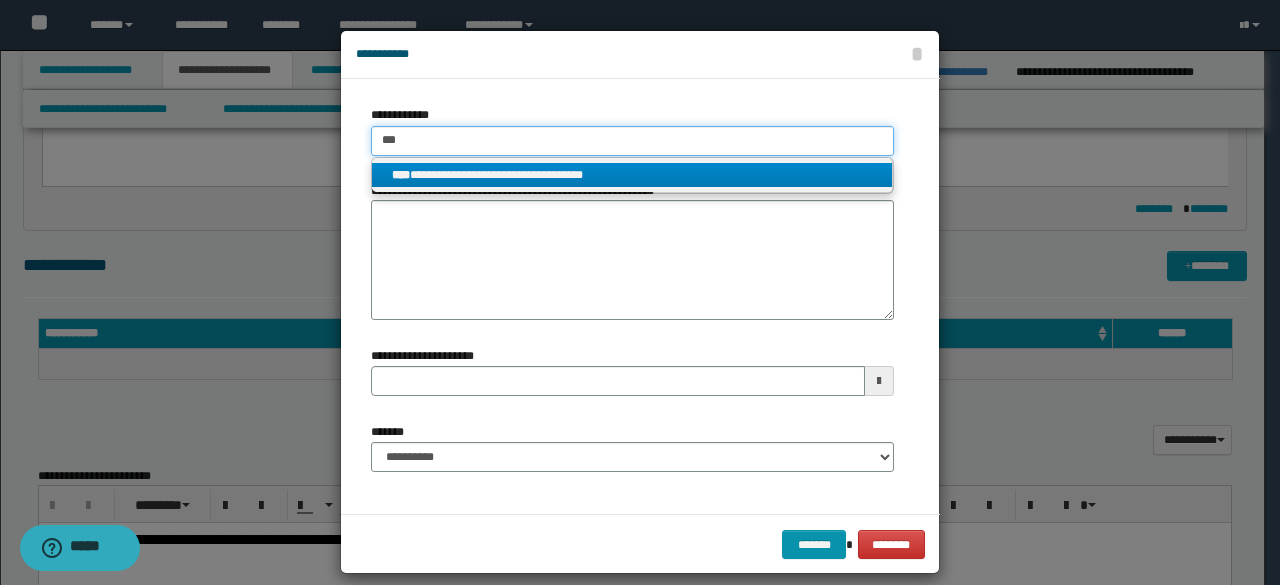 type on "***" 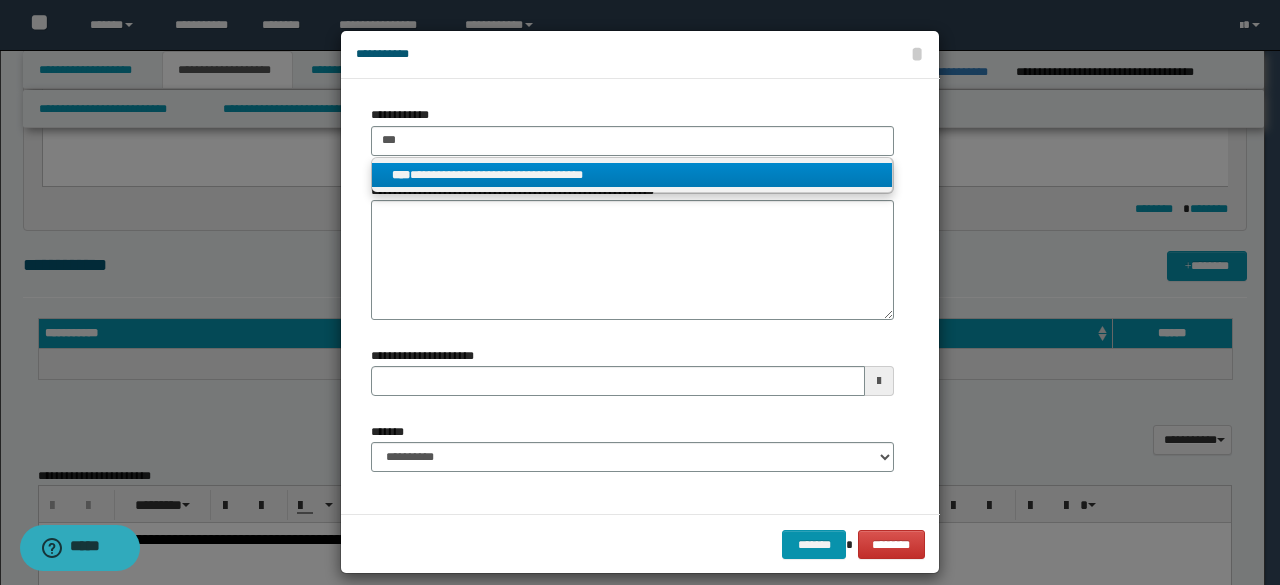 click on "**********" at bounding box center [632, 175] 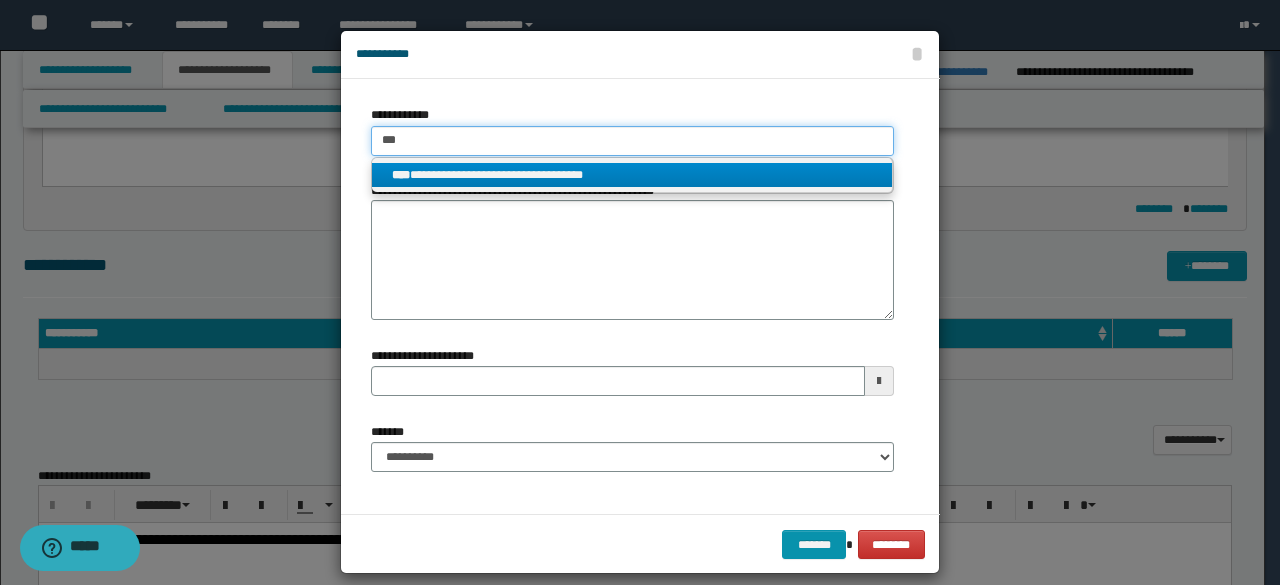type 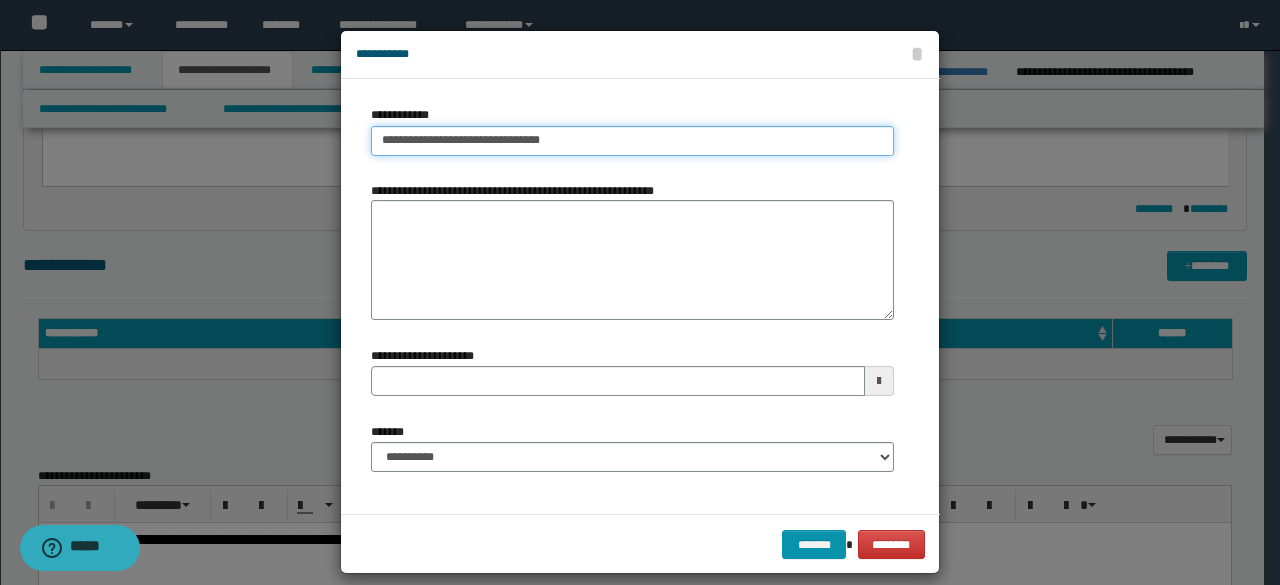 type 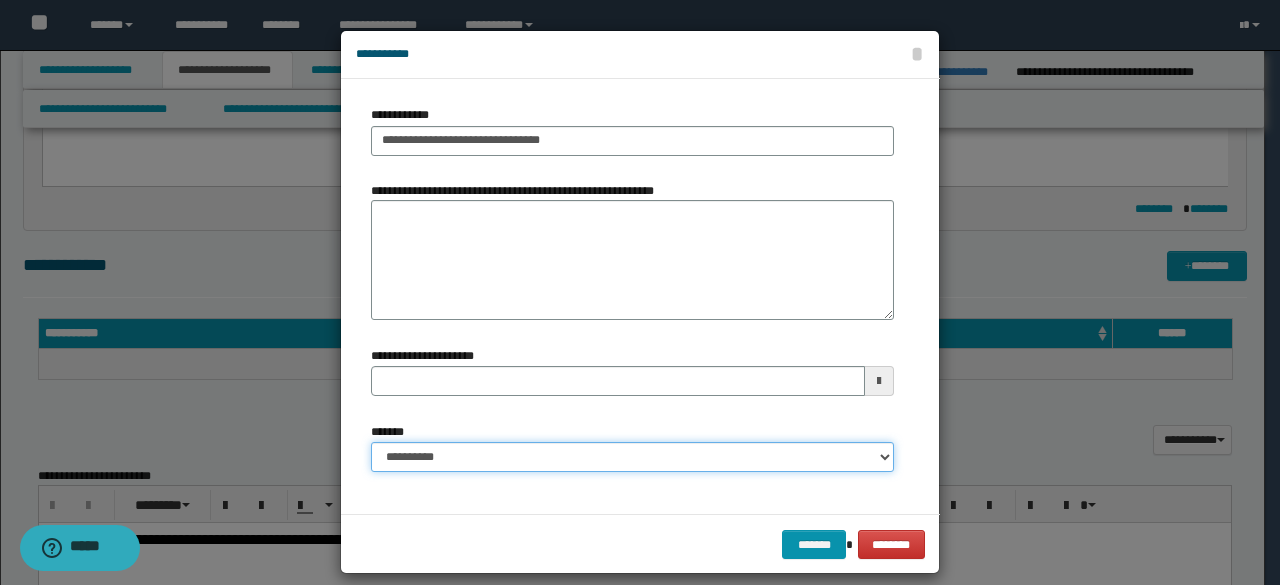 click on "**********" at bounding box center (632, 457) 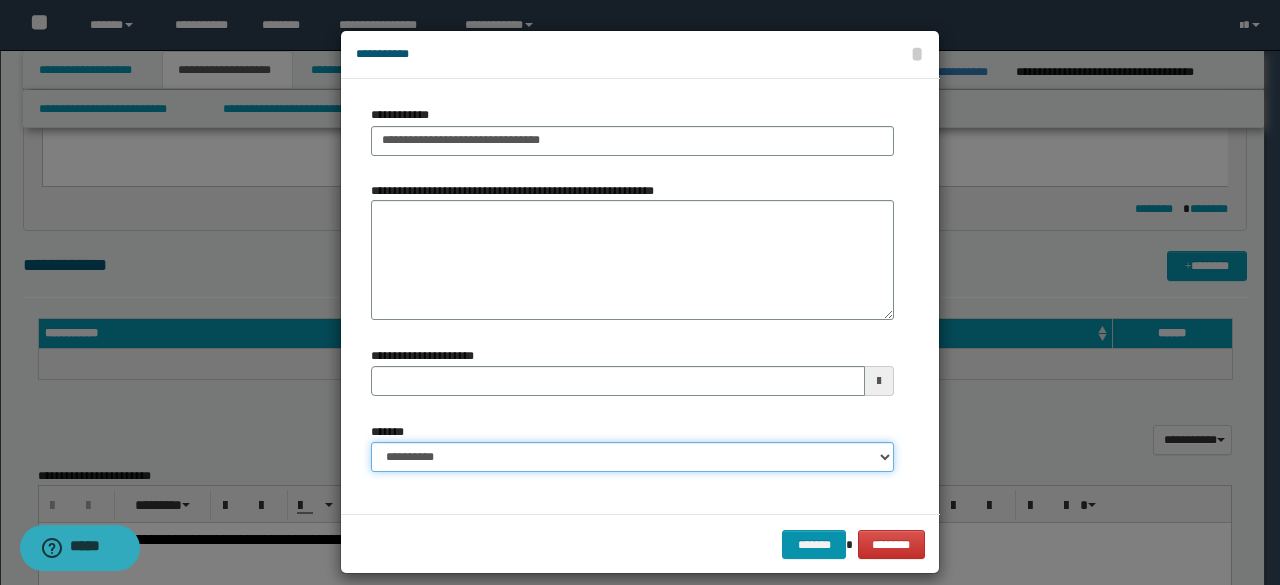 select on "*" 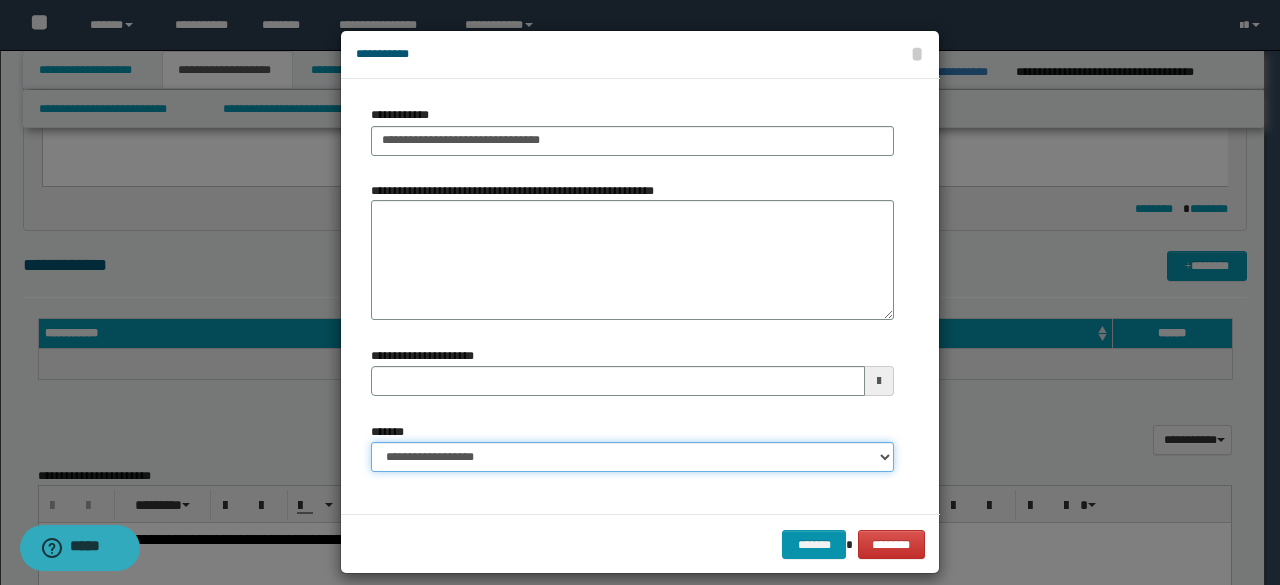 type 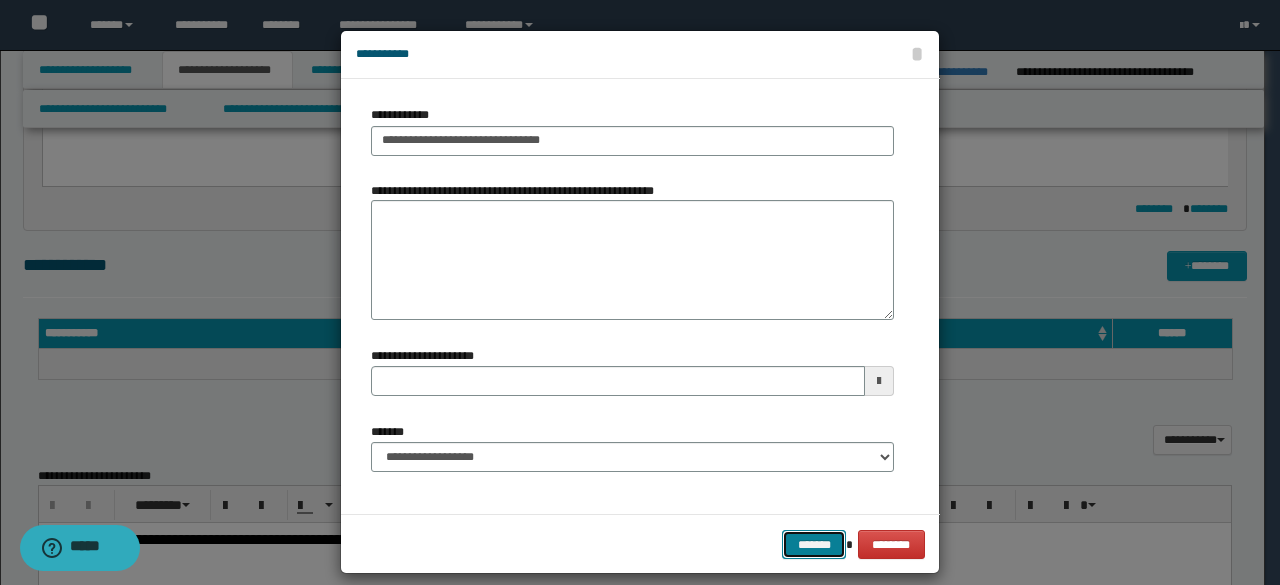 click on "*******" at bounding box center [814, 544] 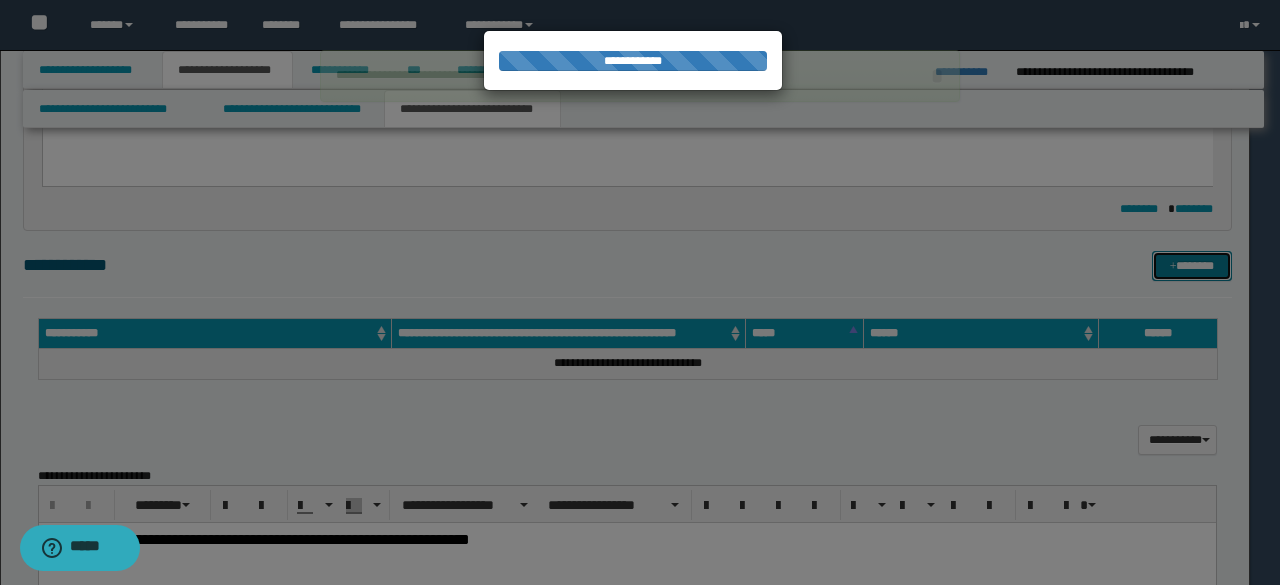 type 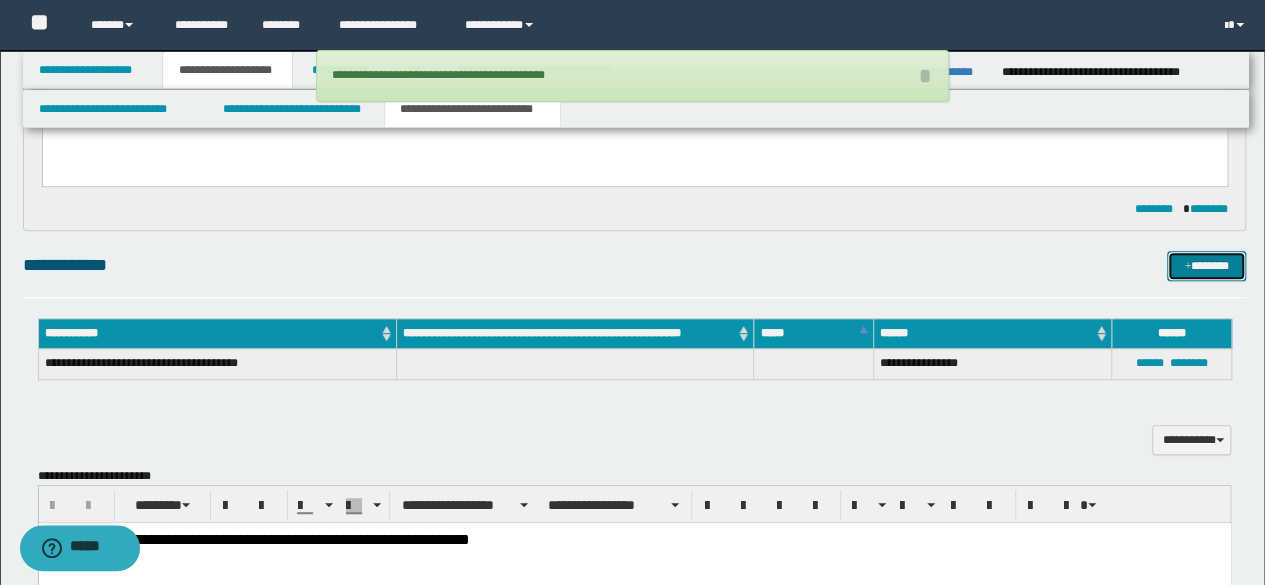 click on "*******" at bounding box center [1206, 265] 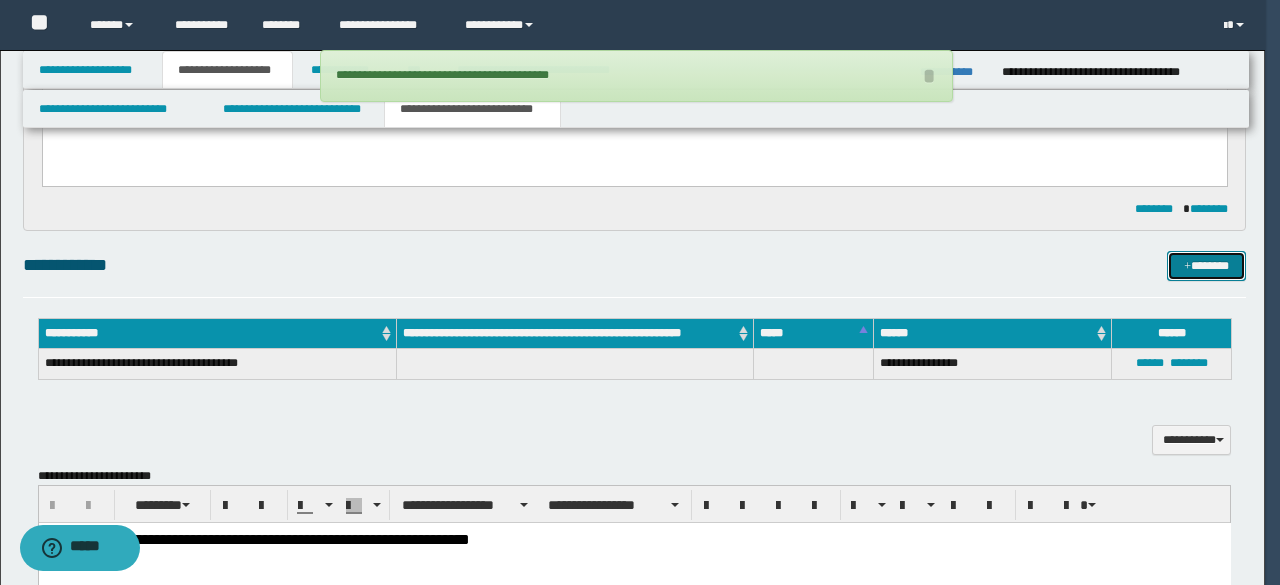 type 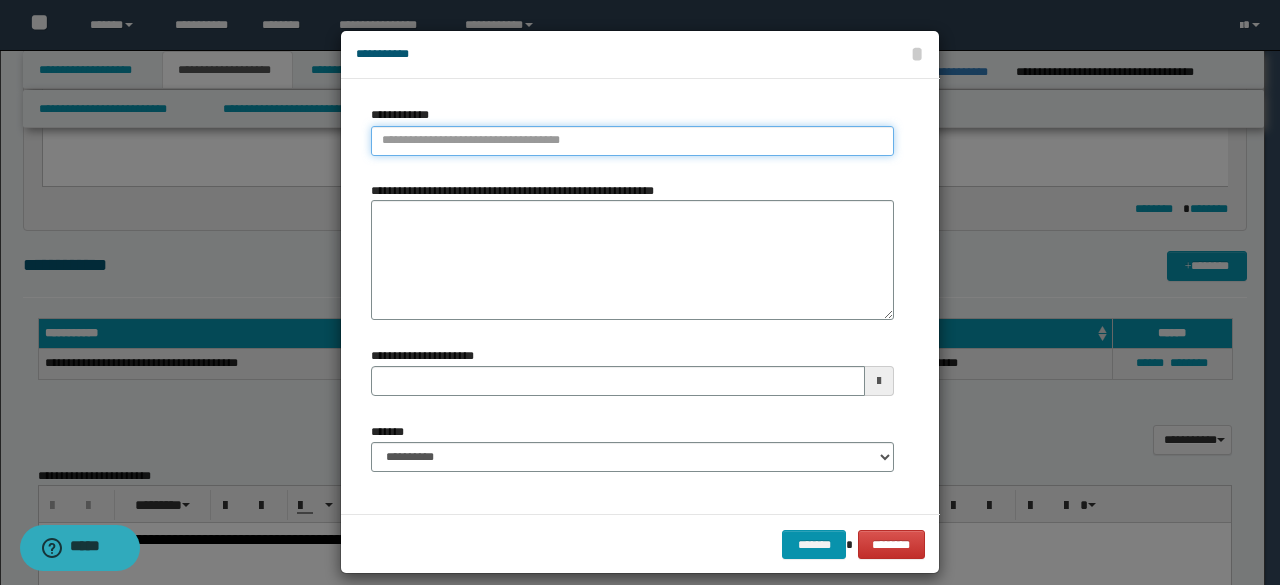 type on "**********" 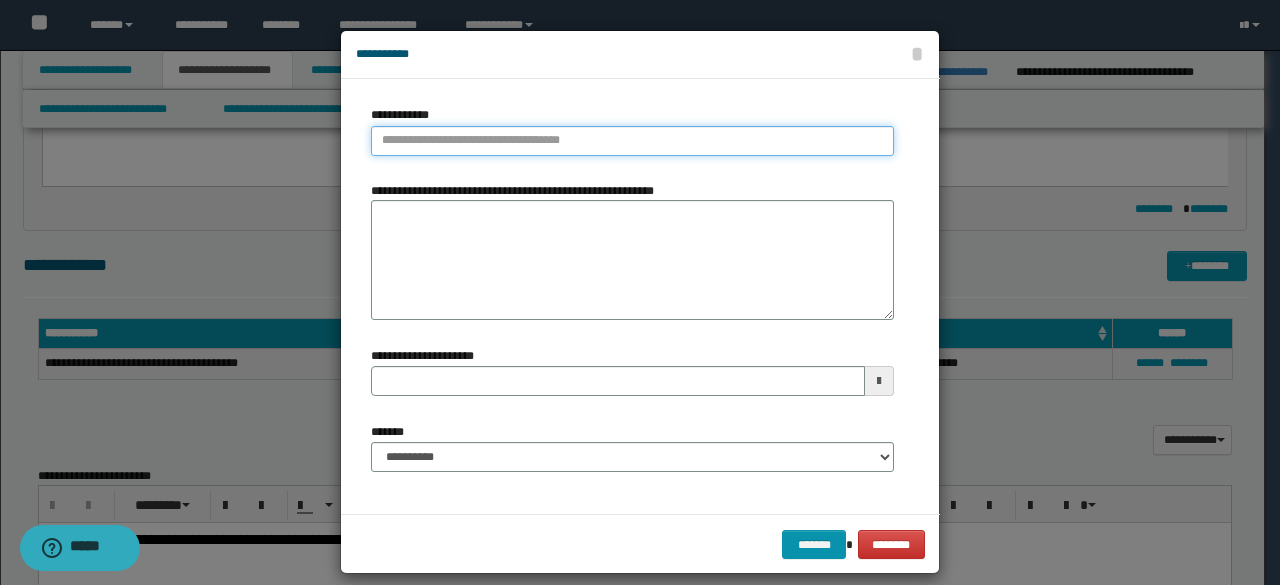 click on "**********" at bounding box center [632, 141] 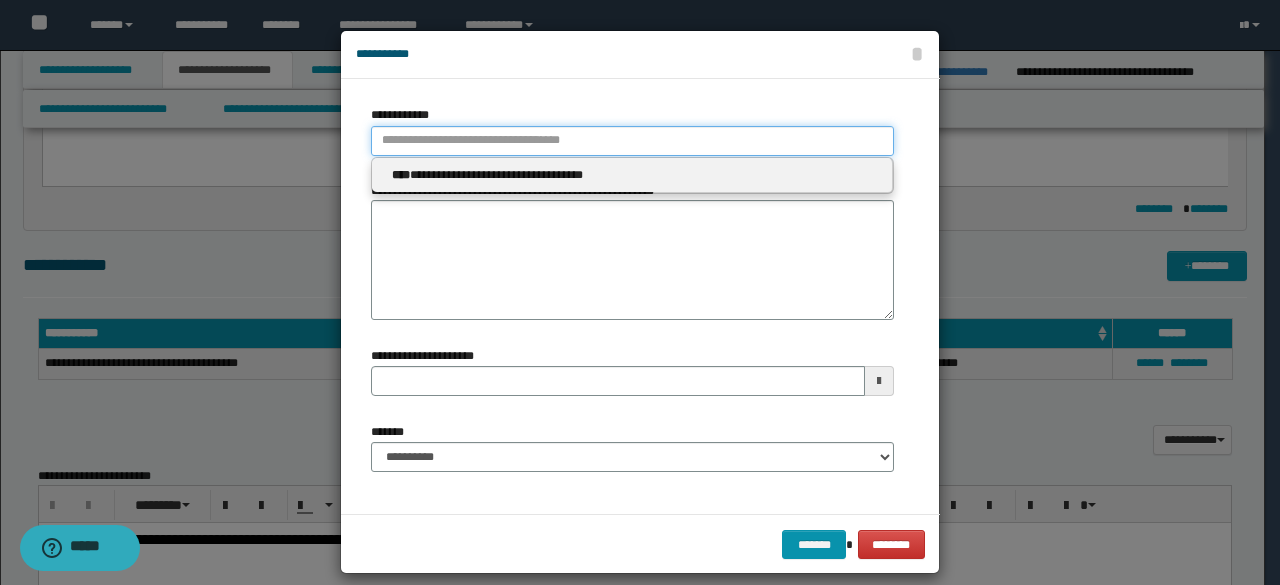 type 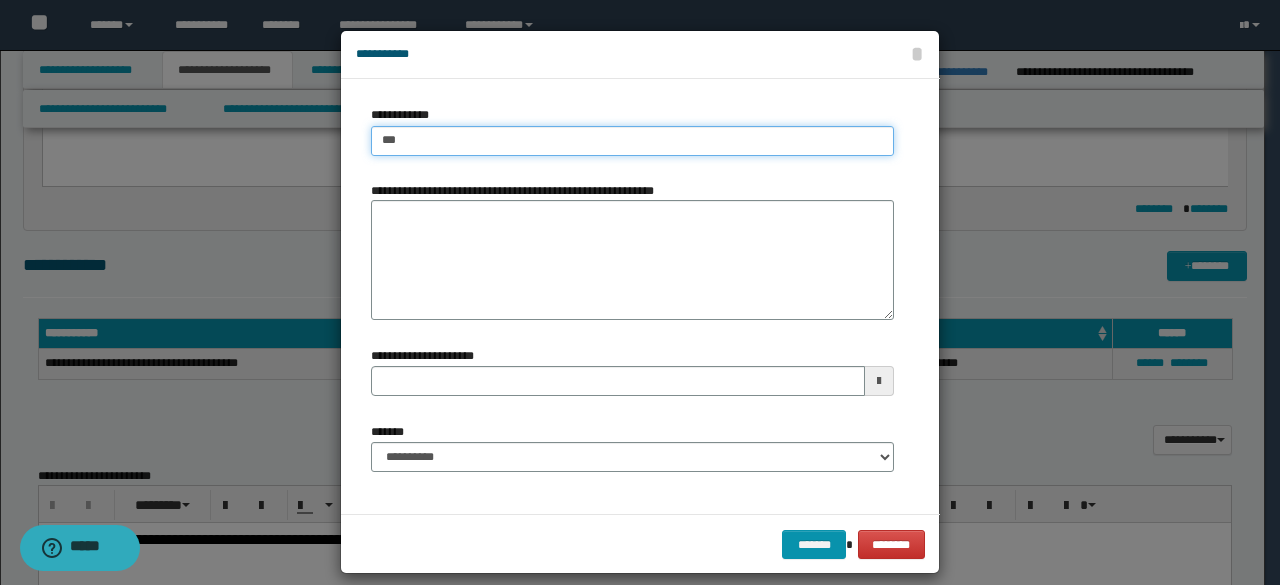 type on "****" 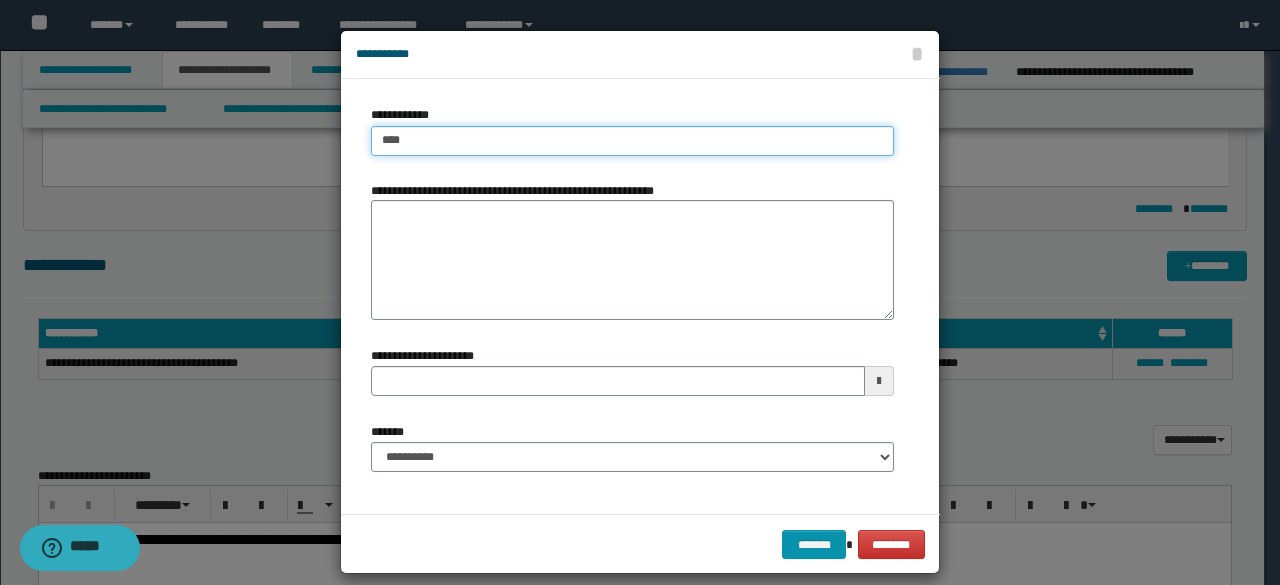 type on "****" 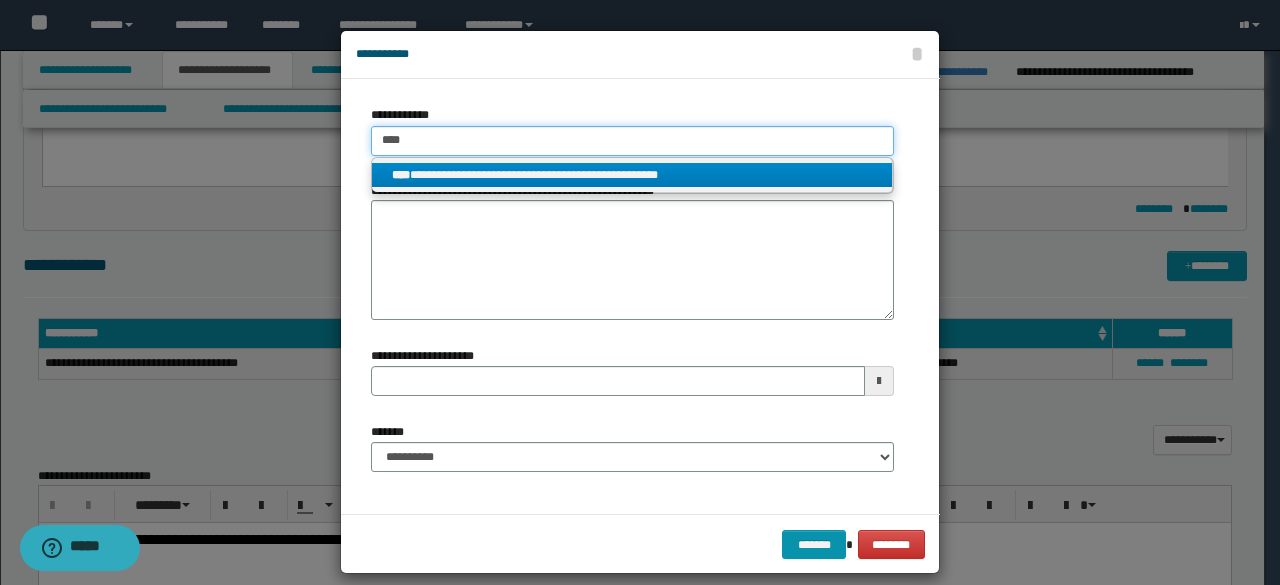 type on "****" 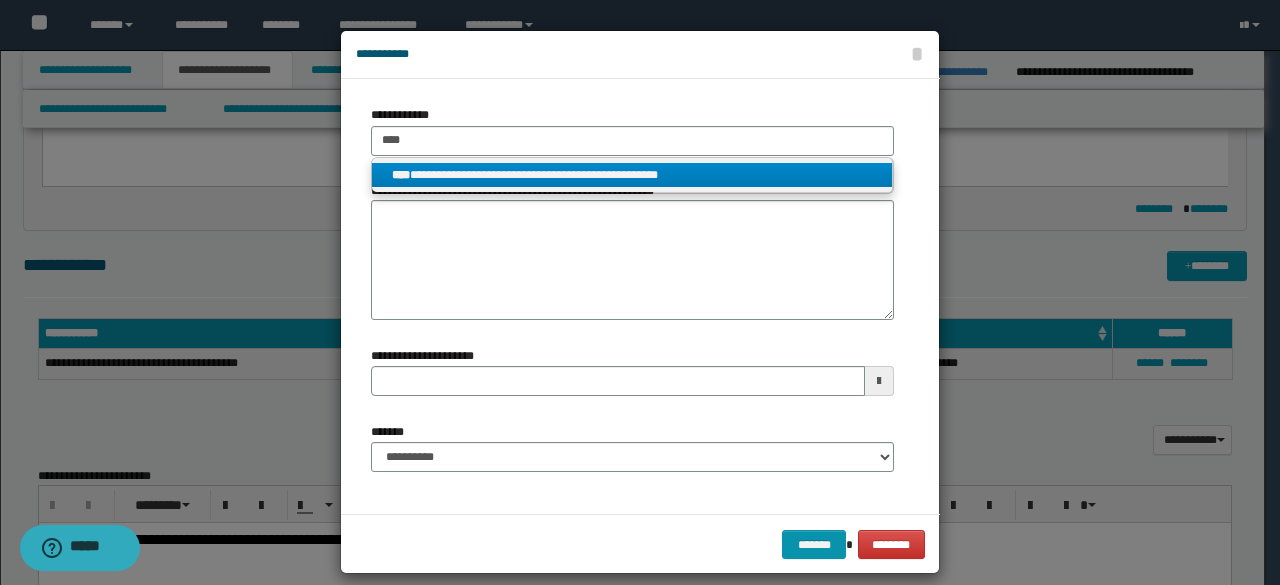 click on "**********" at bounding box center [632, 175] 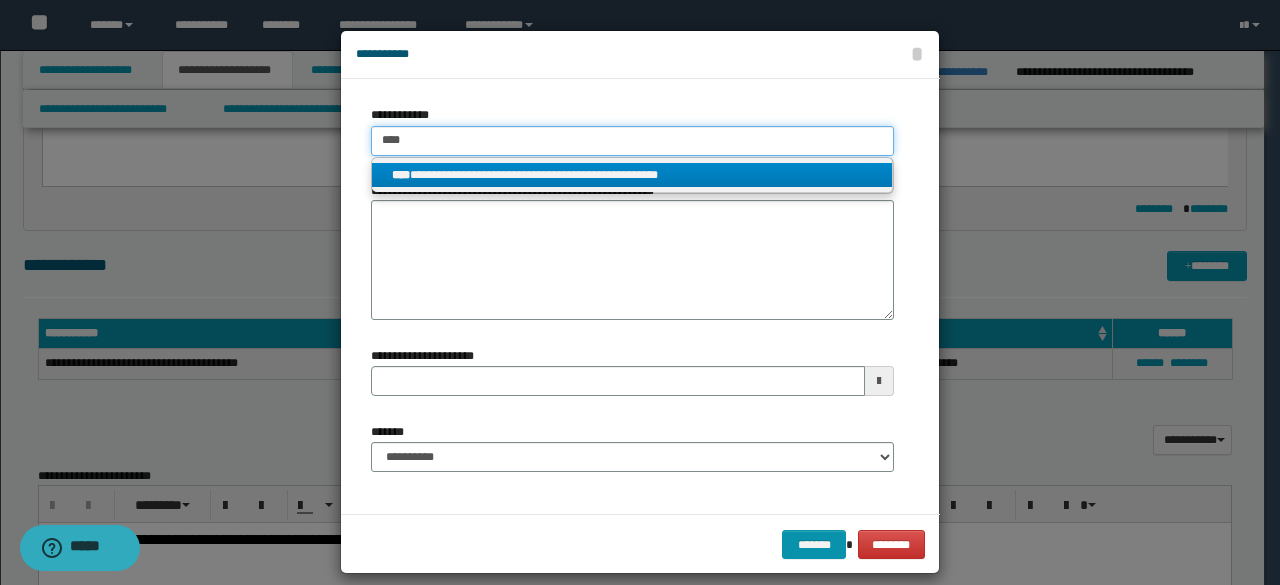 type 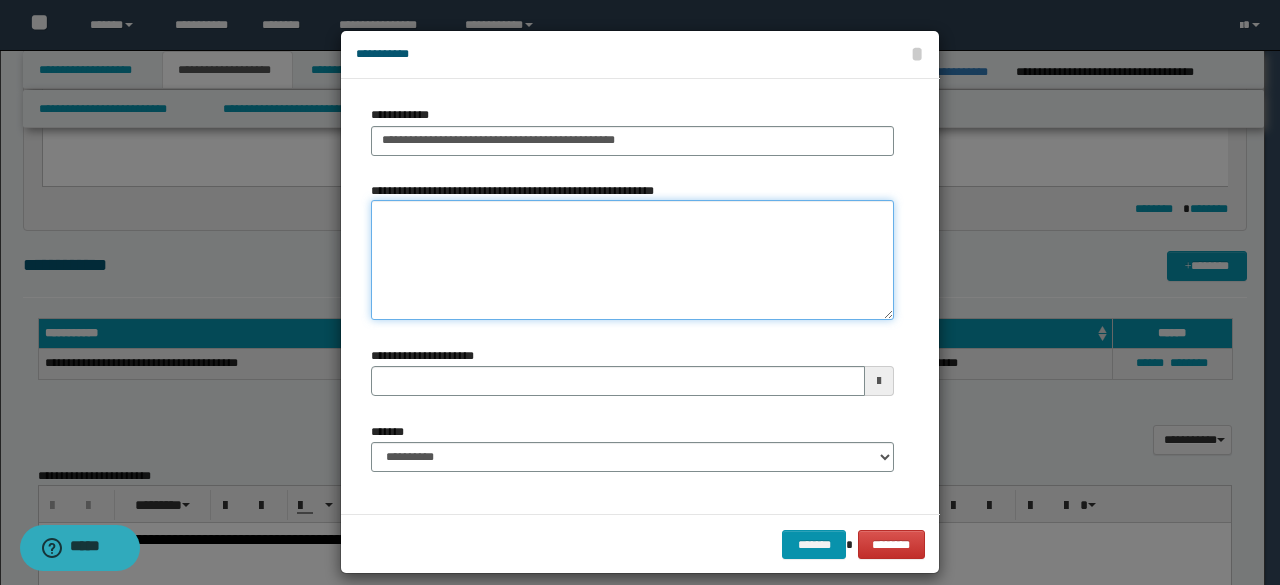click on "**********" at bounding box center (632, 260) 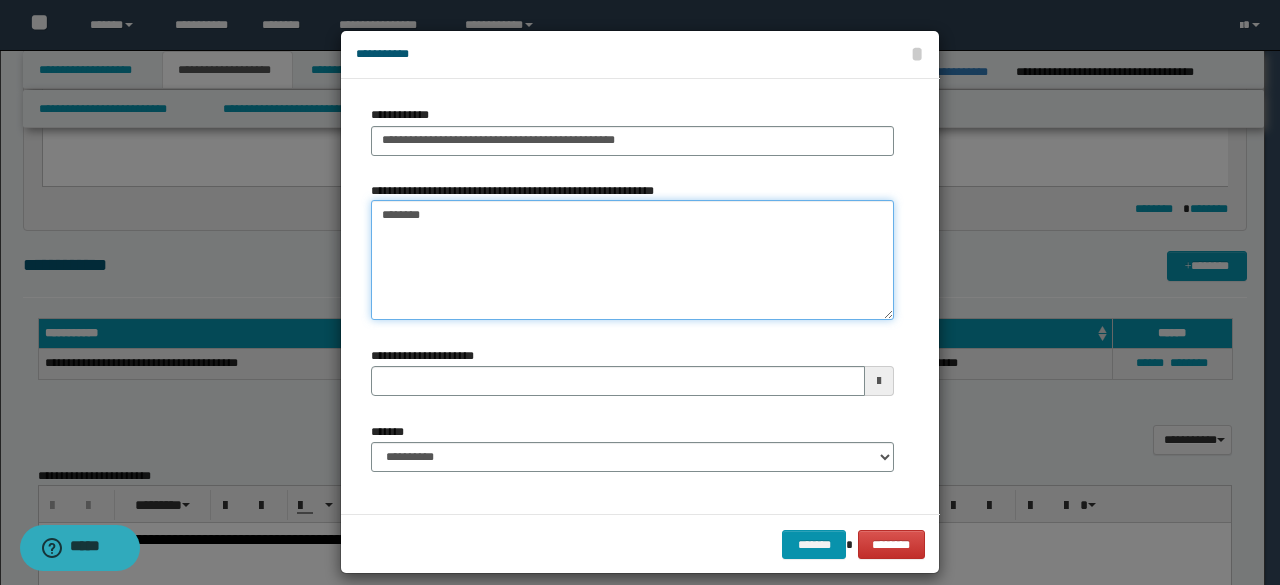 type on "*********" 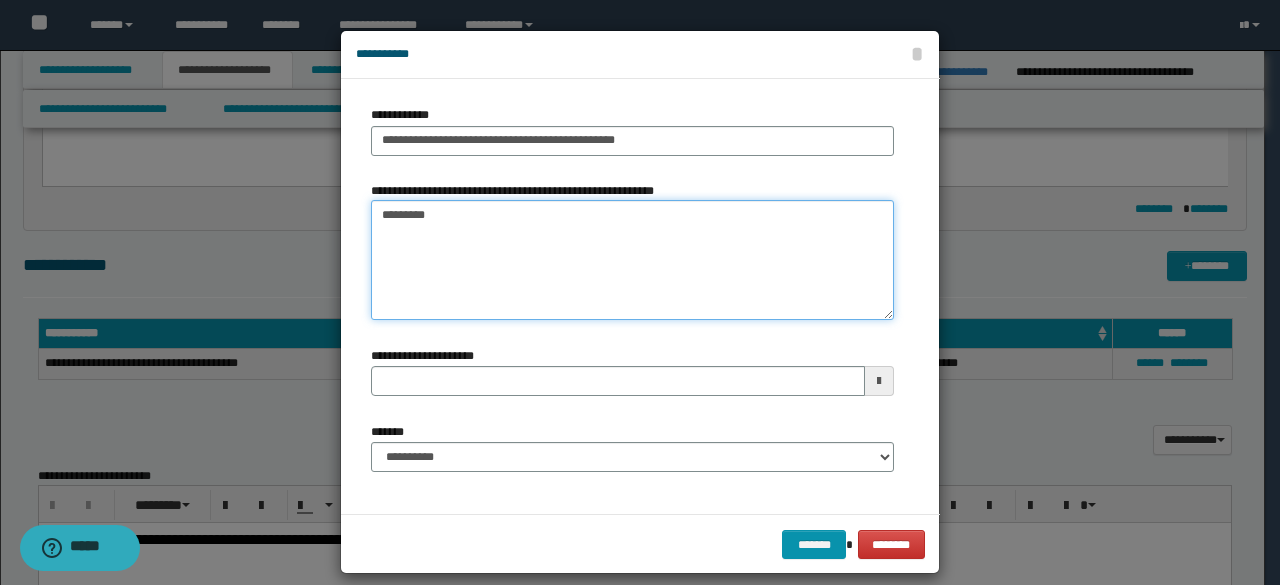type 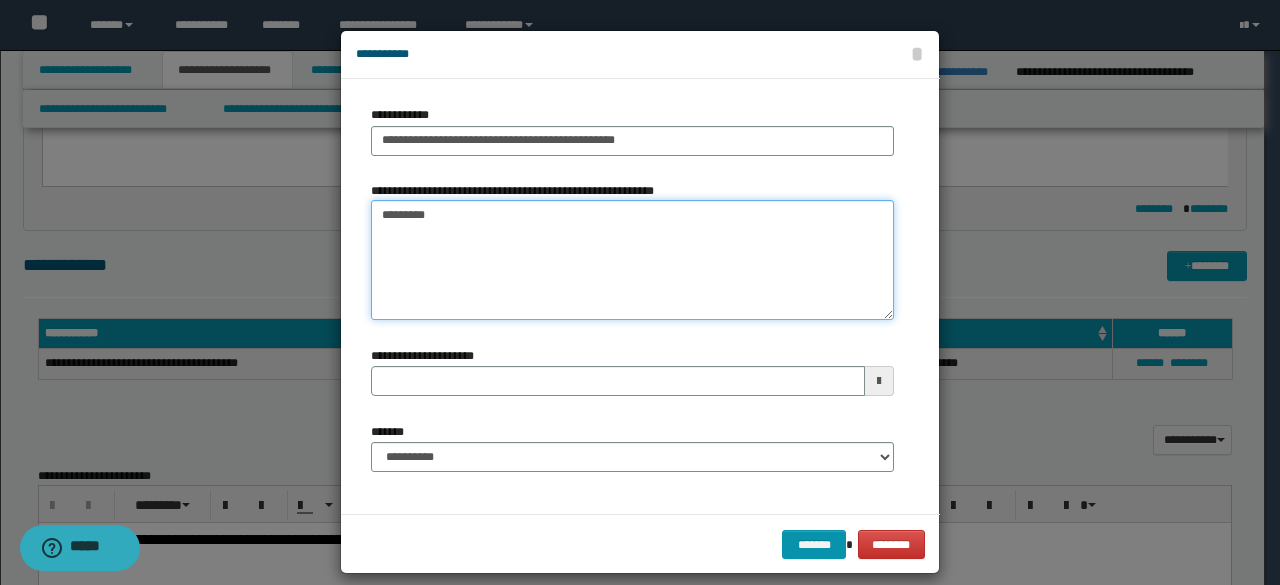 type on "*********" 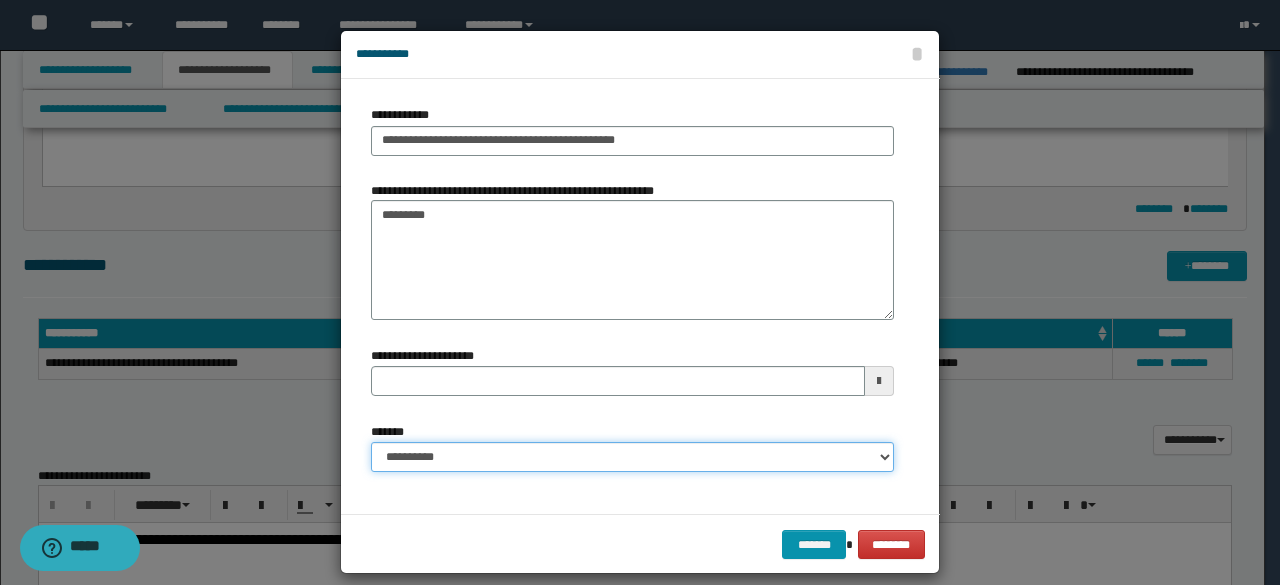 click on "**********" at bounding box center [632, 457] 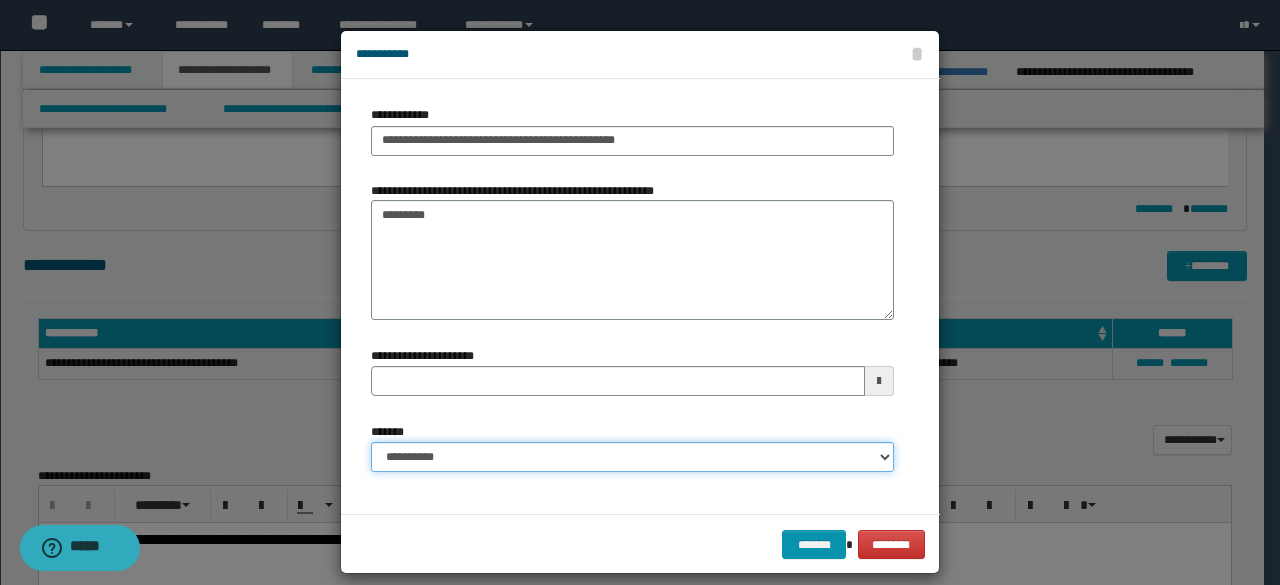 select on "*" 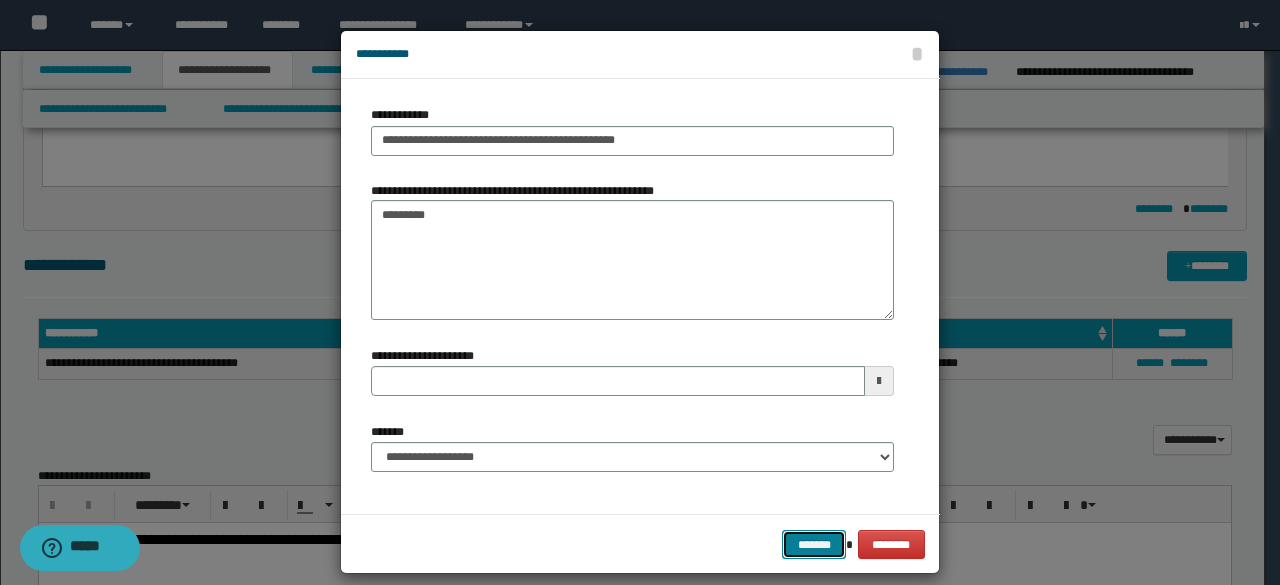 click on "*******" at bounding box center [814, 544] 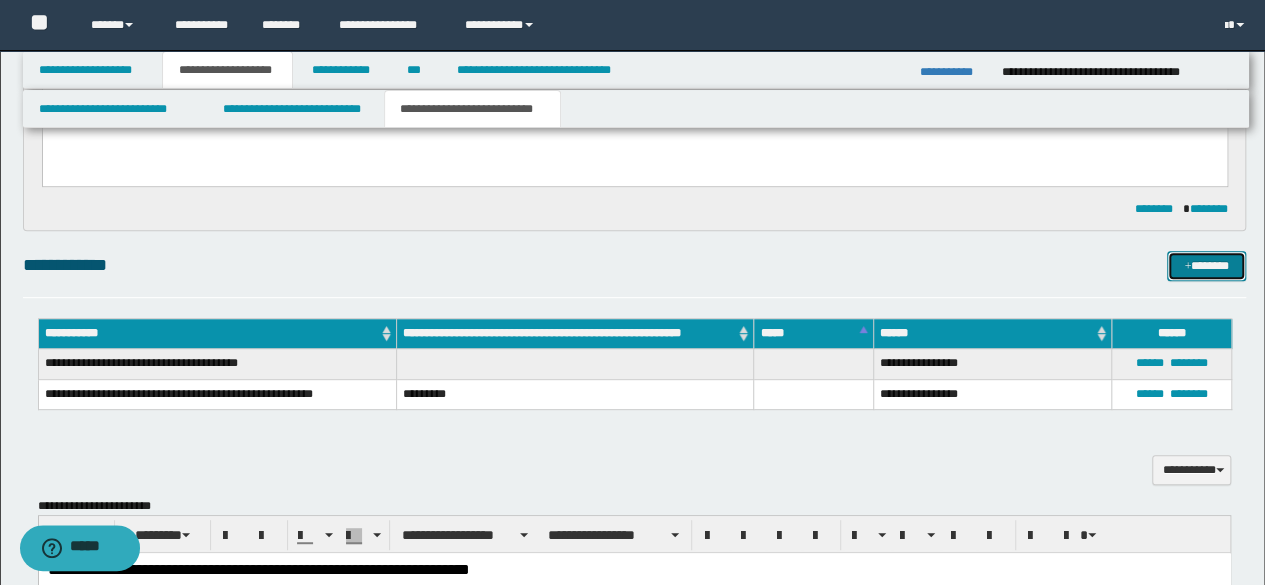 click on "*******" at bounding box center [1206, 265] 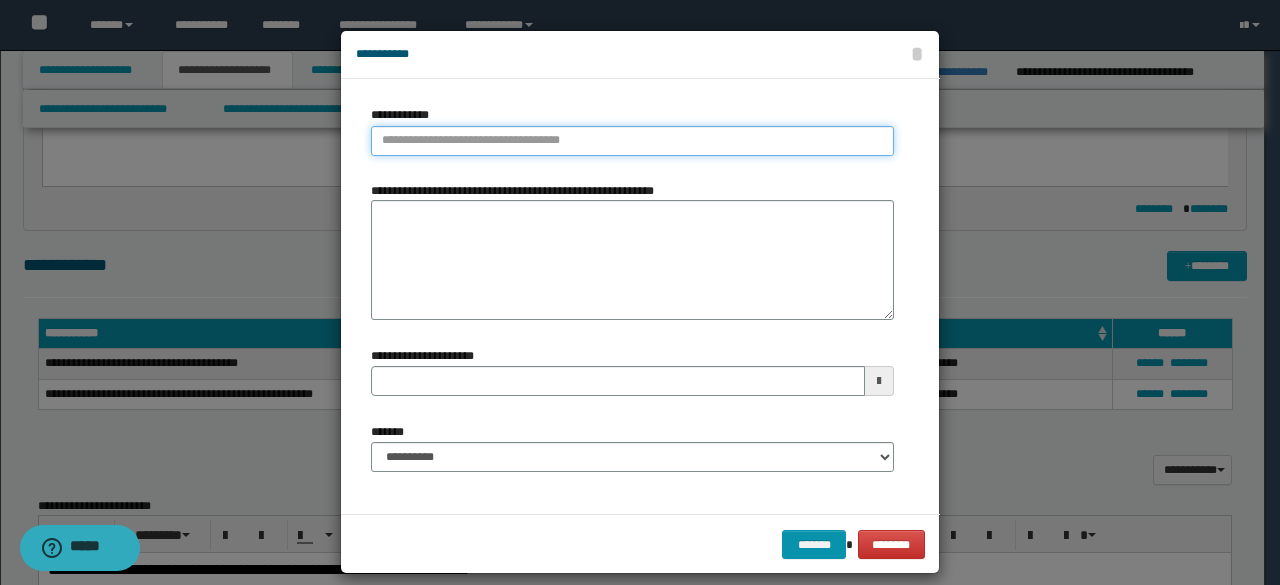 type on "**********" 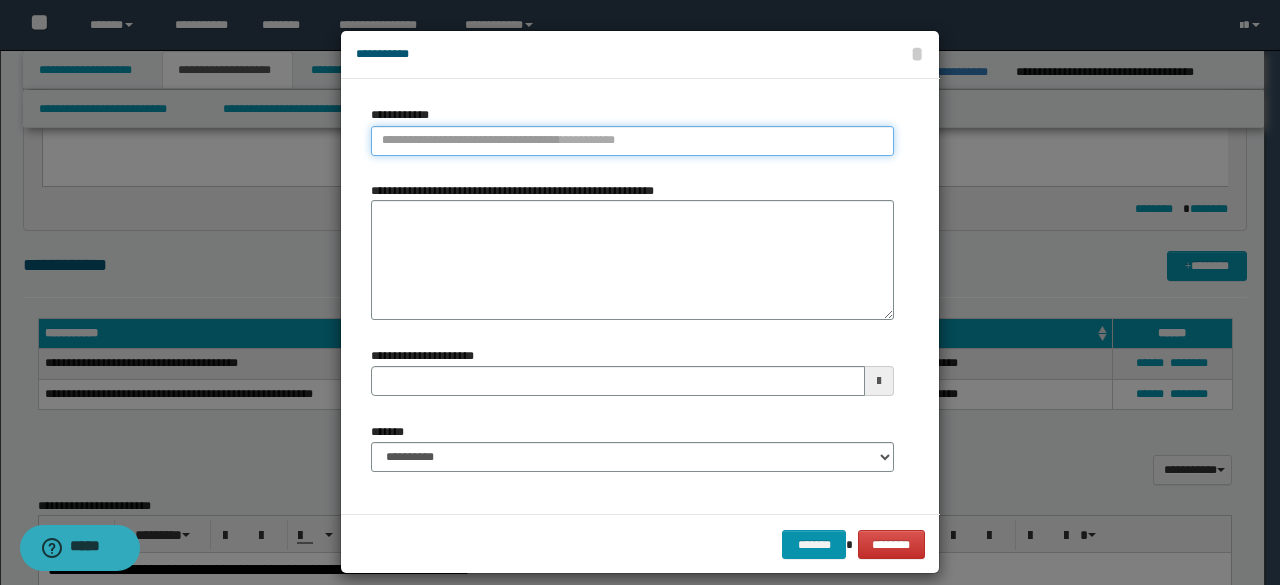 click on "**********" at bounding box center (632, 141) 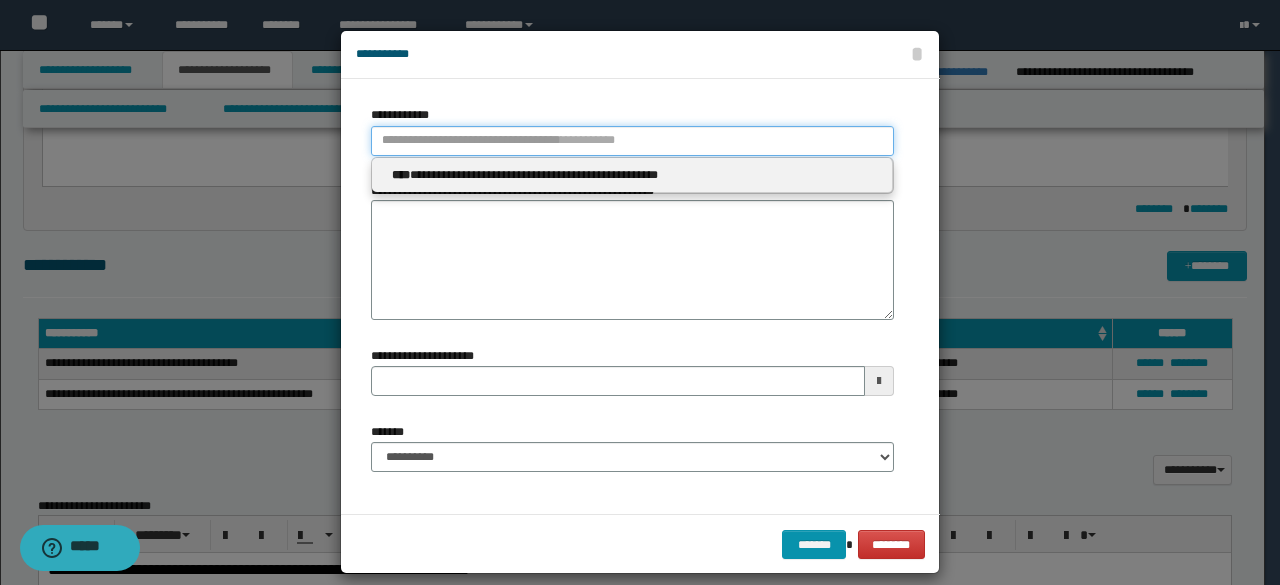 type 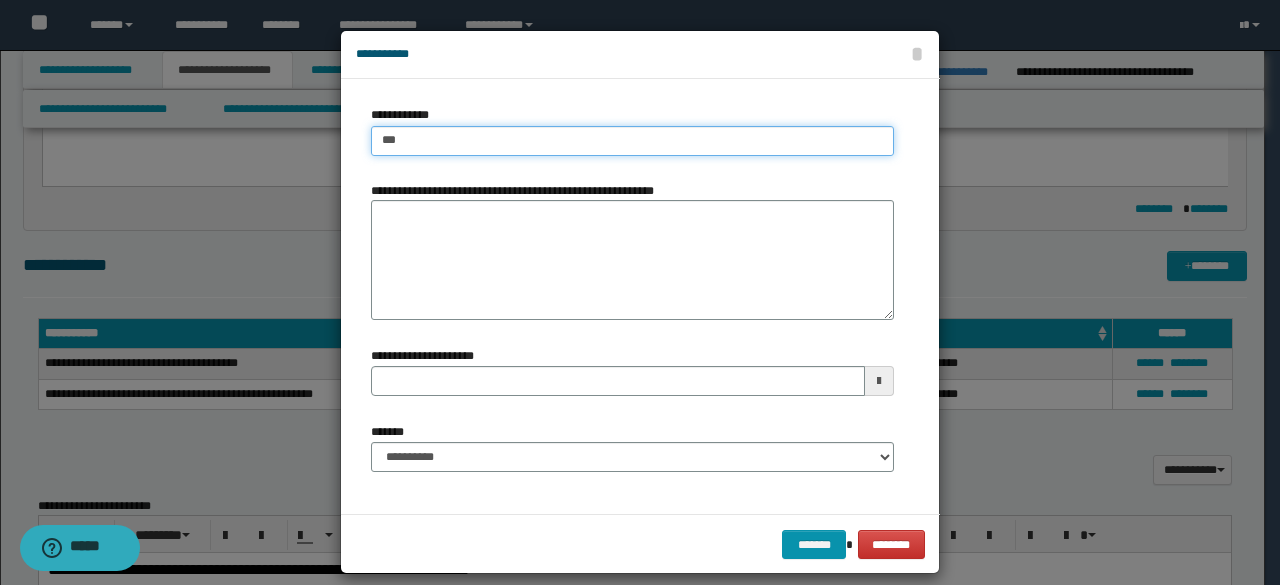 type on "****" 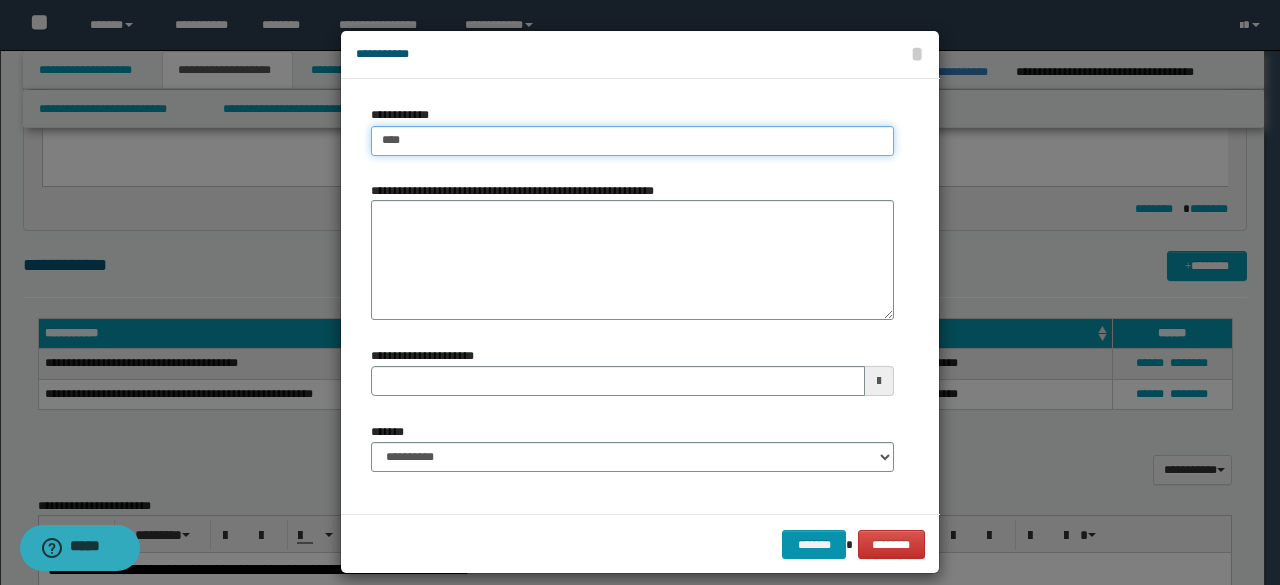 type on "****" 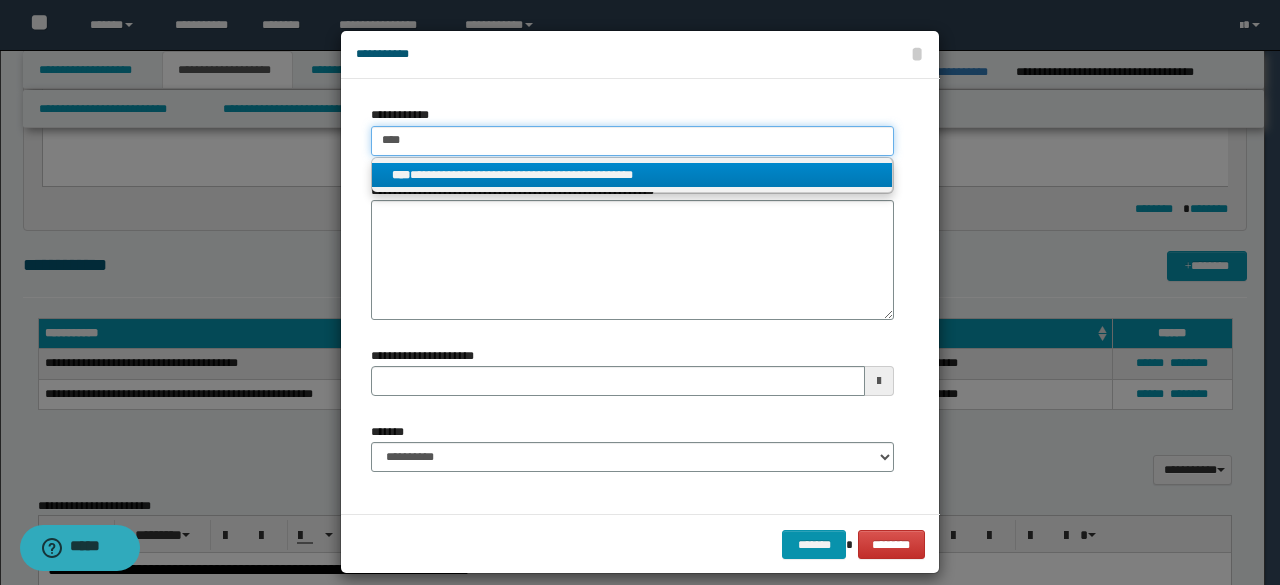 type on "****" 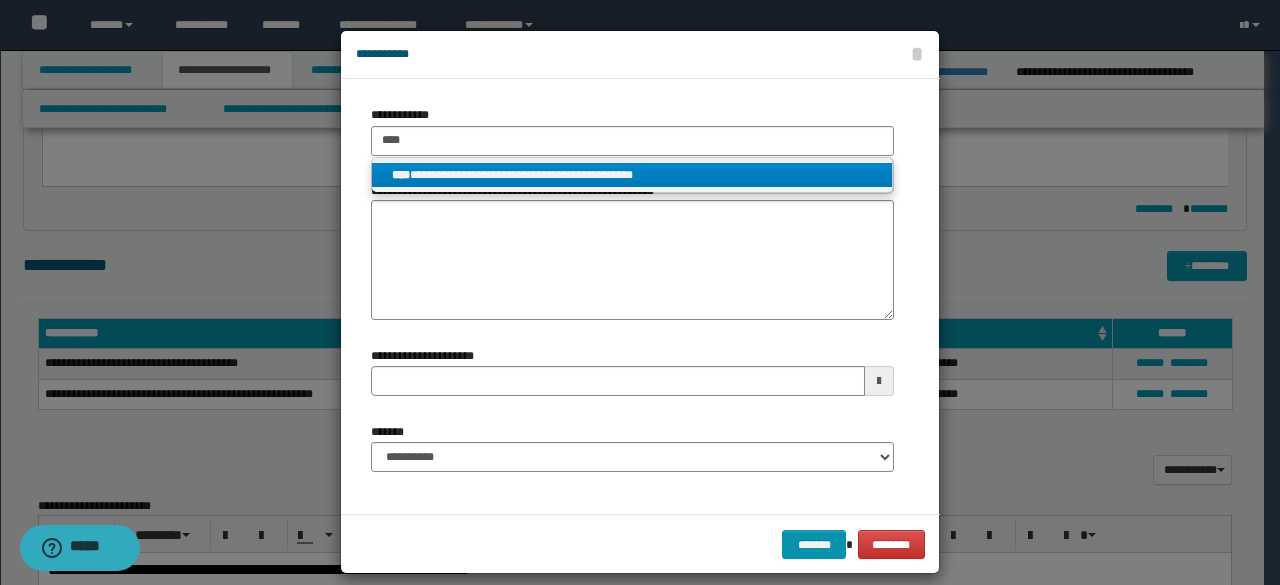 click on "**********" at bounding box center (632, 175) 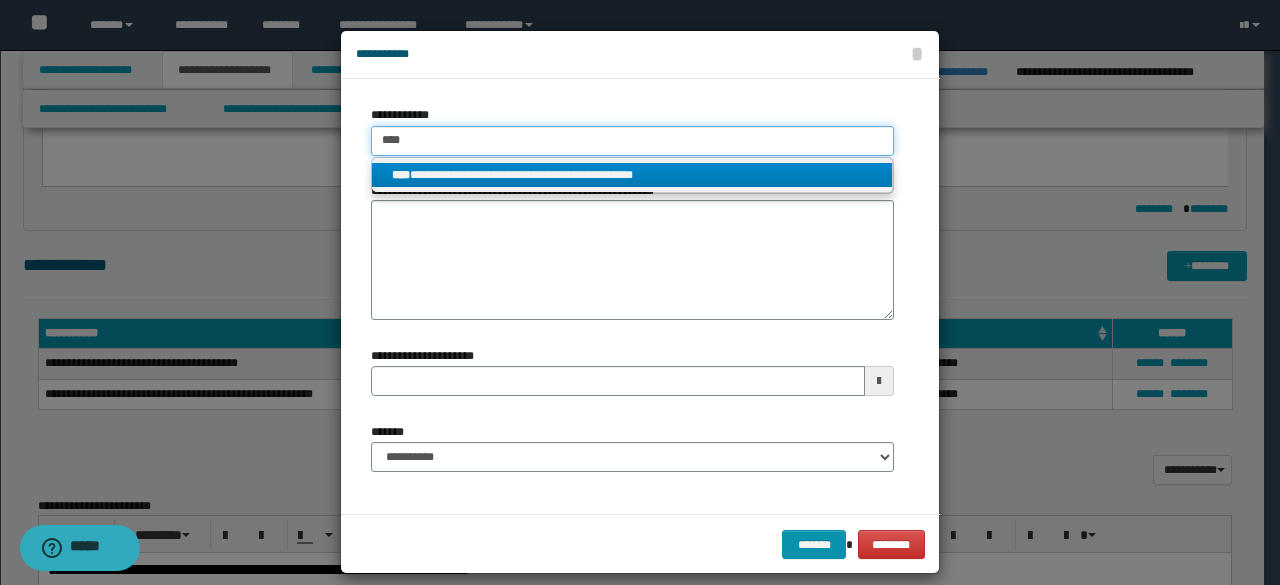 type 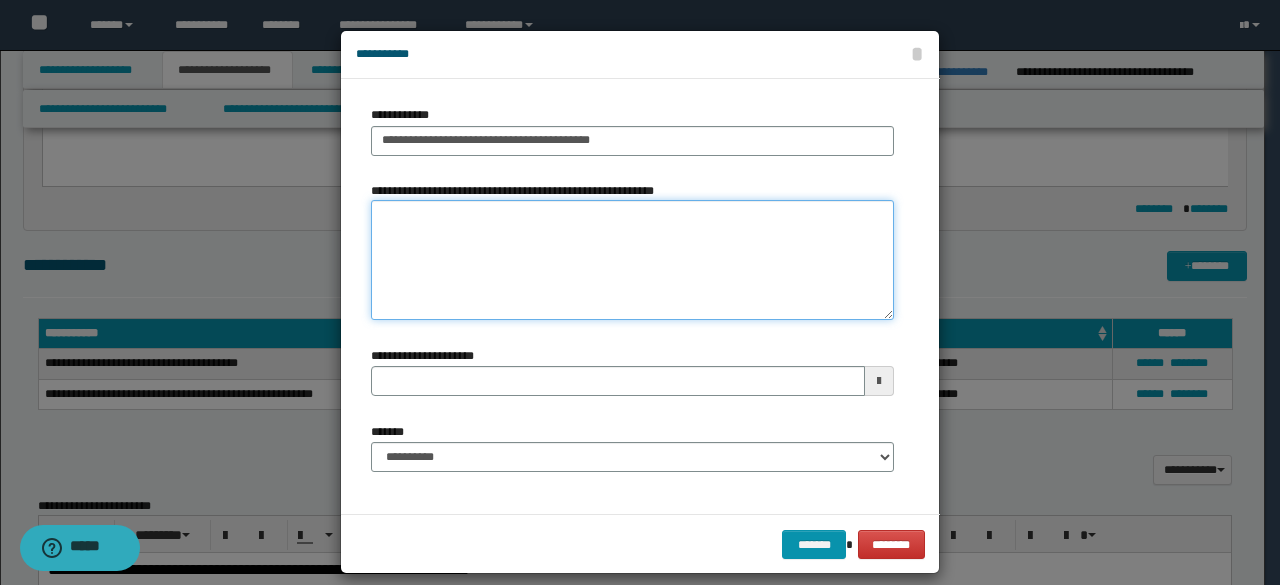 click on "**********" at bounding box center [632, 260] 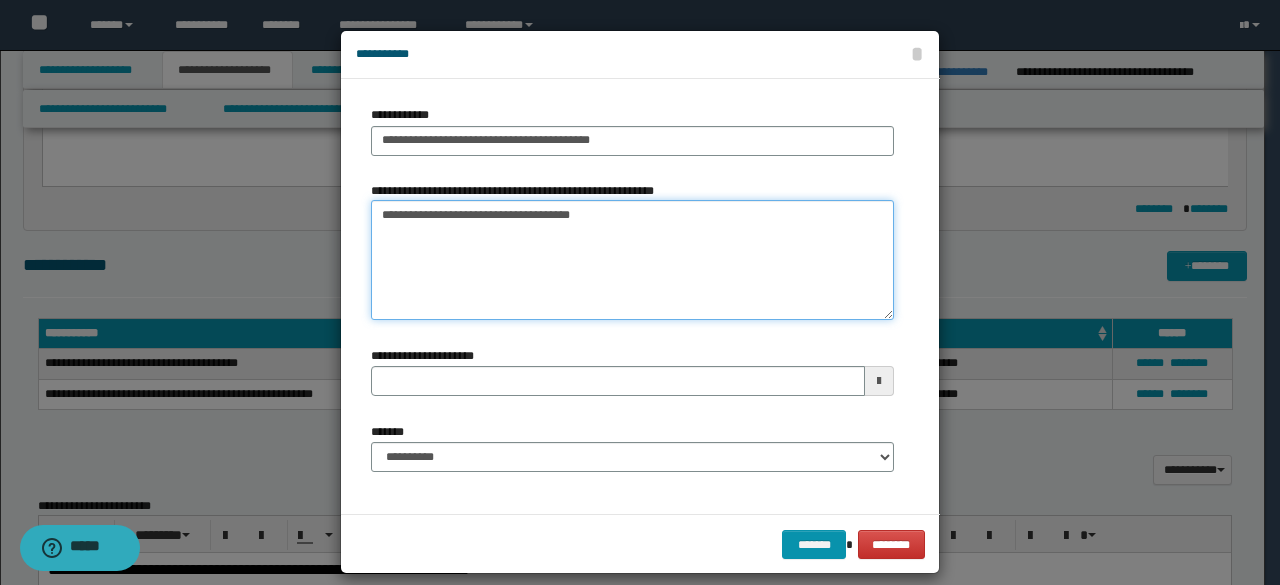 type on "**********" 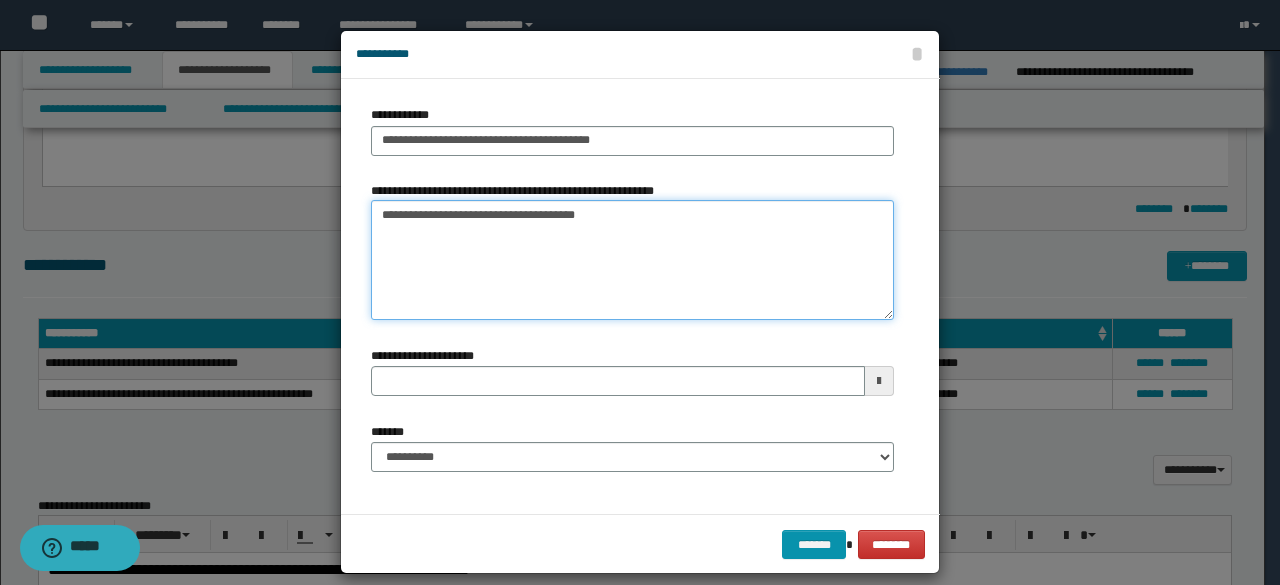 type 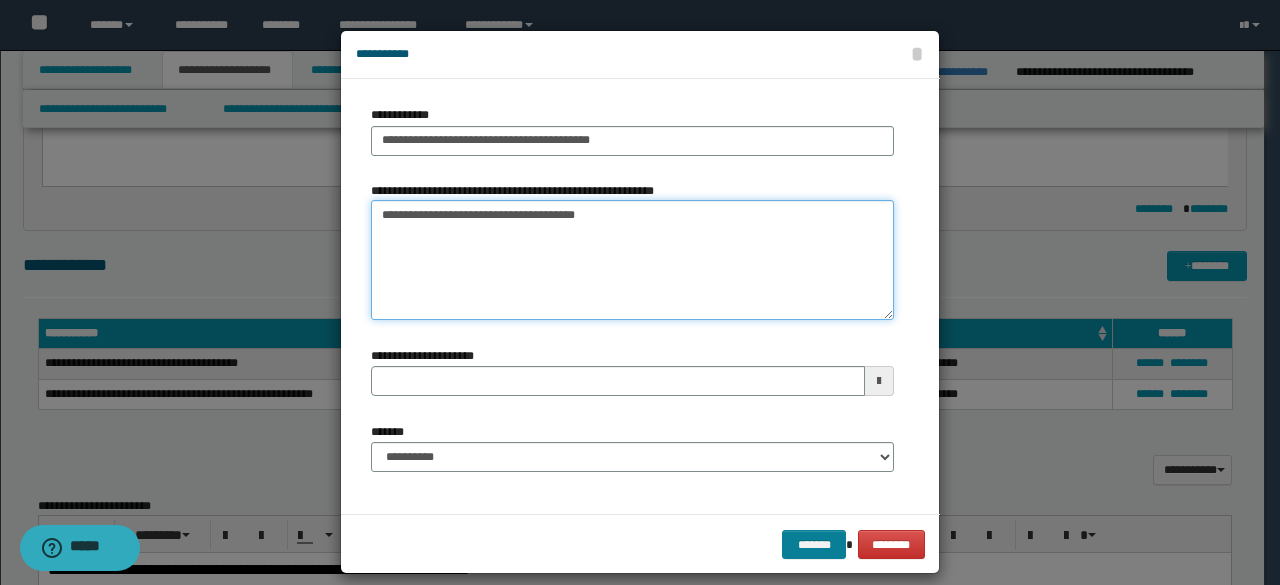 type on "**********" 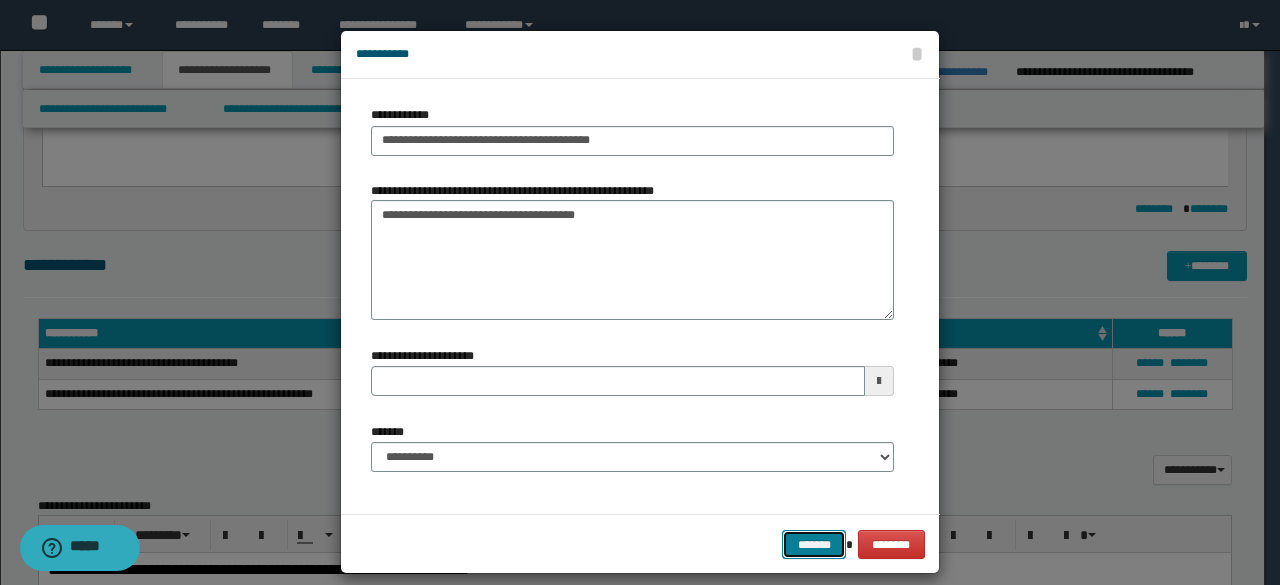 click on "*******" at bounding box center [814, 544] 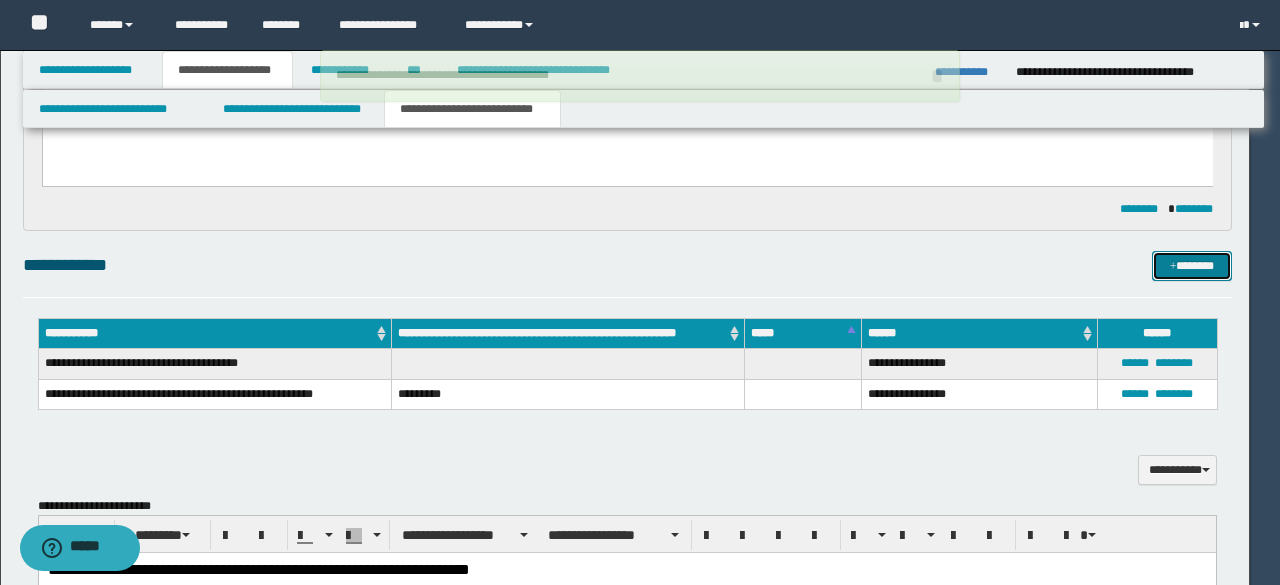 type 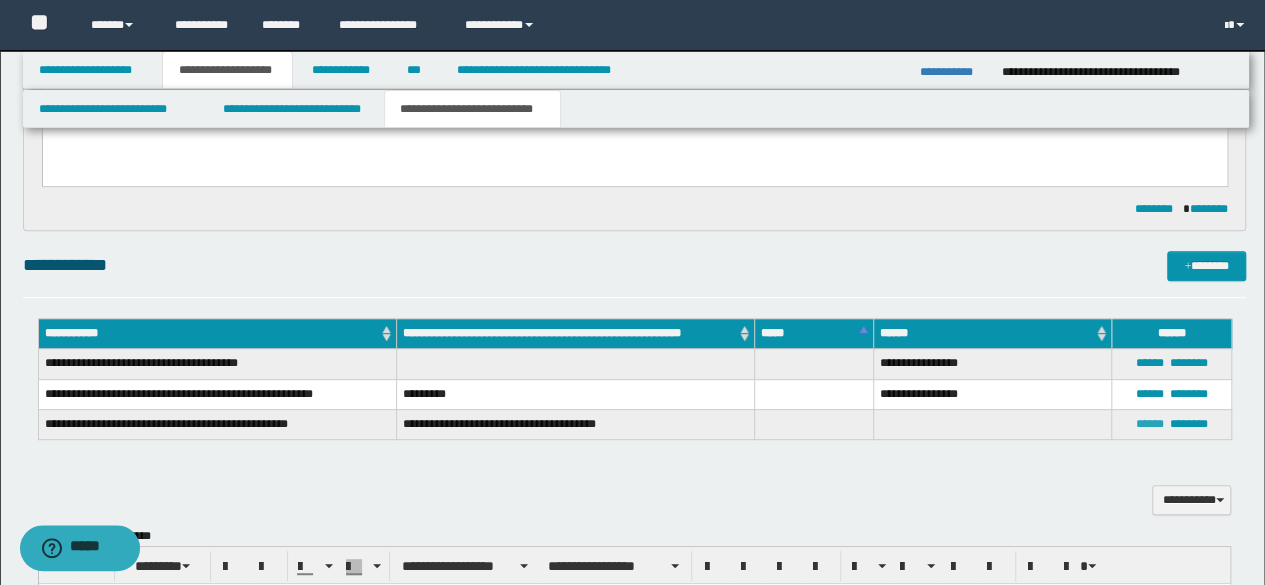 click on "******" at bounding box center [1150, 424] 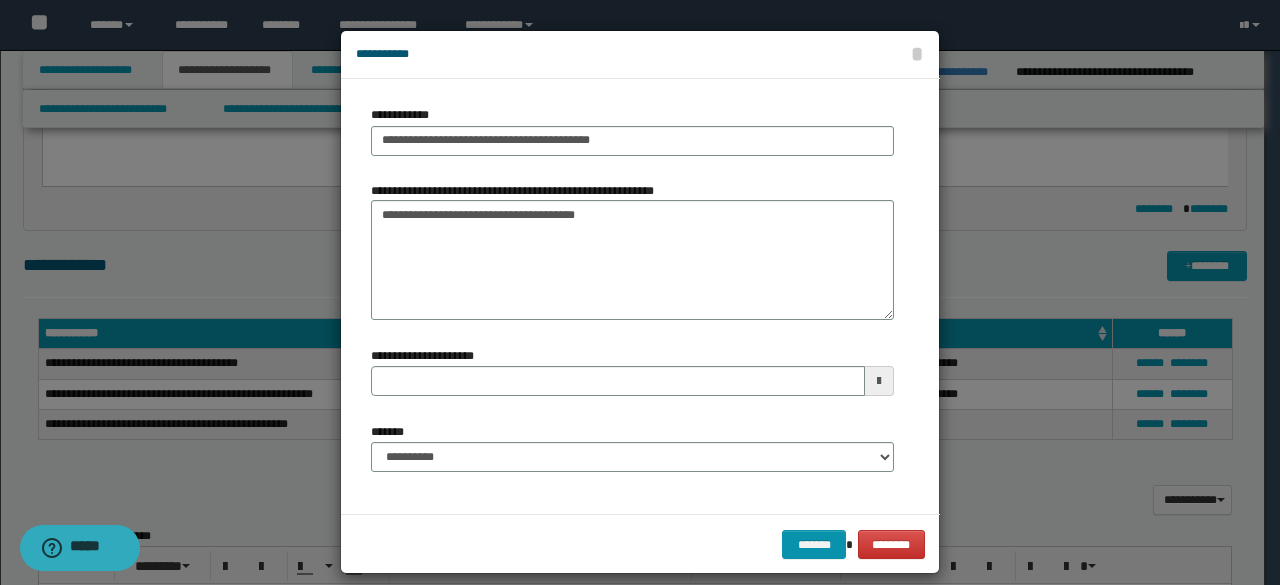 type 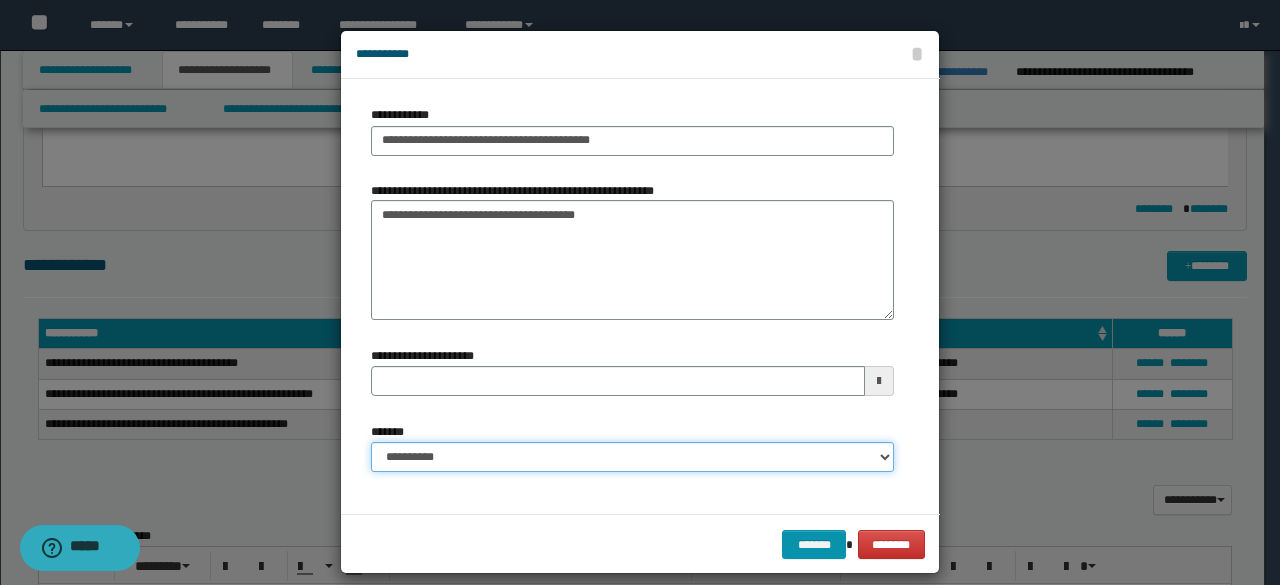 click on "**********" at bounding box center [632, 457] 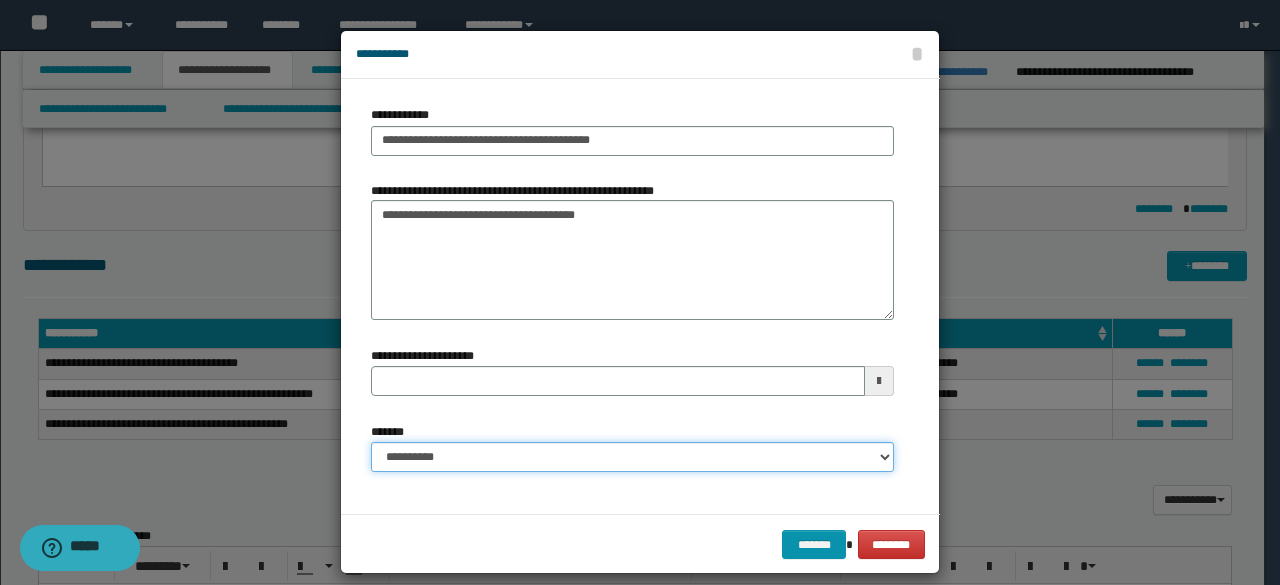 select on "*" 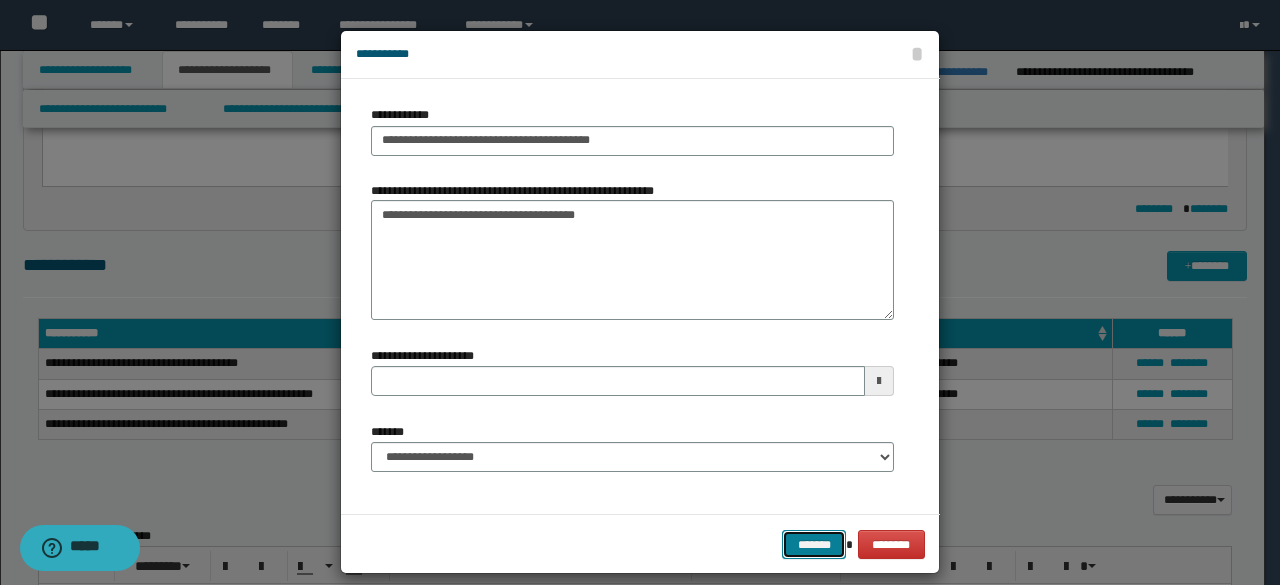 click on "*******" at bounding box center [814, 544] 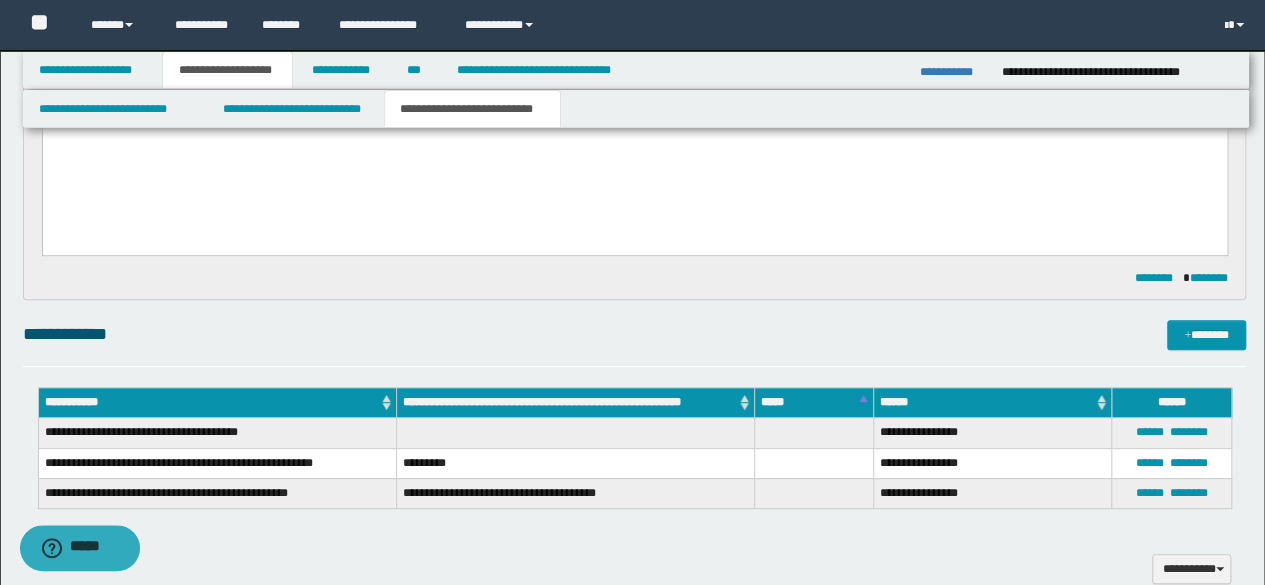 scroll, scrollTop: 200, scrollLeft: 0, axis: vertical 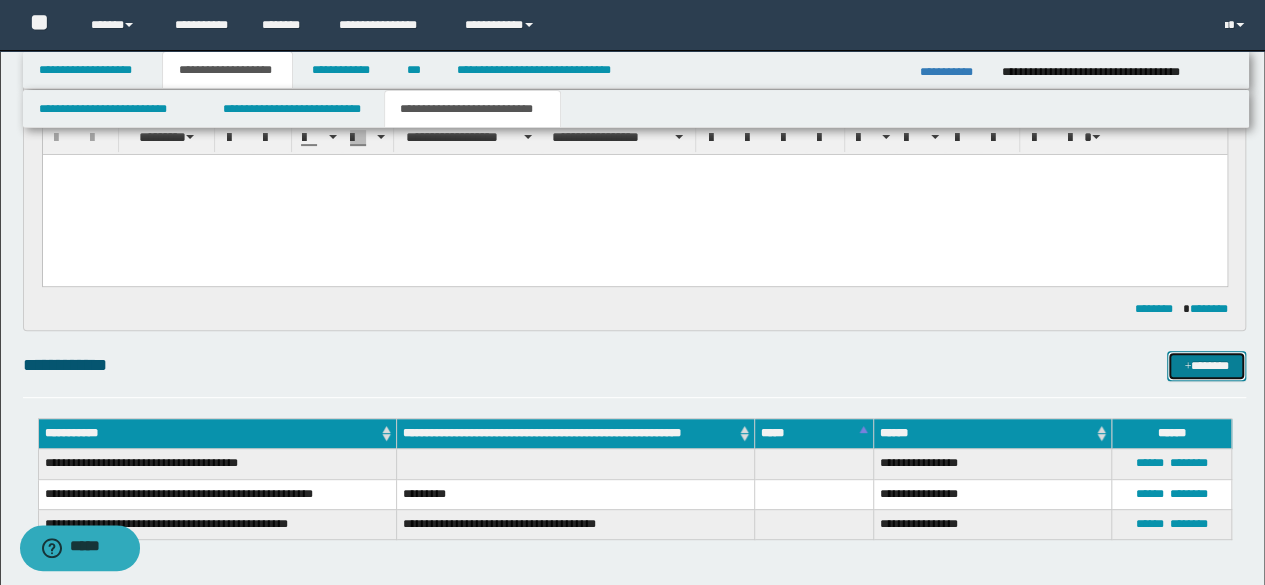 click on "*******" at bounding box center [1206, 365] 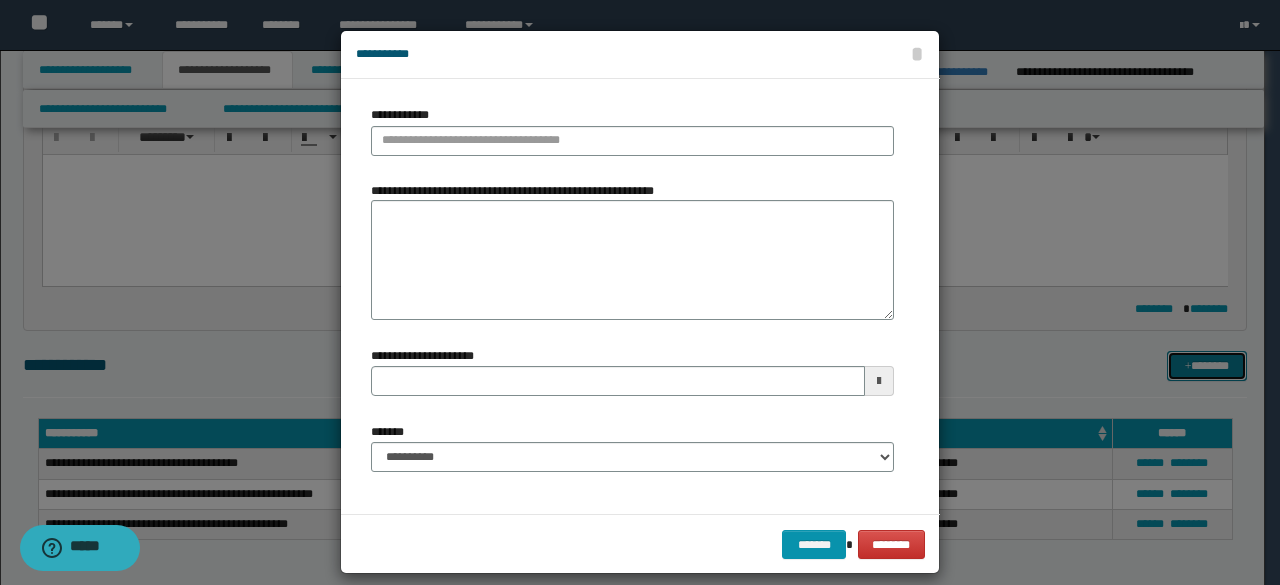 type 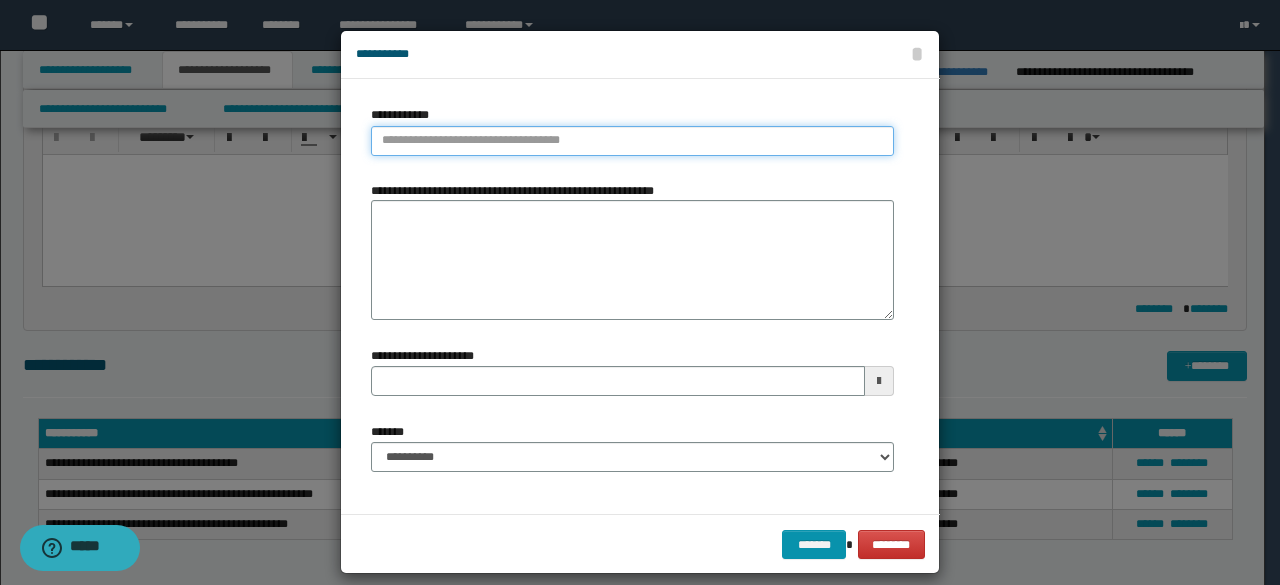 type on "**********" 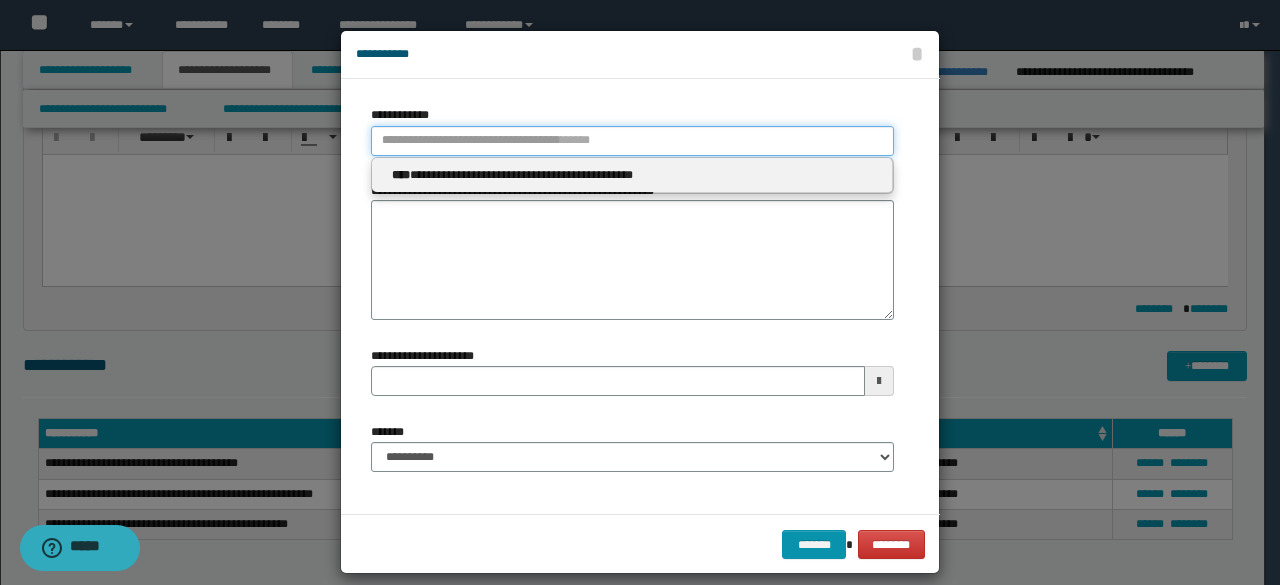 click on "**********" at bounding box center (632, 141) 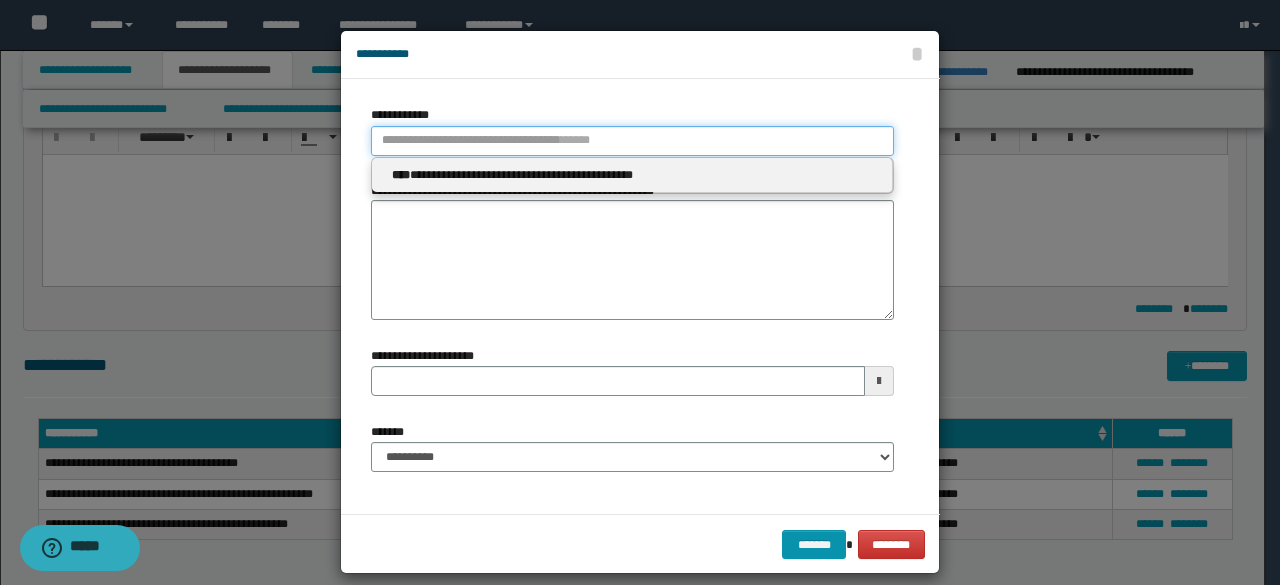 type 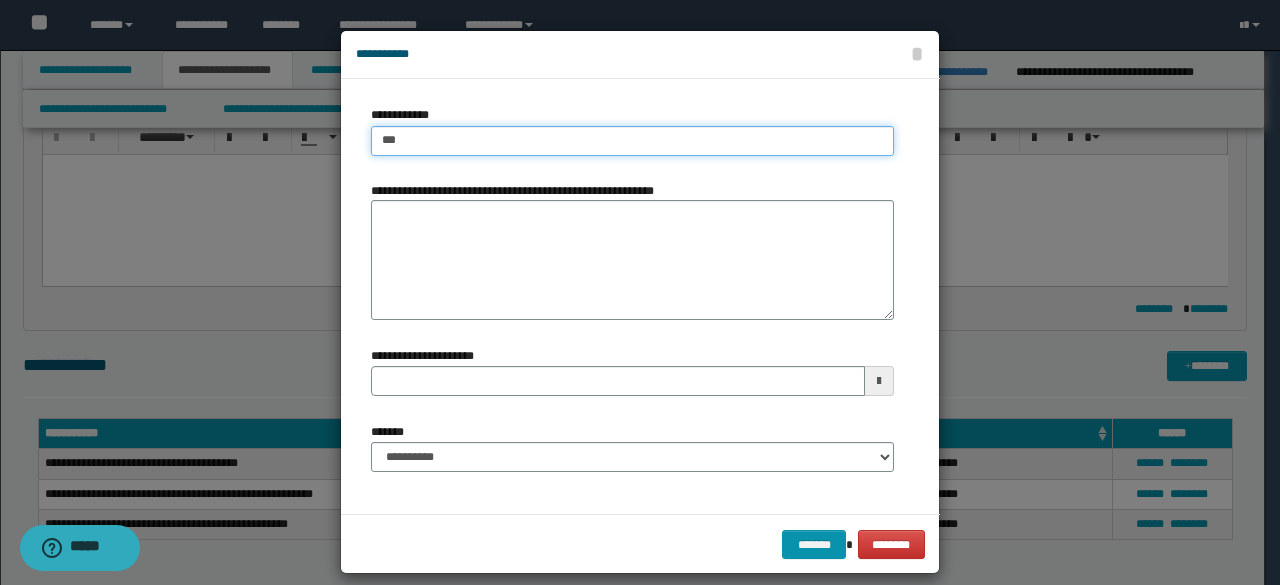 type on "****" 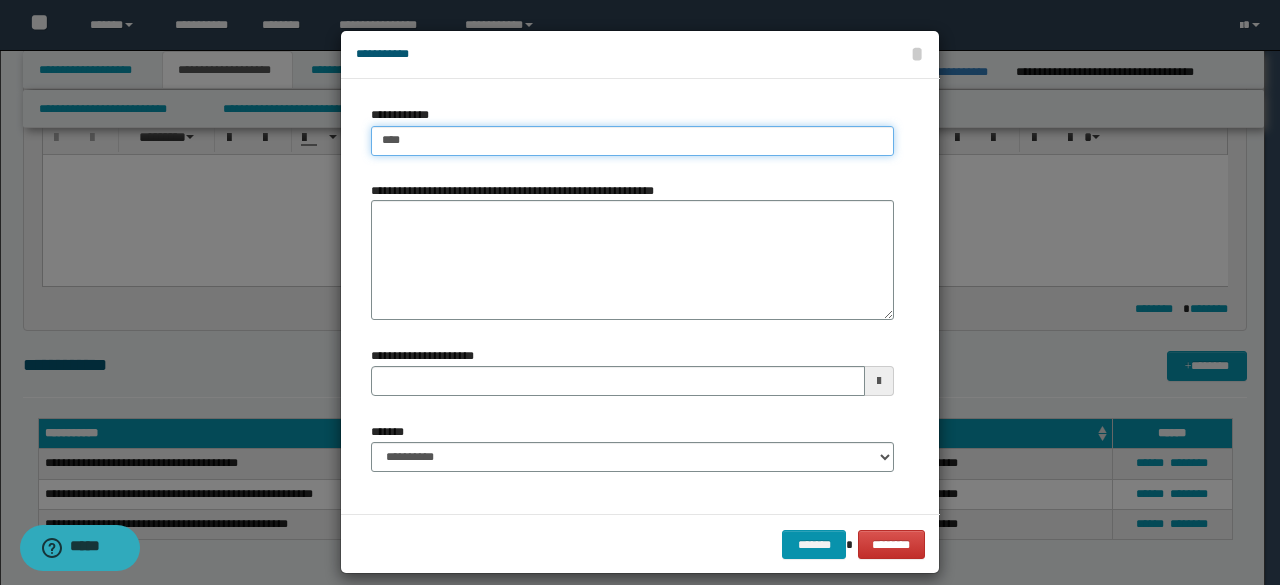 type on "****" 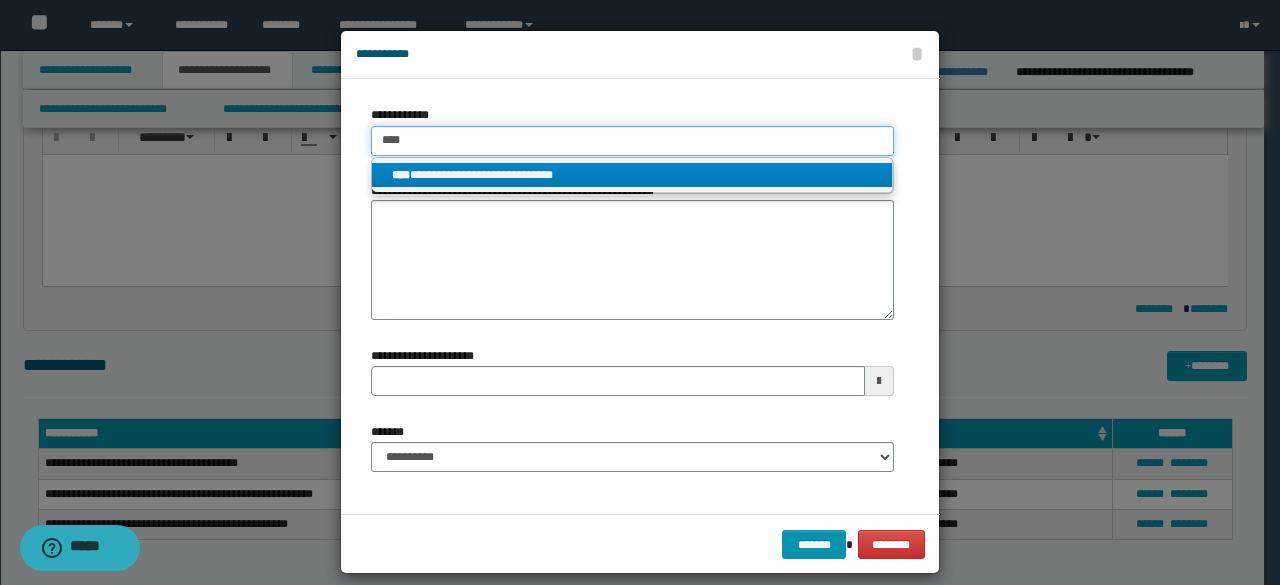 type on "****" 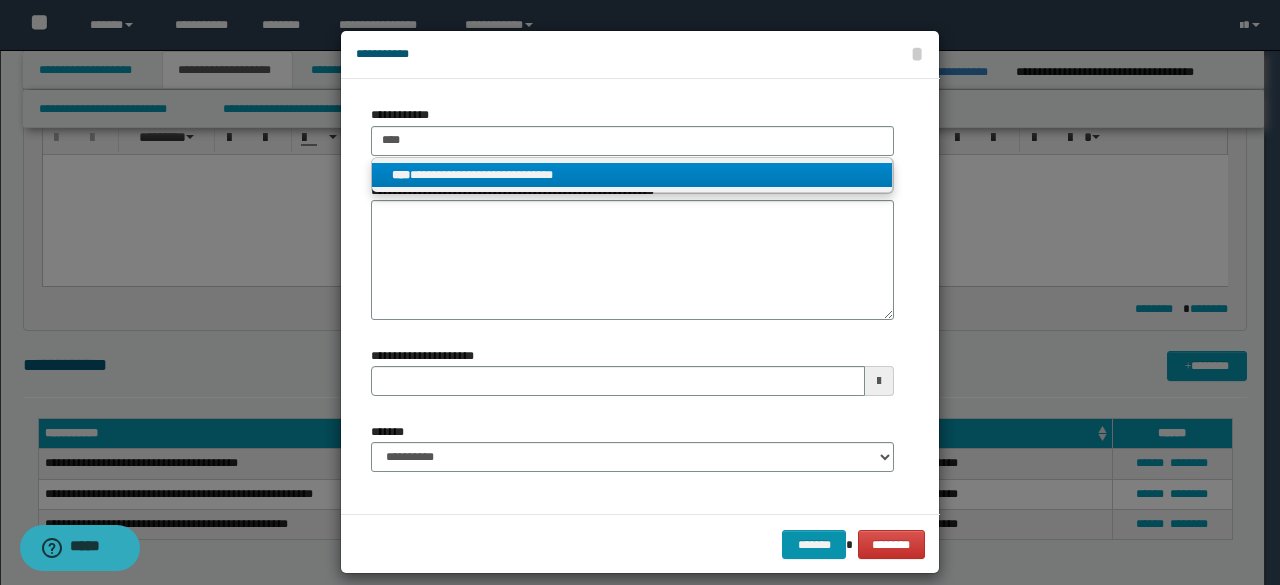 click on "**********" at bounding box center (632, 175) 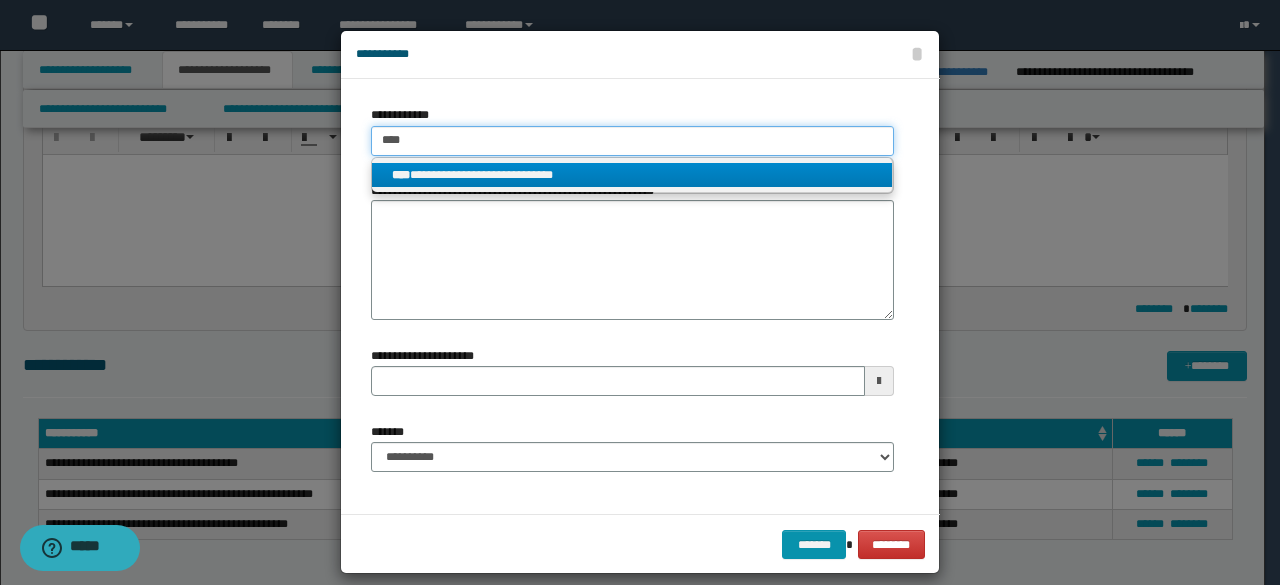 type 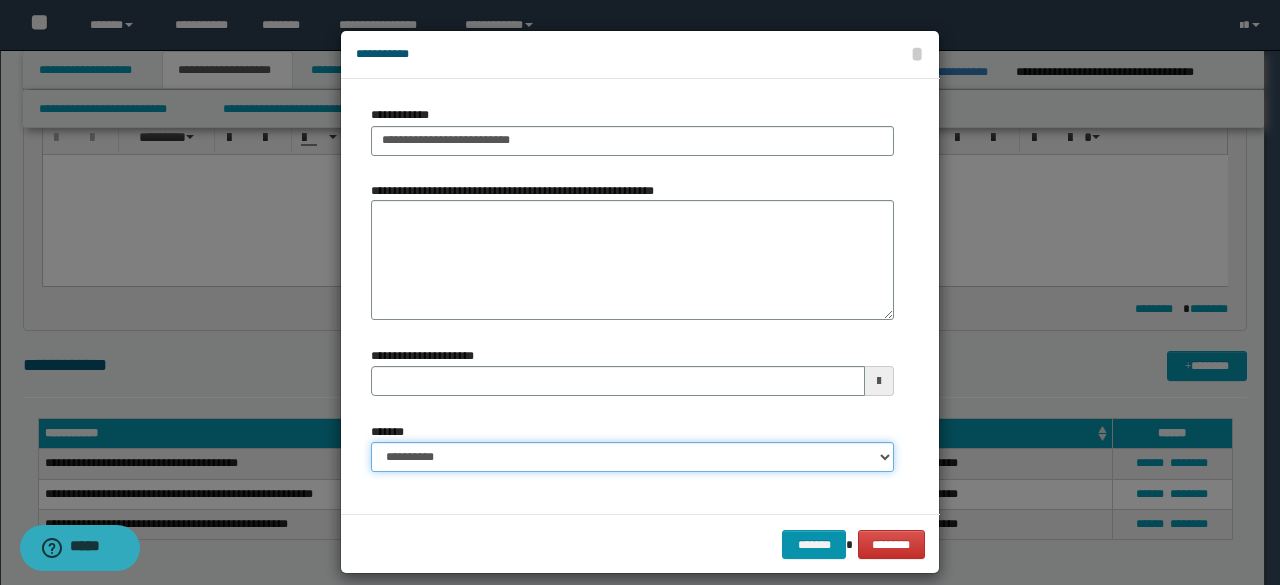 click on "**********" at bounding box center [632, 457] 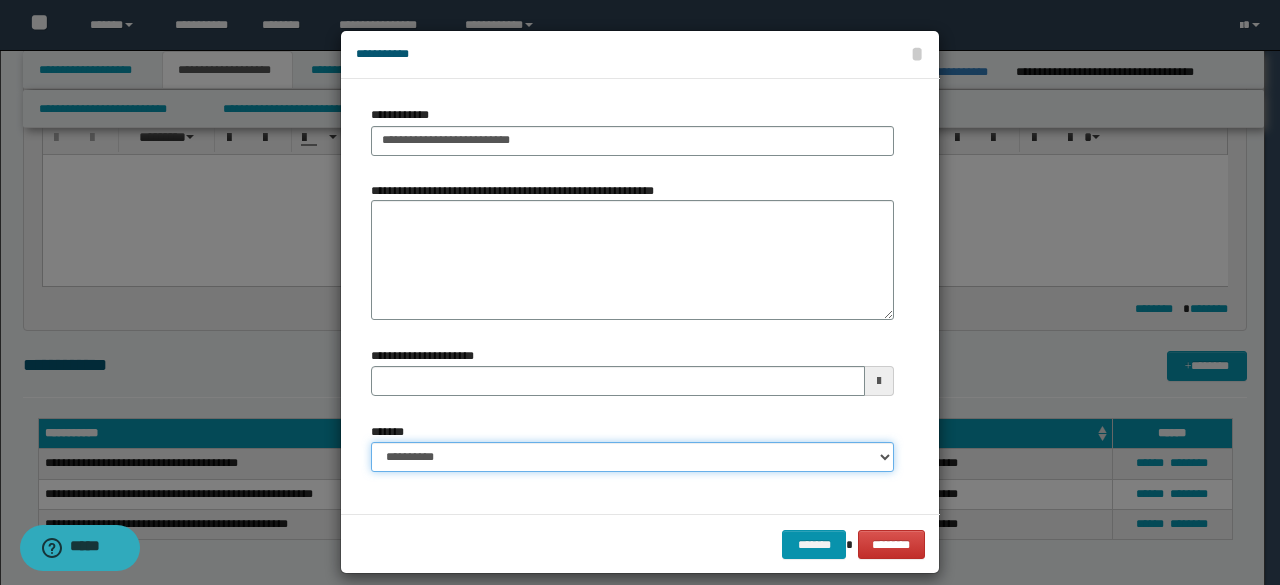select on "*" 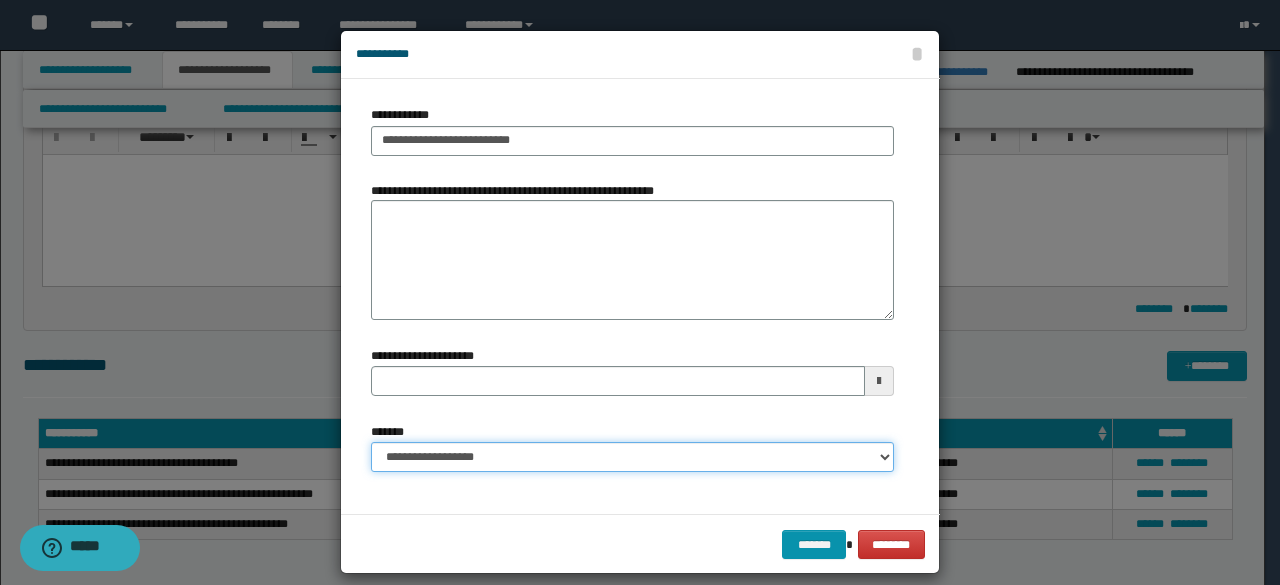 click on "**********" at bounding box center [632, 457] 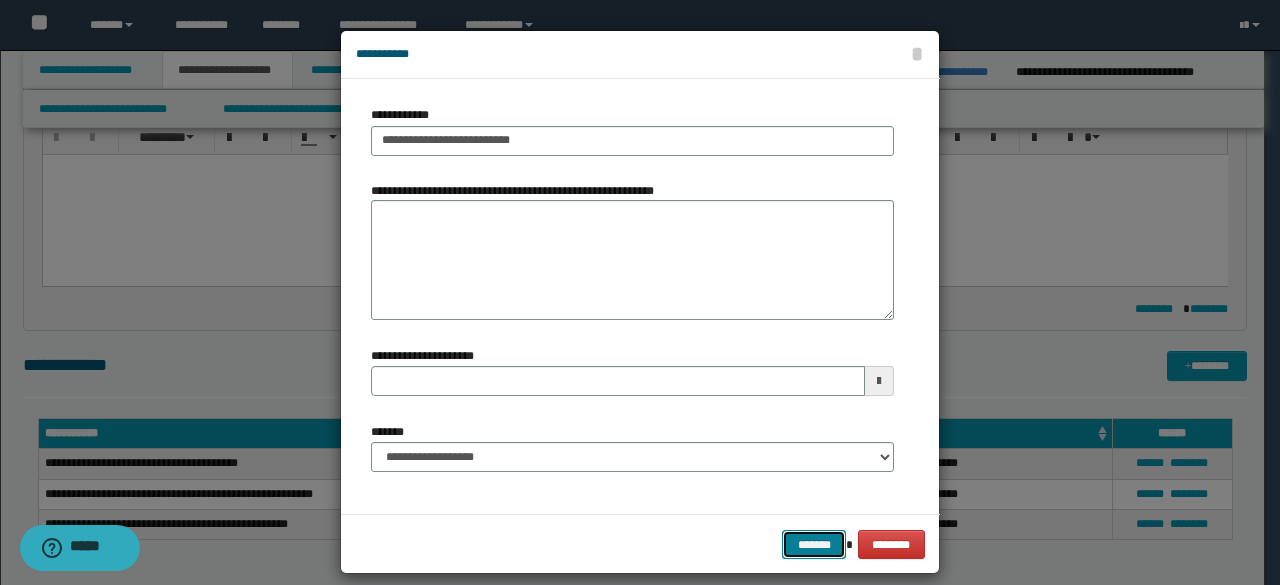 click on "*******" at bounding box center [814, 544] 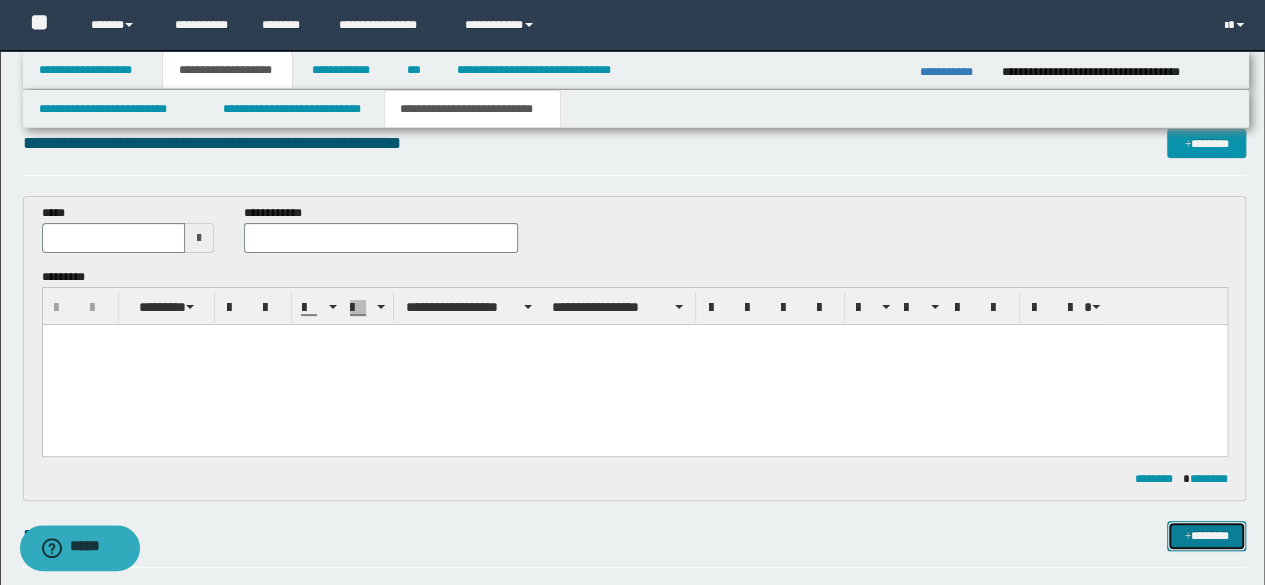 scroll, scrollTop: 0, scrollLeft: 0, axis: both 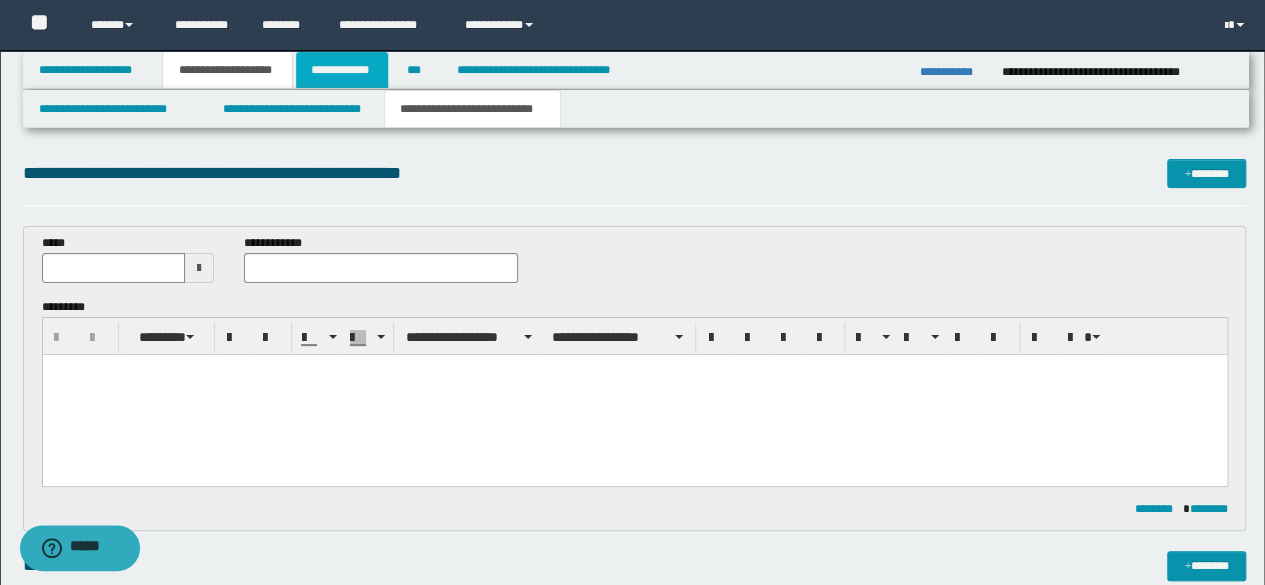 click on "**********" at bounding box center [342, 70] 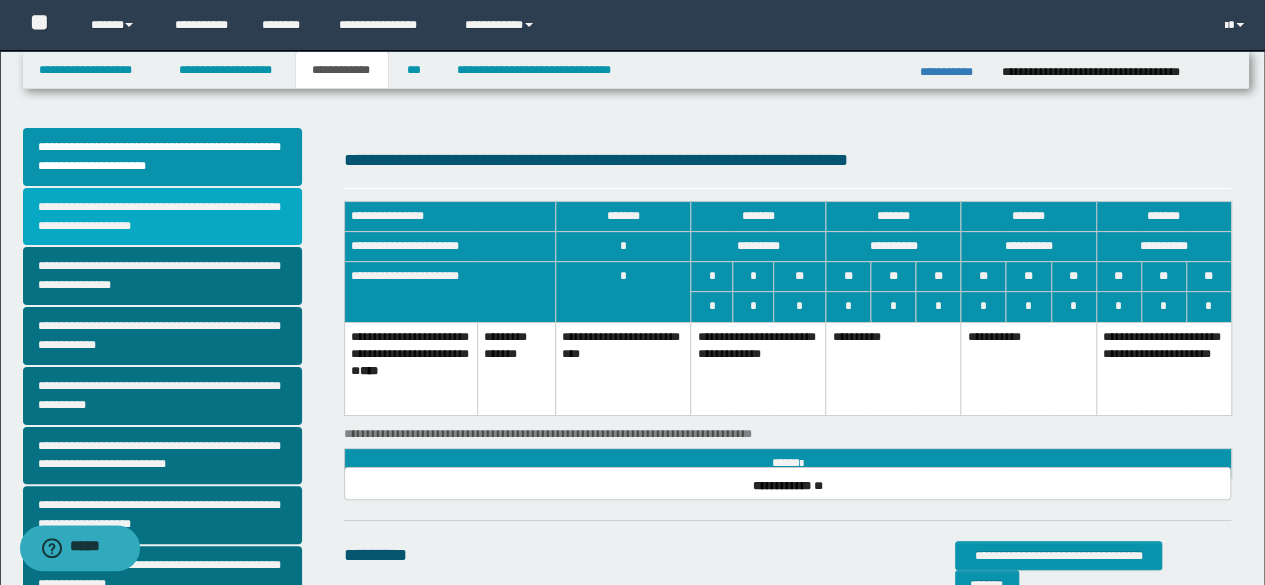 click on "**********" at bounding box center (162, 217) 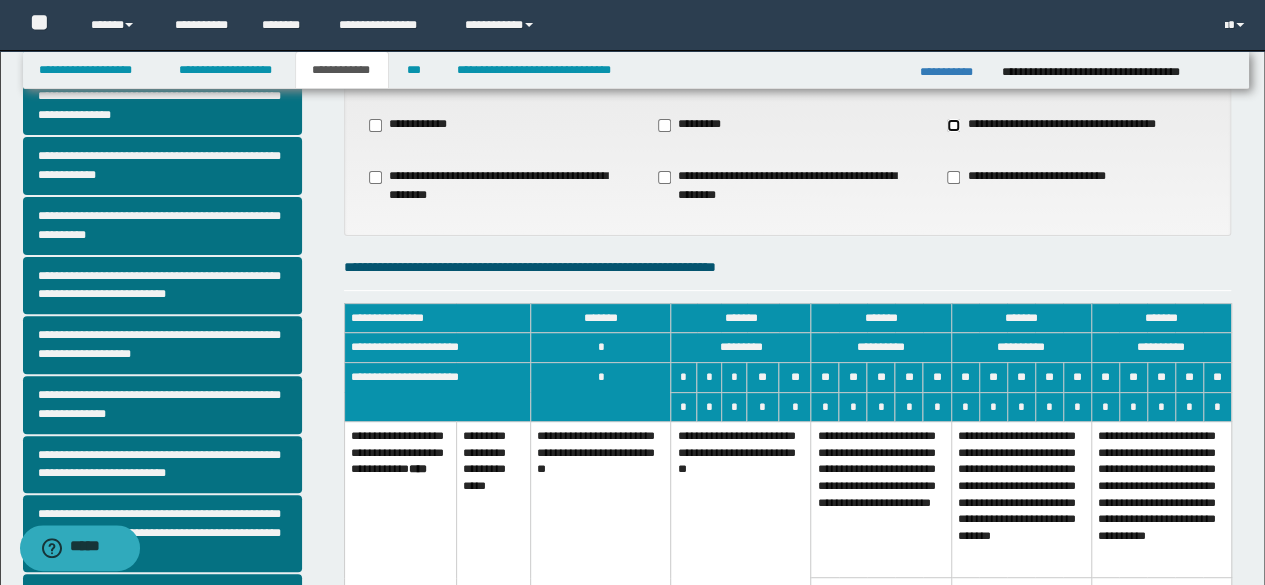 scroll, scrollTop: 200, scrollLeft: 0, axis: vertical 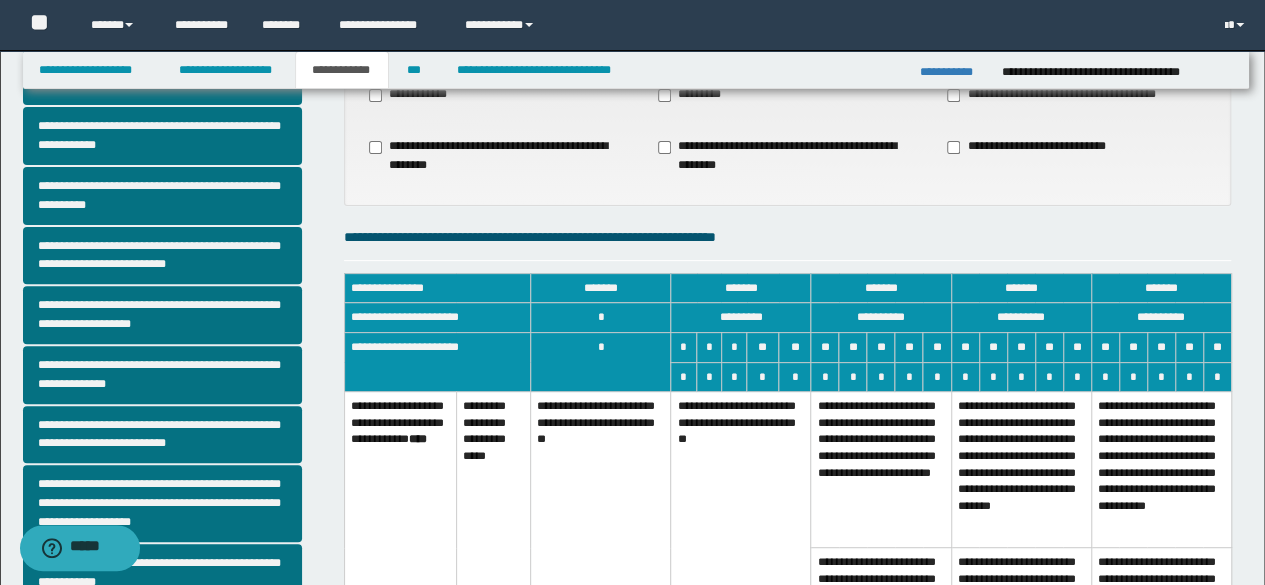 click on "**********" at bounding box center [741, 538] 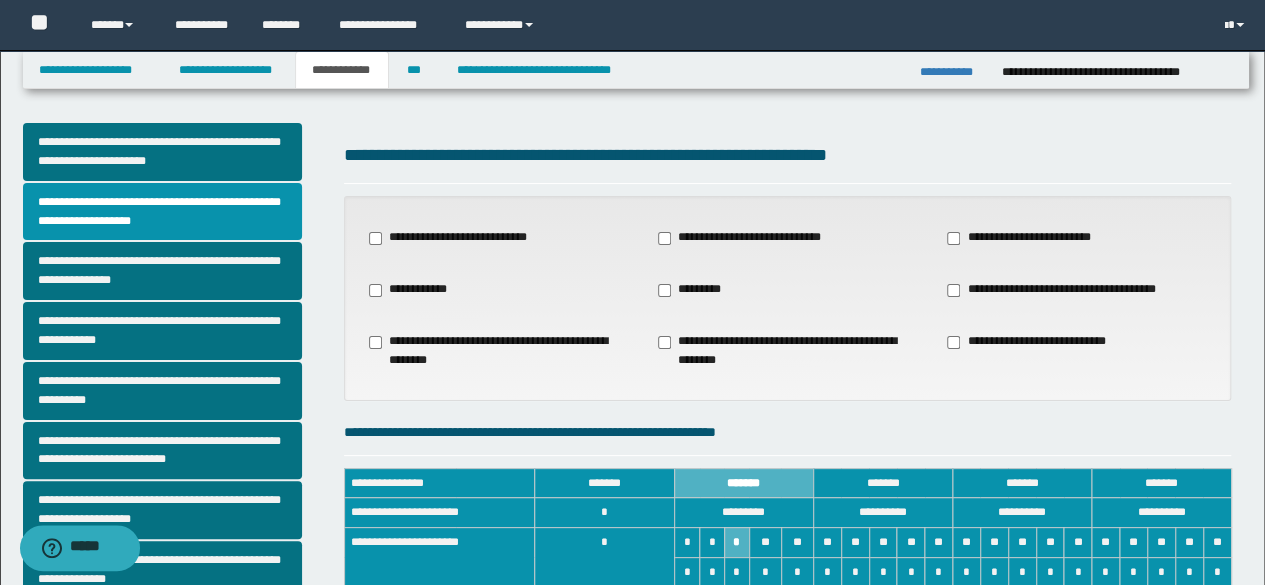 scroll, scrollTop: 0, scrollLeft: 0, axis: both 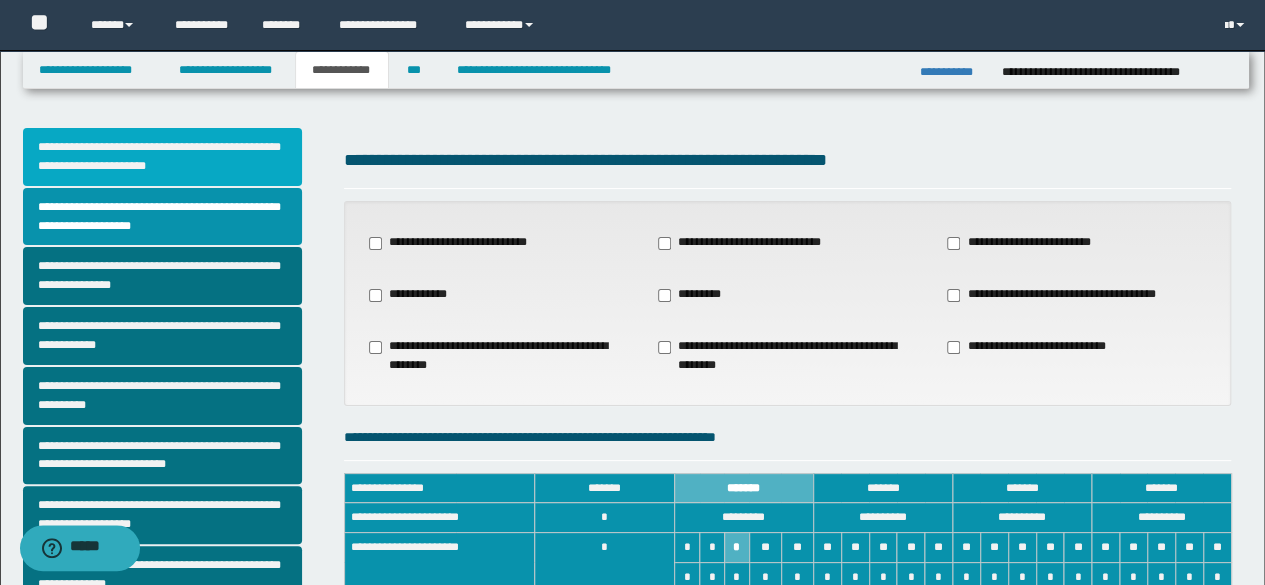 click on "**********" at bounding box center (162, 157) 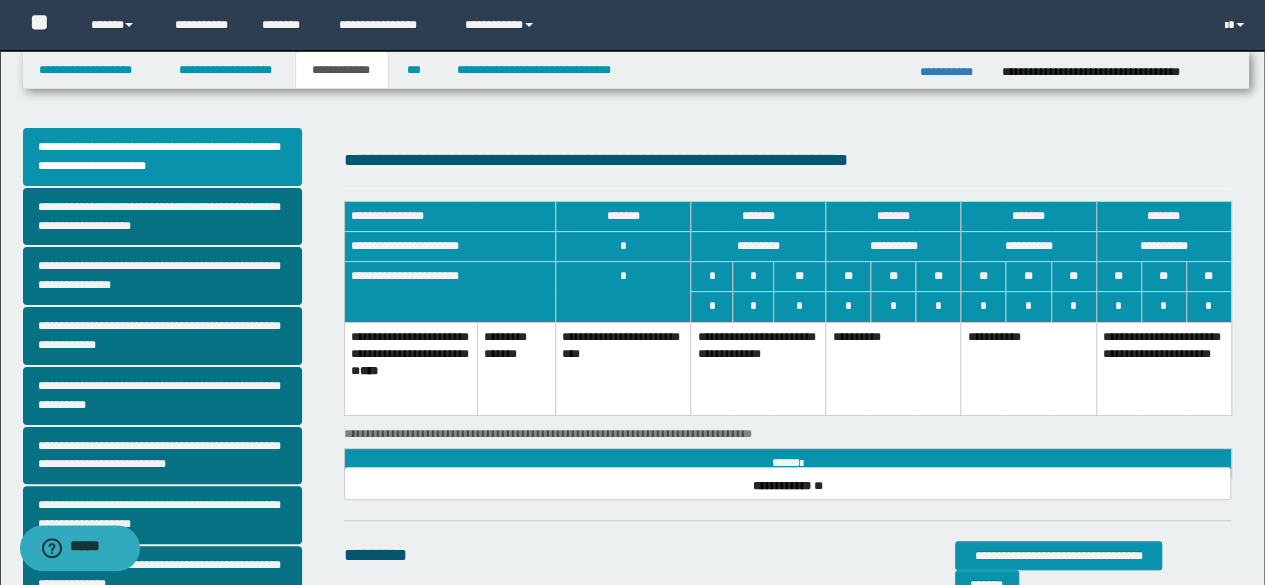 click on "**********" at bounding box center (893, 369) 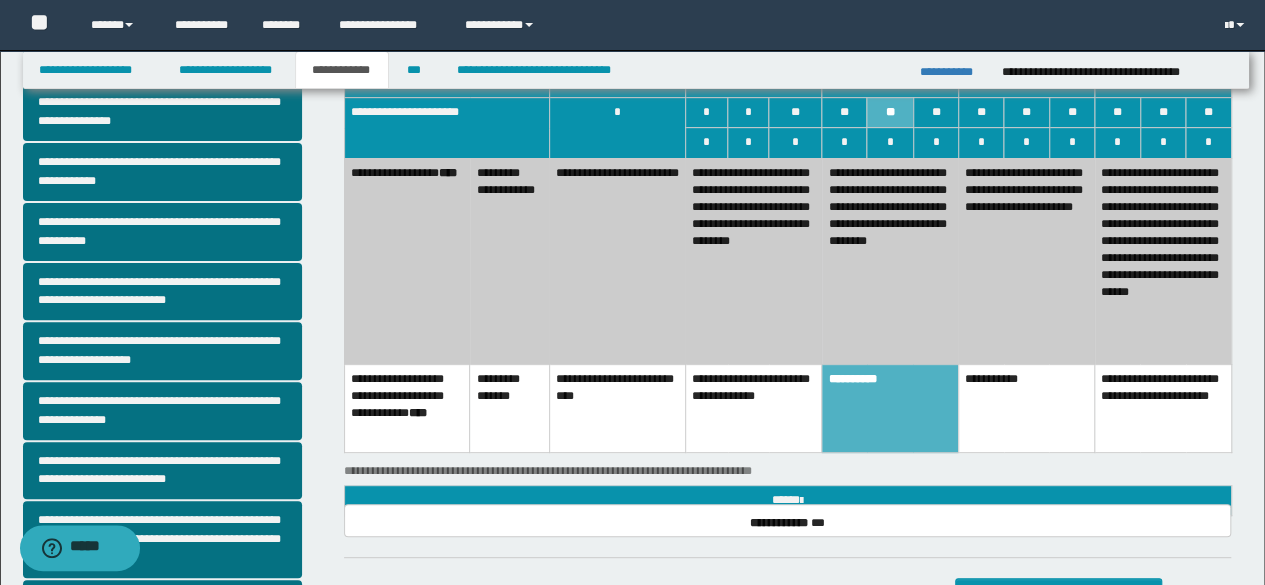 scroll, scrollTop: 163, scrollLeft: 0, axis: vertical 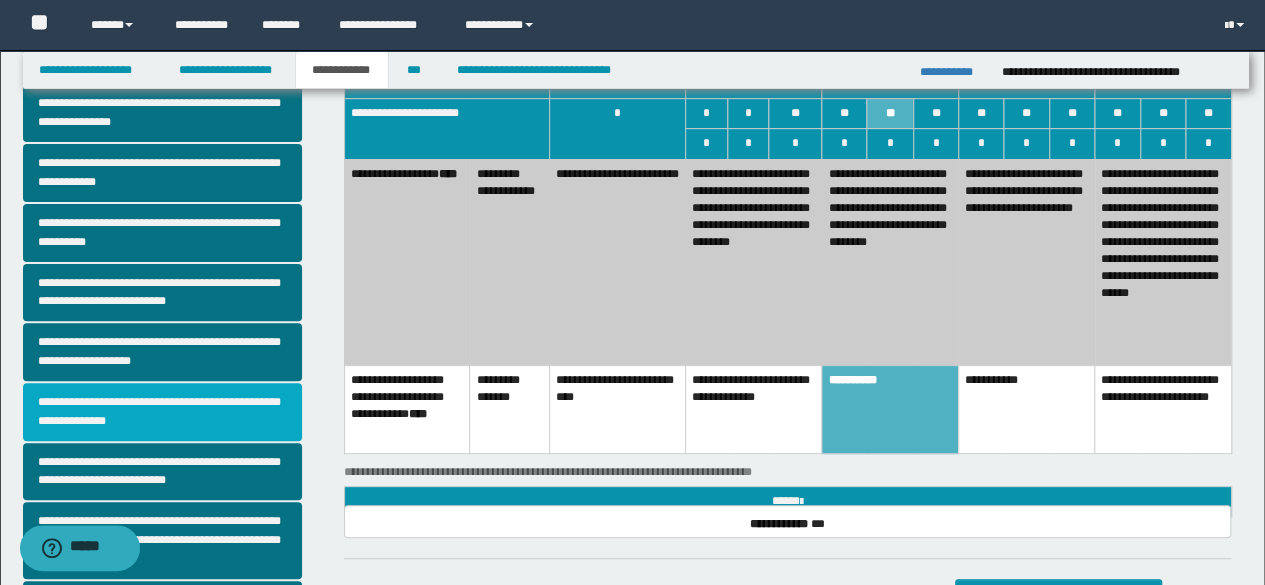 click on "**********" at bounding box center (162, 412) 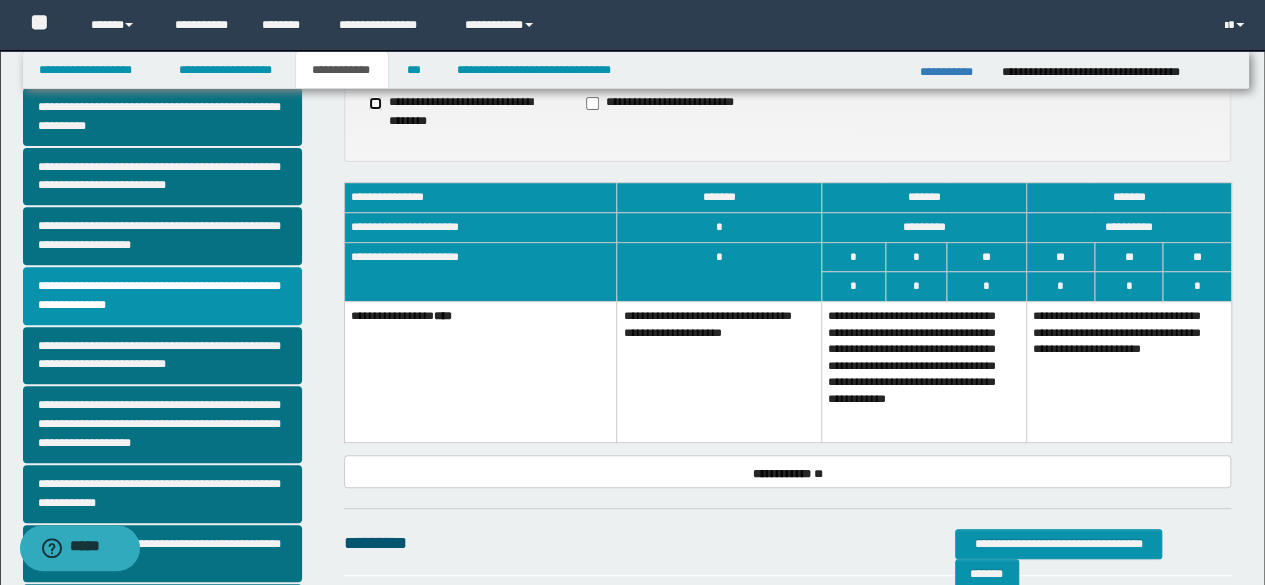 scroll, scrollTop: 400, scrollLeft: 0, axis: vertical 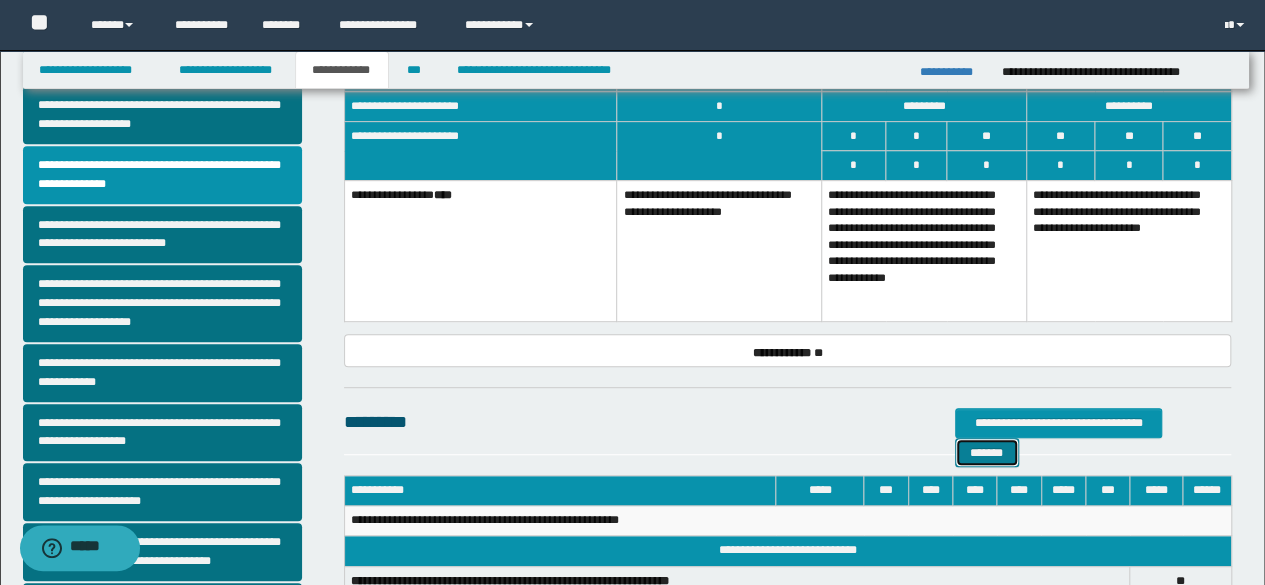 click on "*******" at bounding box center [987, 452] 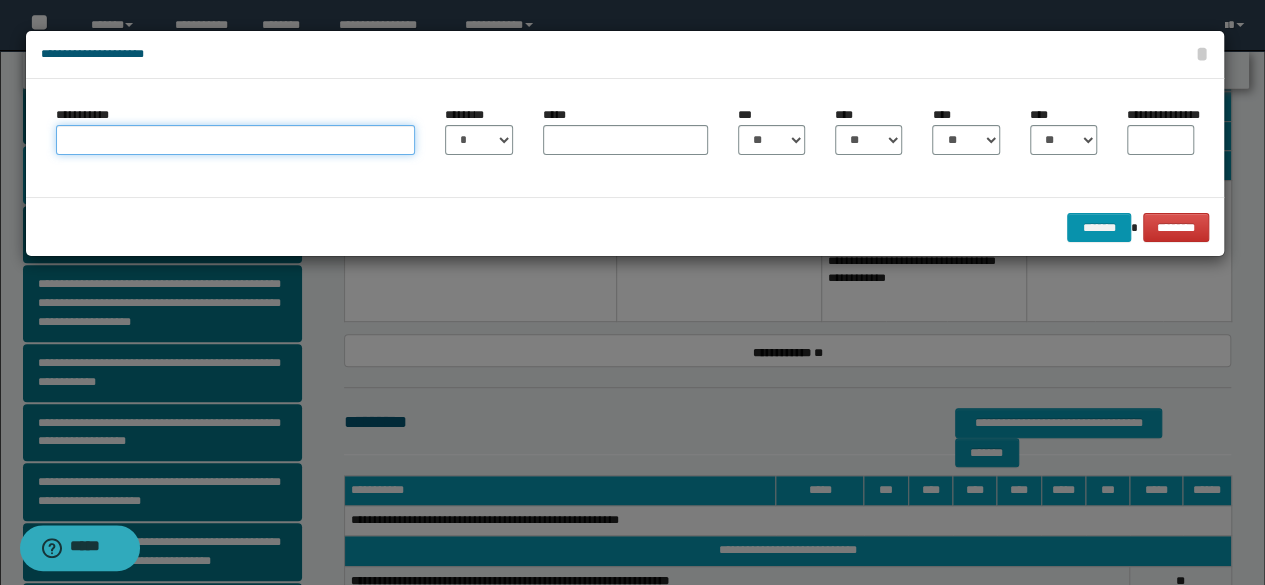 click on "**********" at bounding box center [236, 140] 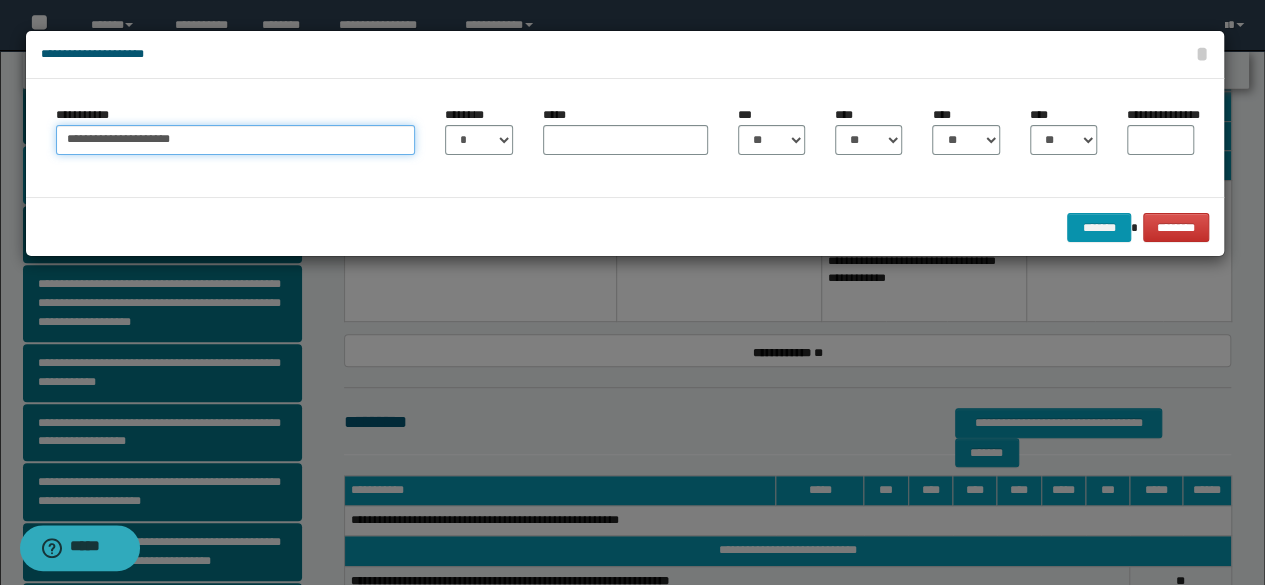 type on "**********" 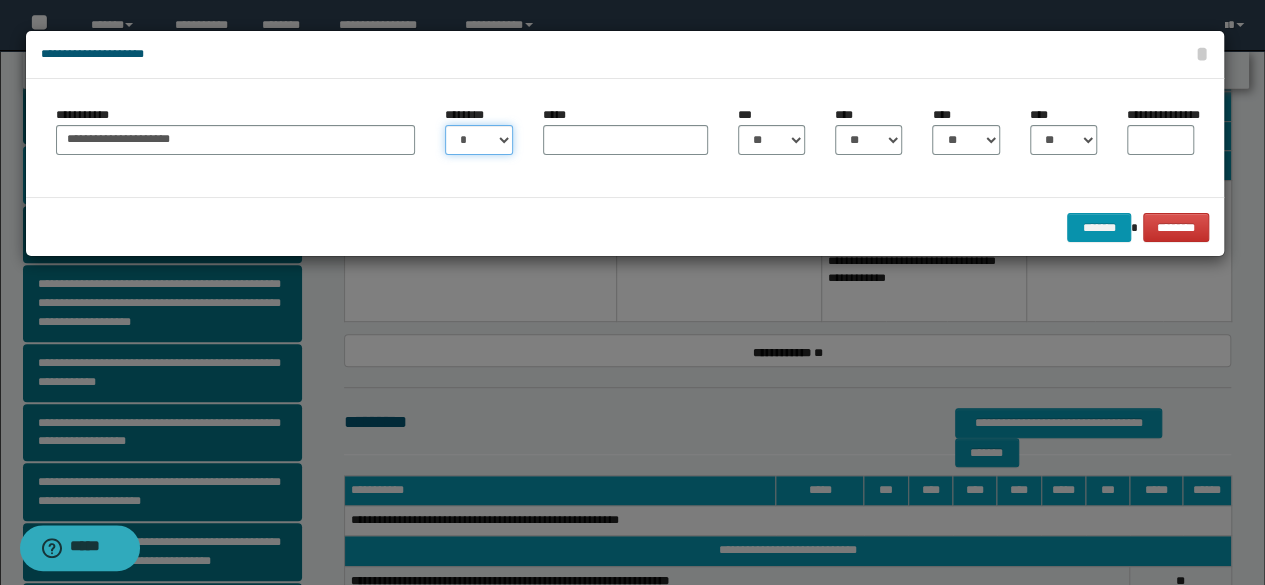 click on "*
*
*
*
*
*
*
*
*
**
**
**
**
**
**" at bounding box center (478, 140) 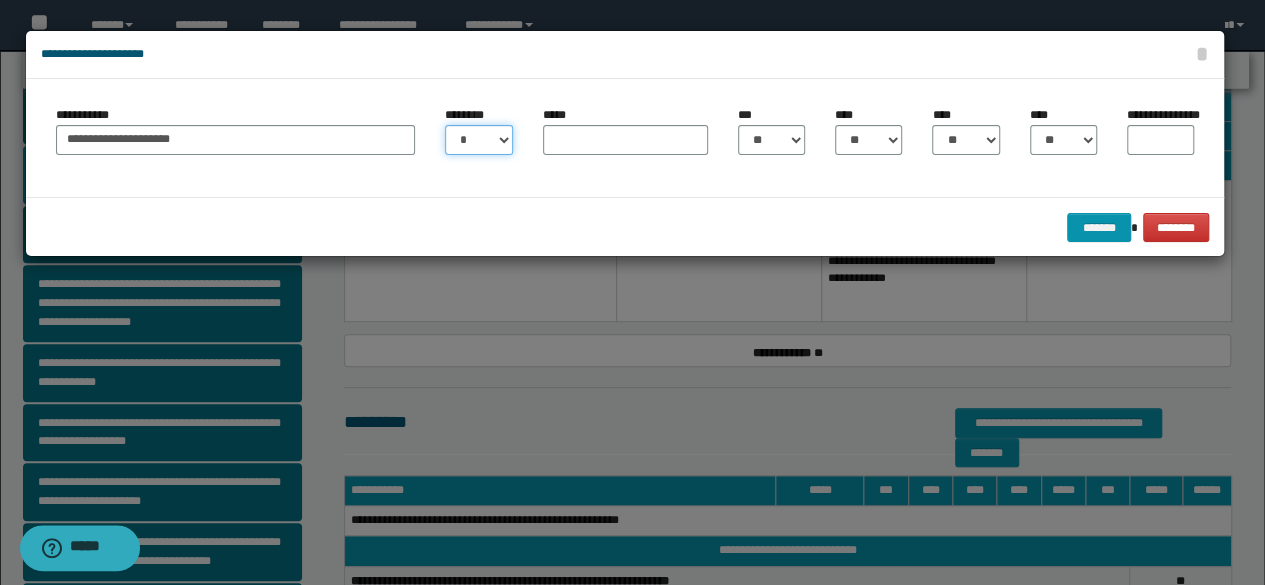select on "*" 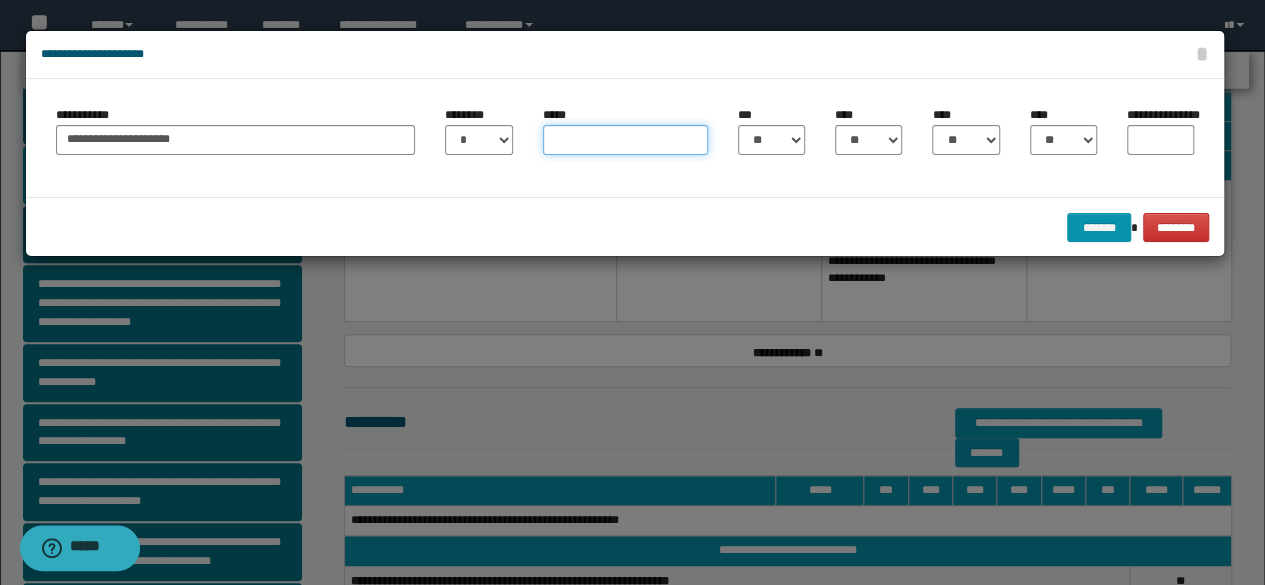 click on "*****" at bounding box center (625, 140) 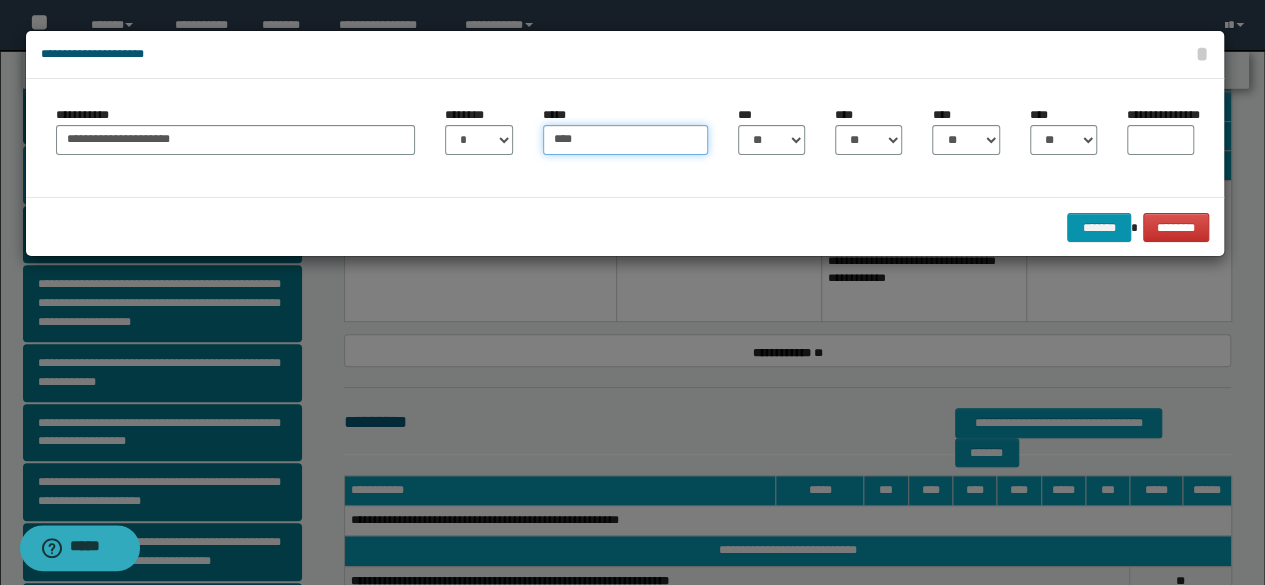 type on "****" 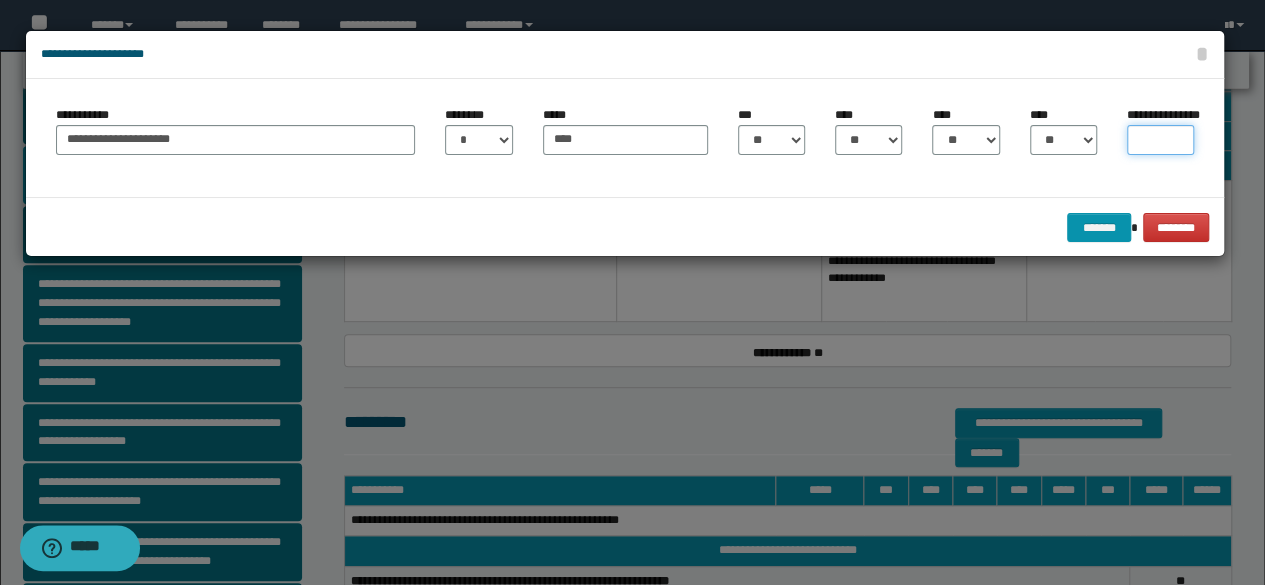 click on "**********" at bounding box center (1160, 140) 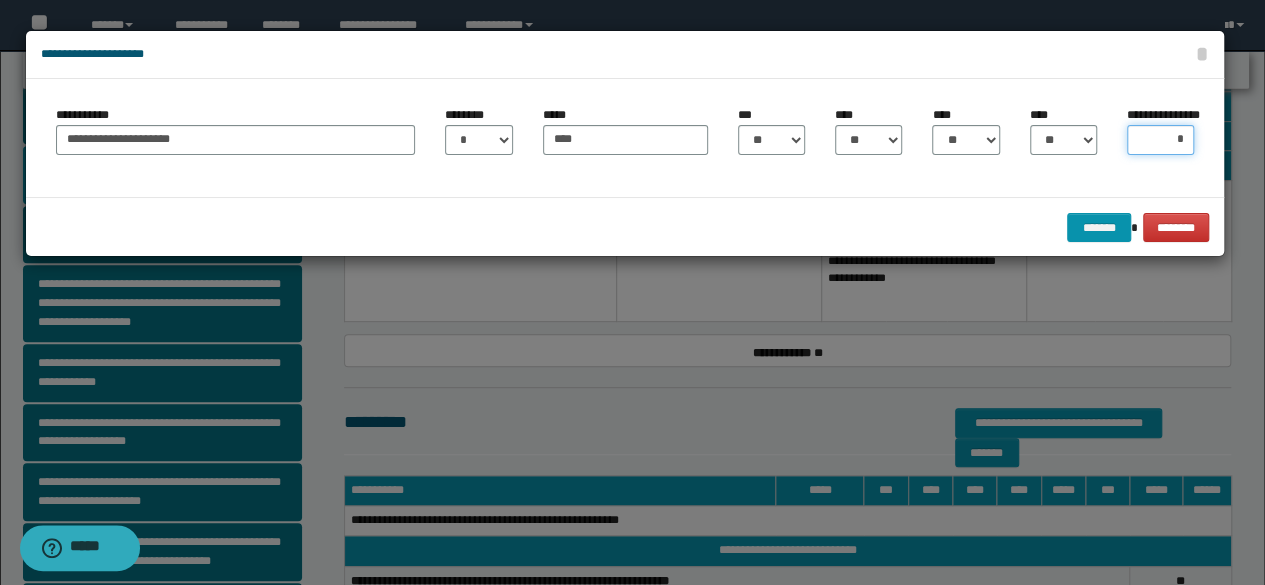 type on "**" 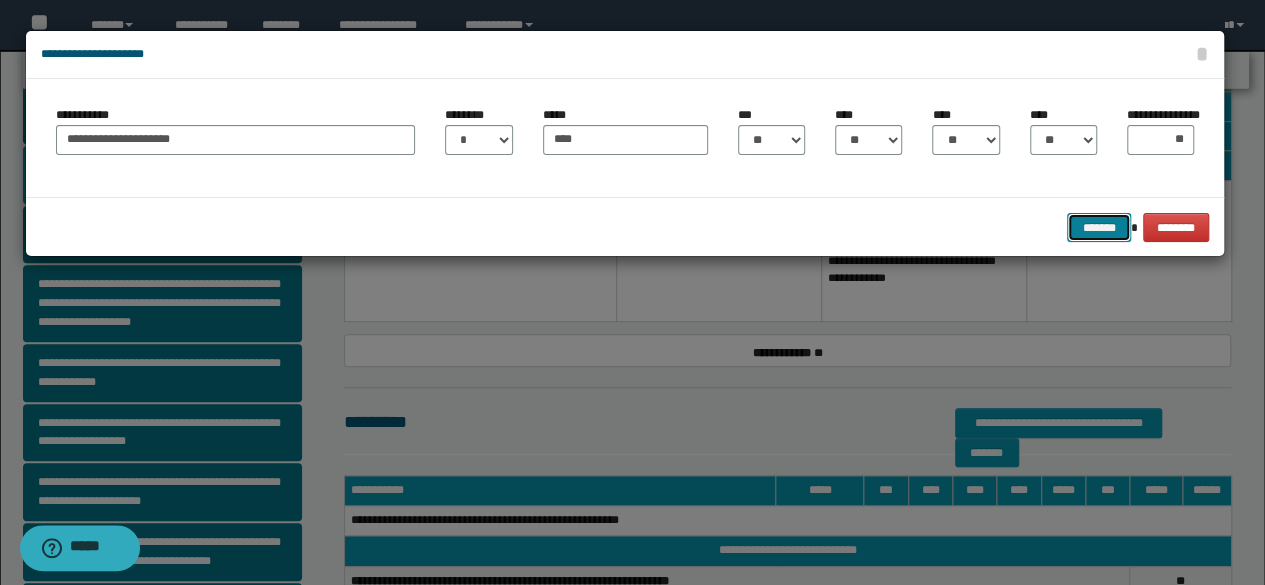 click on "*******" at bounding box center [1099, 227] 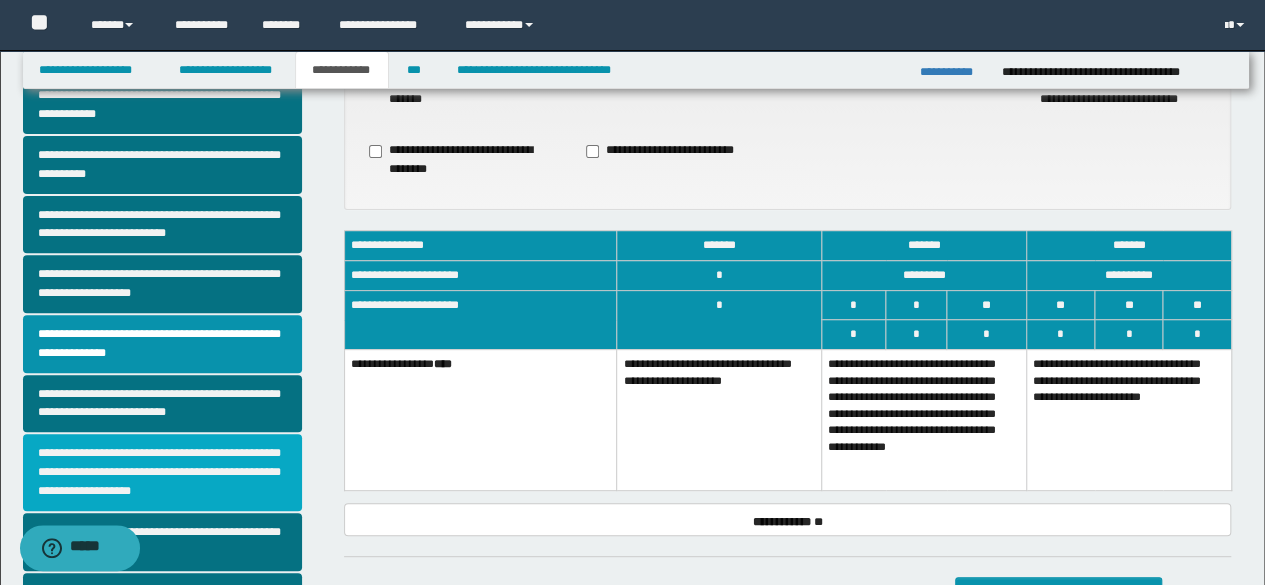 scroll, scrollTop: 200, scrollLeft: 0, axis: vertical 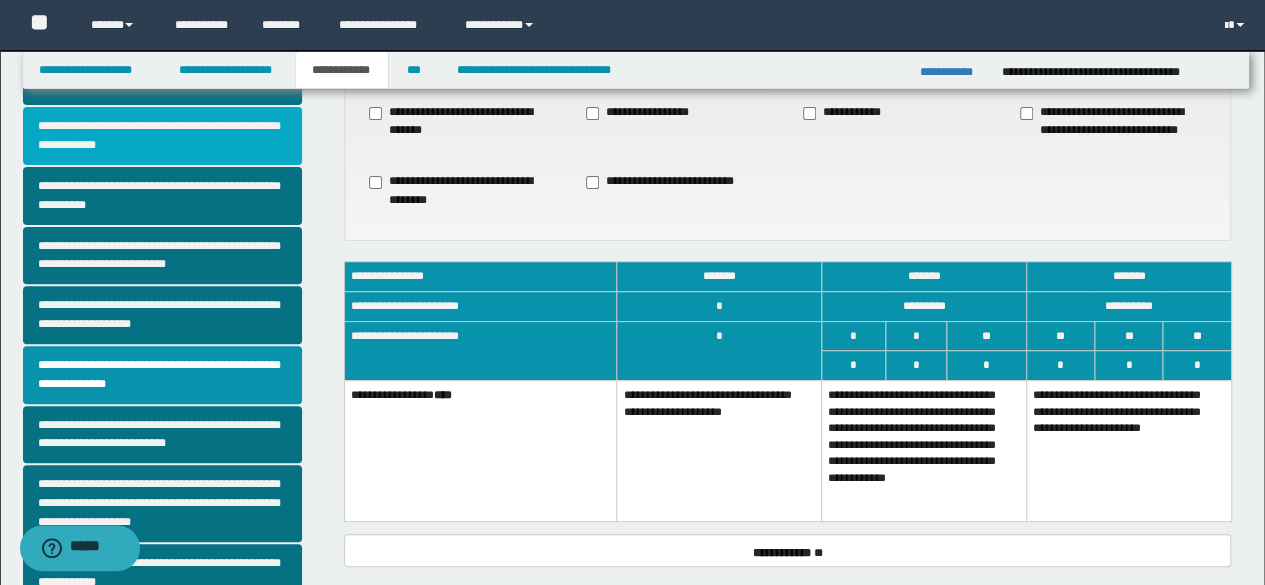 click on "**********" at bounding box center (162, 136) 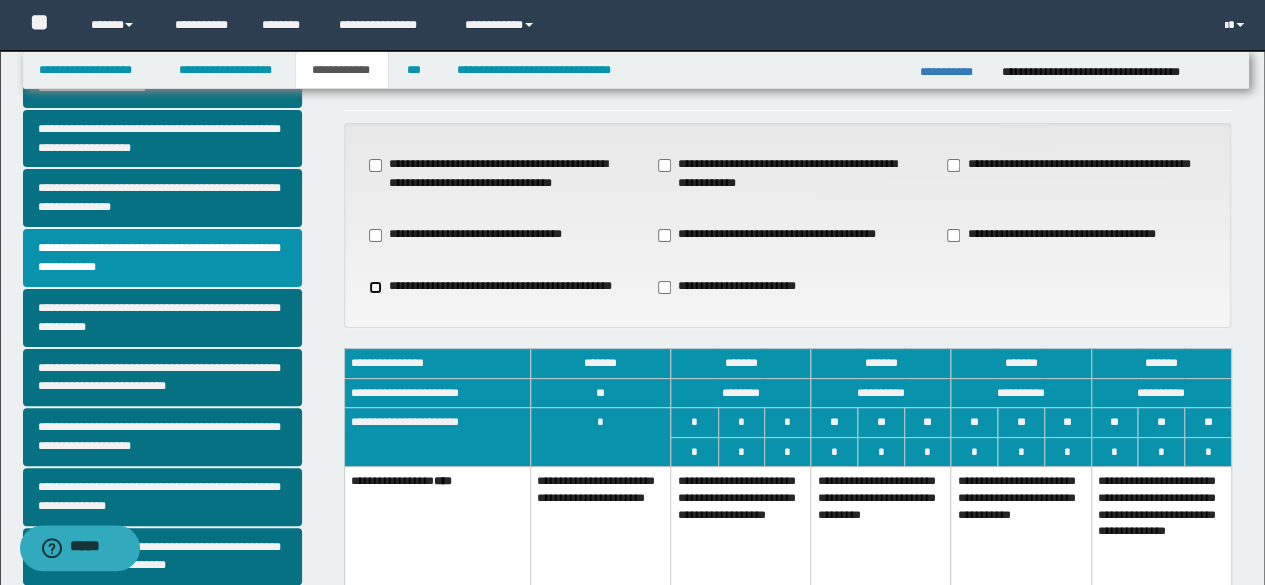 scroll, scrollTop: 200, scrollLeft: 0, axis: vertical 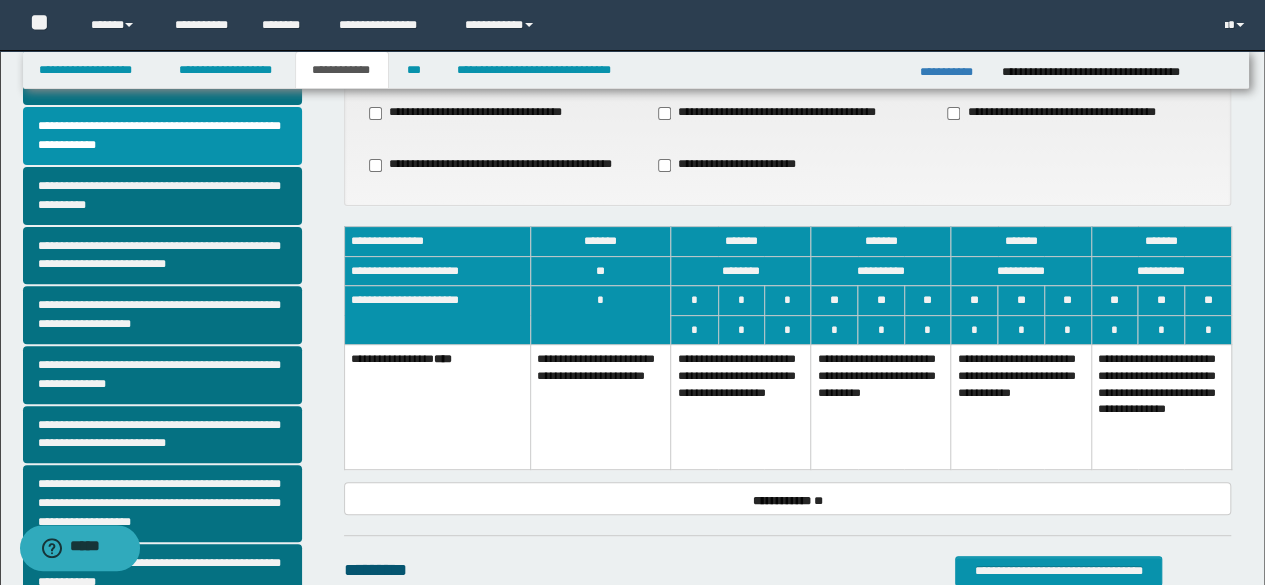 click on "**********" at bounding box center (741, 407) 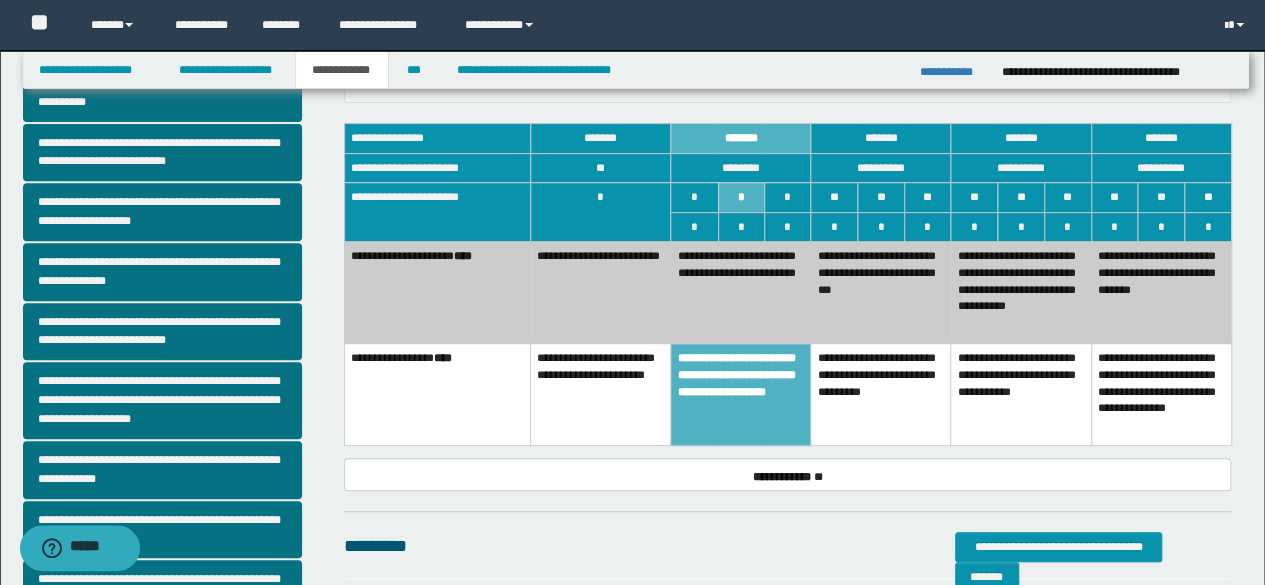 scroll, scrollTop: 100, scrollLeft: 0, axis: vertical 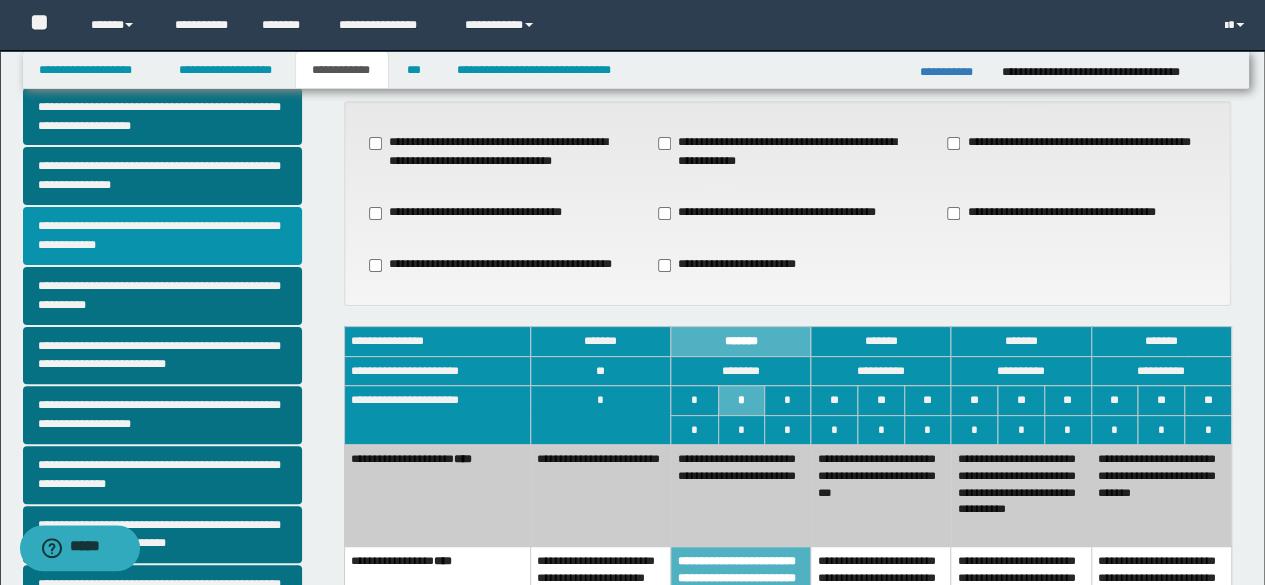 click on "**********" at bounding box center (162, 236) 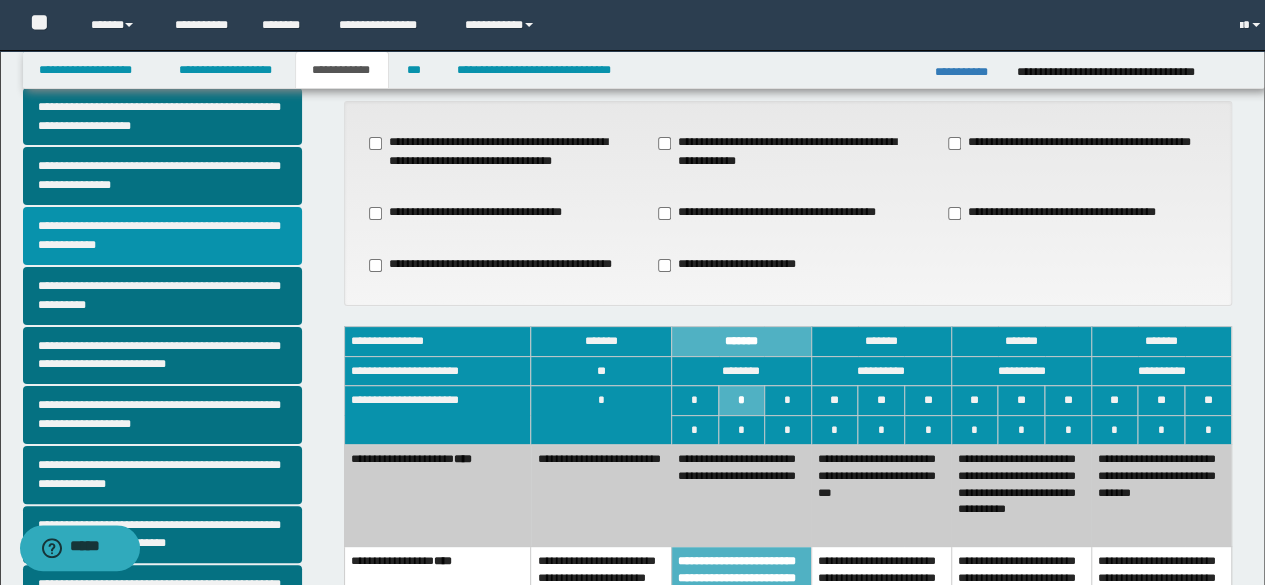 scroll, scrollTop: 0, scrollLeft: 0, axis: both 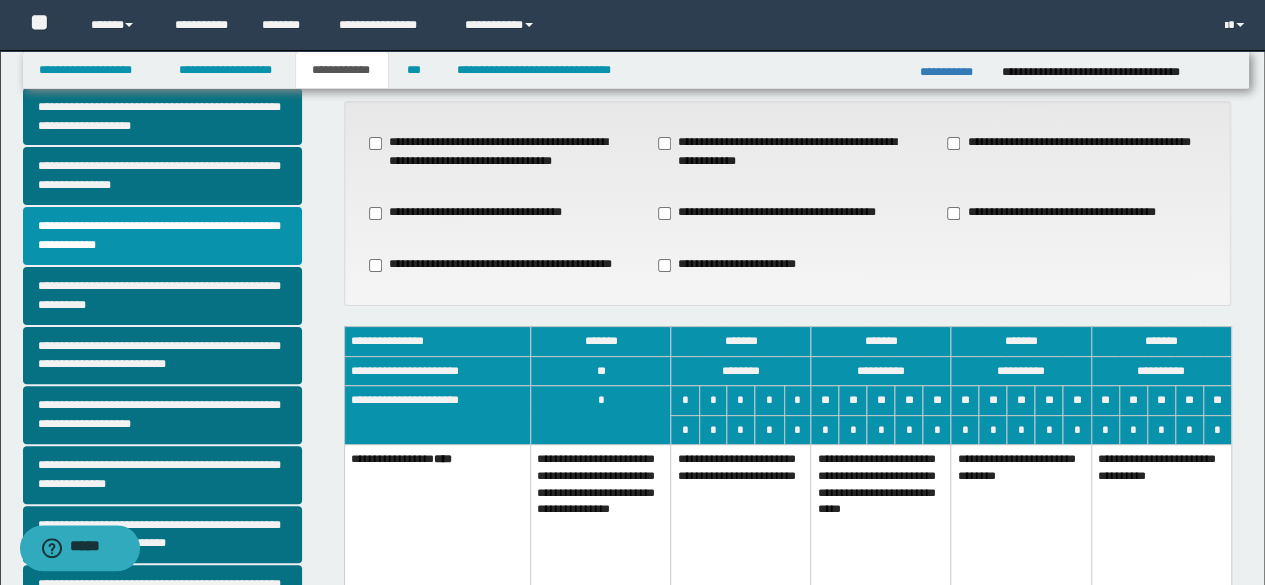 click on "**********" at bounding box center [741, 516] 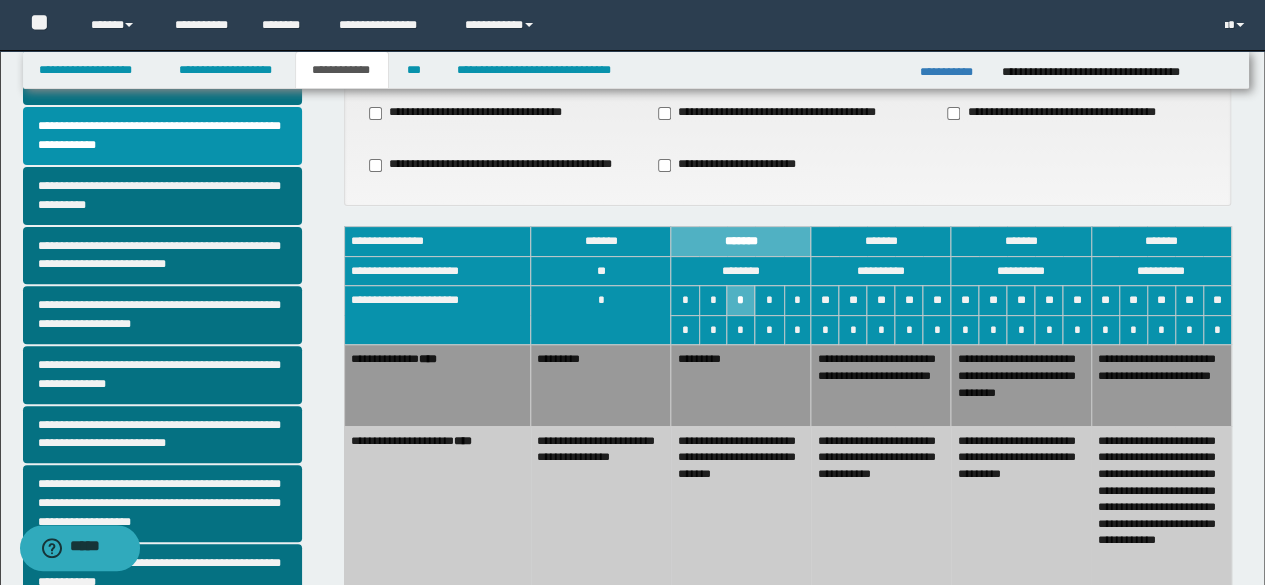 scroll, scrollTop: 100, scrollLeft: 0, axis: vertical 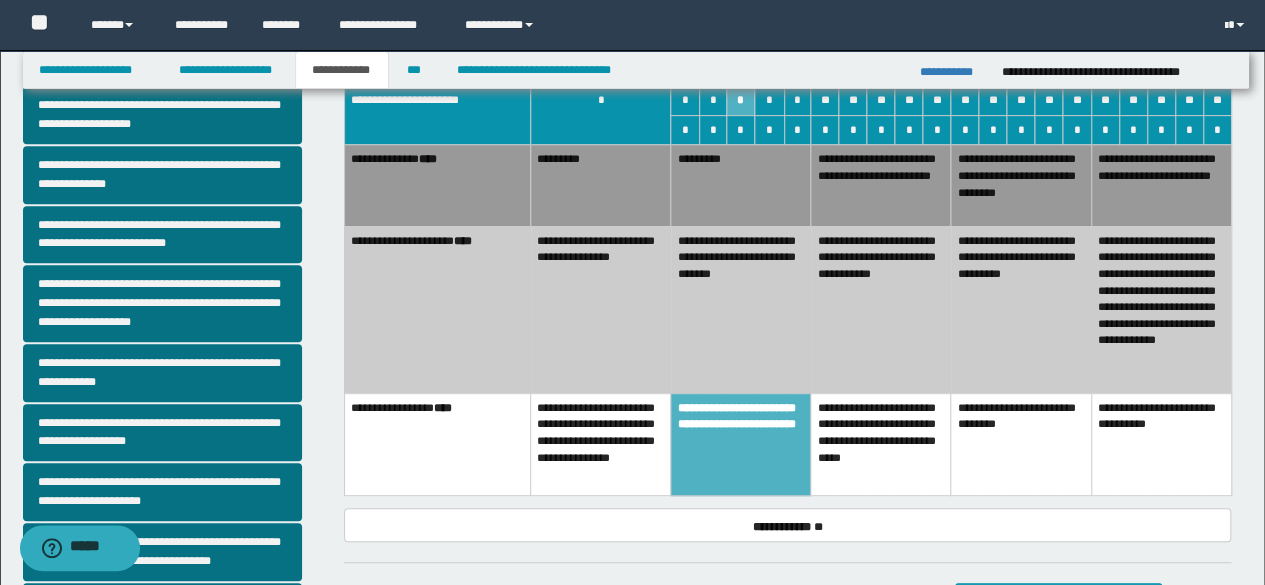 click on "**********" at bounding box center (881, 444) 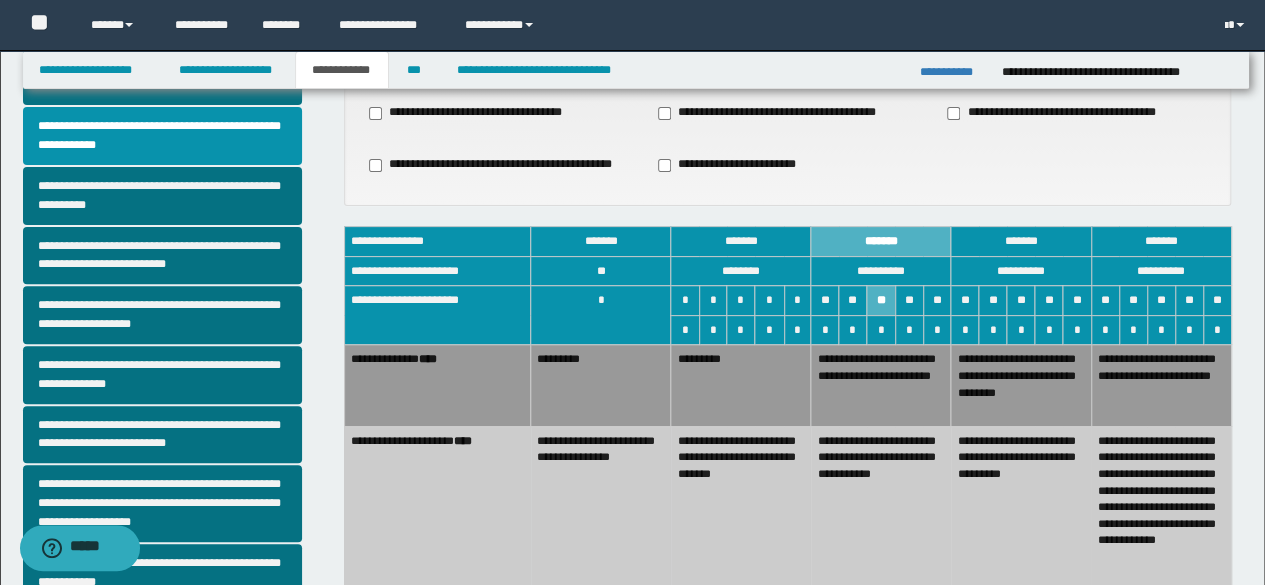 scroll, scrollTop: 600, scrollLeft: 0, axis: vertical 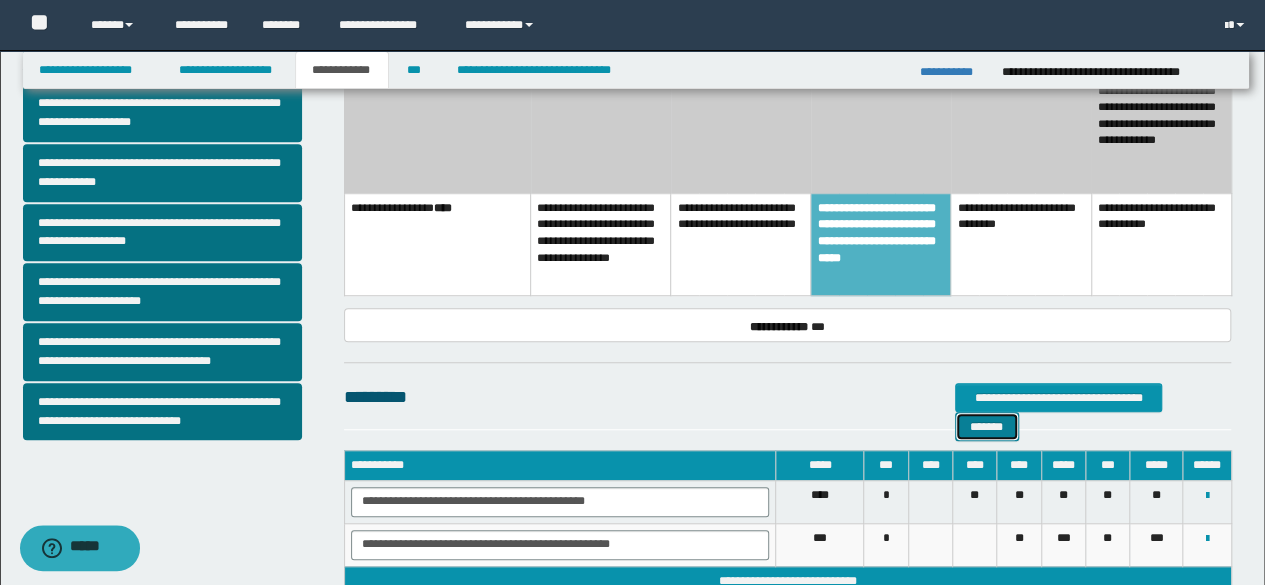 click on "*******" at bounding box center [987, 426] 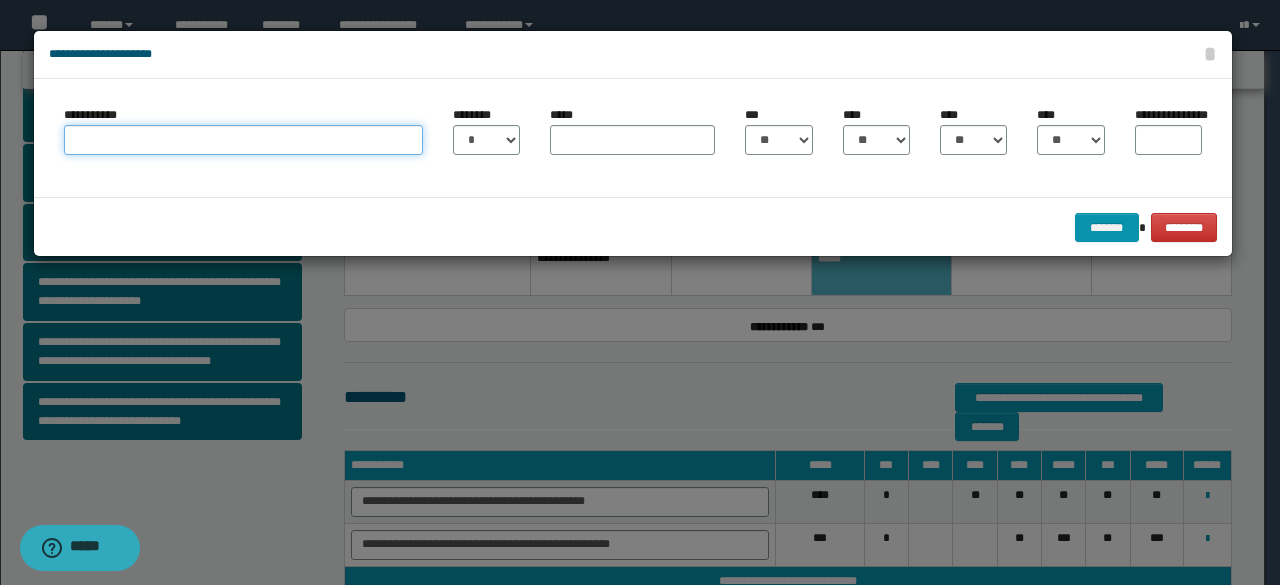 click on "**********" at bounding box center [244, 140] 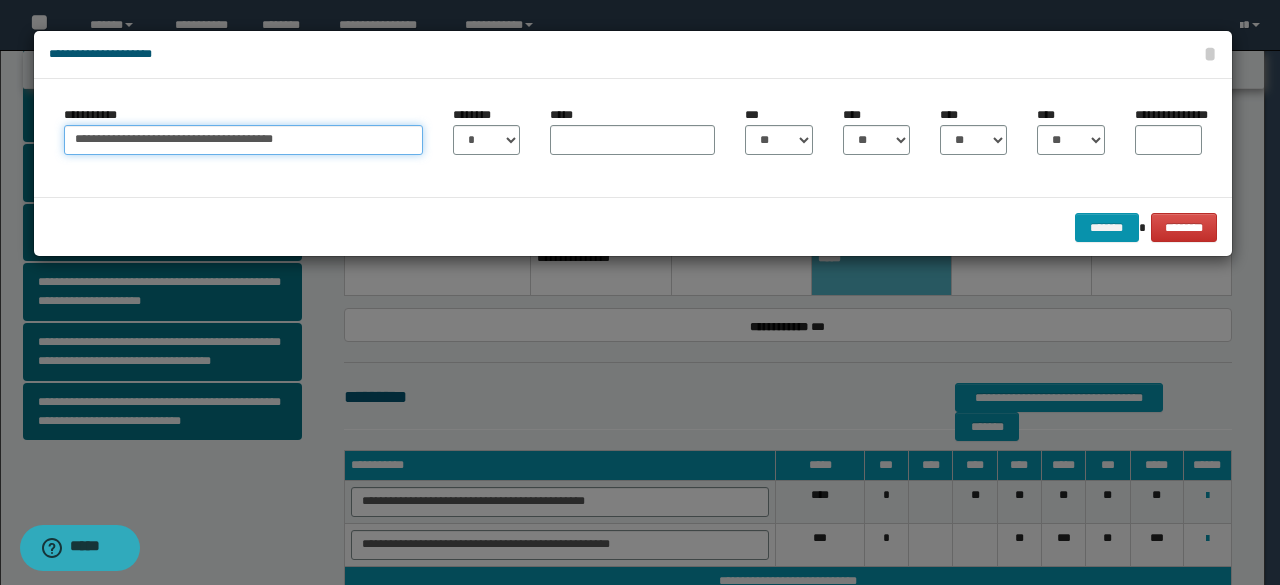 type on "**********" 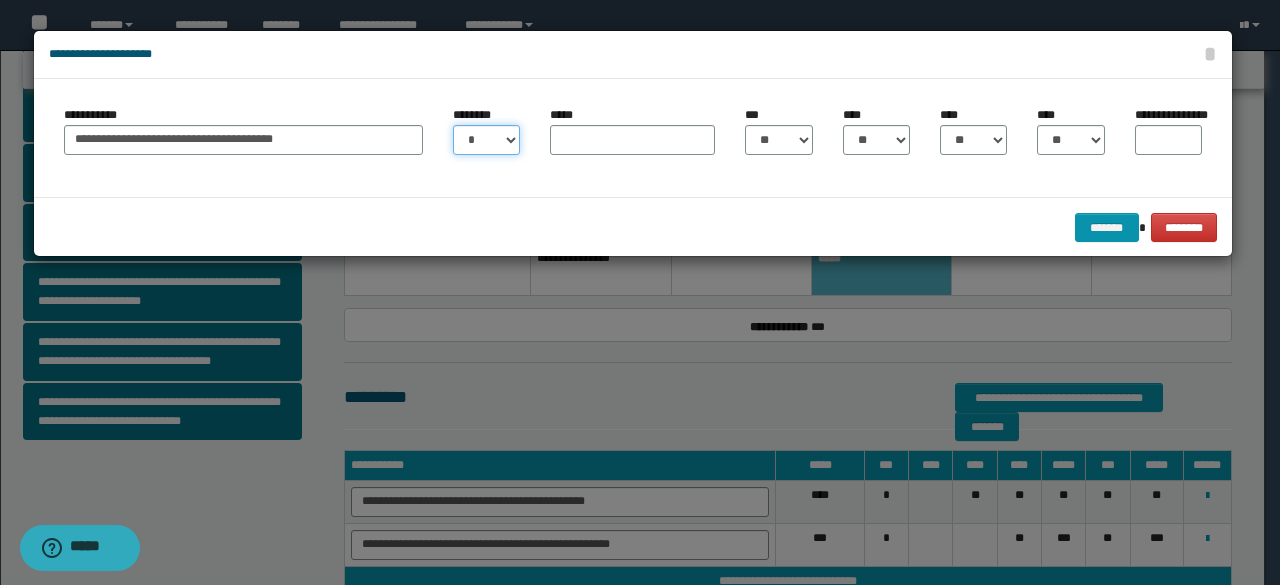 click on "*
*
*
*
*
*
*
*
*
**
**
**
**
**
**" at bounding box center (486, 140) 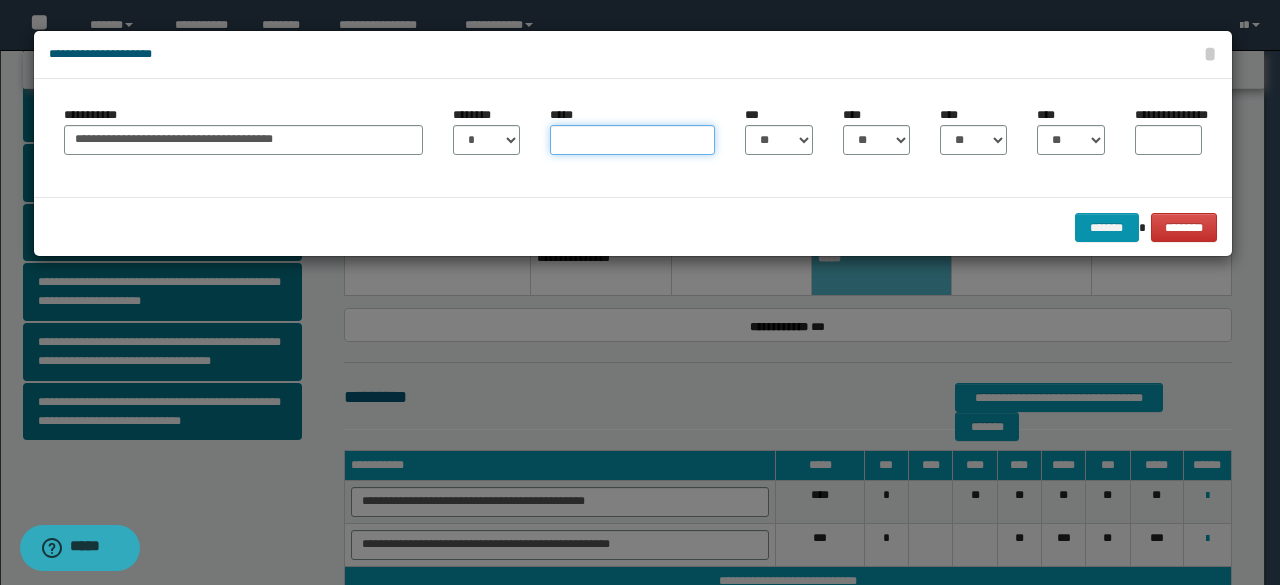 click on "*****" at bounding box center [632, 140] 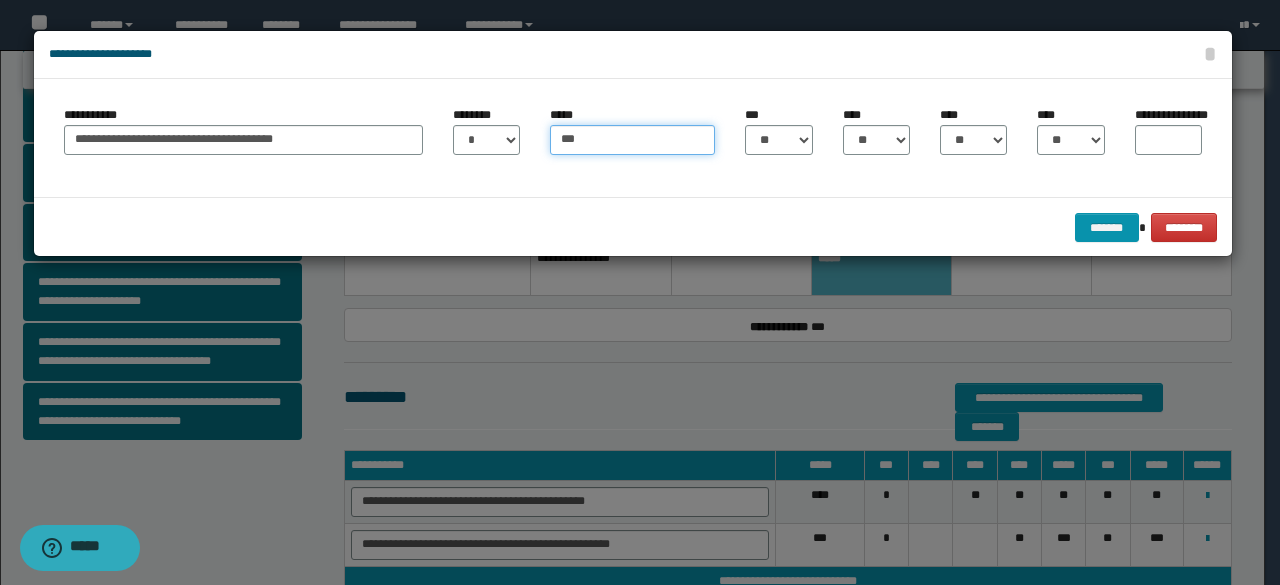 type on "***" 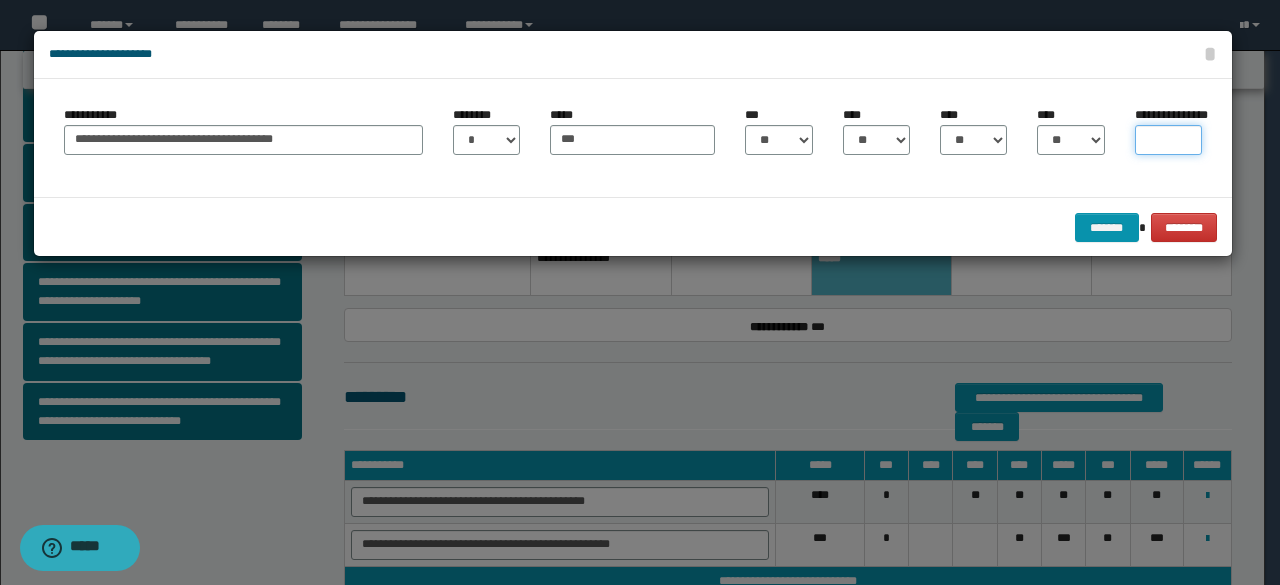 click on "**********" at bounding box center (1168, 140) 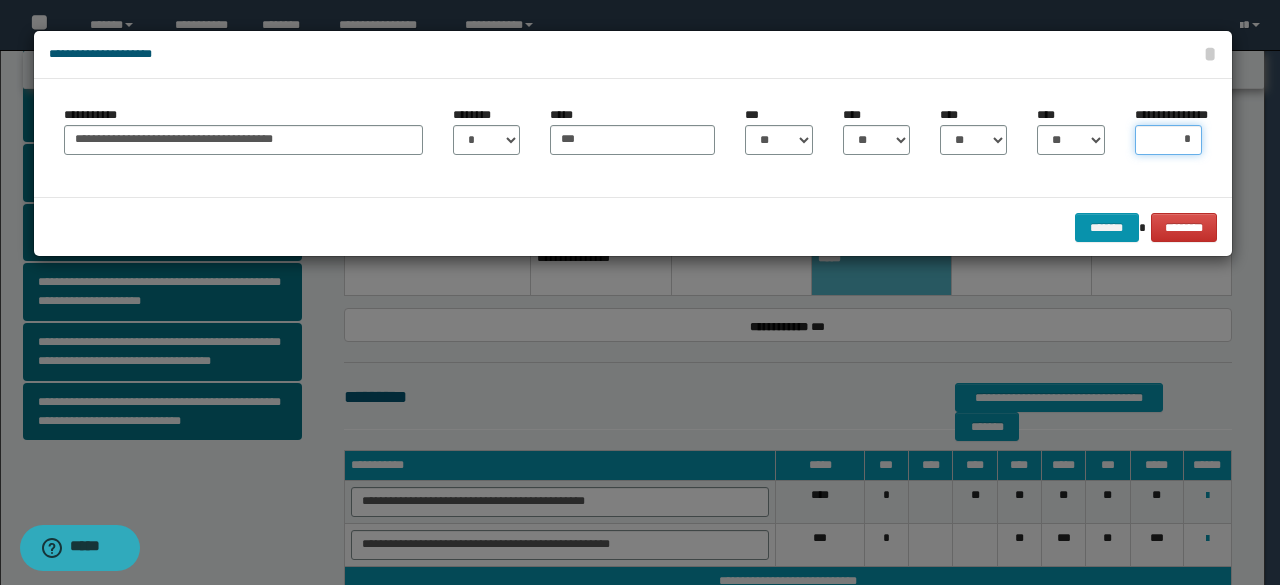 type on "**" 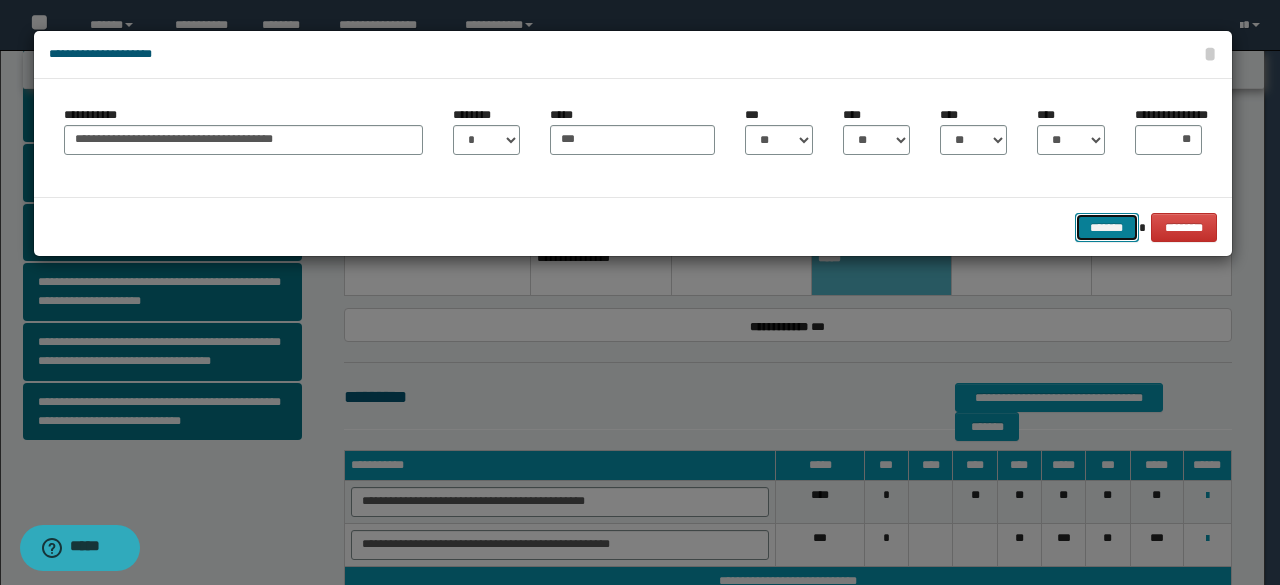 click on "*******" at bounding box center (1107, 227) 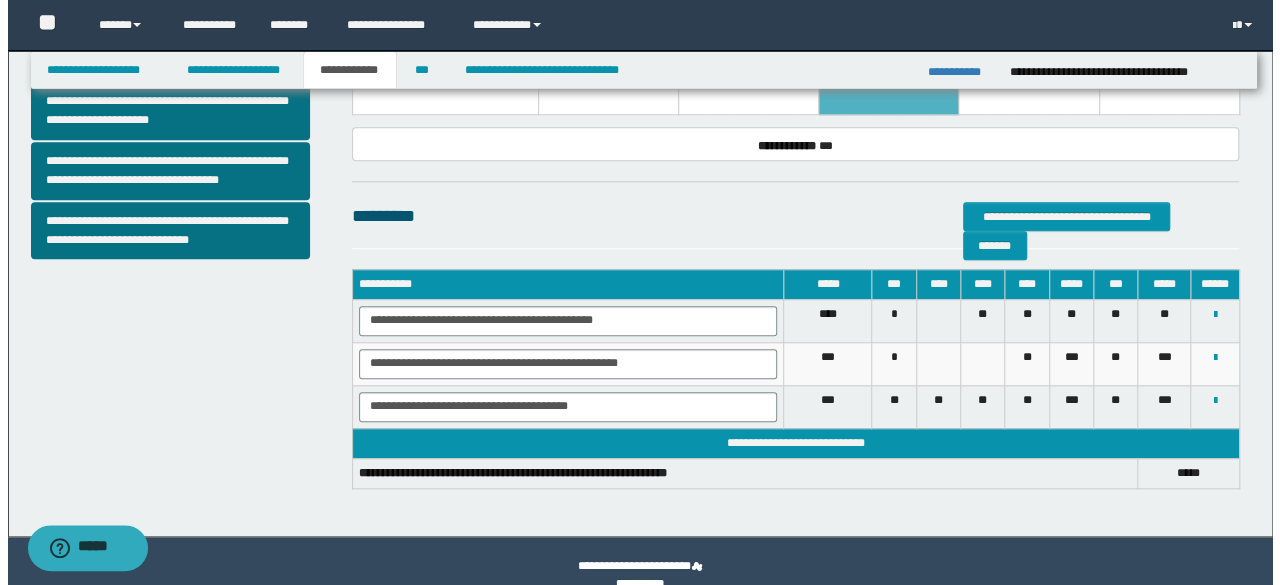scroll, scrollTop: 800, scrollLeft: 0, axis: vertical 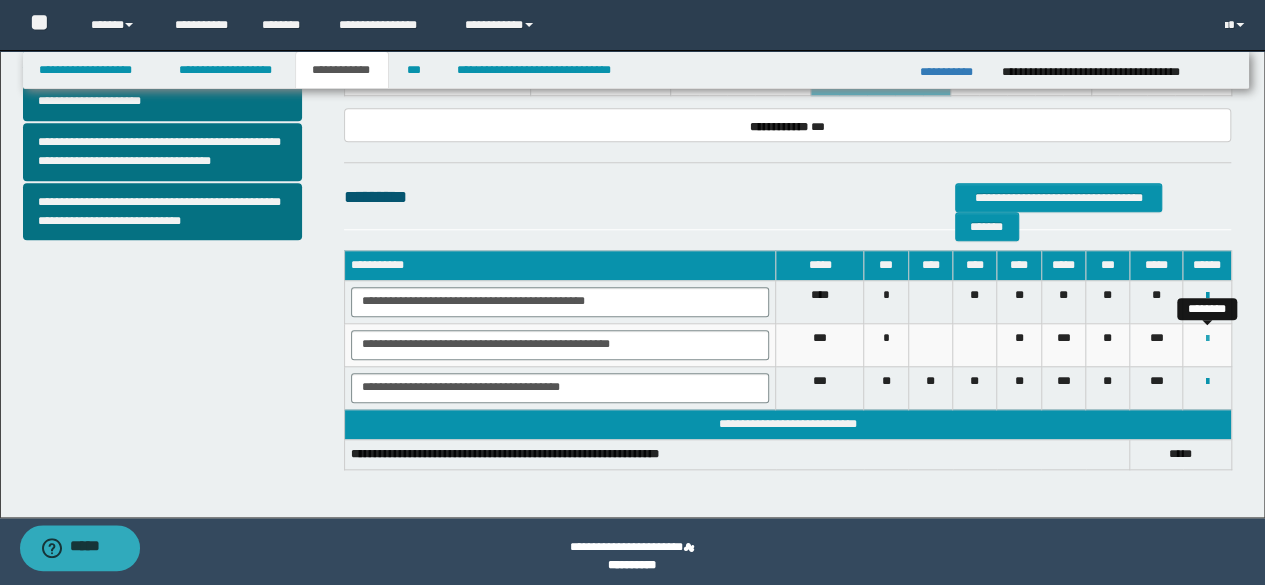 click at bounding box center [1207, 339] 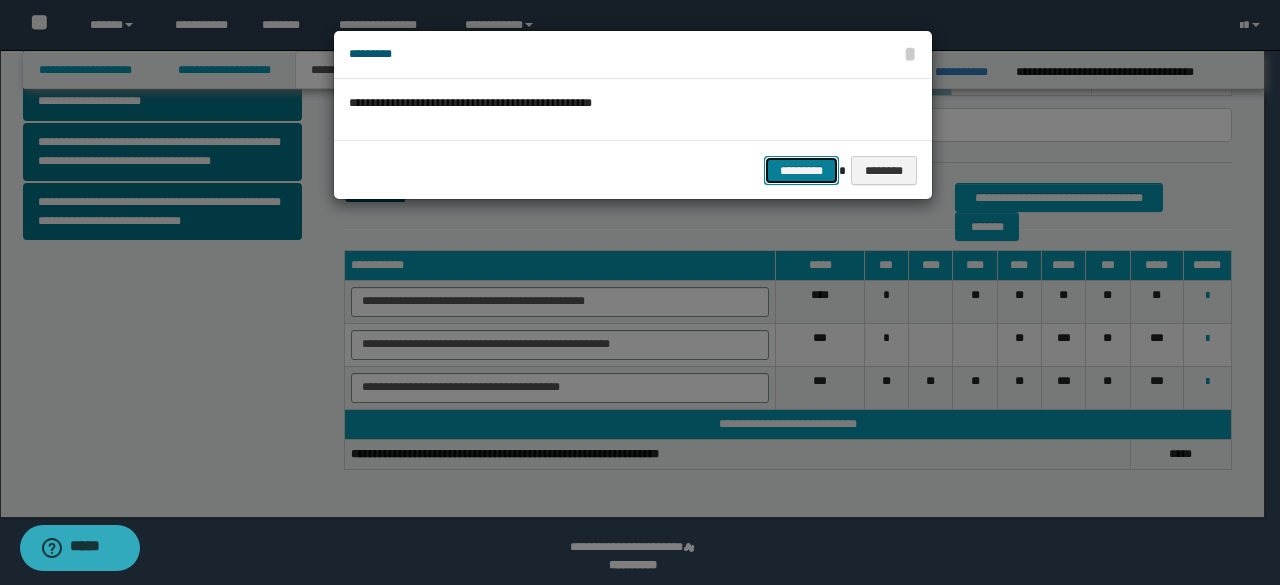 click on "*********" at bounding box center [801, 170] 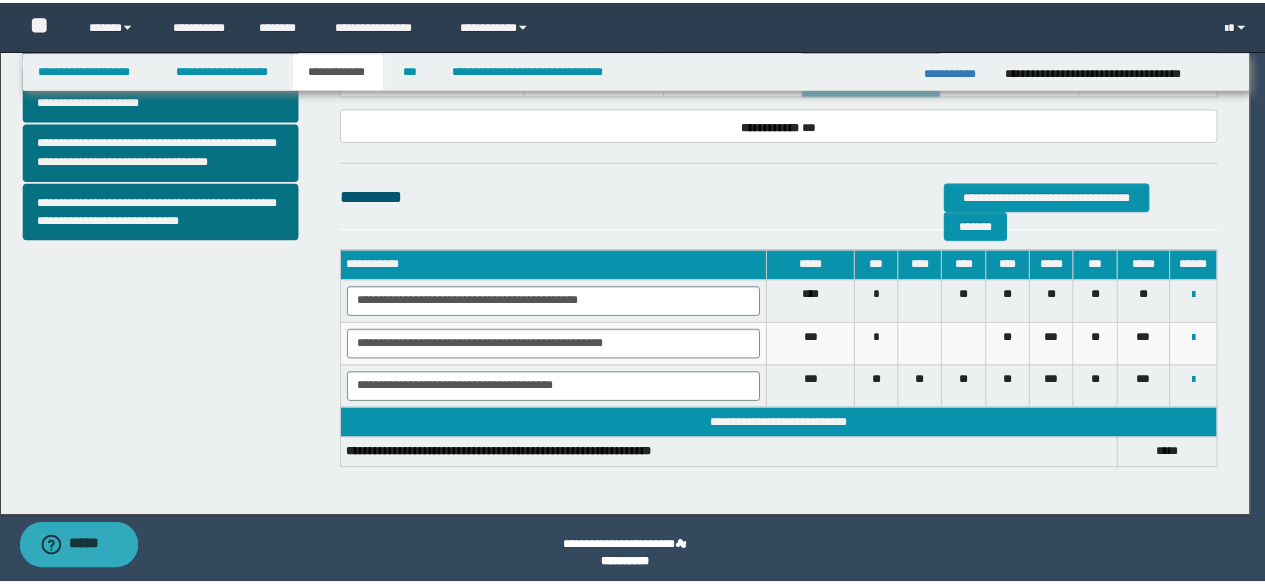 scroll, scrollTop: 767, scrollLeft: 0, axis: vertical 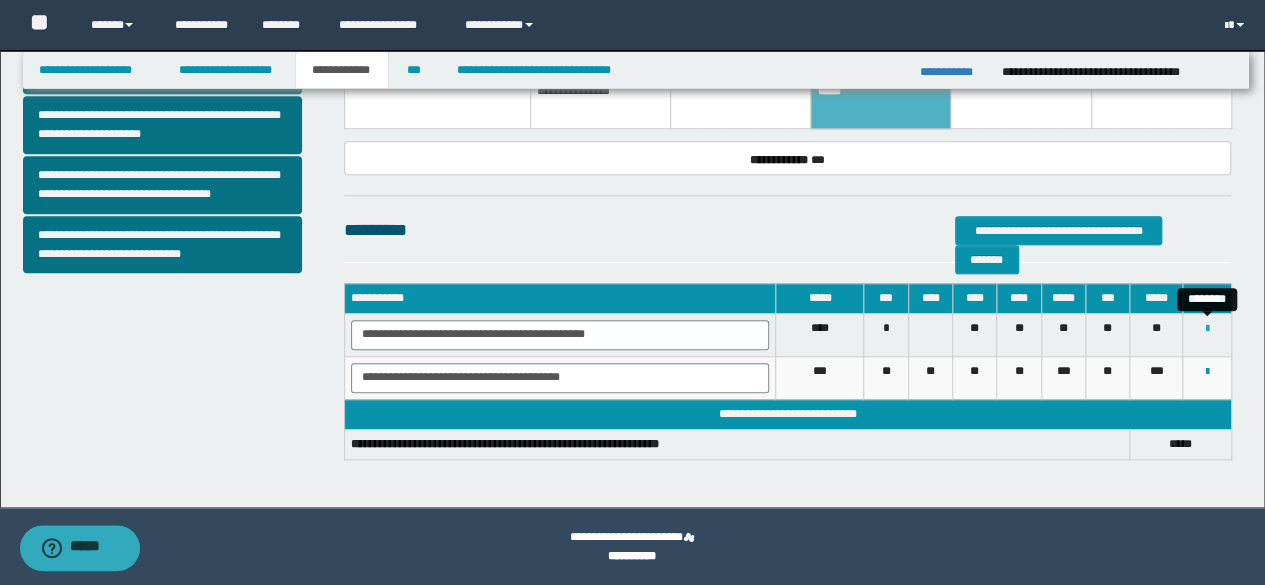 click at bounding box center [1207, 329] 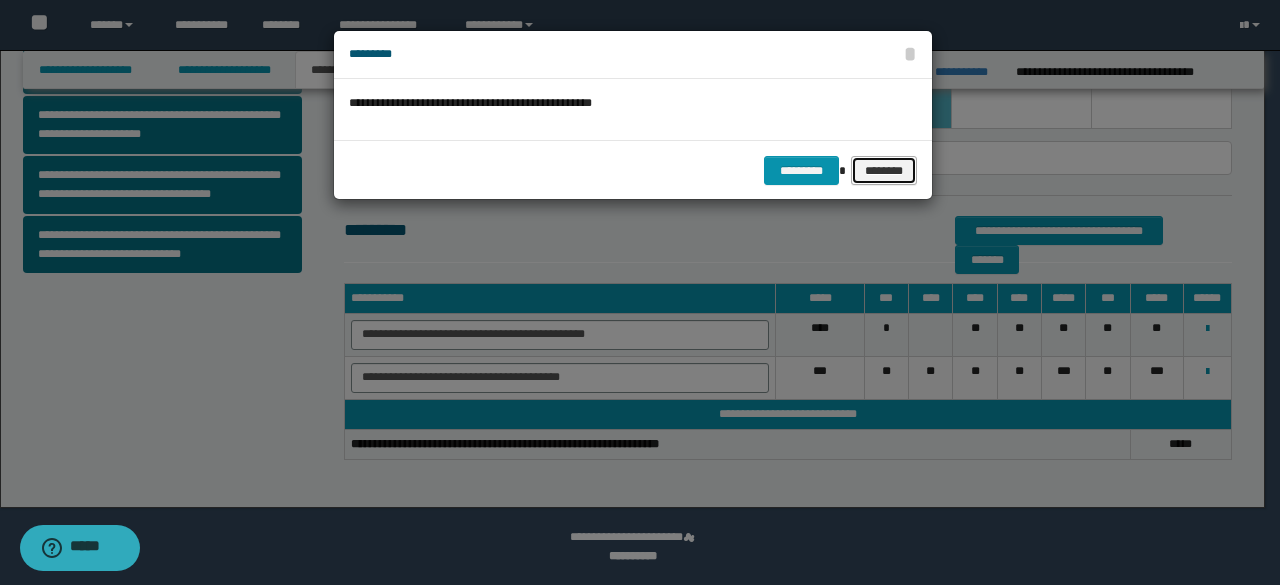 click on "********" at bounding box center (884, 170) 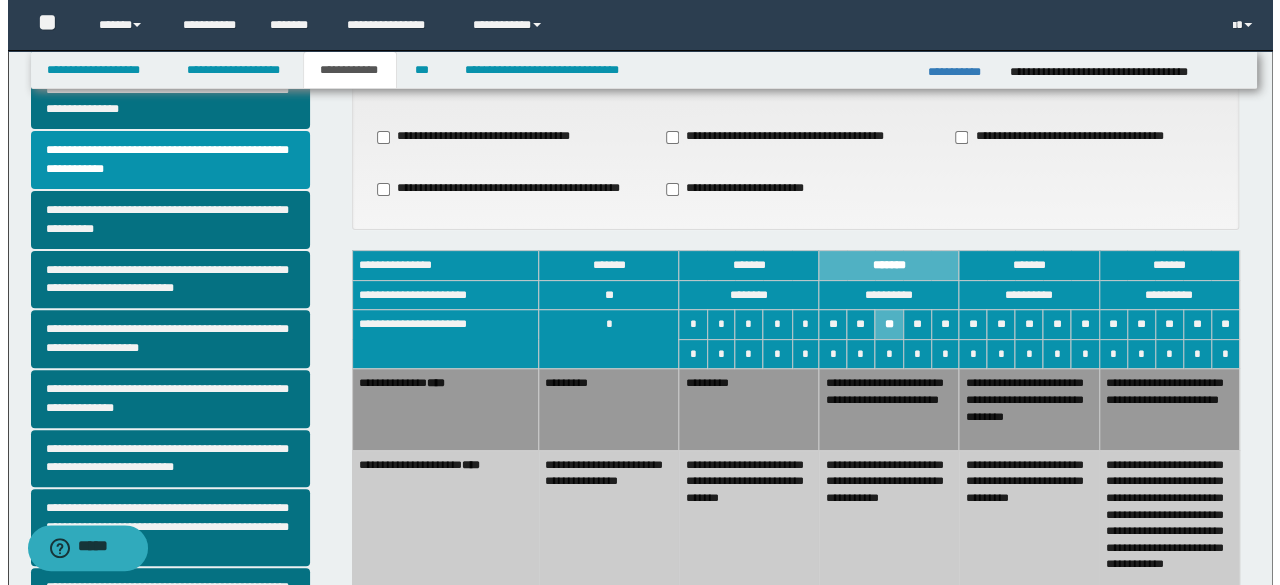 scroll, scrollTop: 0, scrollLeft: 0, axis: both 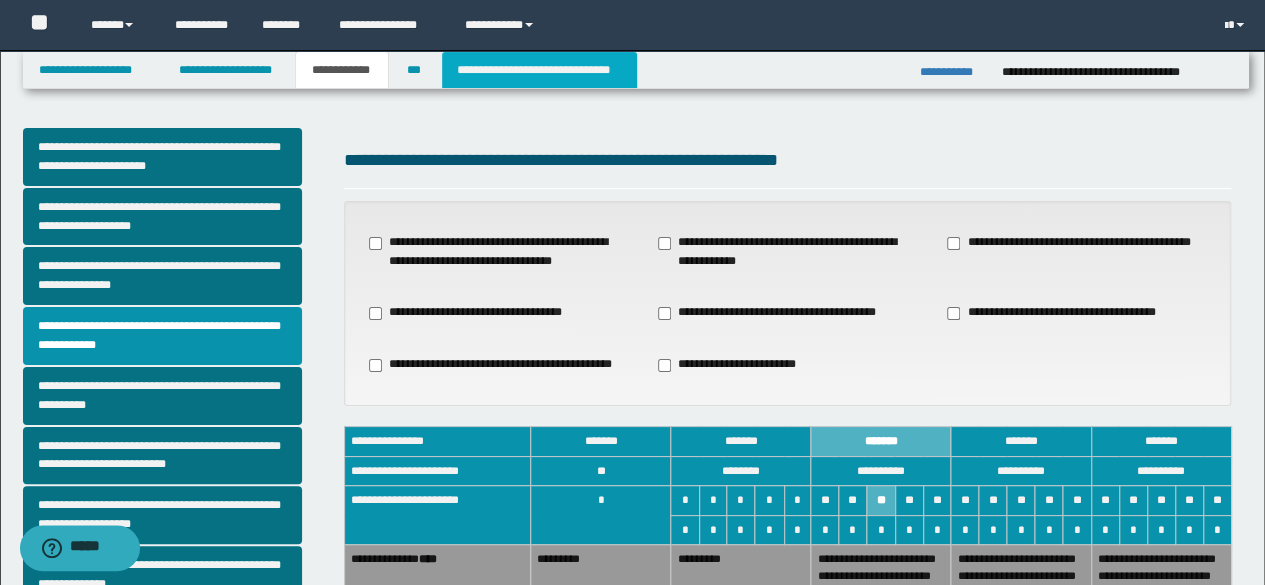 click on "**********" at bounding box center (539, 70) 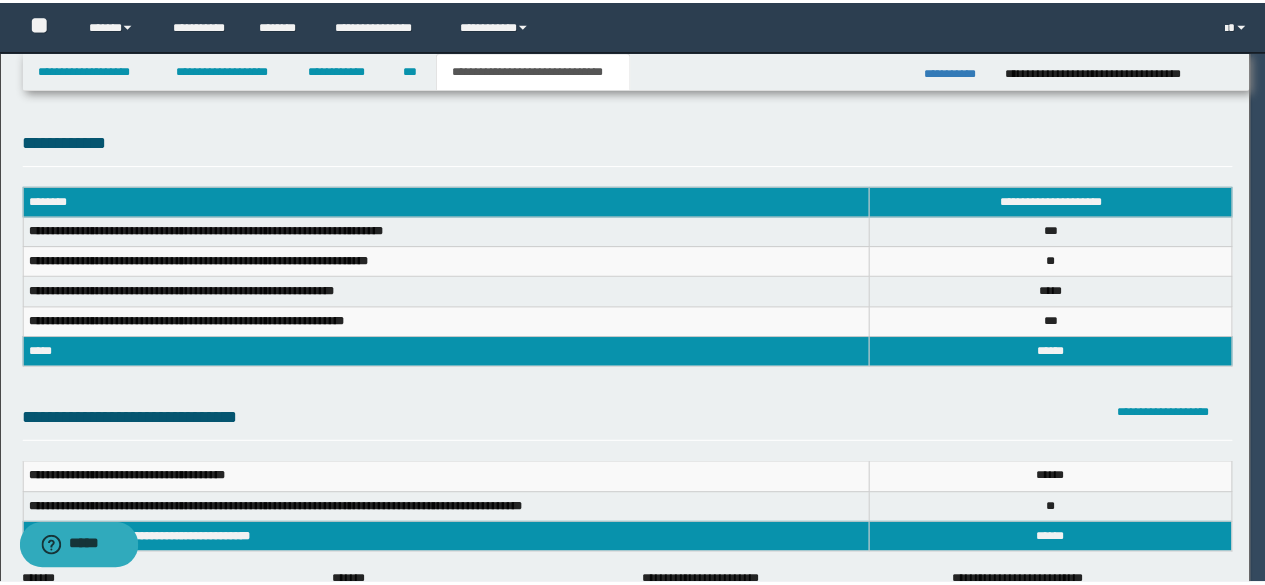 scroll, scrollTop: 0, scrollLeft: 0, axis: both 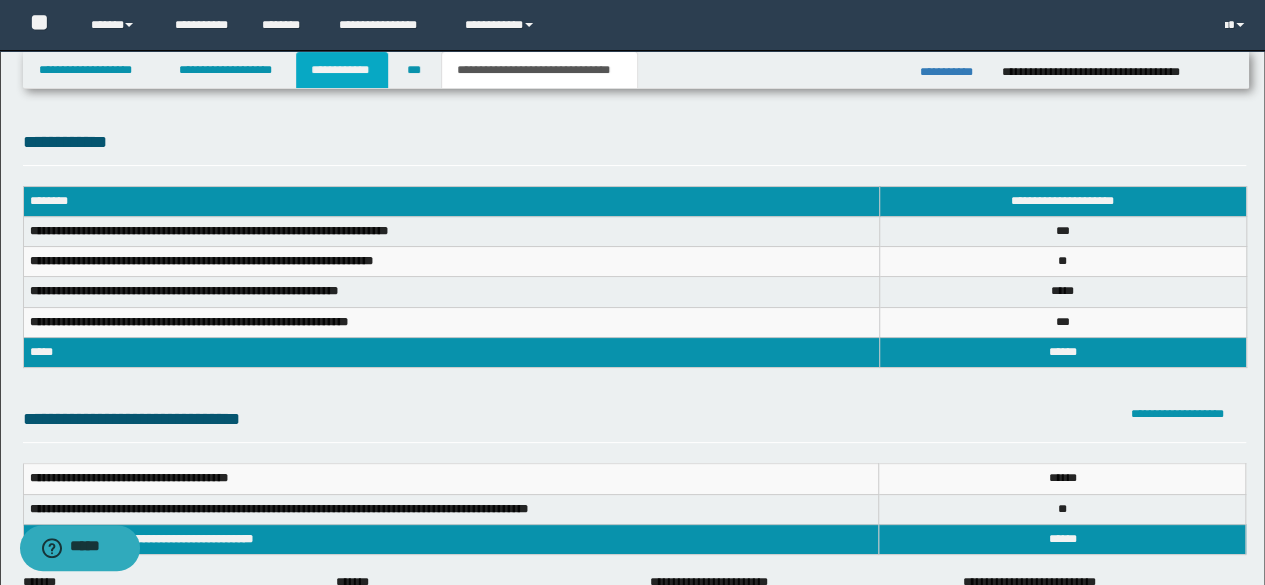 click on "**********" at bounding box center (342, 70) 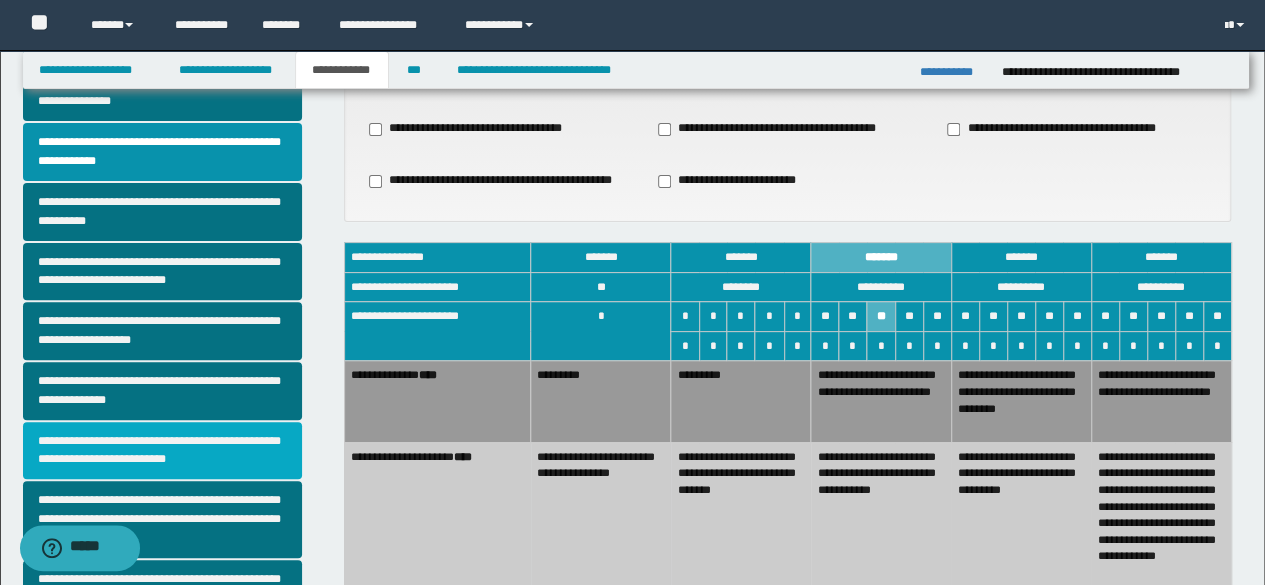 scroll, scrollTop: 200, scrollLeft: 0, axis: vertical 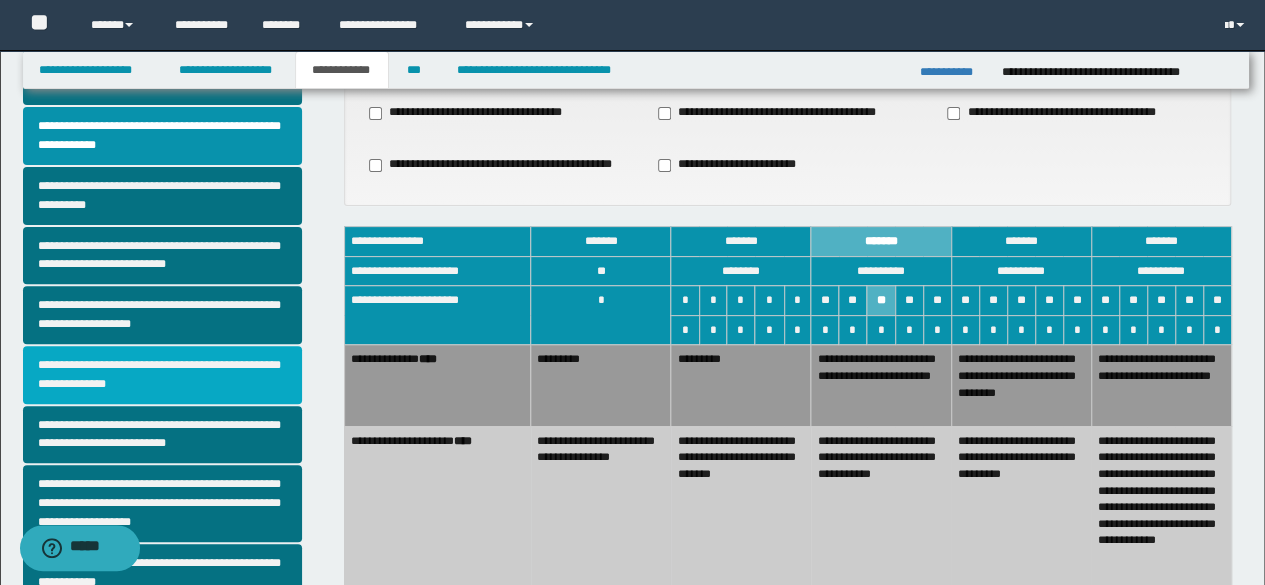 click on "**********" at bounding box center (162, 375) 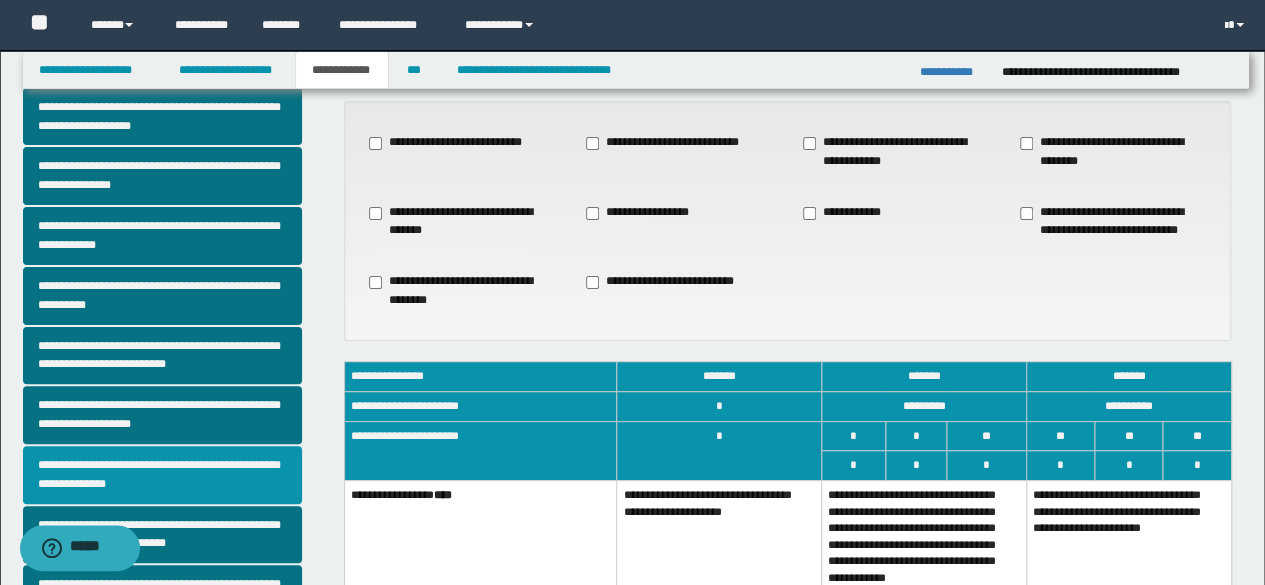 scroll, scrollTop: 0, scrollLeft: 0, axis: both 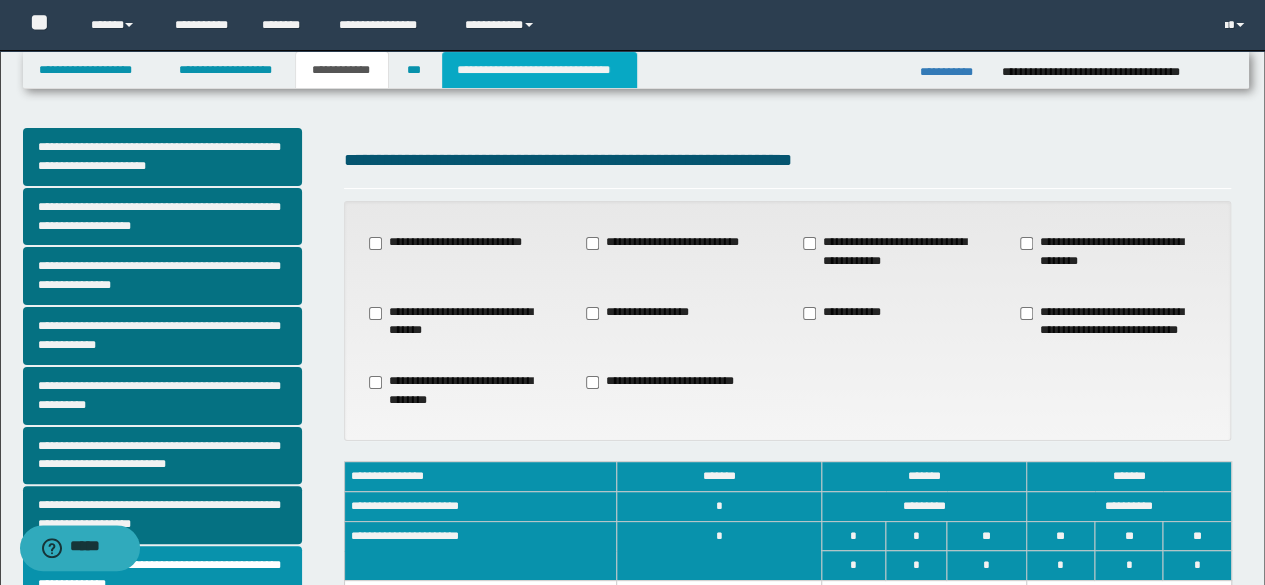 click on "**********" at bounding box center [539, 70] 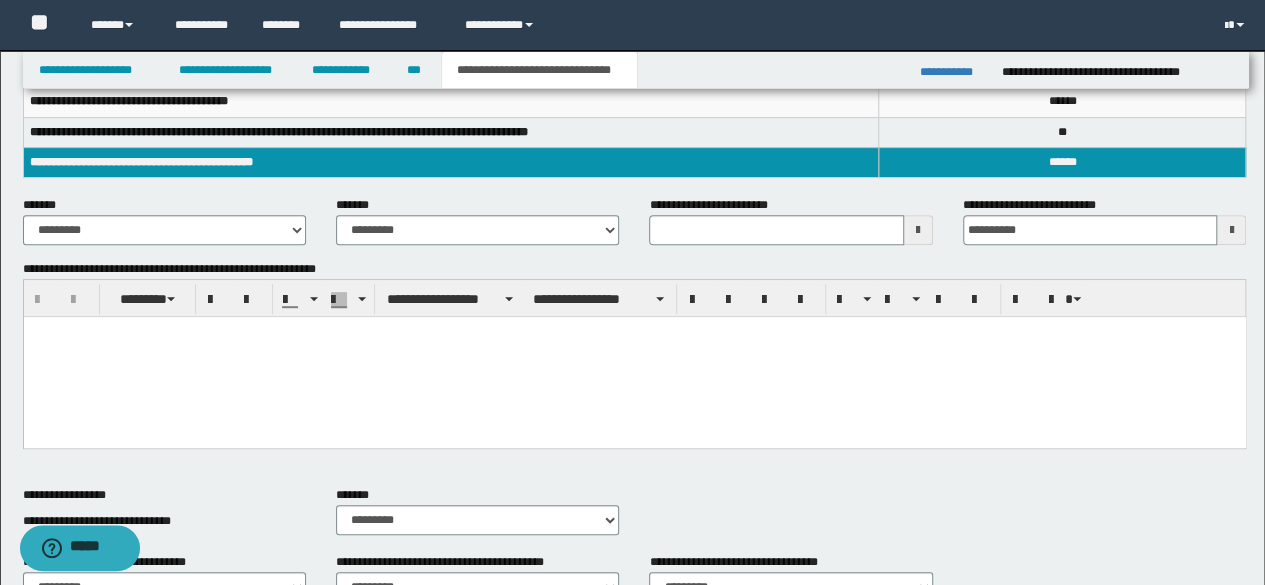 scroll, scrollTop: 400, scrollLeft: 0, axis: vertical 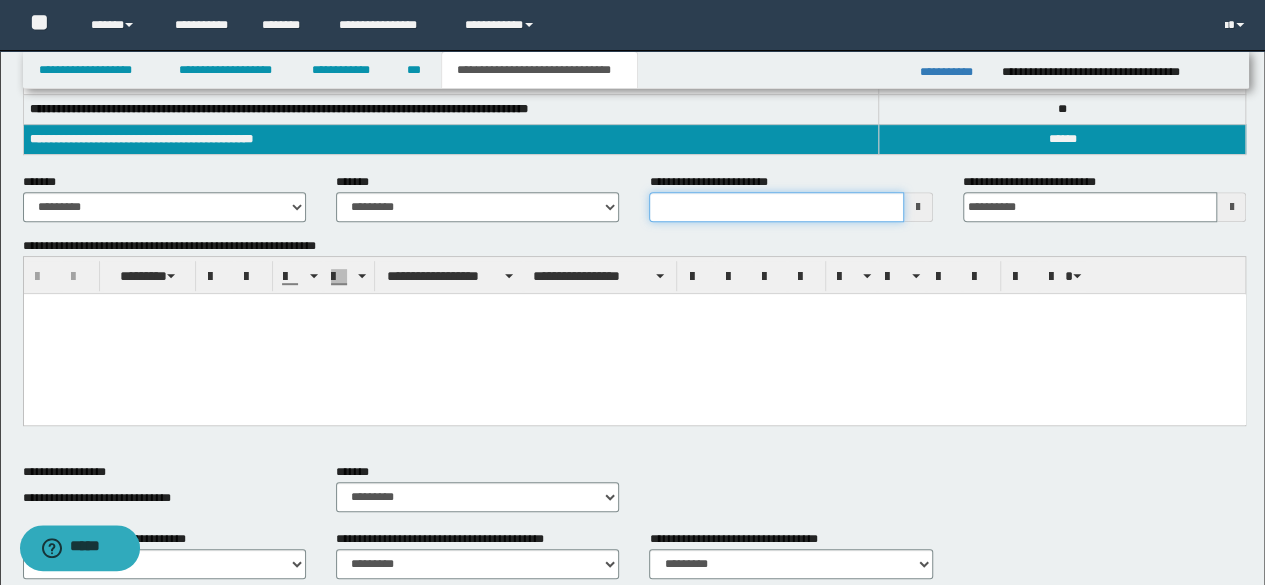 click on "**********" at bounding box center (776, 207) 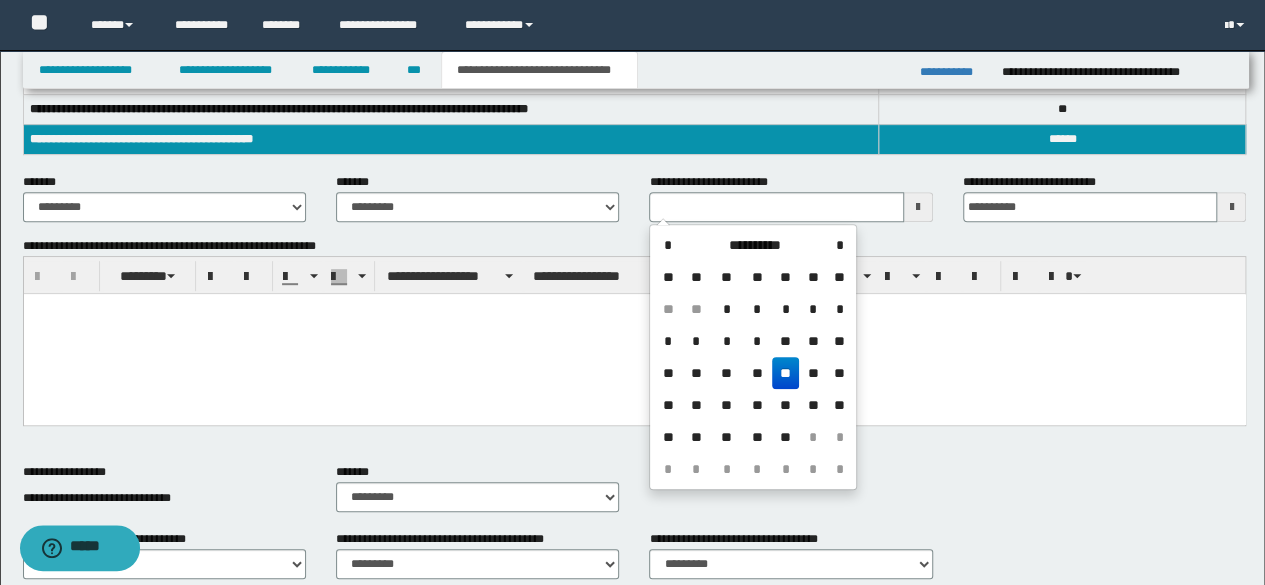 click on "**" at bounding box center [786, 373] 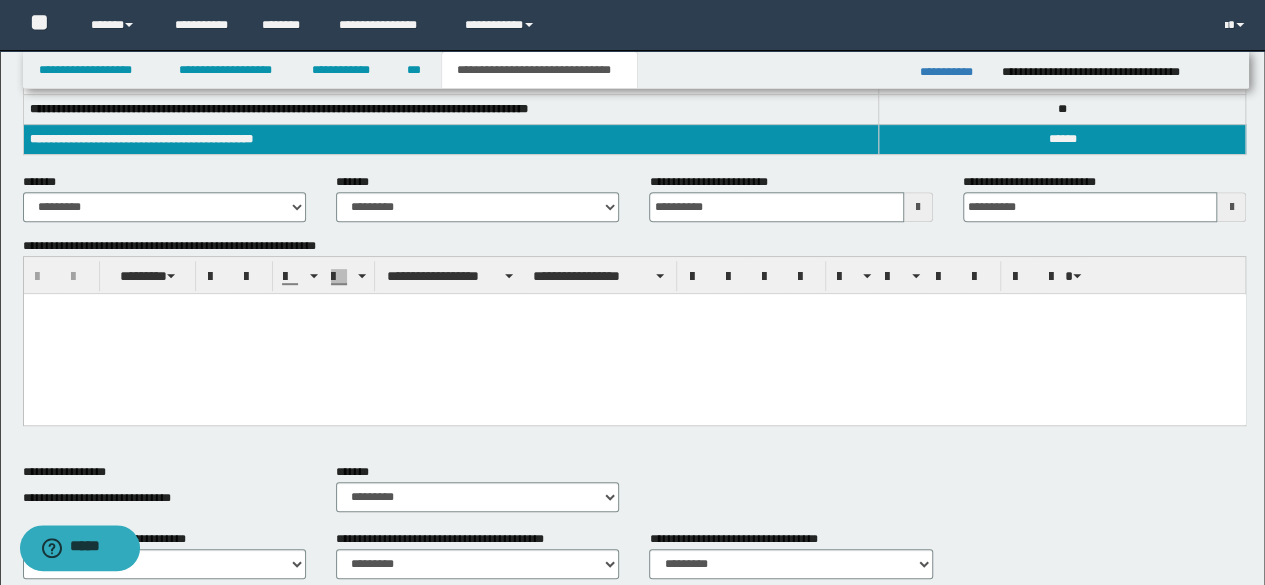 drag, startPoint x: 280, startPoint y: 316, endPoint x: 315, endPoint y: 312, distance: 35.22783 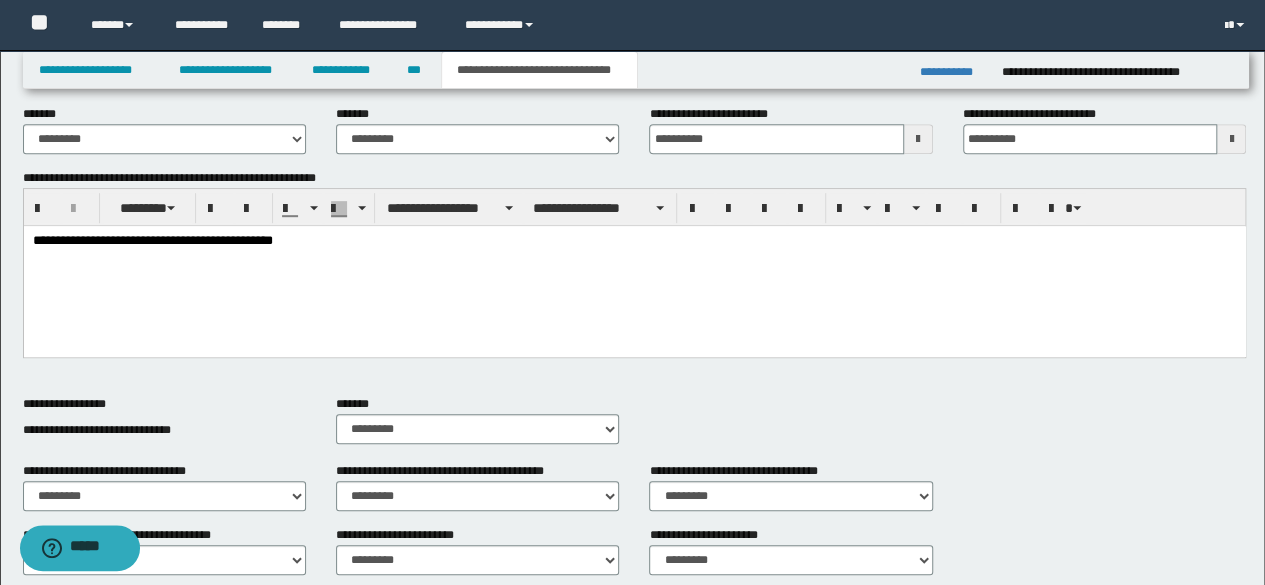 scroll, scrollTop: 500, scrollLeft: 0, axis: vertical 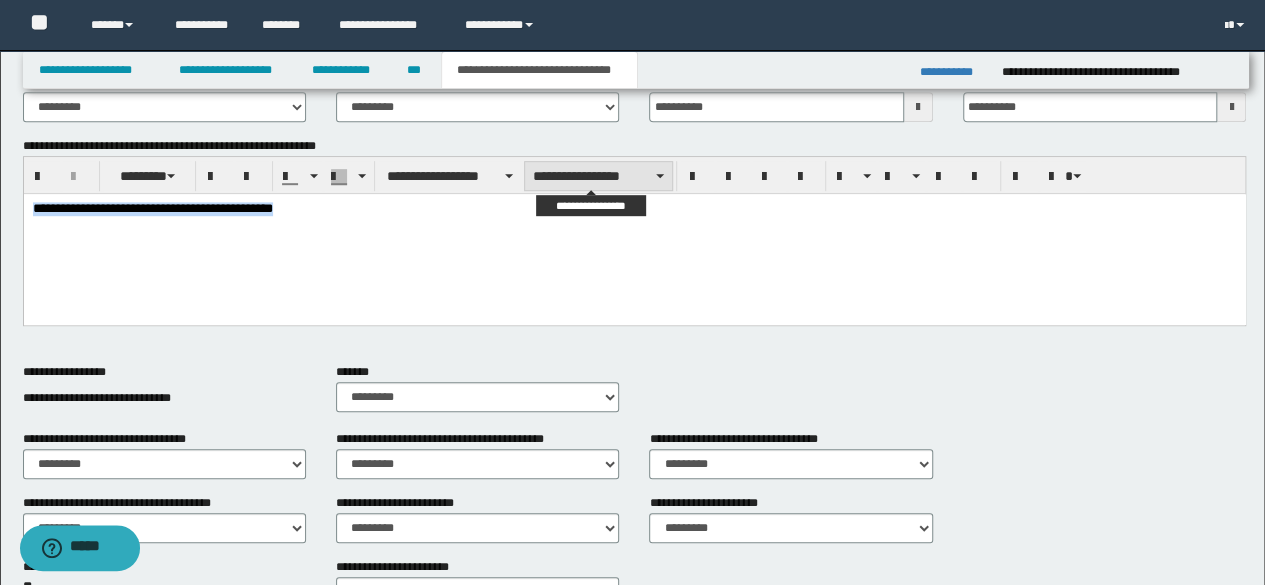 click on "**********" at bounding box center (598, 176) 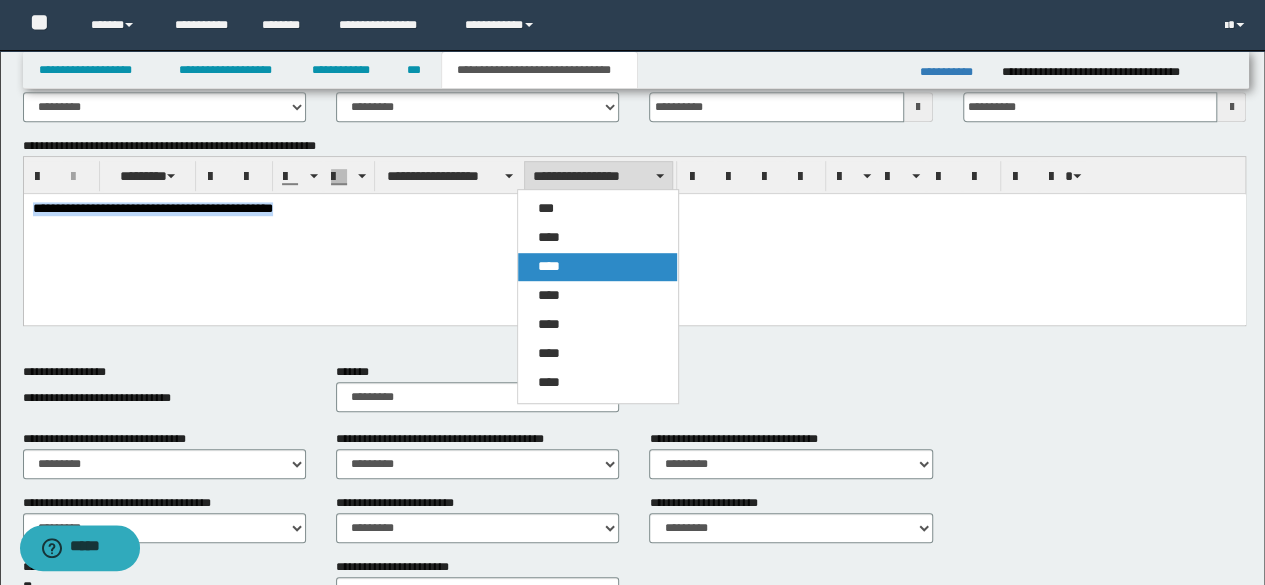 click on "****" at bounding box center (597, 267) 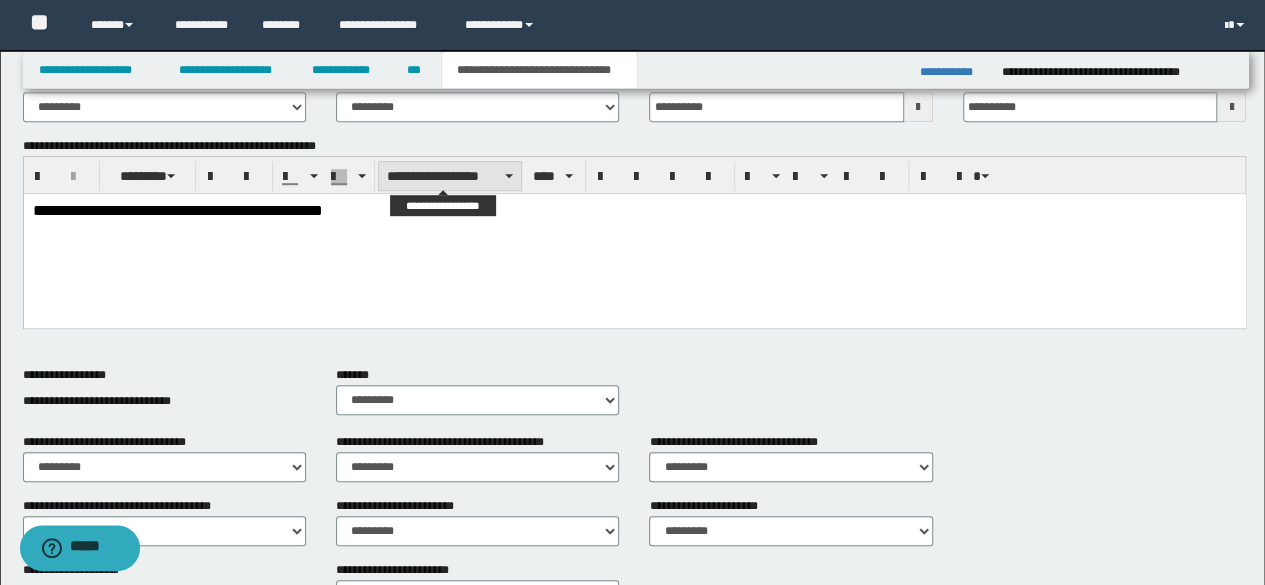 click on "**********" at bounding box center [450, 176] 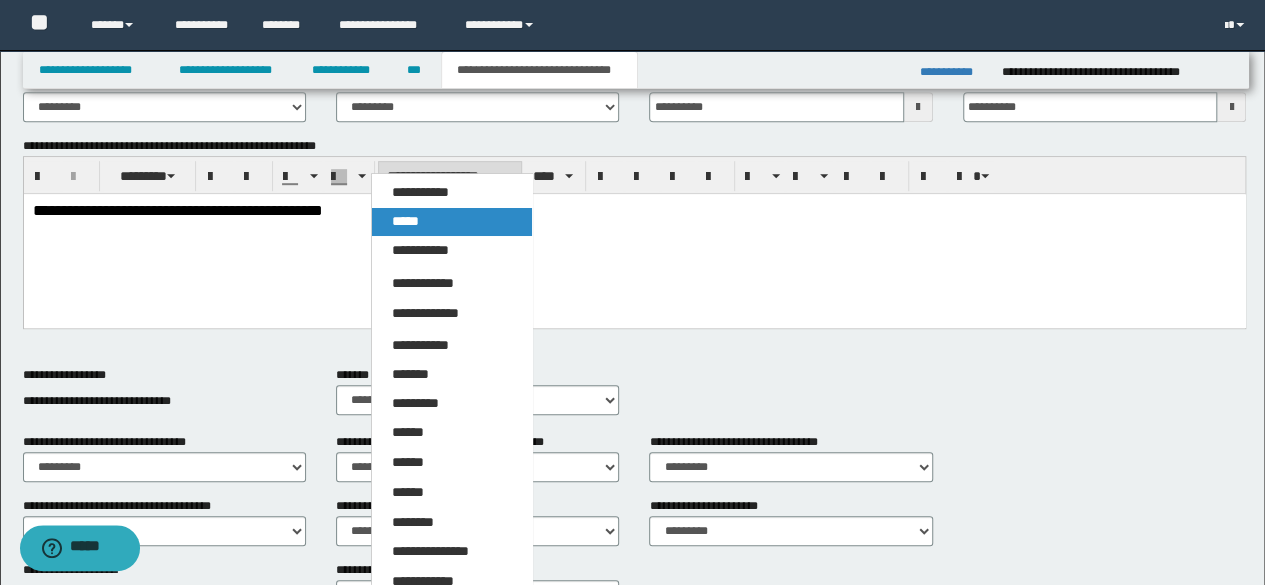 click on "*****" at bounding box center (451, 222) 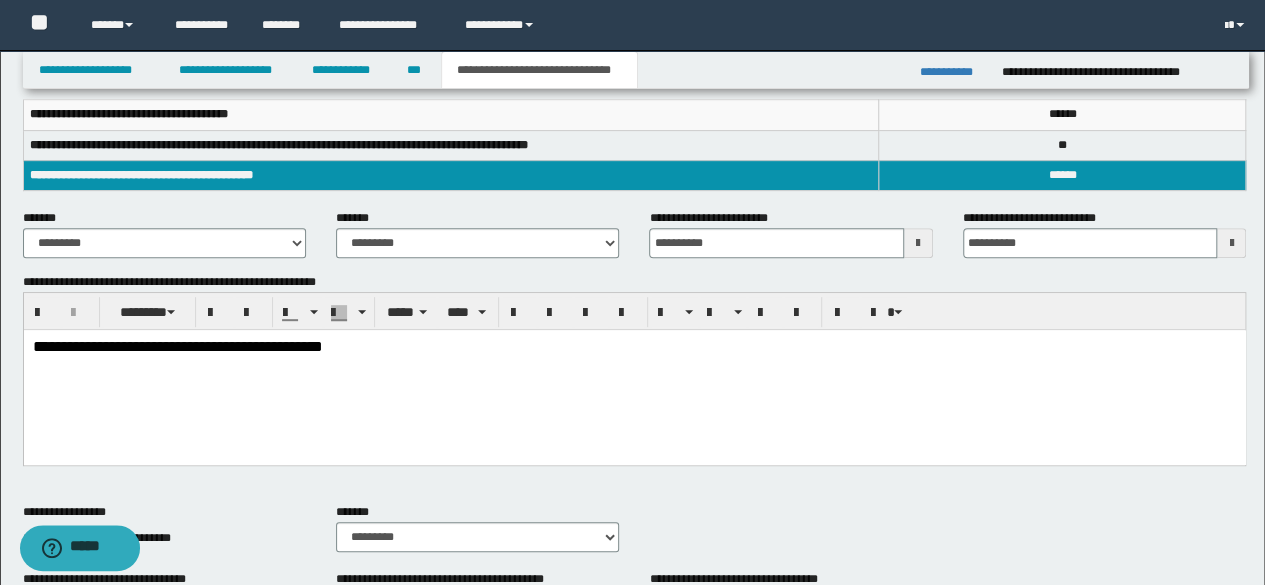 scroll, scrollTop: 332, scrollLeft: 0, axis: vertical 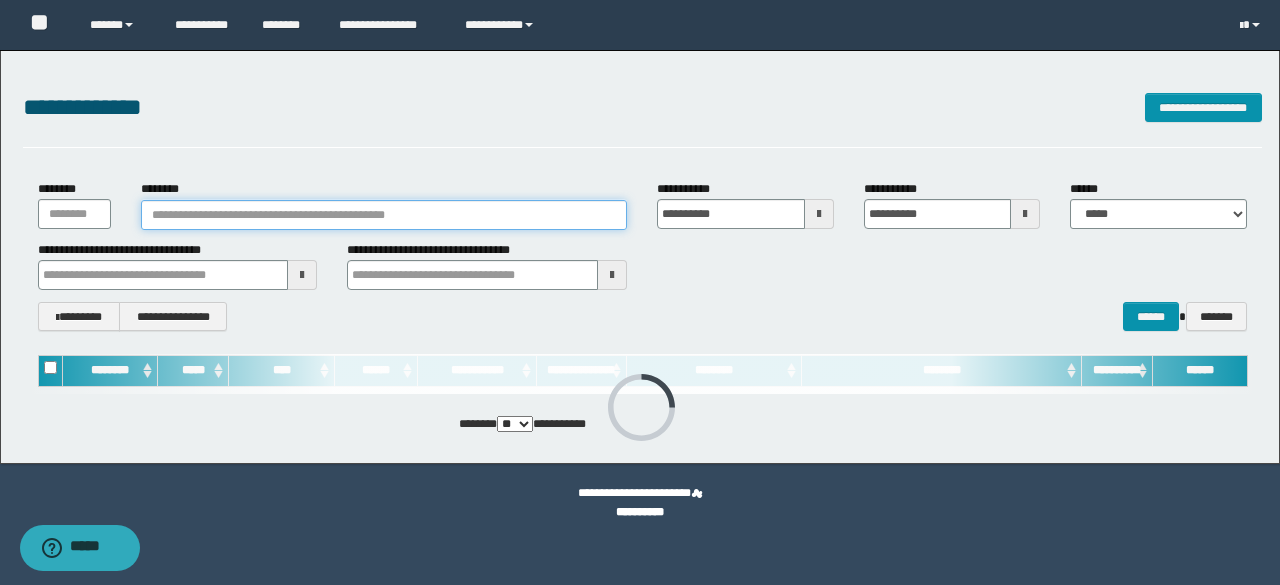 click on "********" at bounding box center [384, 215] 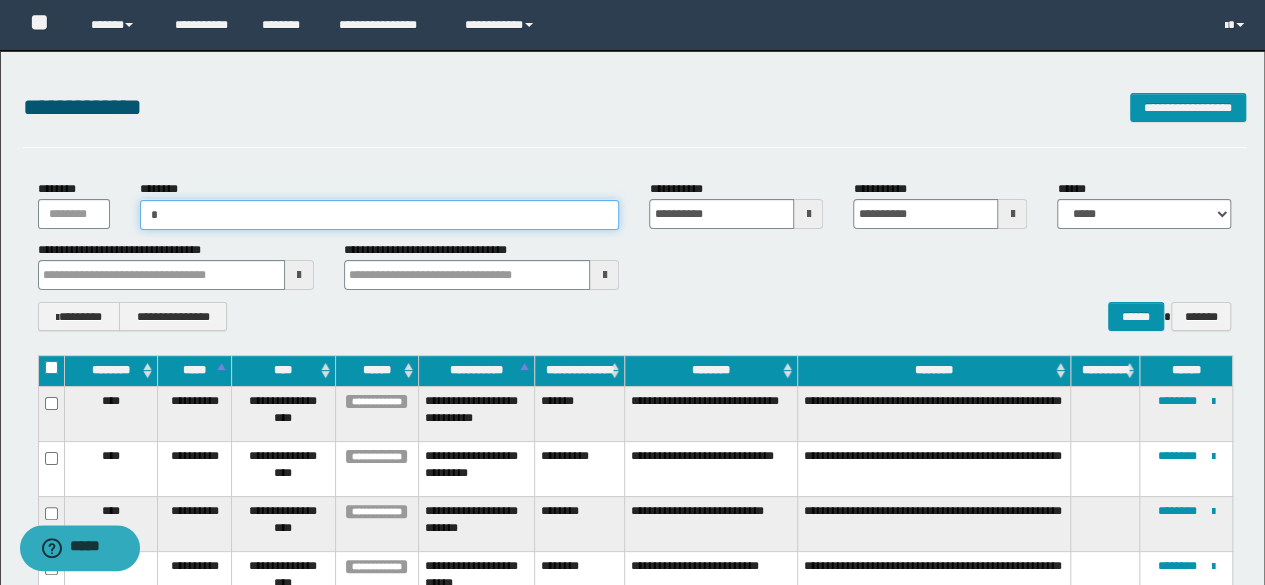 type on "**" 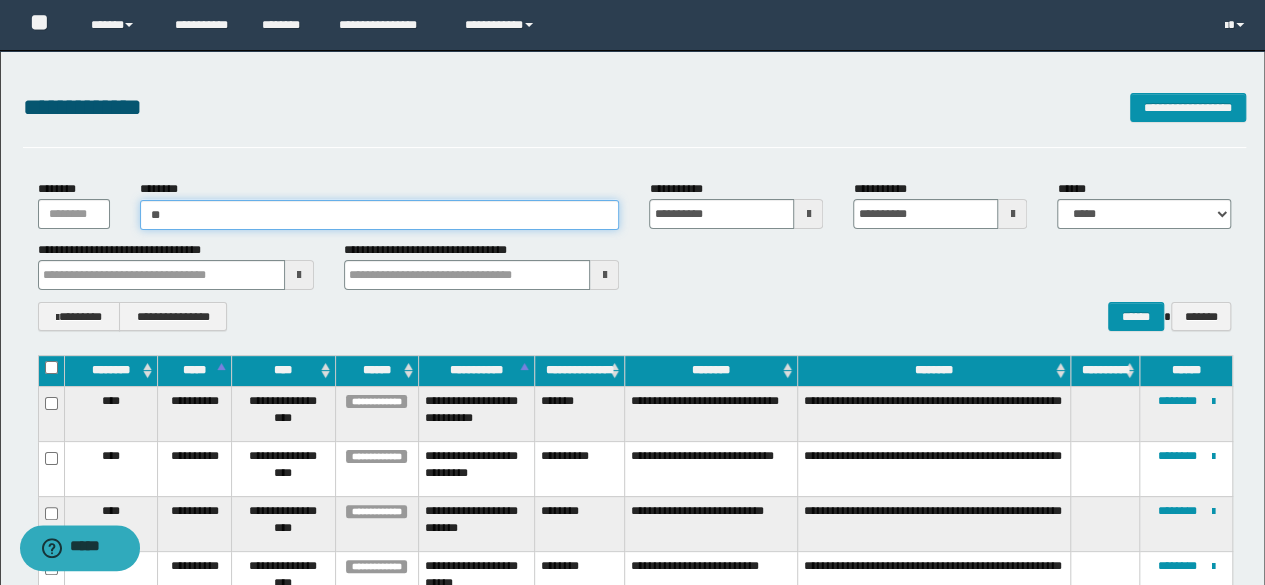 type on "**" 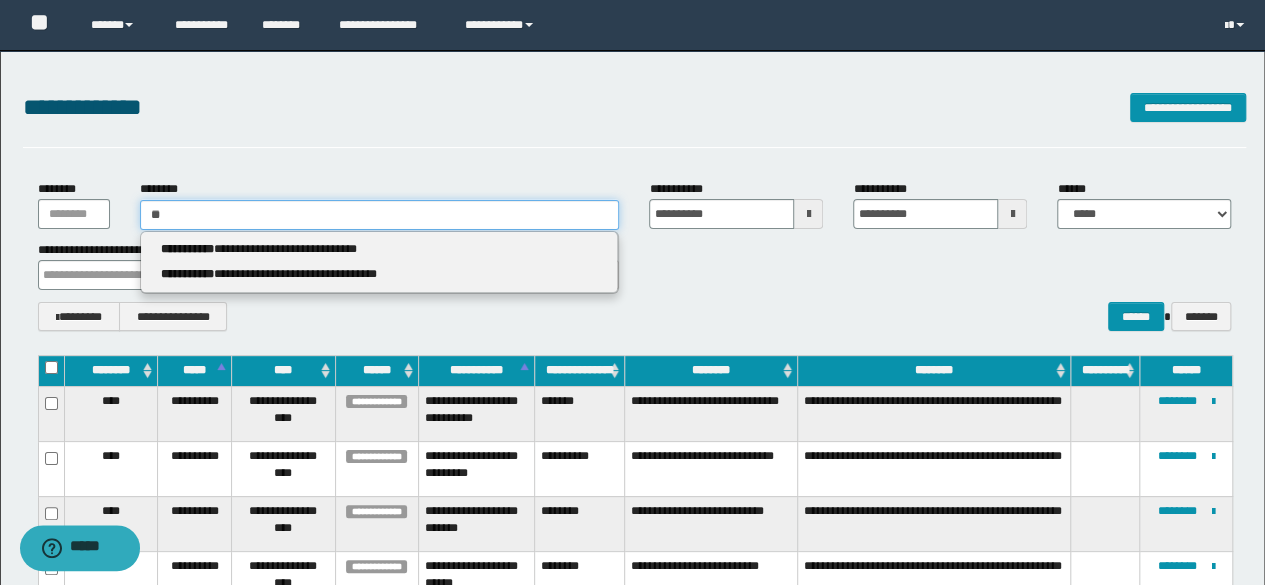 type 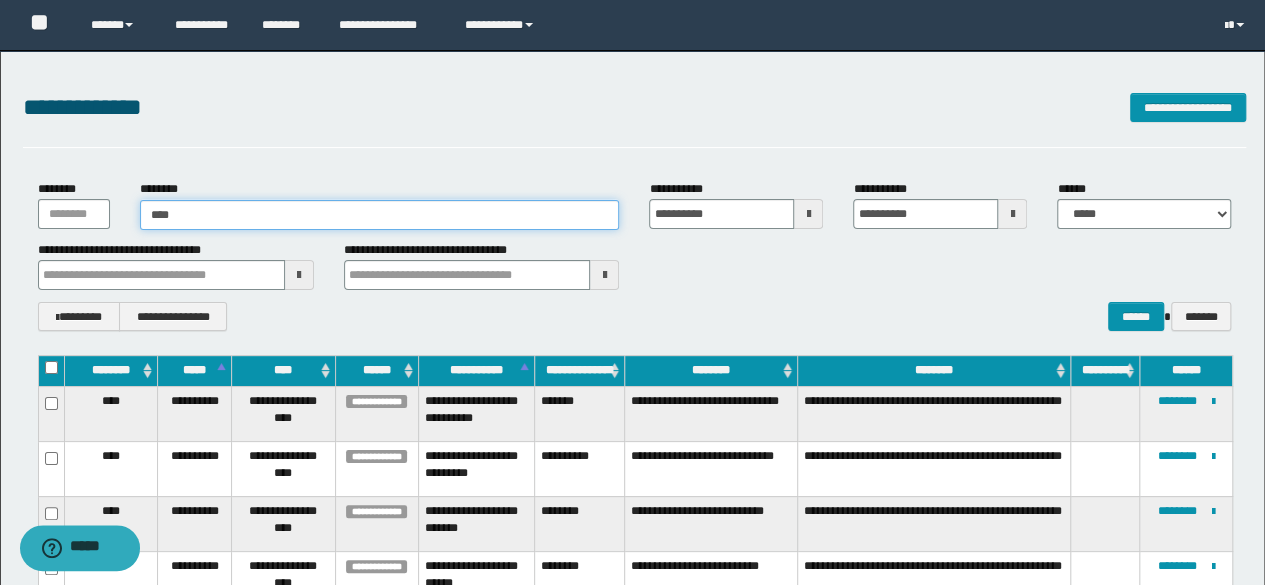 type on "*****" 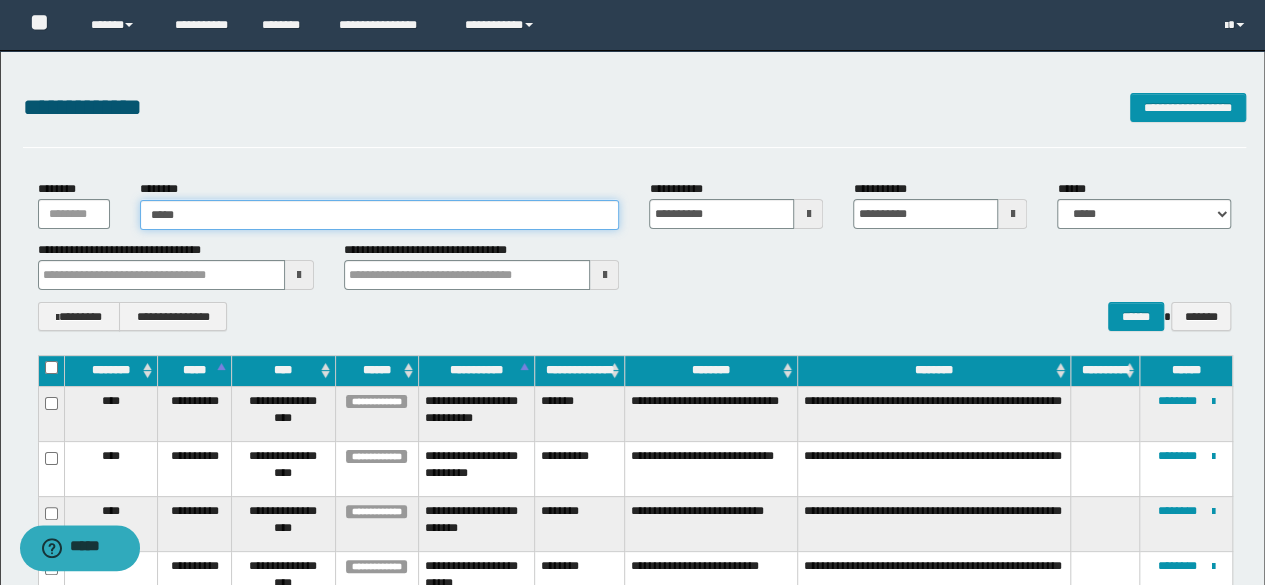 type on "*****" 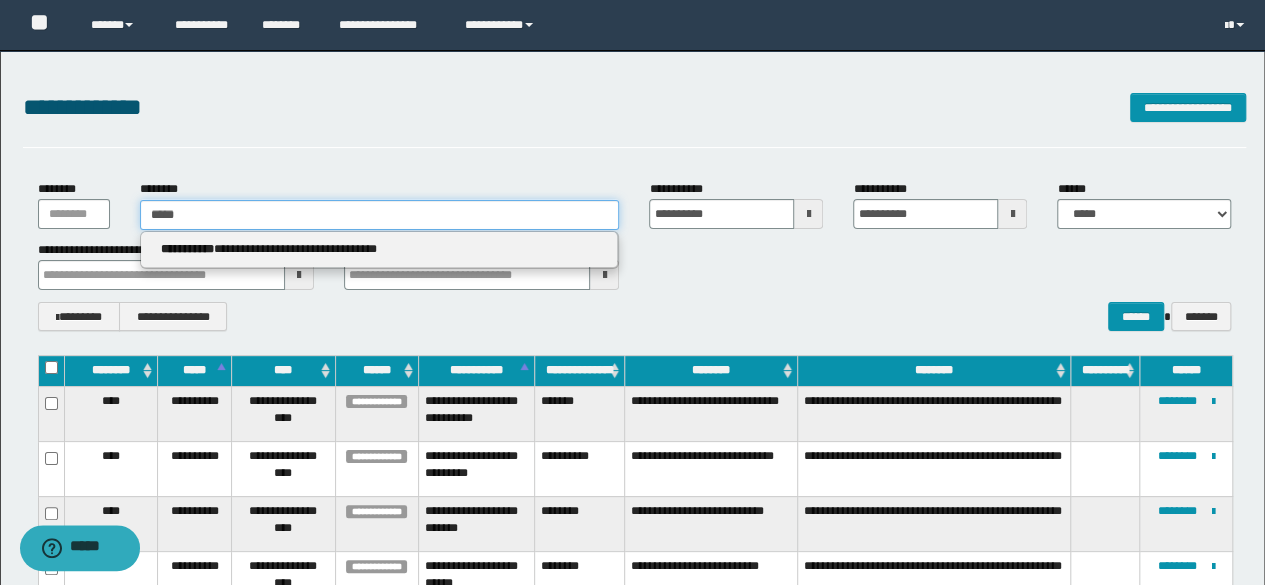 type 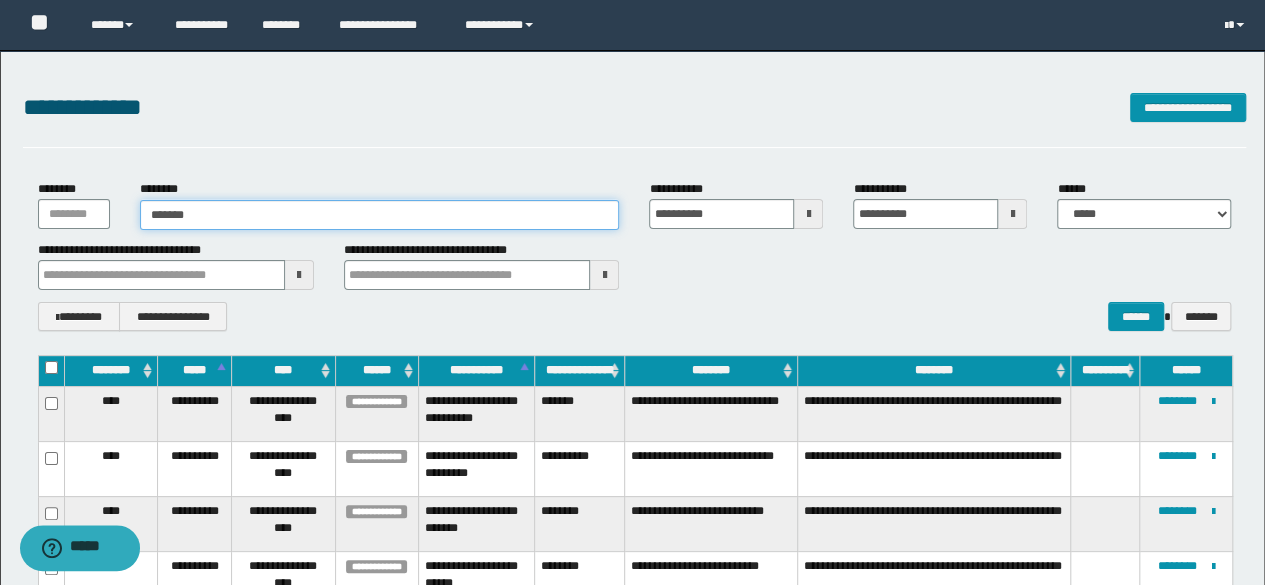type on "********" 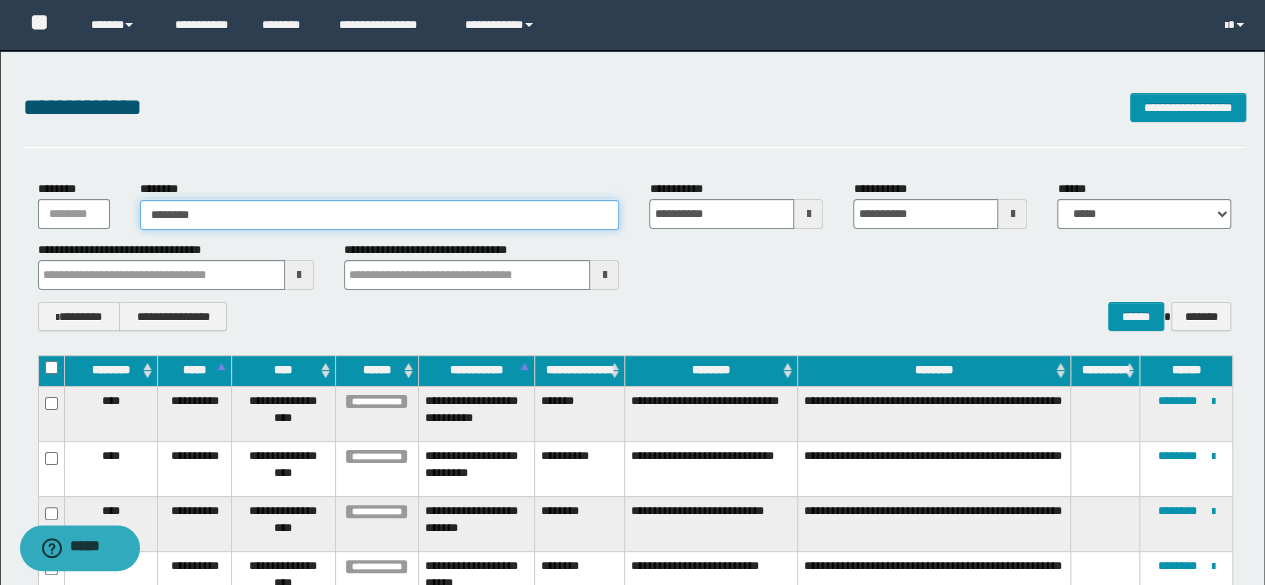 type on "********" 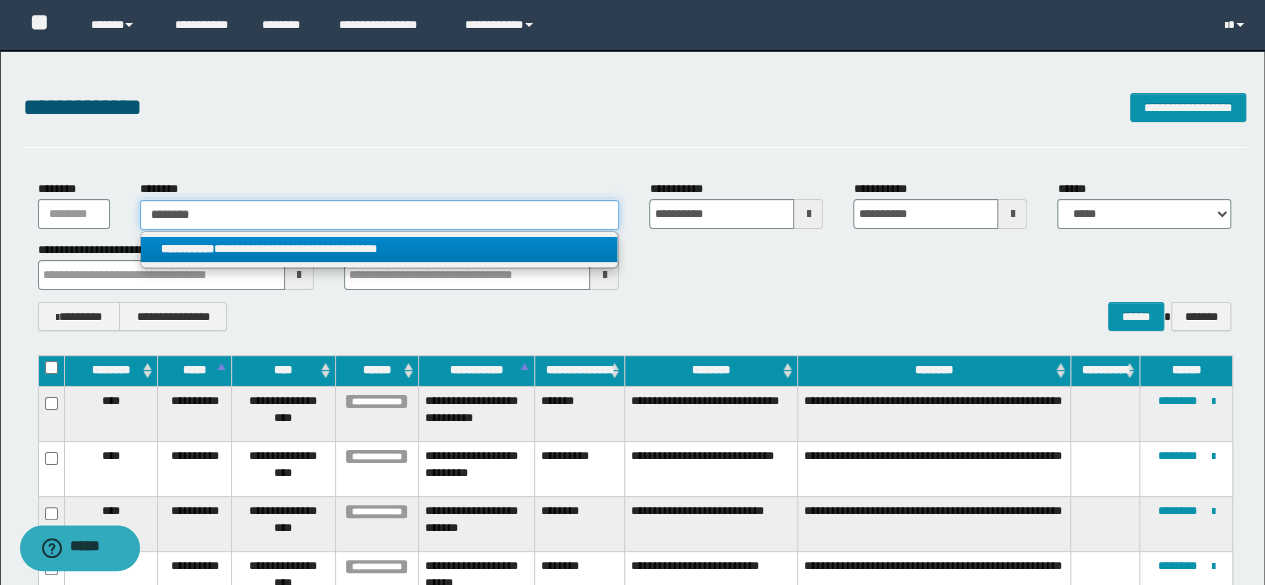 type on "********" 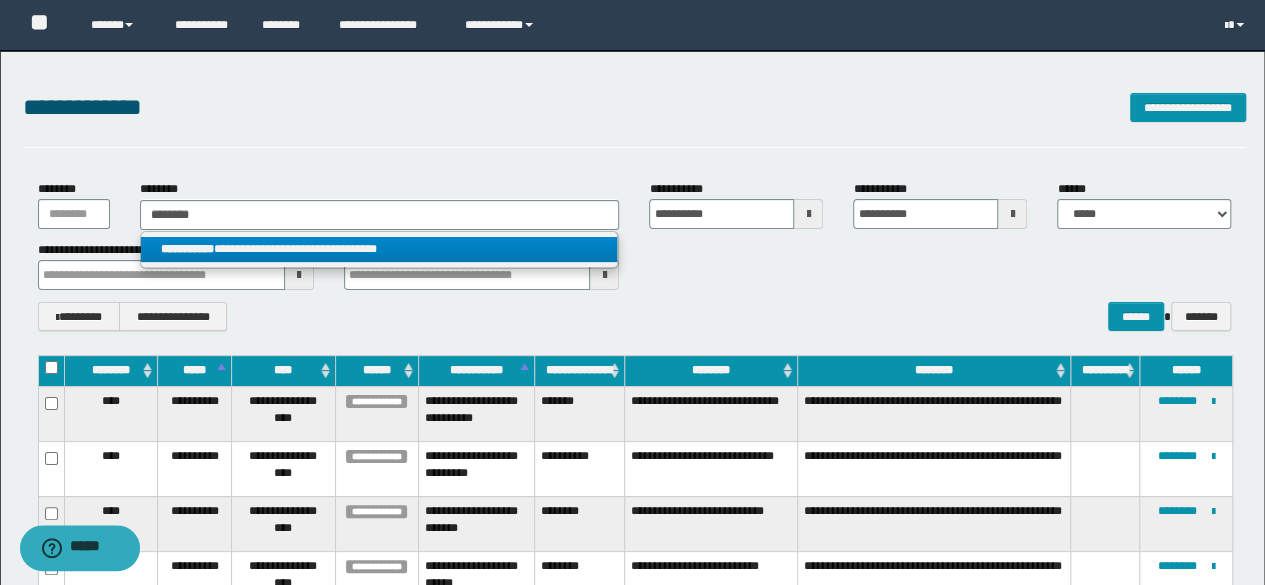 click on "**********" at bounding box center (379, 249) 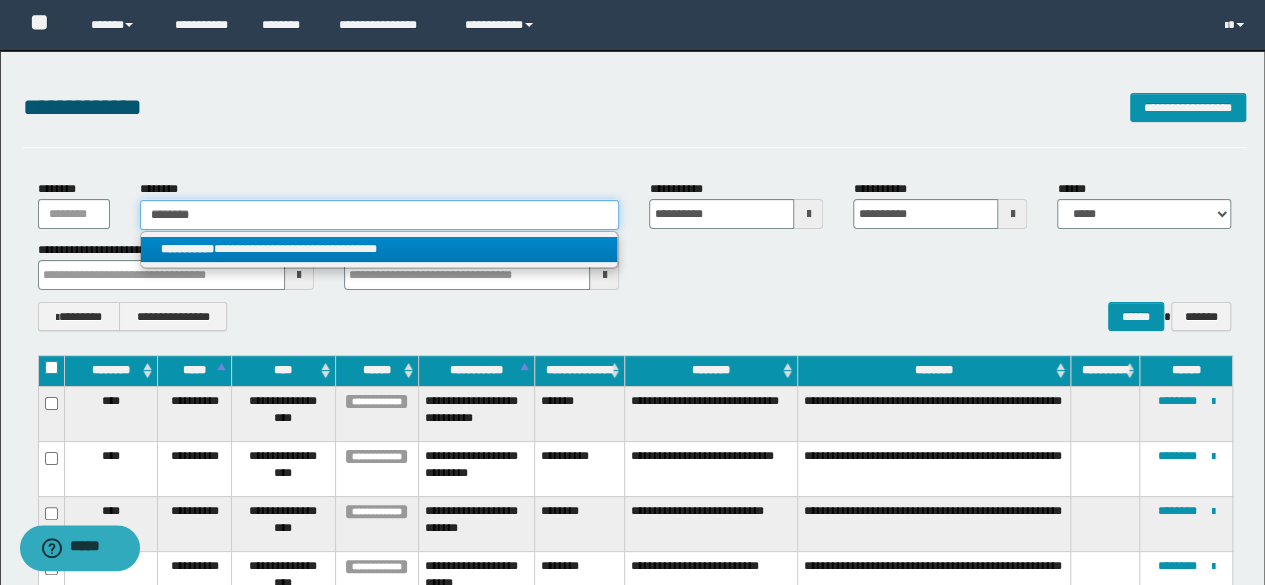 type 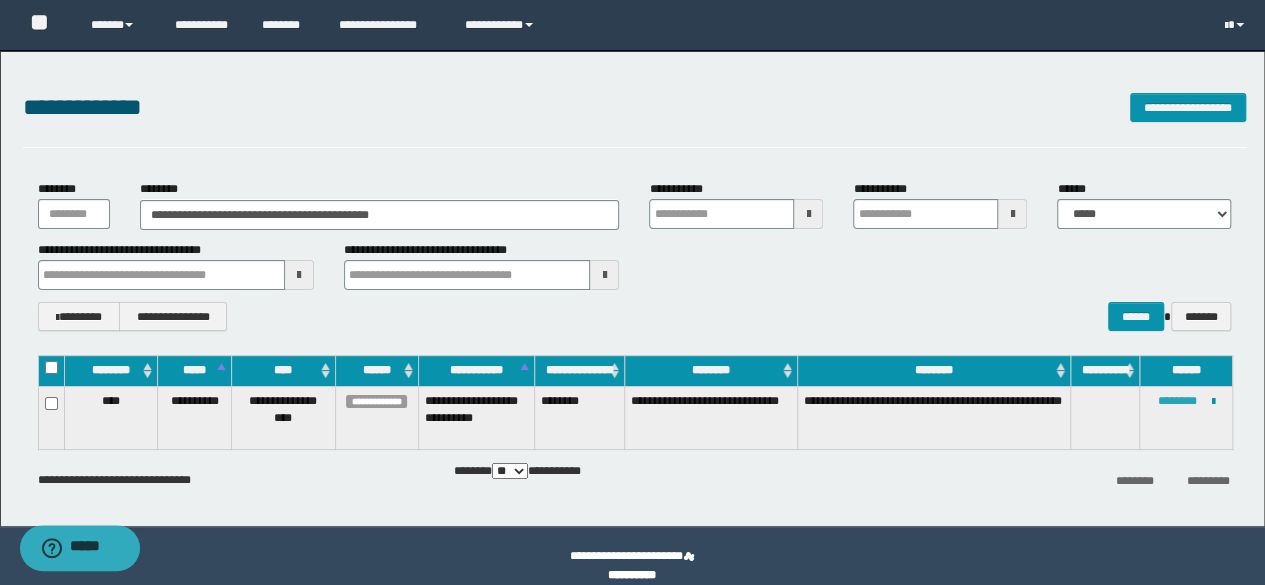 click on "********" at bounding box center [1177, 401] 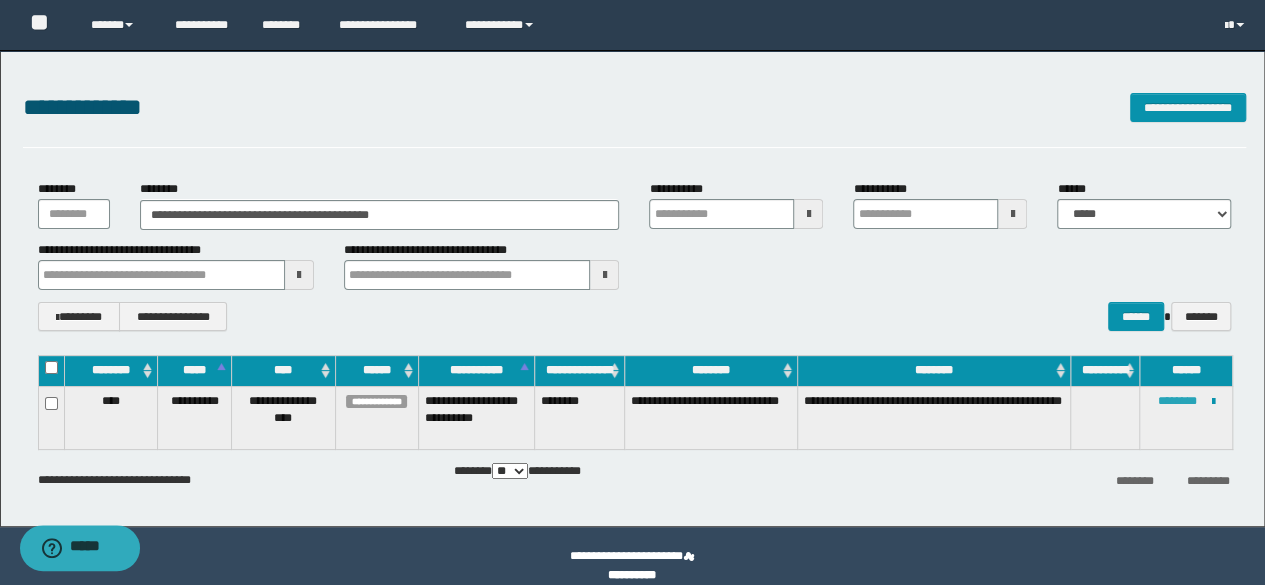 type 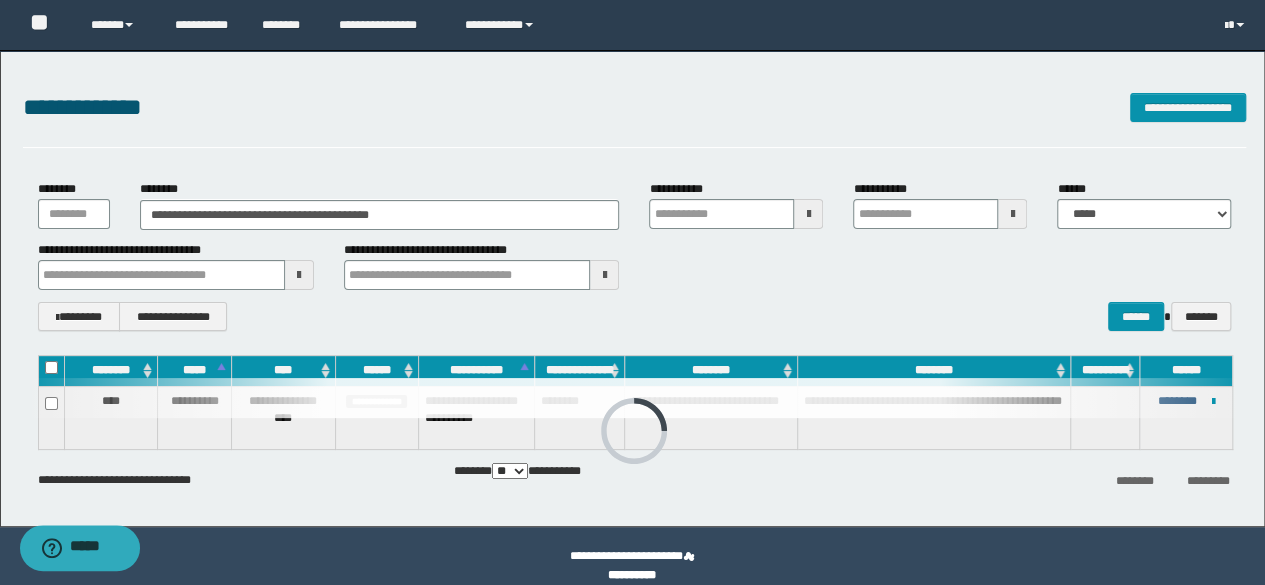 type 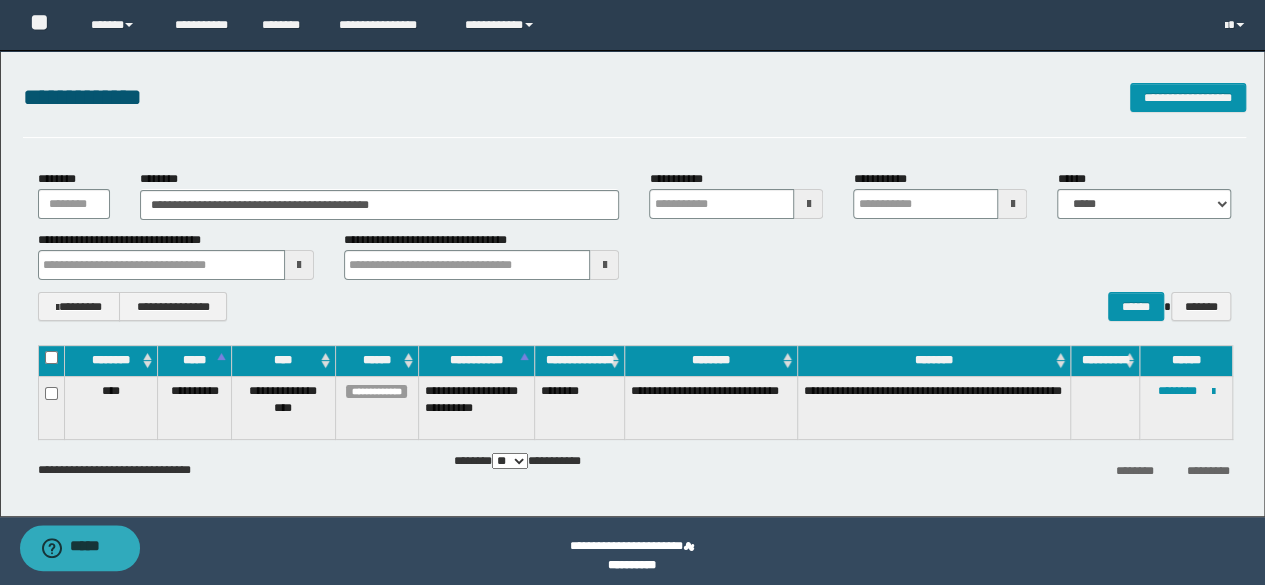 scroll, scrollTop: 20, scrollLeft: 0, axis: vertical 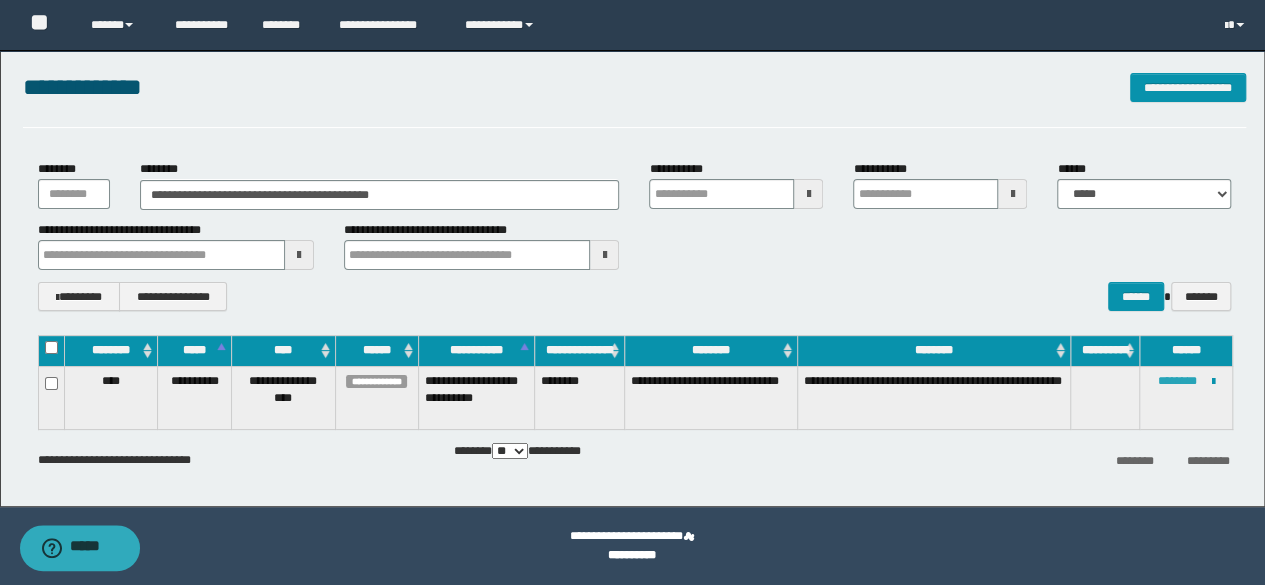 click on "********" at bounding box center [1177, 381] 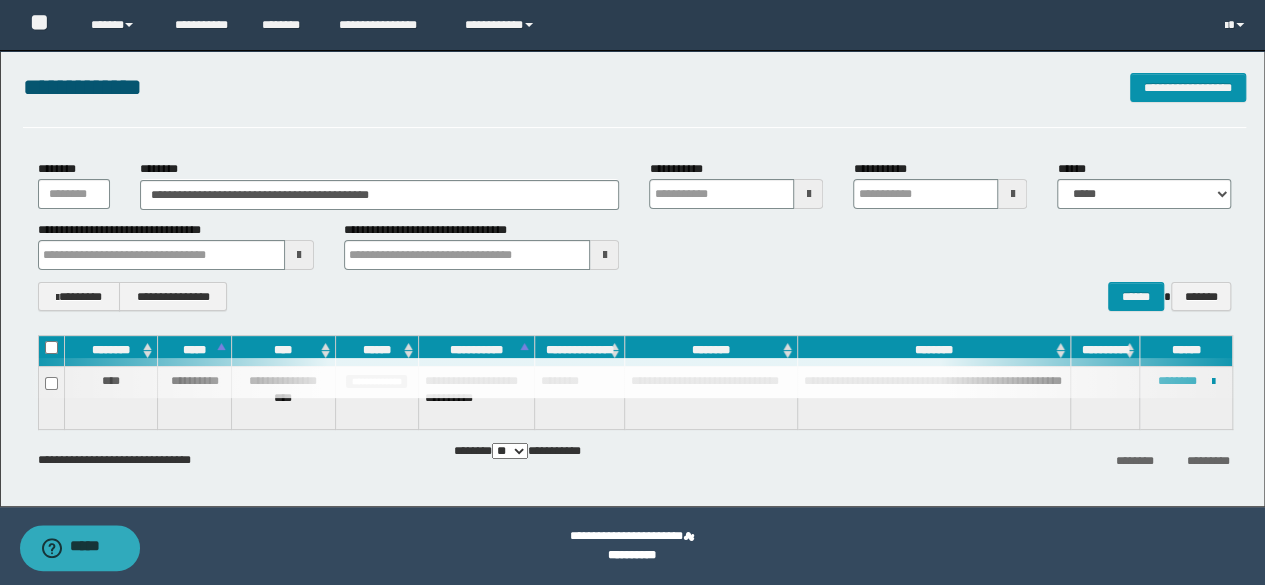 type 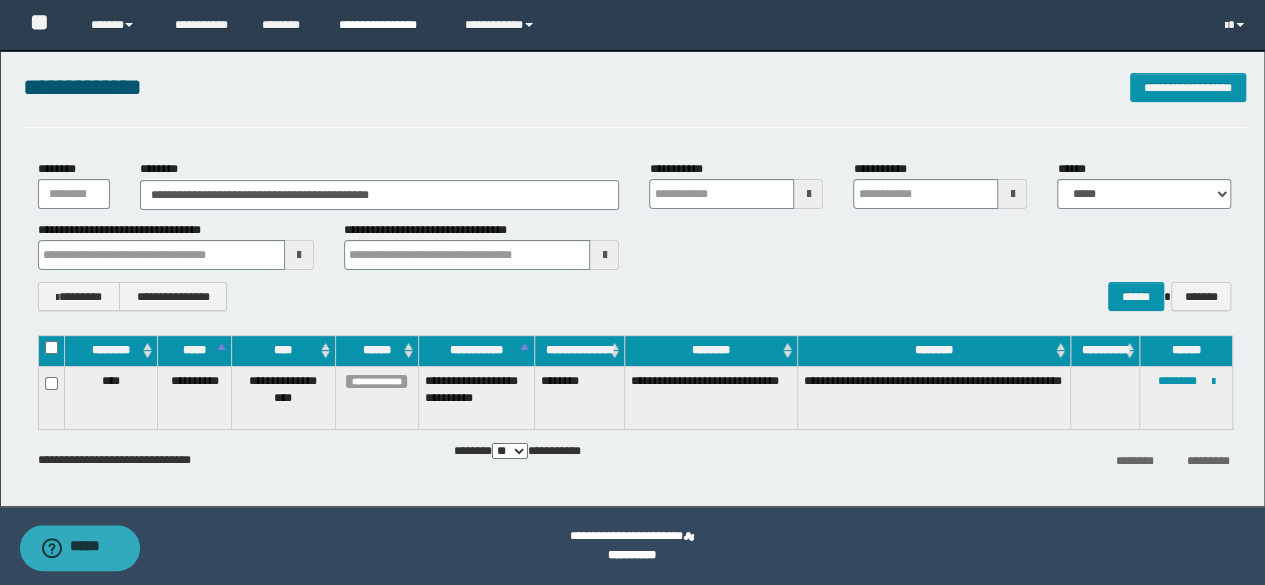 type 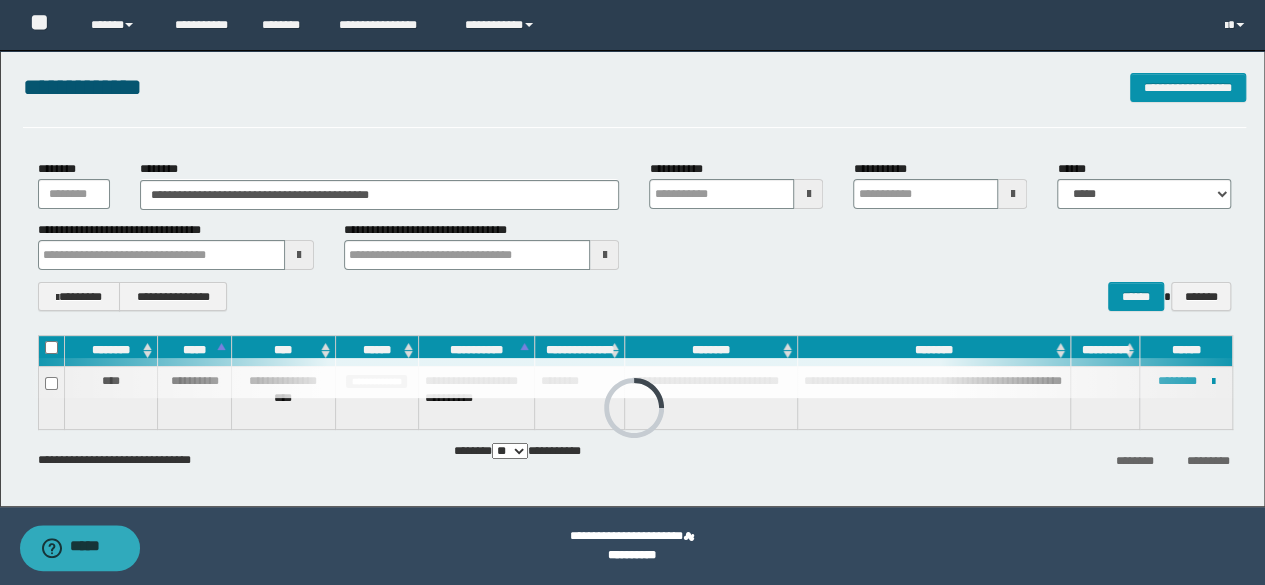 type 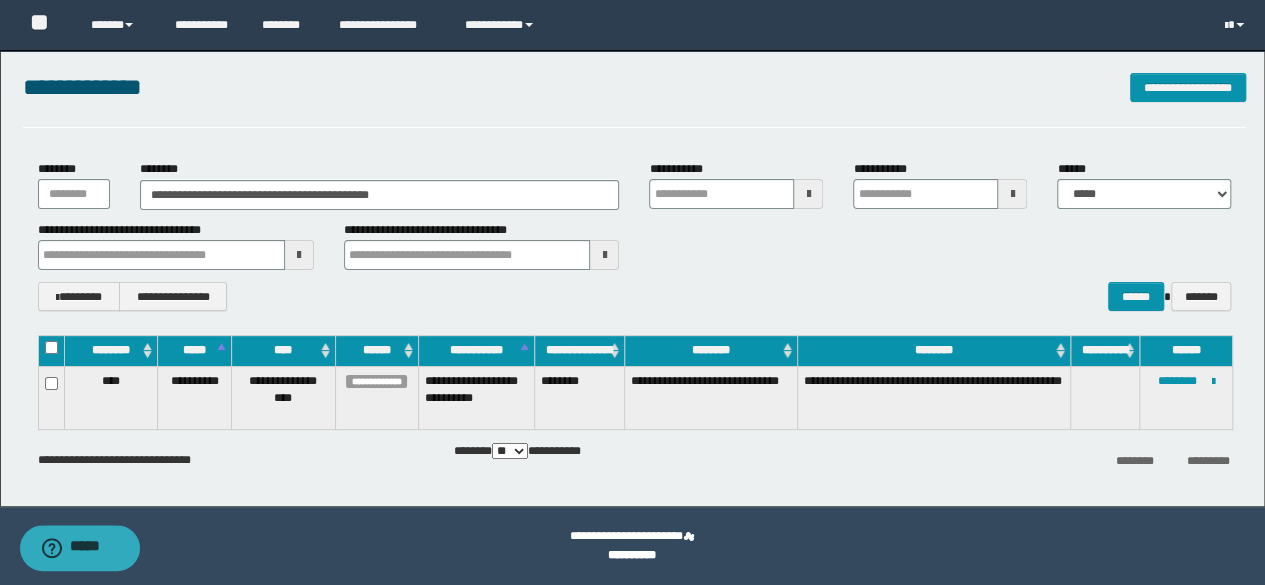 type 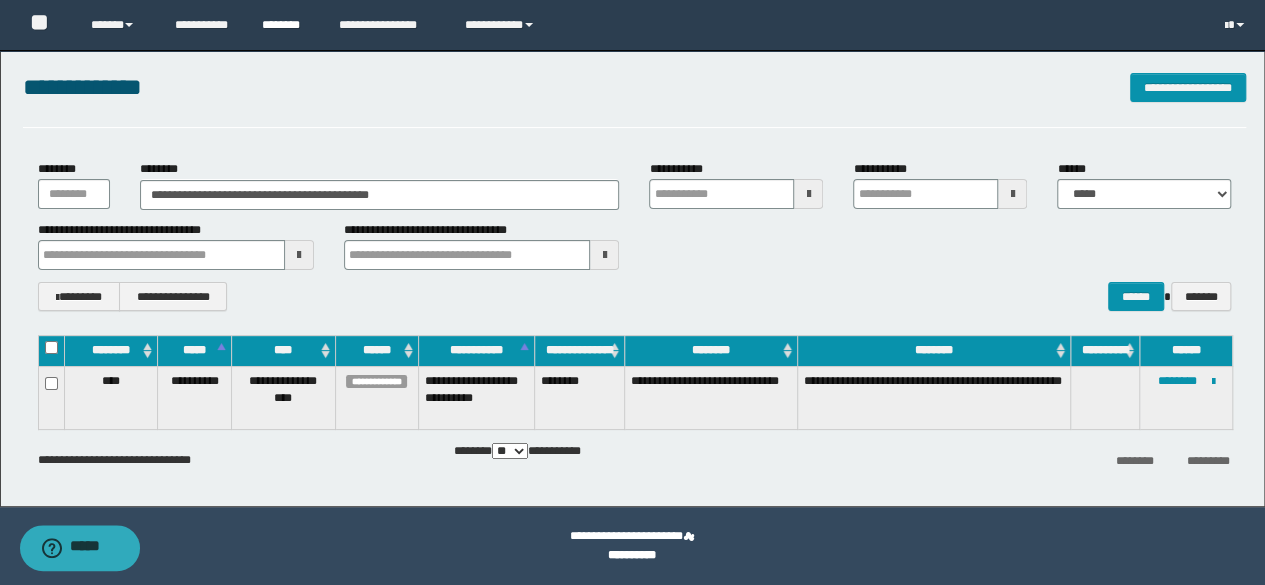 type 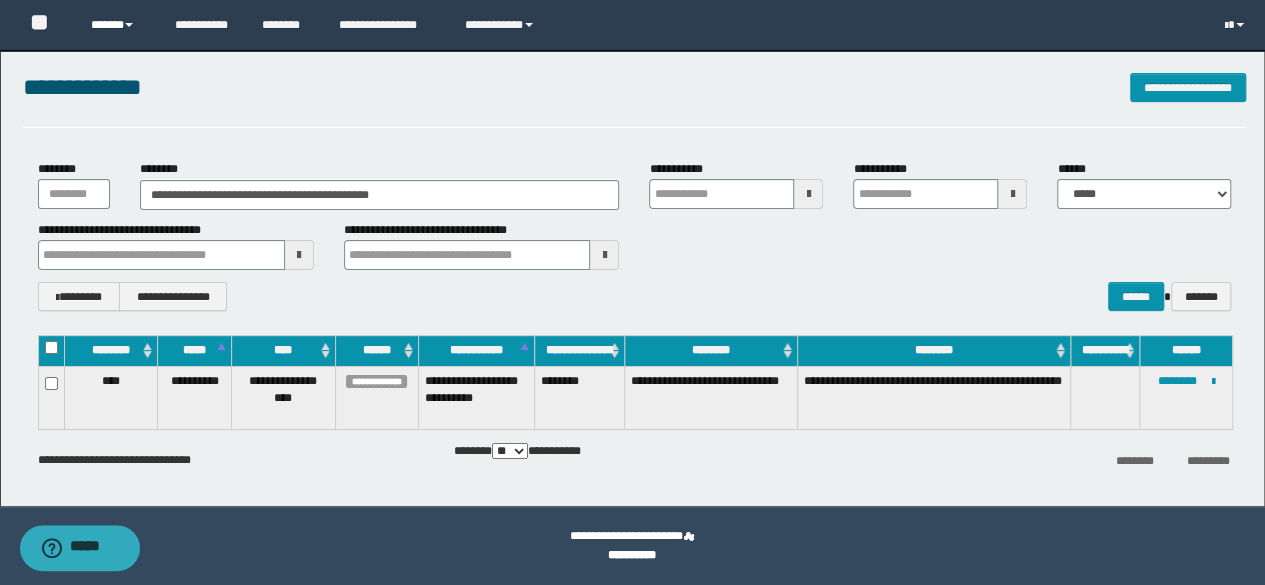 click on "******" at bounding box center (117, 25) 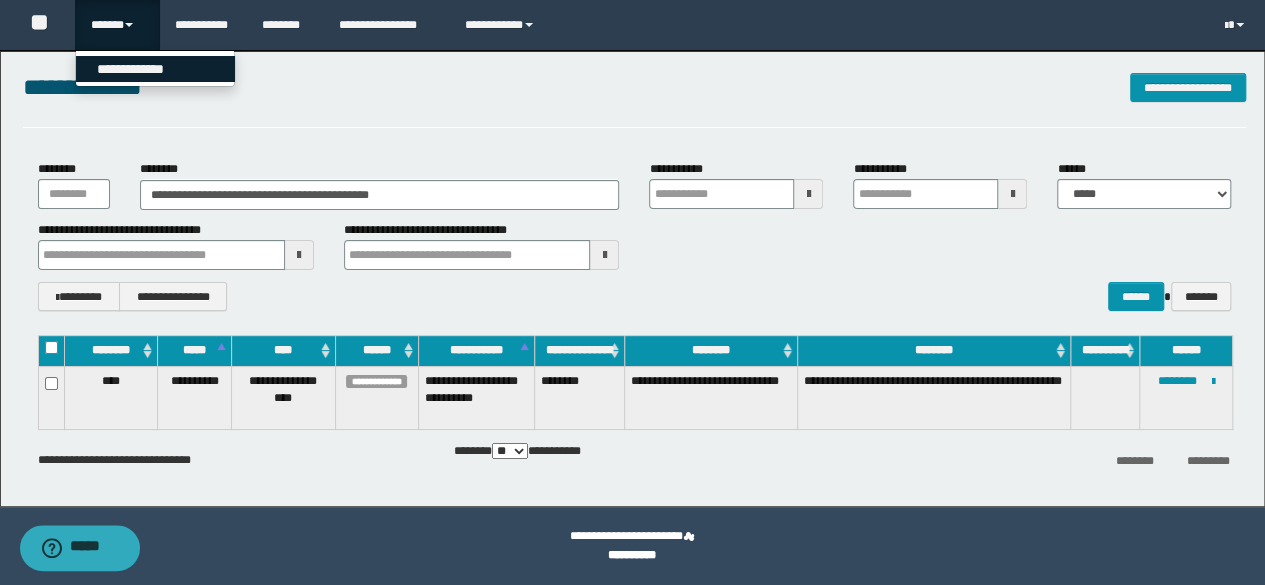 click on "**********" at bounding box center [155, 69] 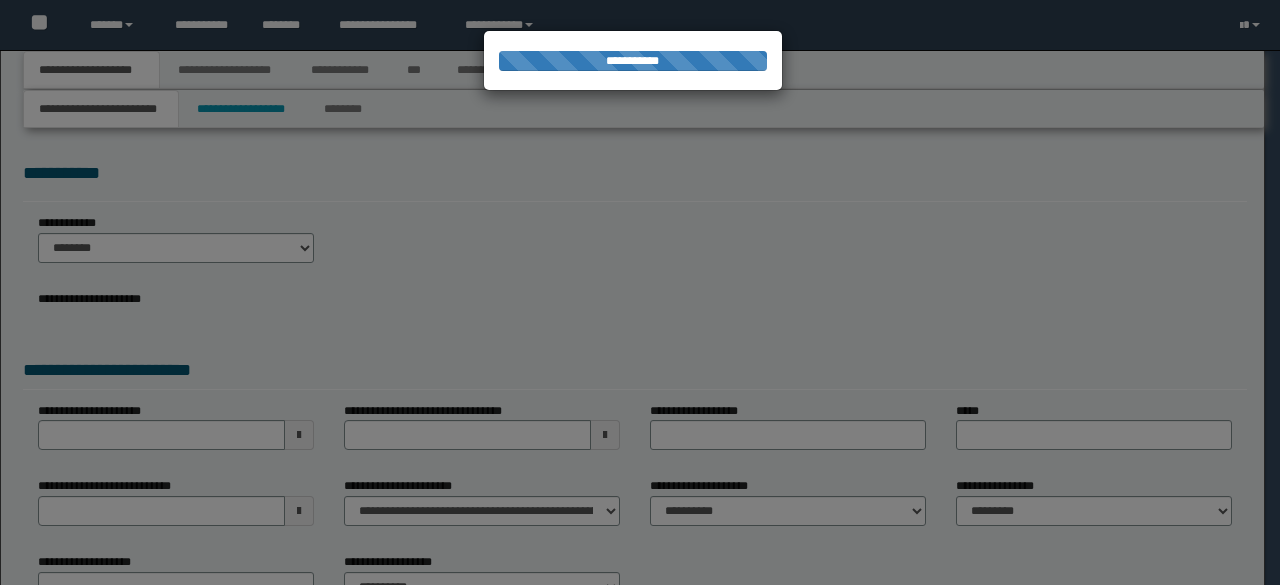 scroll, scrollTop: 0, scrollLeft: 0, axis: both 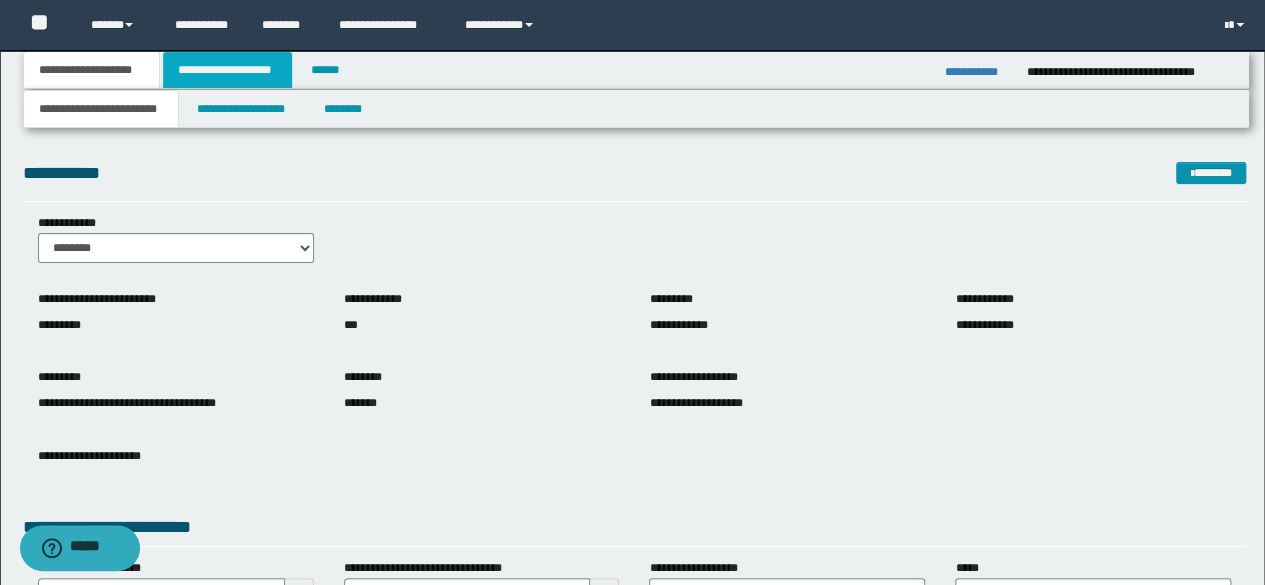 click on "**********" at bounding box center (227, 70) 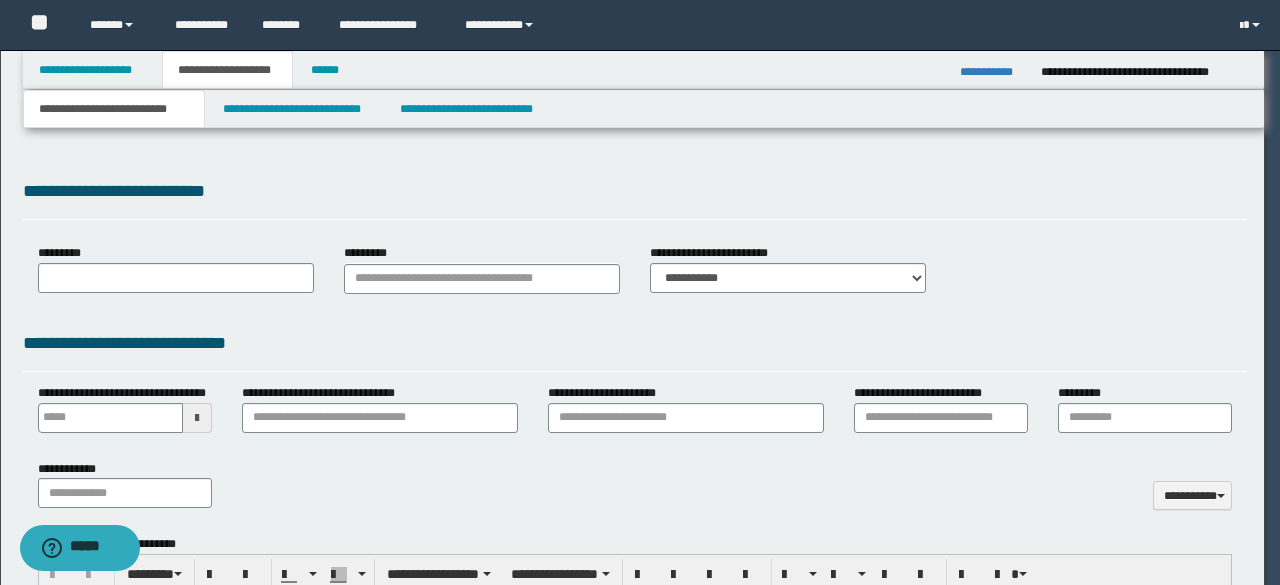 type 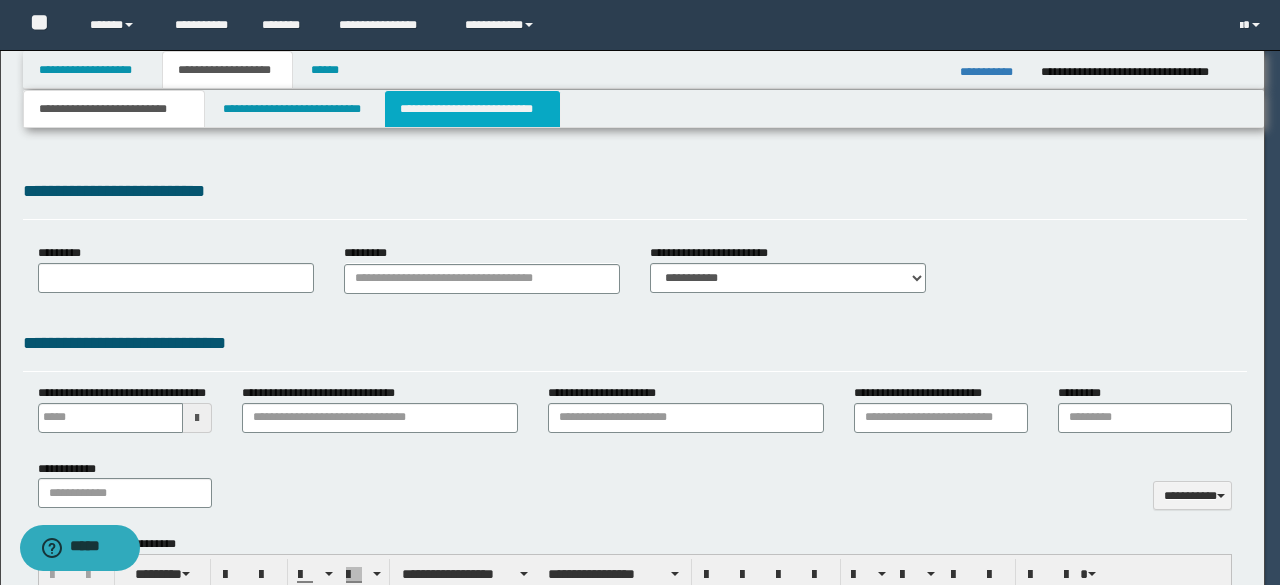 select on "*" 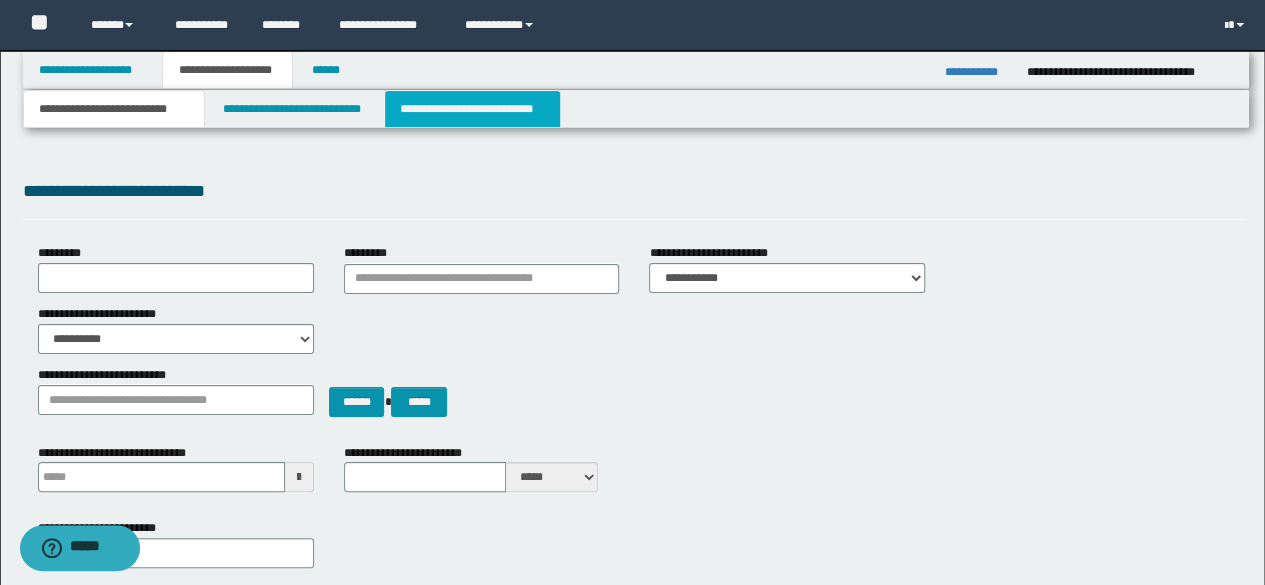 click on "**********" at bounding box center [472, 109] 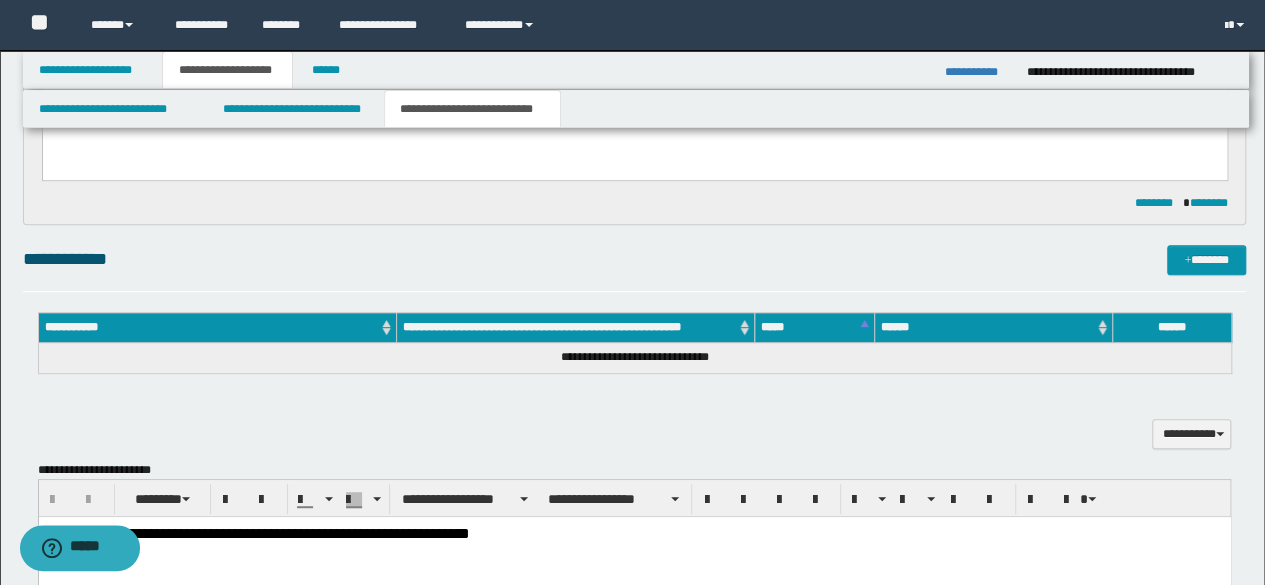 scroll, scrollTop: 200, scrollLeft: 0, axis: vertical 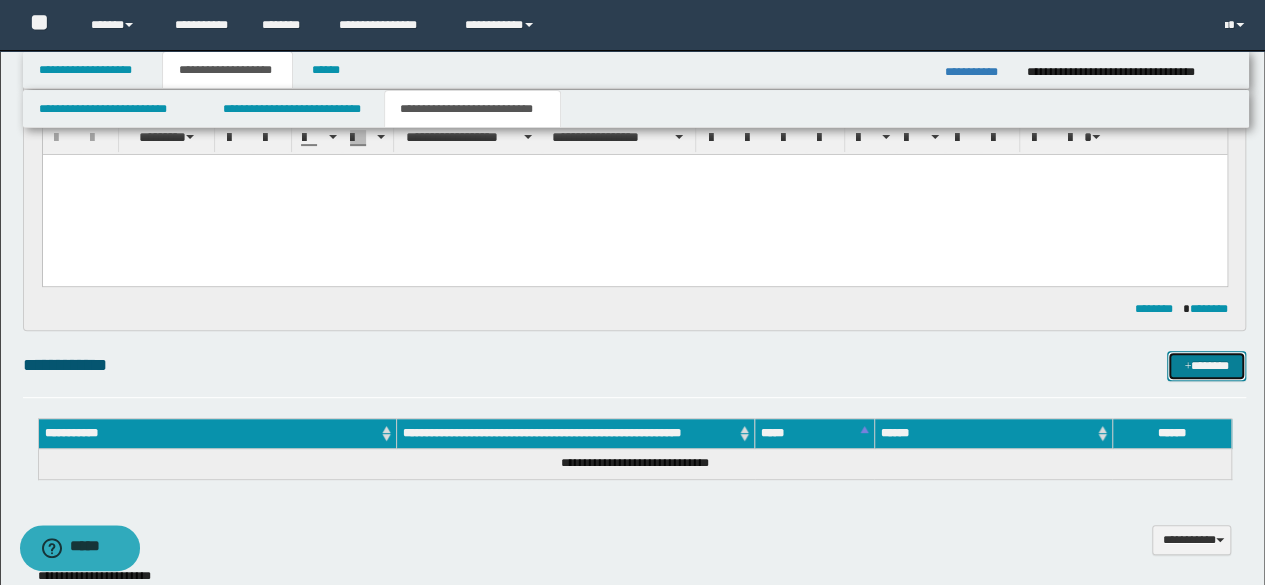 click on "*******" at bounding box center (1206, 365) 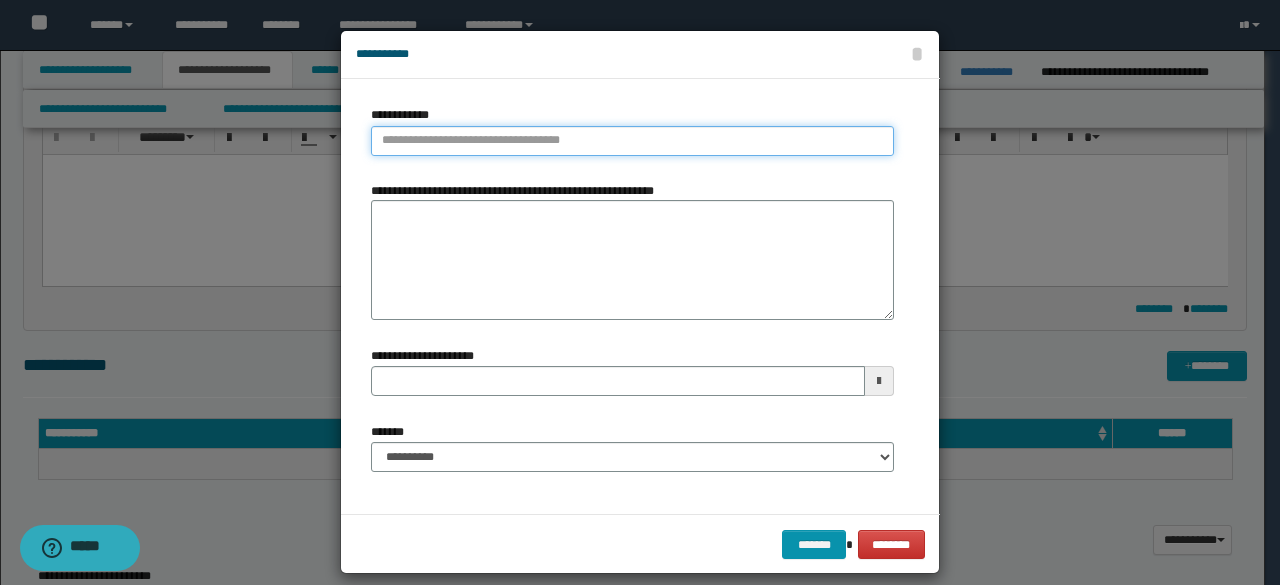 click on "**********" at bounding box center (632, 141) 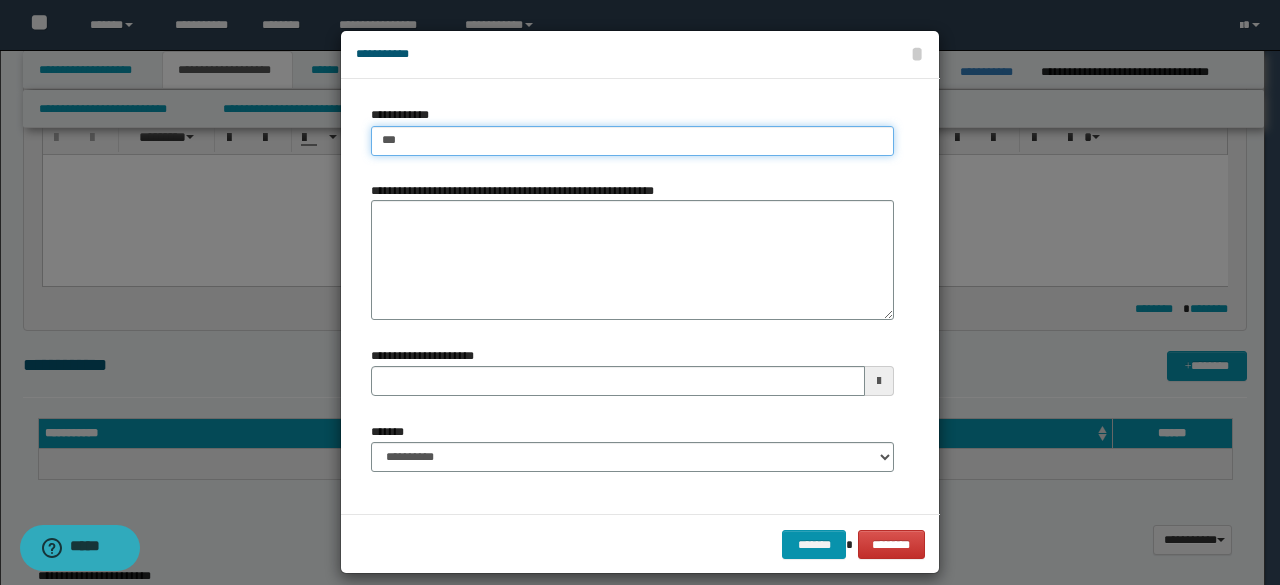 type on "****" 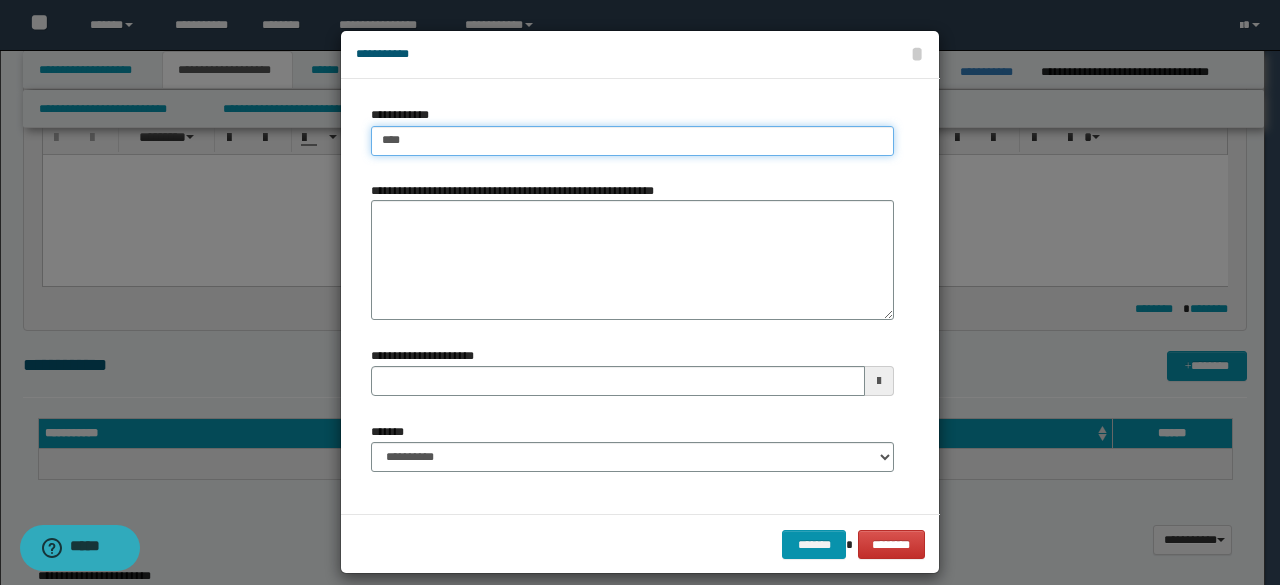 type on "****" 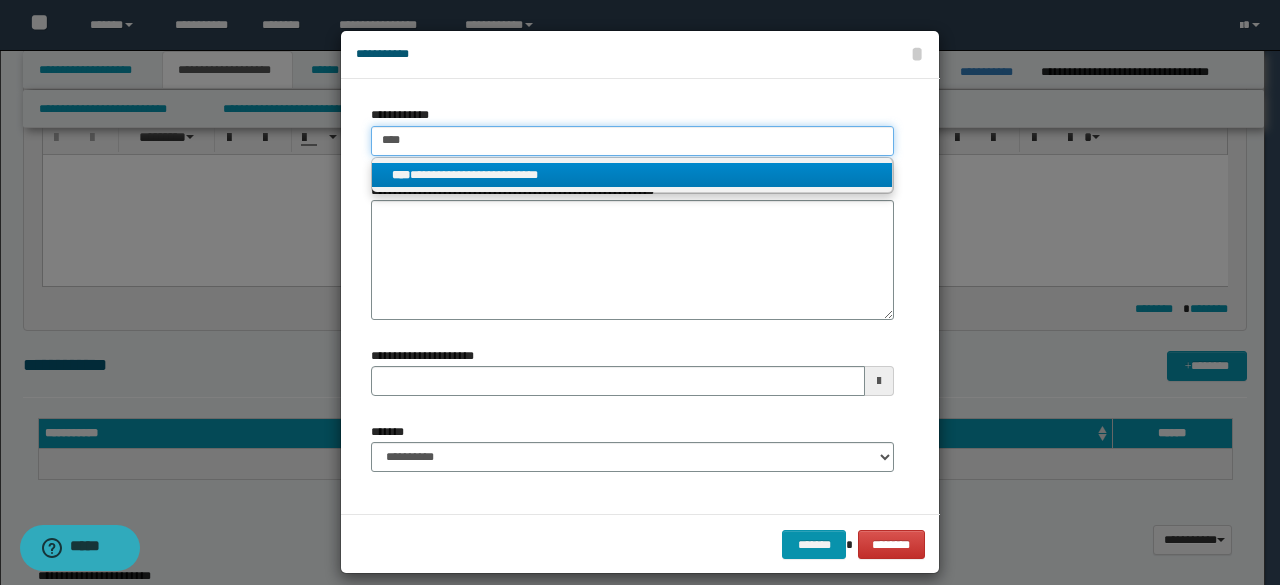 type on "****" 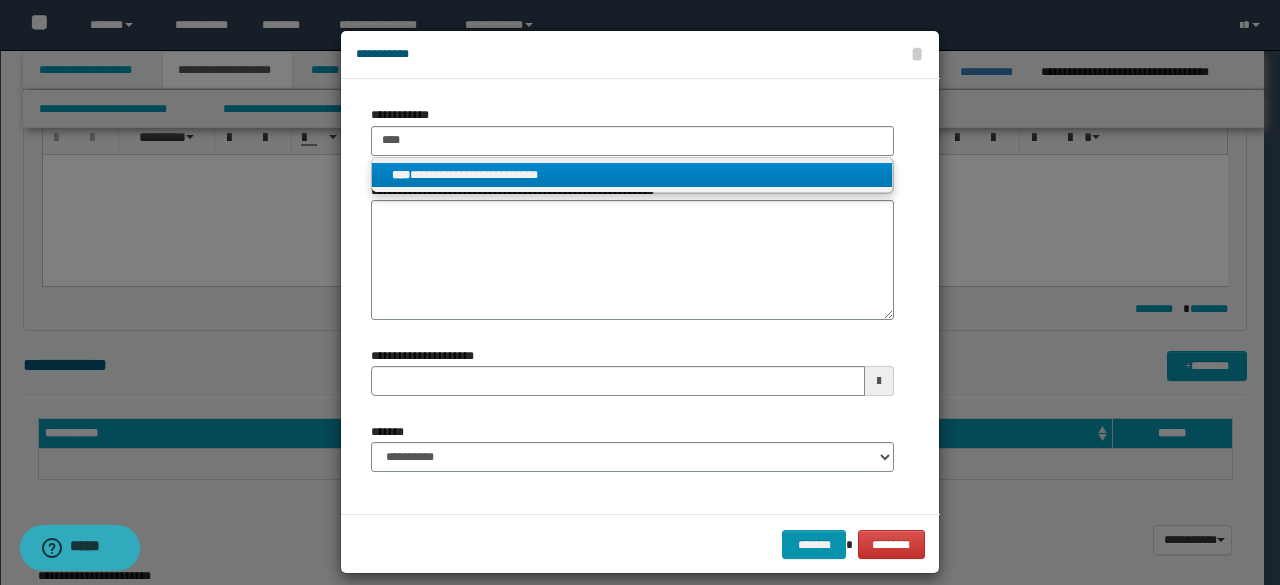 click on "**********" at bounding box center [632, 175] 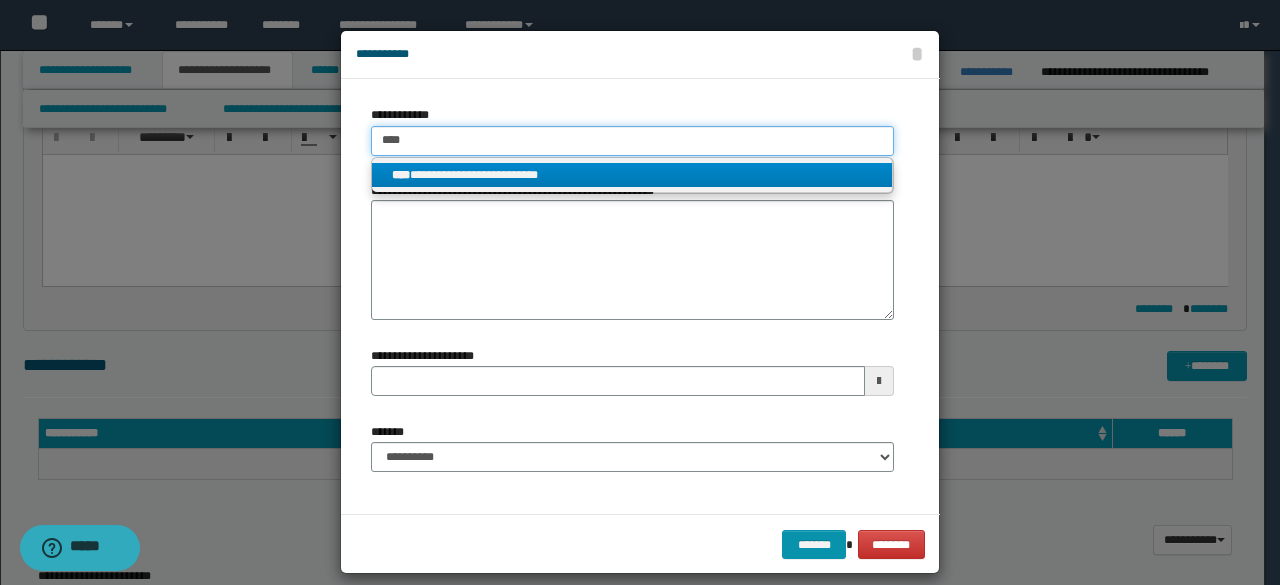 type 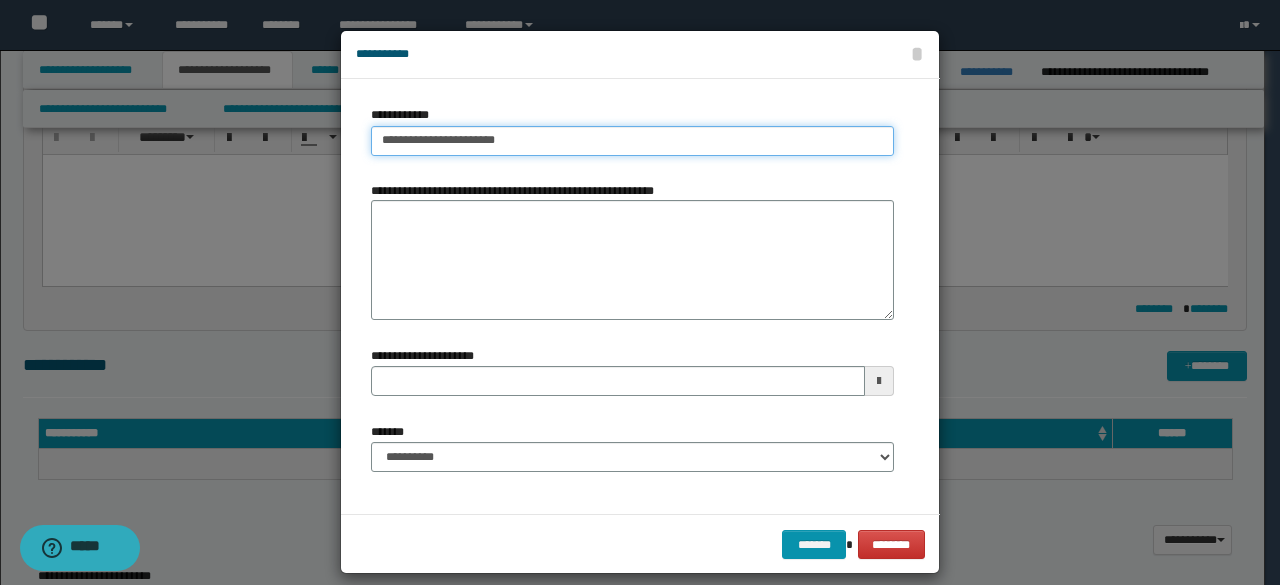 type 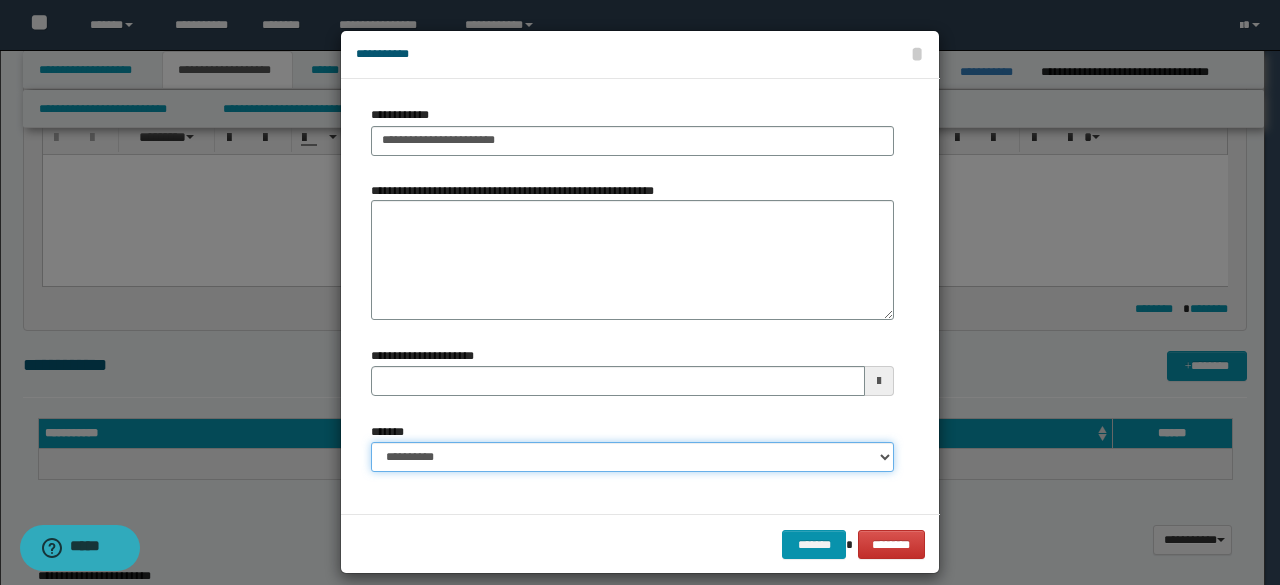 click on "**********" at bounding box center (632, 457) 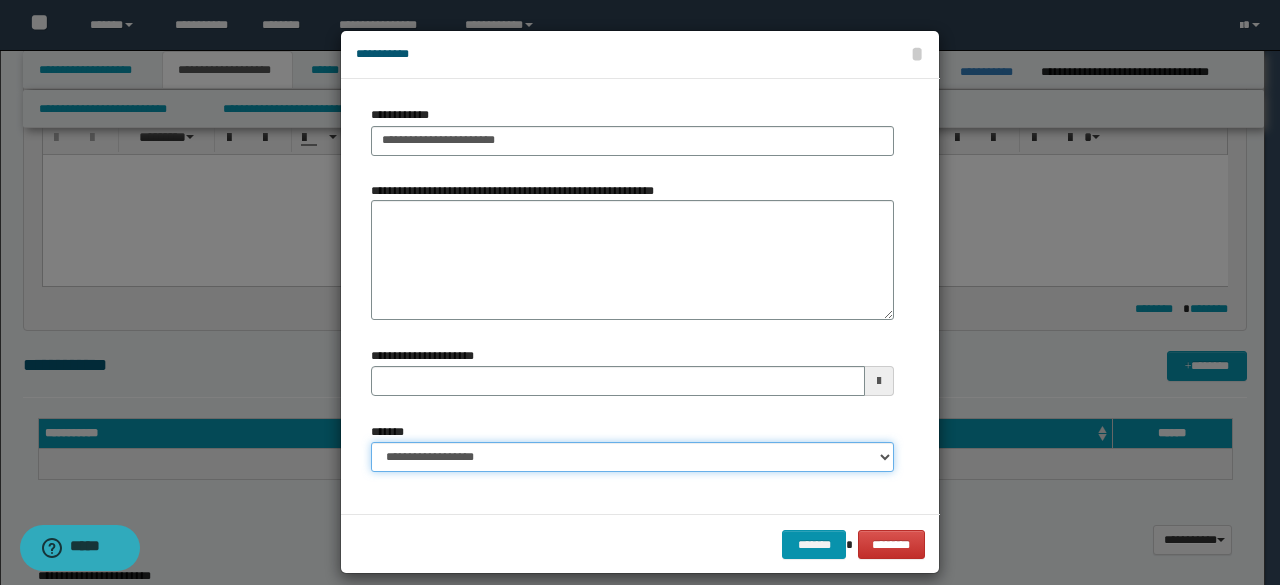 click on "**********" at bounding box center [632, 457] 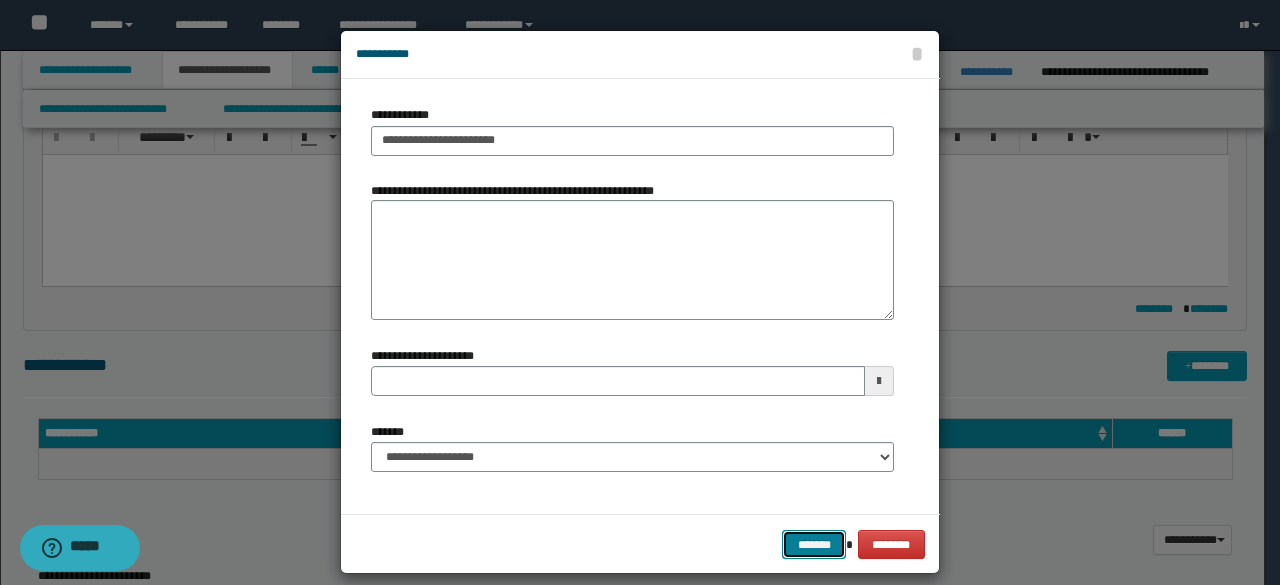 click on "*******" at bounding box center [814, 544] 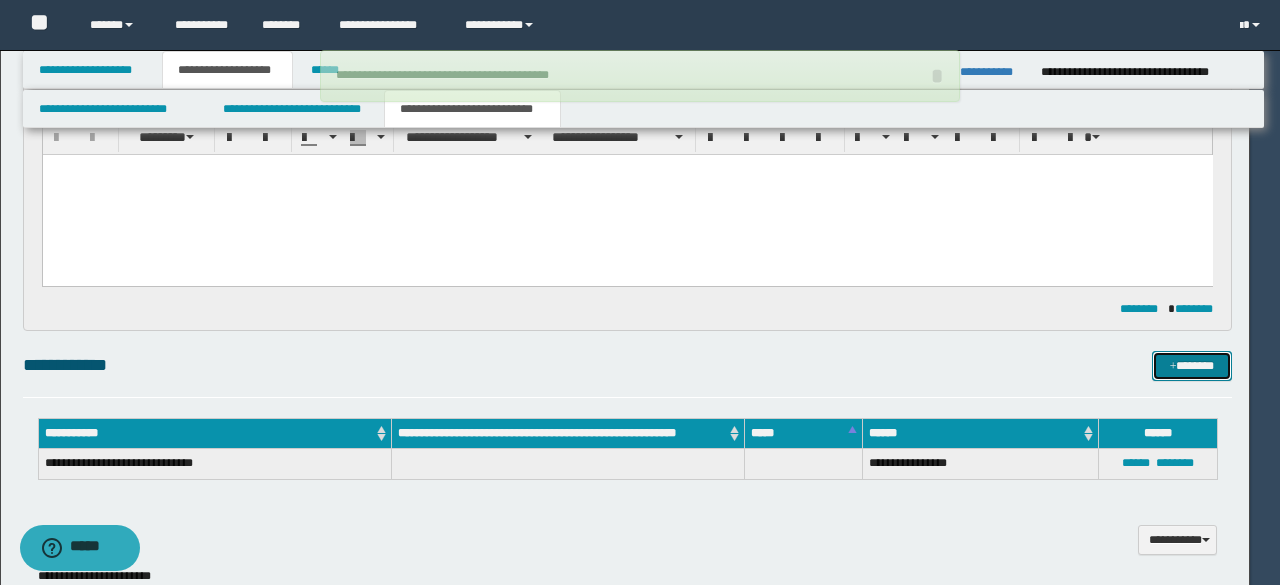 type 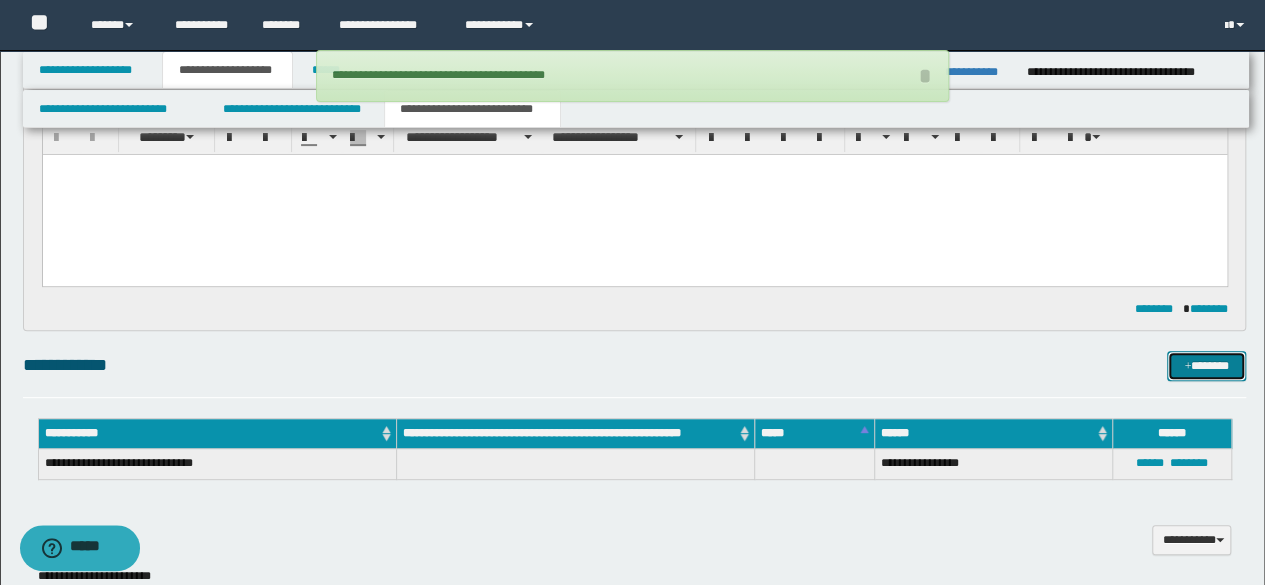 click on "*******" at bounding box center [1206, 365] 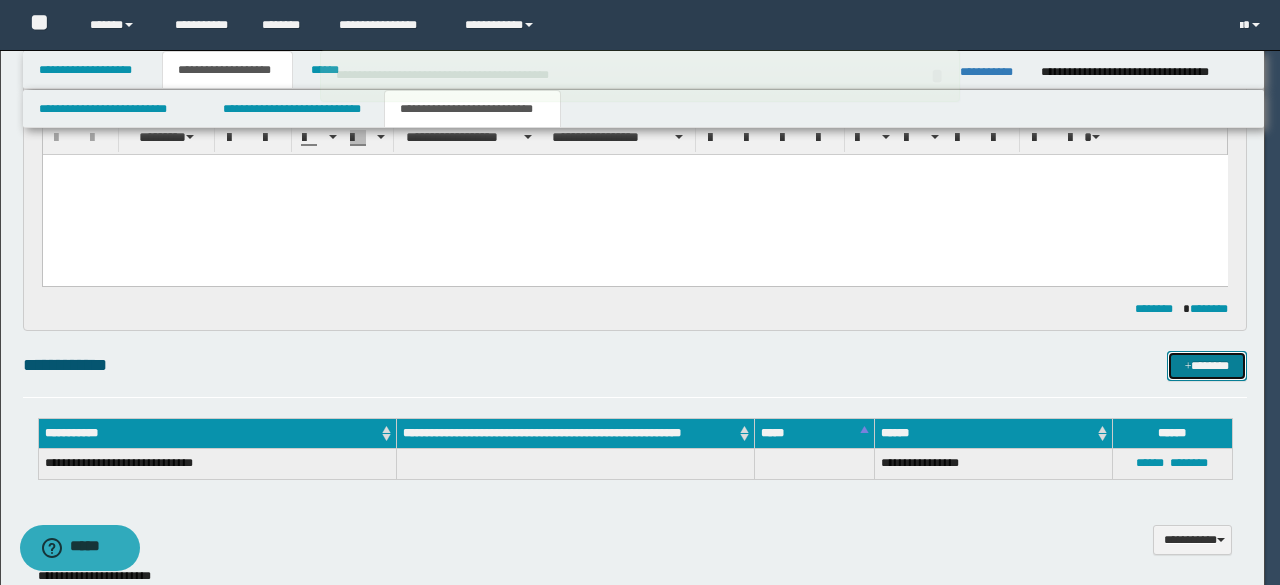 type 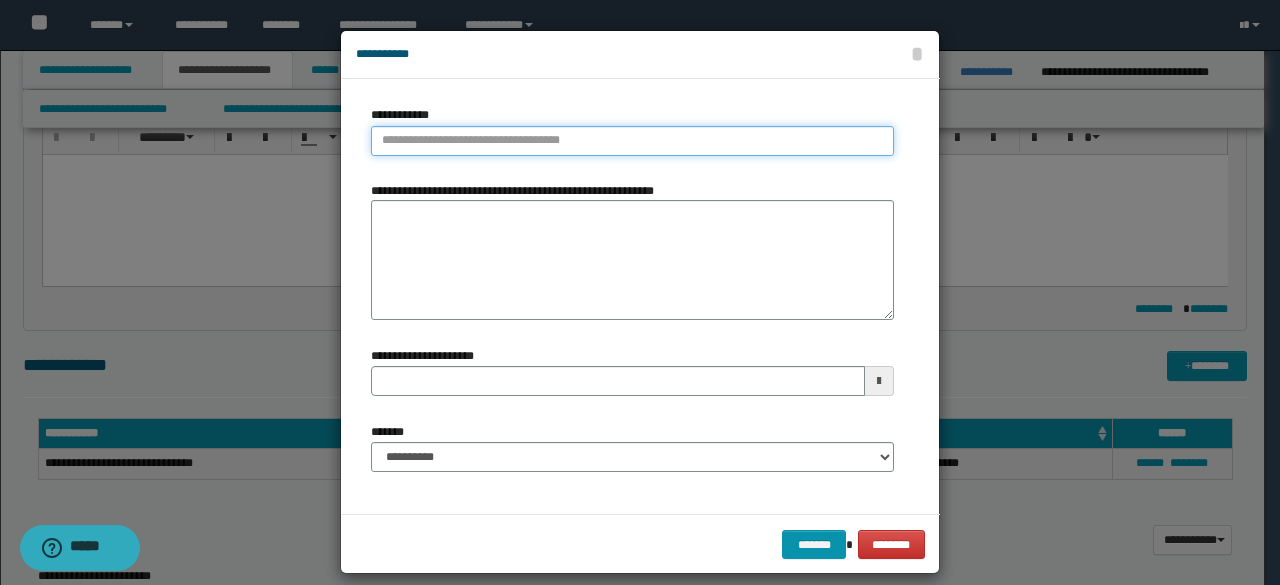 type on "**********" 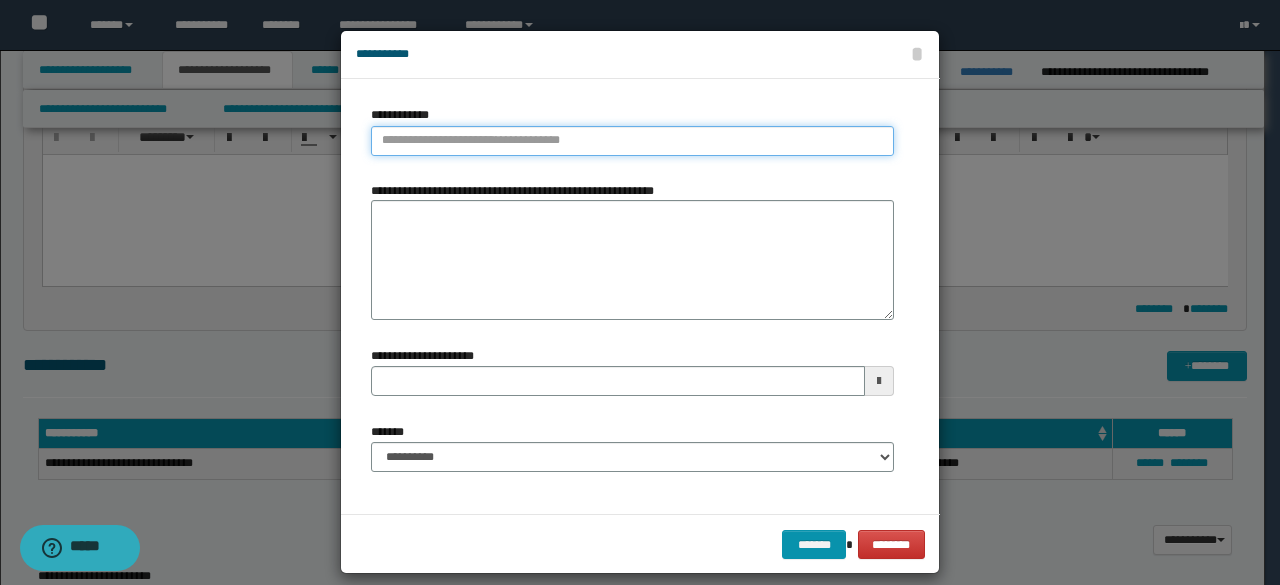 click on "**********" at bounding box center [632, 141] 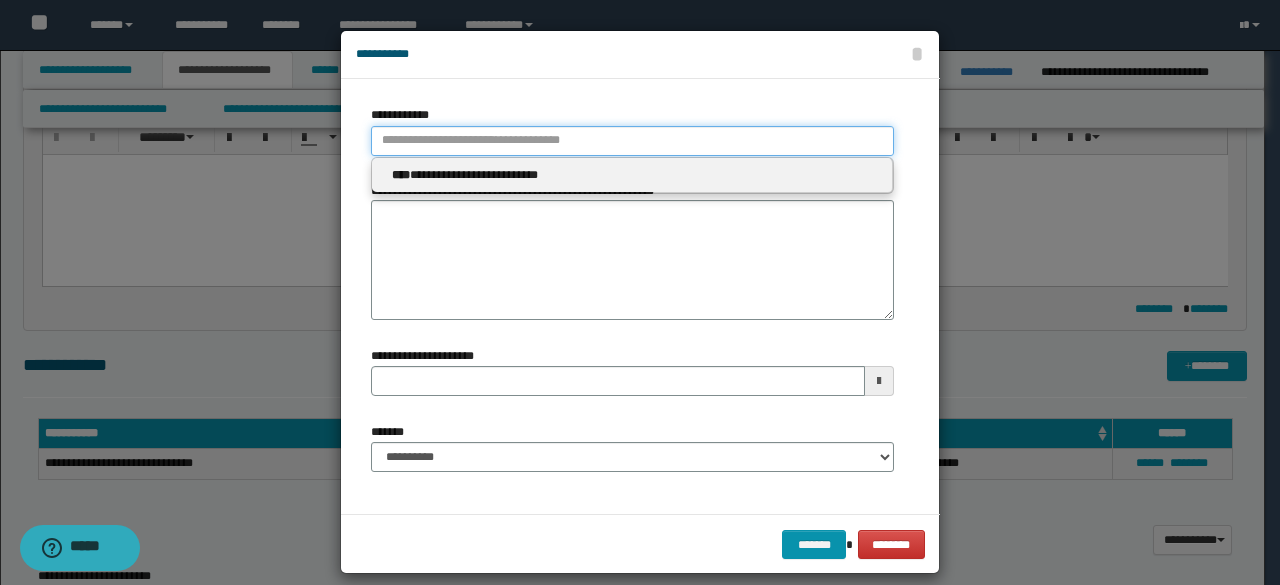 type 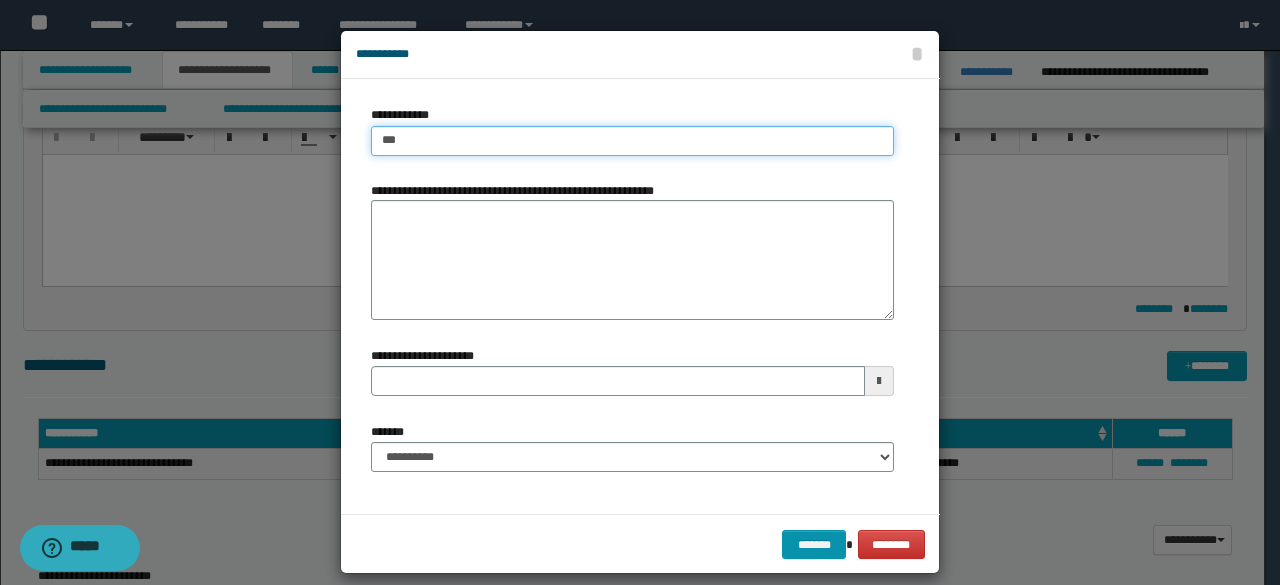 type on "****" 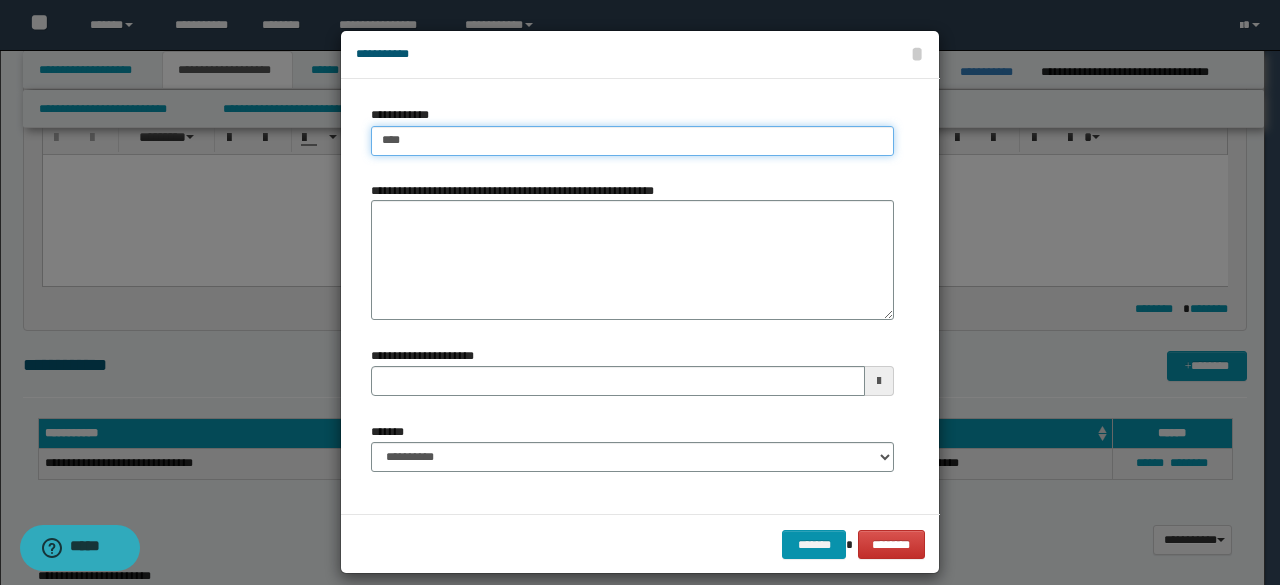 type on "****" 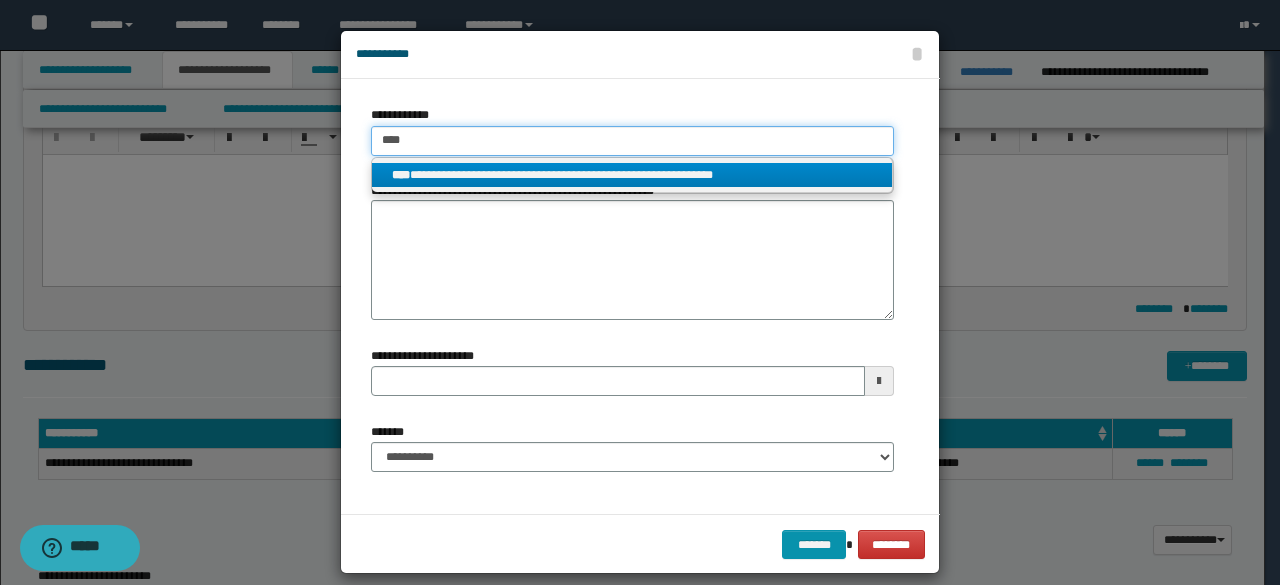 type on "****" 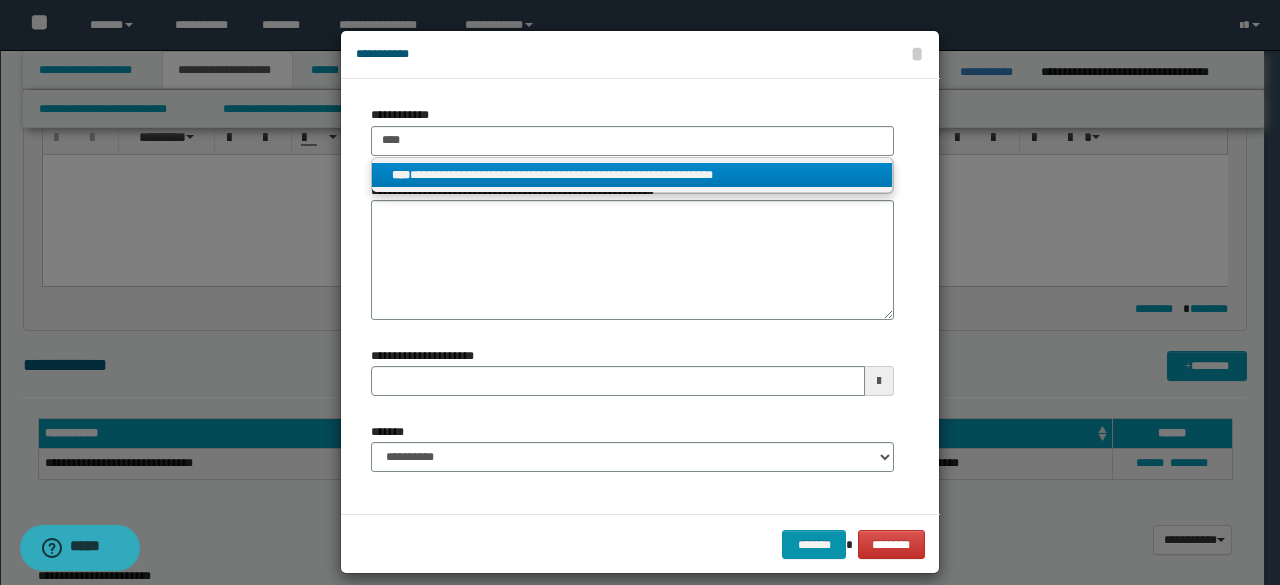 click on "**********" at bounding box center [632, 175] 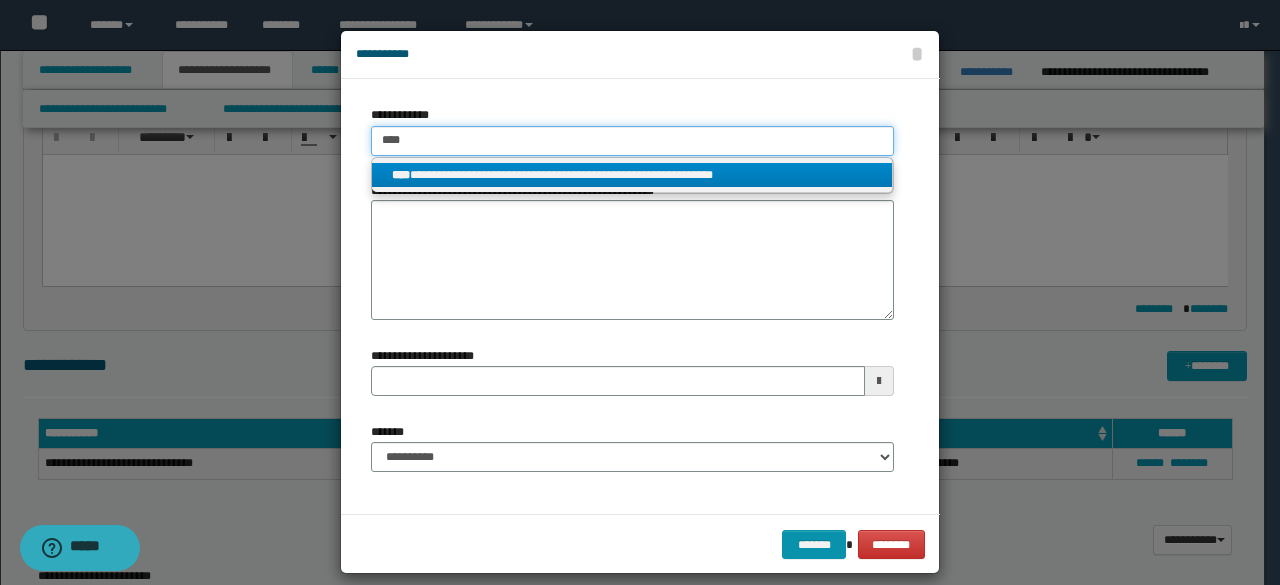 type 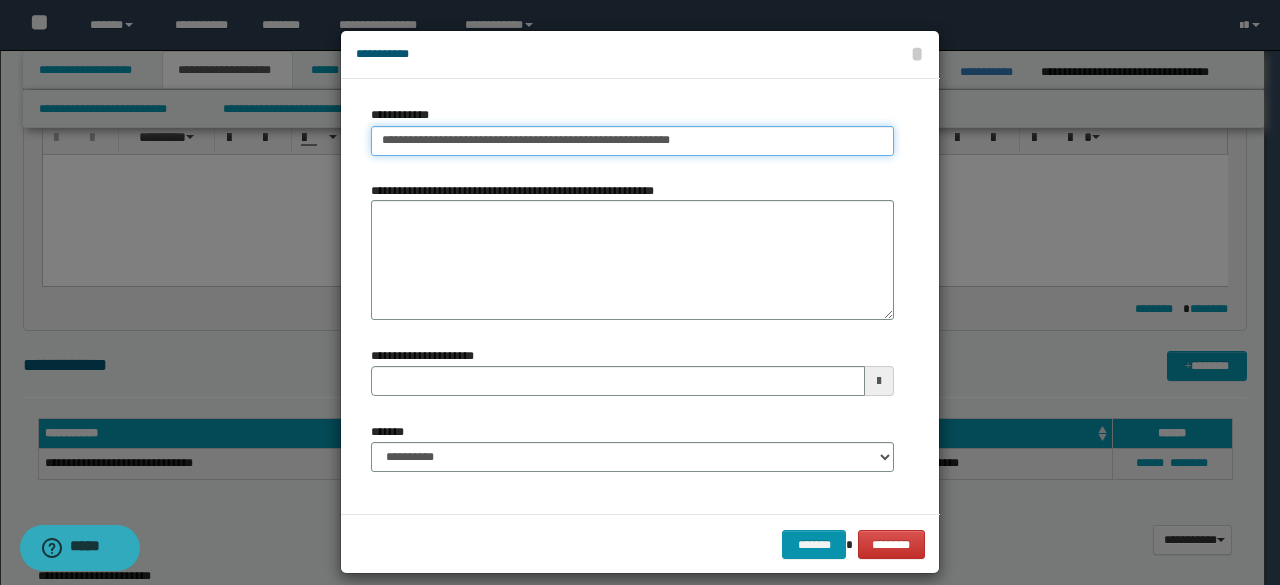 type 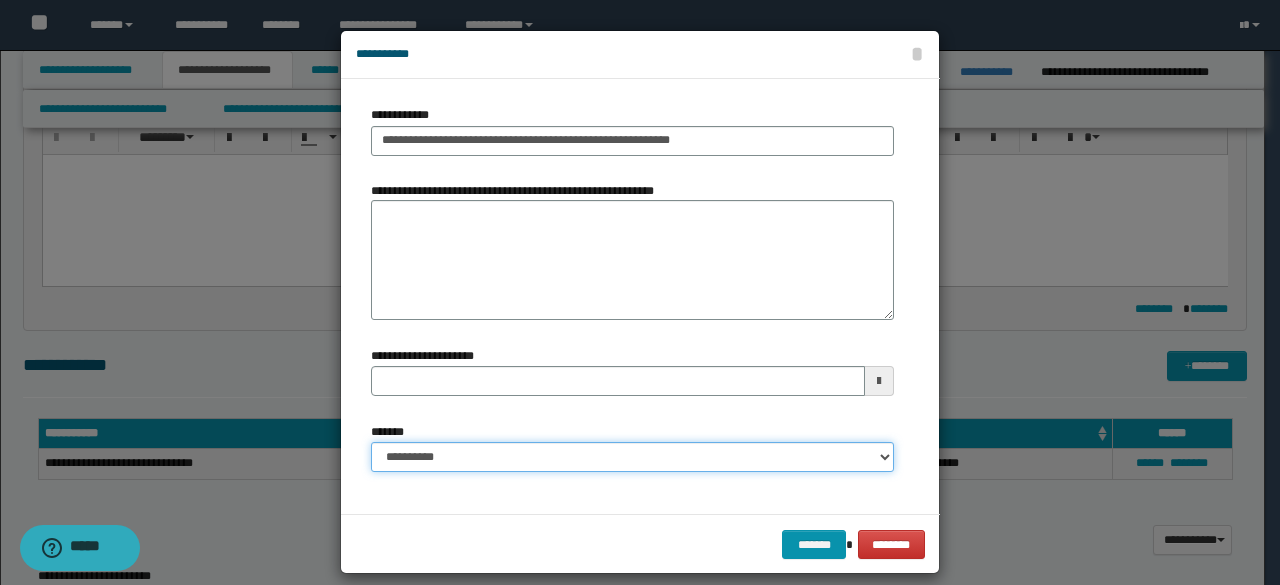 click on "**********" at bounding box center [632, 457] 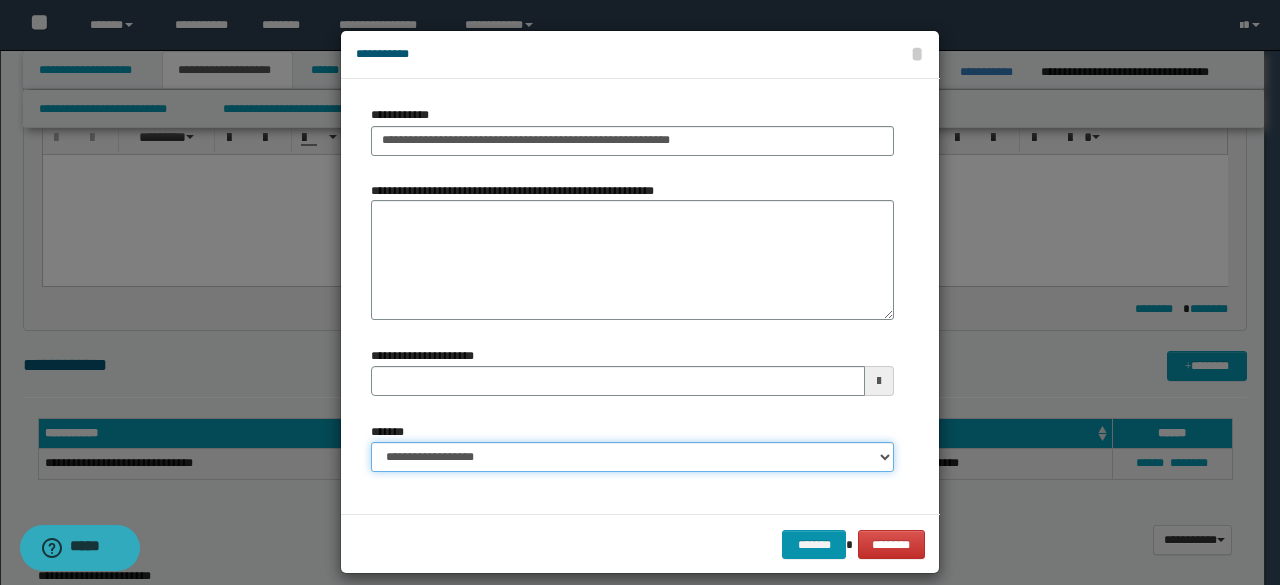 type 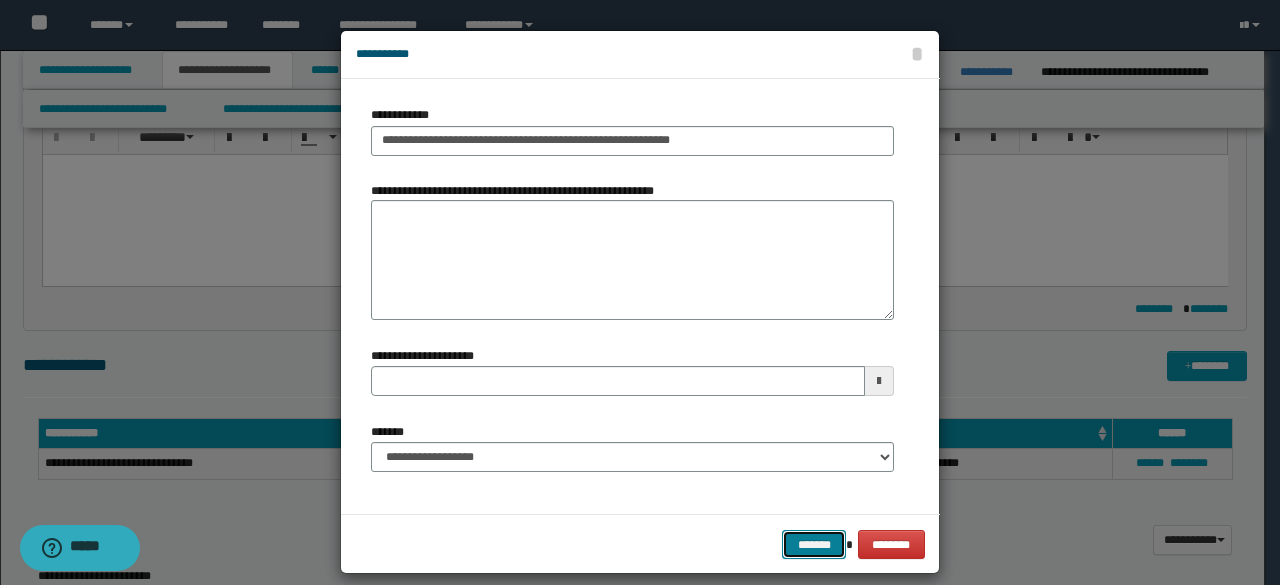 click on "*******" at bounding box center (814, 544) 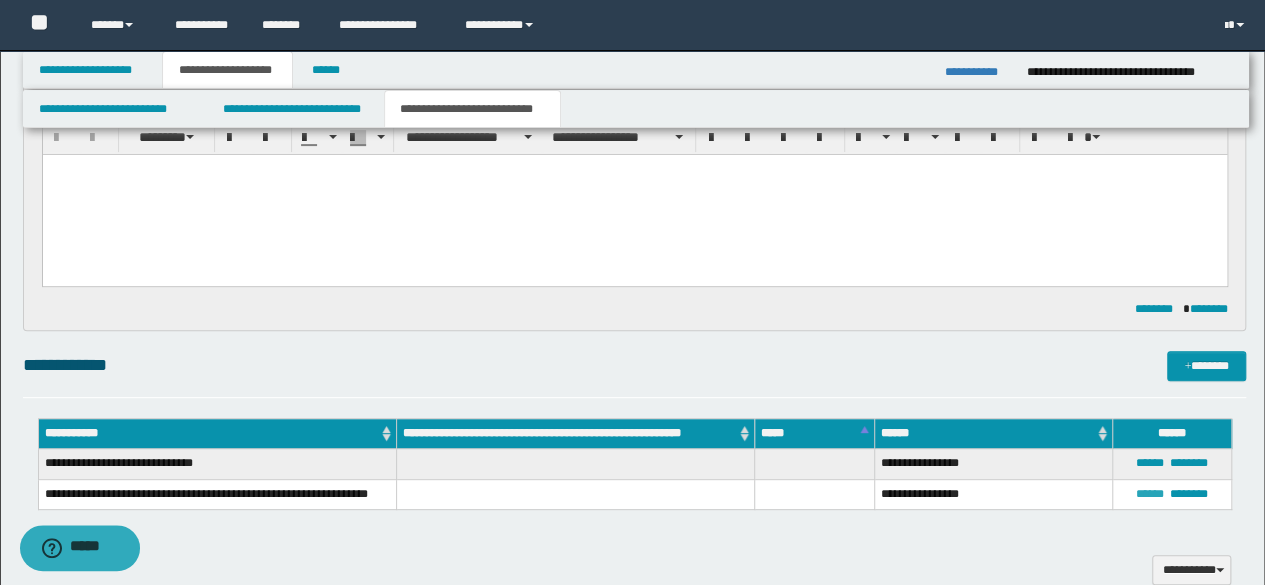 click on "******" at bounding box center (1150, 494) 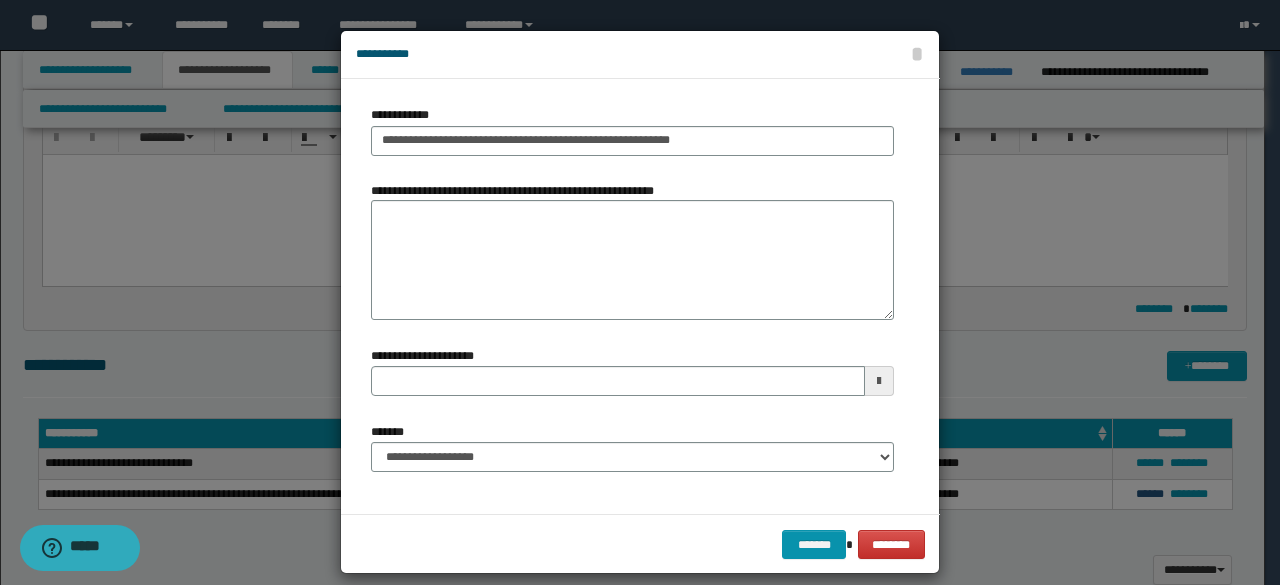 type 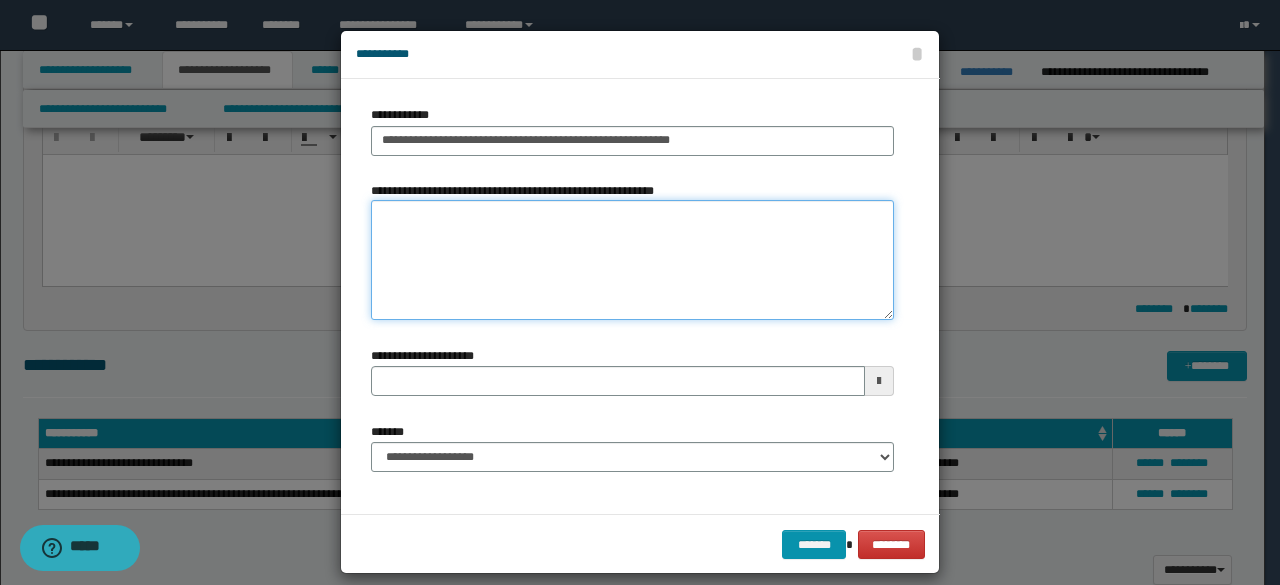 click on "**********" at bounding box center [632, 260] 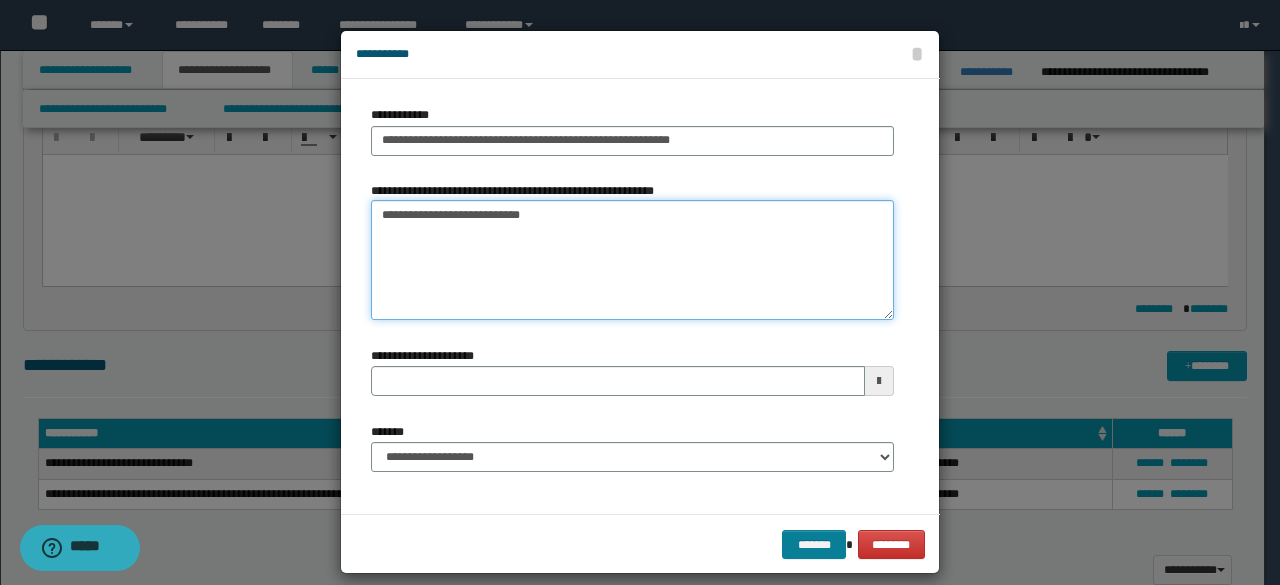 type on "**********" 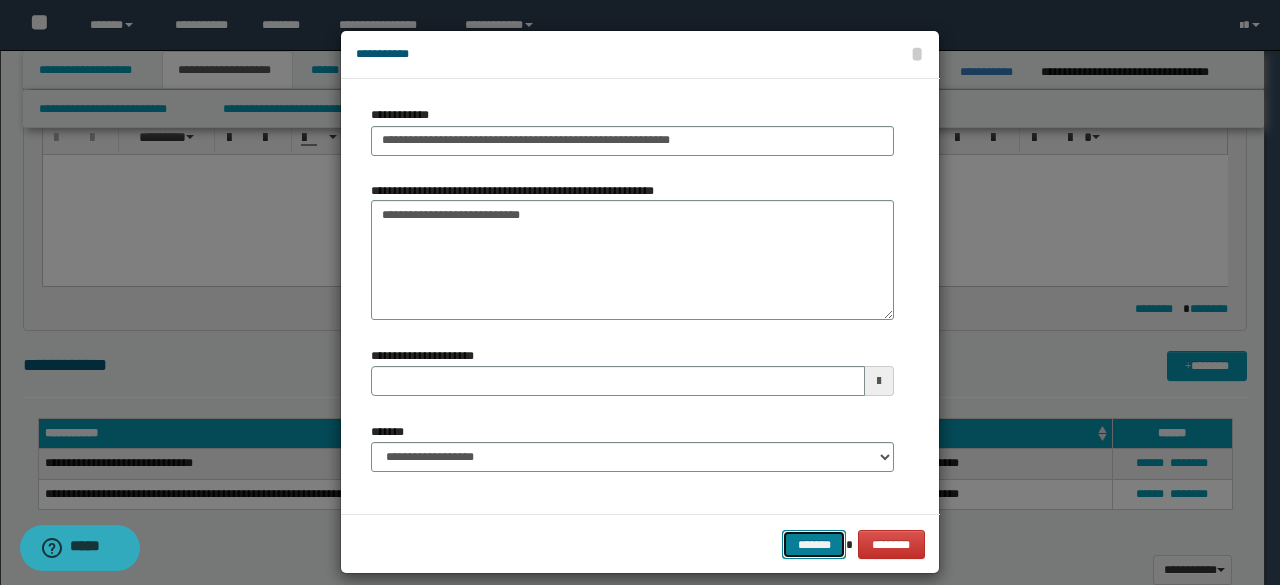 click on "*******" at bounding box center (814, 544) 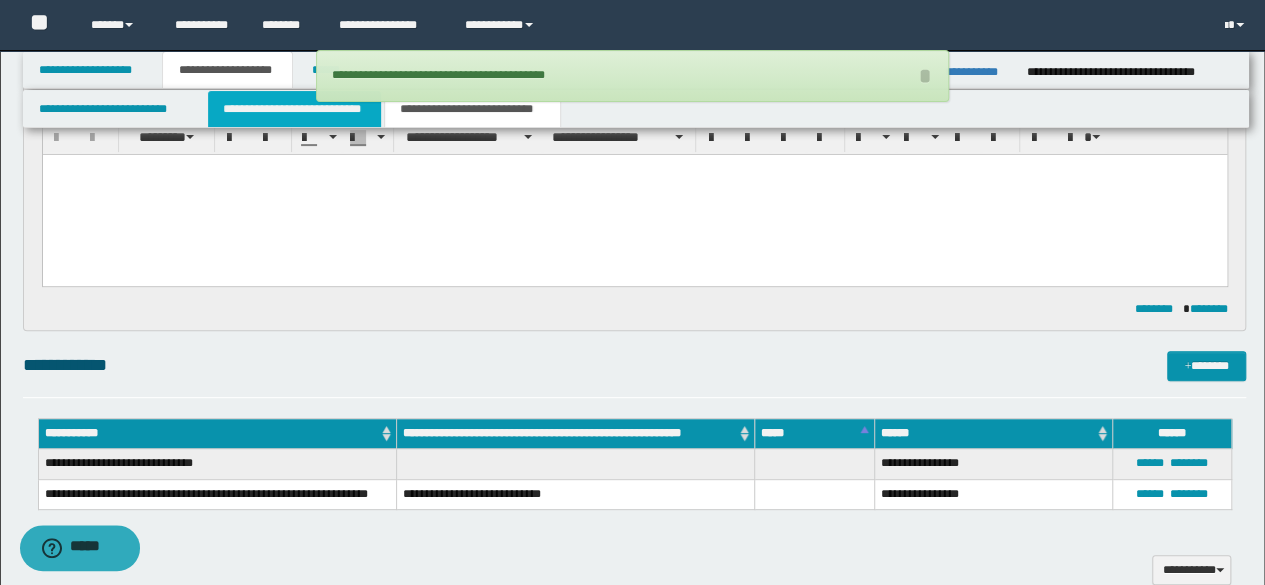 click on "**********" at bounding box center [294, 109] 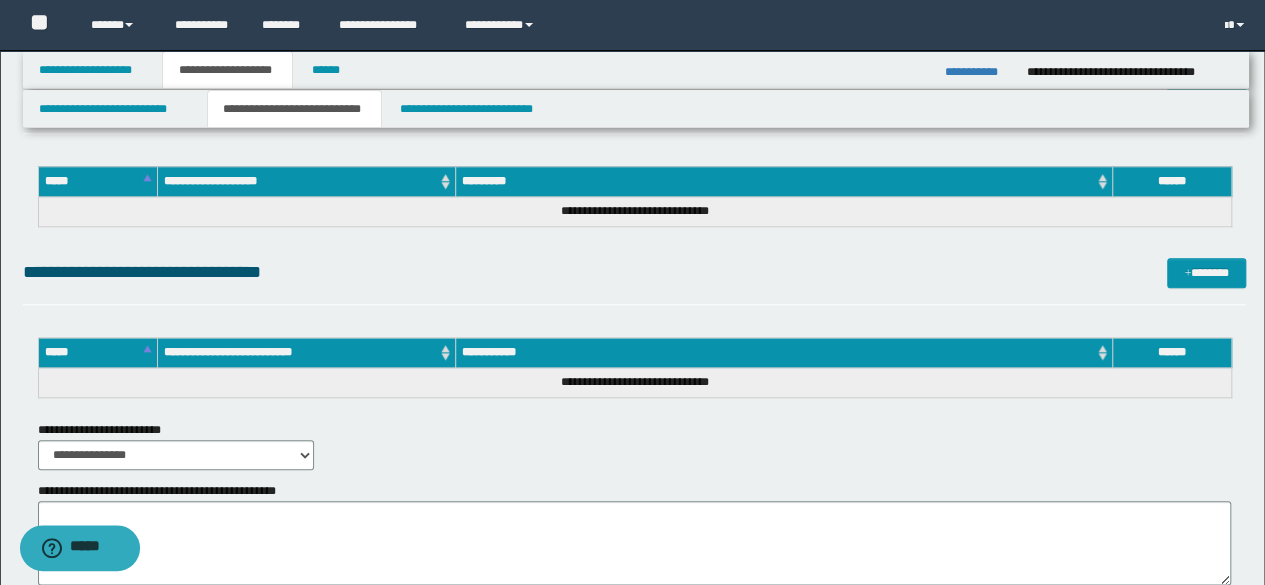 scroll, scrollTop: 983, scrollLeft: 0, axis: vertical 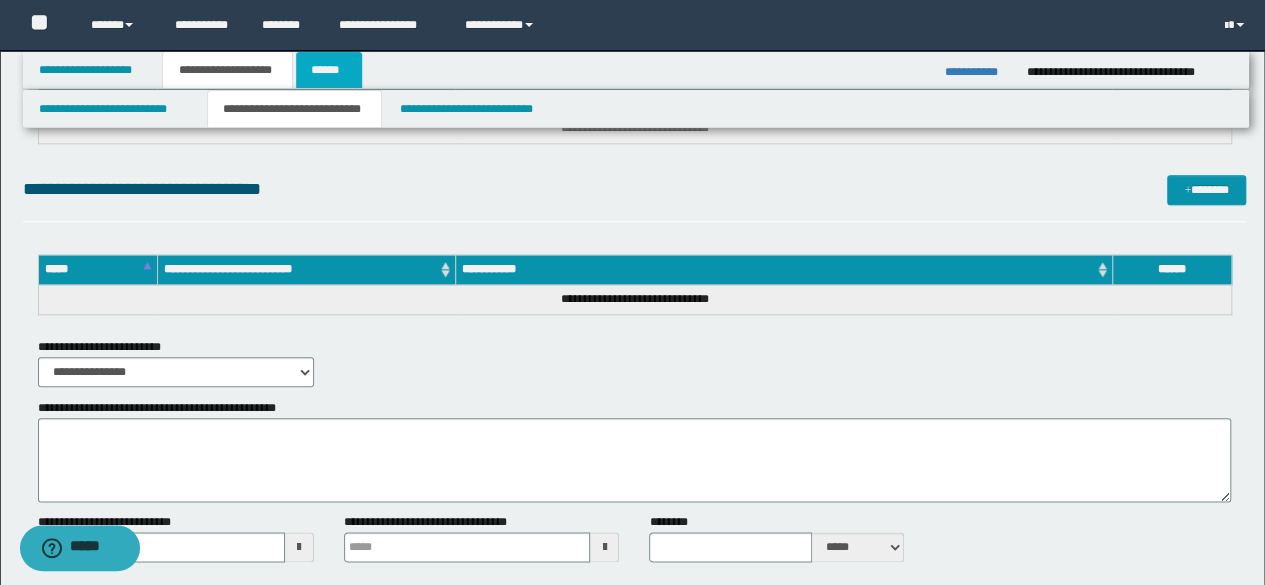 click on "******" at bounding box center (329, 70) 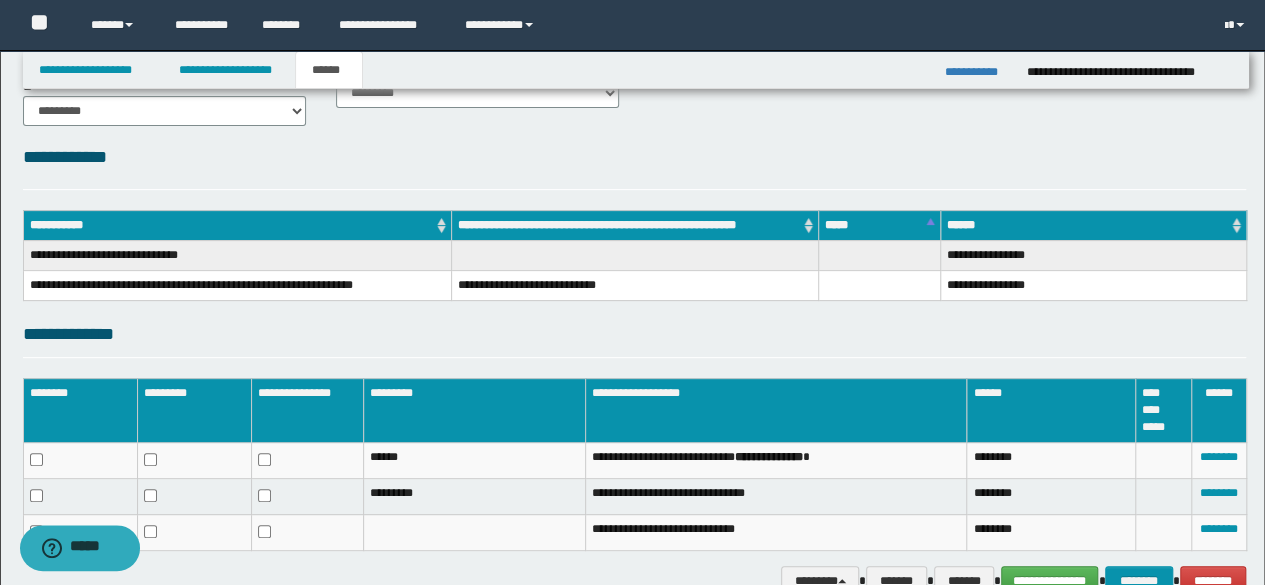 scroll, scrollTop: 306, scrollLeft: 0, axis: vertical 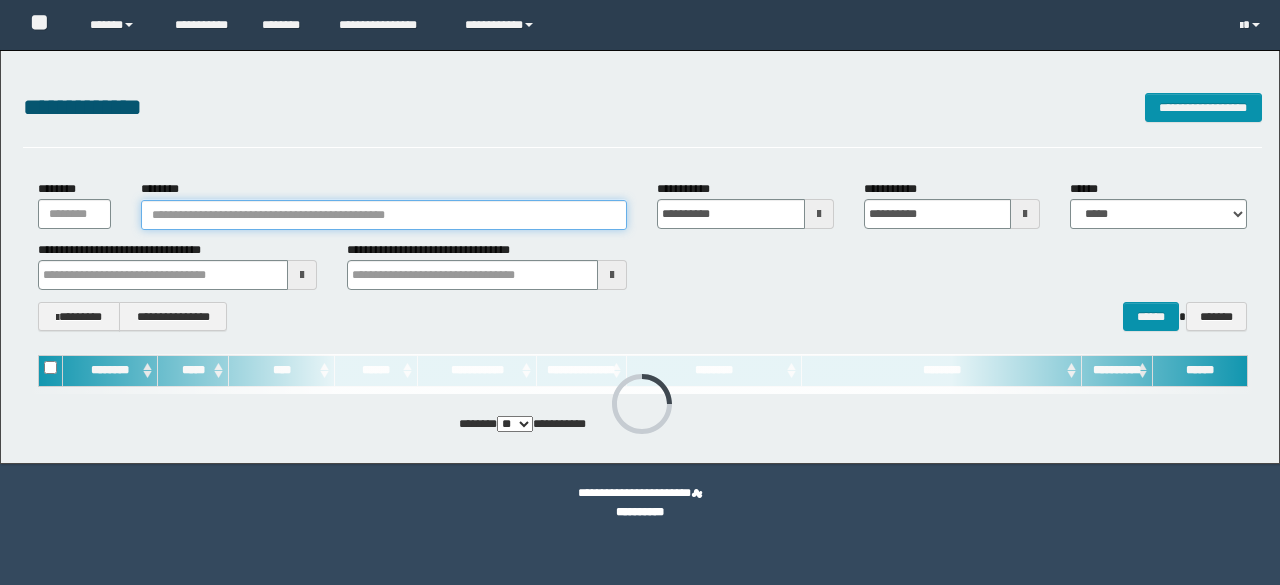 click on "********" at bounding box center [384, 215] 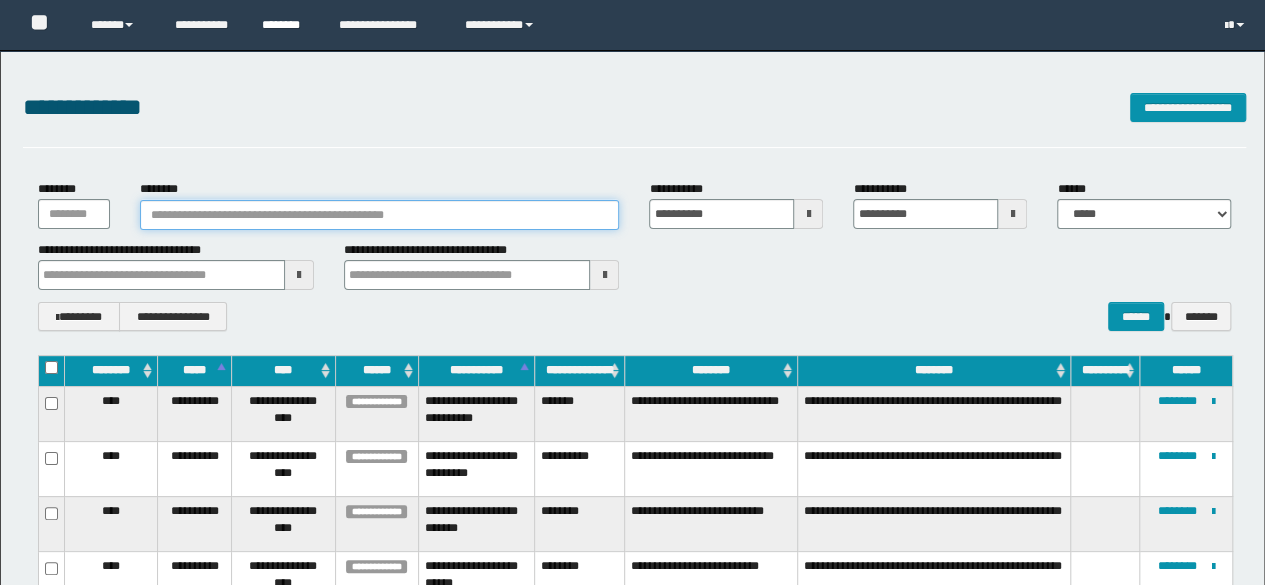 scroll, scrollTop: 0, scrollLeft: 0, axis: both 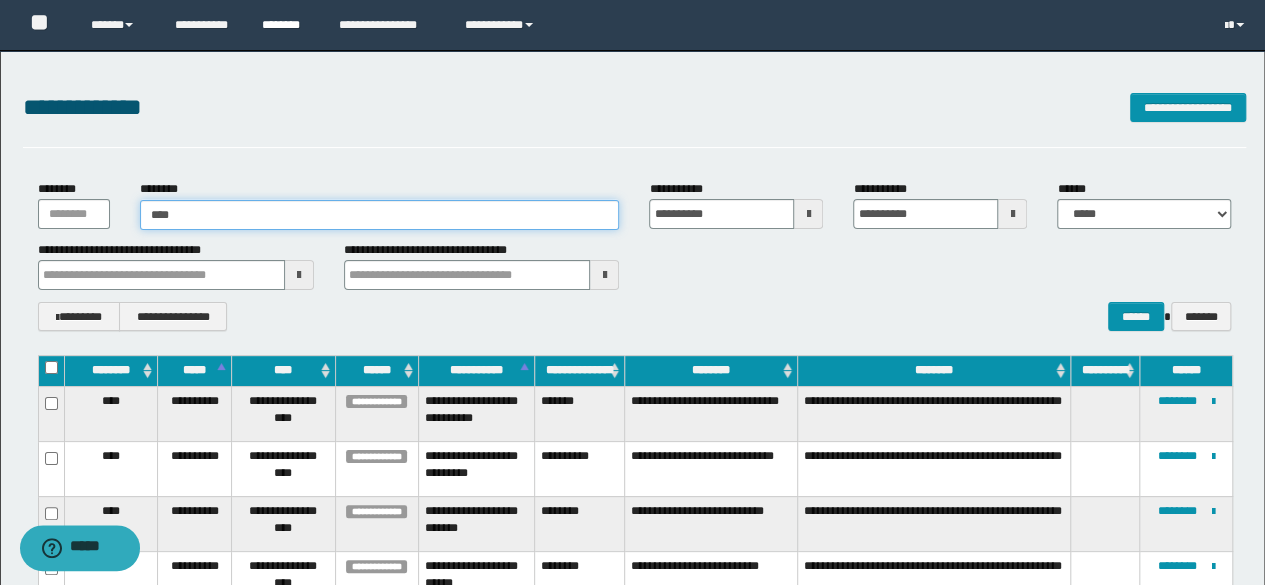 type on "*****" 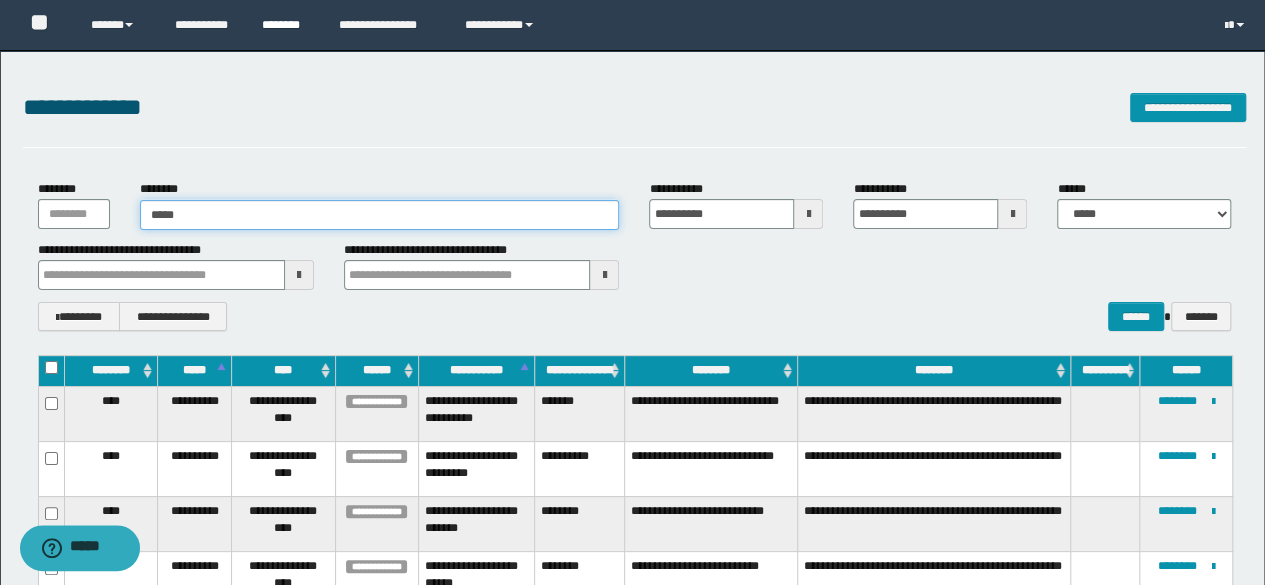 type on "*****" 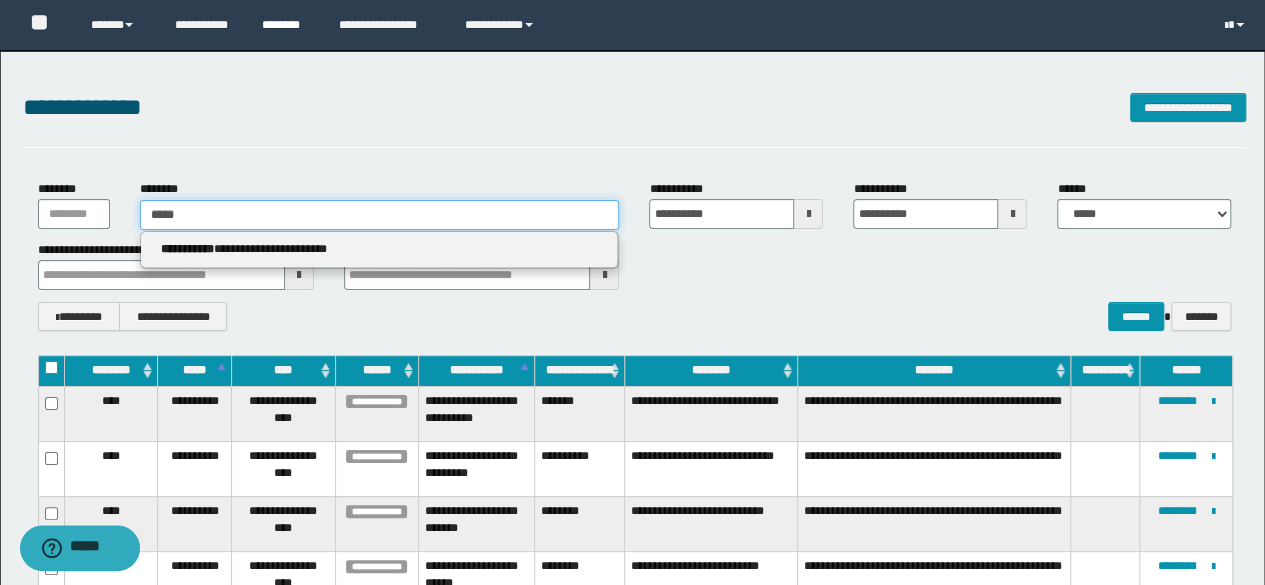 type 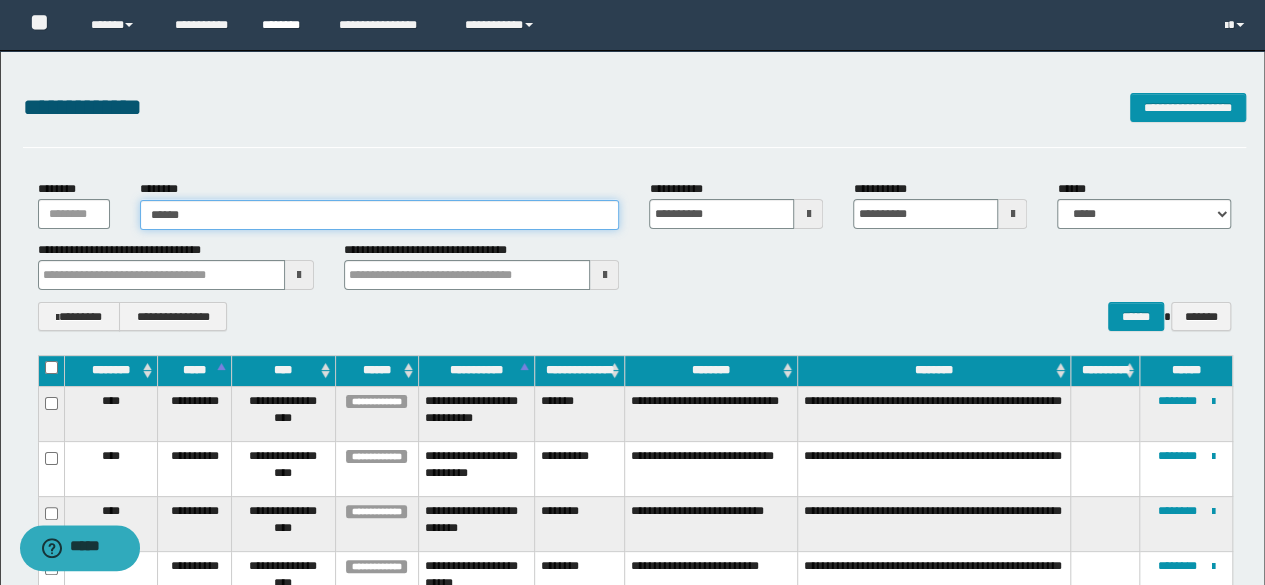 type on "******" 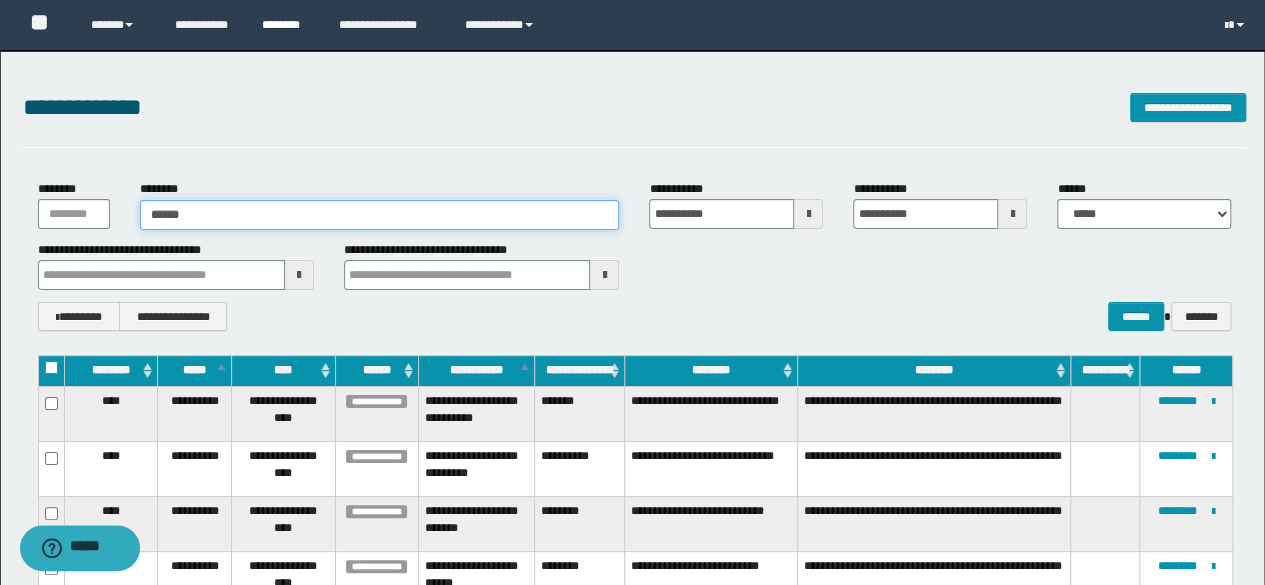 type 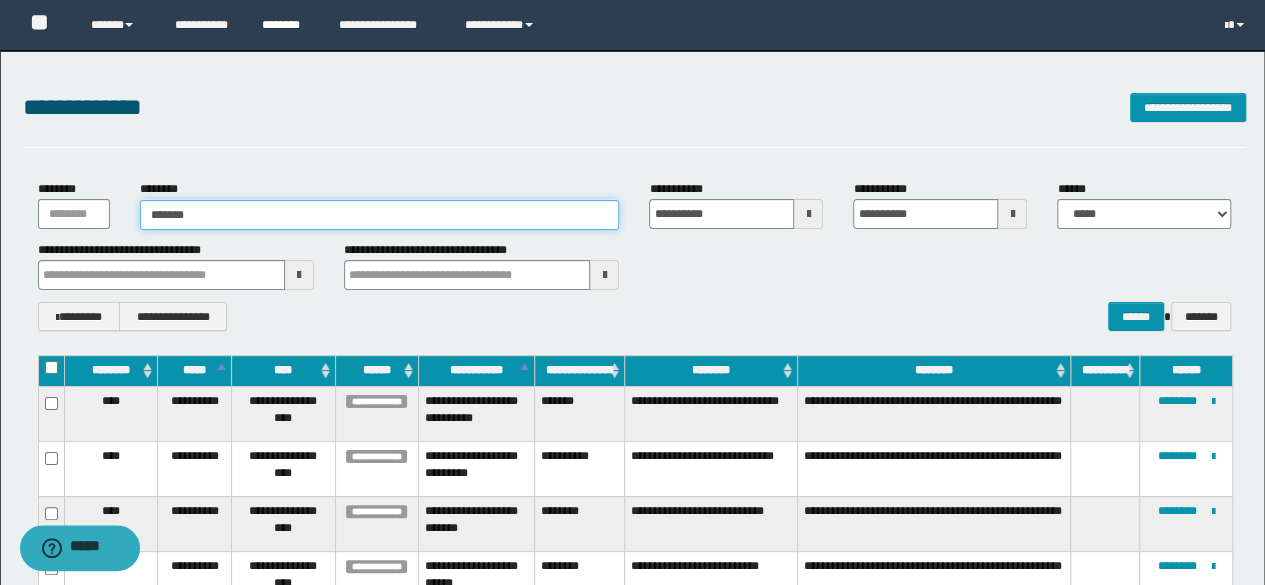 type on "********" 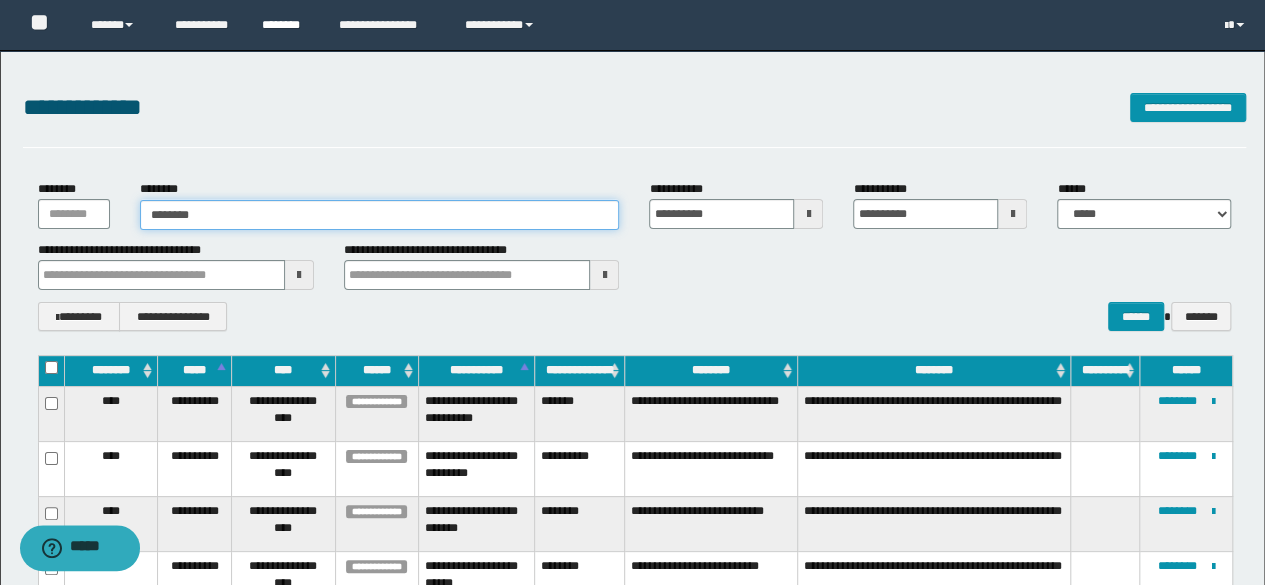type on "********" 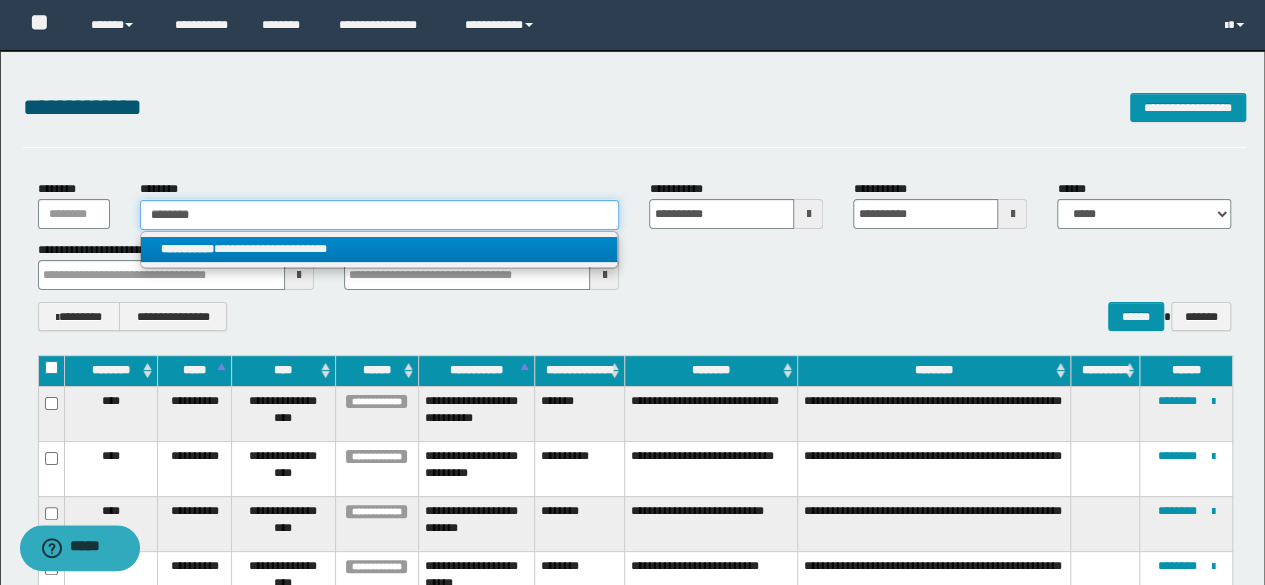 type on "********" 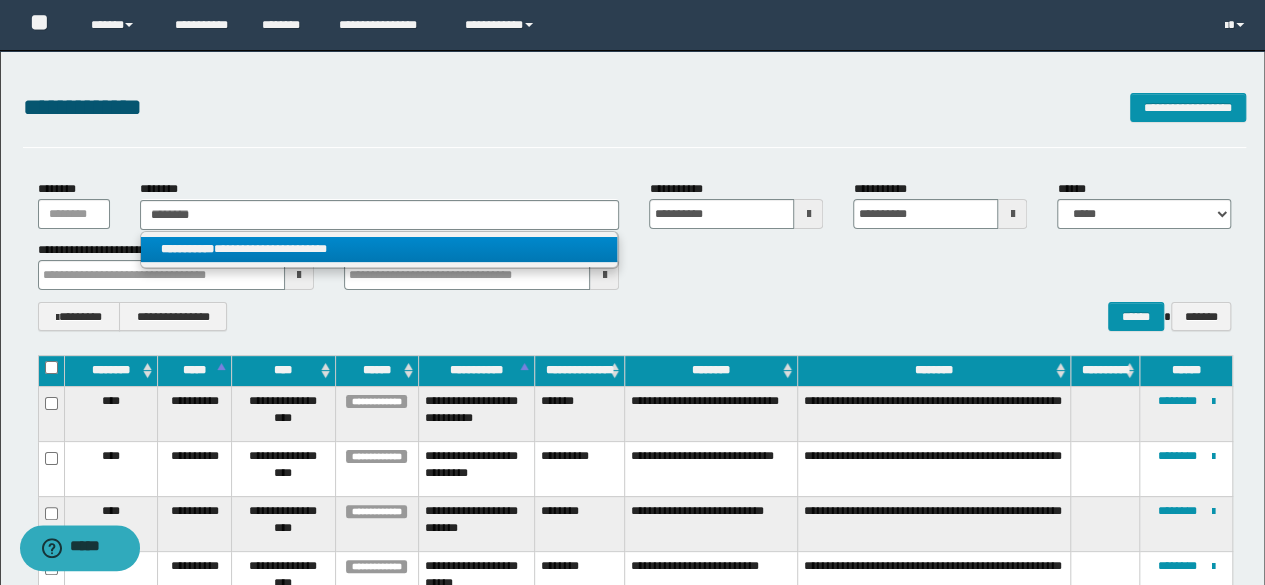click on "**********" at bounding box center [379, 249] 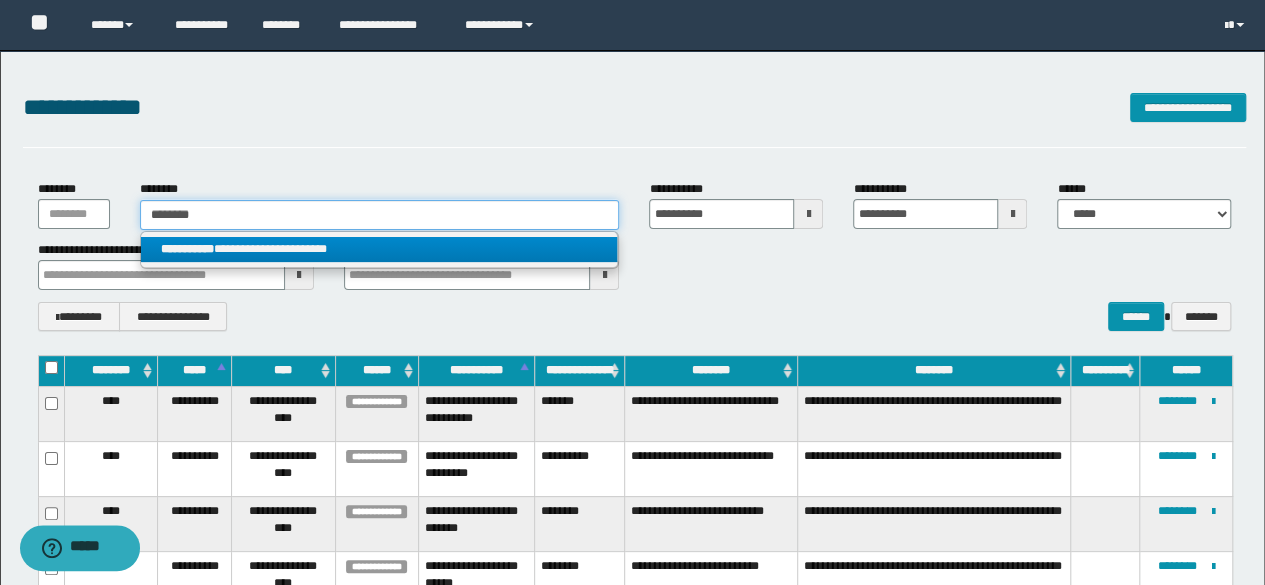 type 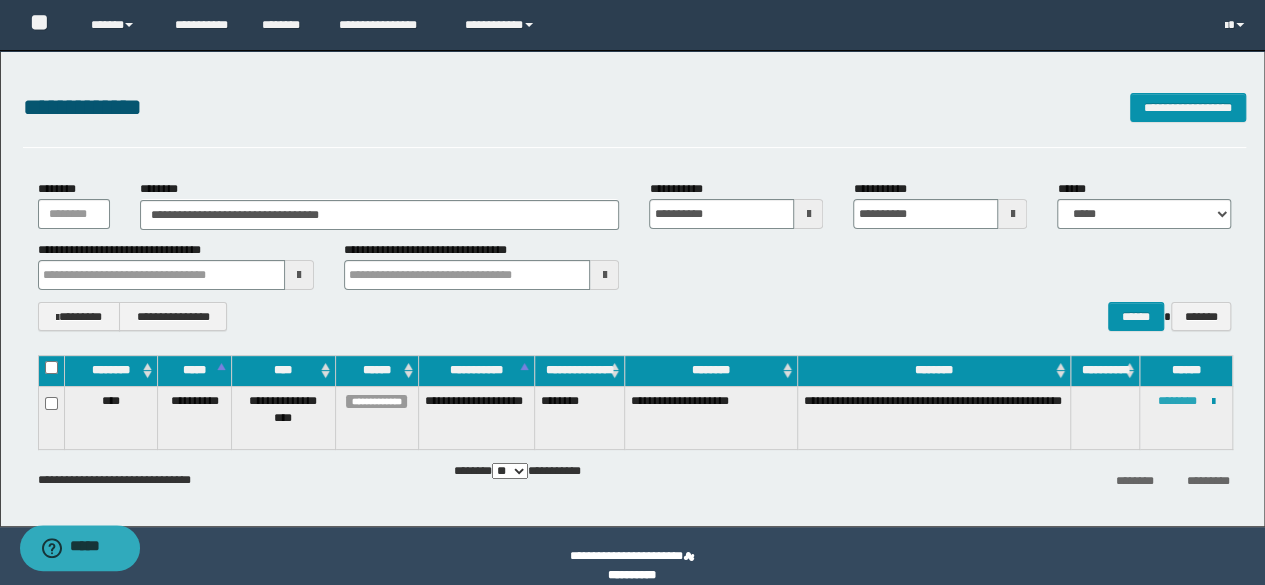 click on "********" at bounding box center [1177, 401] 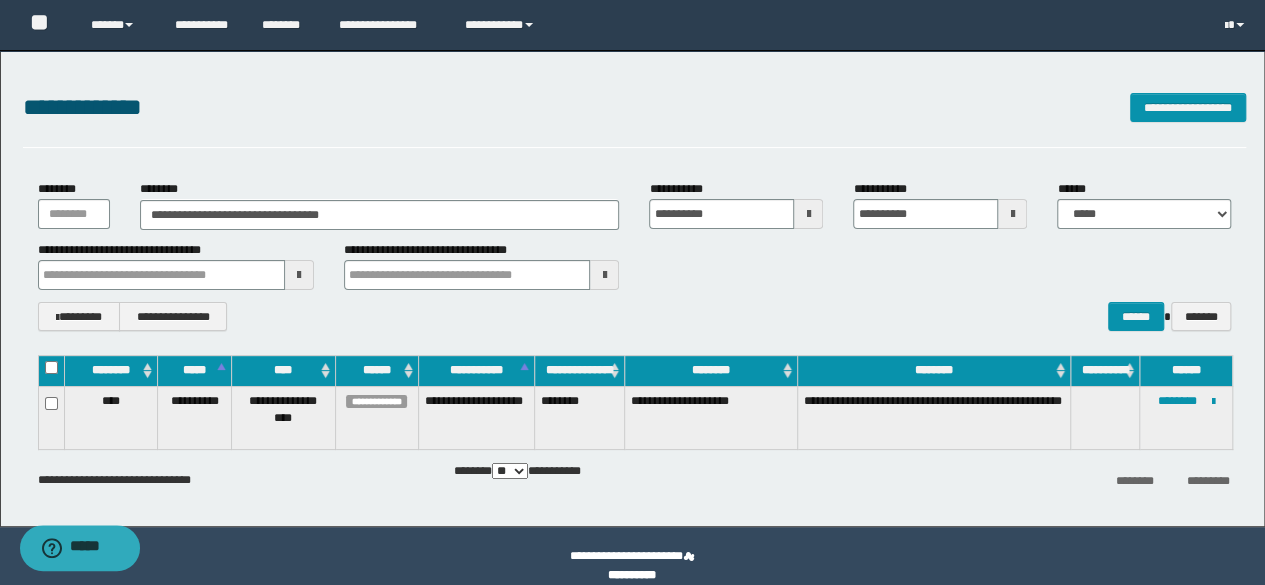 scroll, scrollTop: 20, scrollLeft: 0, axis: vertical 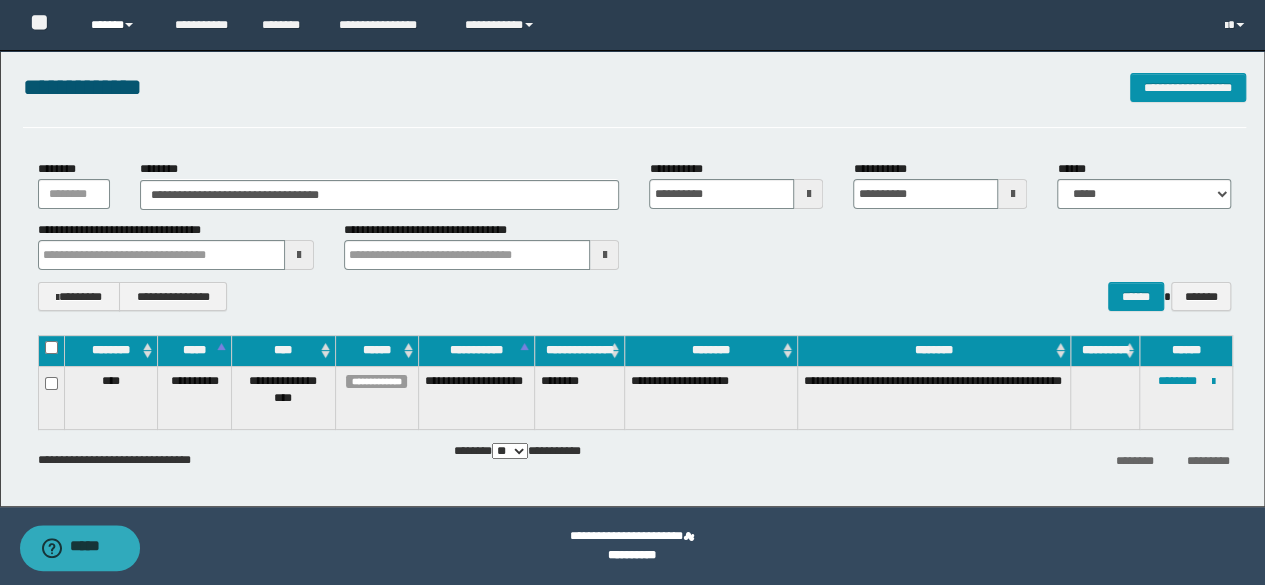 click at bounding box center [129, 25] 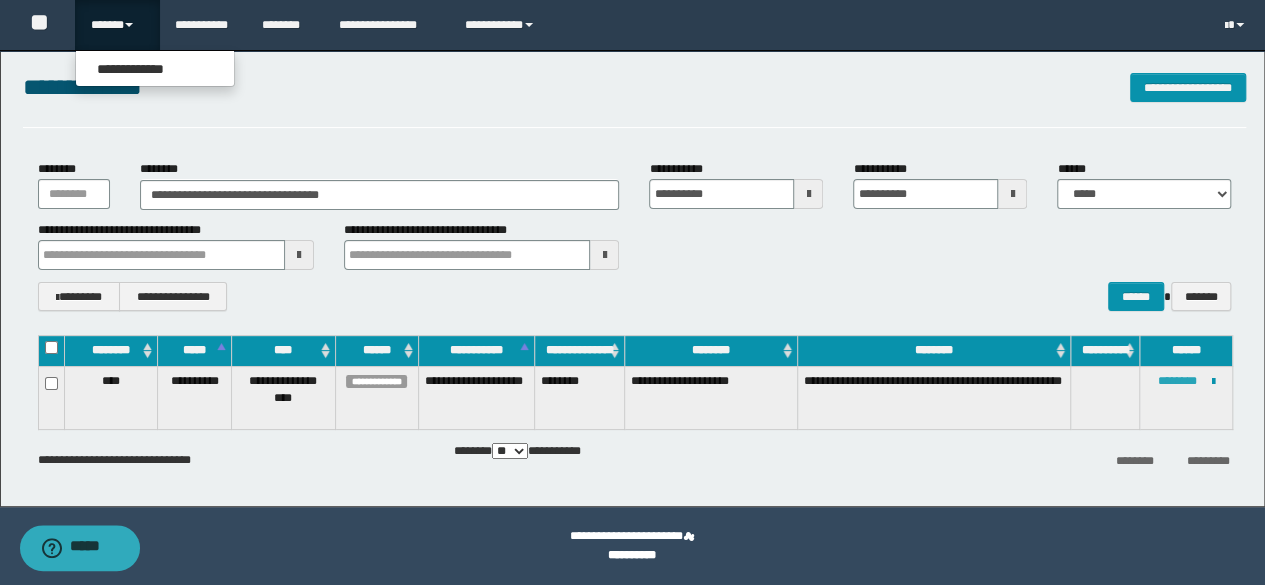 click on "********" at bounding box center (1177, 381) 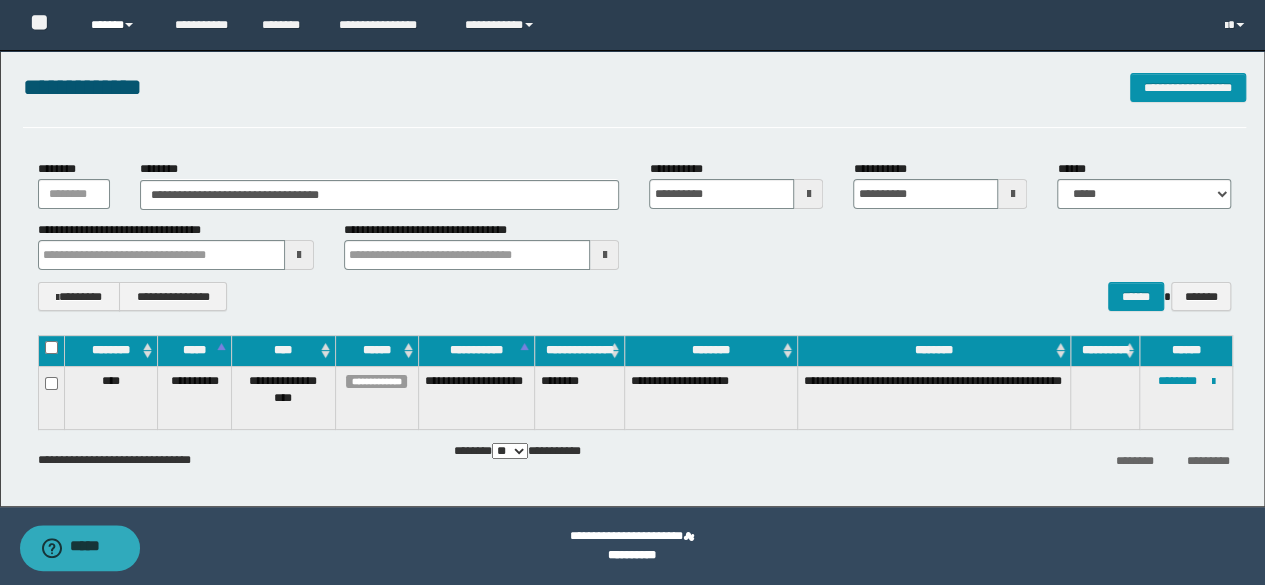 click on "******" at bounding box center [117, 25] 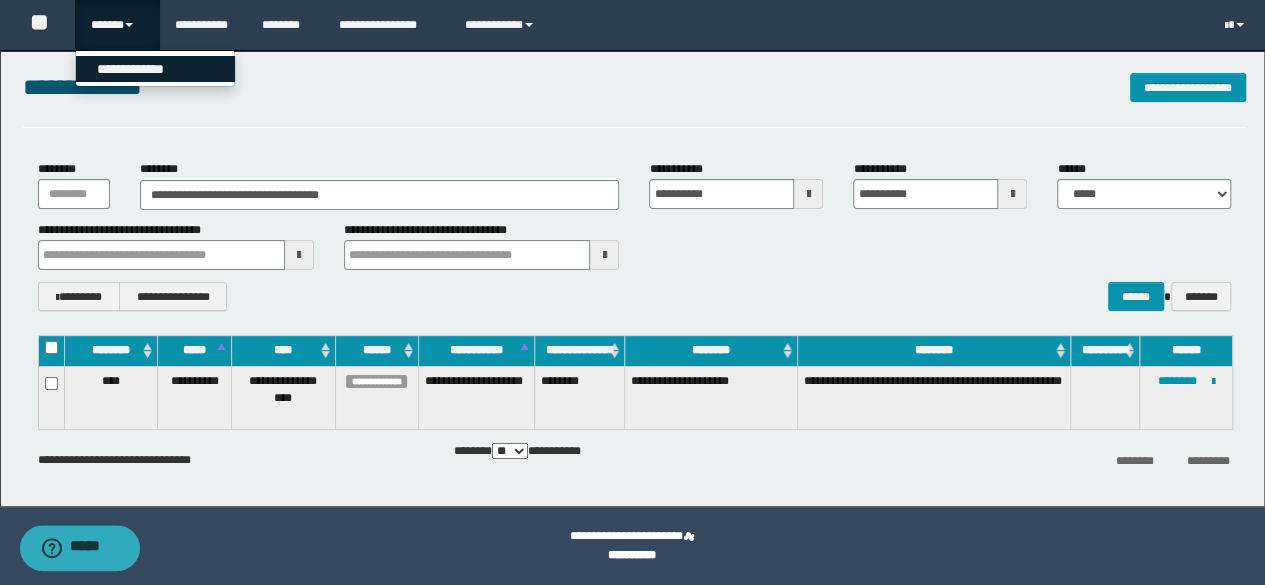 click on "**********" at bounding box center (155, 69) 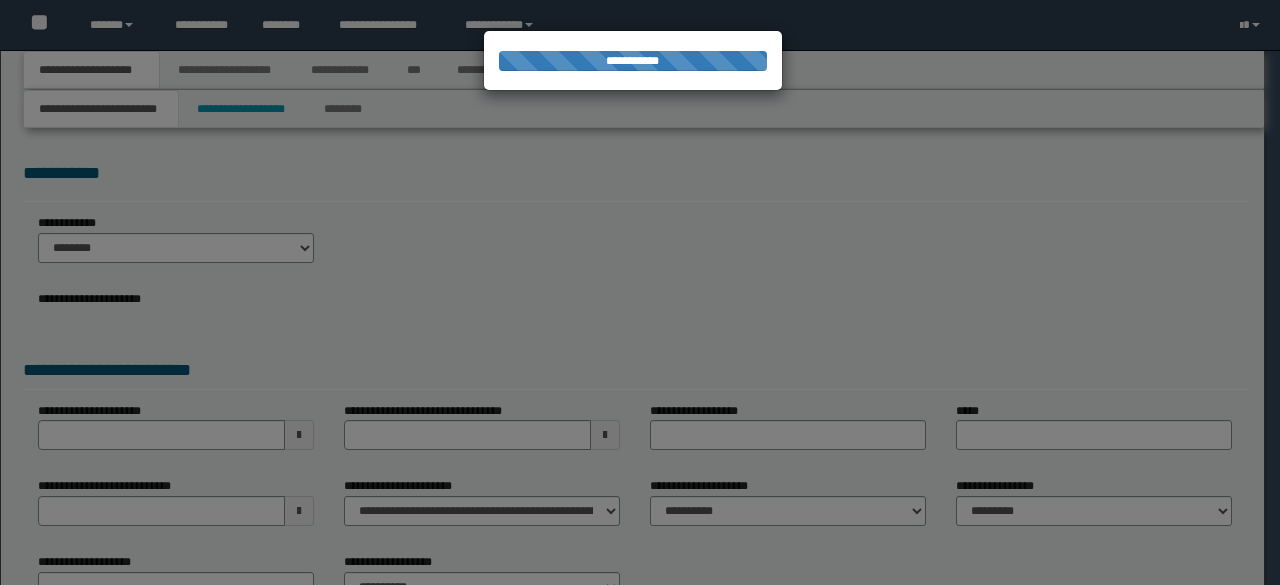 scroll, scrollTop: 0, scrollLeft: 0, axis: both 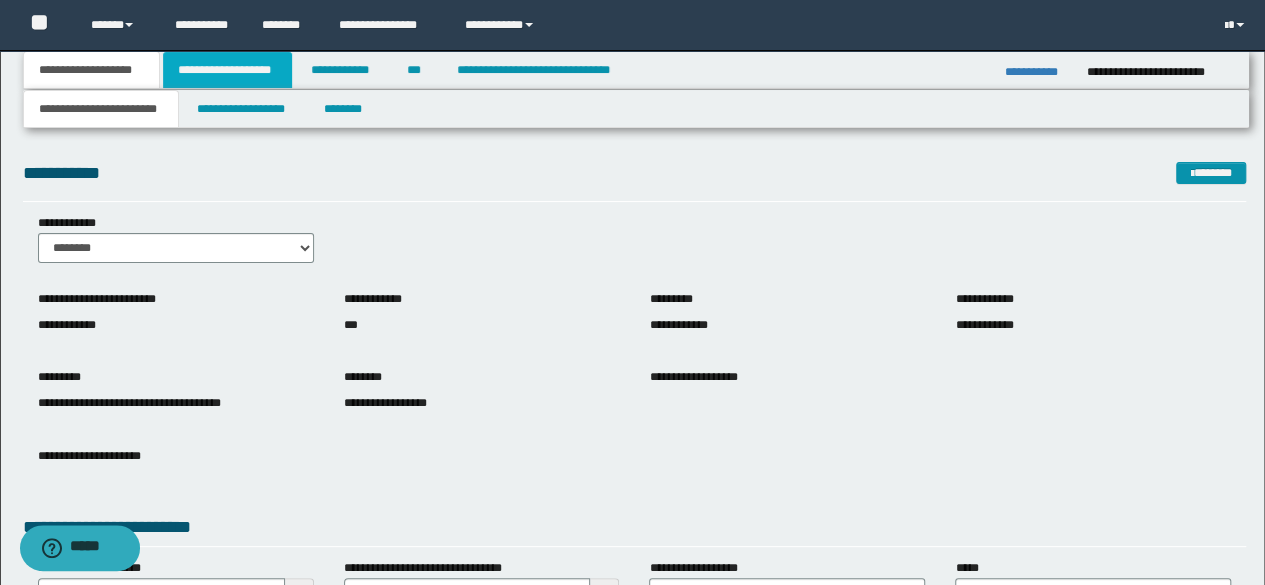 click on "**********" at bounding box center (227, 70) 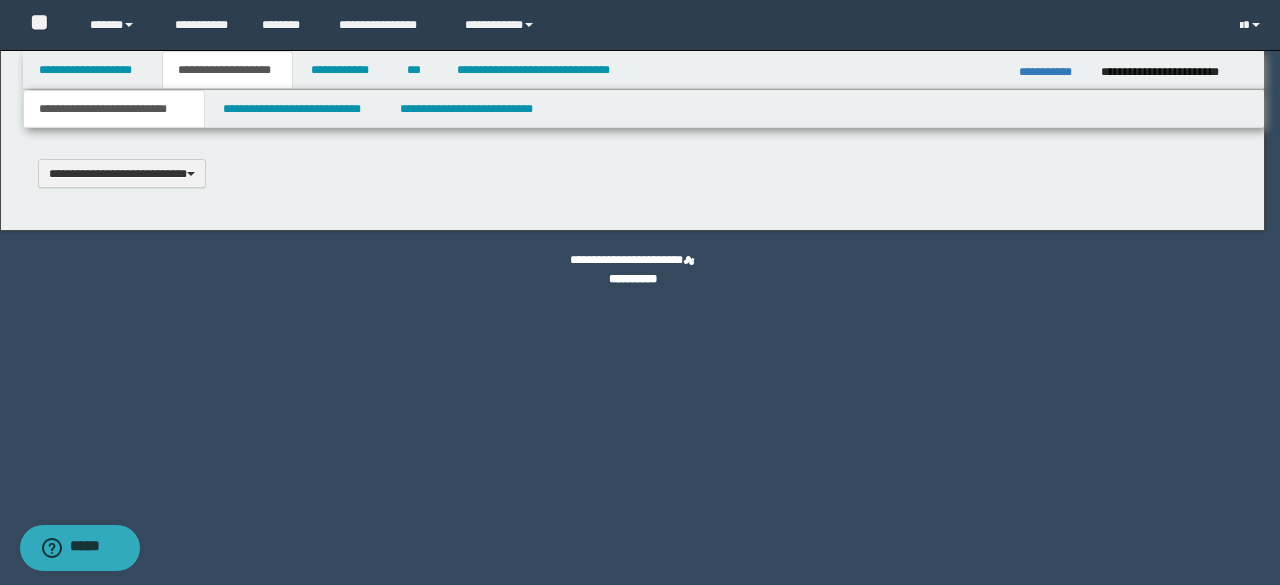 type 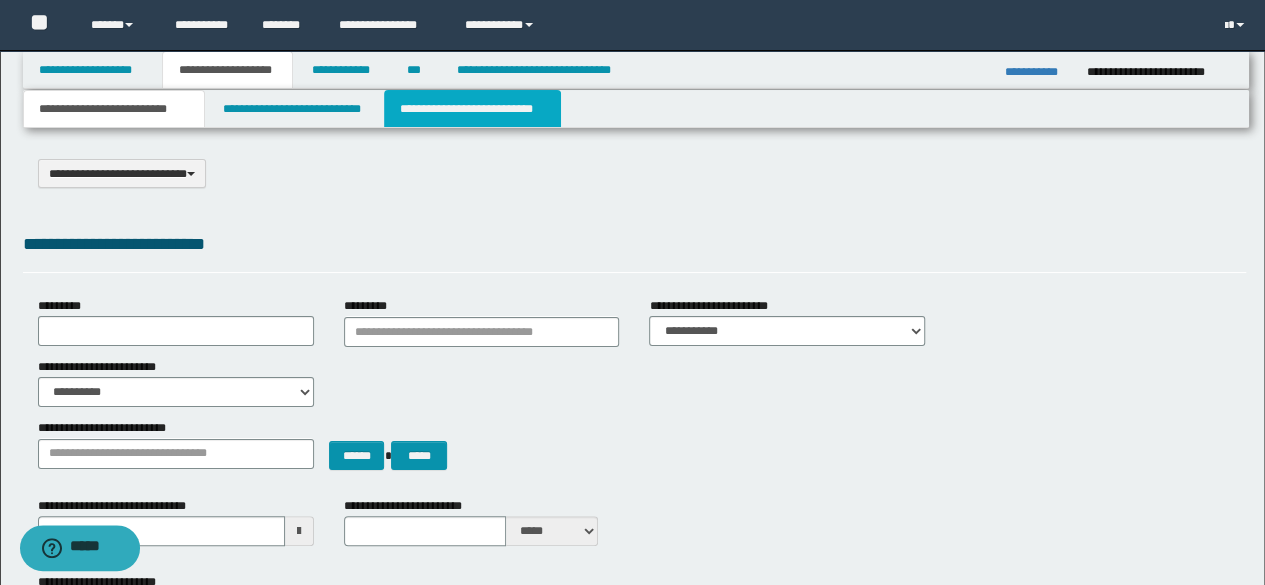 click on "**********" at bounding box center (472, 109) 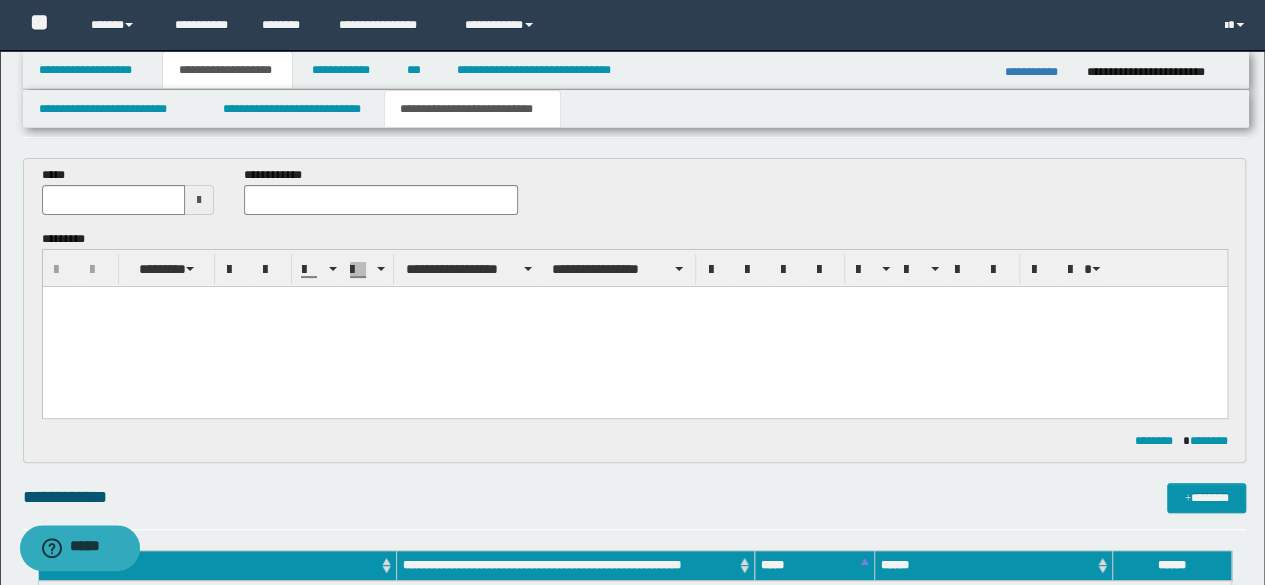scroll, scrollTop: 100, scrollLeft: 0, axis: vertical 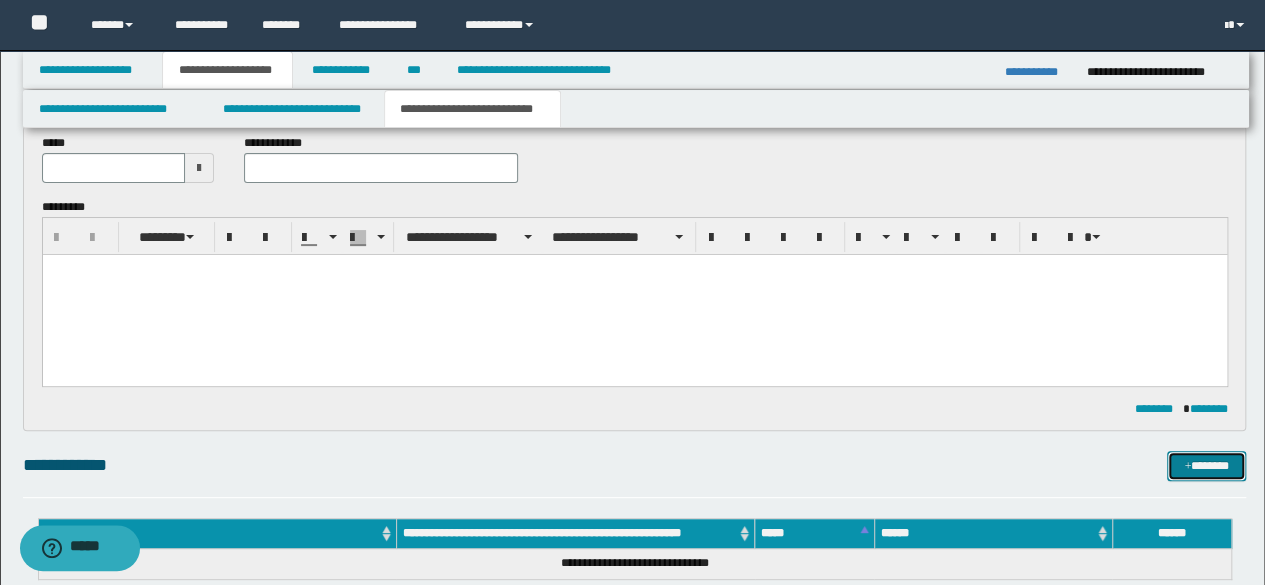 click on "*******" at bounding box center (1206, 465) 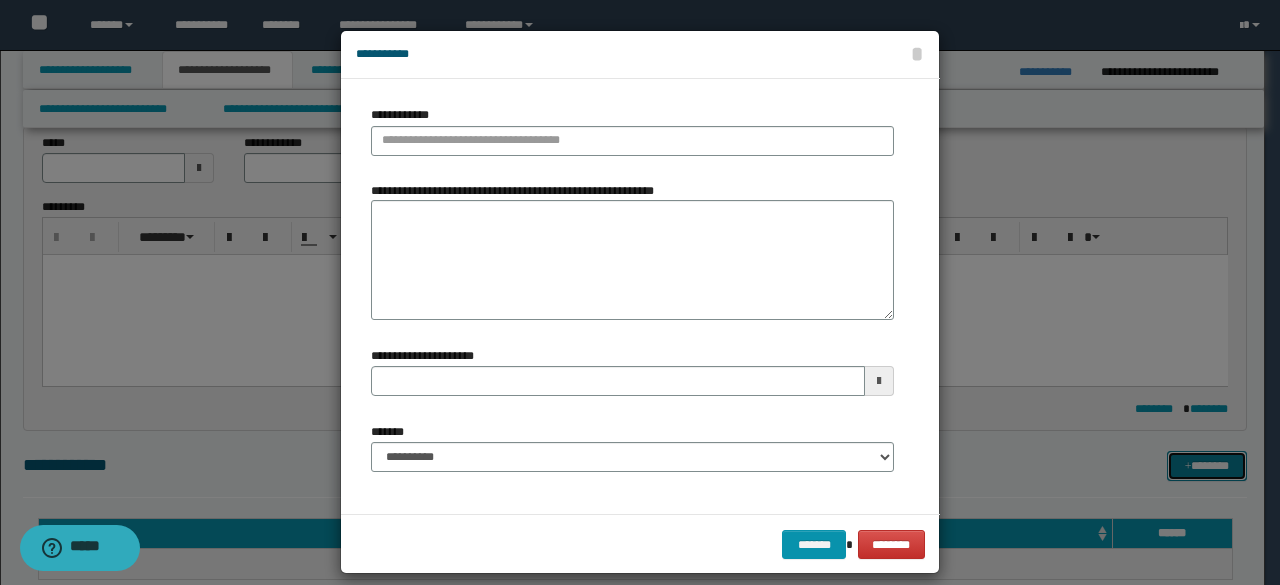 type 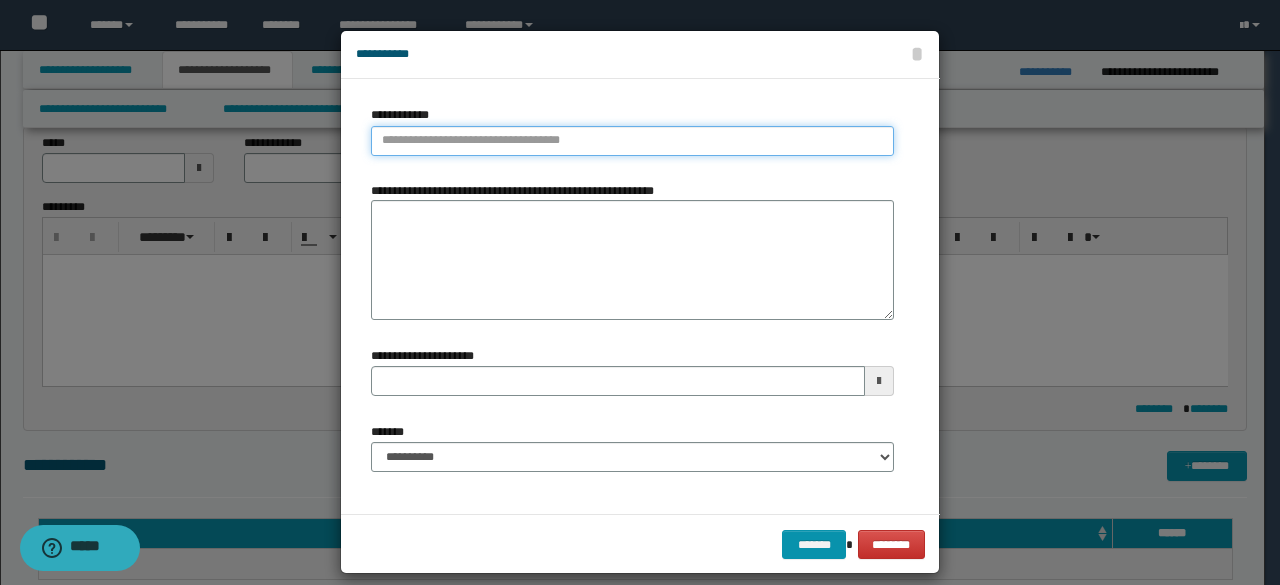 click on "**********" at bounding box center [632, 141] 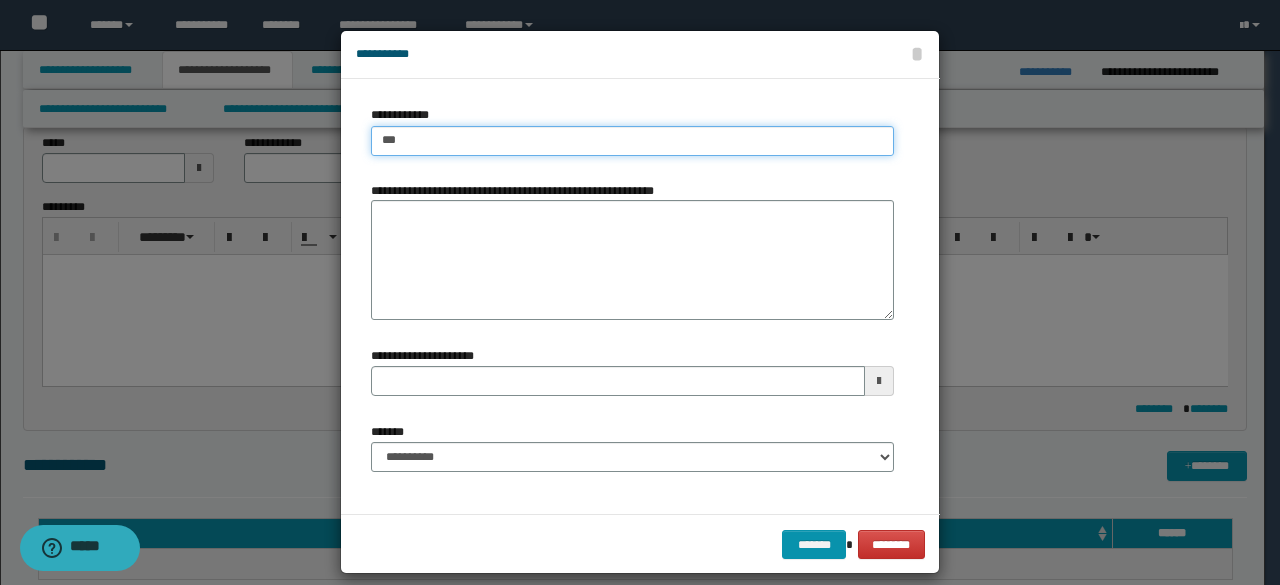 type on "****" 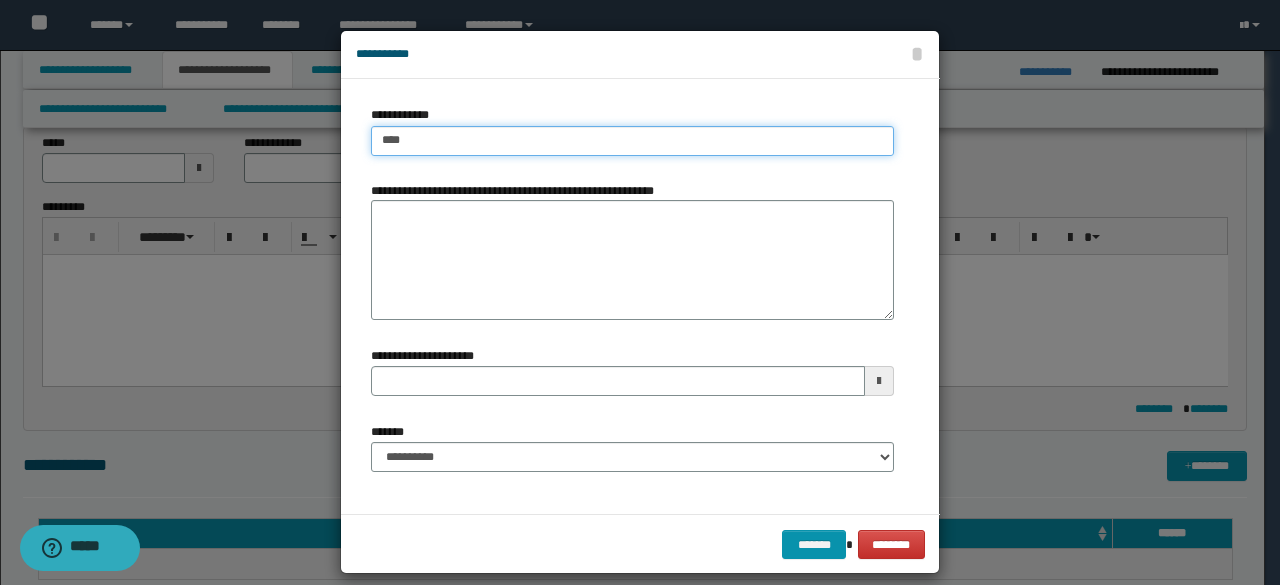 type on "****" 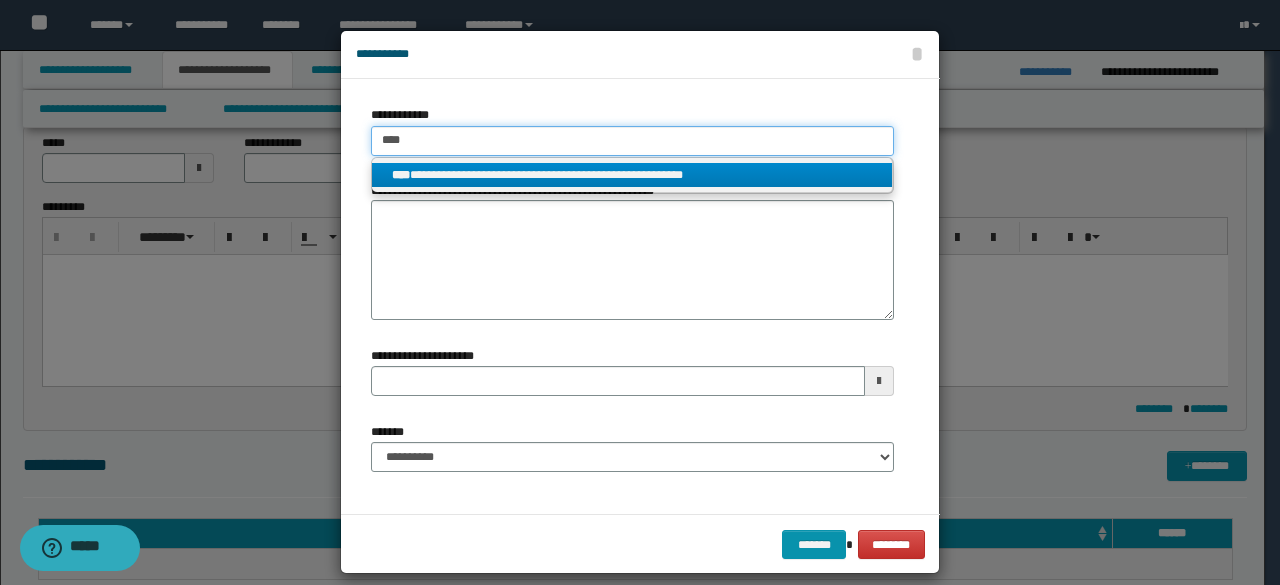 type on "****" 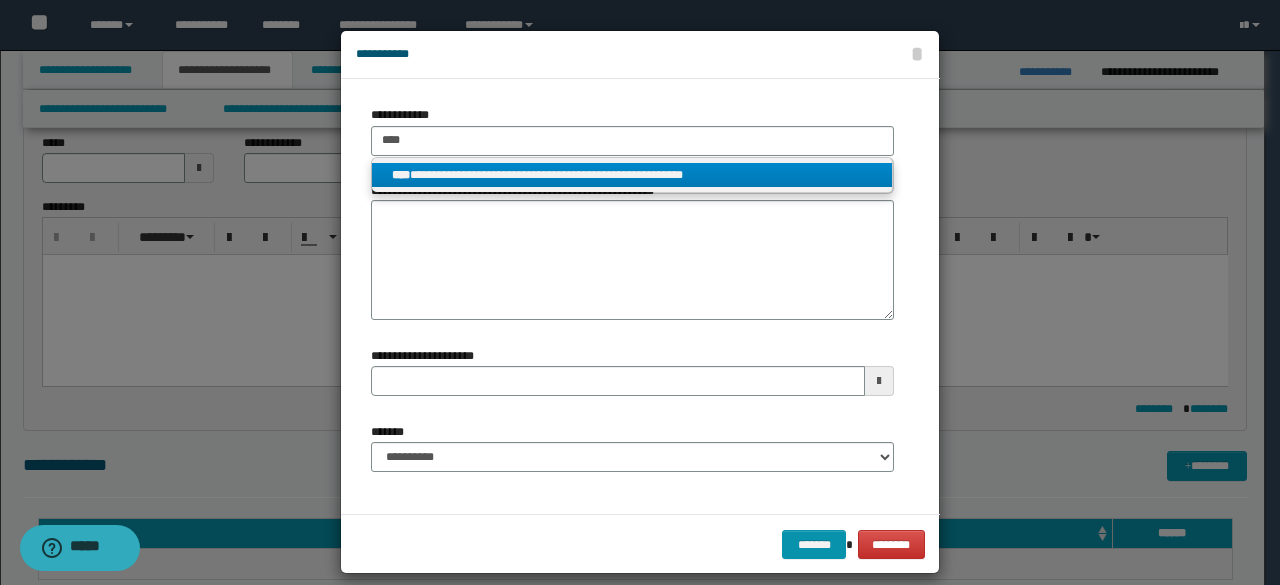 click on "**********" at bounding box center [632, 175] 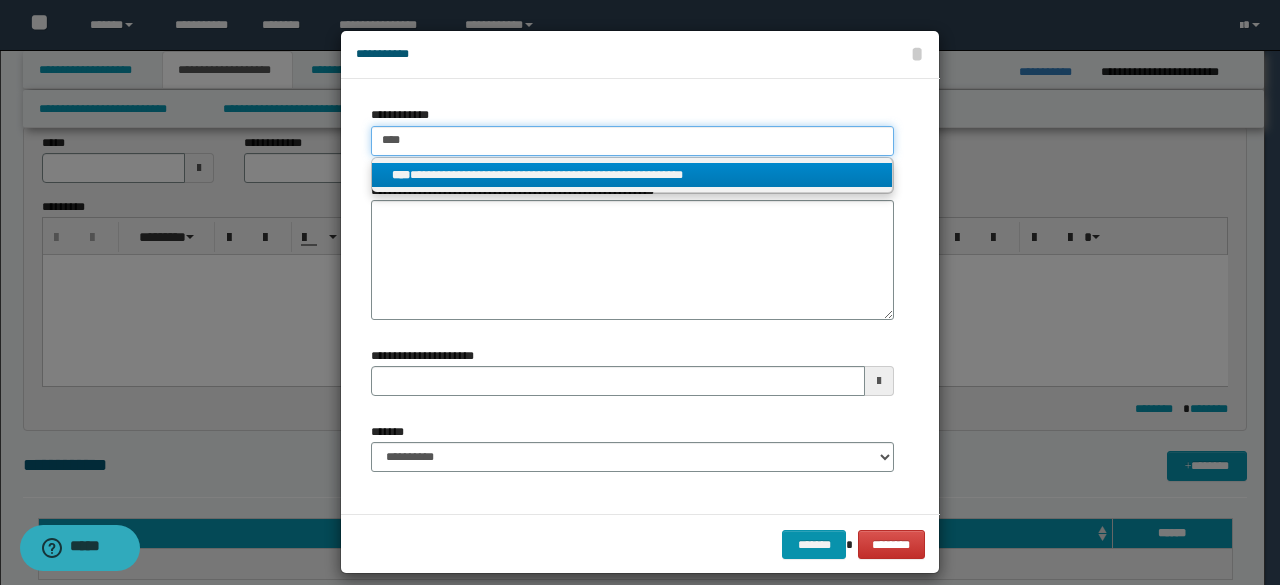 type 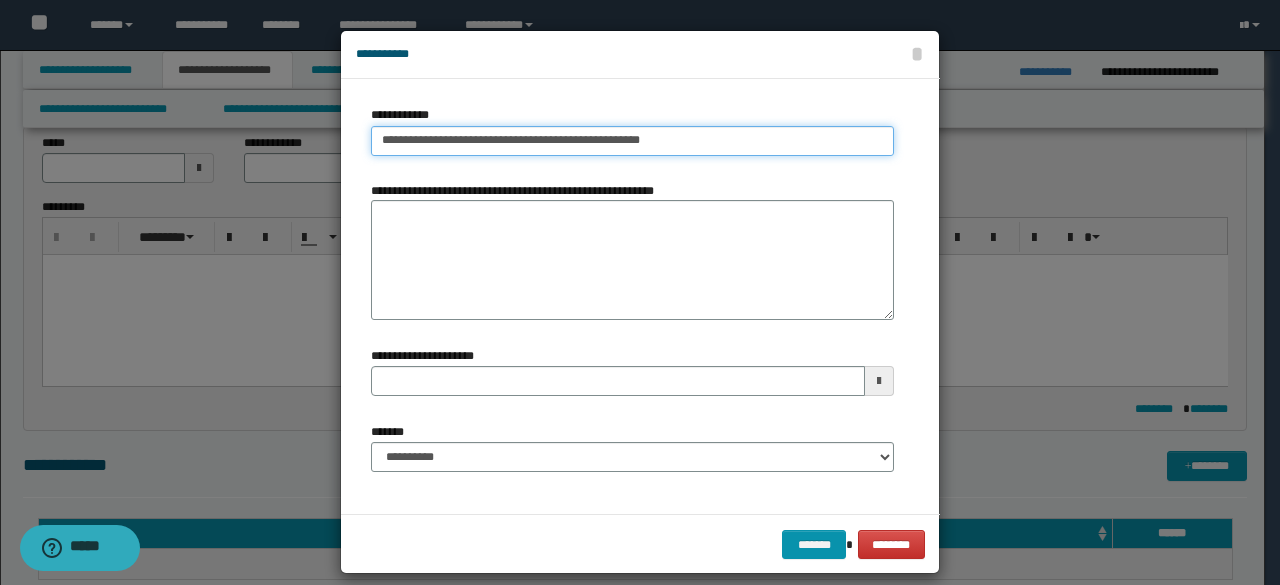 type 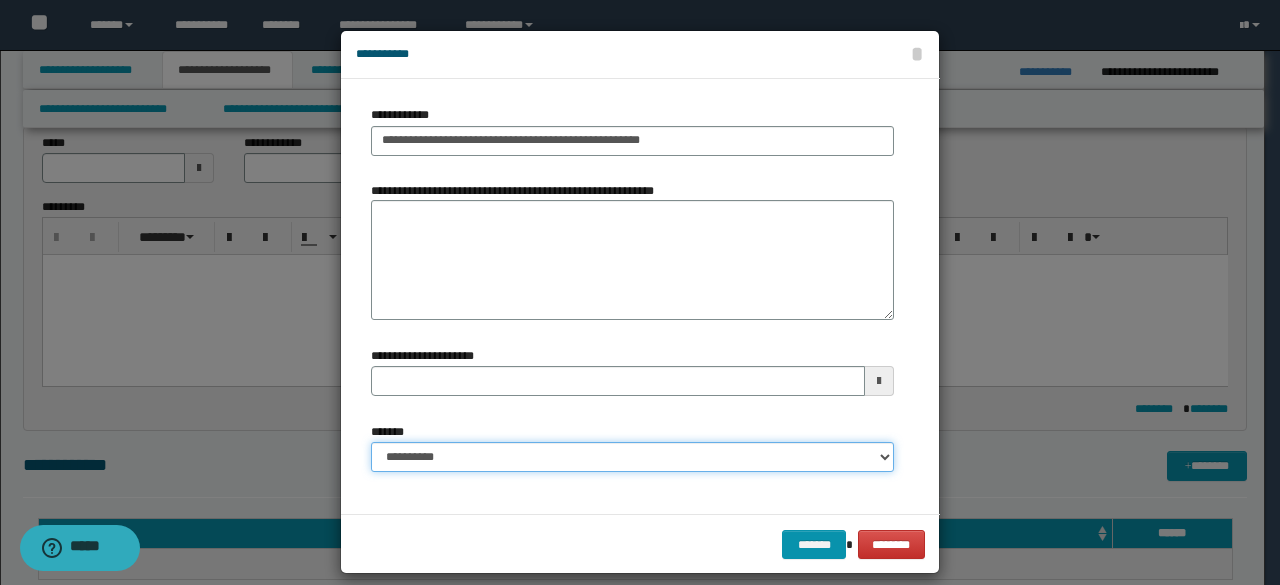 click on "**********" at bounding box center [632, 457] 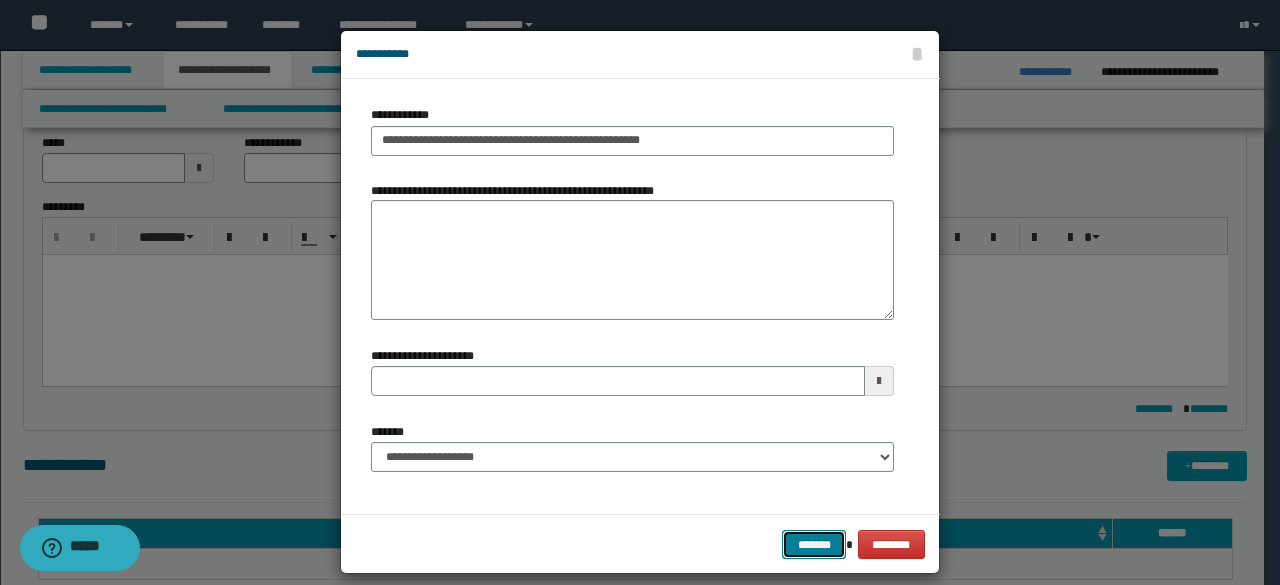 click on "*******" at bounding box center [814, 544] 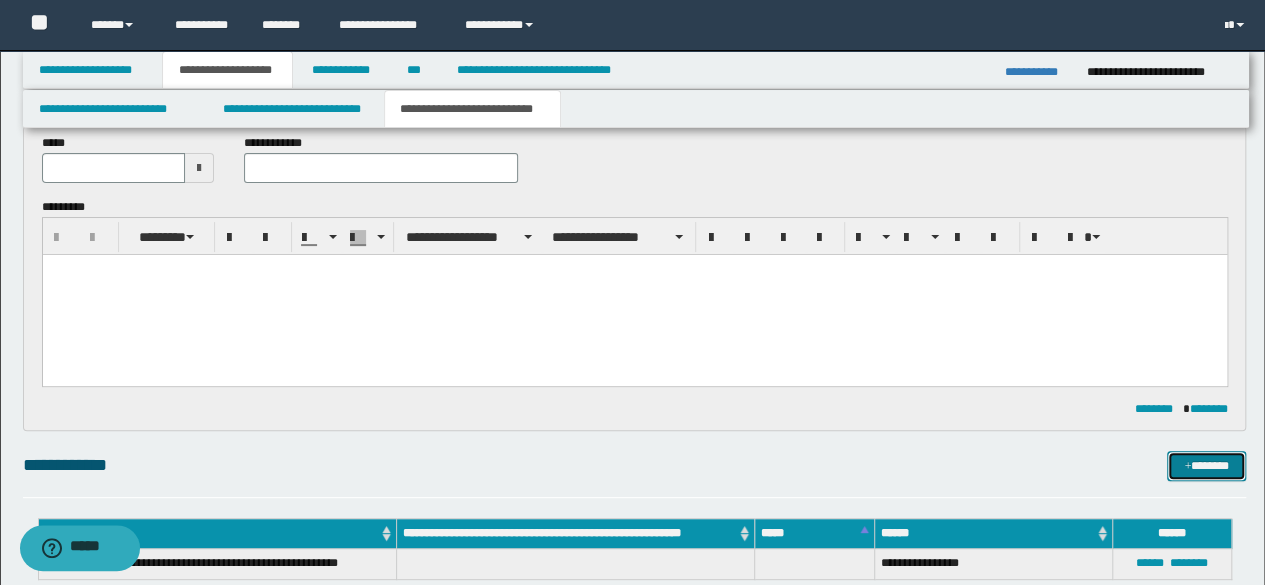 click on "*******" at bounding box center (1206, 465) 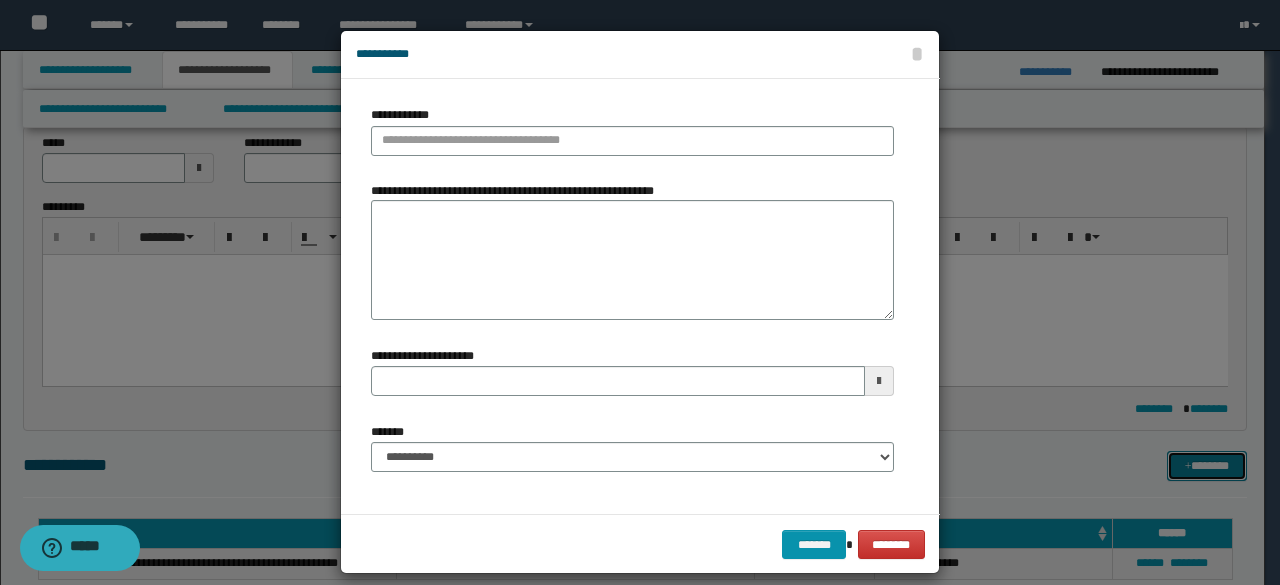 type 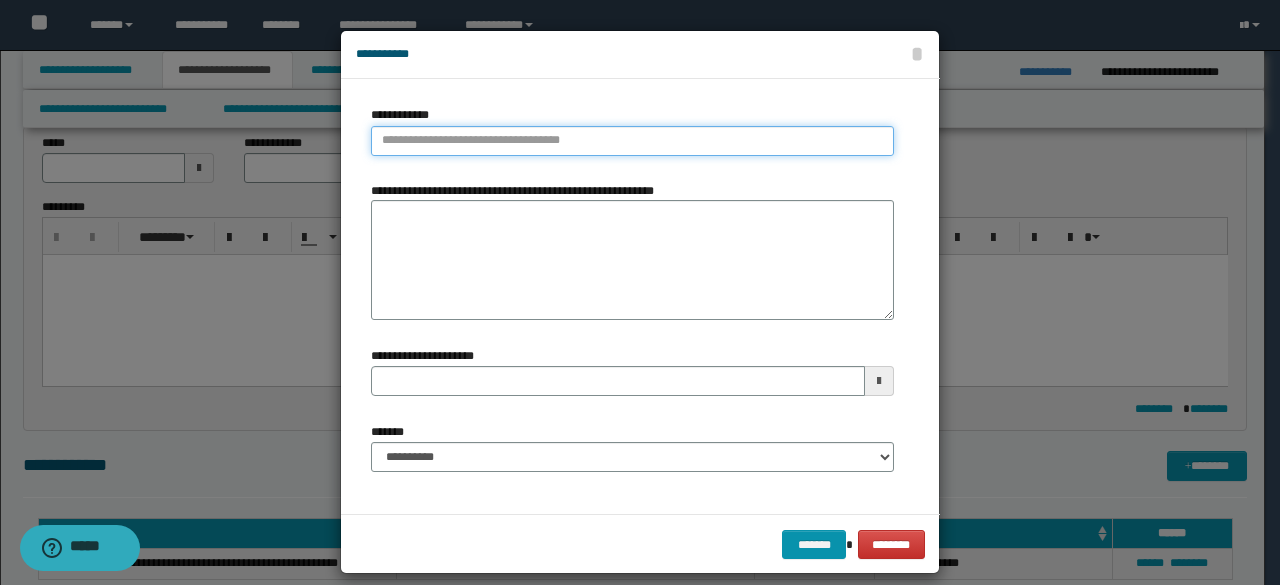 type on "**********" 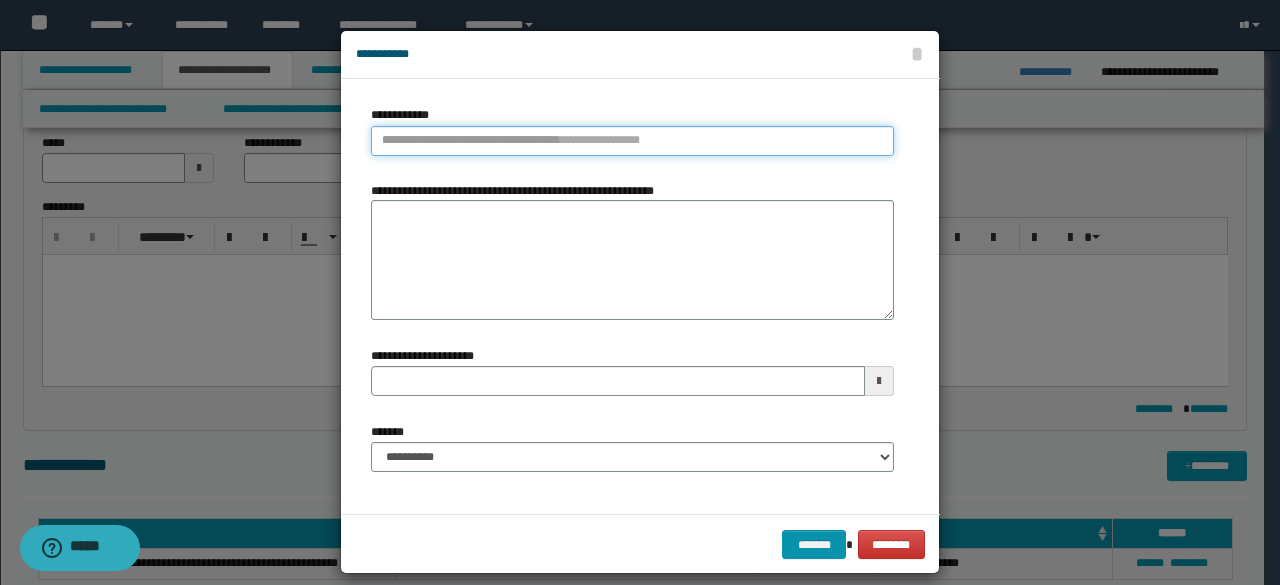 click on "**********" at bounding box center [632, 141] 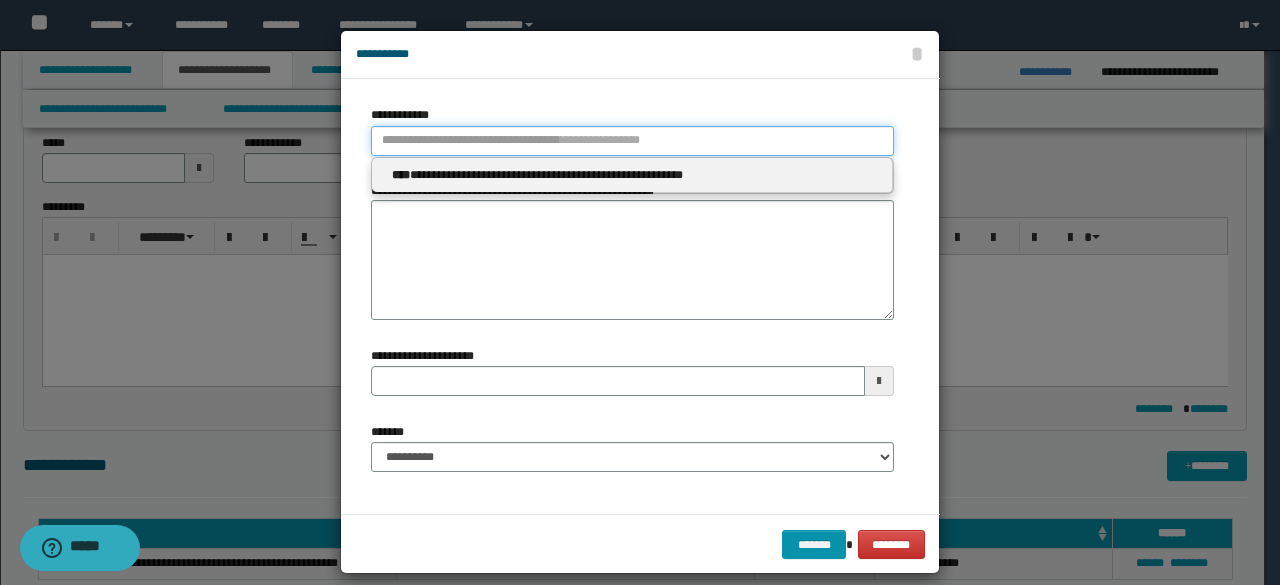 type 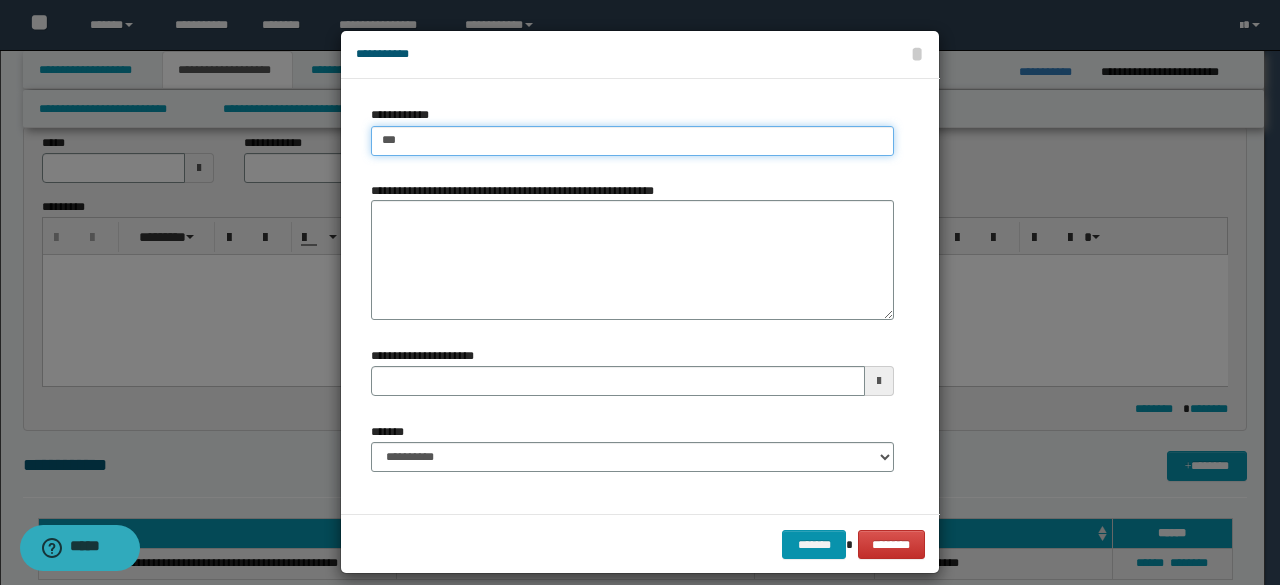 type on "****" 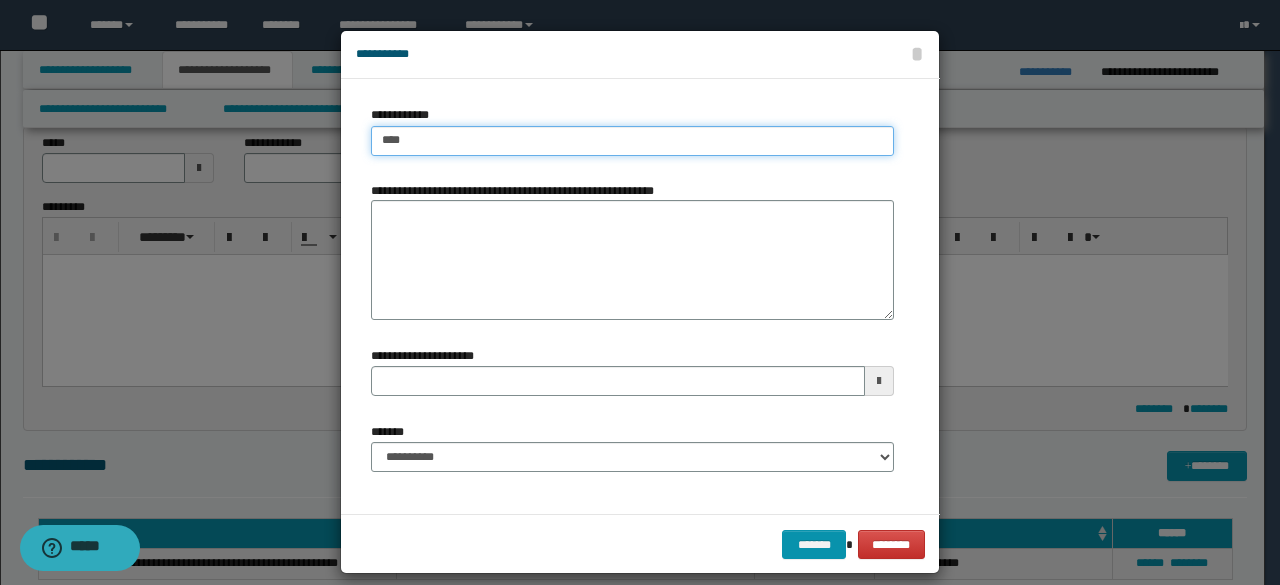 type on "****" 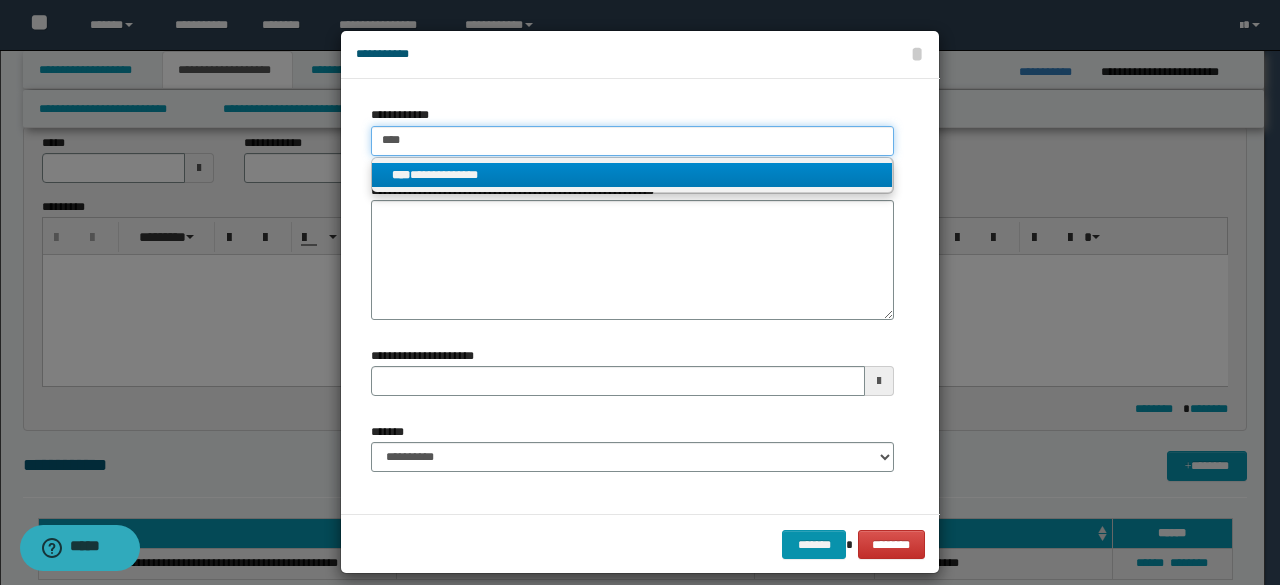 type 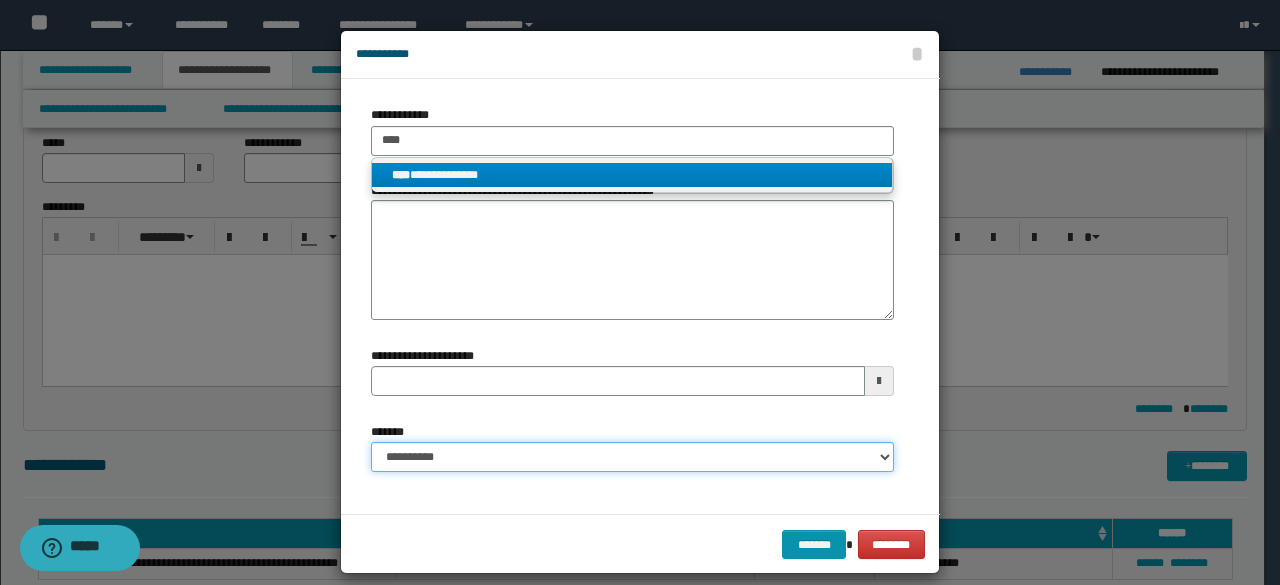 type 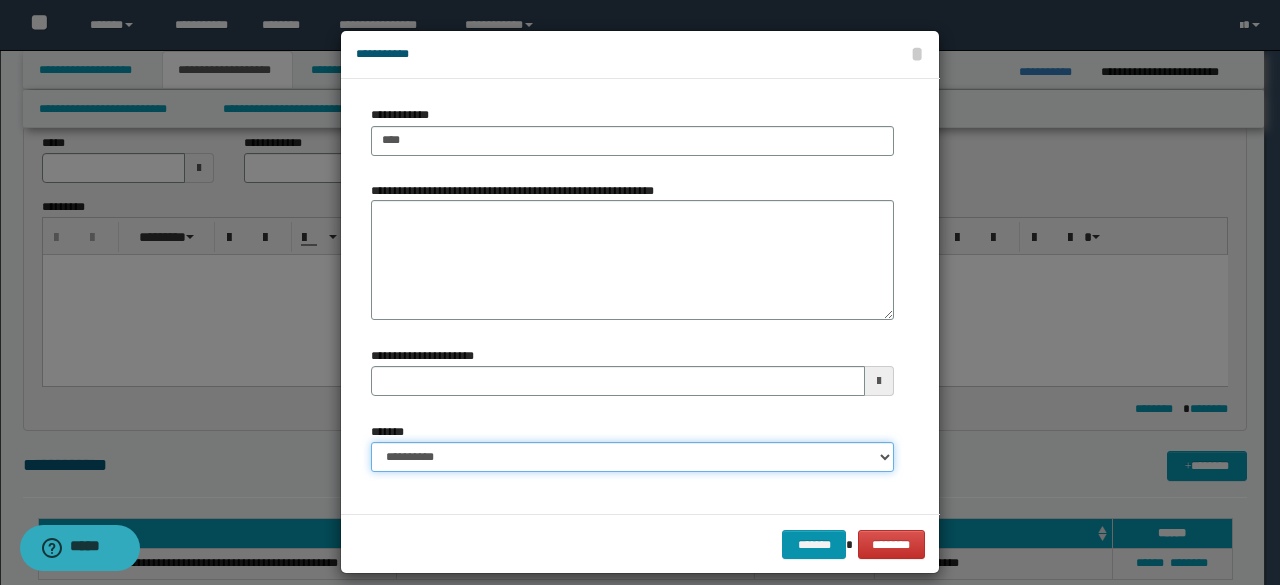 click on "**********" at bounding box center (632, 457) 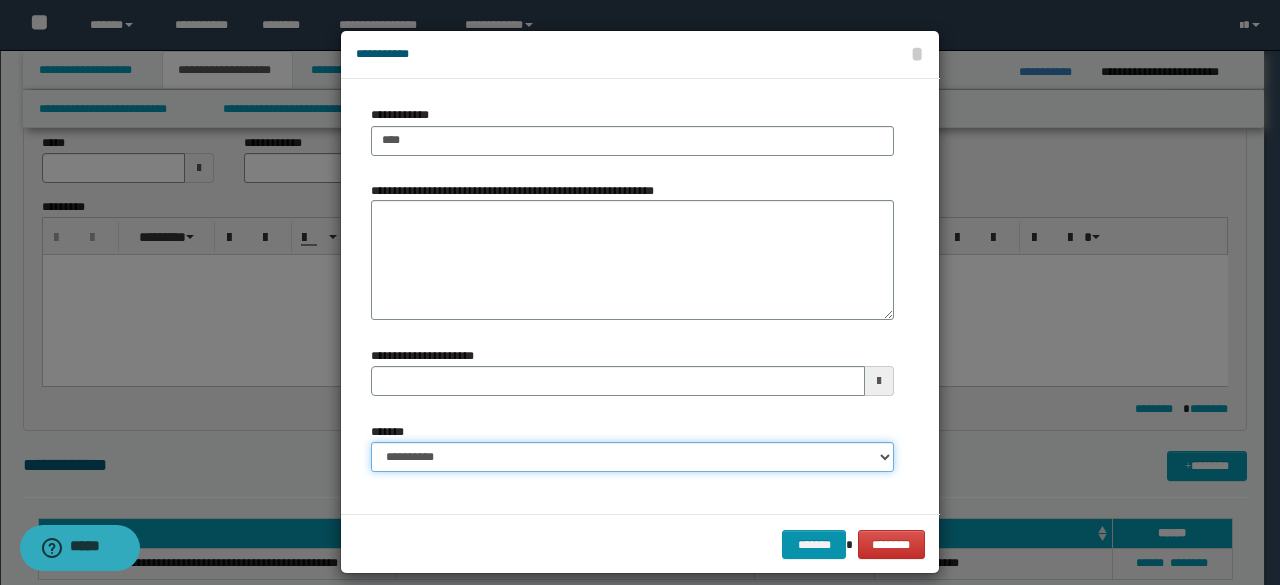select on "*" 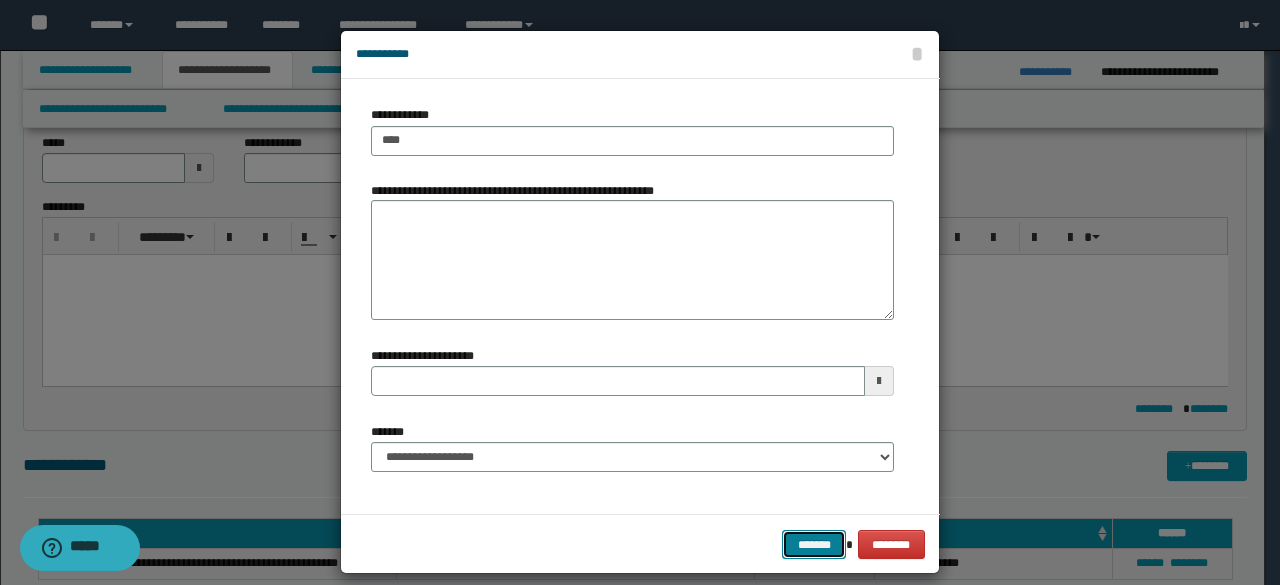 click on "*******" at bounding box center (814, 544) 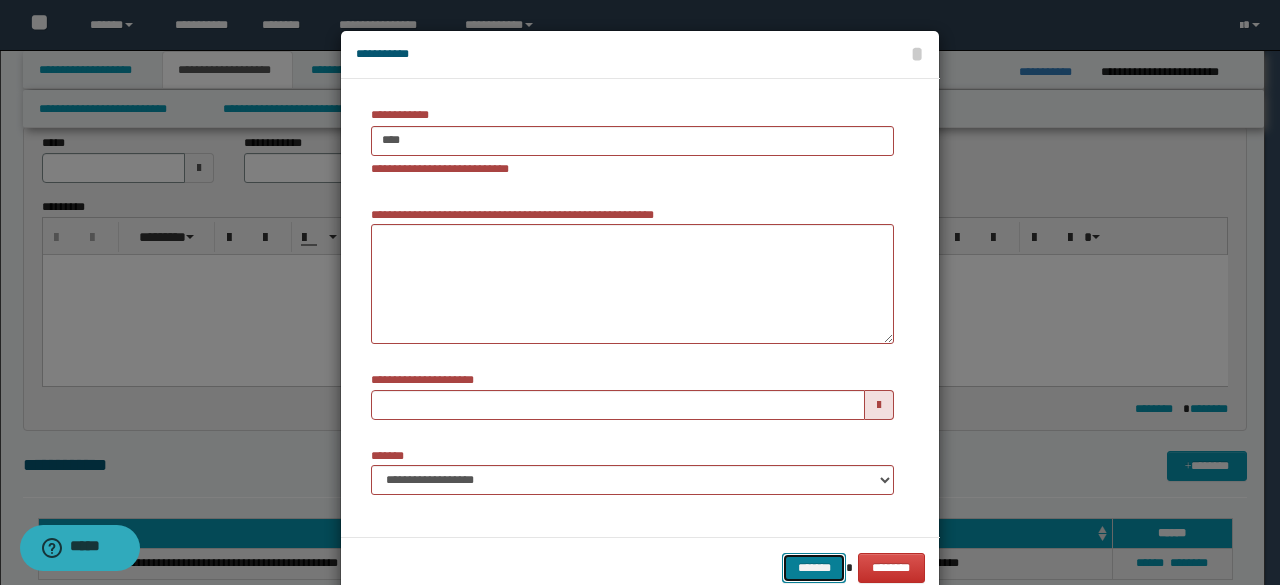 type 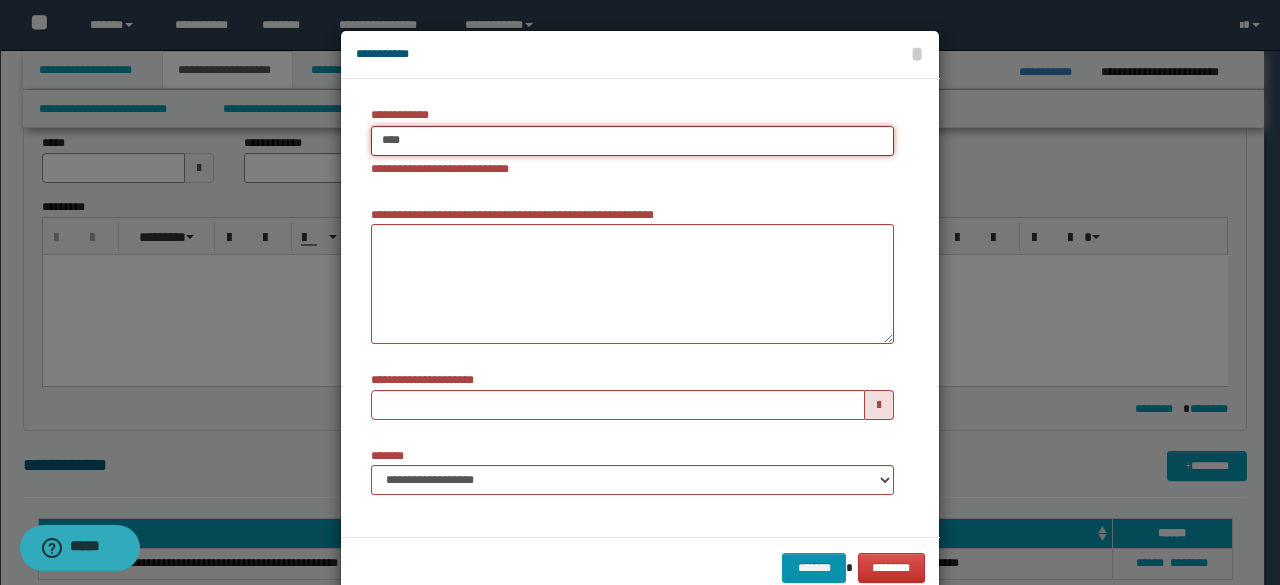 type on "****" 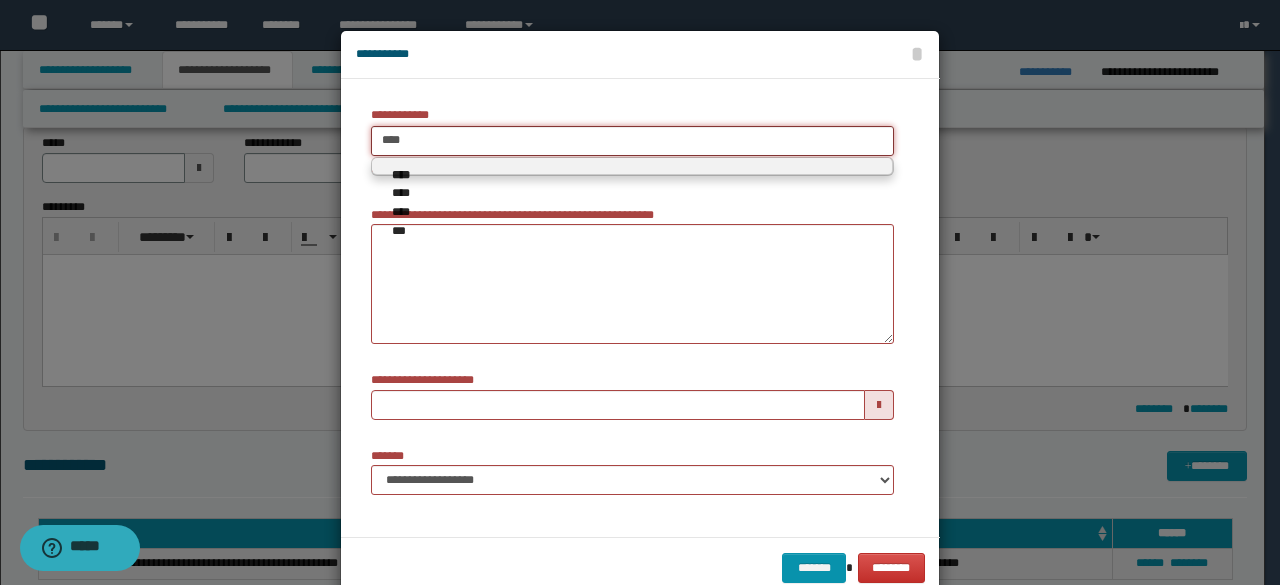 click on "****" at bounding box center (632, 141) 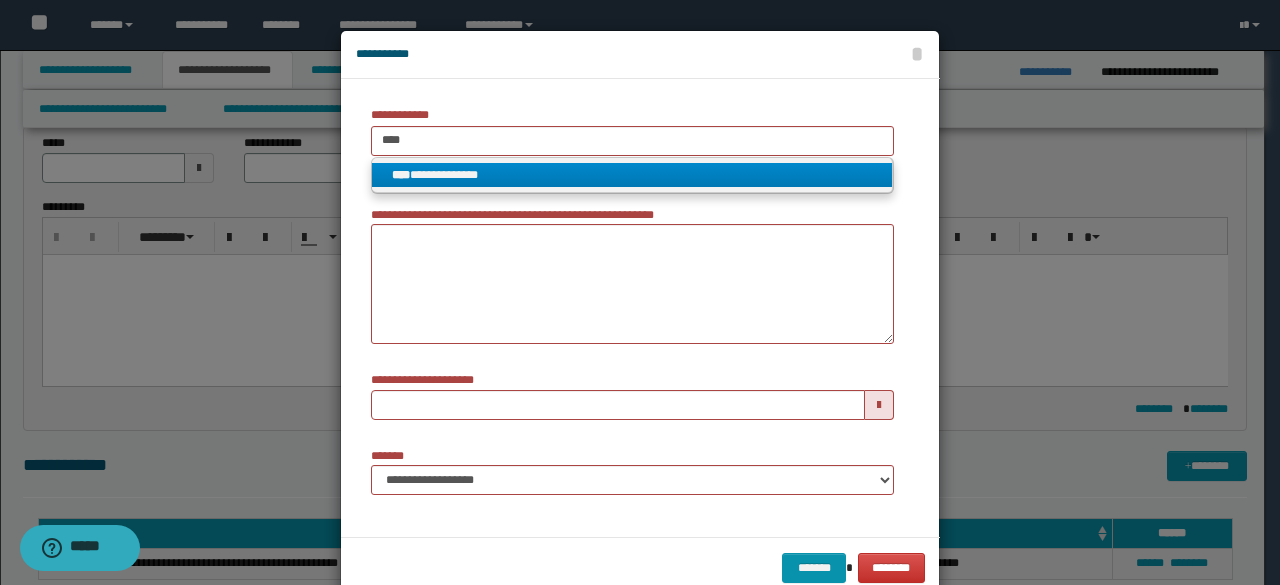 click on "**********" at bounding box center (632, 175) 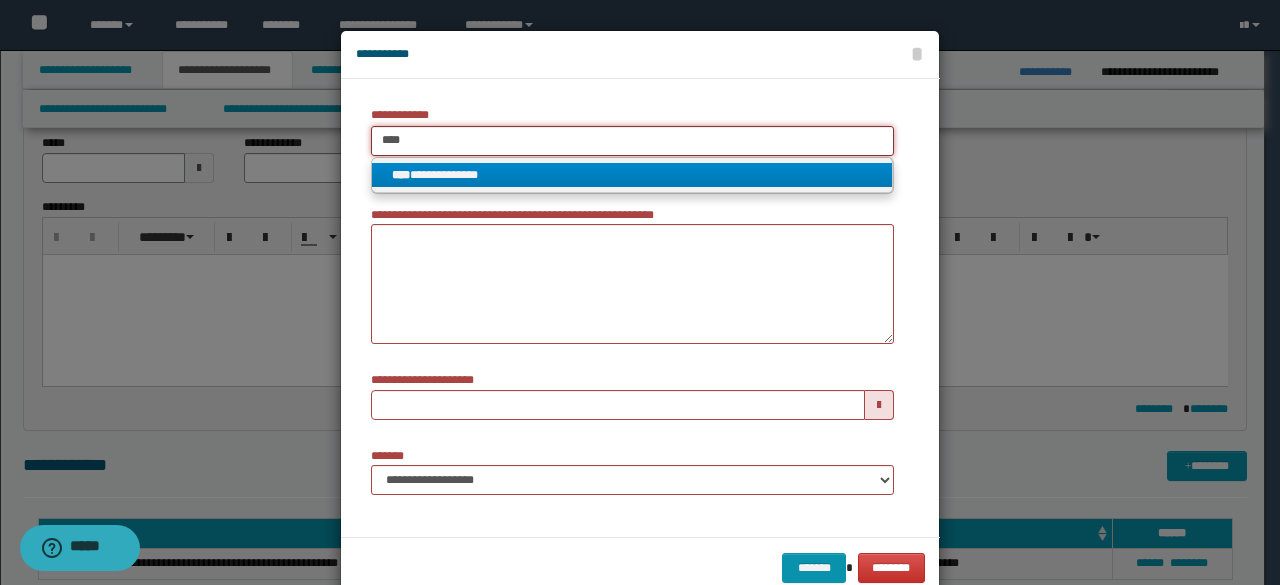 type 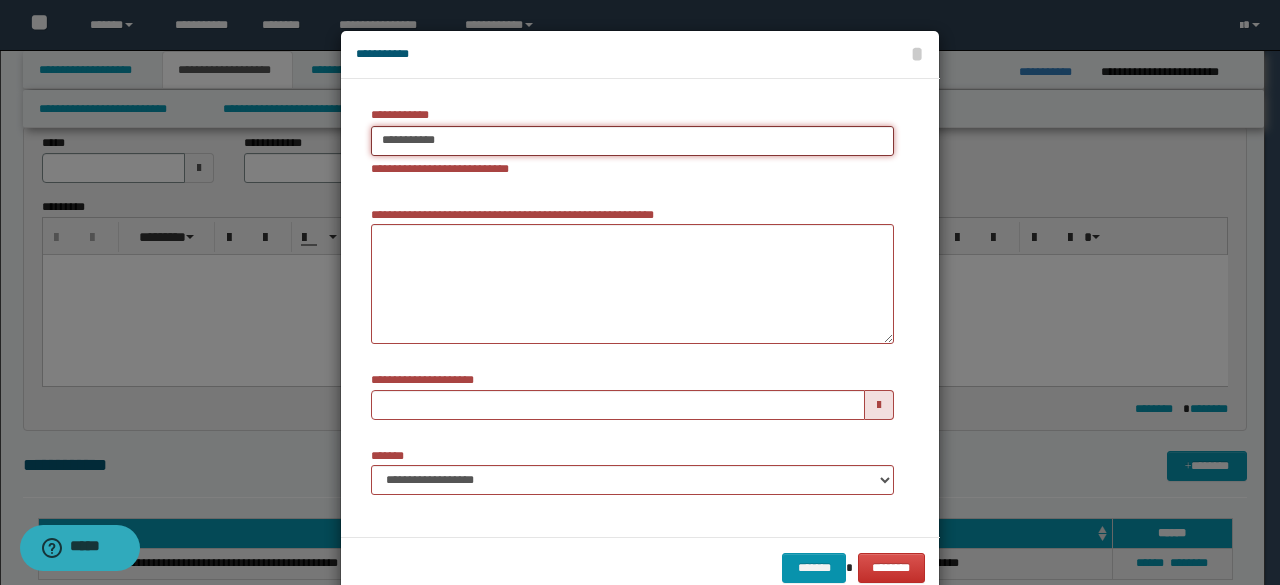type 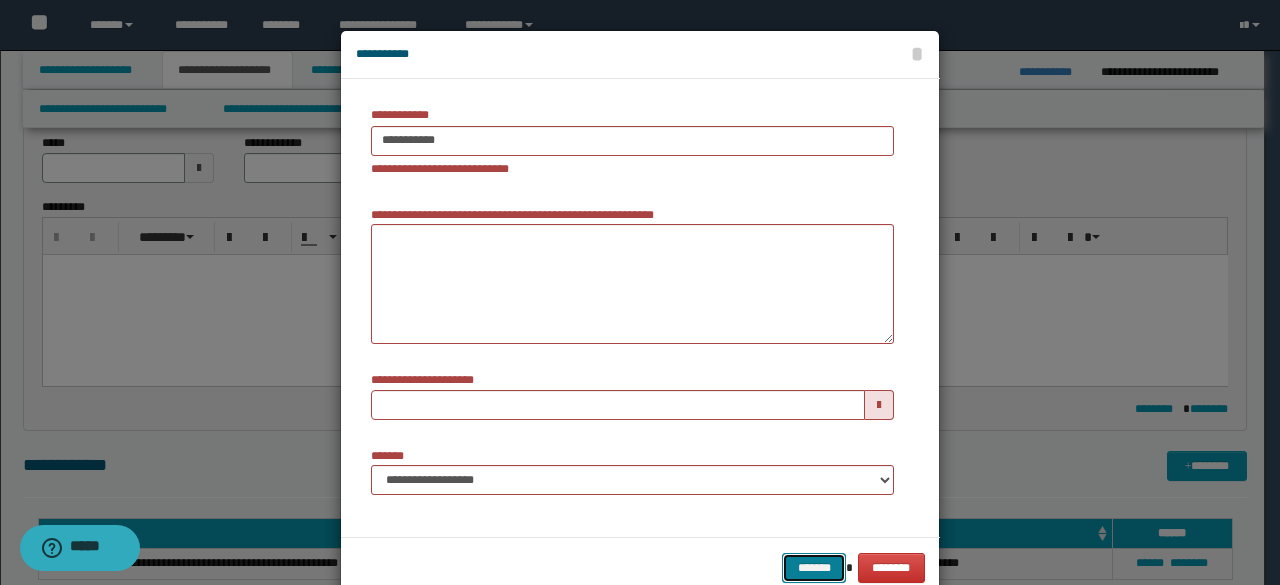 click on "*******" at bounding box center (814, 567) 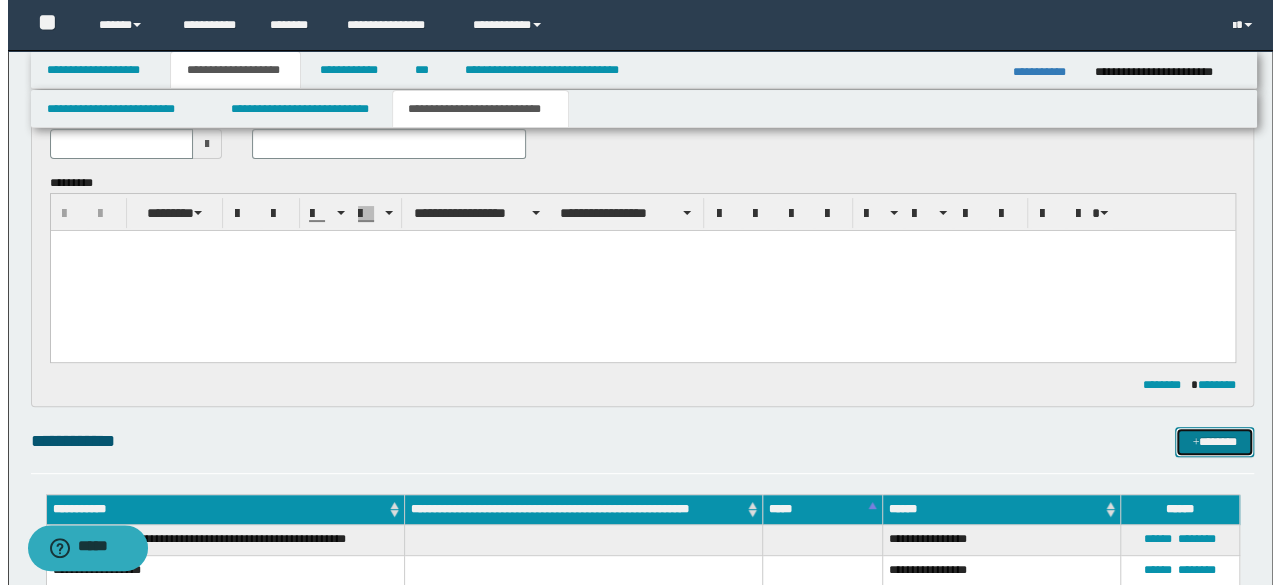 scroll, scrollTop: 200, scrollLeft: 0, axis: vertical 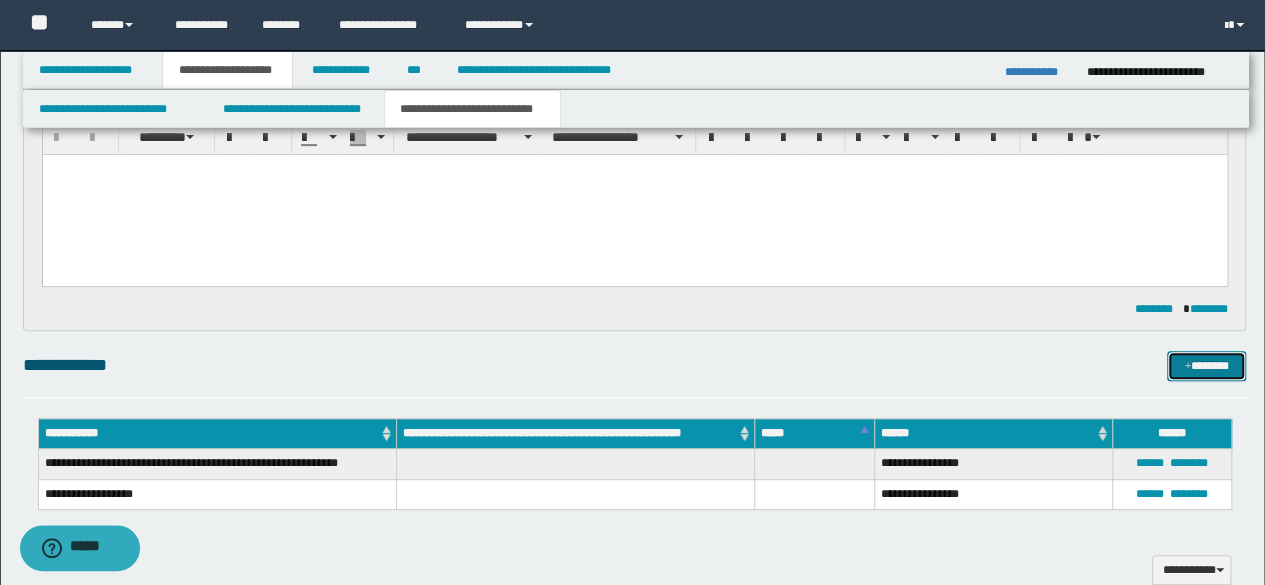 click on "*******" at bounding box center (1206, 365) 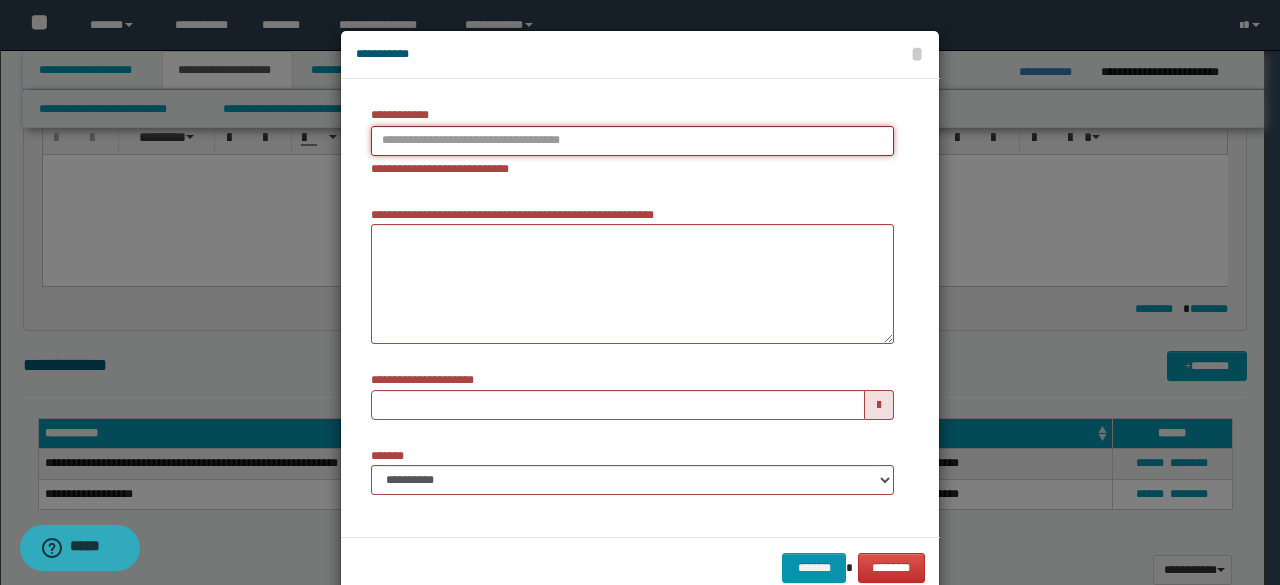 type on "**********" 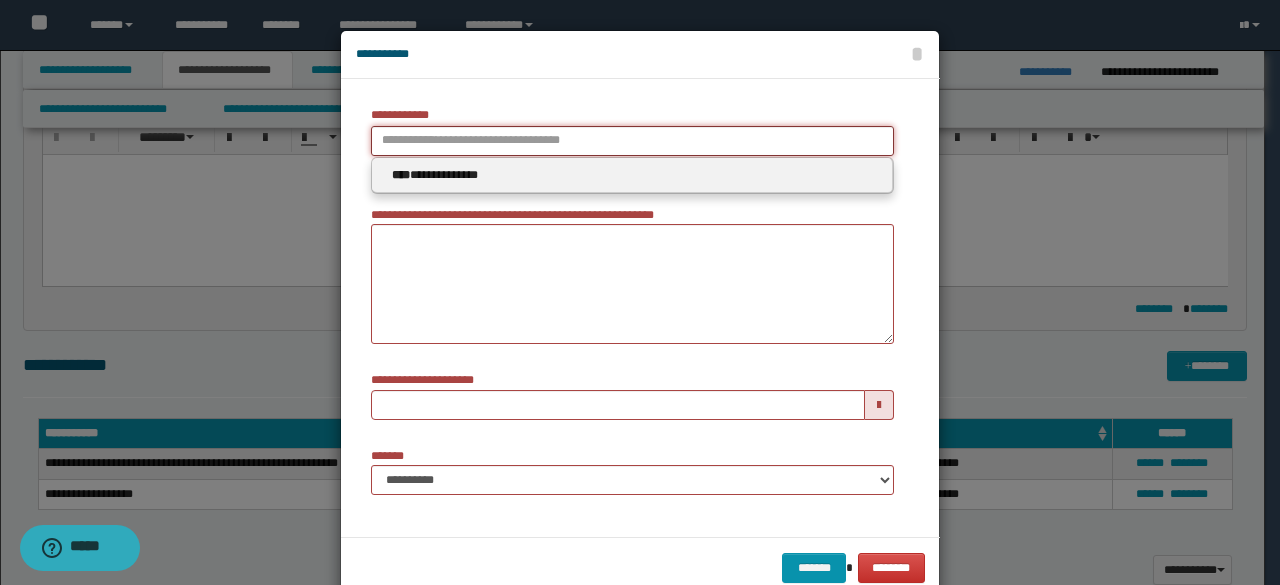 click on "**********" at bounding box center (632, 141) 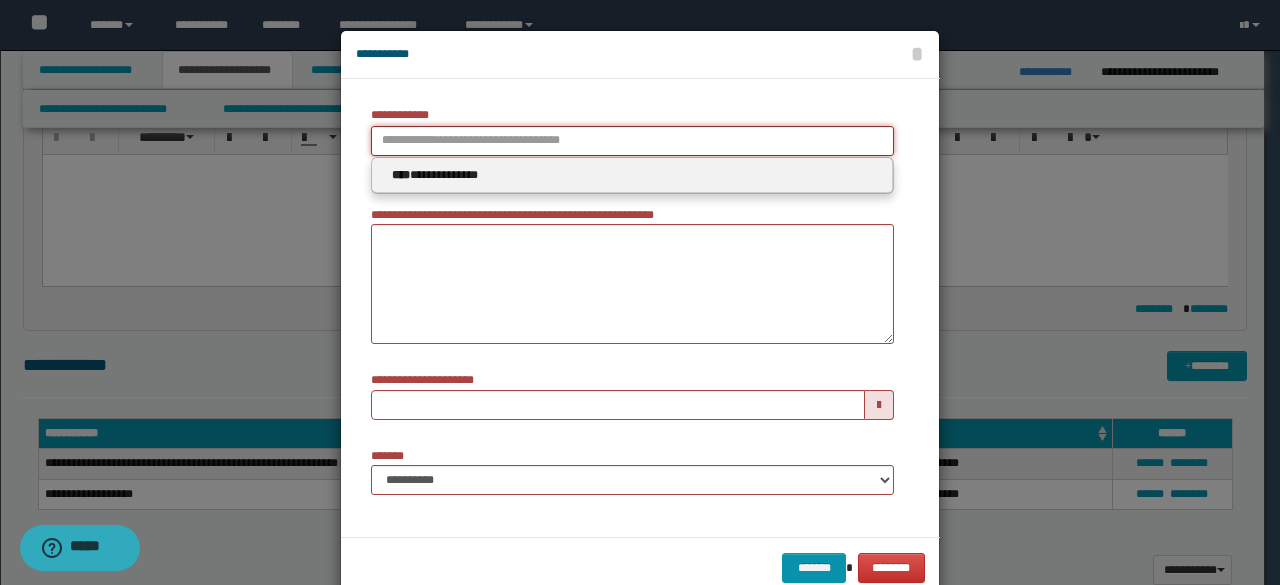 type 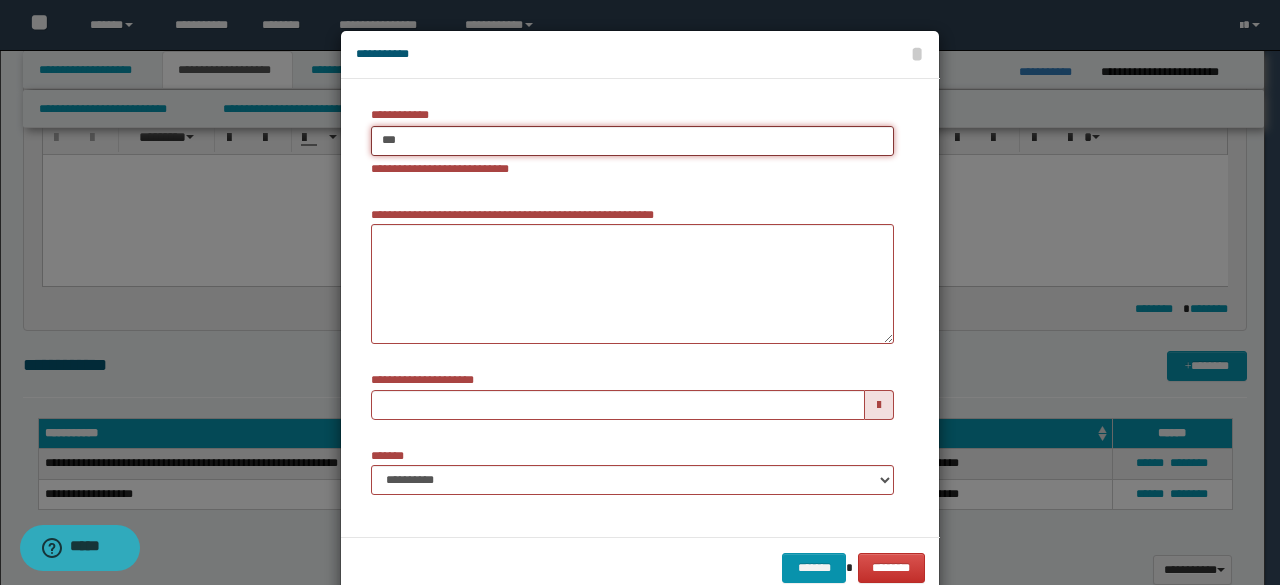 type on "****" 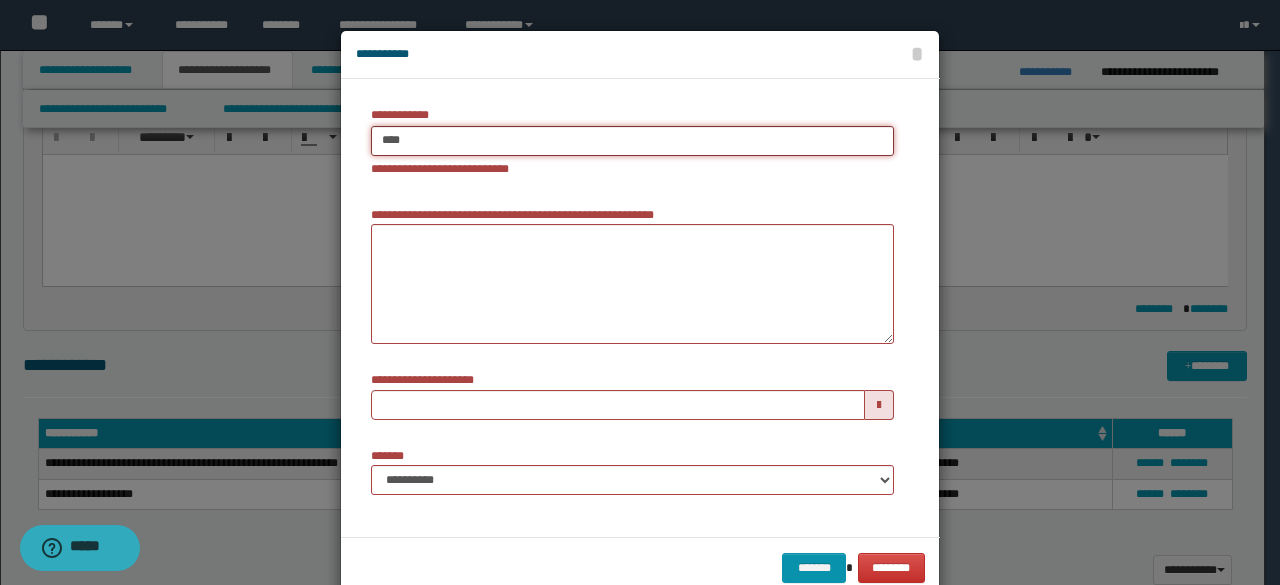 type on "****" 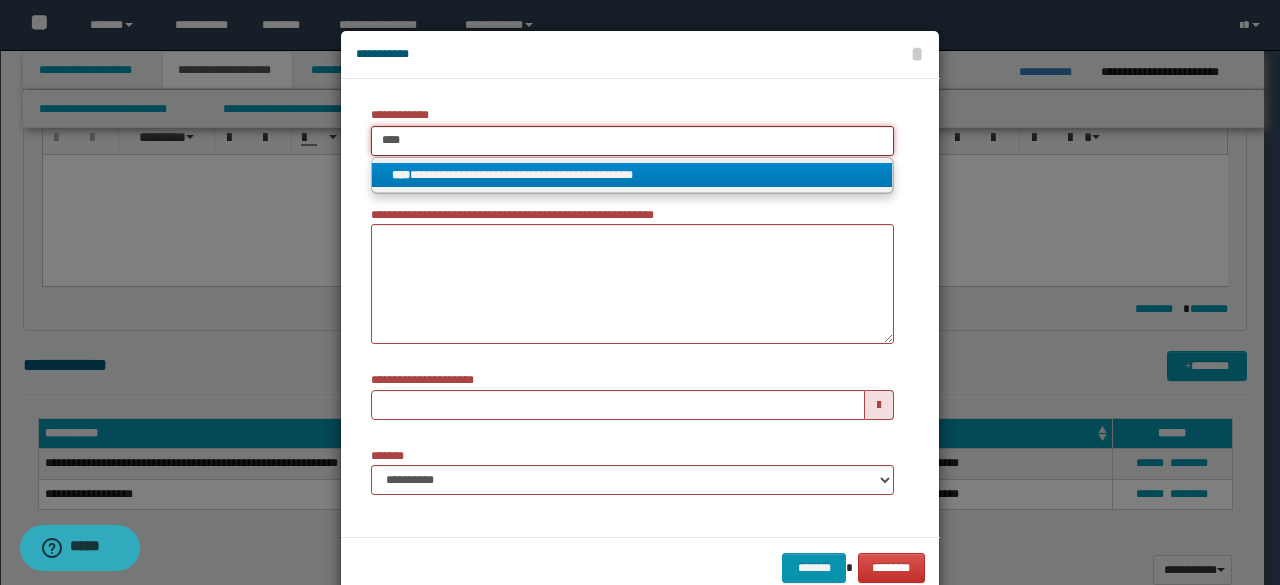 type on "****" 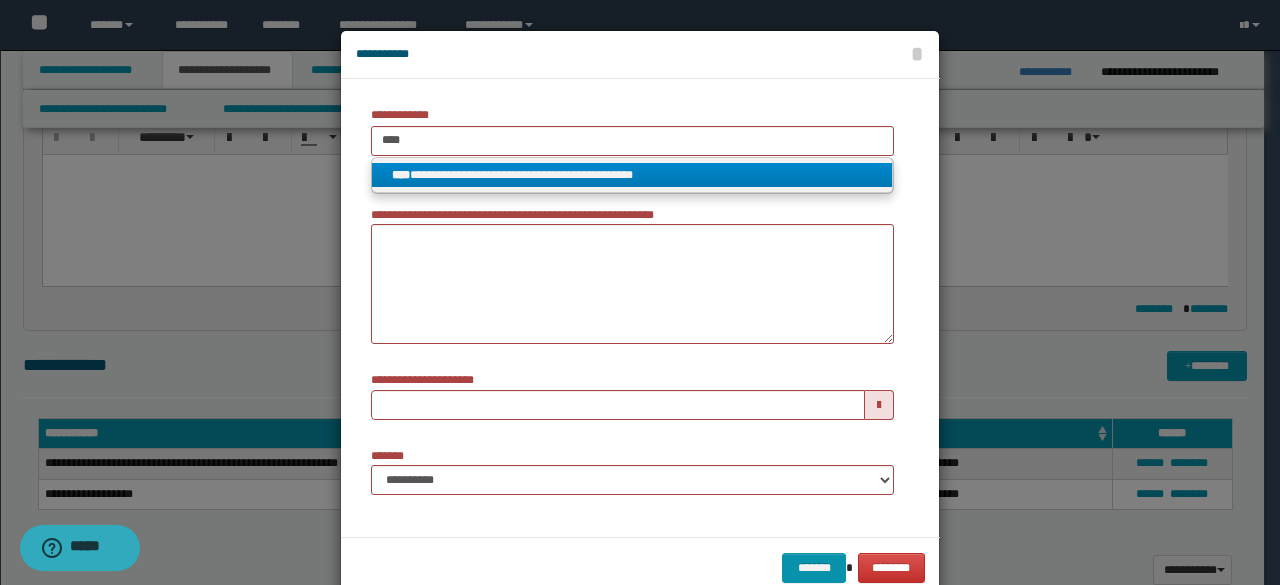 click on "**********" at bounding box center (632, 175) 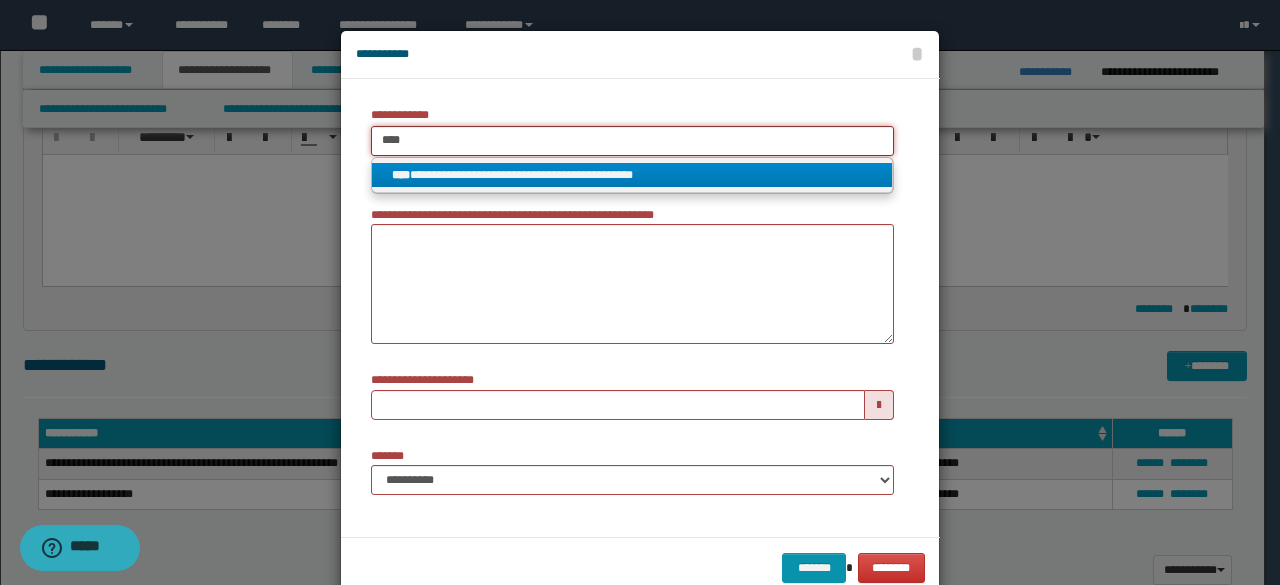 type 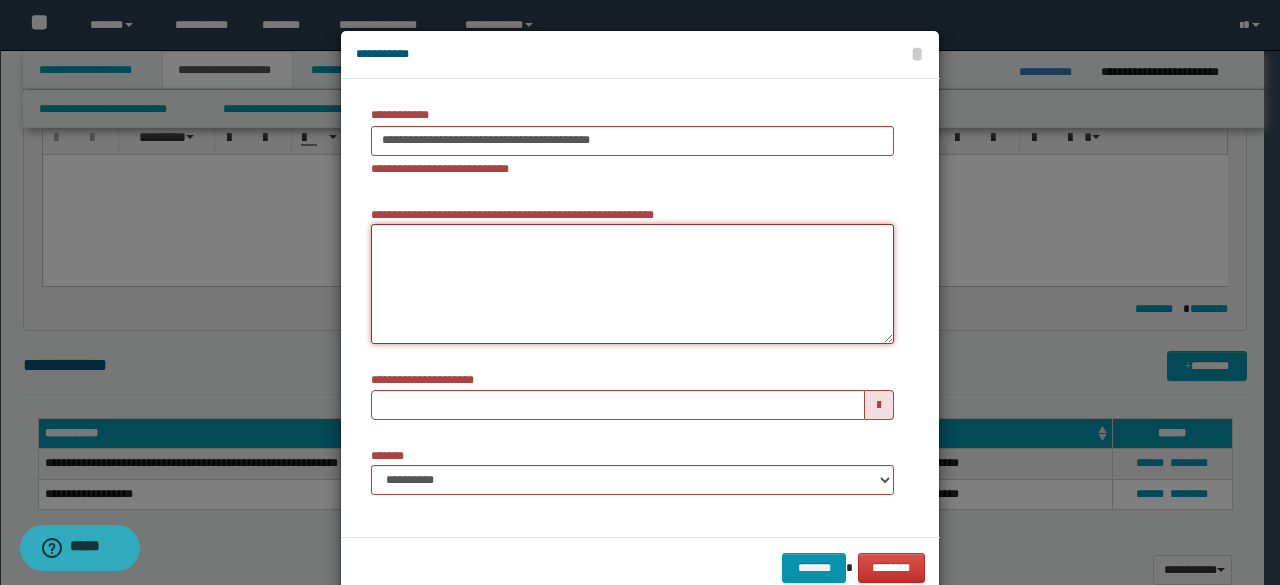 click on "**********" at bounding box center (632, 284) 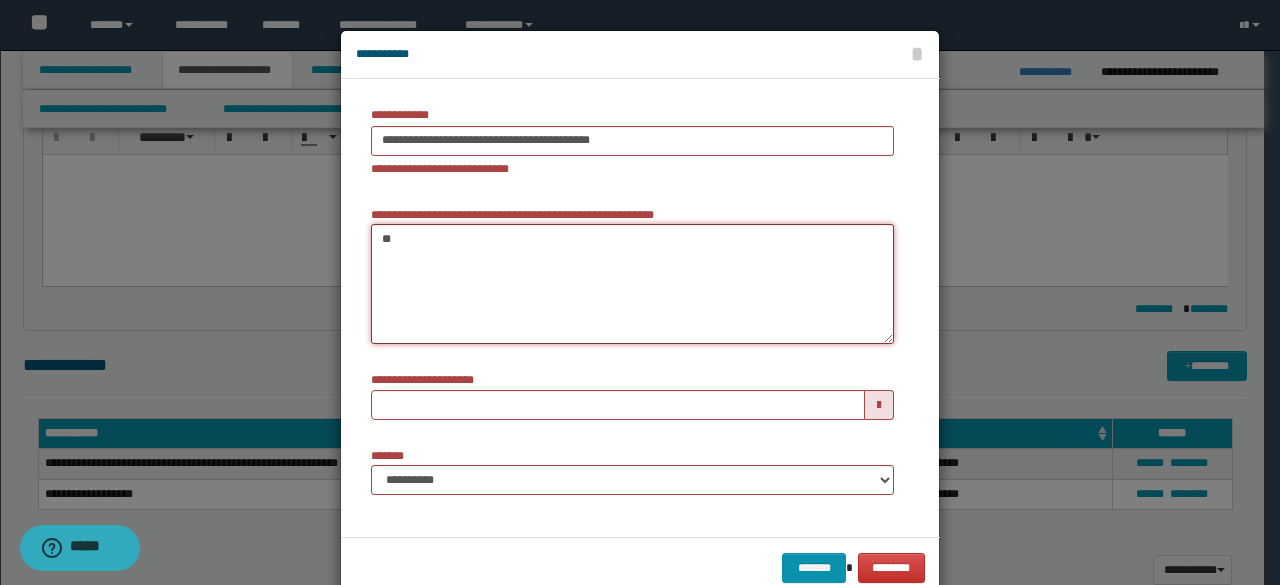 scroll, scrollTop: 42, scrollLeft: 0, axis: vertical 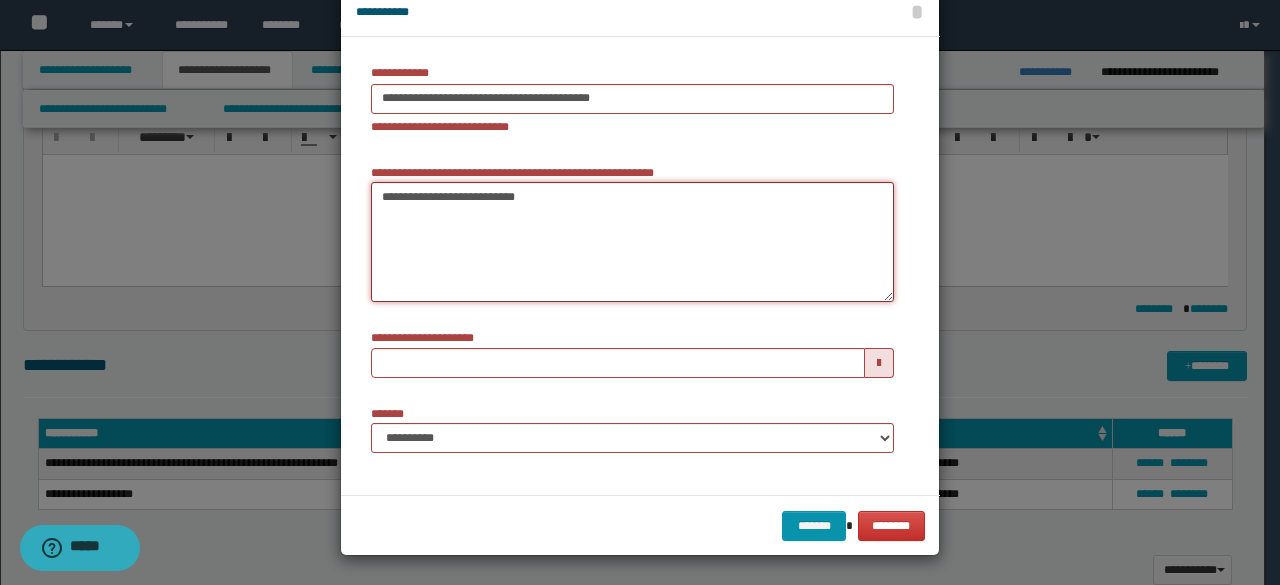 type on "**********" 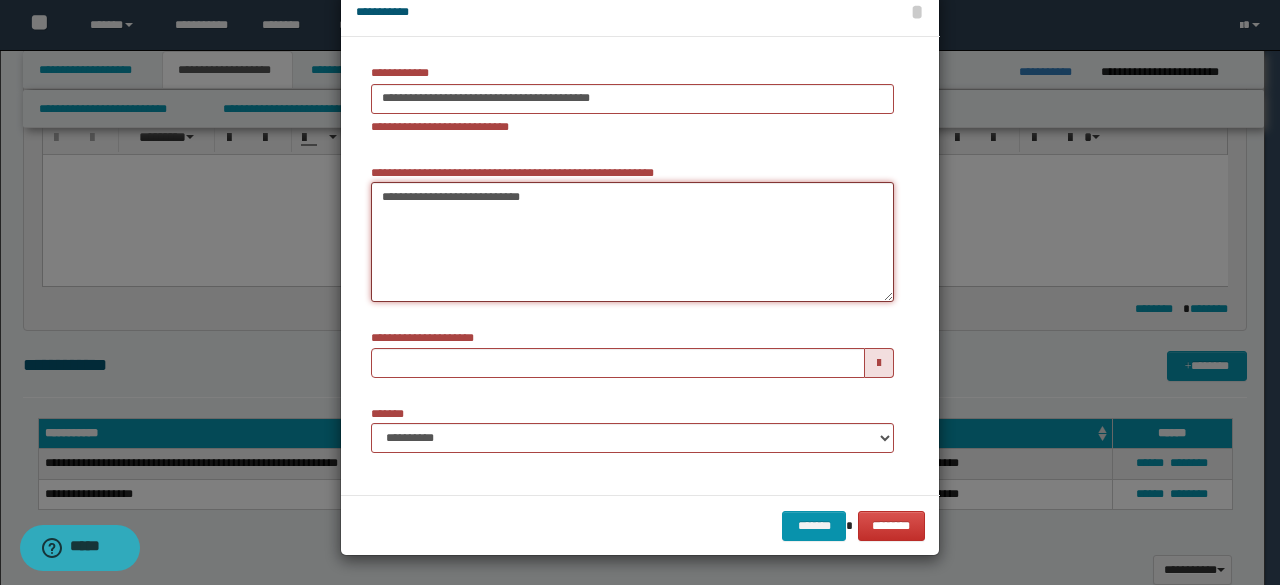type 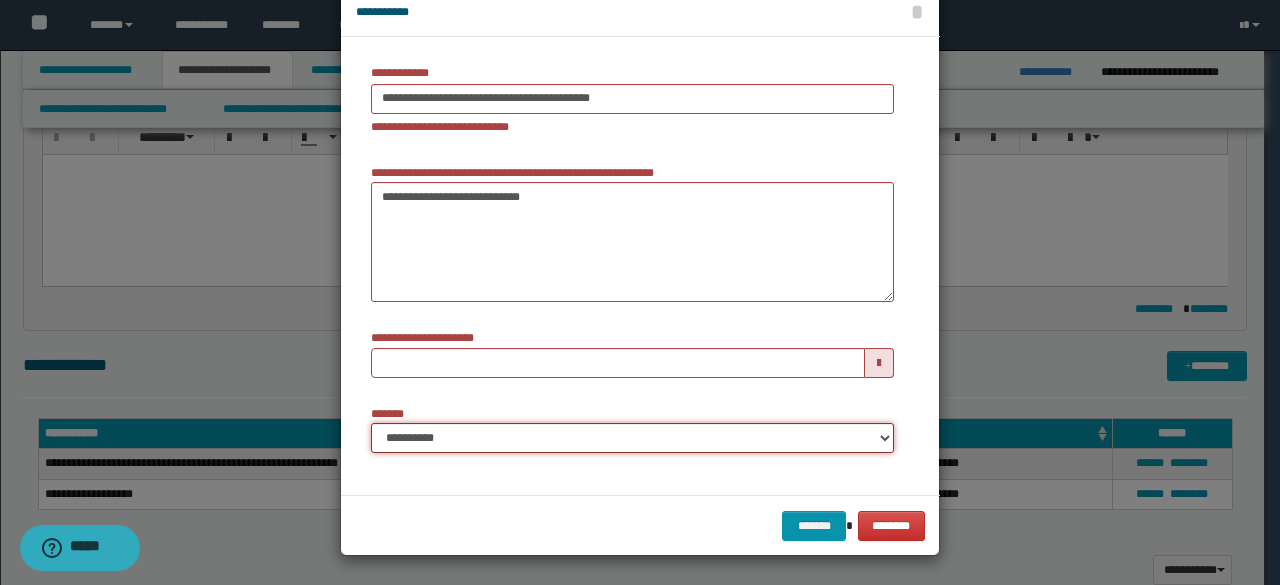 click on "**********" at bounding box center (632, 438) 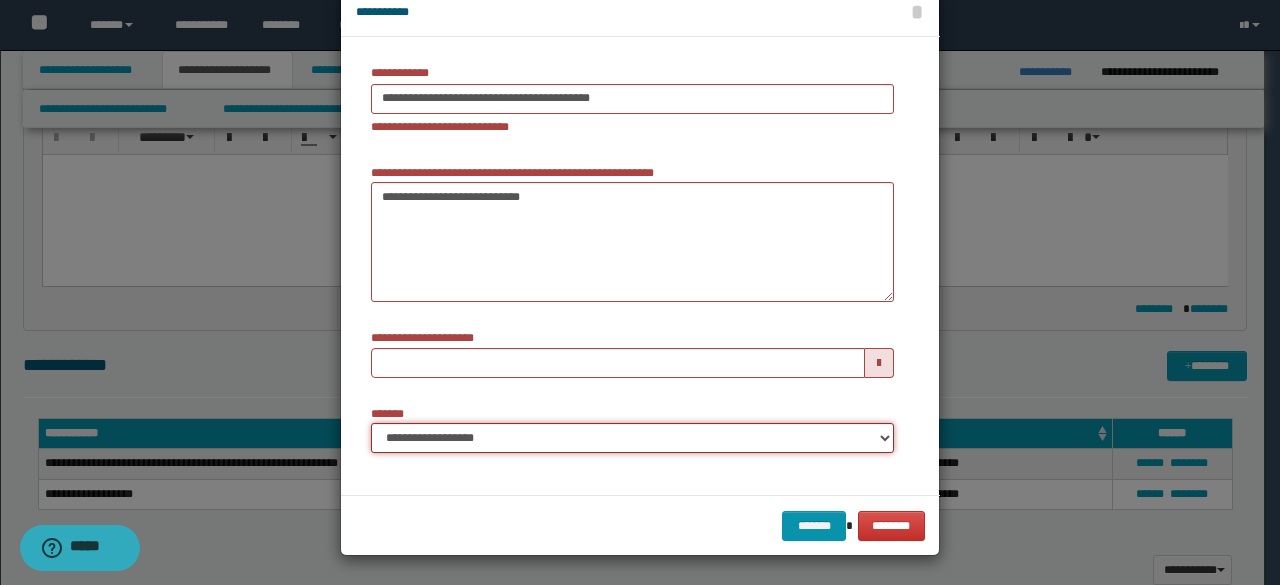 type 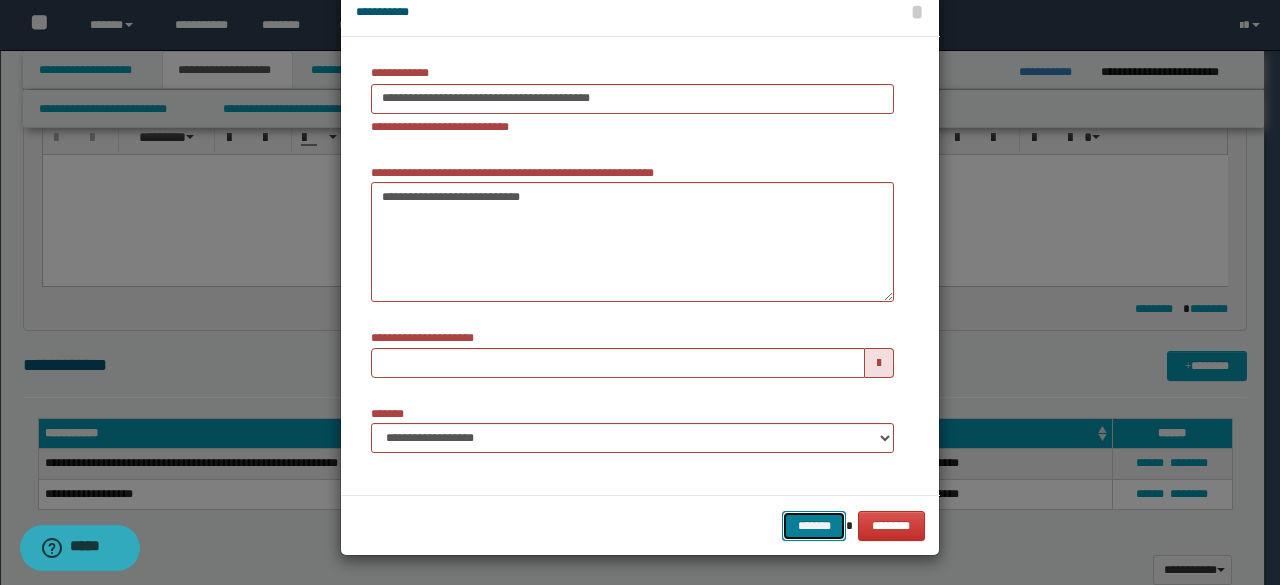 click on "*******" at bounding box center [814, 525] 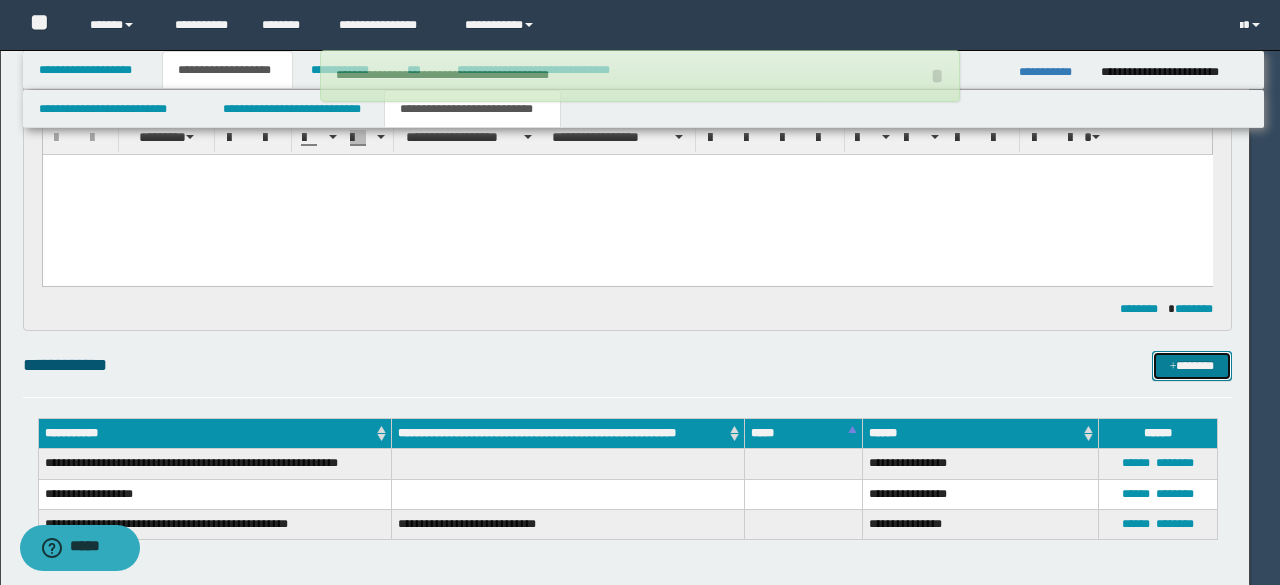 type 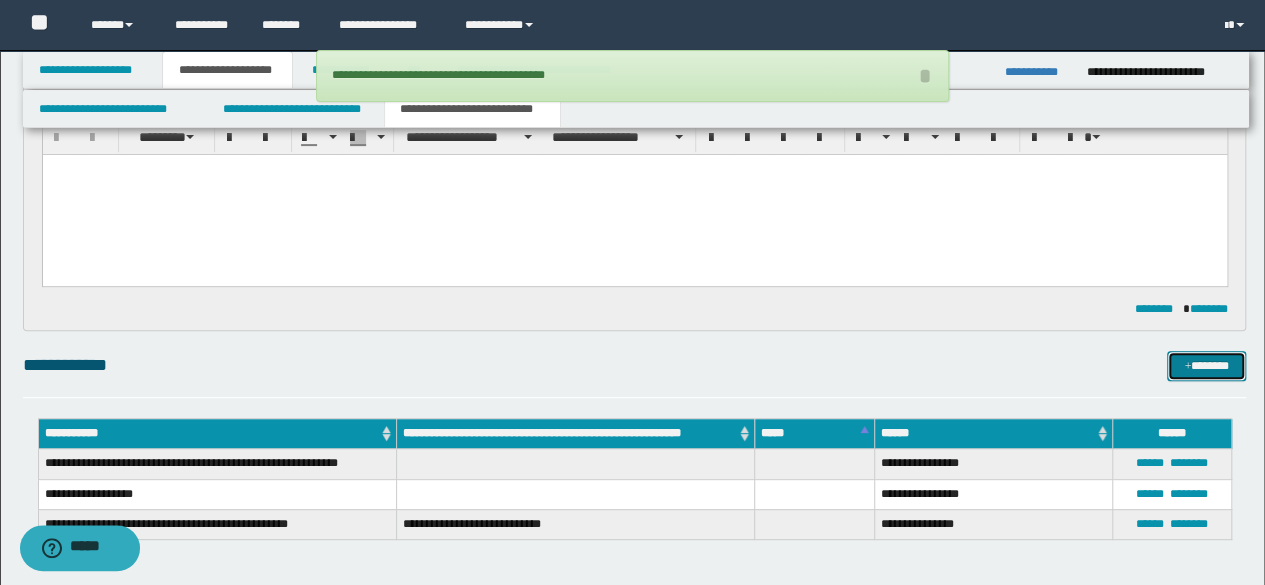 click on "*******" at bounding box center [1206, 365] 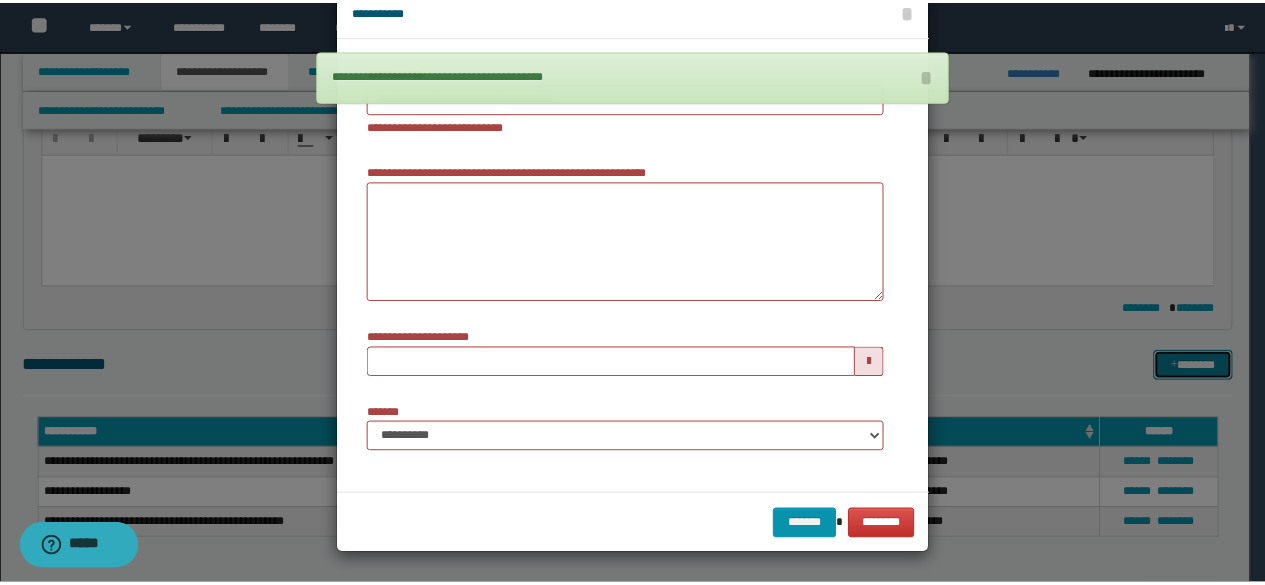 scroll, scrollTop: 0, scrollLeft: 0, axis: both 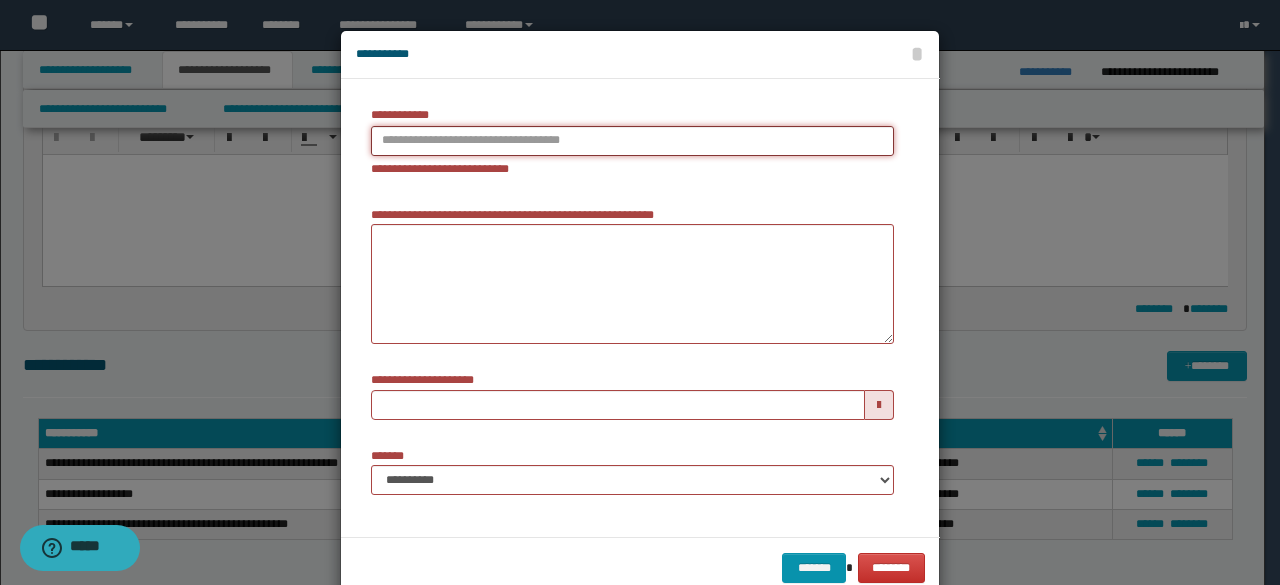 type on "**********" 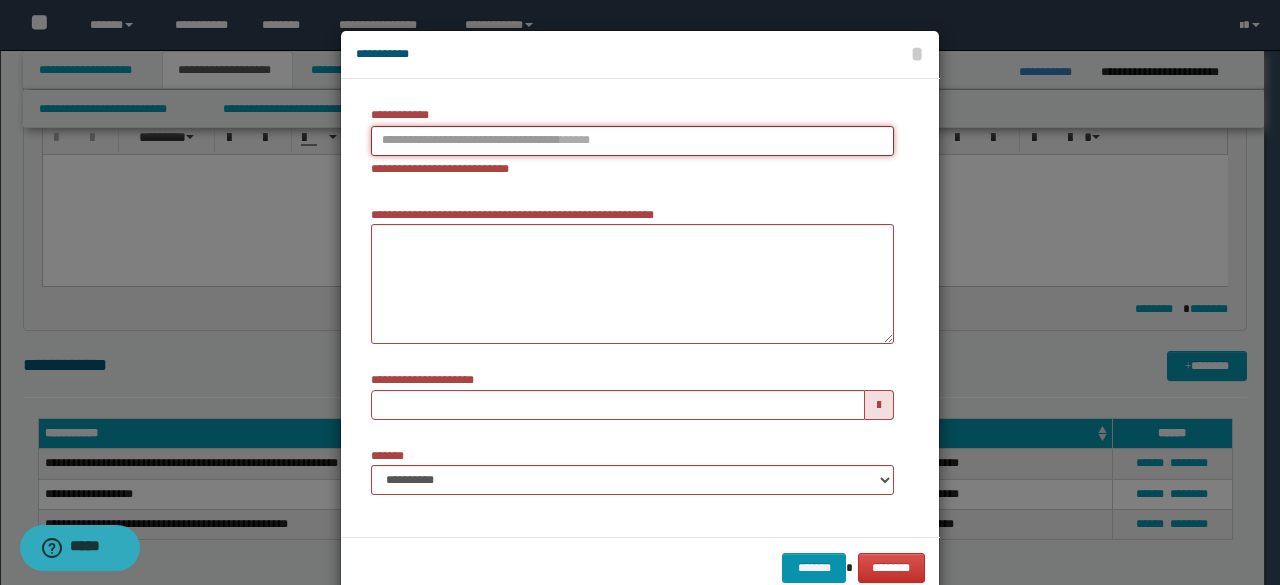 click on "**********" at bounding box center [632, 141] 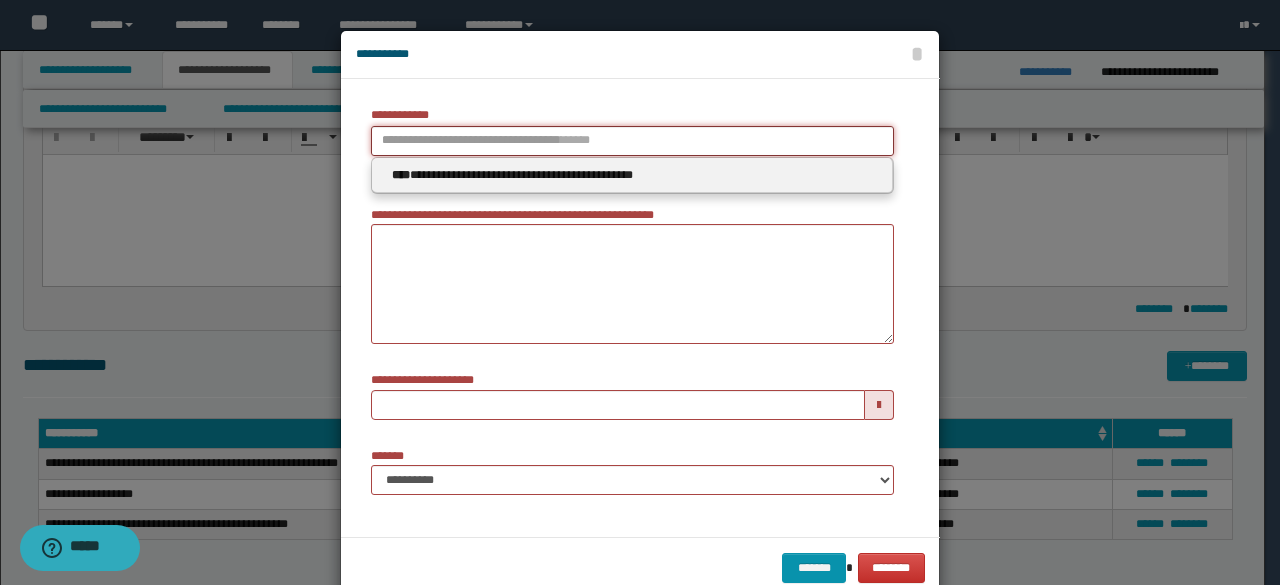 type 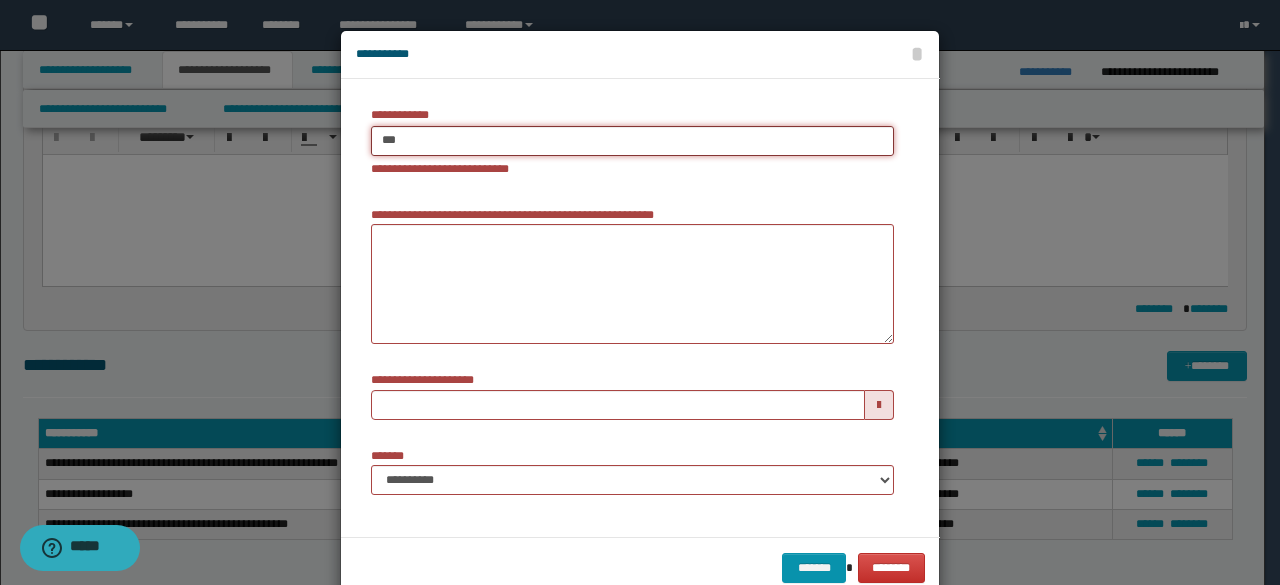 type on "****" 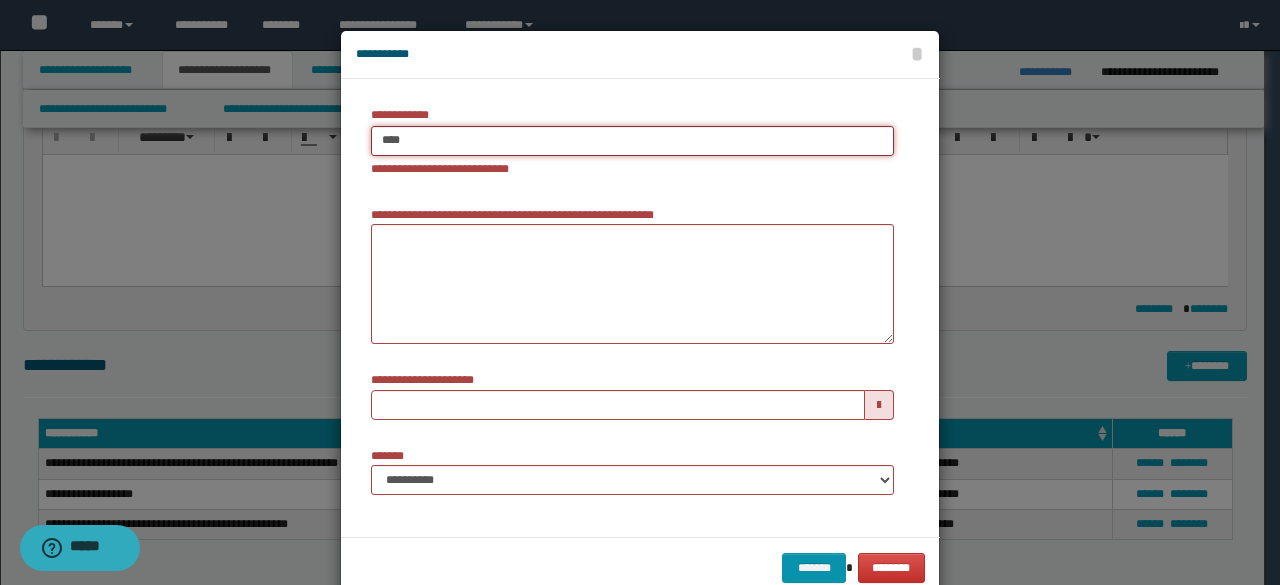 type on "****" 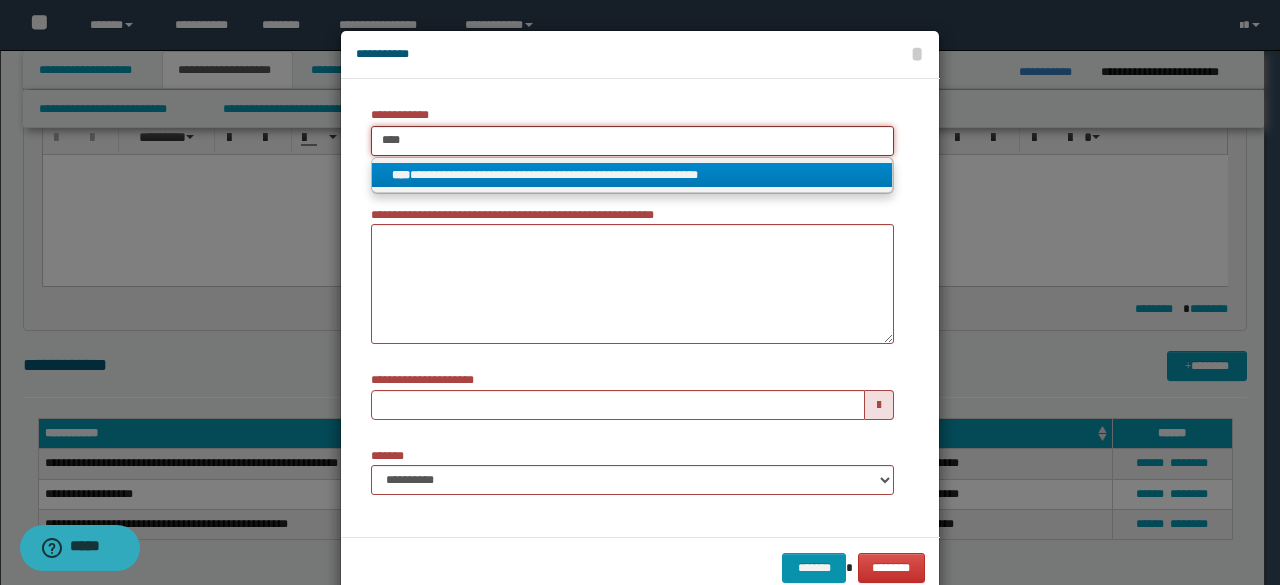 type on "****" 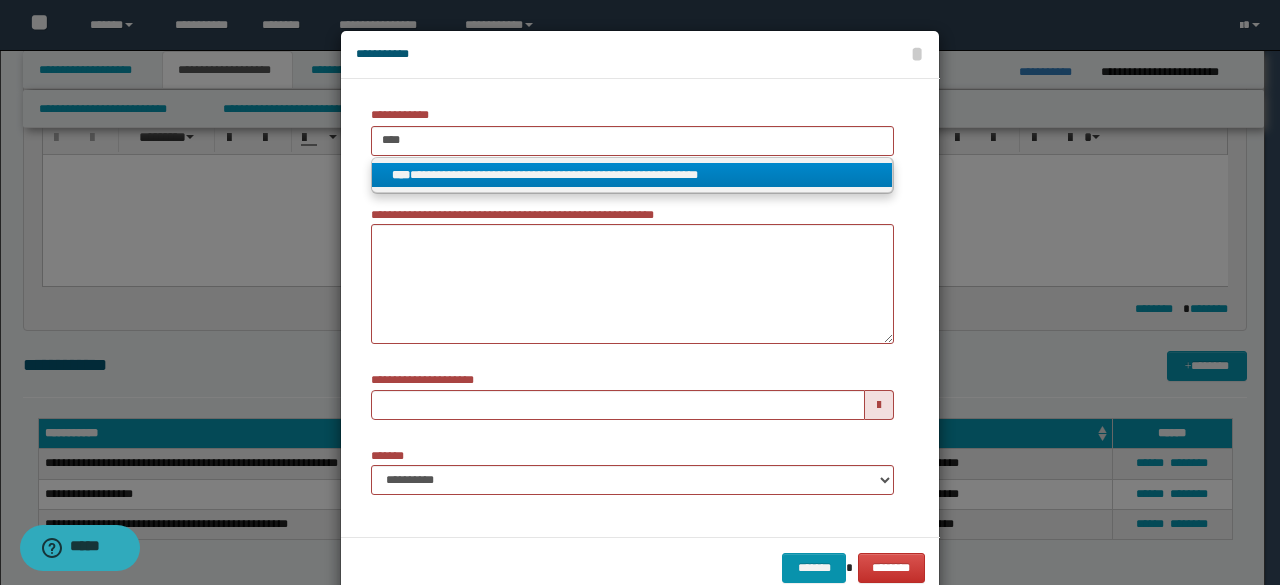 click on "**********" at bounding box center [632, 175] 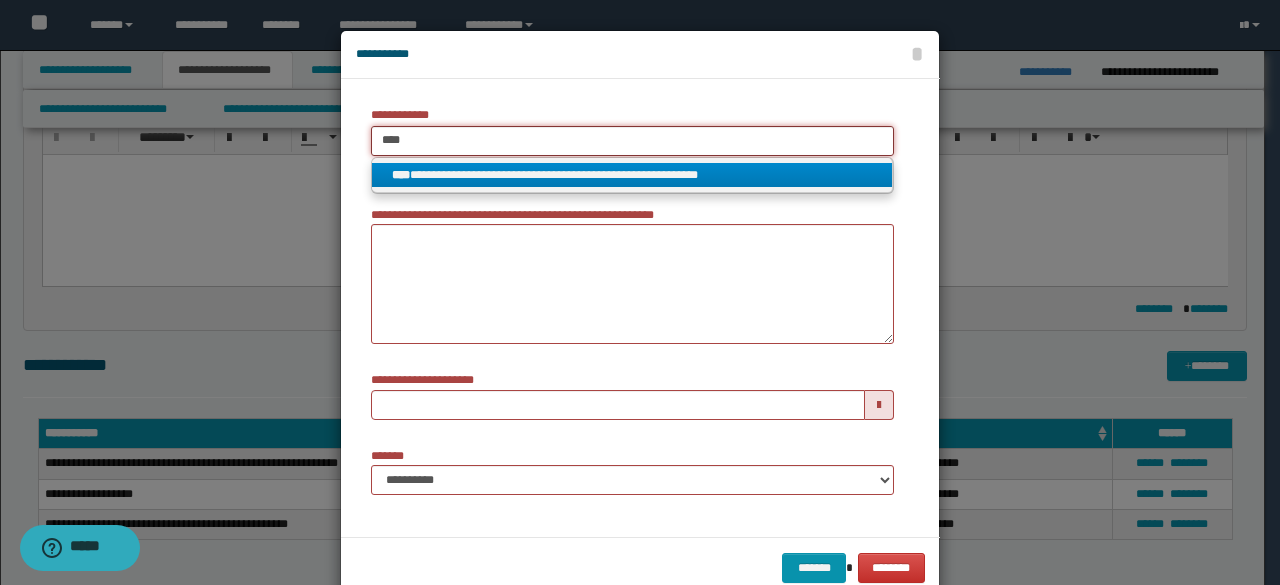 type 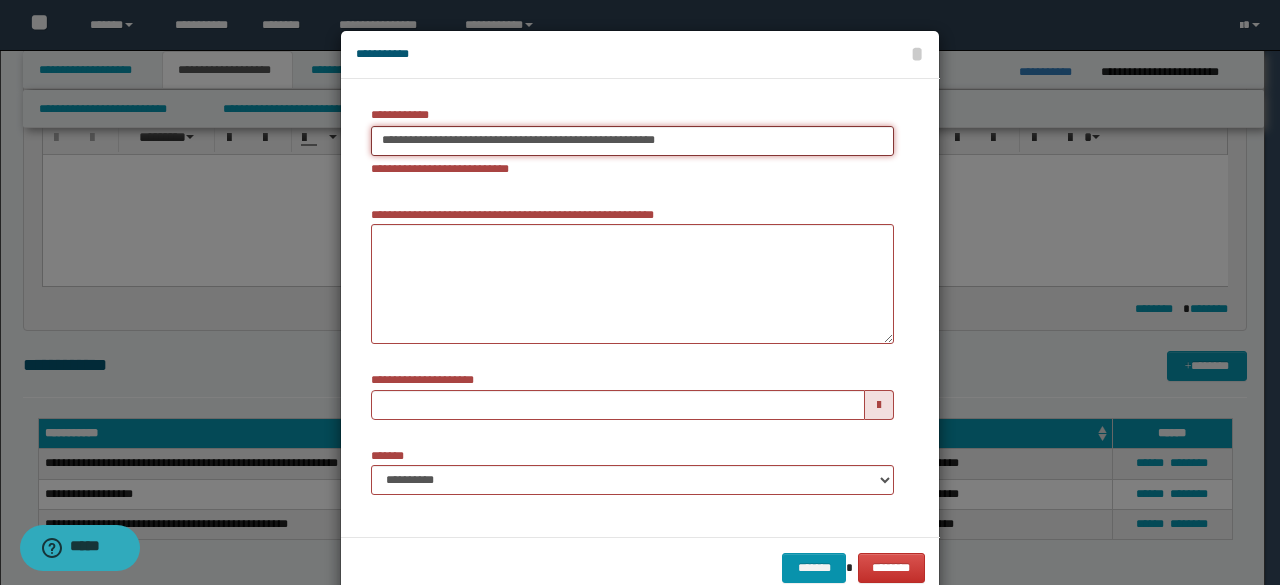 type 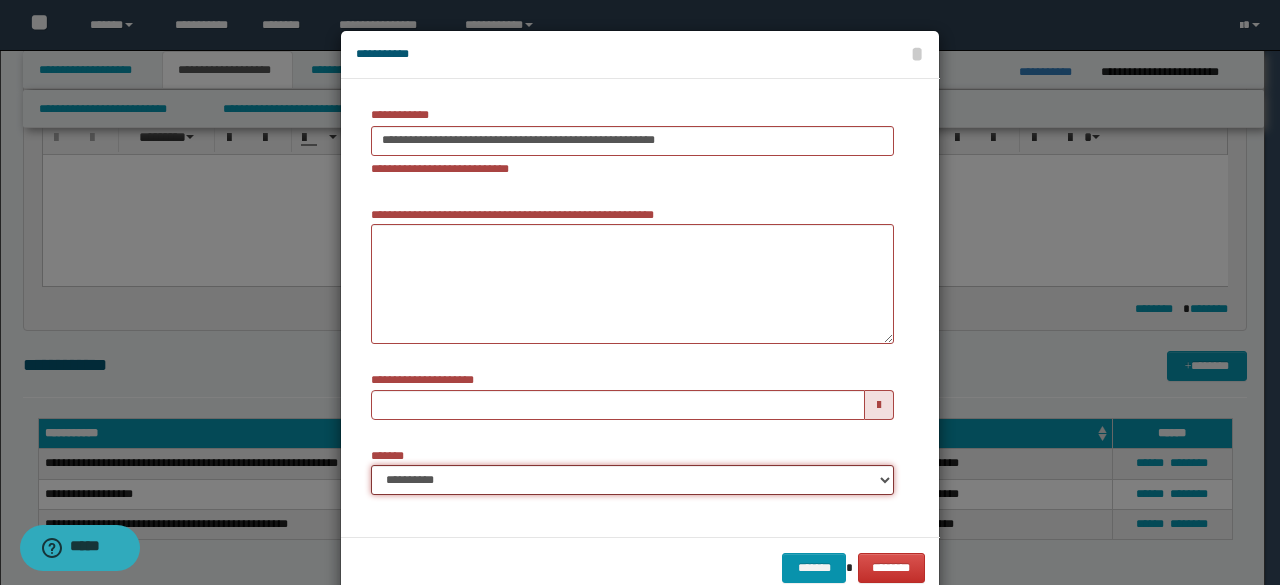 click on "**********" at bounding box center (632, 480) 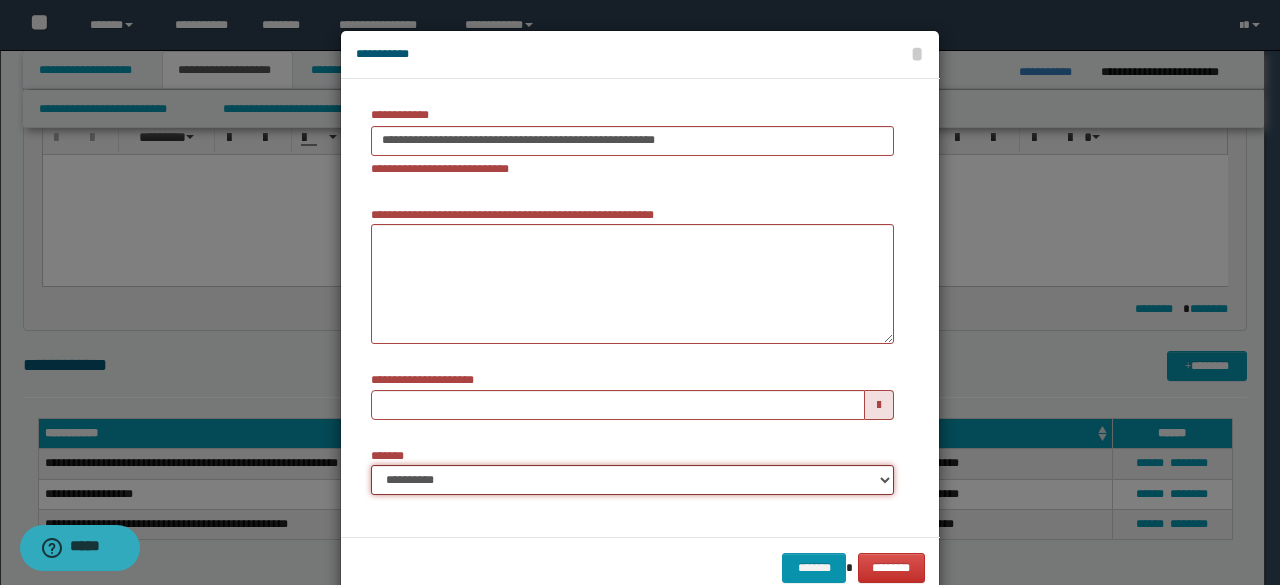 select on "*" 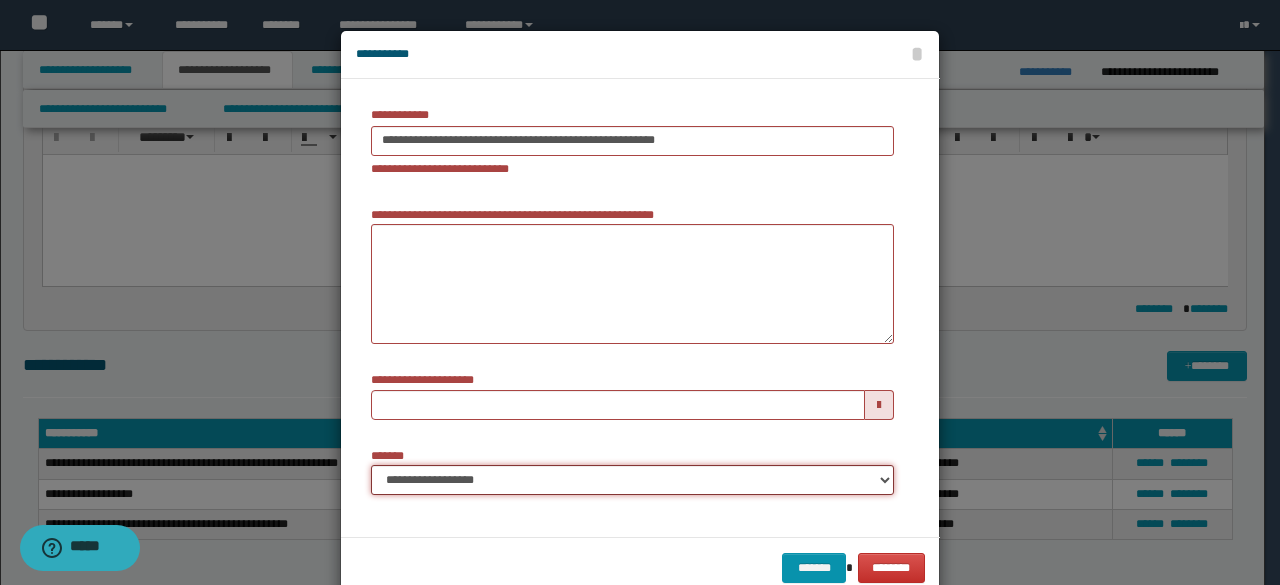 type 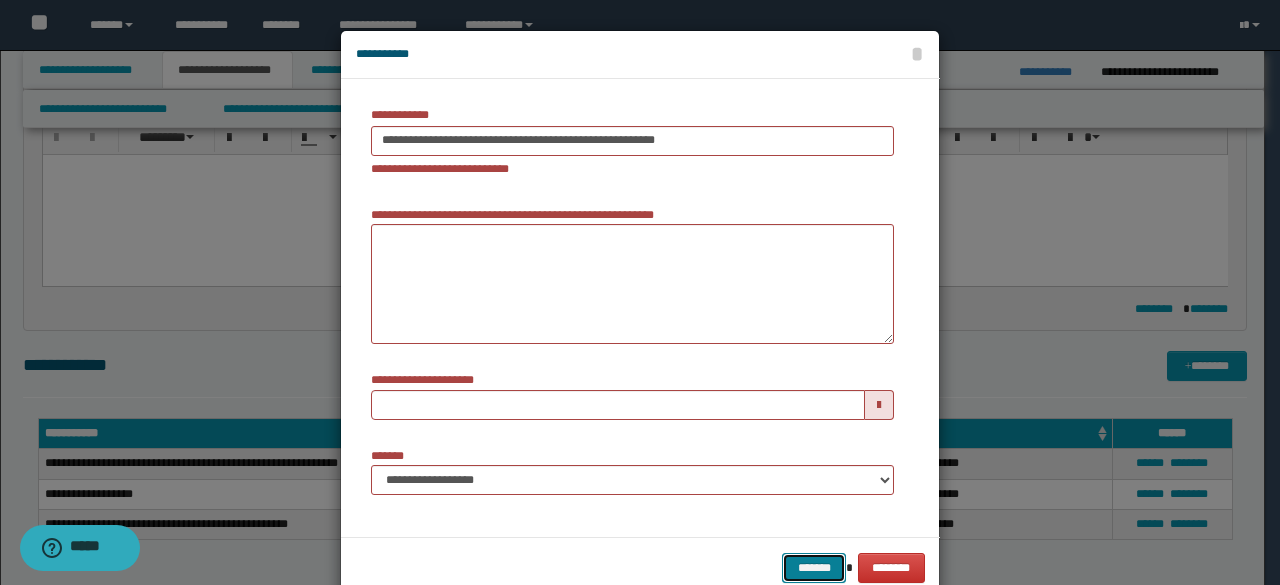 click on "*******" at bounding box center [814, 567] 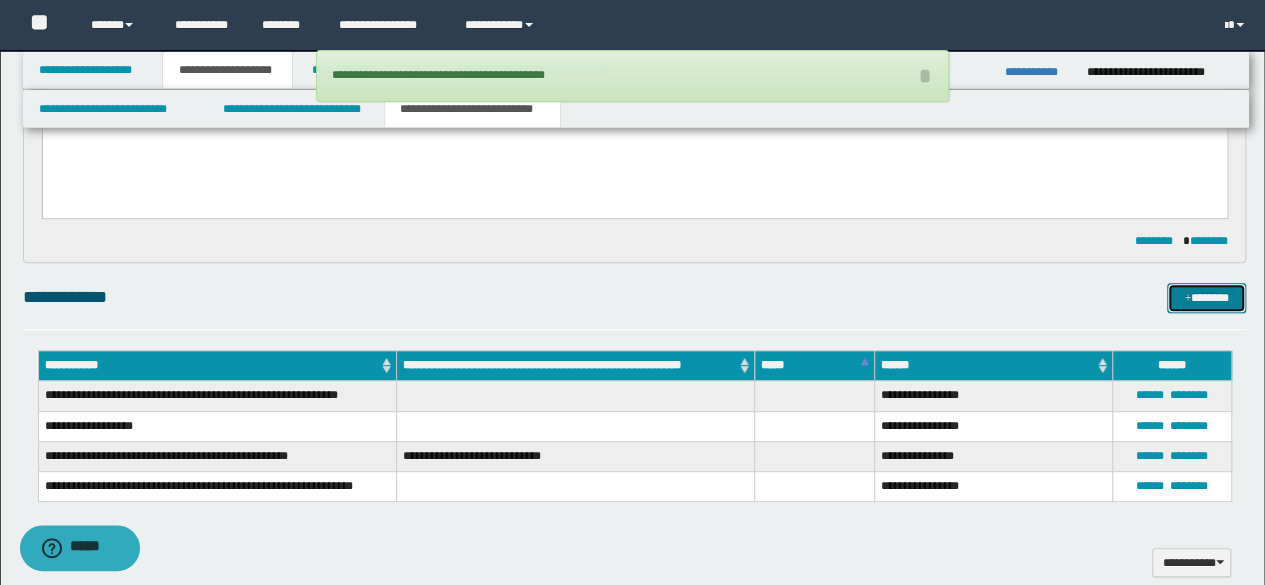 scroll, scrollTop: 300, scrollLeft: 0, axis: vertical 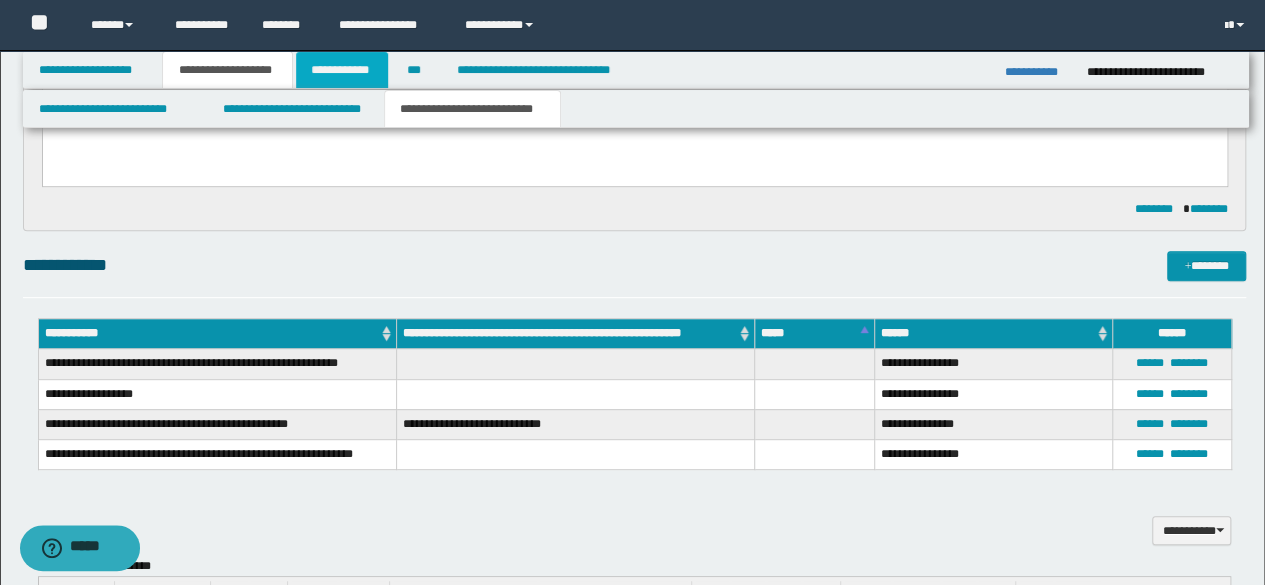 click on "**********" at bounding box center (342, 70) 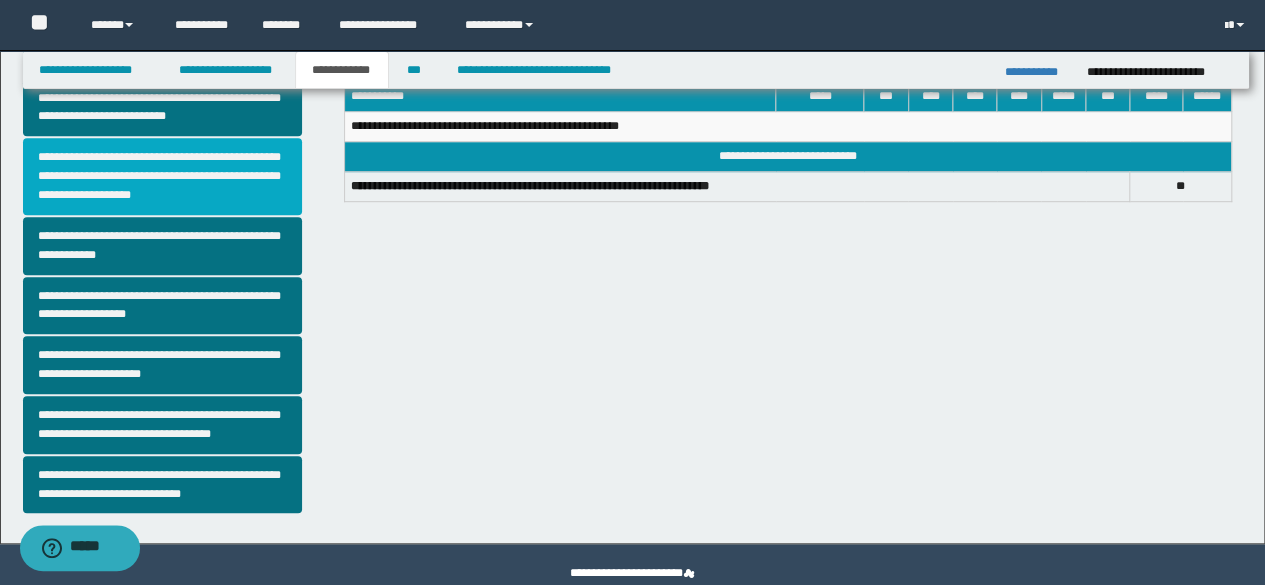 scroll, scrollTop: 563, scrollLeft: 0, axis: vertical 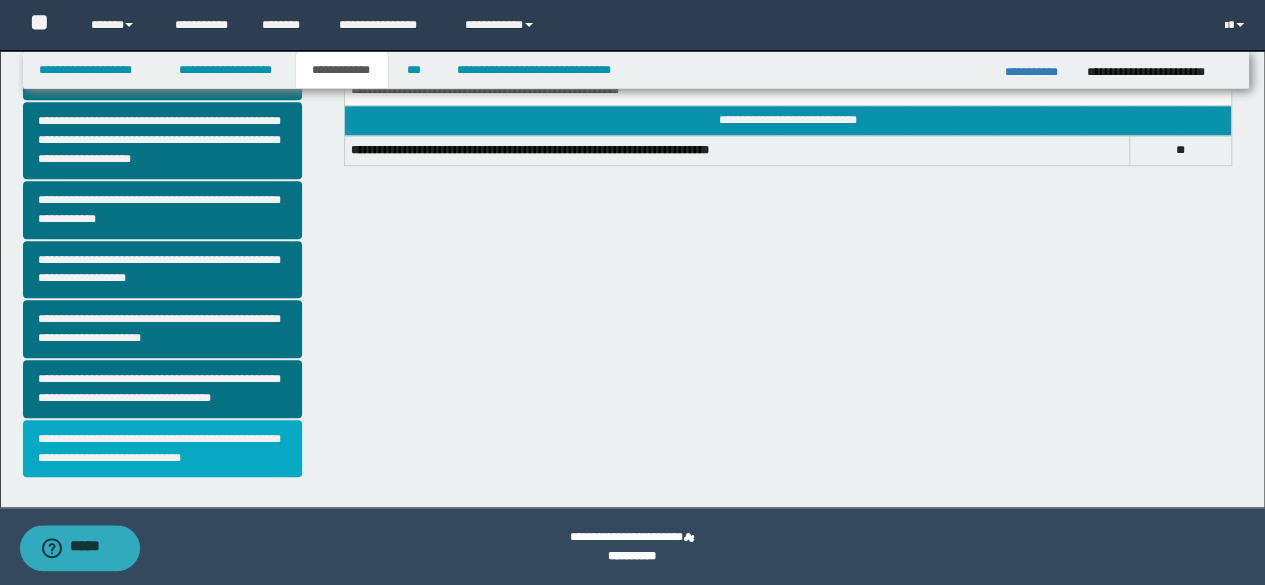 click on "**********" at bounding box center (162, 449) 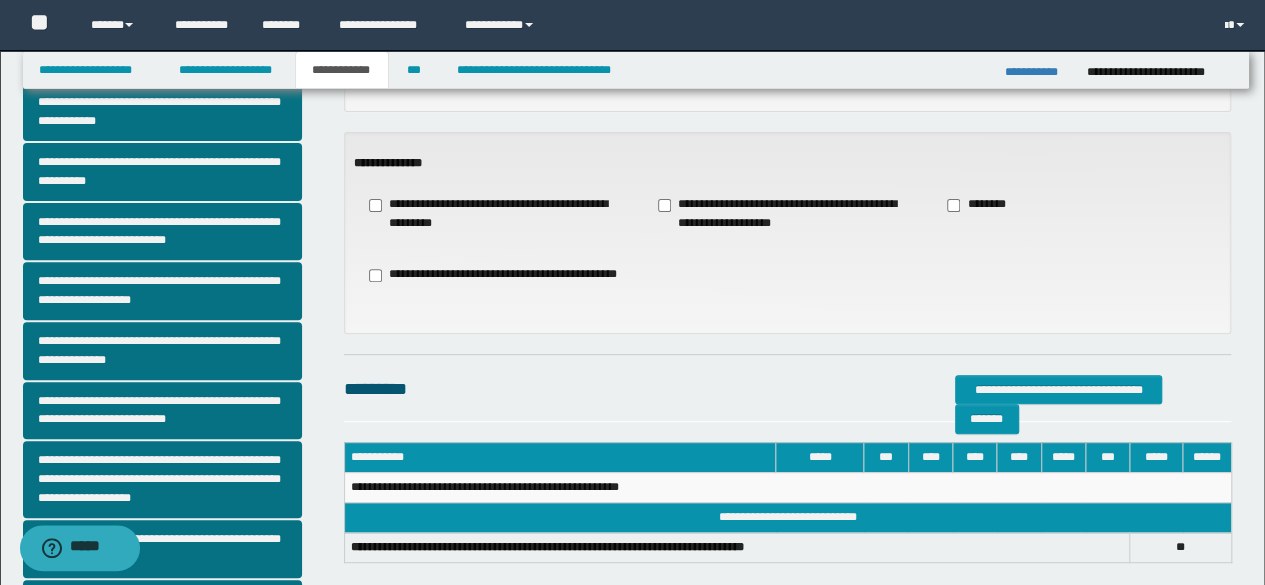 scroll, scrollTop: 200, scrollLeft: 0, axis: vertical 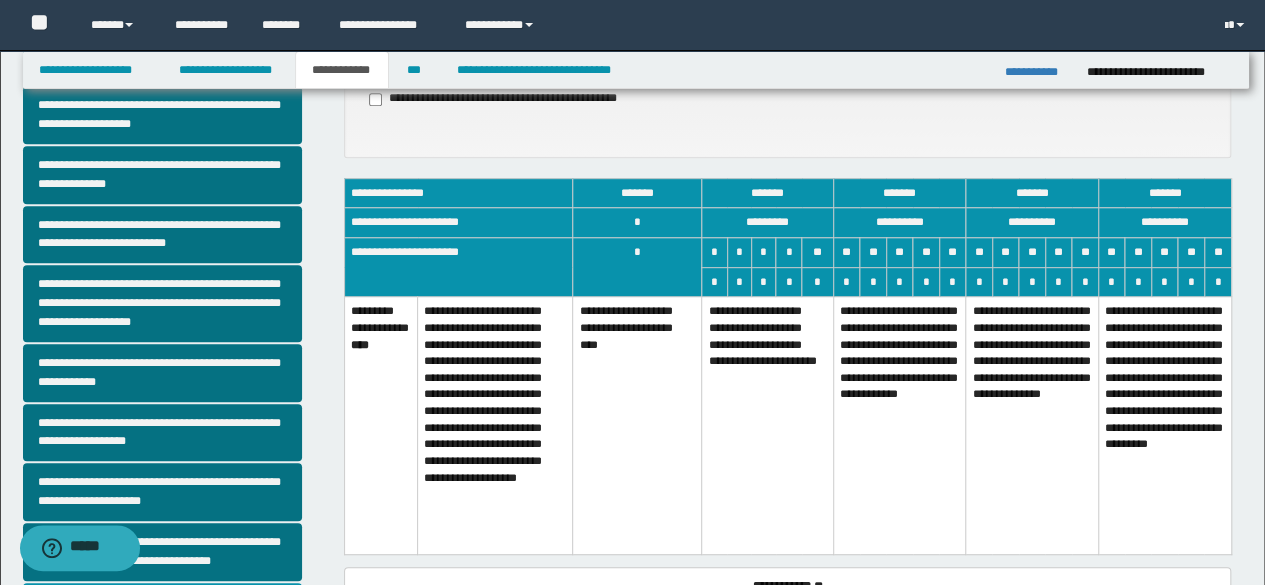click on "**********" at bounding box center [1032, 425] 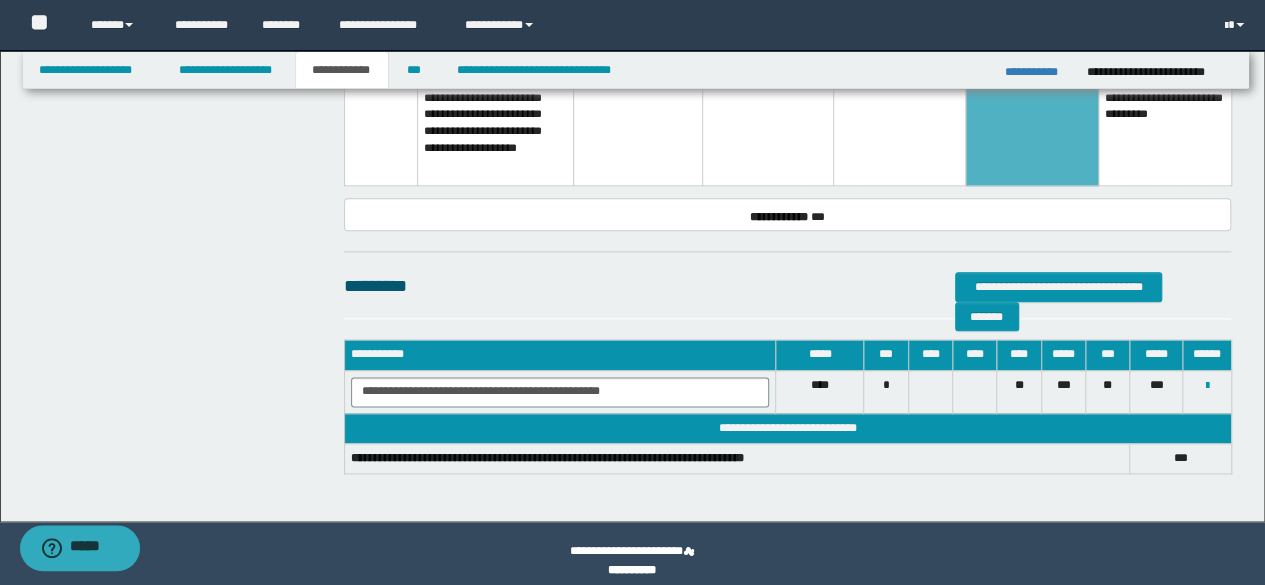 scroll, scrollTop: 1100, scrollLeft: 0, axis: vertical 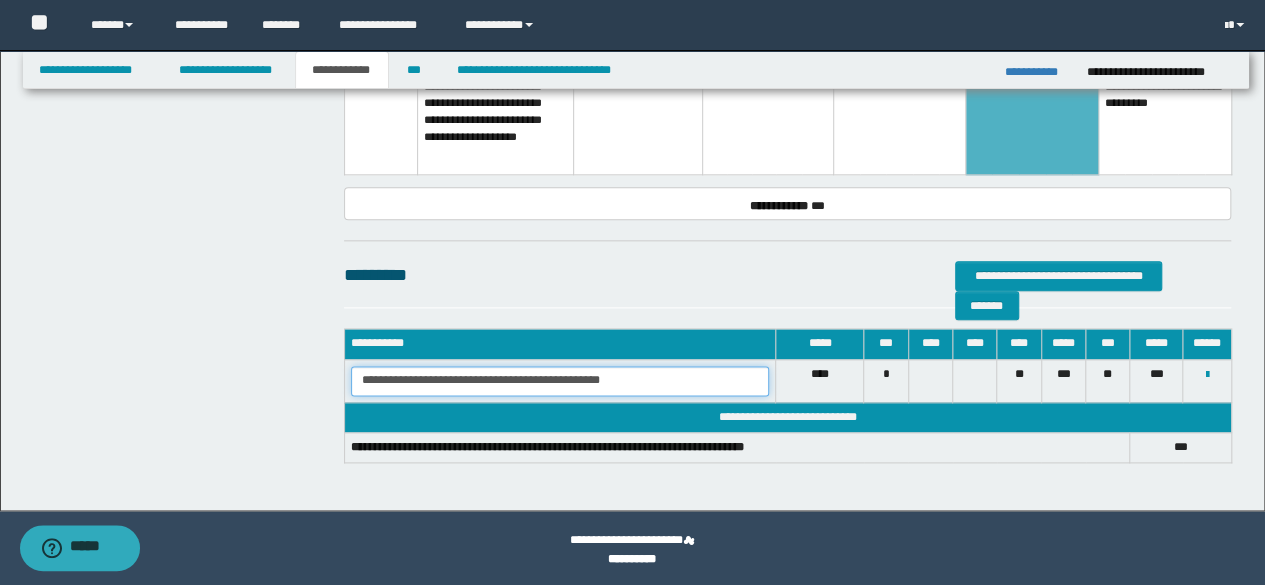 click on "**********" at bounding box center [560, 381] 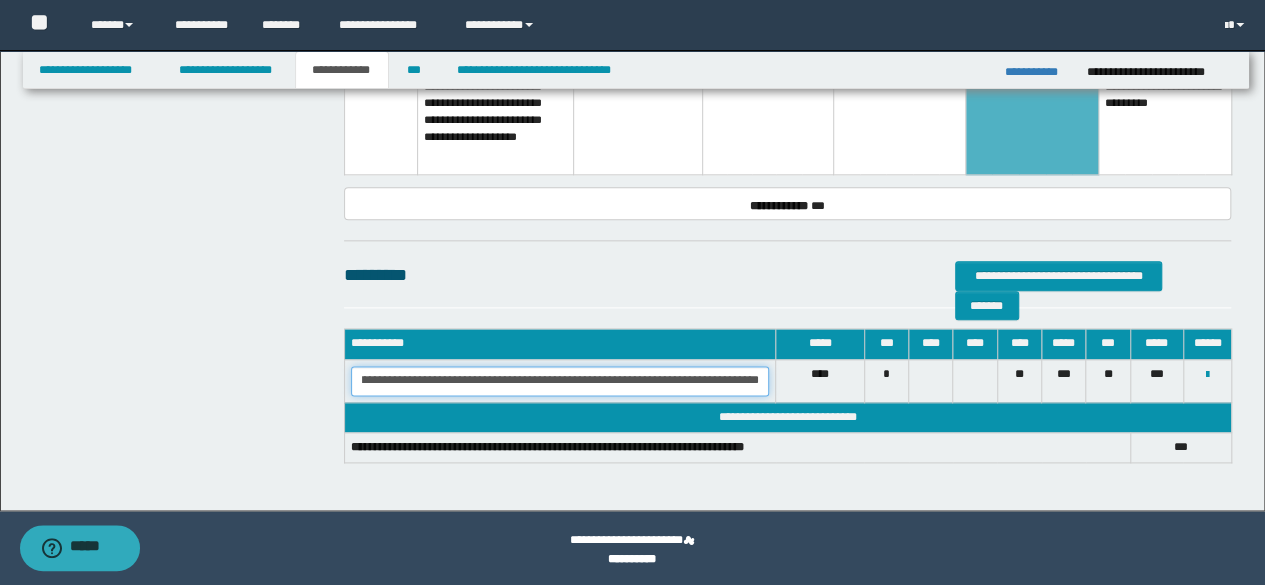 scroll, scrollTop: 0, scrollLeft: 122, axis: horizontal 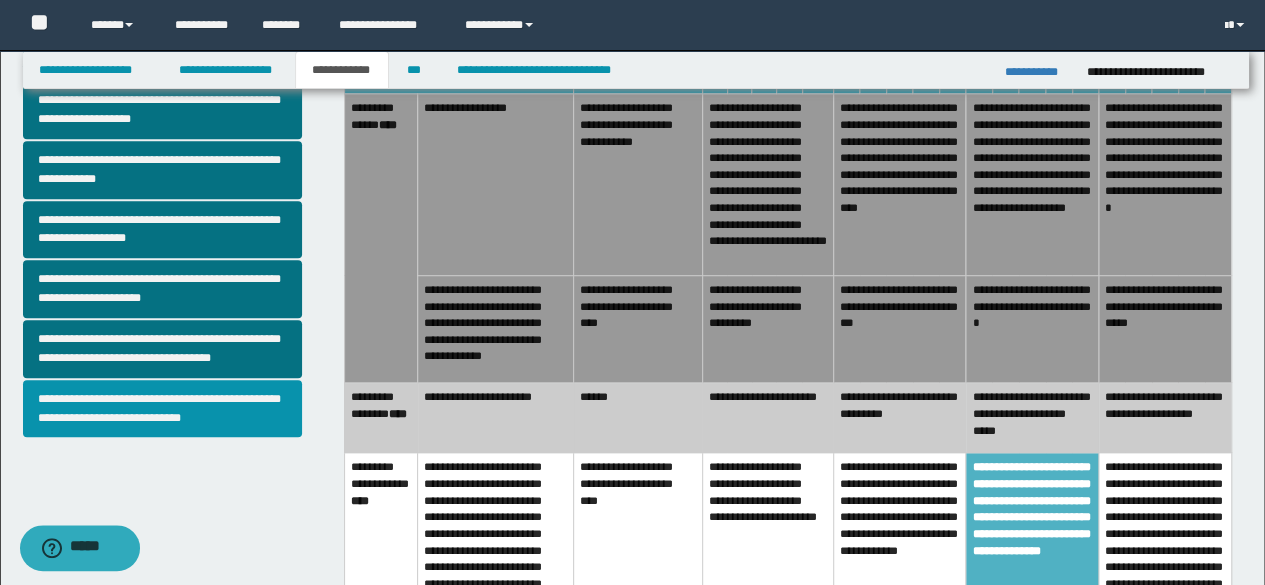type on "**********" 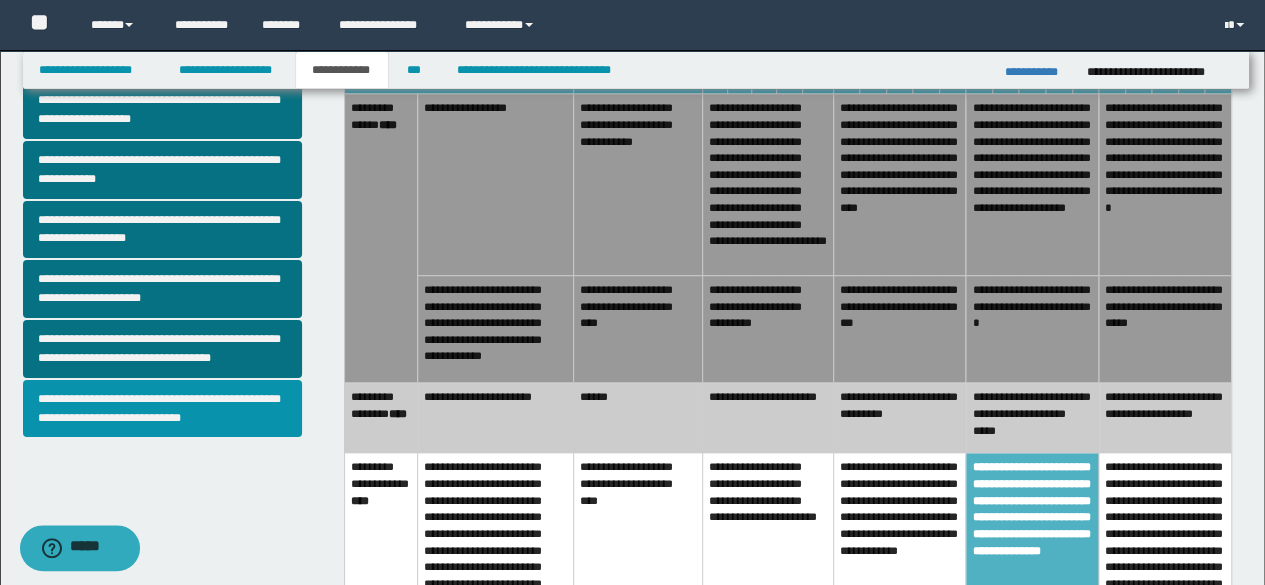 scroll, scrollTop: 0, scrollLeft: 0, axis: both 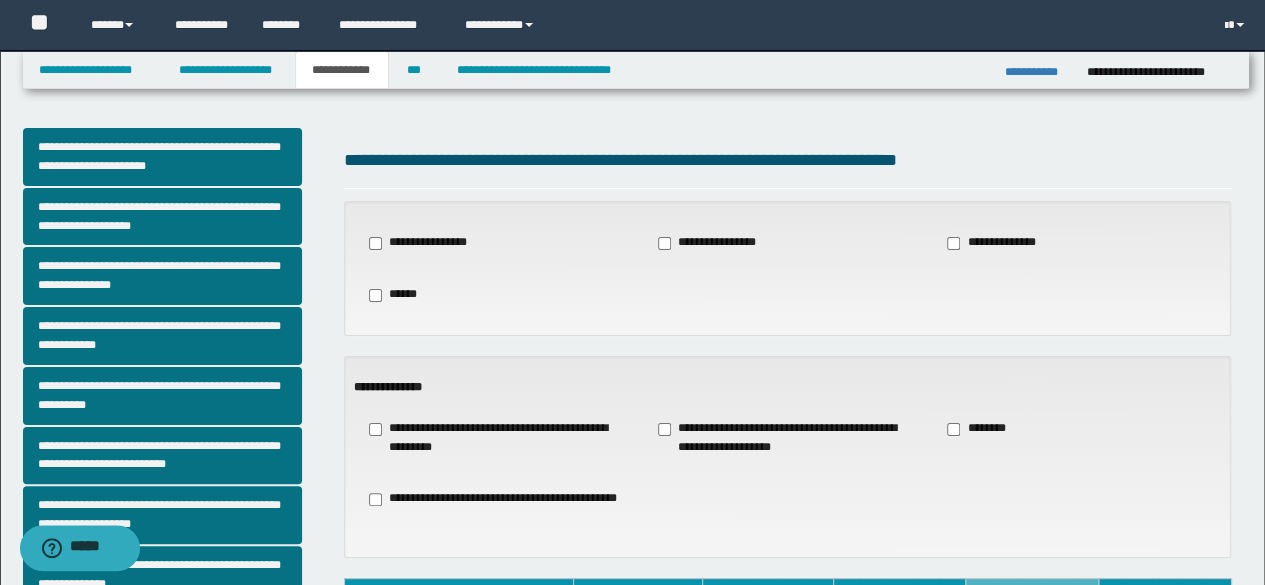 click on "**********" at bounding box center [424, 243] 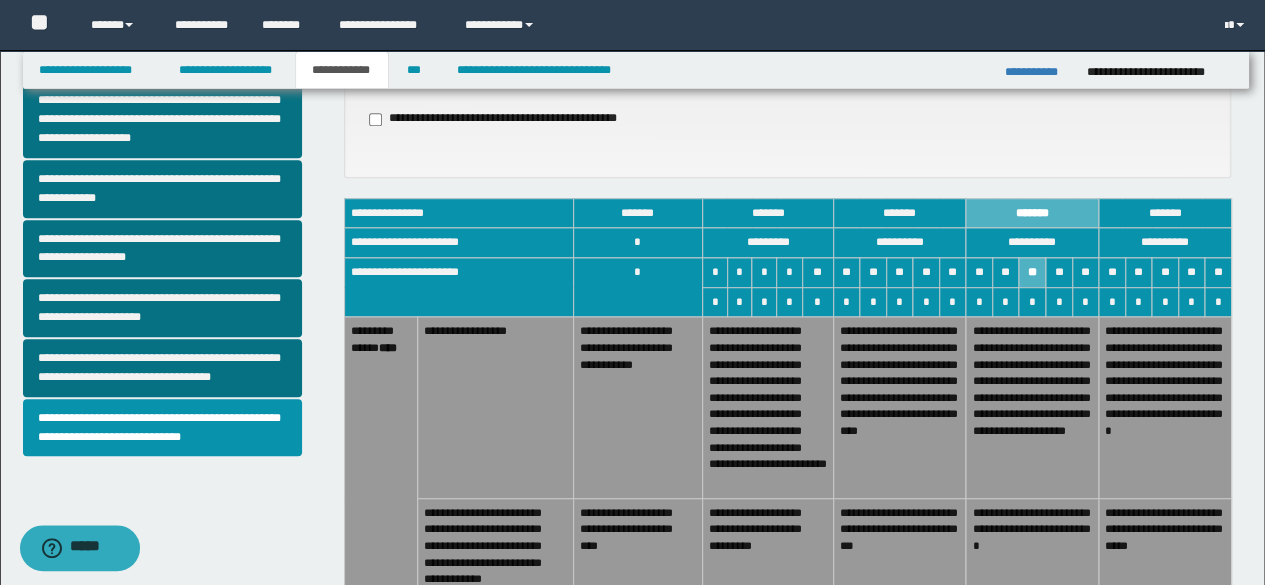 scroll, scrollTop: 700, scrollLeft: 0, axis: vertical 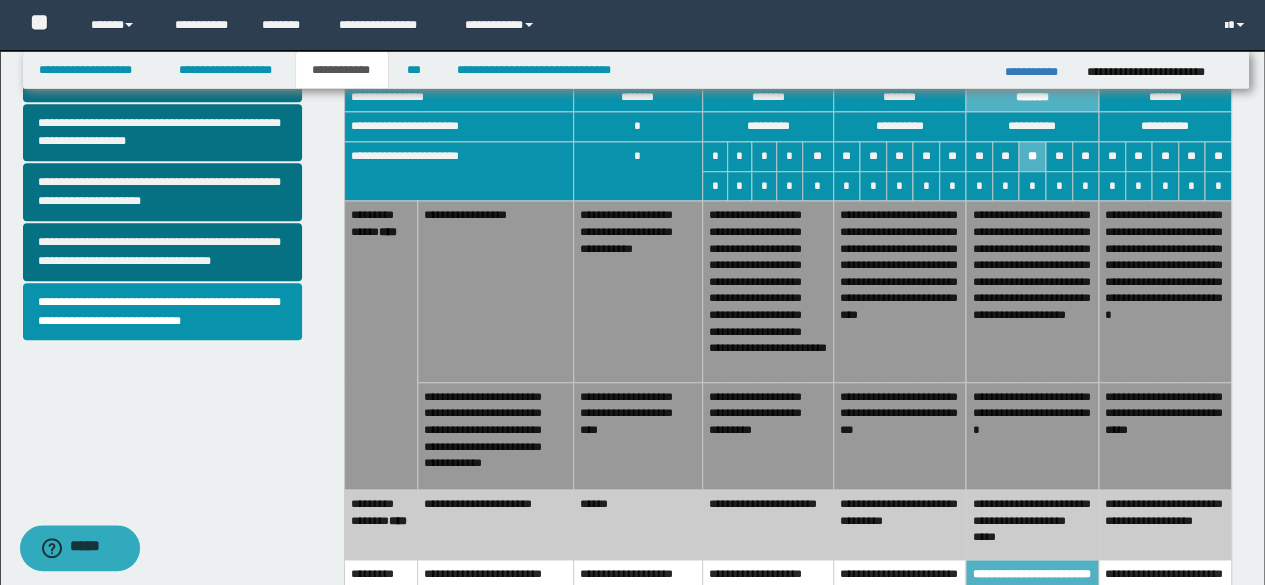 click on "**********" at bounding box center (767, 292) 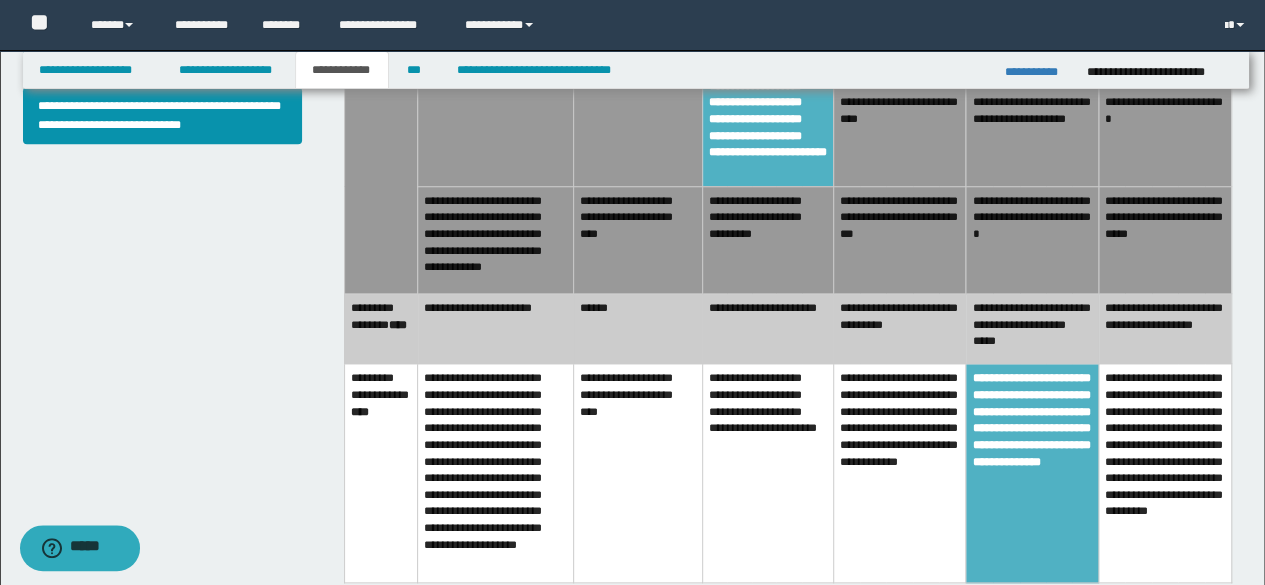 scroll, scrollTop: 900, scrollLeft: 0, axis: vertical 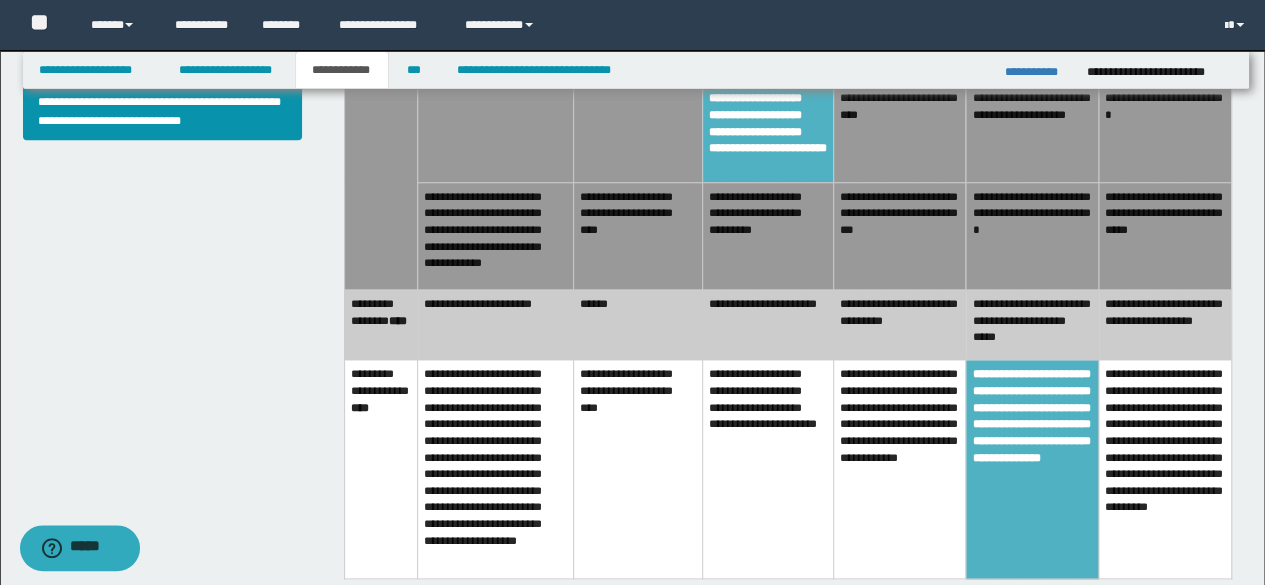 click on "**********" at bounding box center [767, 469] 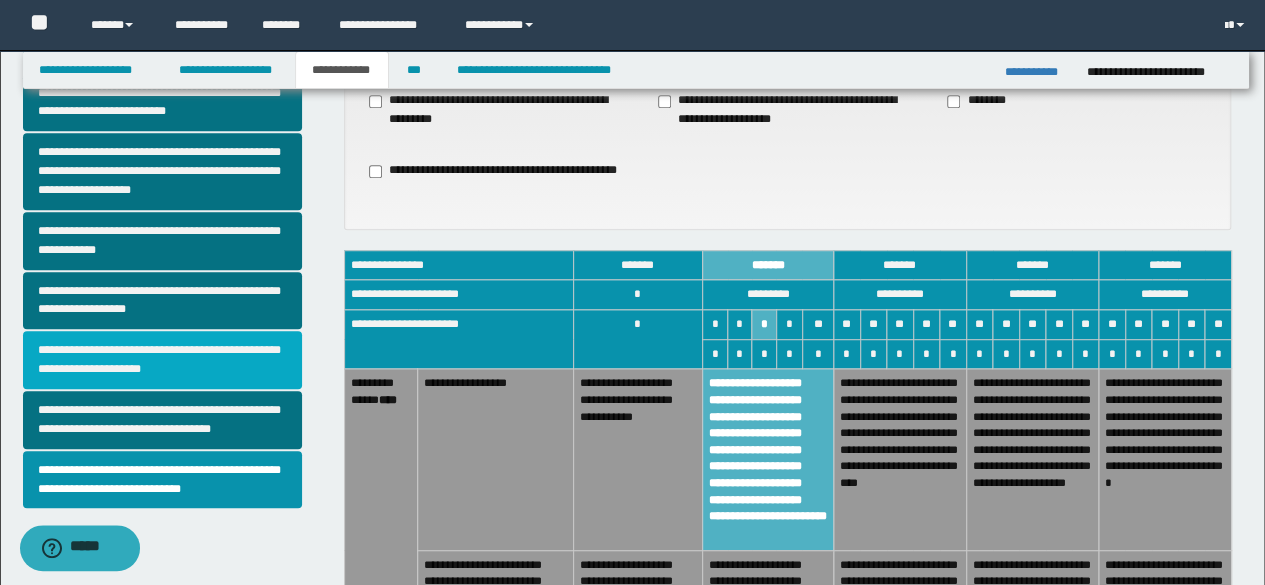 scroll, scrollTop: 507, scrollLeft: 0, axis: vertical 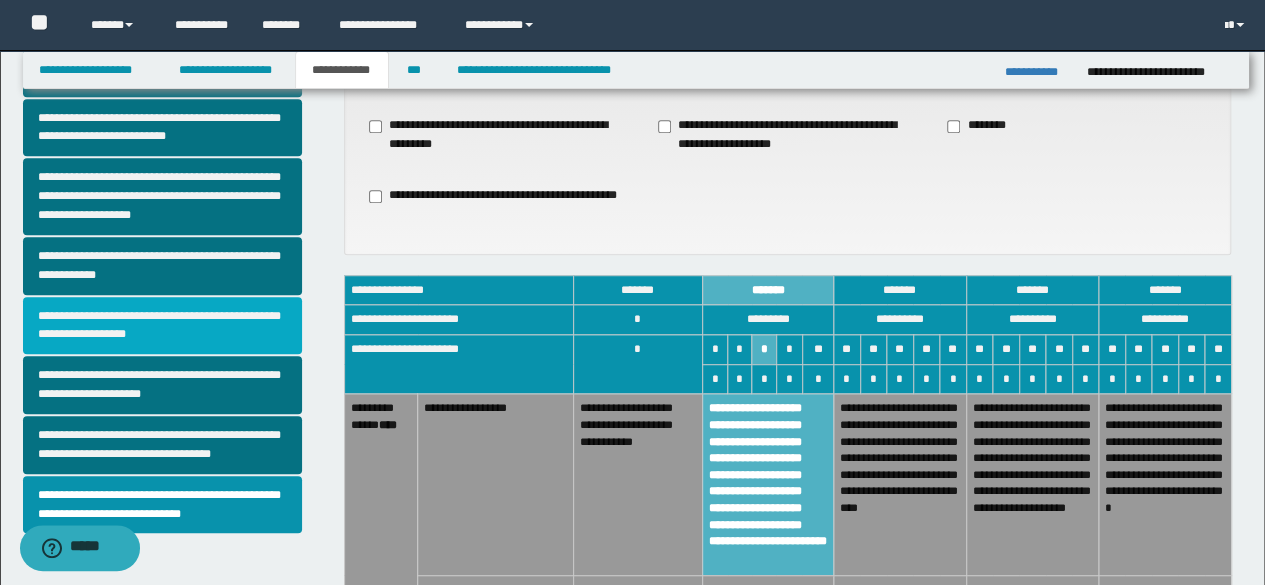 click on "**********" at bounding box center [162, 326] 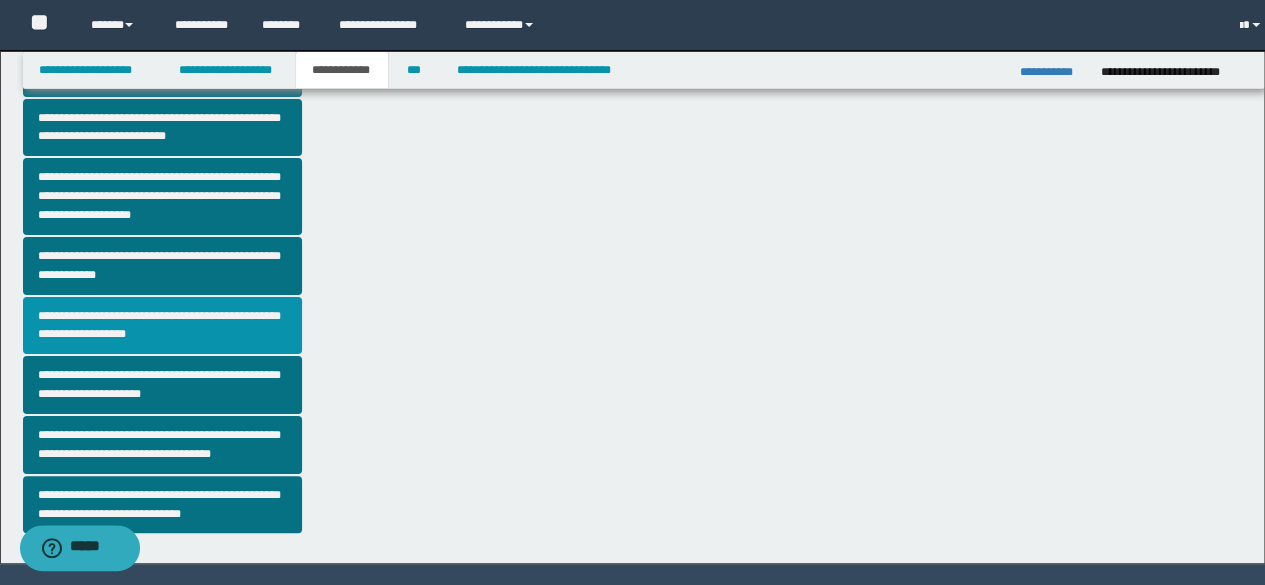 scroll, scrollTop: 0, scrollLeft: 0, axis: both 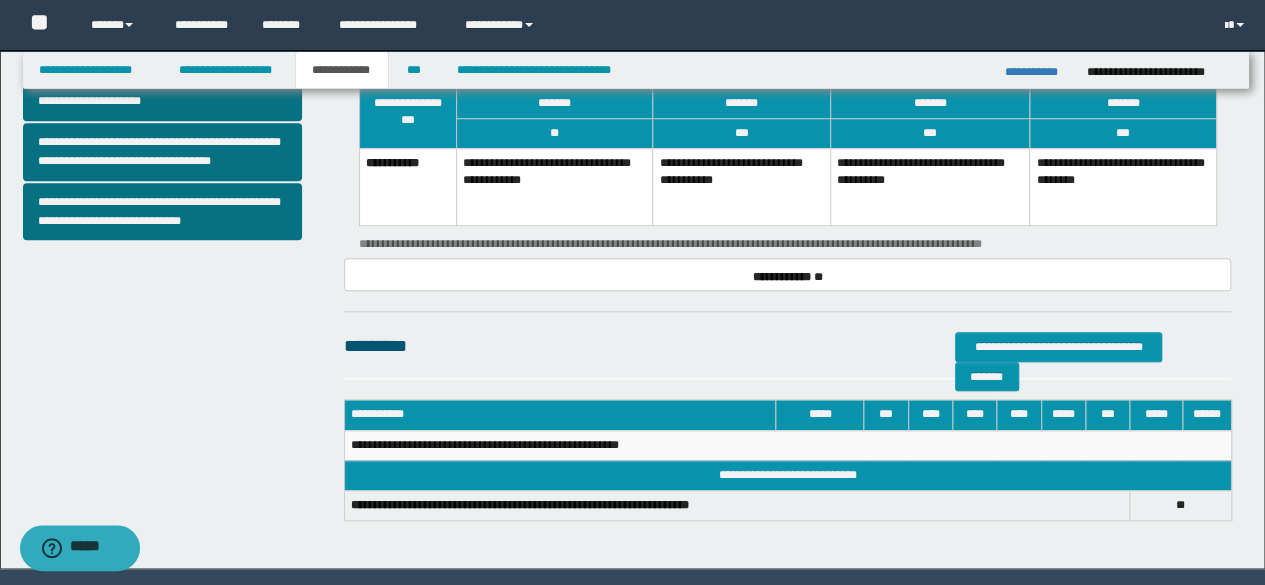 click on "**********" at bounding box center (741, 186) 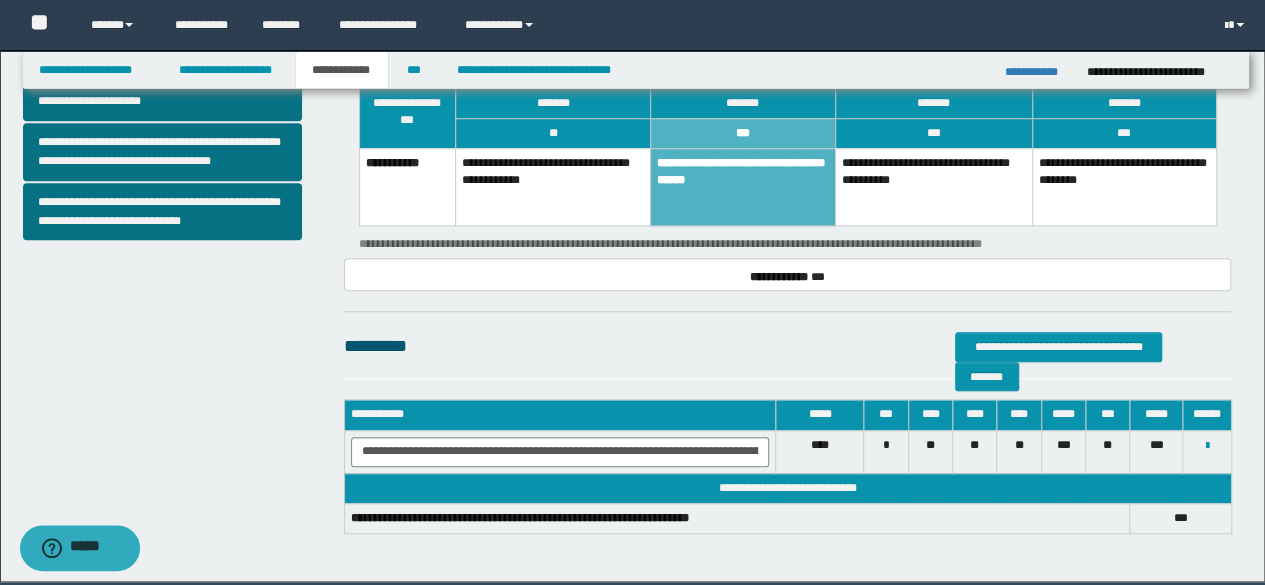 scroll, scrollTop: 874, scrollLeft: 0, axis: vertical 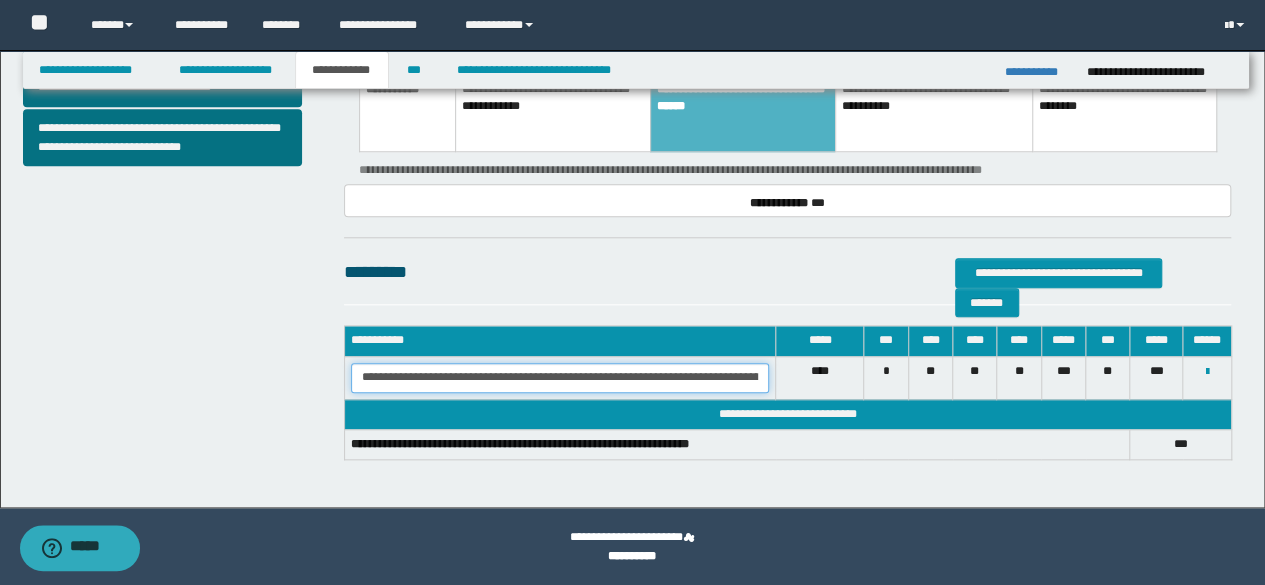drag, startPoint x: 554, startPoint y: 377, endPoint x: 686, endPoint y: 380, distance: 132.03409 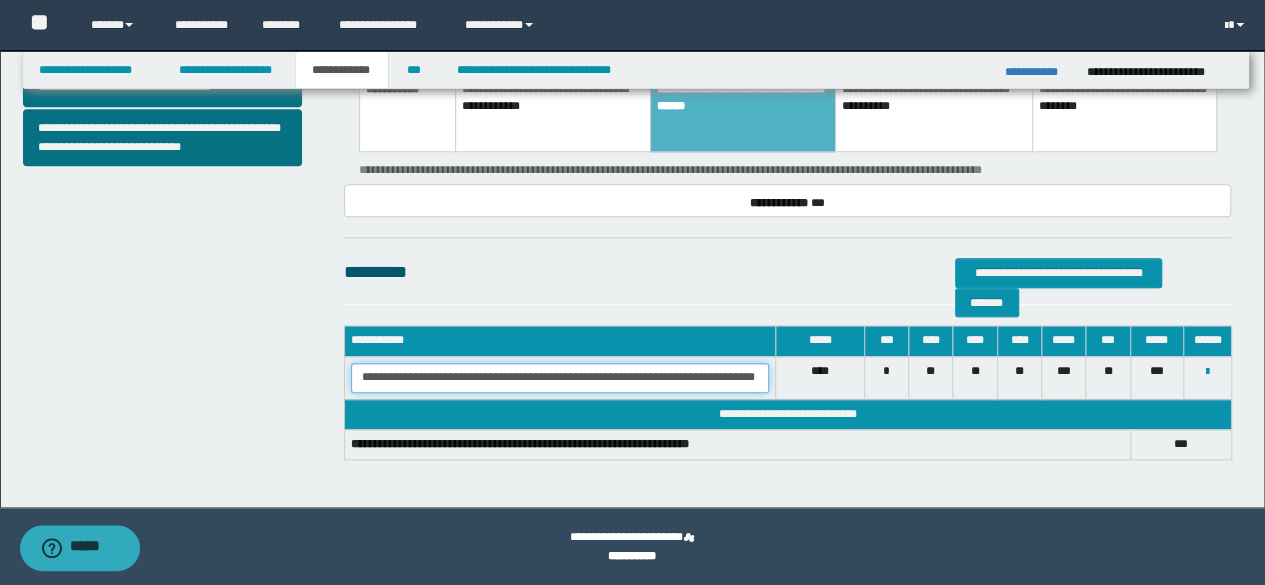scroll, scrollTop: 0, scrollLeft: 15, axis: horizontal 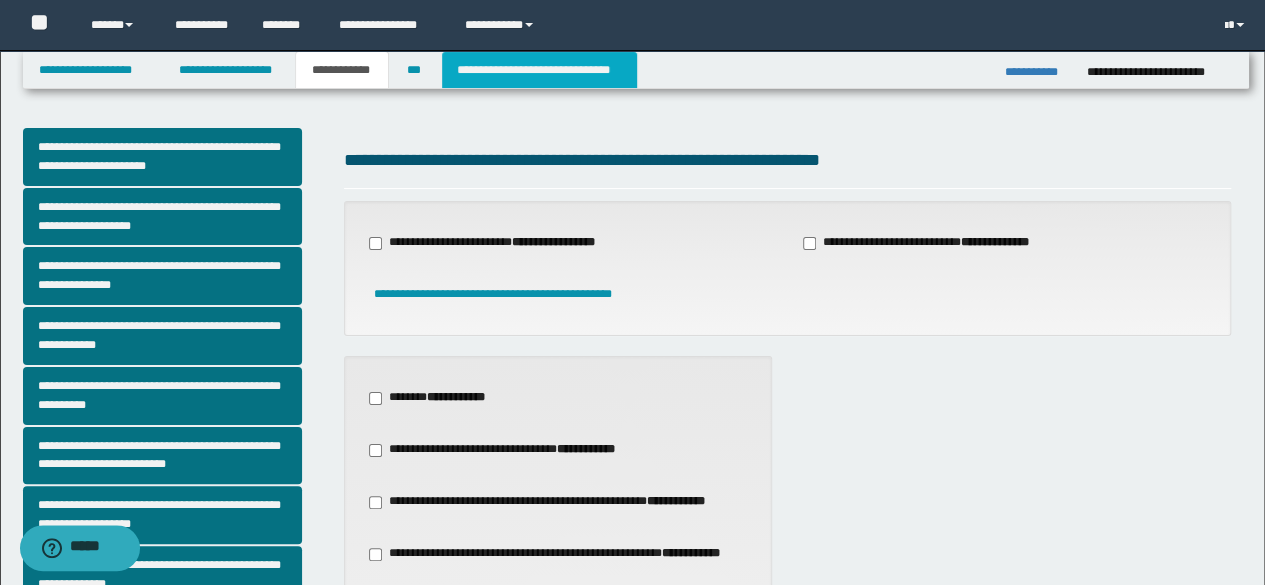 type on "**********" 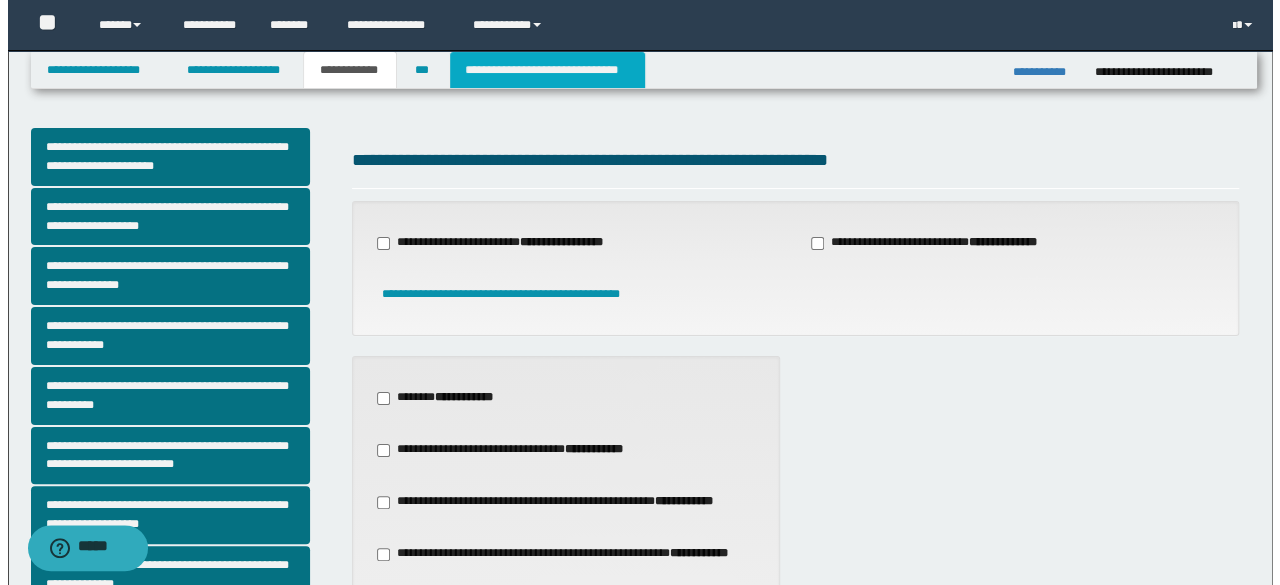 scroll, scrollTop: 0, scrollLeft: 0, axis: both 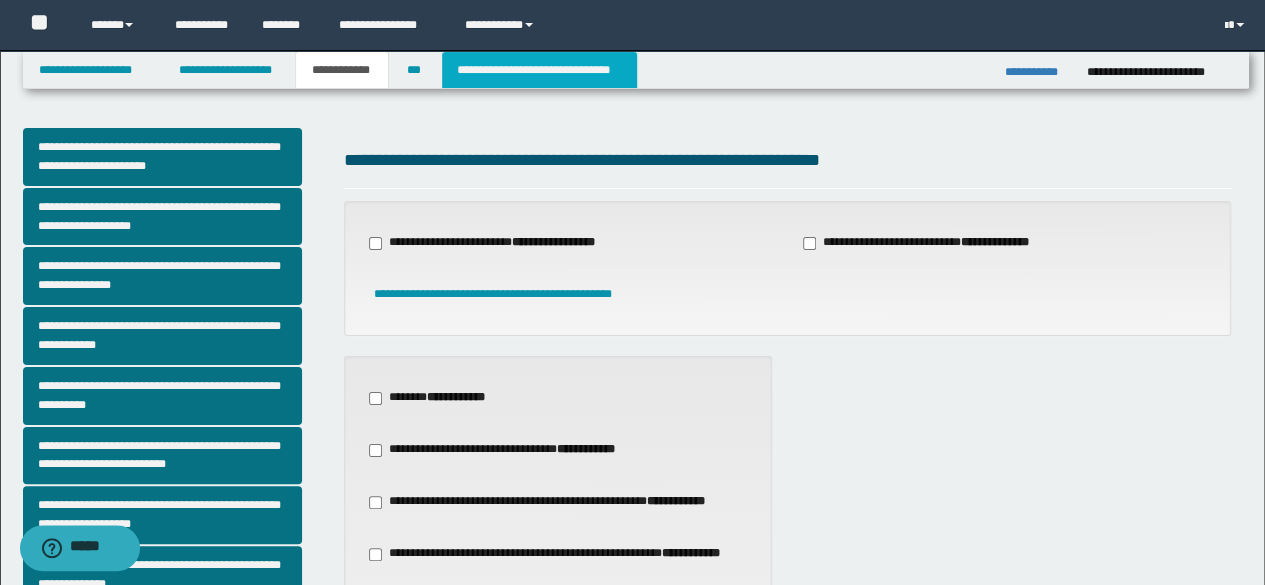 click on "**********" at bounding box center [539, 70] 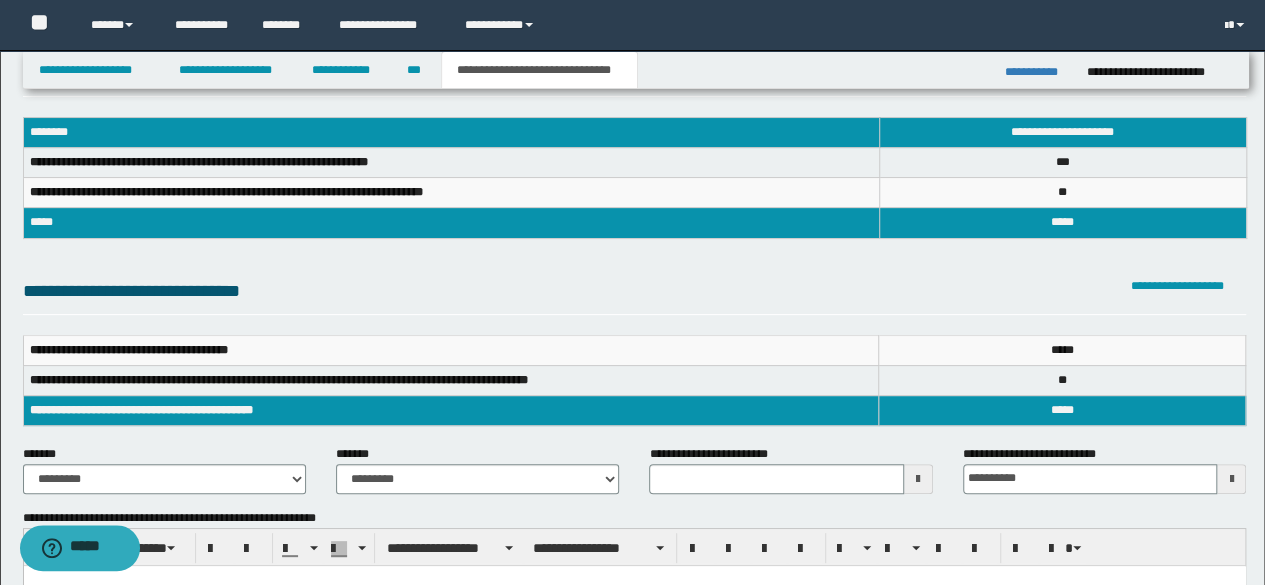 scroll, scrollTop: 0, scrollLeft: 0, axis: both 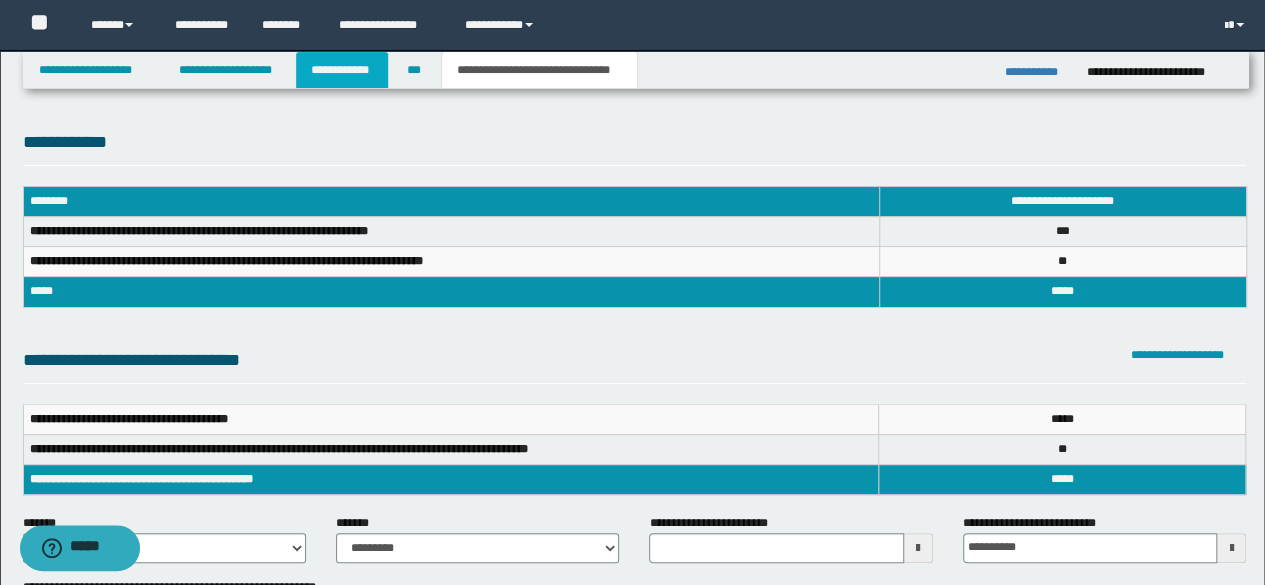 click on "**********" at bounding box center [342, 70] 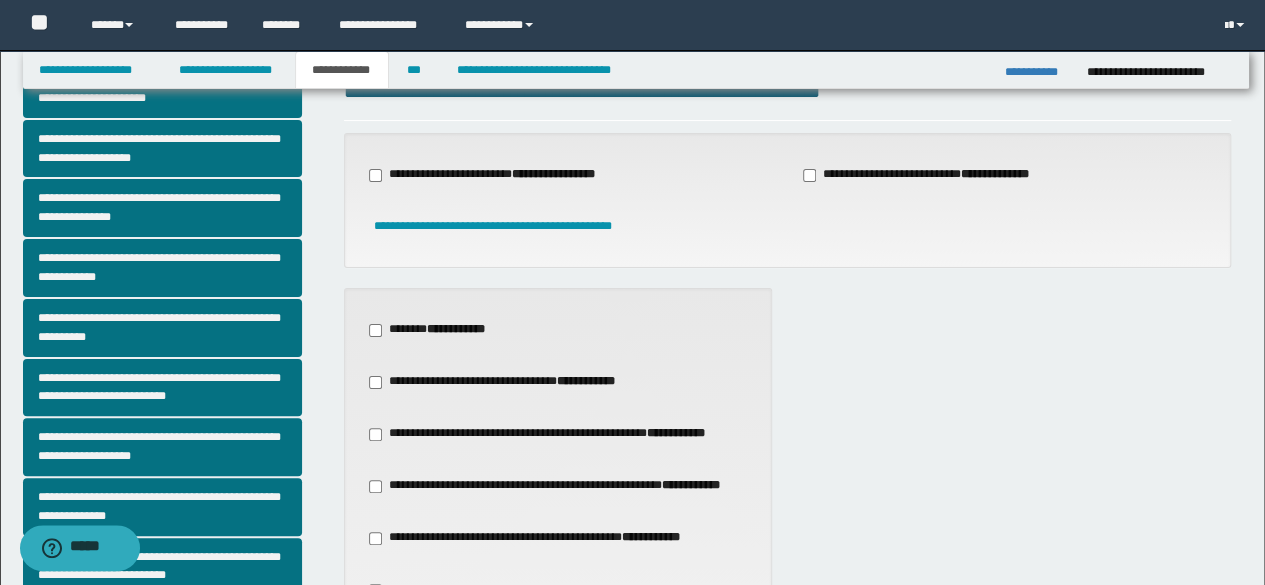 scroll, scrollTop: 100, scrollLeft: 0, axis: vertical 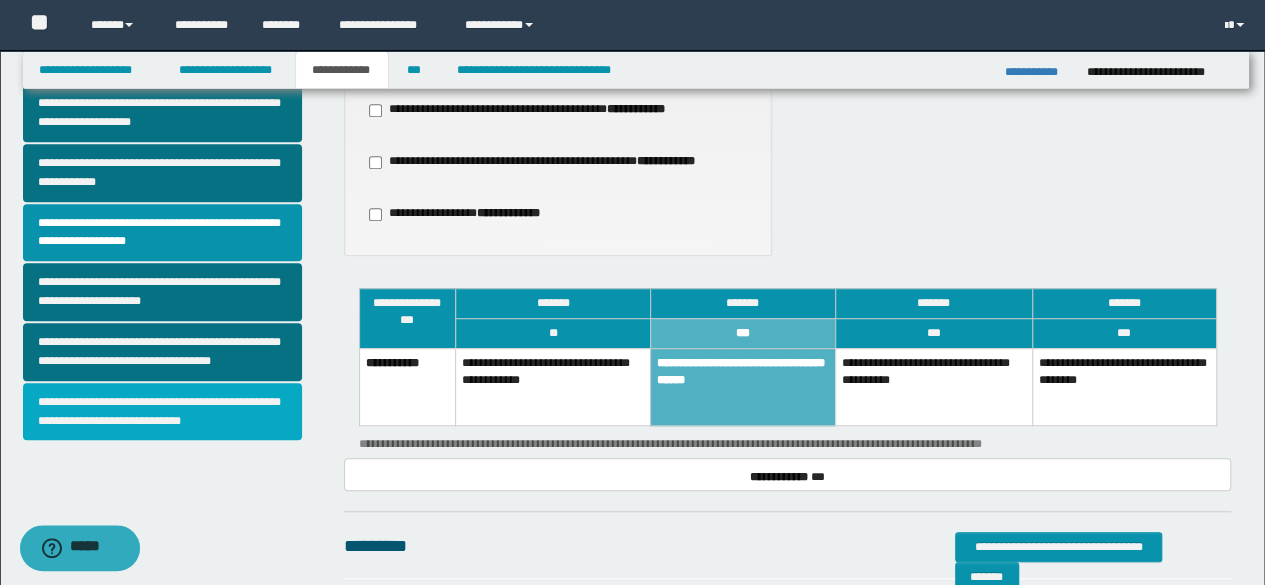 click on "**********" at bounding box center (162, 412) 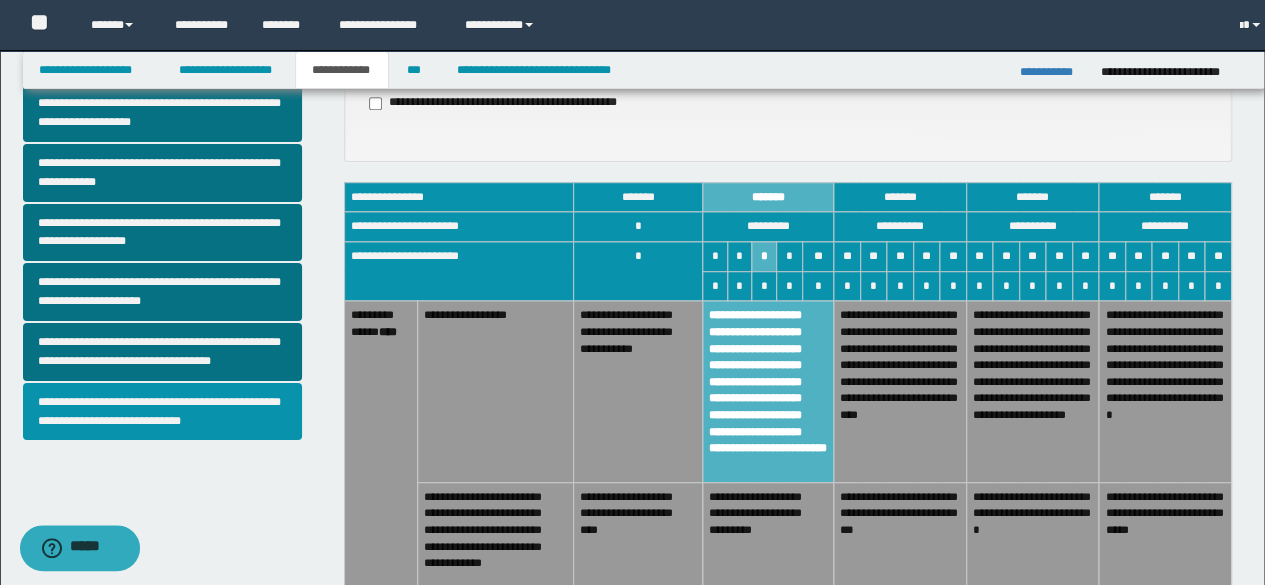 scroll, scrollTop: 0, scrollLeft: 0, axis: both 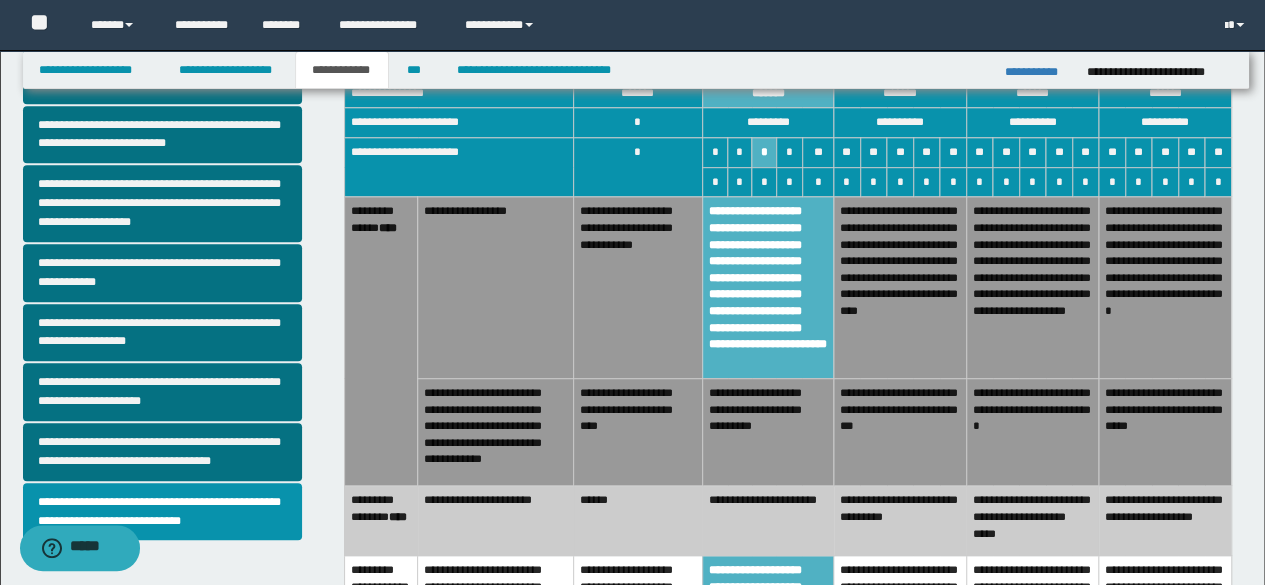 click on "**********" at bounding box center [1032, 288] 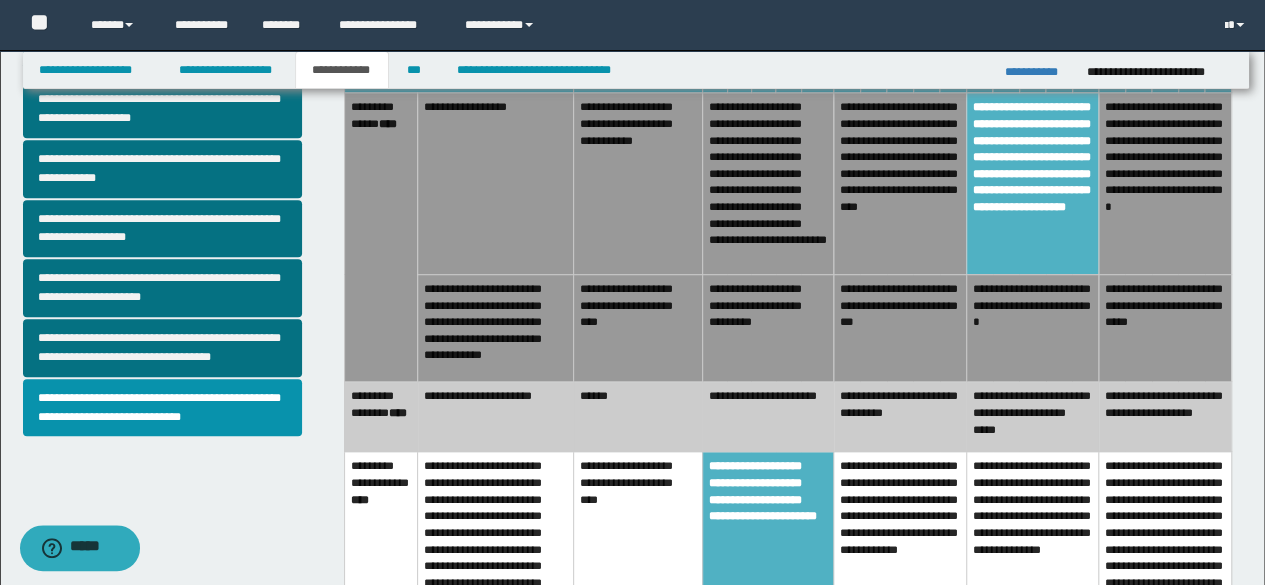 scroll, scrollTop: 700, scrollLeft: 0, axis: vertical 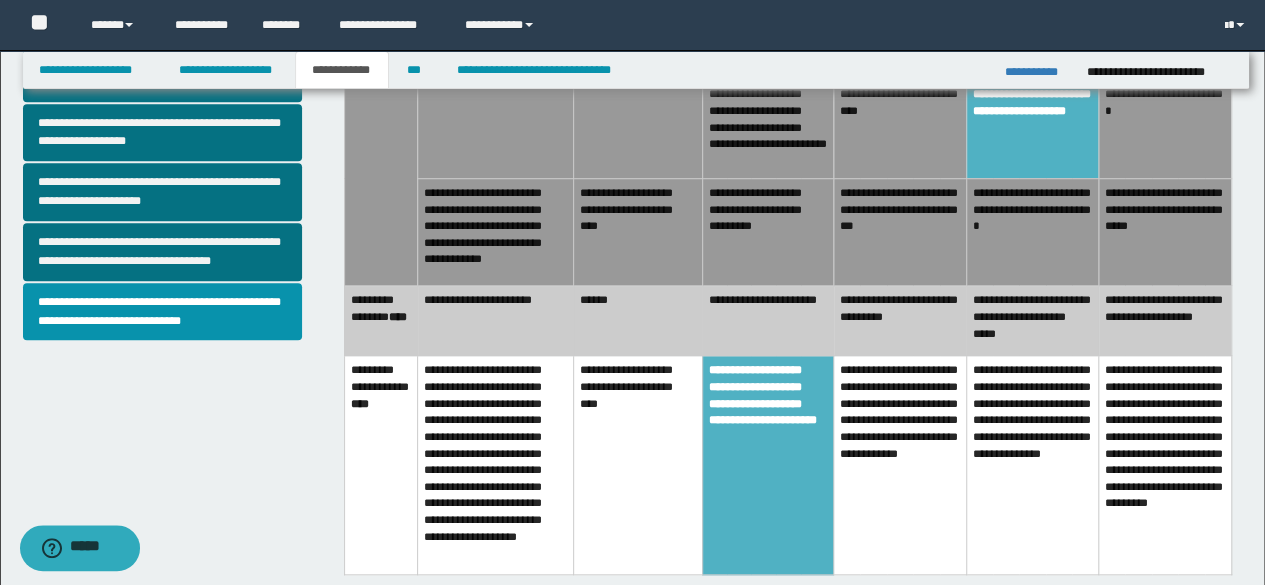 click on "**********" at bounding box center (1032, 465) 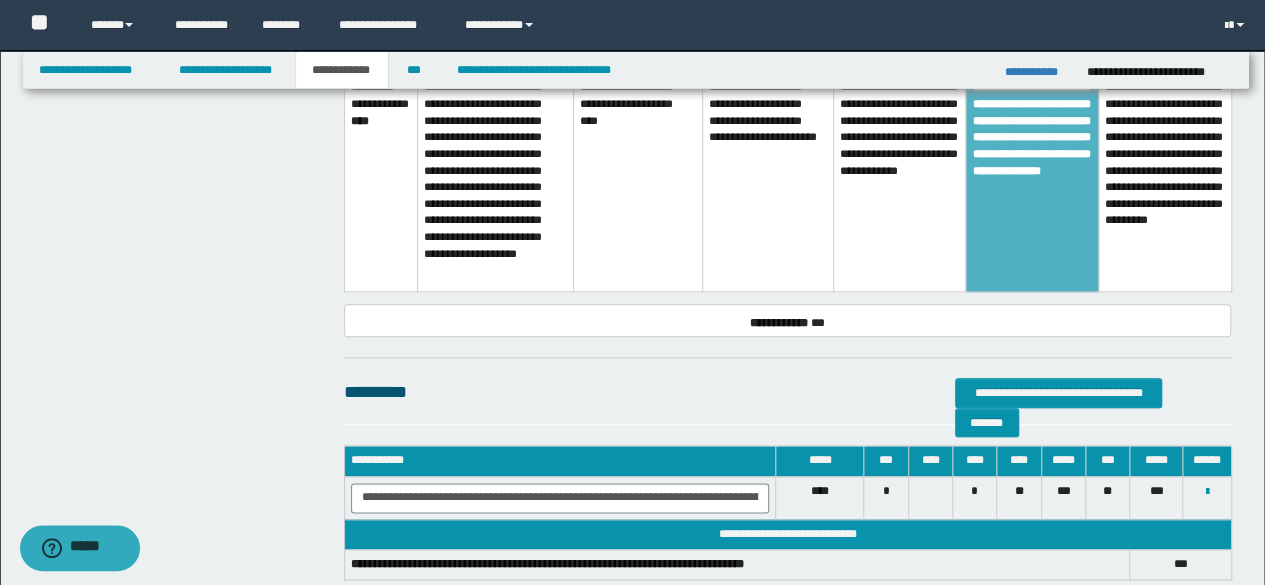 scroll, scrollTop: 1003, scrollLeft: 0, axis: vertical 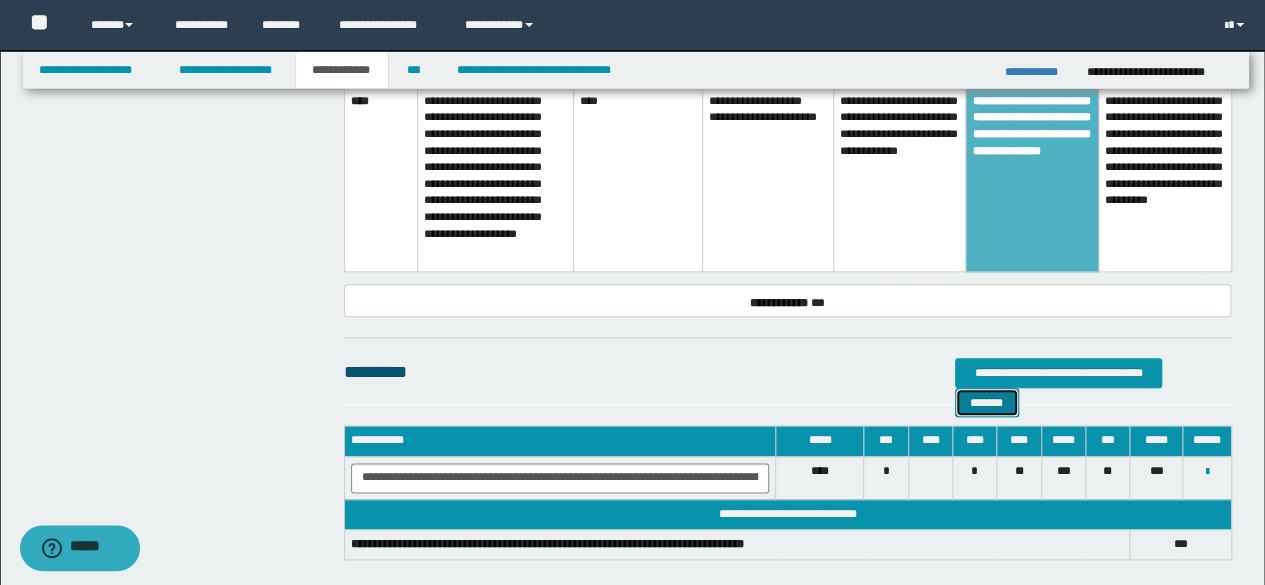 click on "*******" at bounding box center (987, 402) 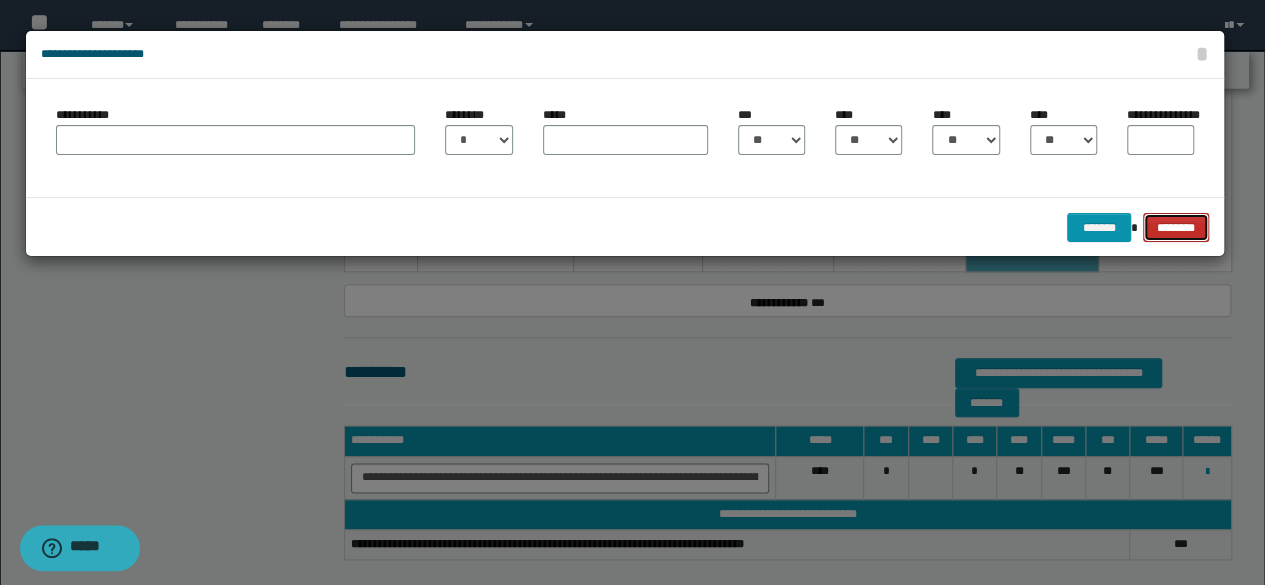 click on "********" at bounding box center (1176, 227) 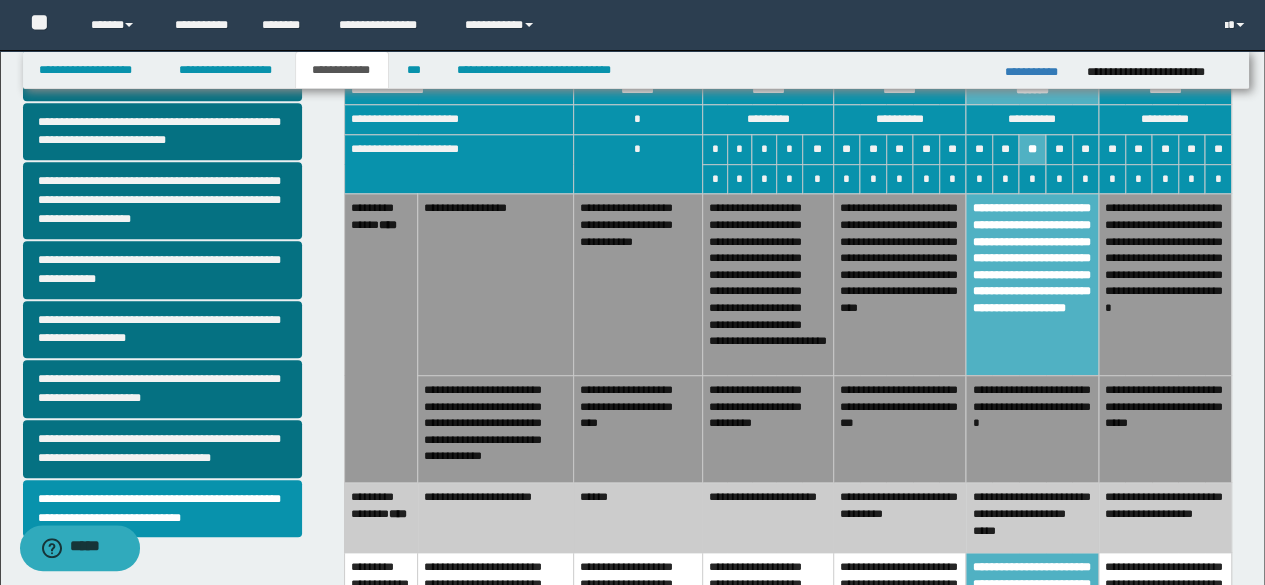 scroll, scrollTop: 203, scrollLeft: 0, axis: vertical 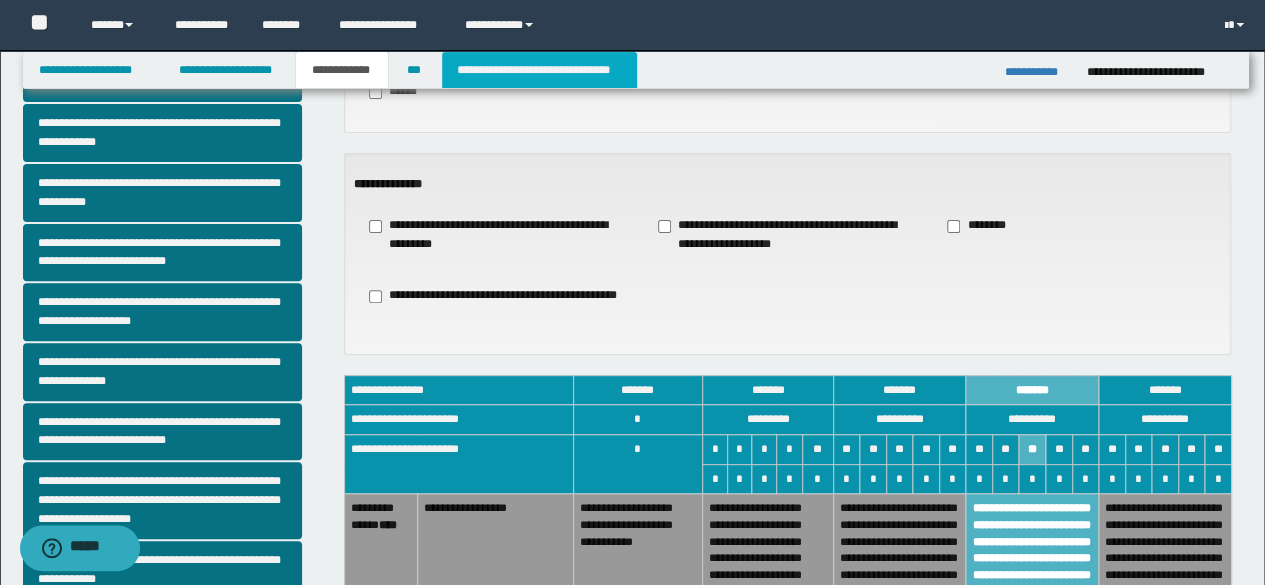 click on "**********" at bounding box center [539, 70] 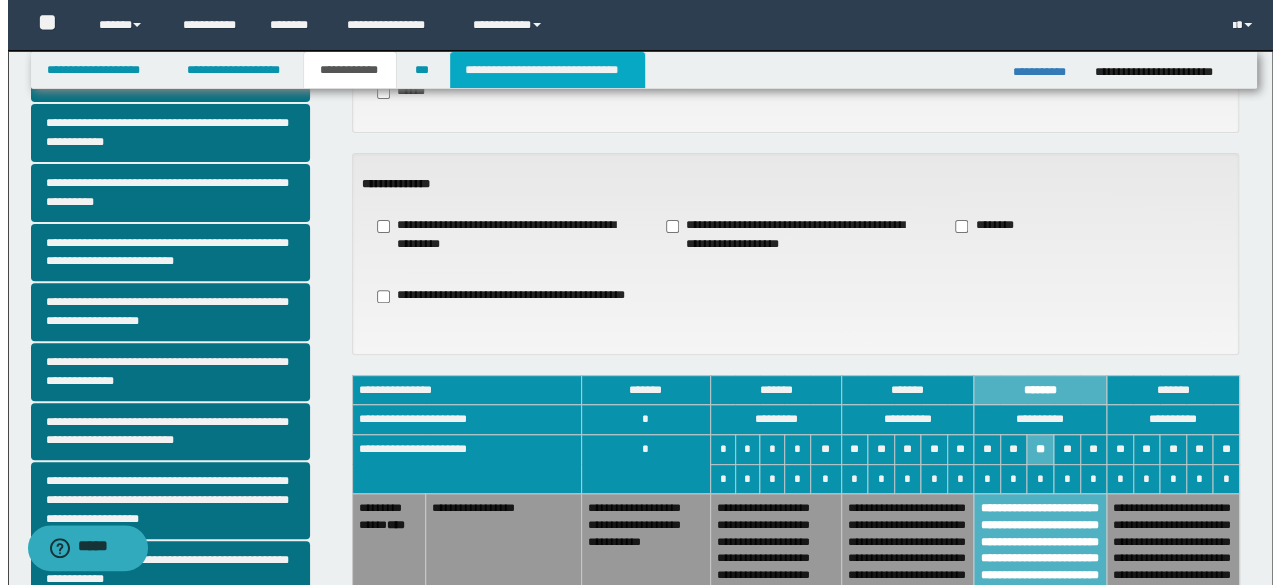 type 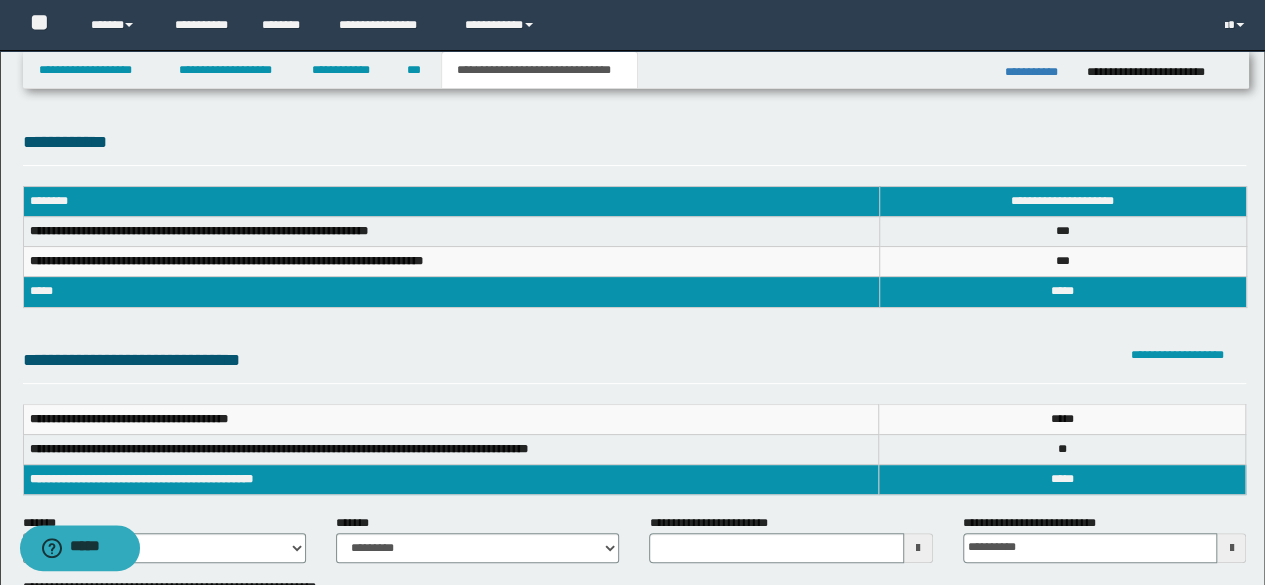 scroll, scrollTop: 0, scrollLeft: 0, axis: both 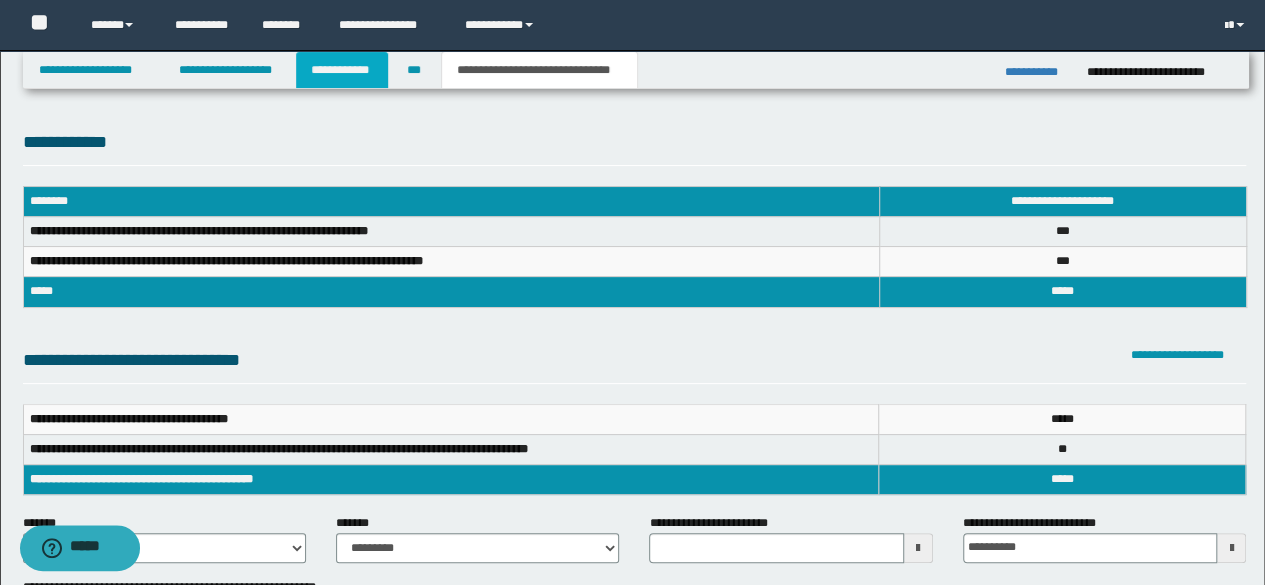 click on "**********" at bounding box center [342, 70] 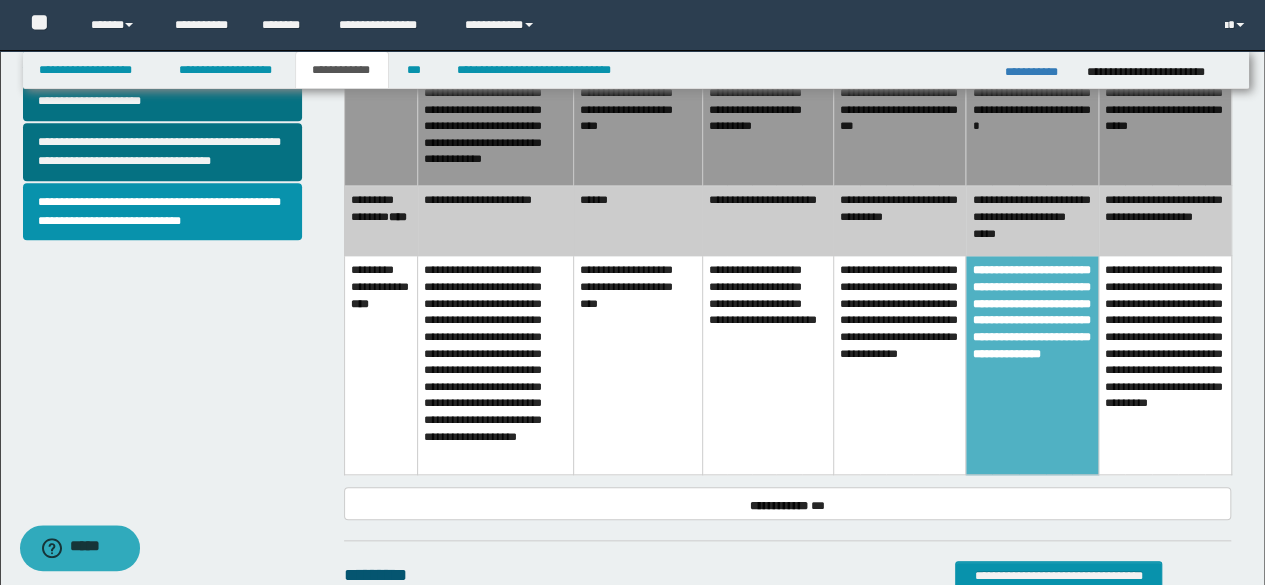 scroll, scrollTop: 1100, scrollLeft: 0, axis: vertical 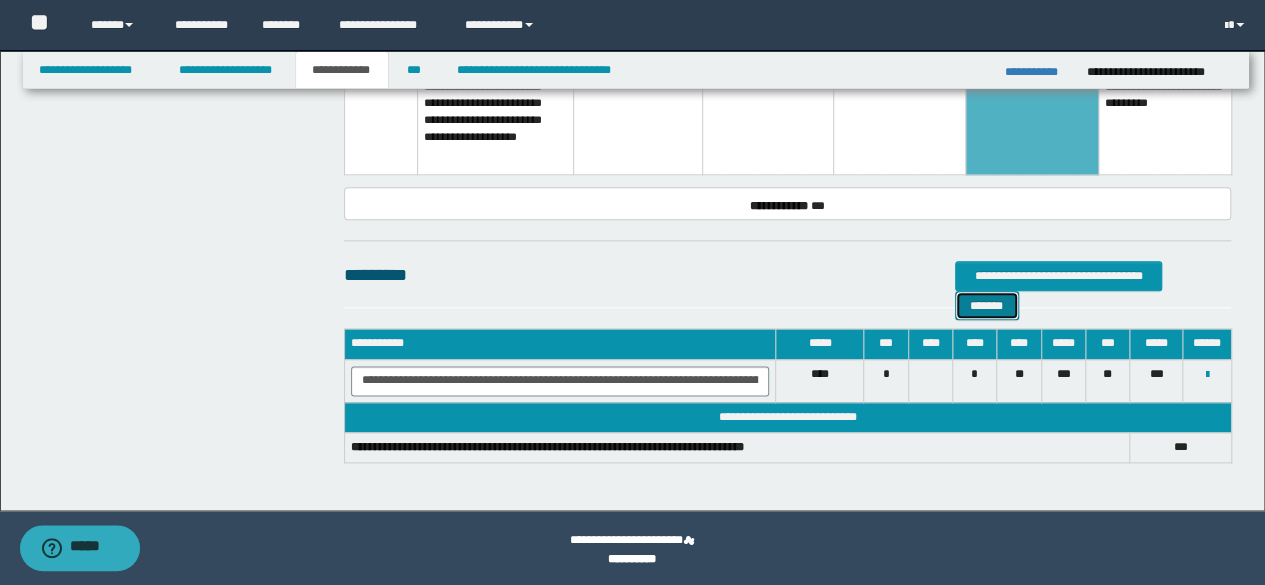 click on "*******" at bounding box center [987, 305] 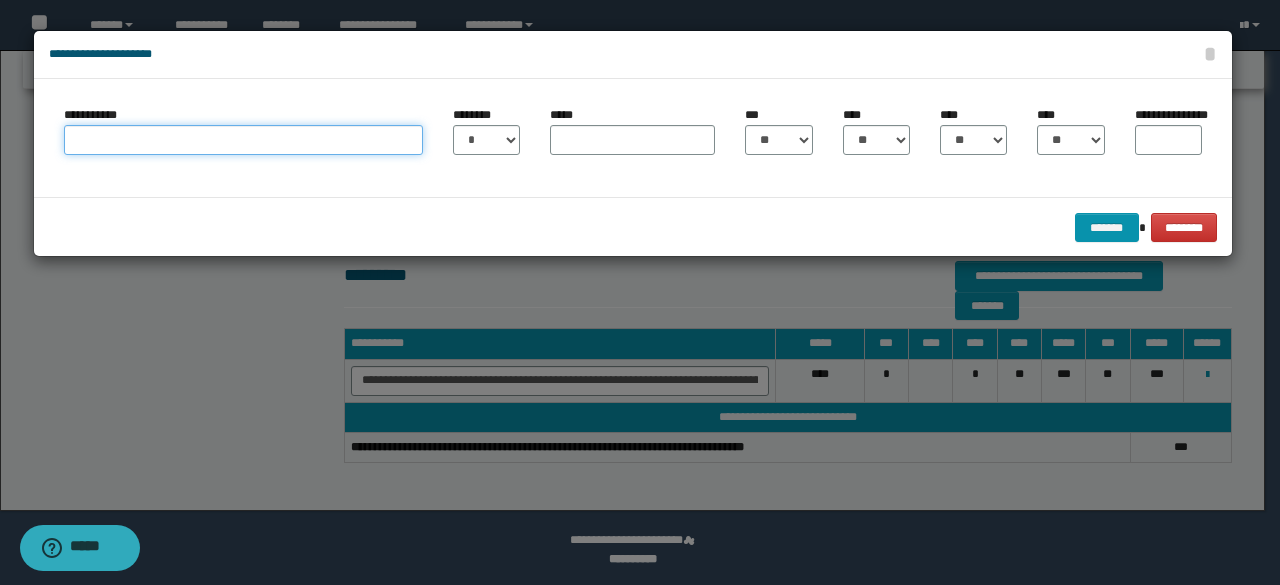 click on "**********" at bounding box center (244, 140) 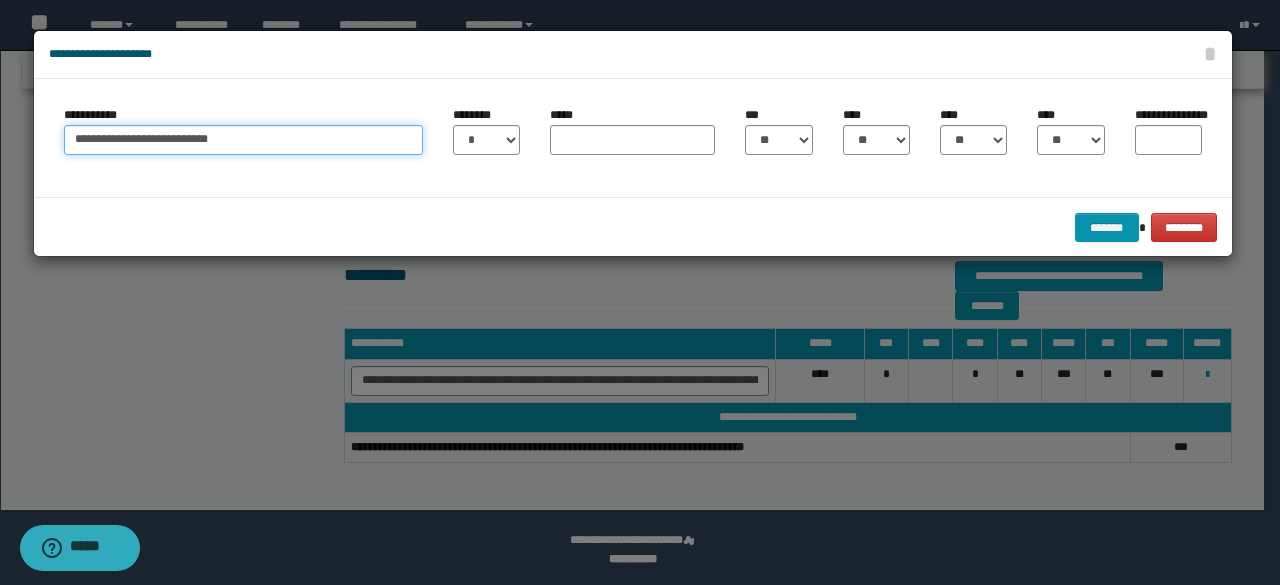 type on "**********" 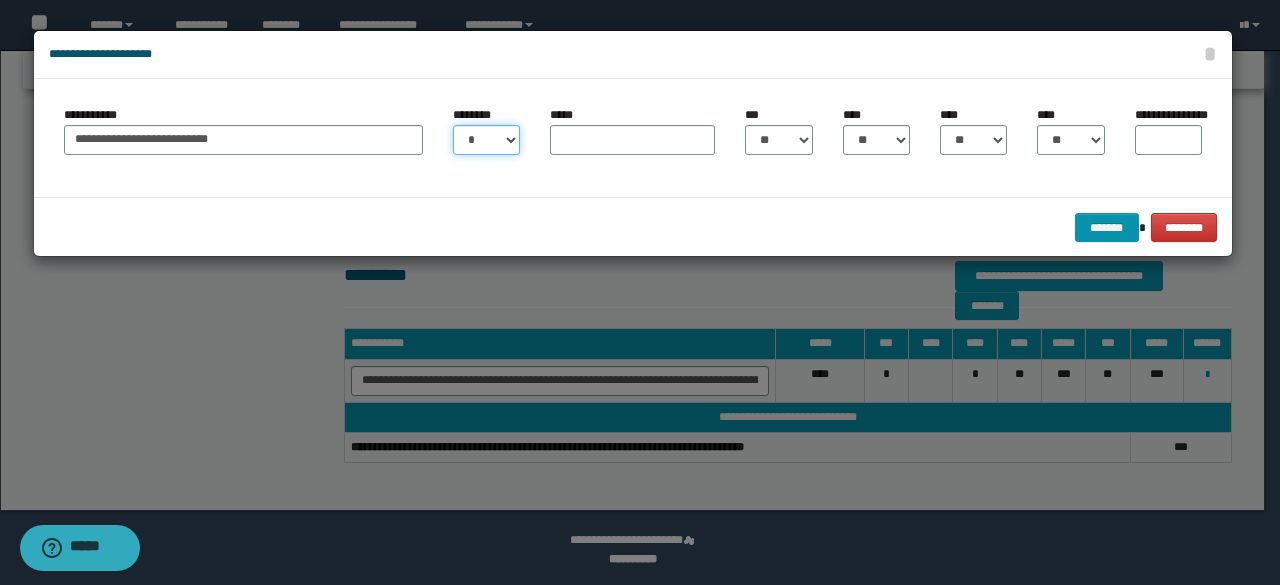 click on "*
*
*
*
*
*
*
*
*
**
**
**
**
**
**" at bounding box center [486, 140] 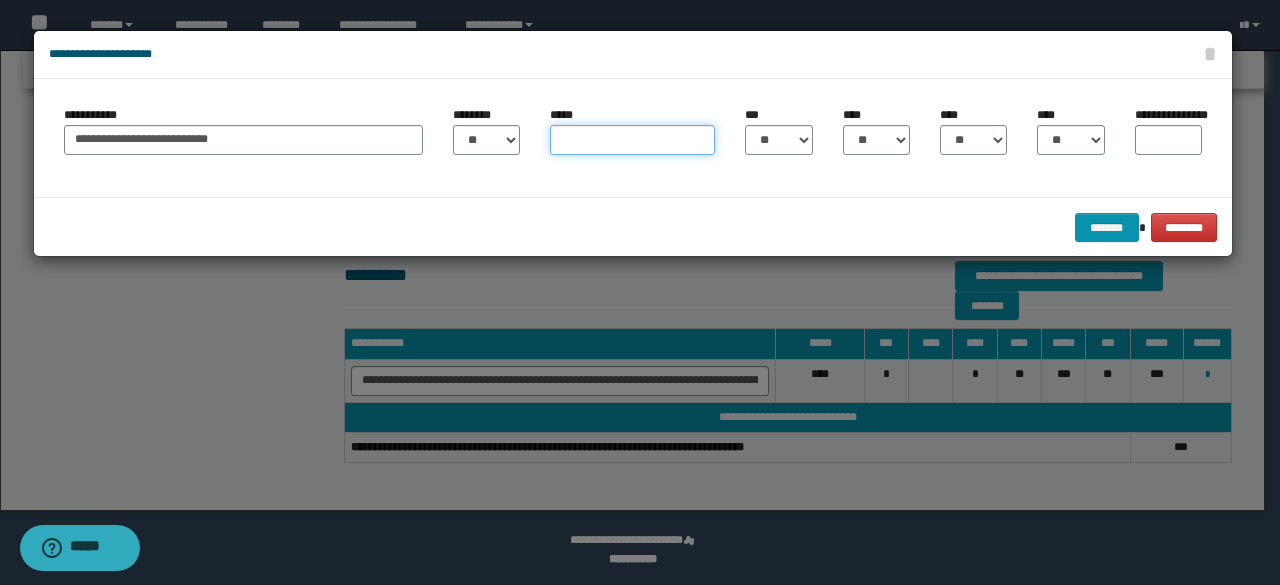 click on "*****" at bounding box center (632, 140) 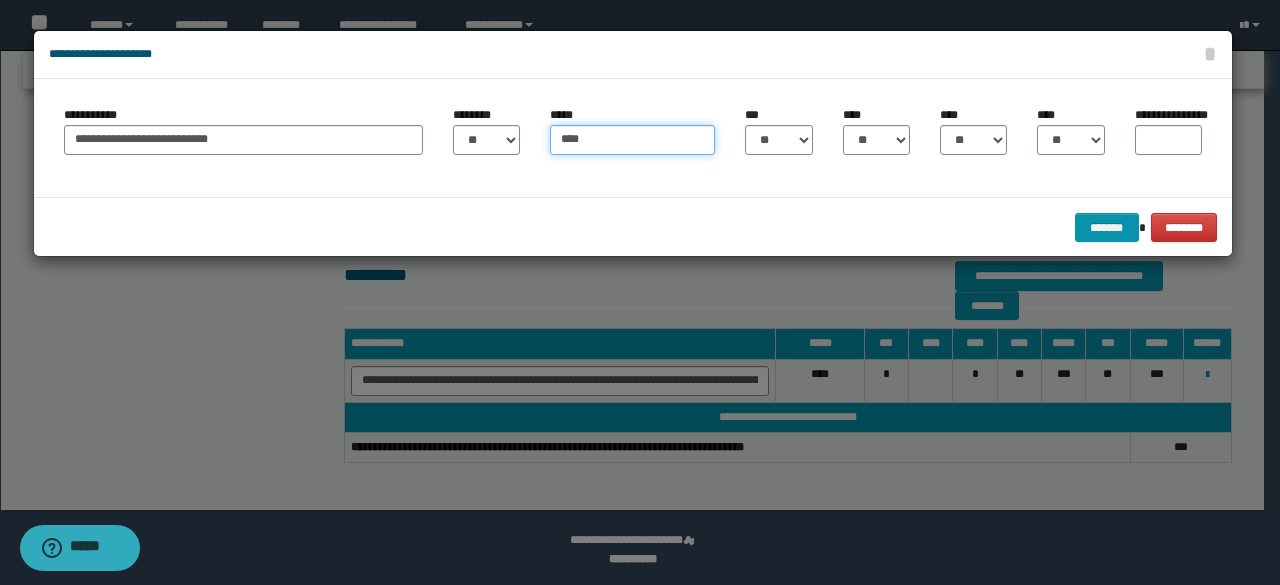 type on "****" 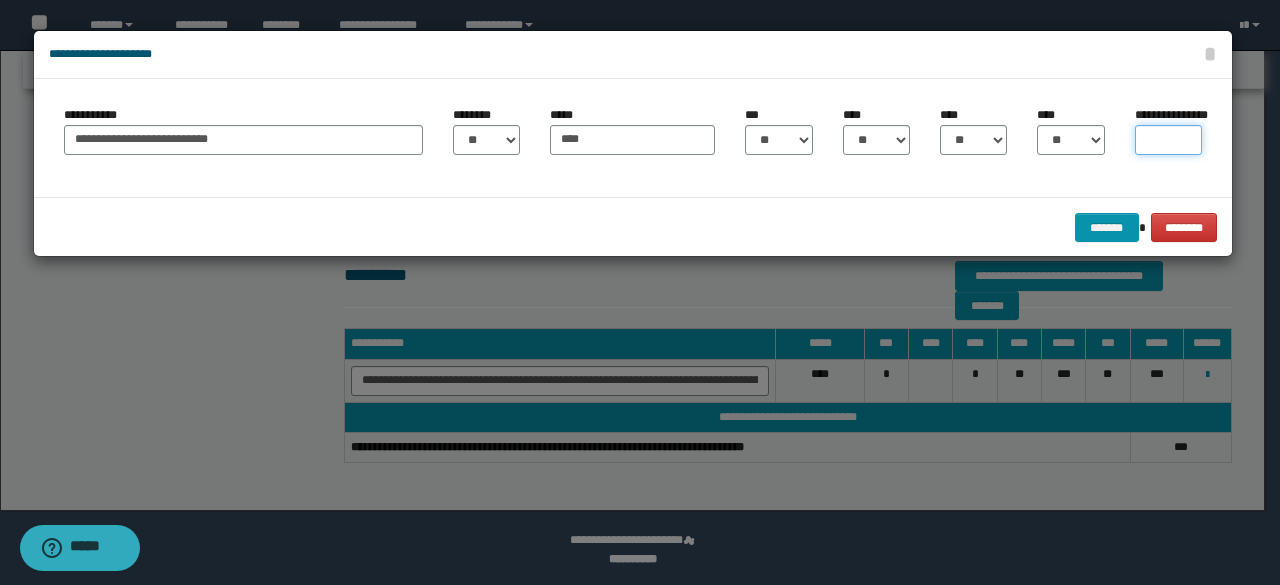 click on "**********" at bounding box center [1168, 140] 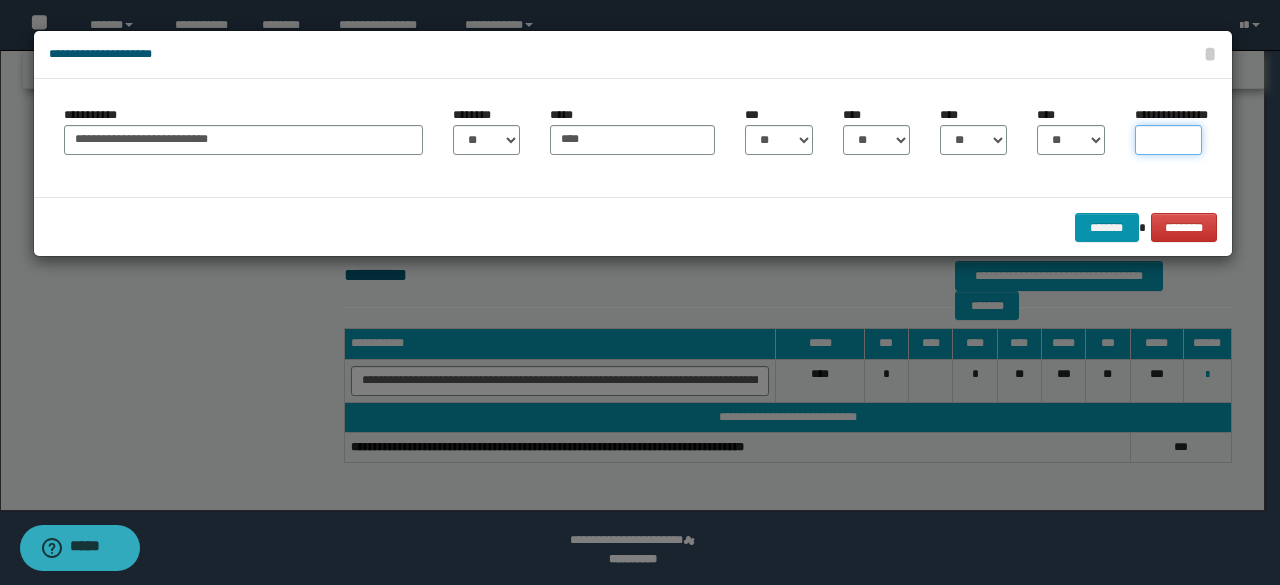 type on "*" 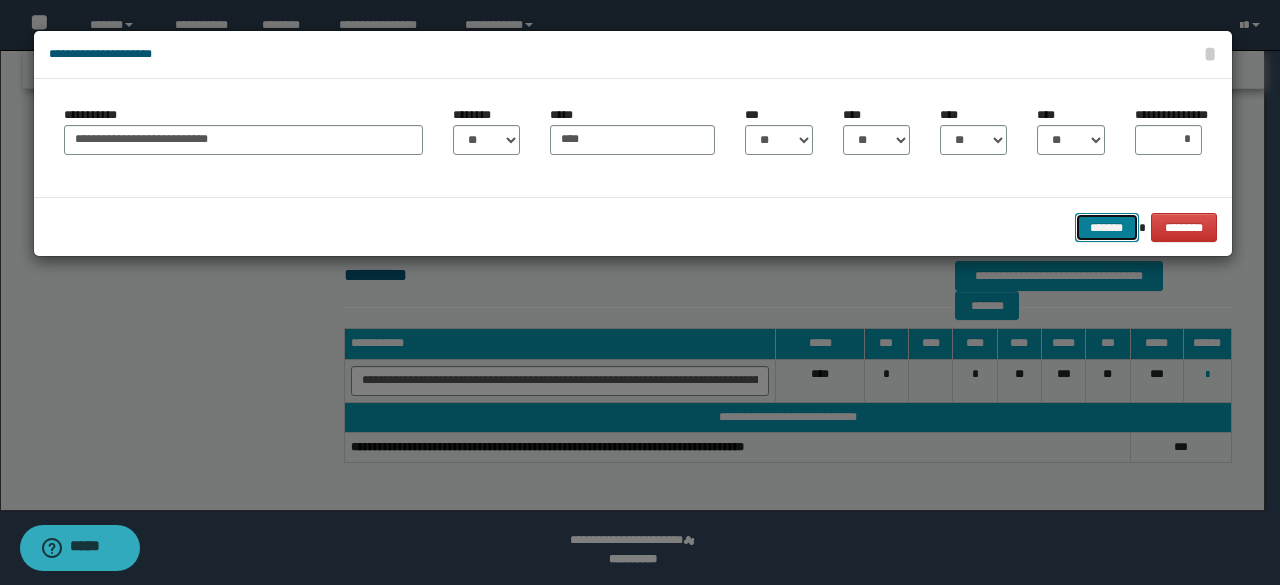 click on "*******" at bounding box center [1107, 227] 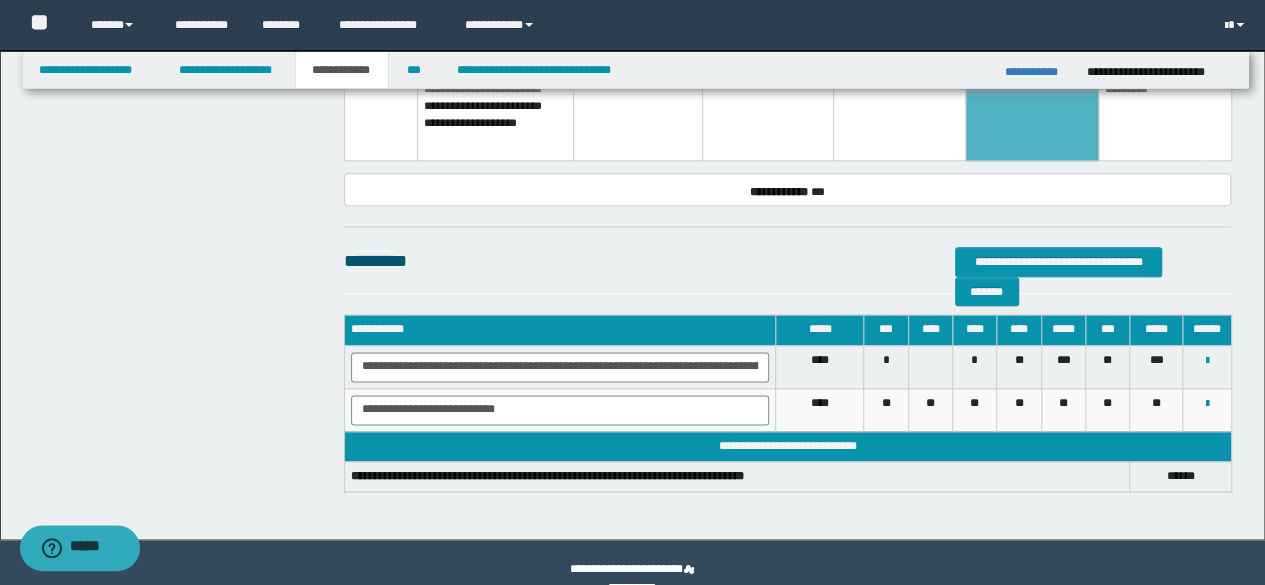 scroll, scrollTop: 1146, scrollLeft: 0, axis: vertical 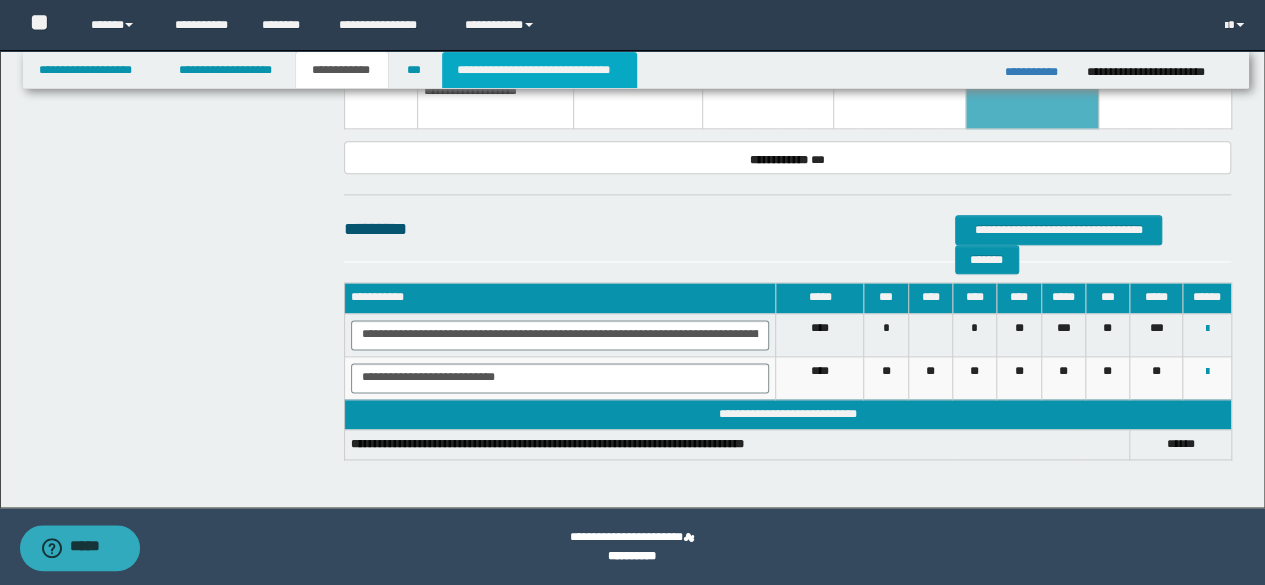click on "**********" at bounding box center (539, 70) 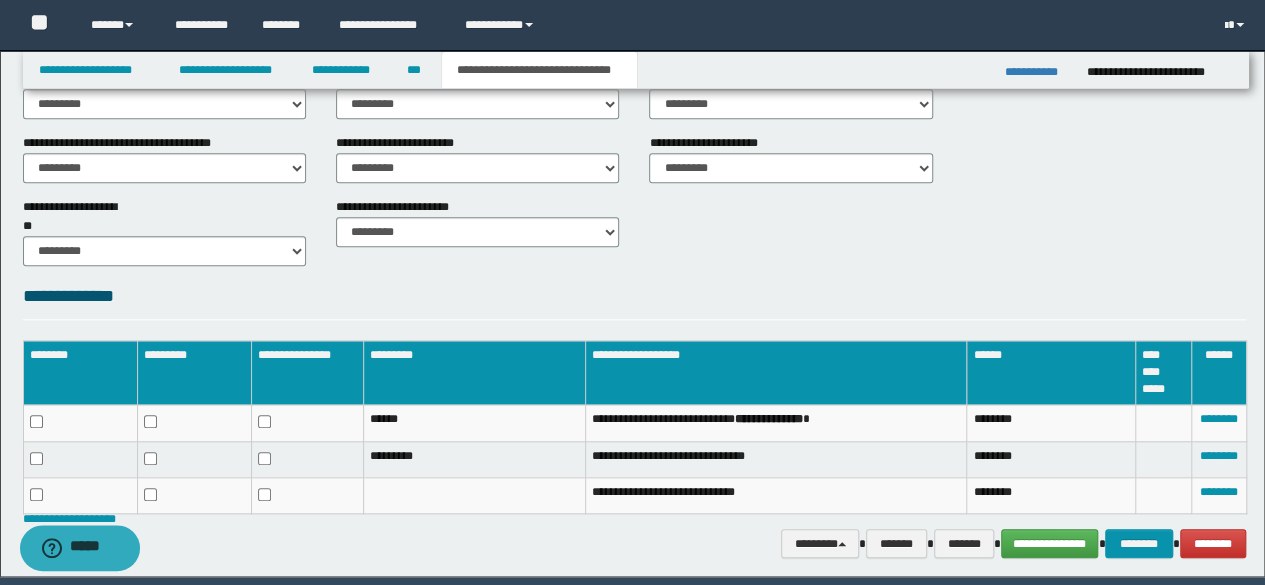 scroll, scrollTop: 869, scrollLeft: 0, axis: vertical 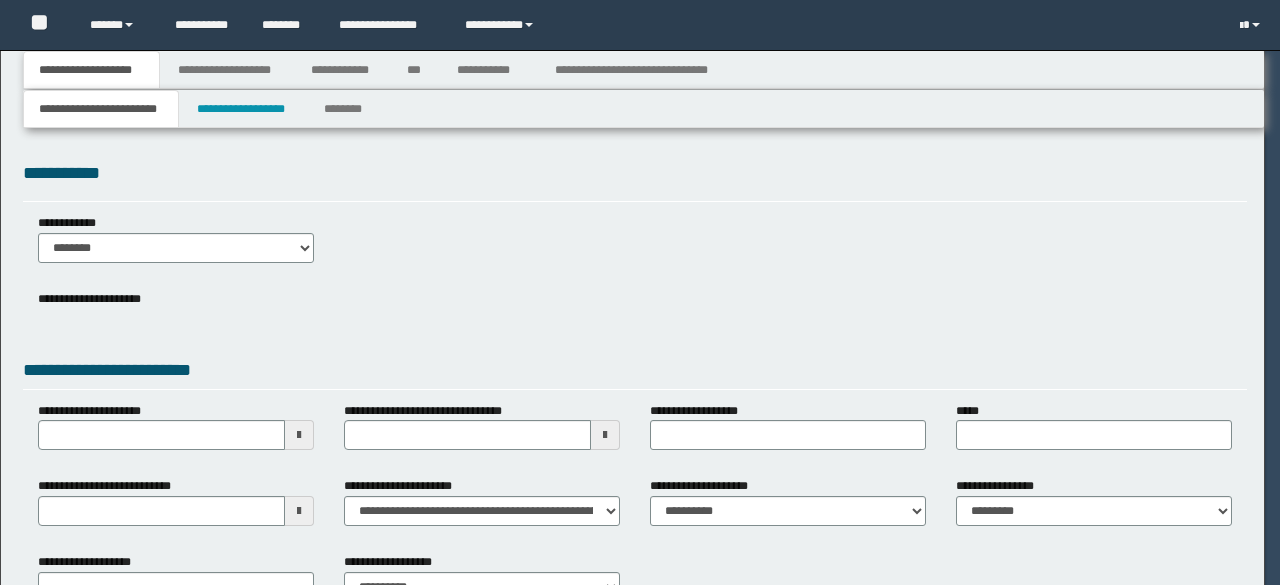 select on "*" 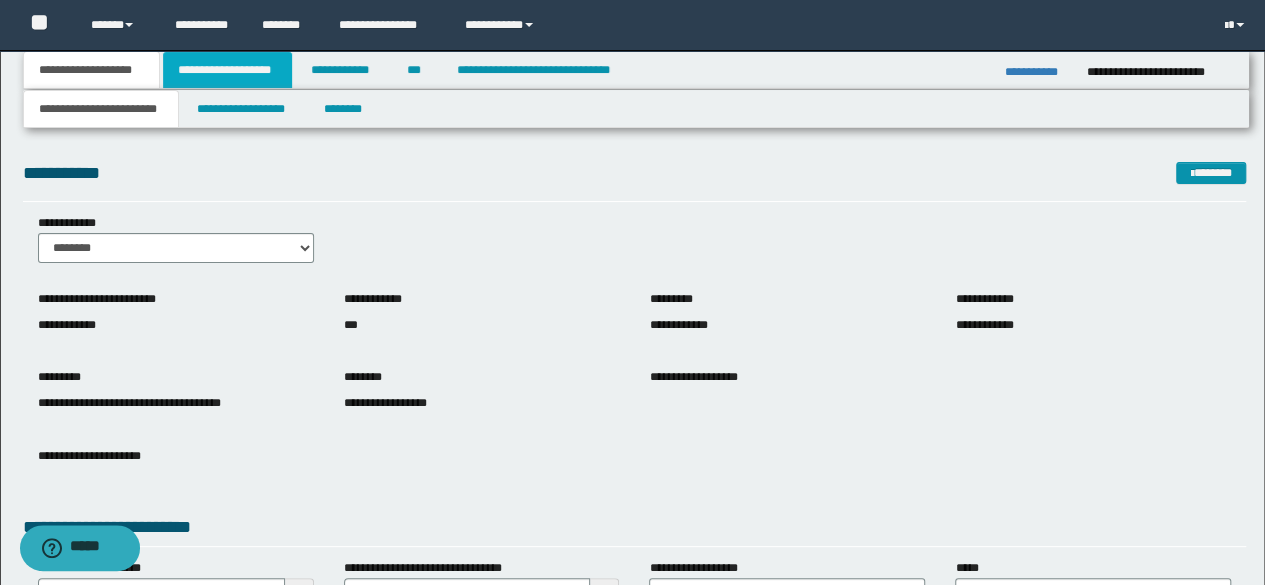click on "**********" at bounding box center [227, 70] 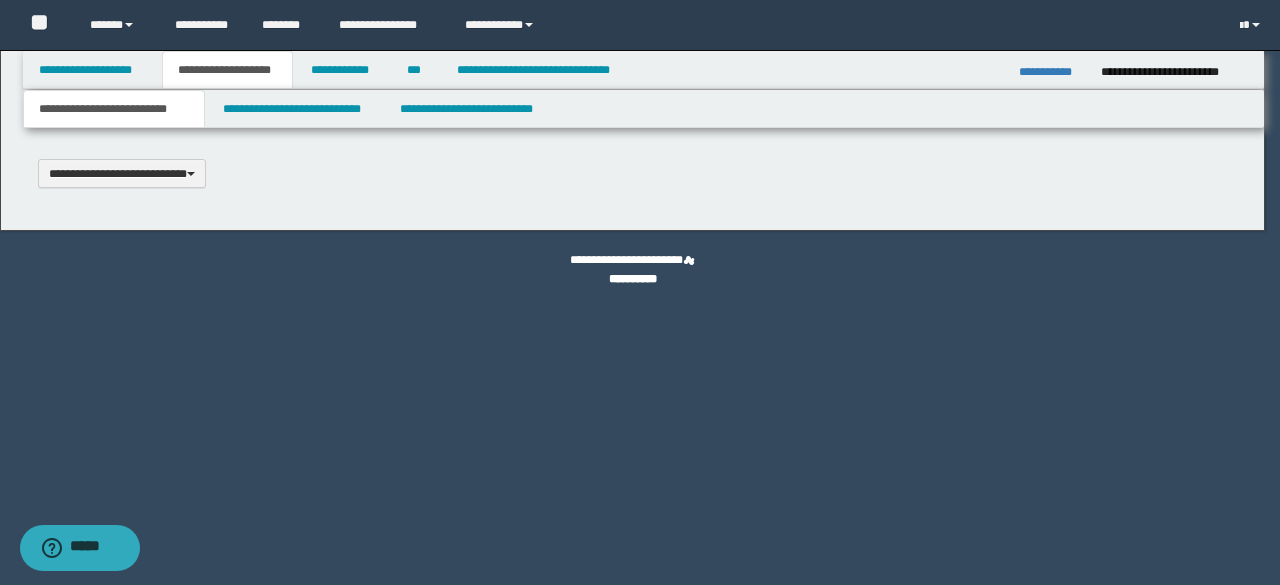 type 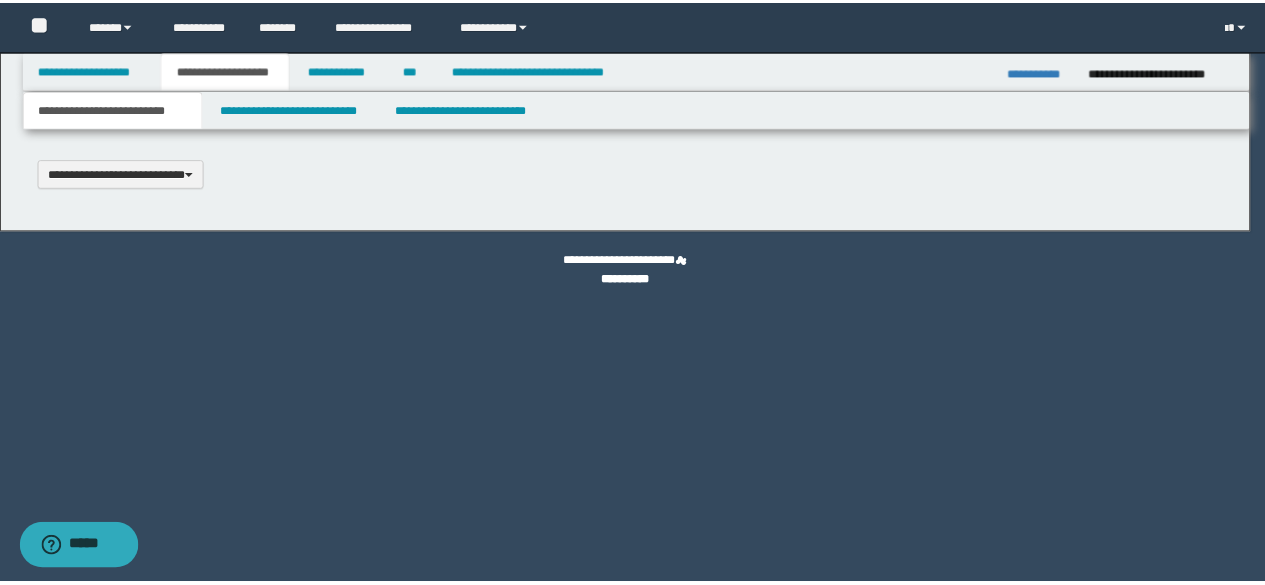 scroll, scrollTop: 0, scrollLeft: 0, axis: both 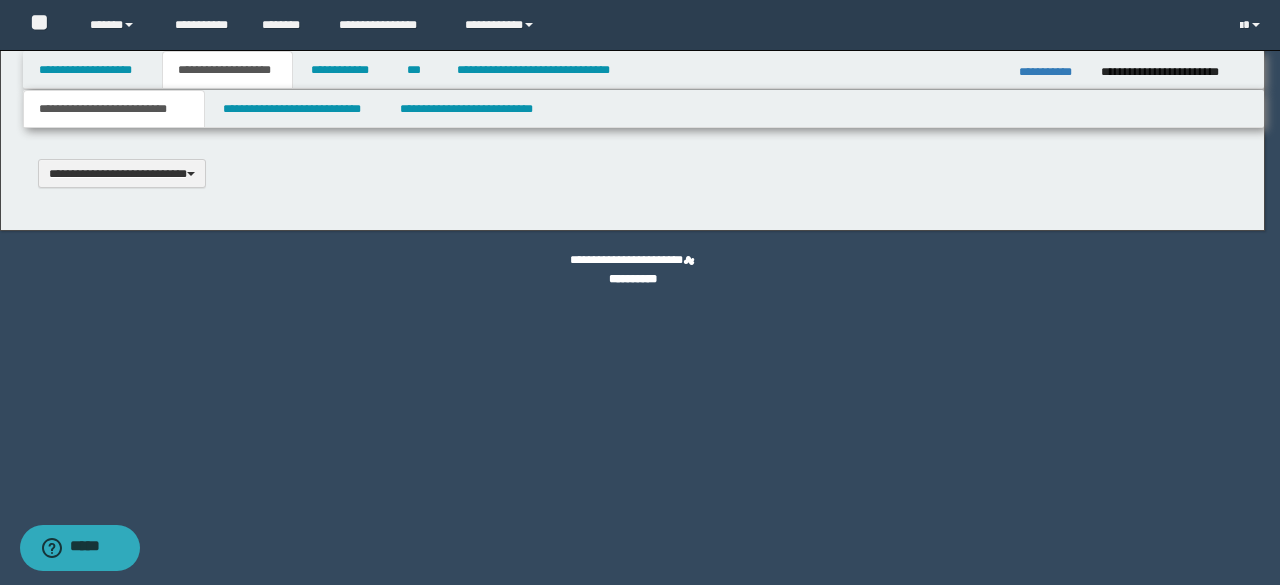 select on "*" 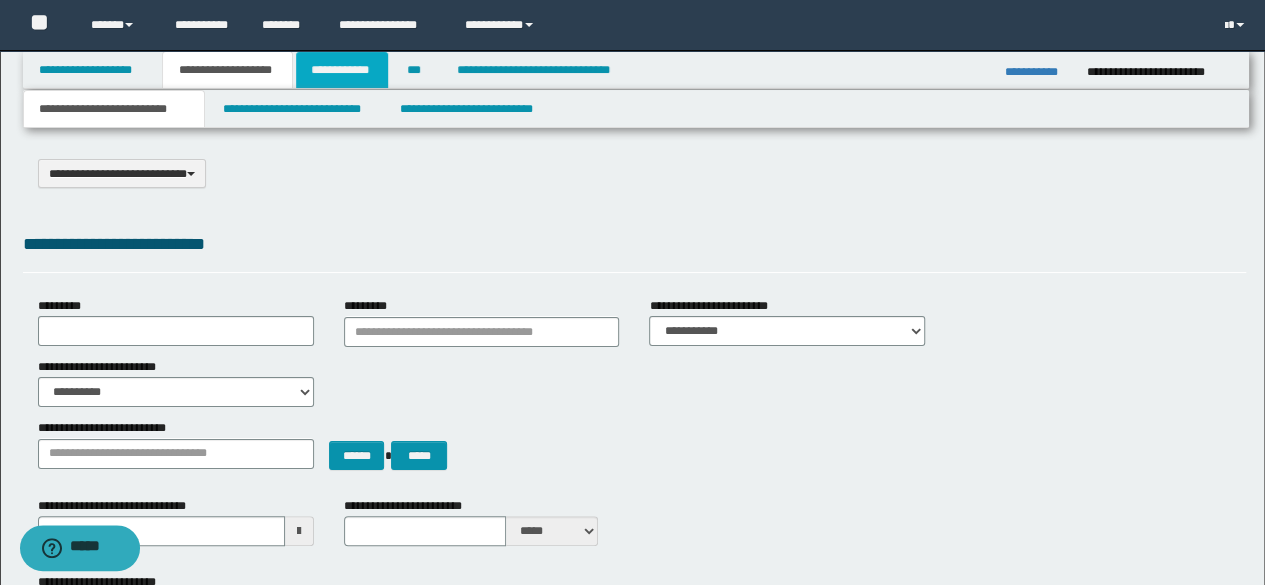 click on "**********" at bounding box center [342, 70] 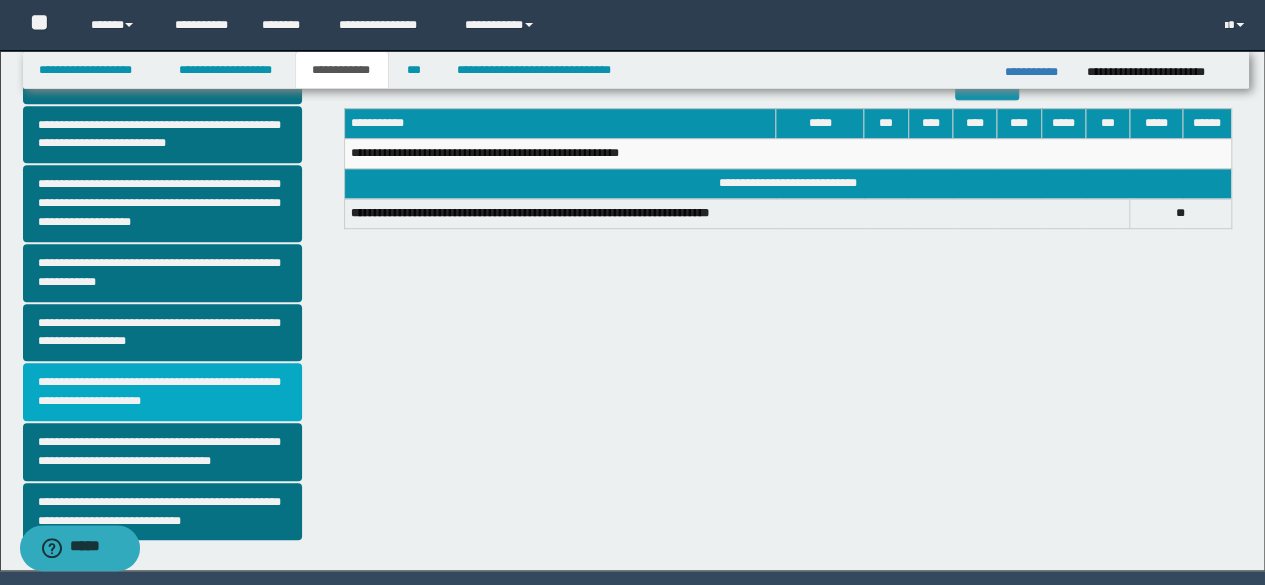 scroll, scrollTop: 563, scrollLeft: 0, axis: vertical 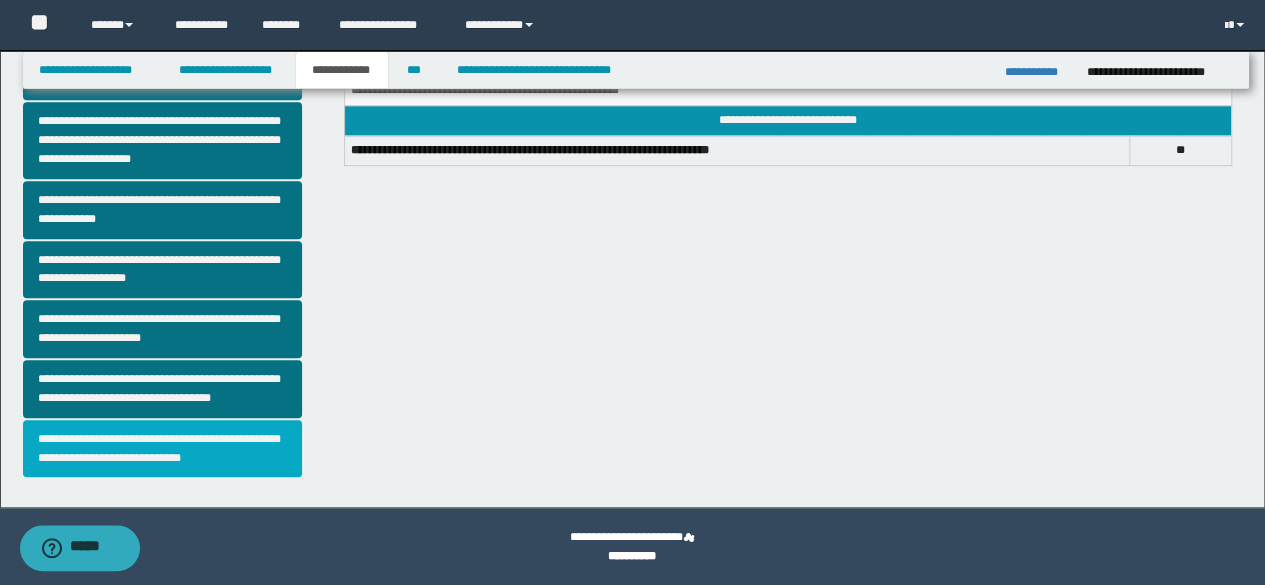 click on "**********" at bounding box center [162, 449] 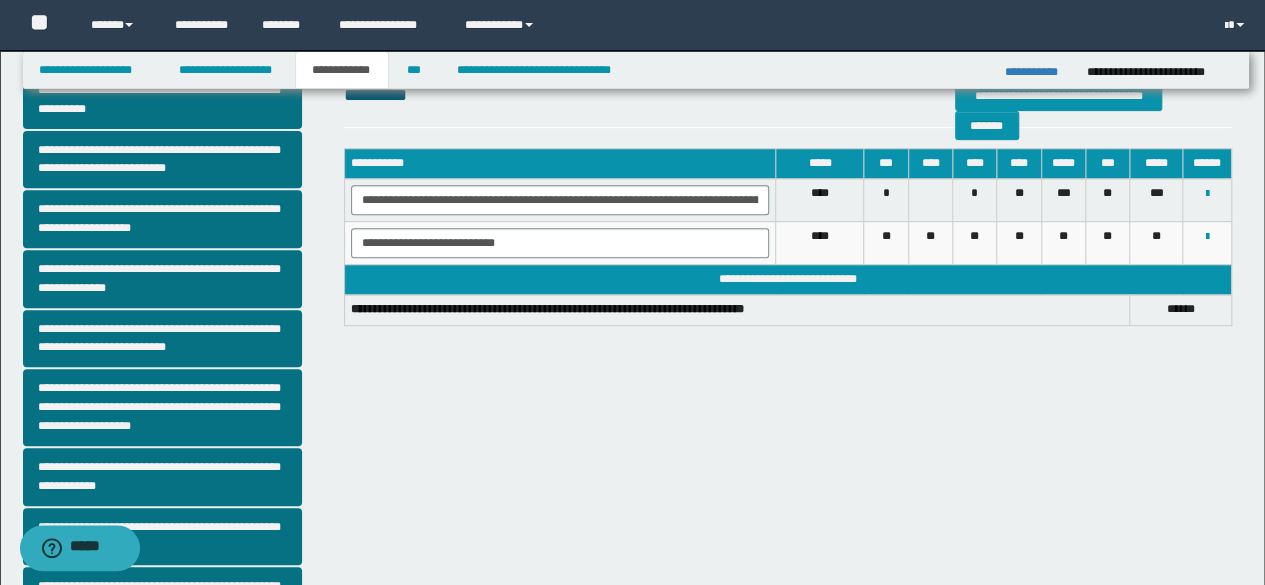 scroll, scrollTop: 300, scrollLeft: 0, axis: vertical 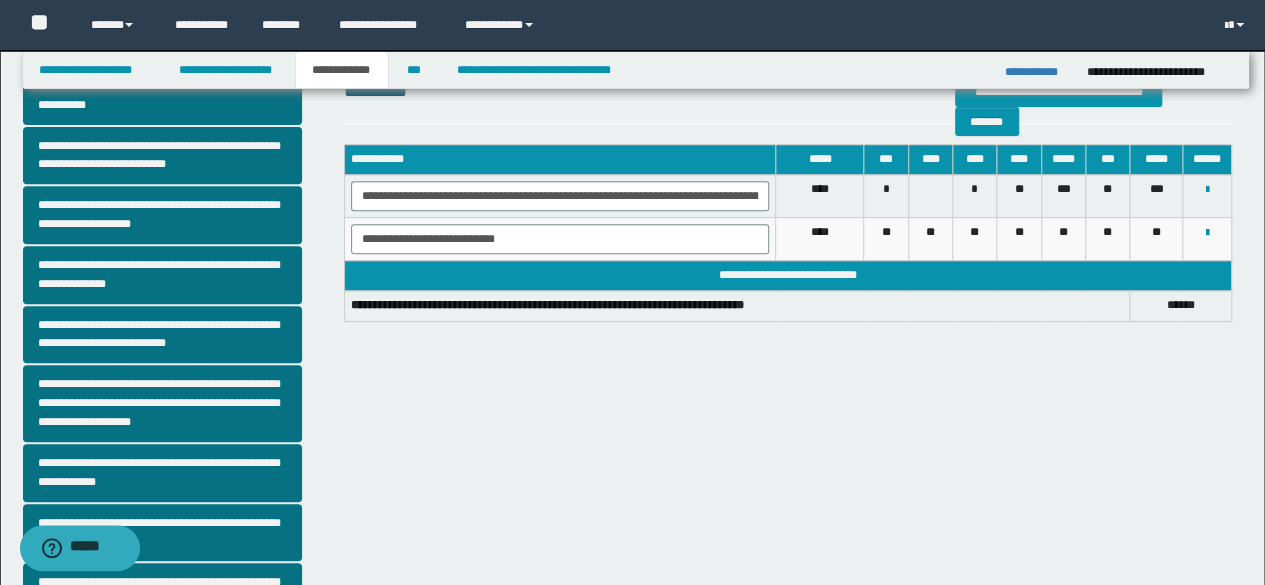 click on "***" at bounding box center (1108, 160) 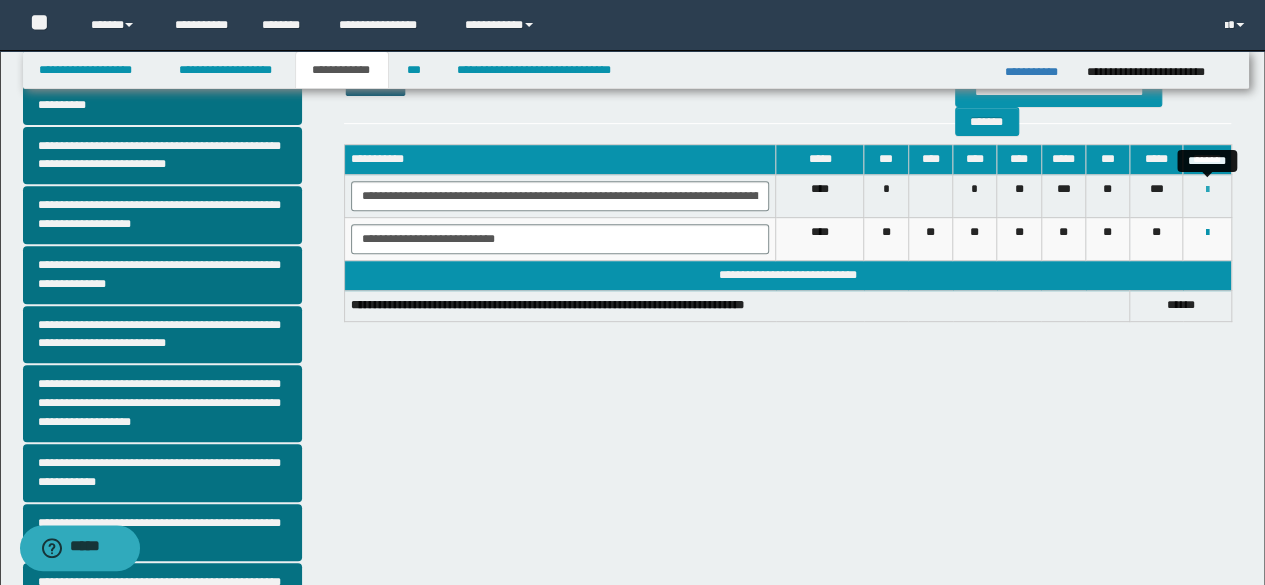 click at bounding box center (1207, 190) 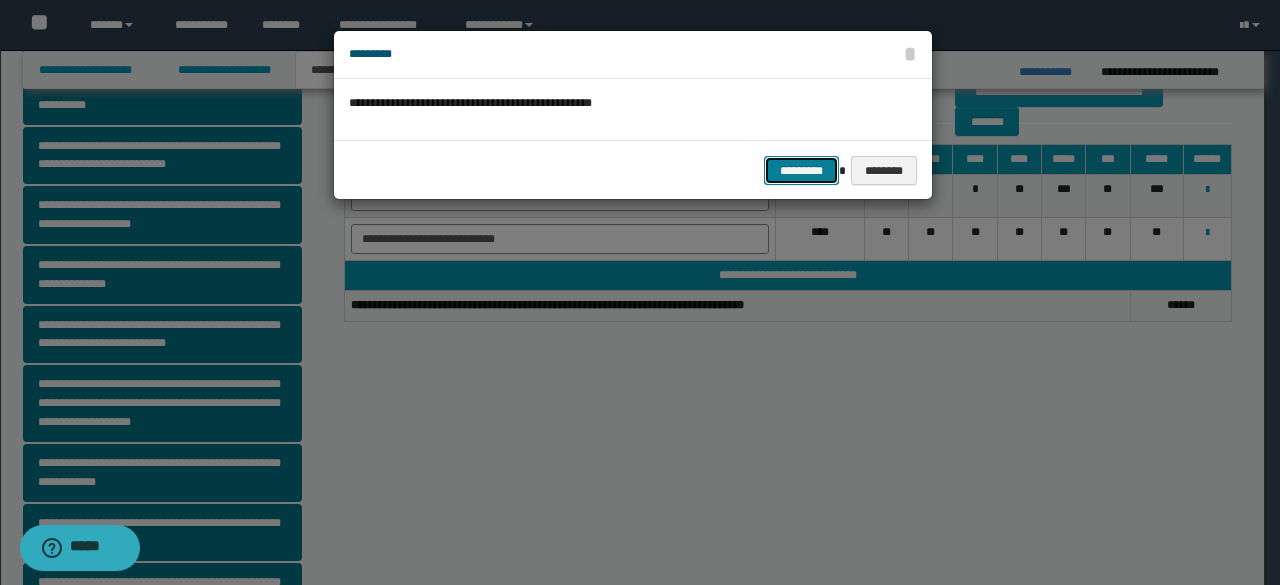 click on "*********" at bounding box center [801, 170] 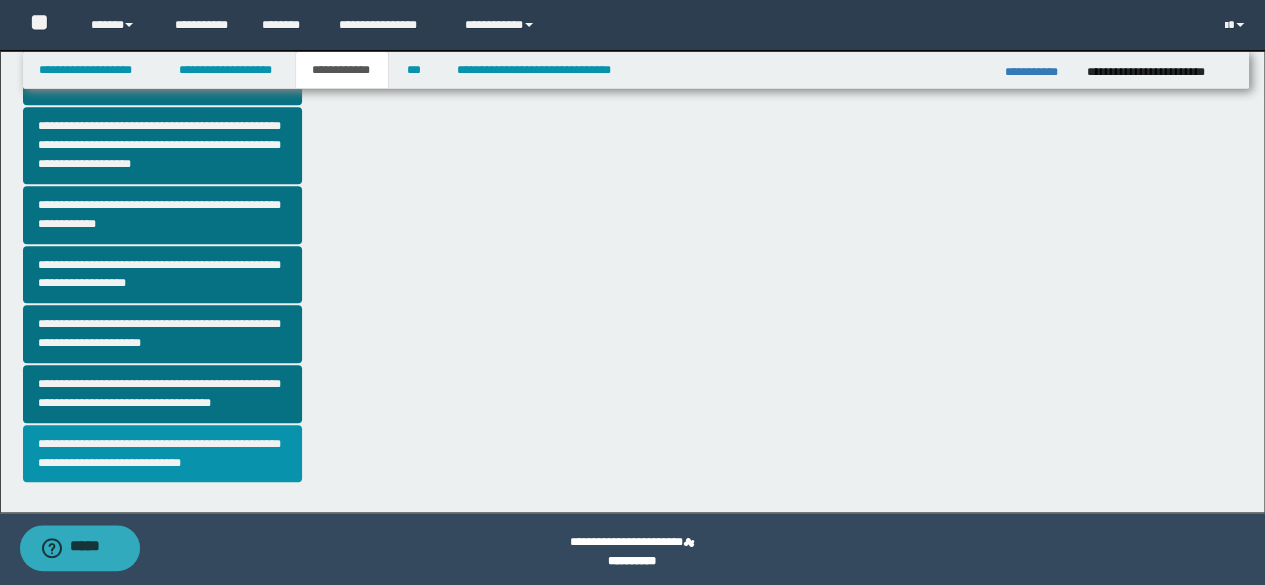 scroll, scrollTop: 563, scrollLeft: 0, axis: vertical 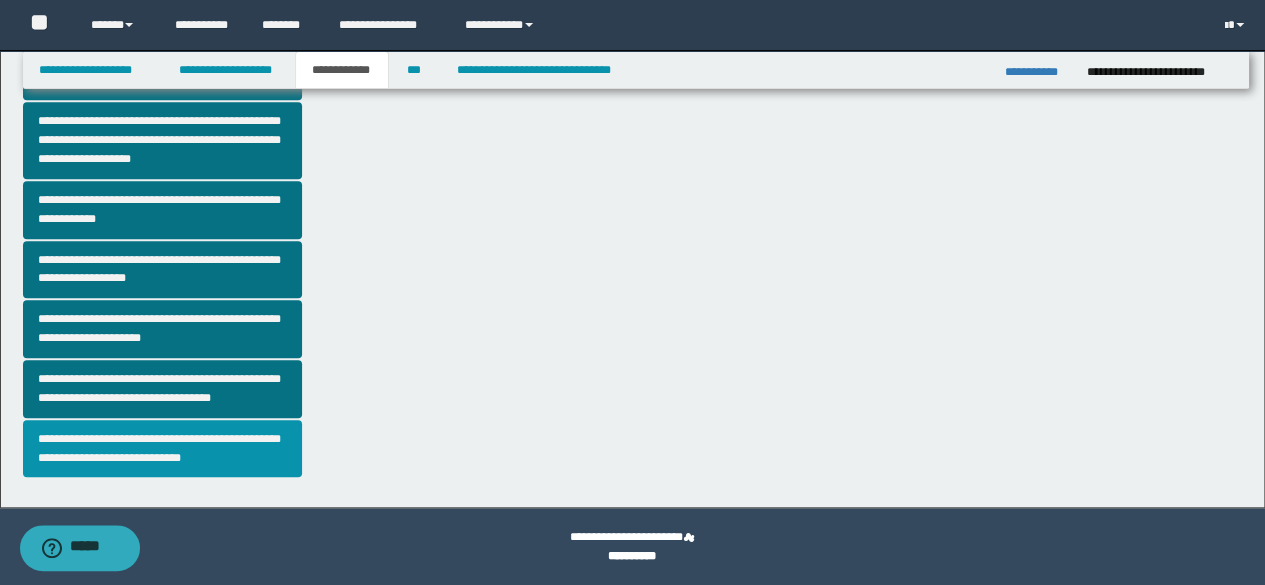click on "**********" at bounding box center [162, 449] 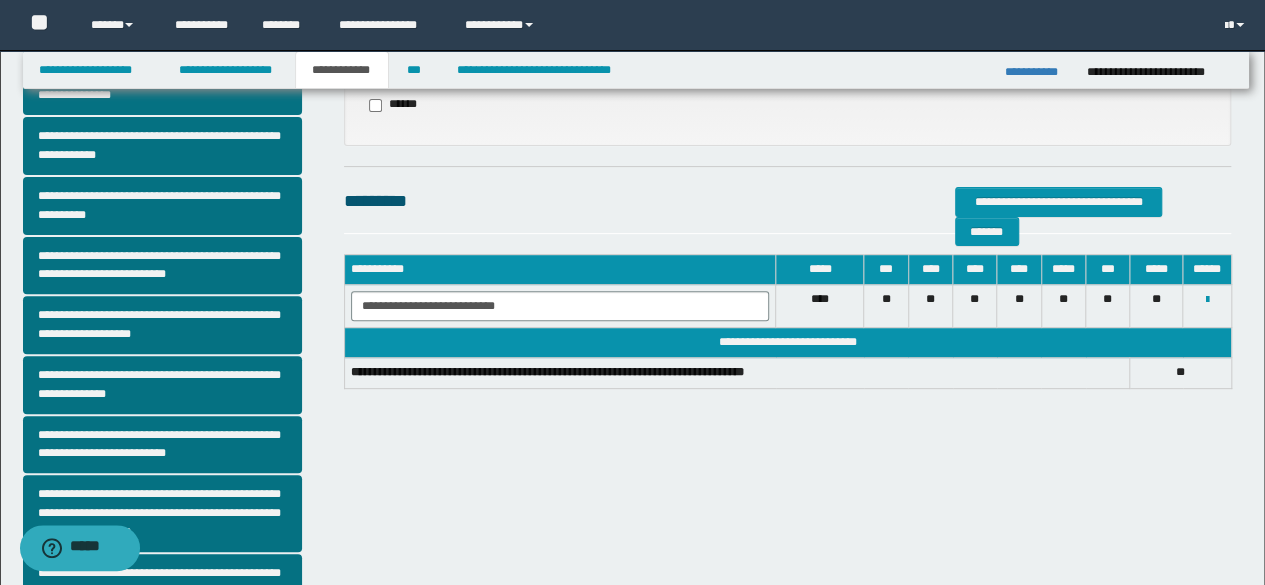 scroll, scrollTop: 200, scrollLeft: 0, axis: vertical 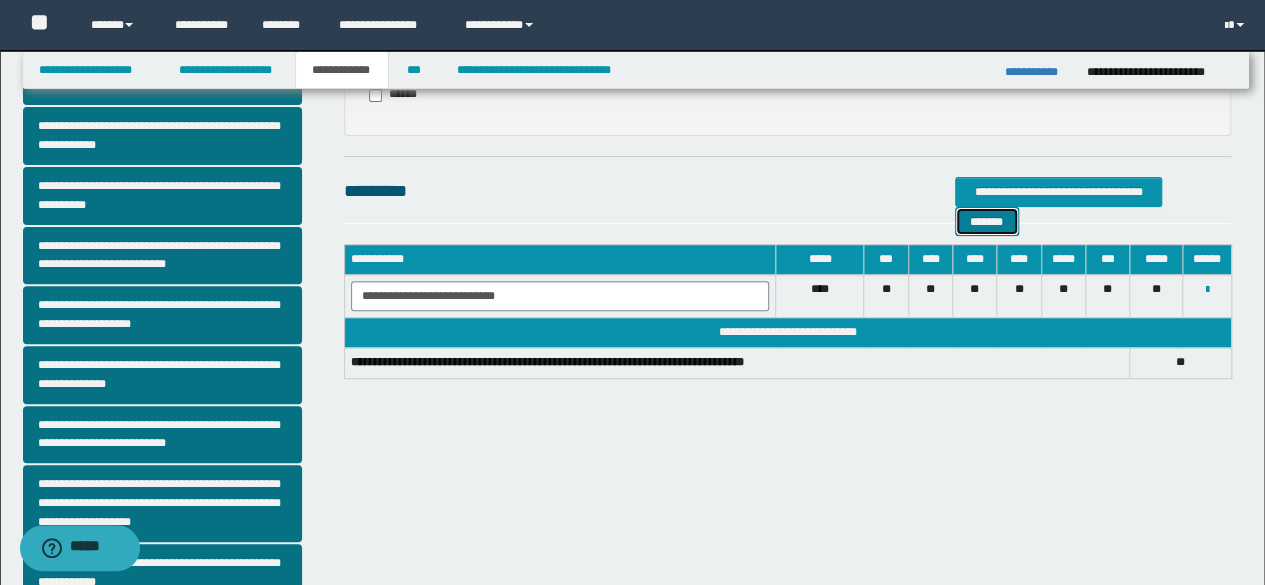 click on "*******" at bounding box center [987, 221] 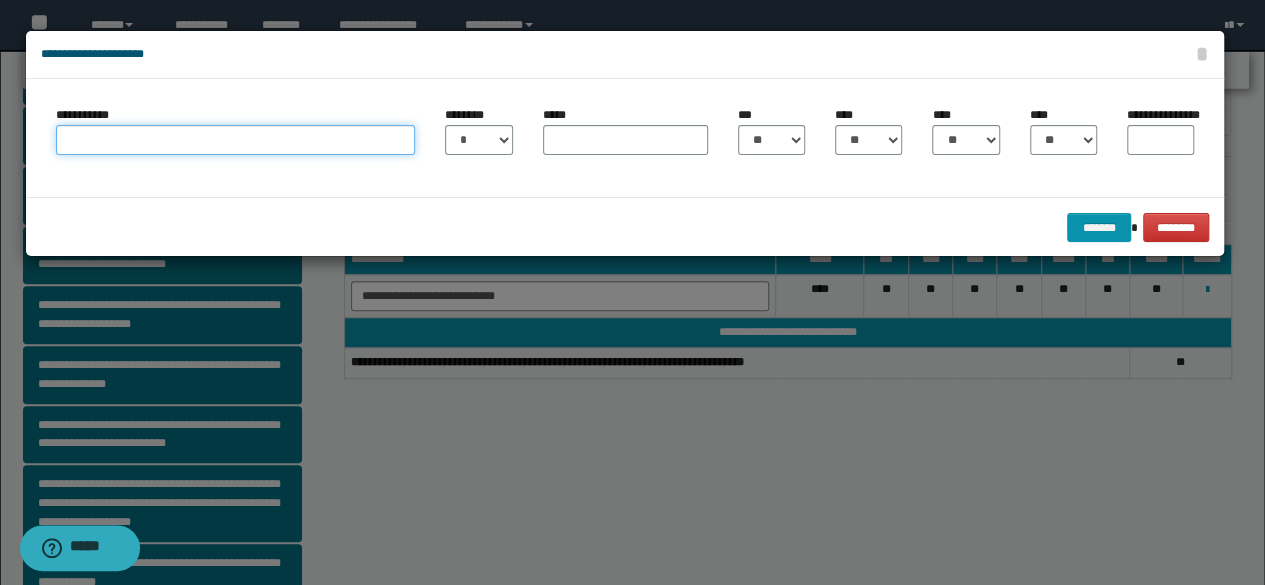 click on "**********" at bounding box center [236, 140] 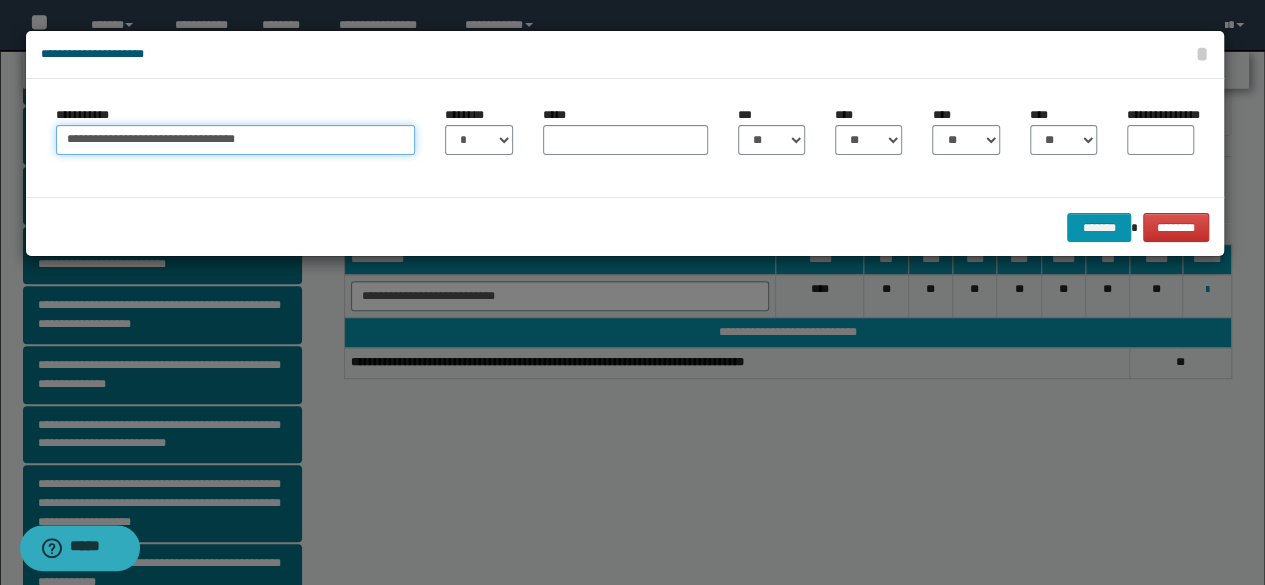 type on "**********" 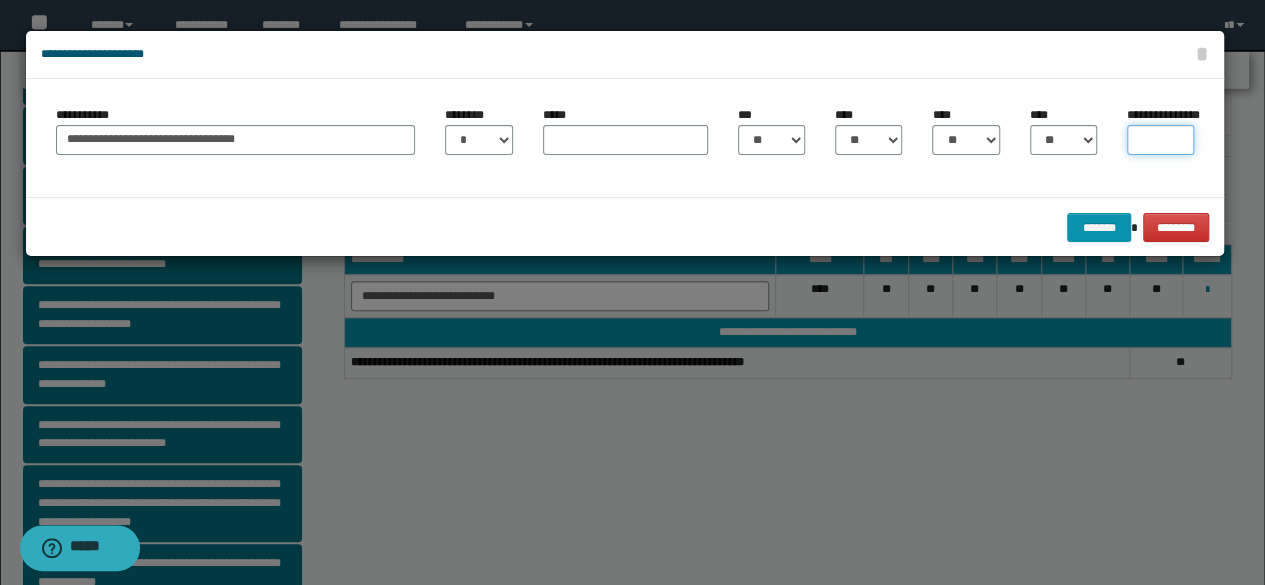 click on "**********" at bounding box center [1160, 140] 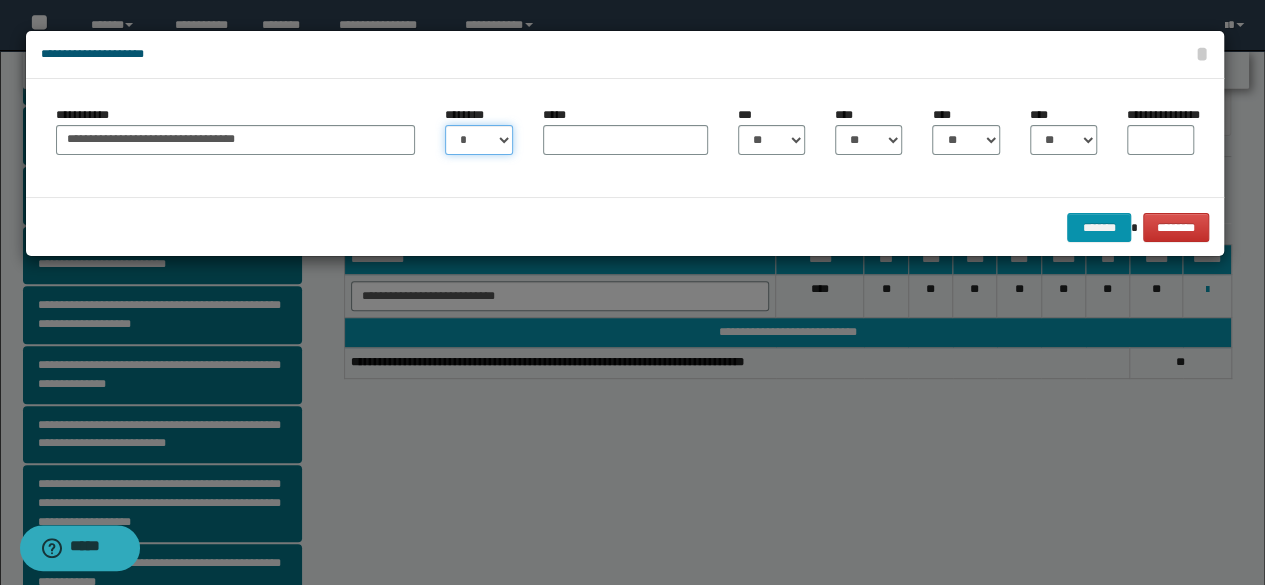 click on "*
*
*
*
*
*
*
*
*
**
**
**
**
**
**" at bounding box center [478, 140] 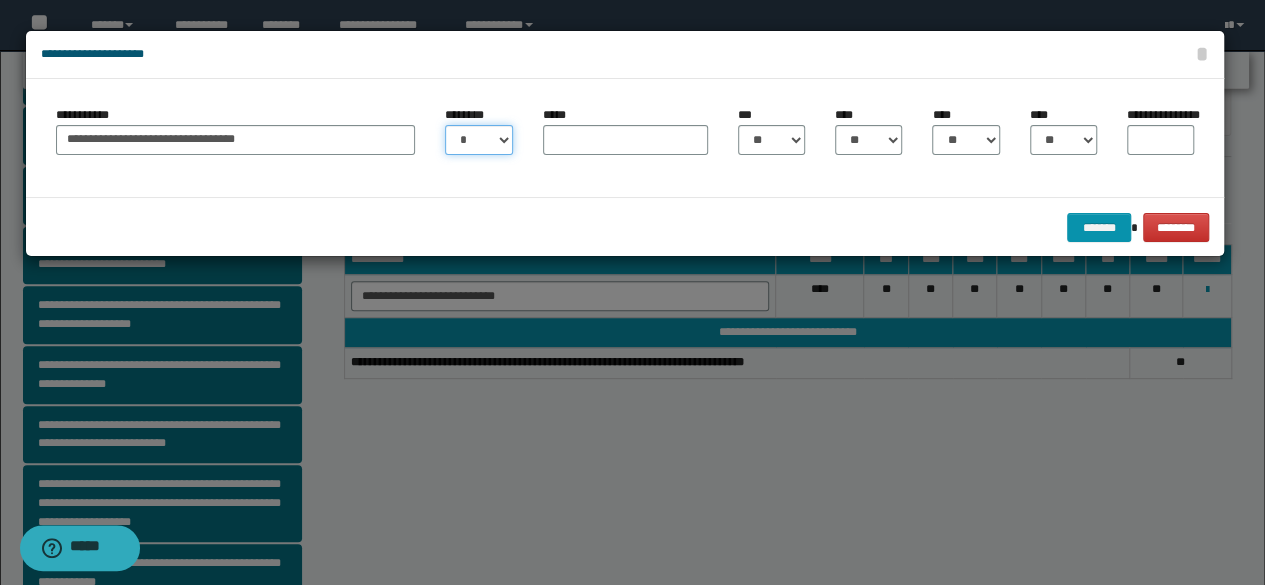 select on "**" 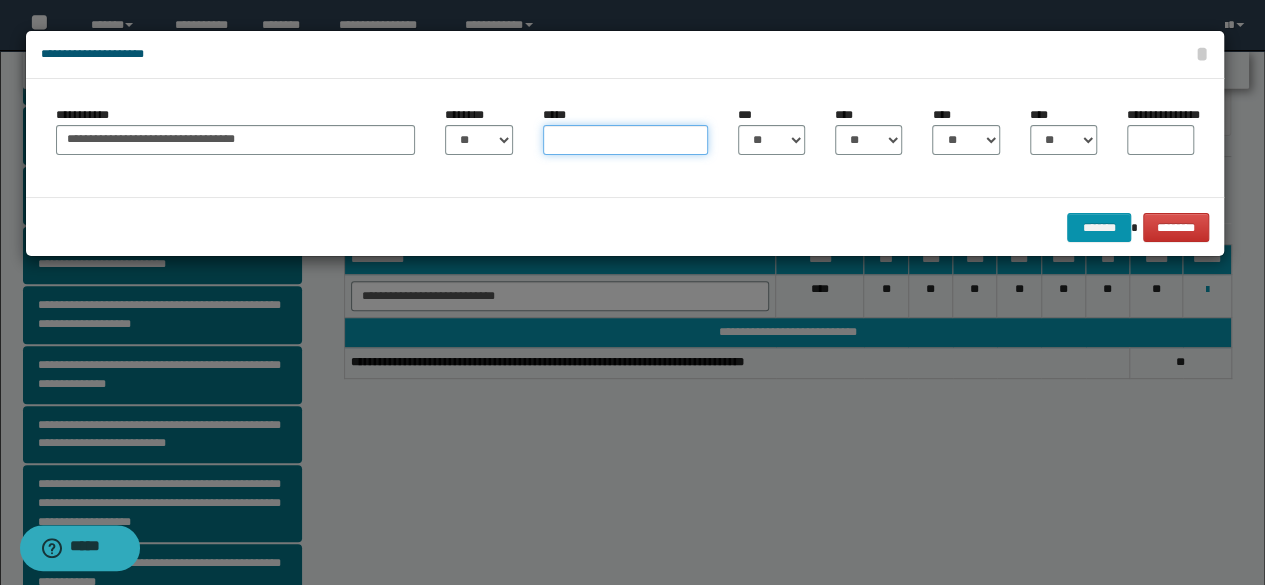 drag, startPoint x: 578, startPoint y: 134, endPoint x: 496, endPoint y: 162, distance: 86.64872 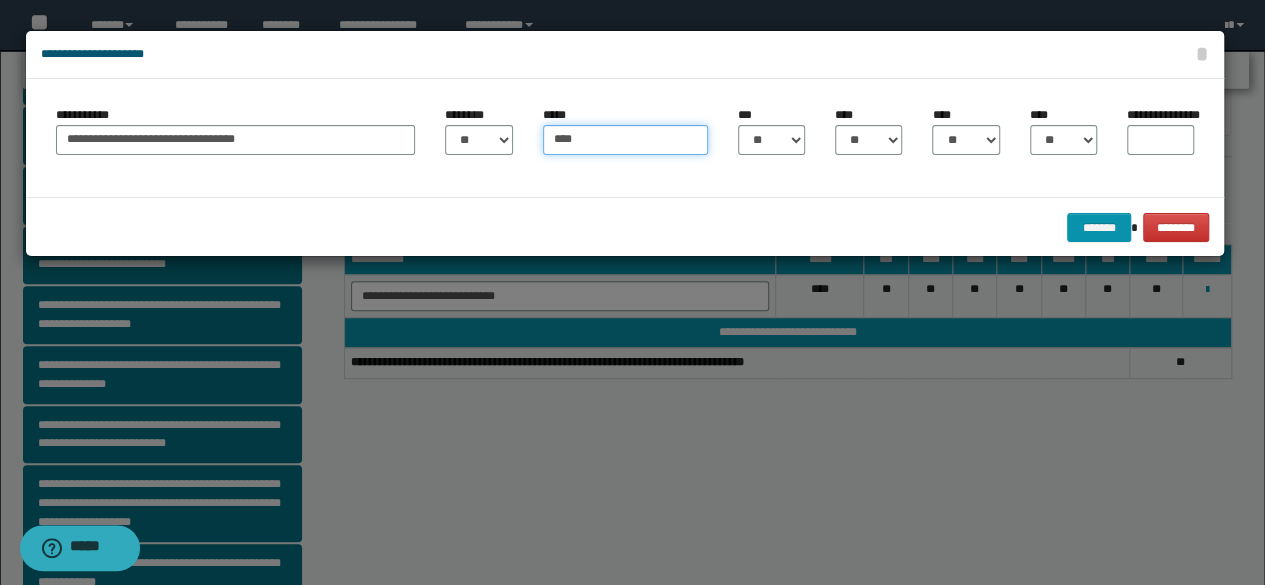 type on "****" 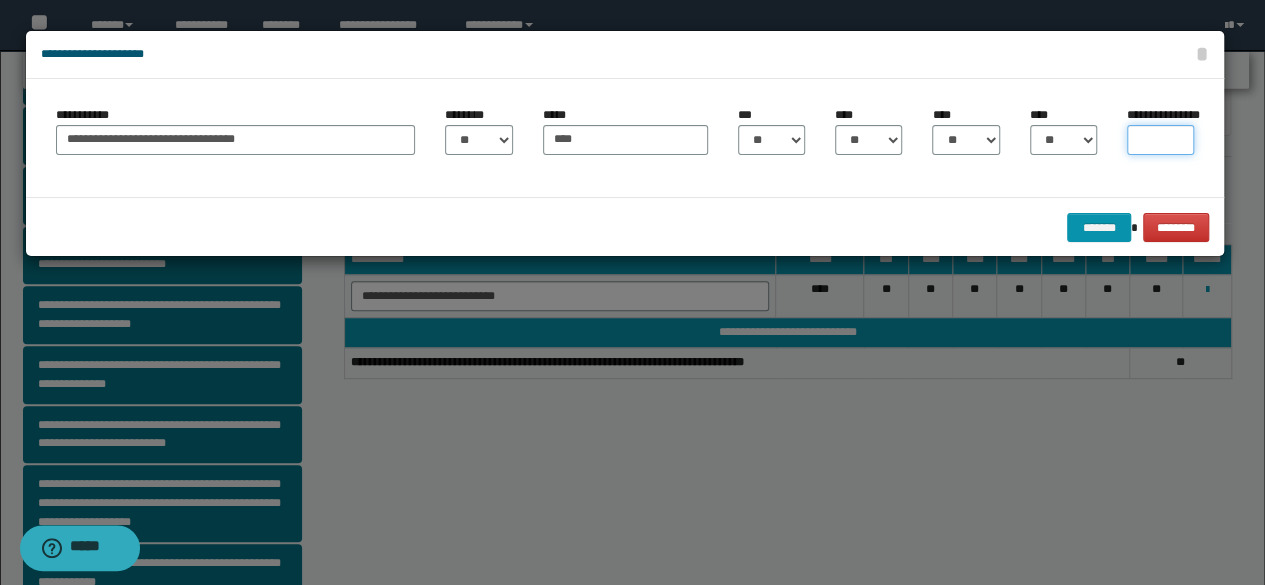 click on "**********" at bounding box center (1160, 140) 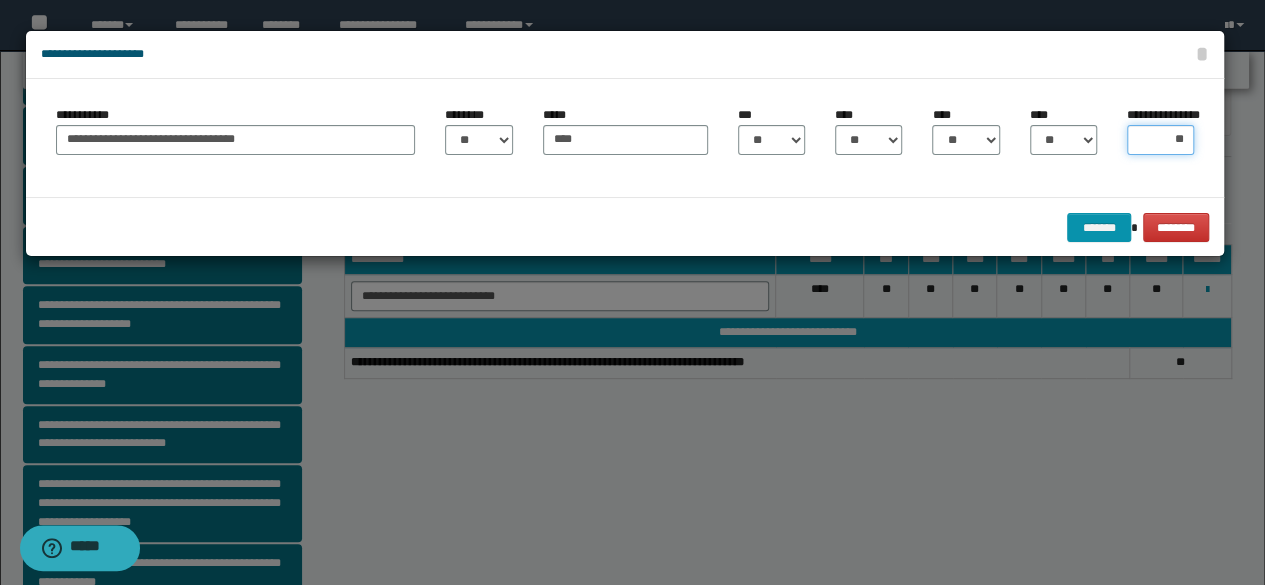 type on "*" 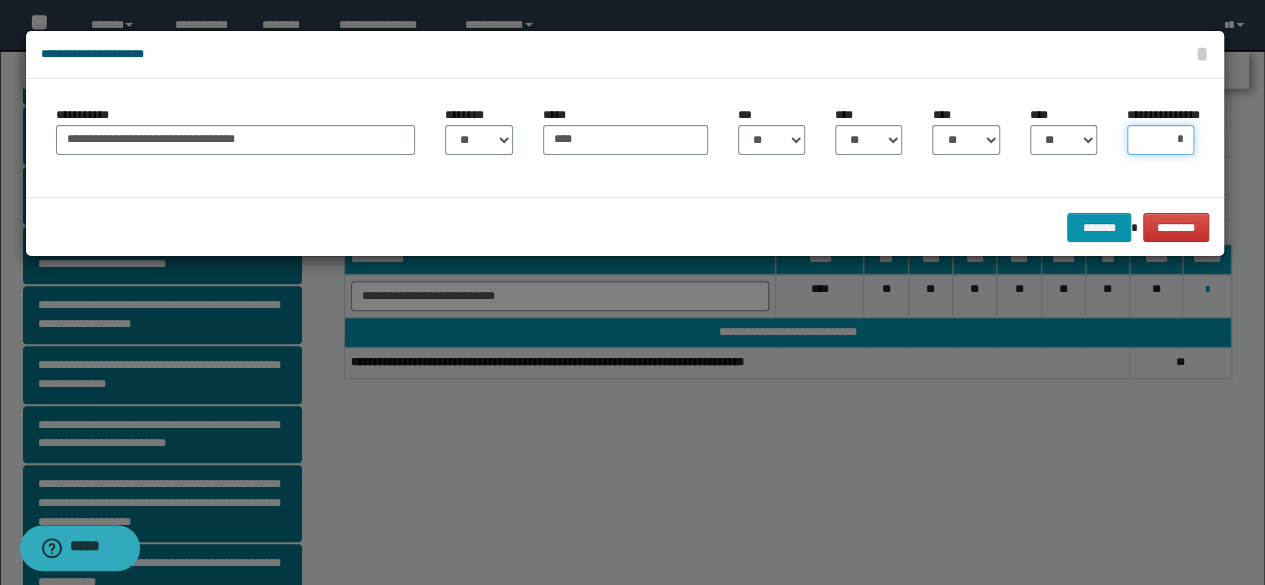 type on "**" 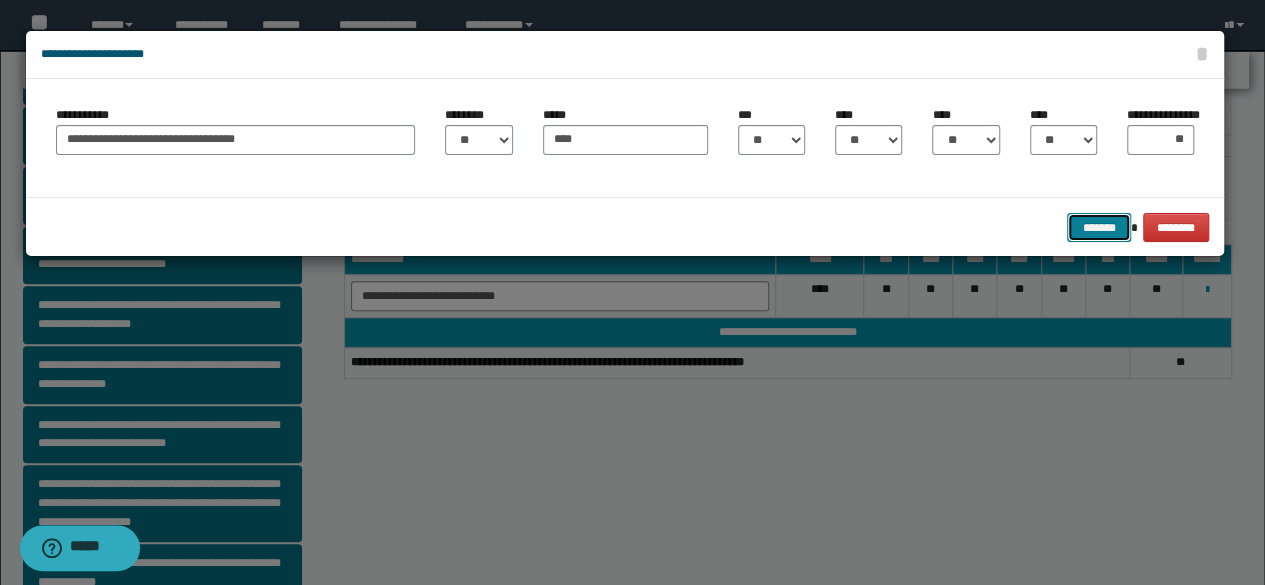 click on "*******" at bounding box center (1099, 227) 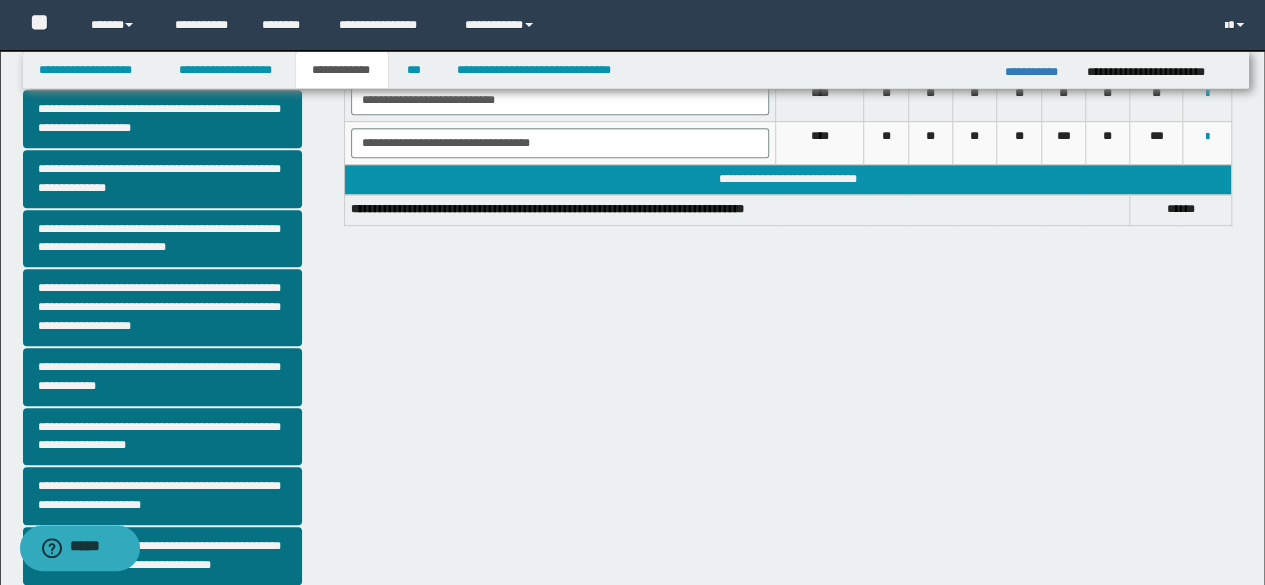 scroll, scrollTop: 400, scrollLeft: 0, axis: vertical 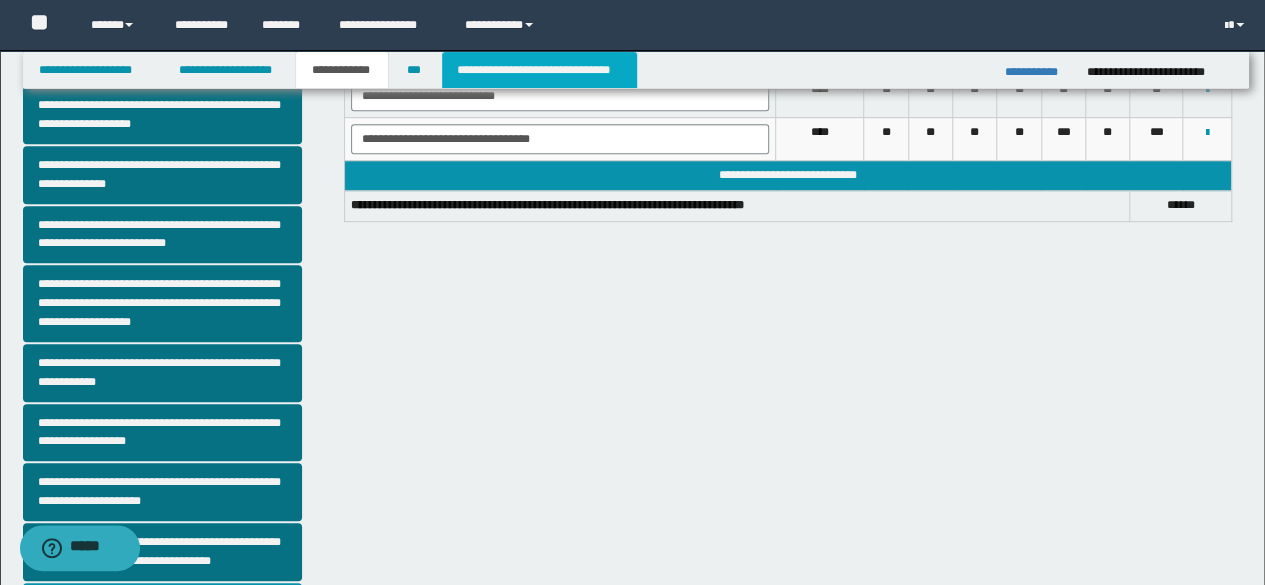 click on "**********" at bounding box center (539, 70) 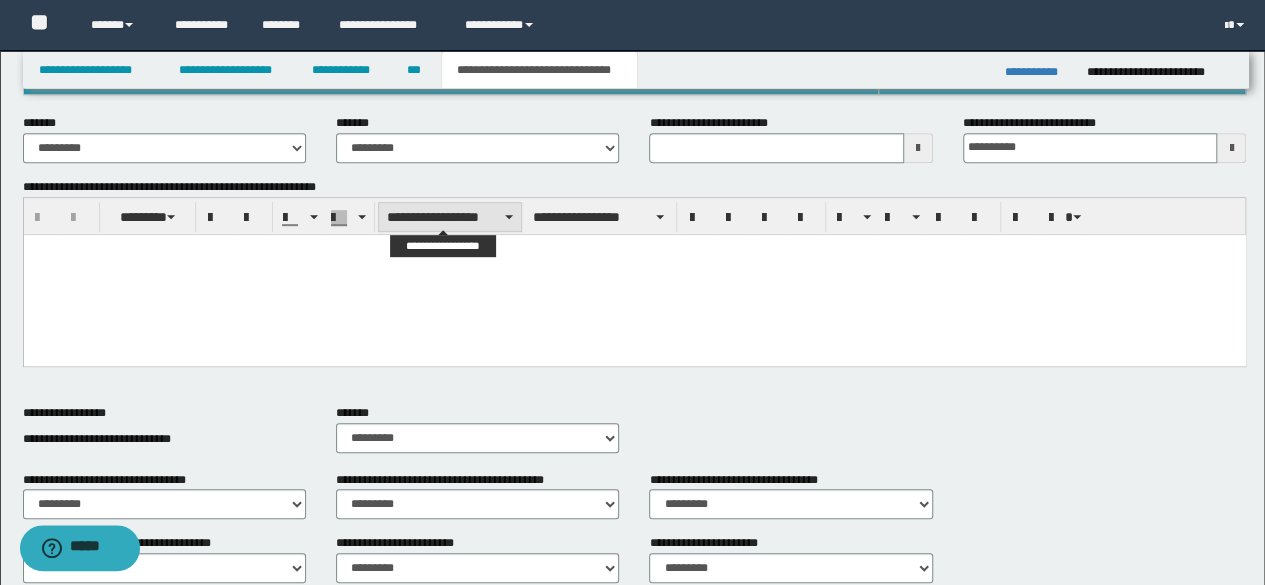 scroll, scrollTop: 300, scrollLeft: 0, axis: vertical 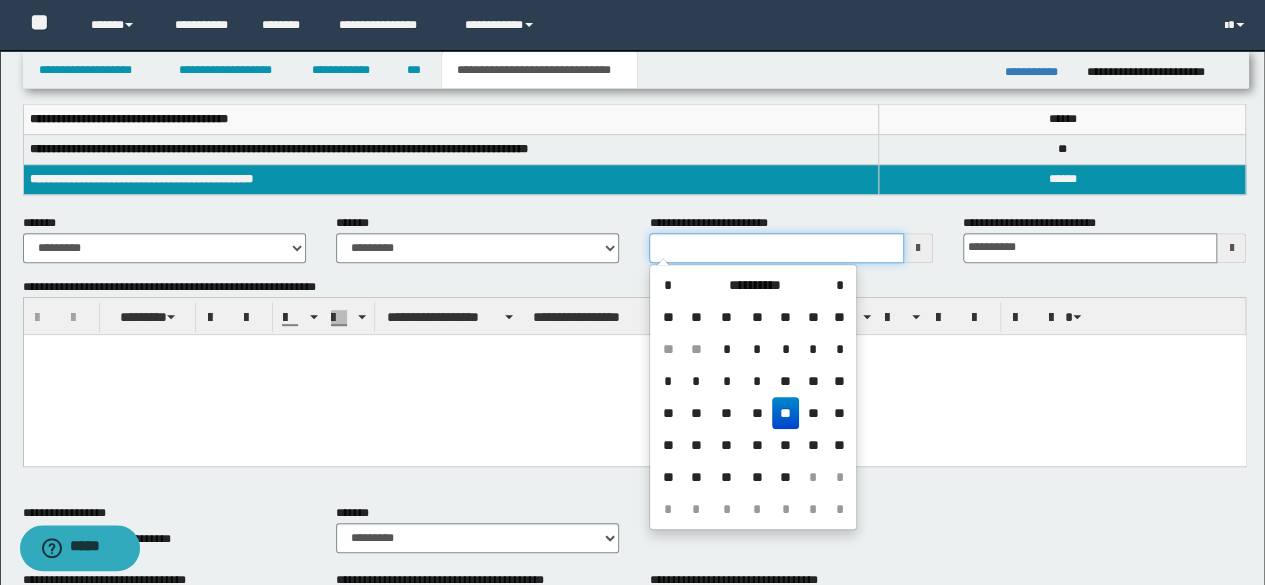 click on "**********" at bounding box center [776, 248] 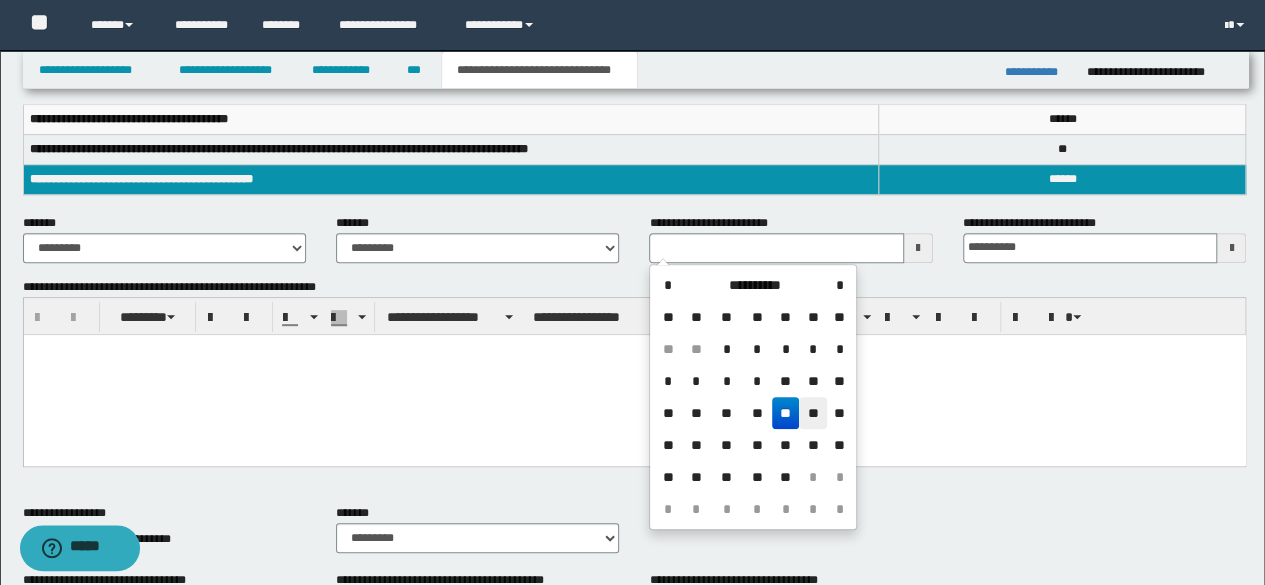 click on "**" at bounding box center (813, 413) 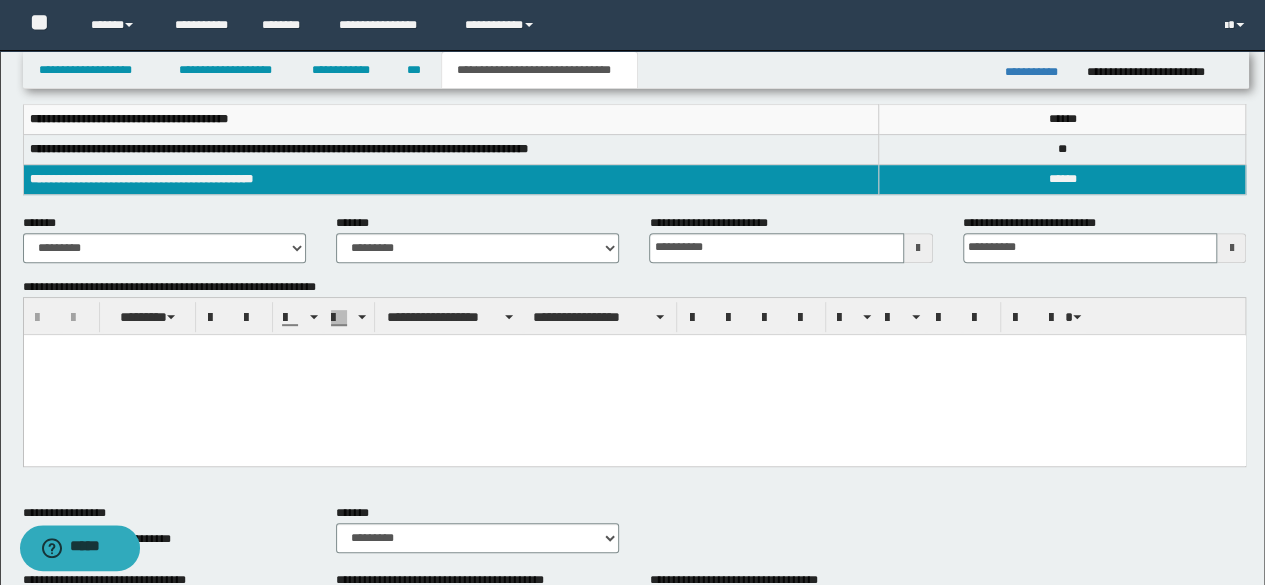 click at bounding box center (634, 349) 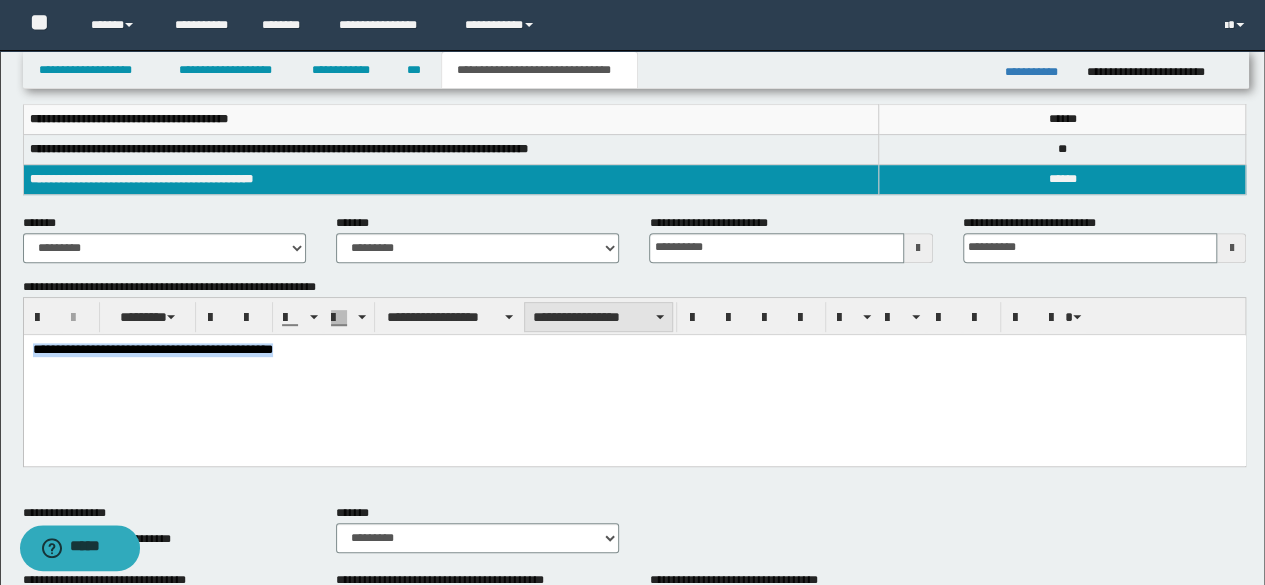 click on "**********" at bounding box center (598, 317) 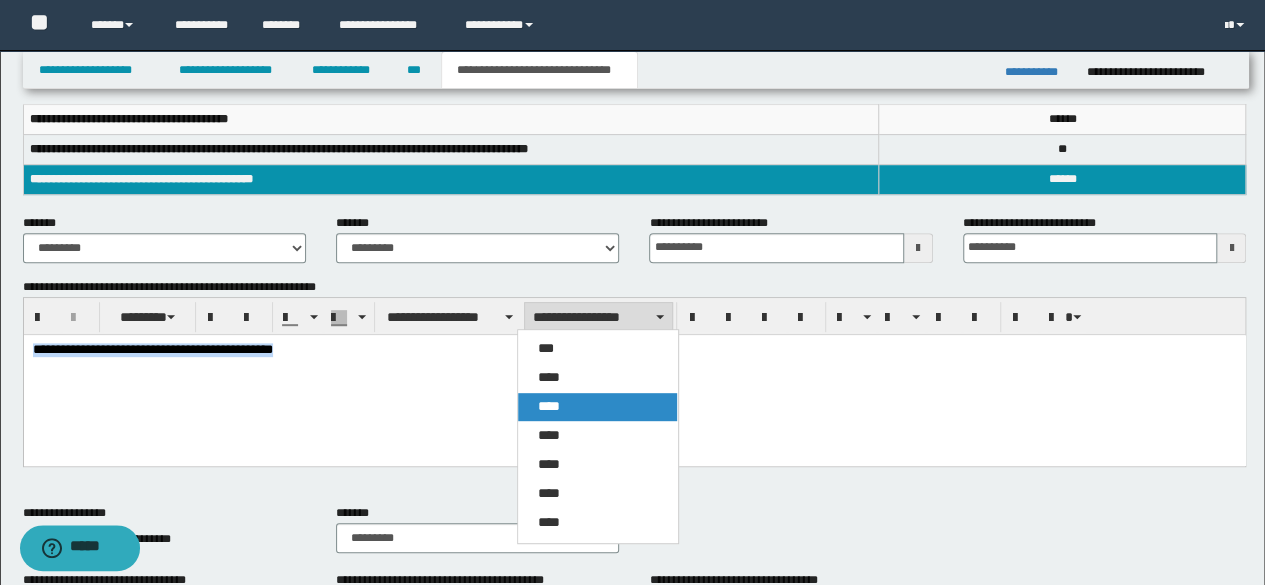 click on "****" at bounding box center [549, 406] 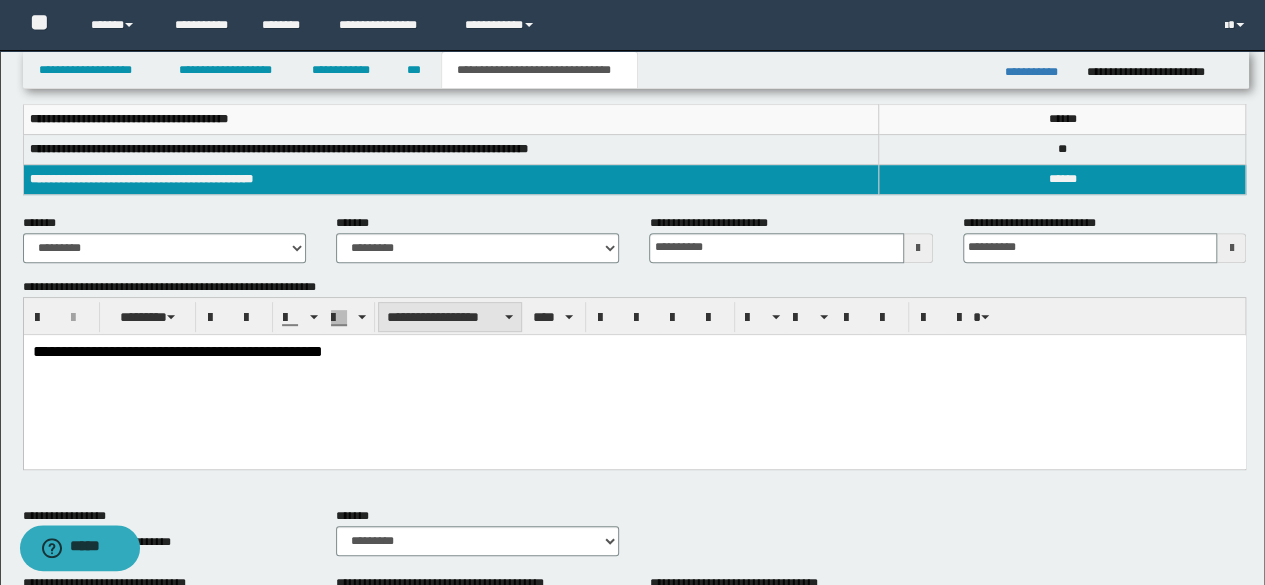 click at bounding box center [509, 317] 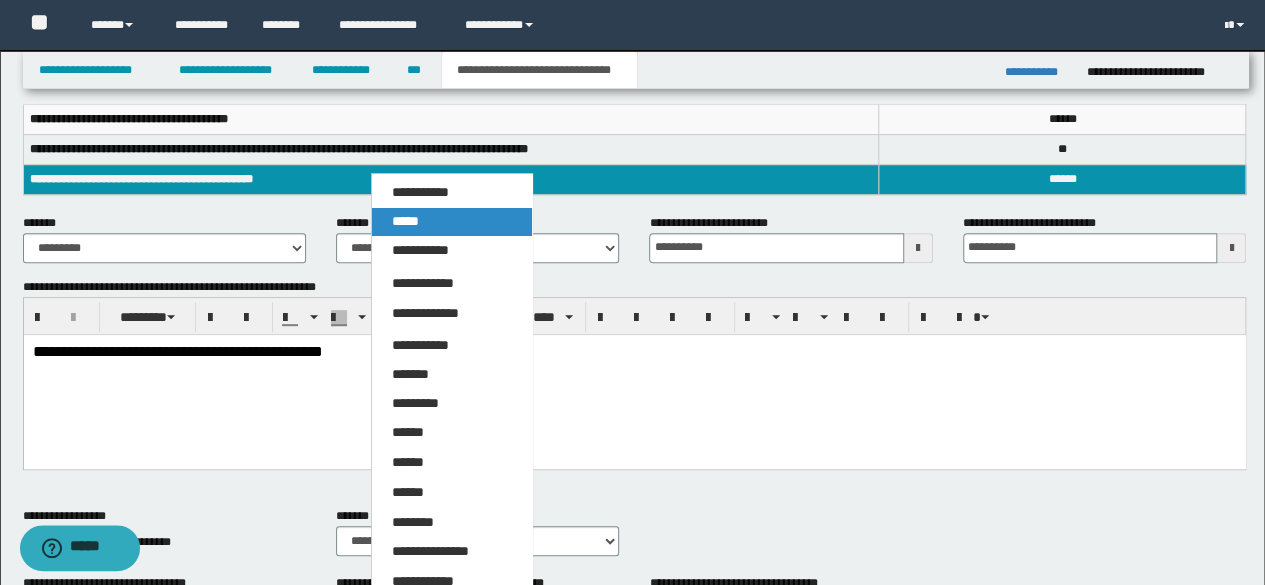 click on "*****" at bounding box center [451, 222] 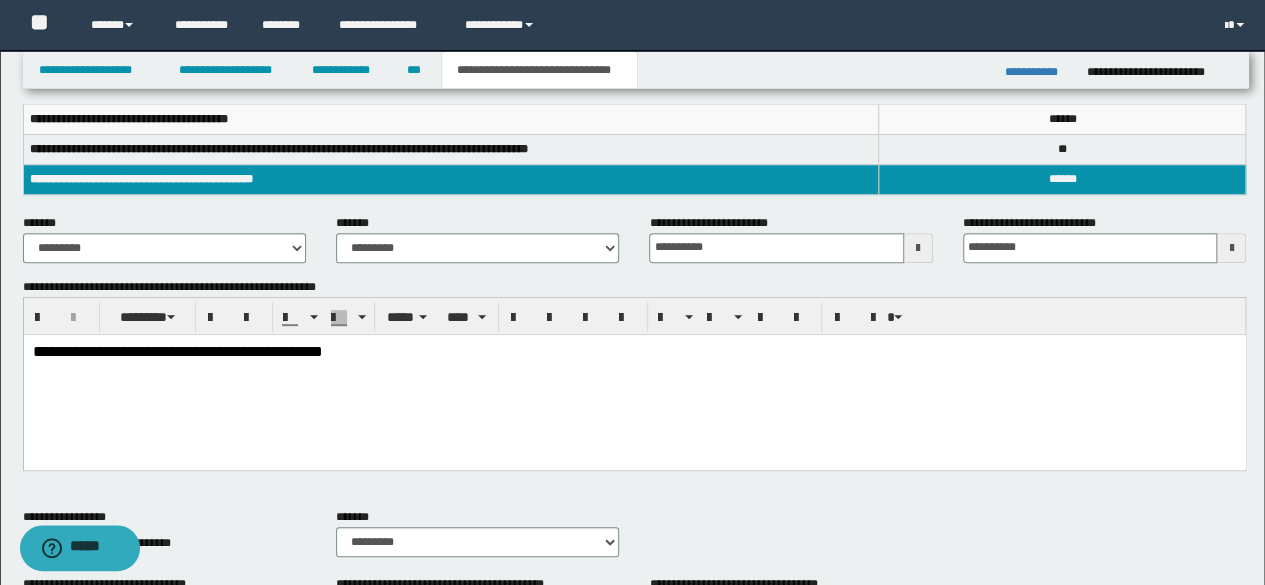 click on "**********" at bounding box center [634, 376] 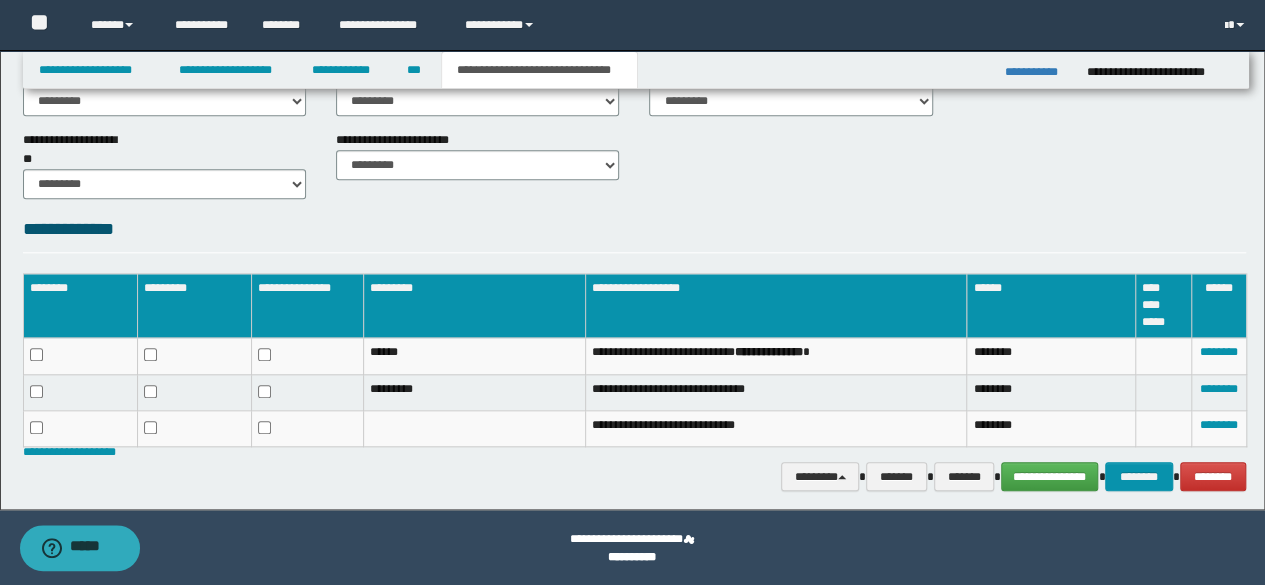scroll, scrollTop: 873, scrollLeft: 0, axis: vertical 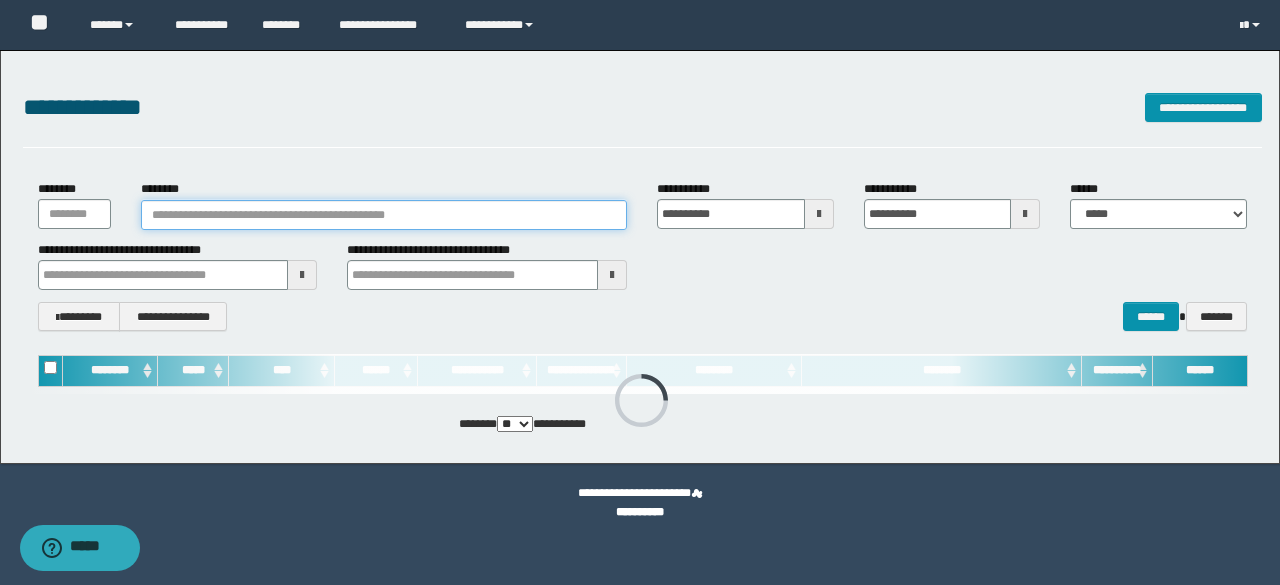 click on "********" at bounding box center (384, 215) 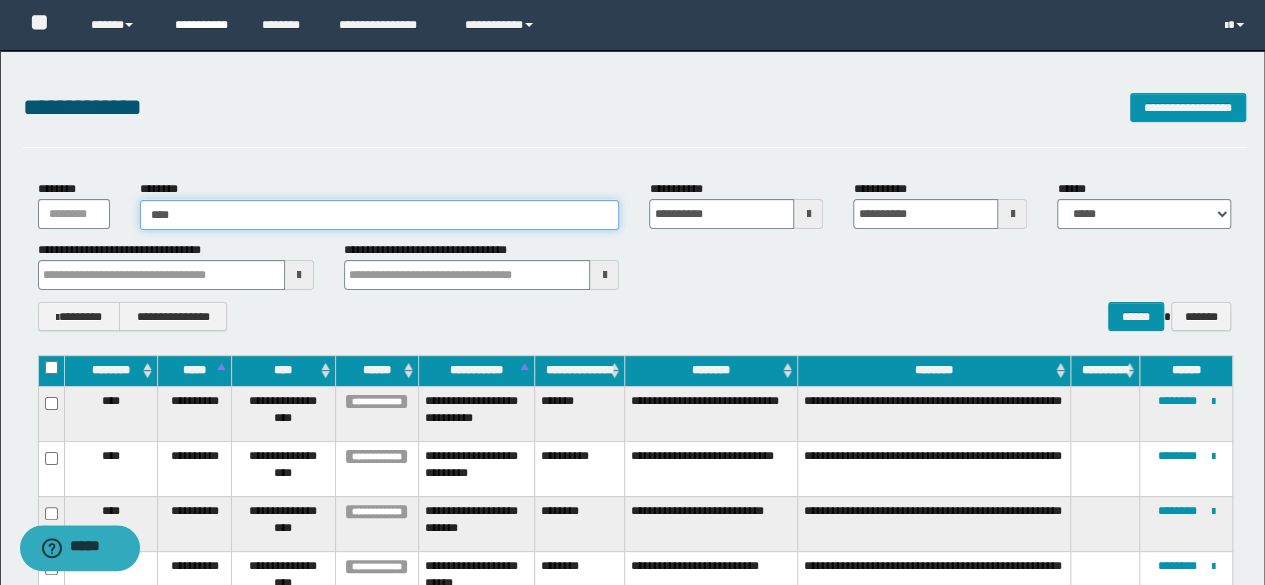 type on "*****" 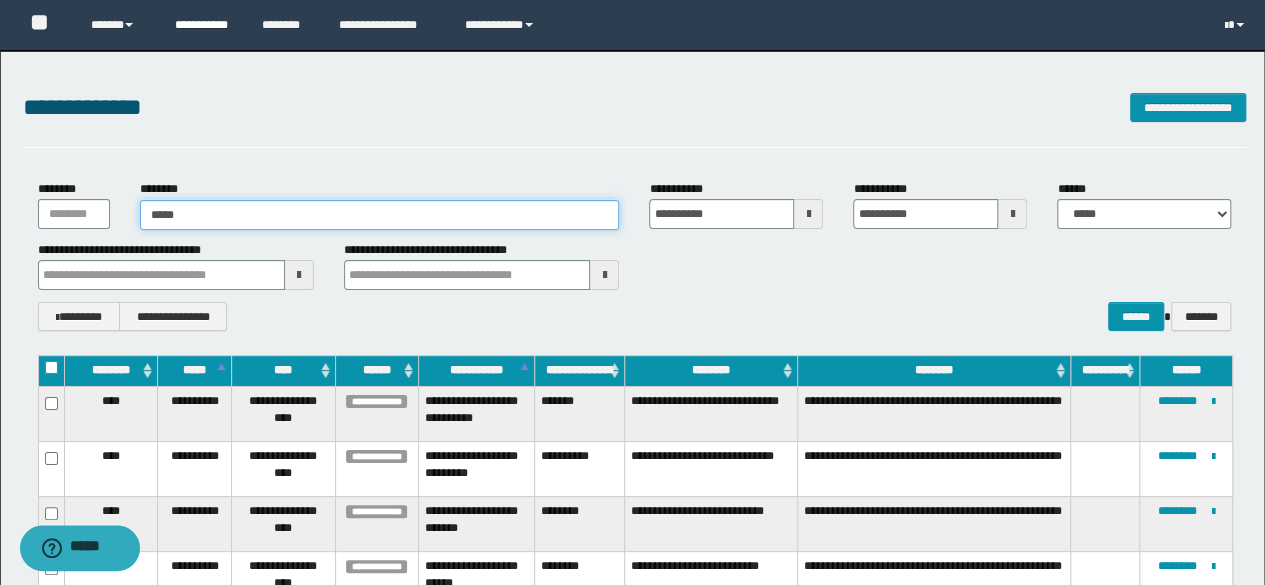 type on "*****" 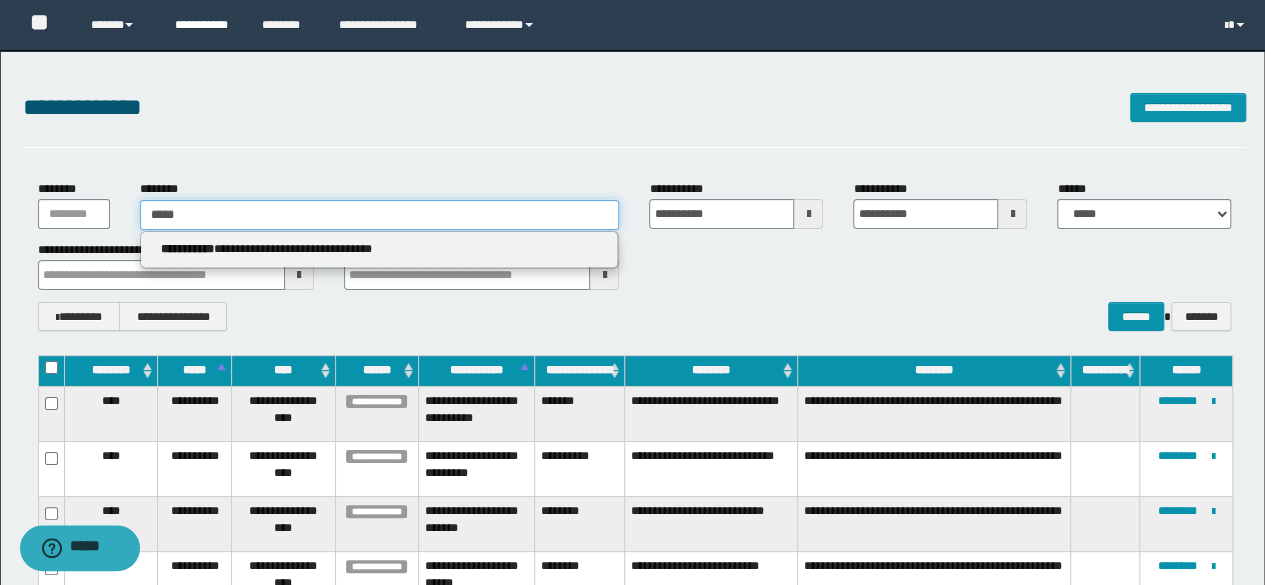 type 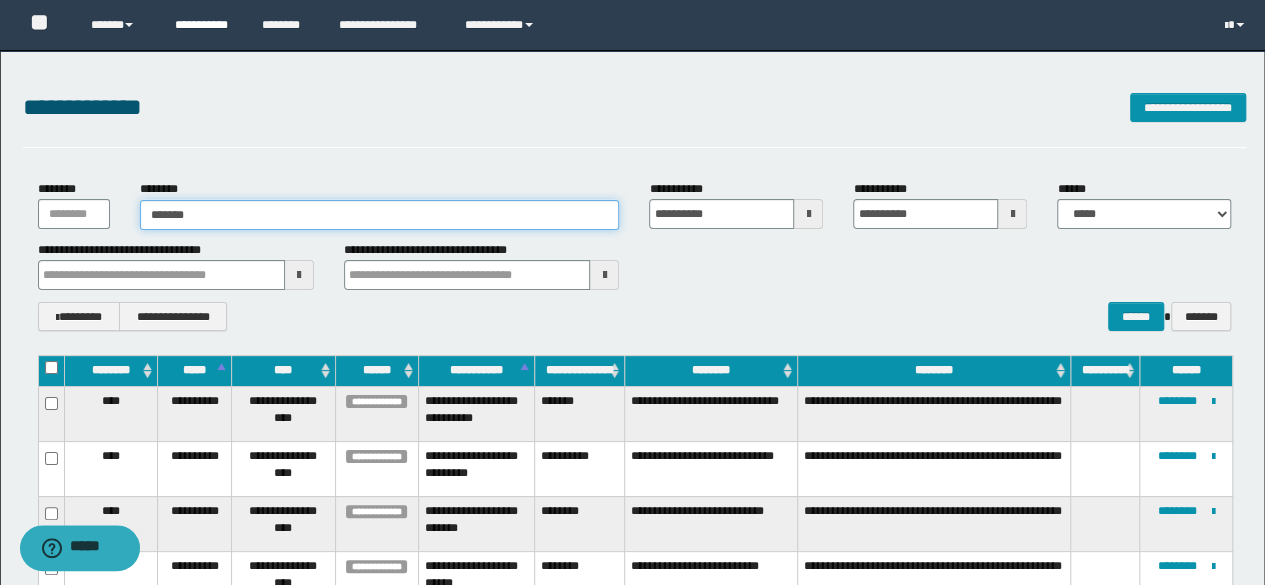 type on "********" 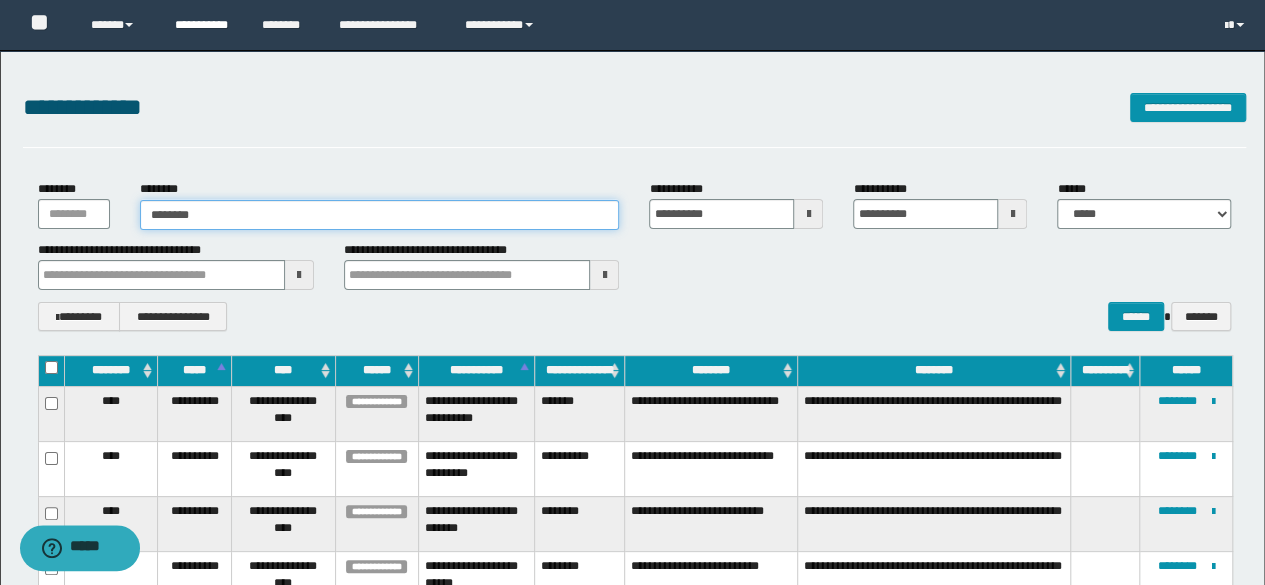 type on "********" 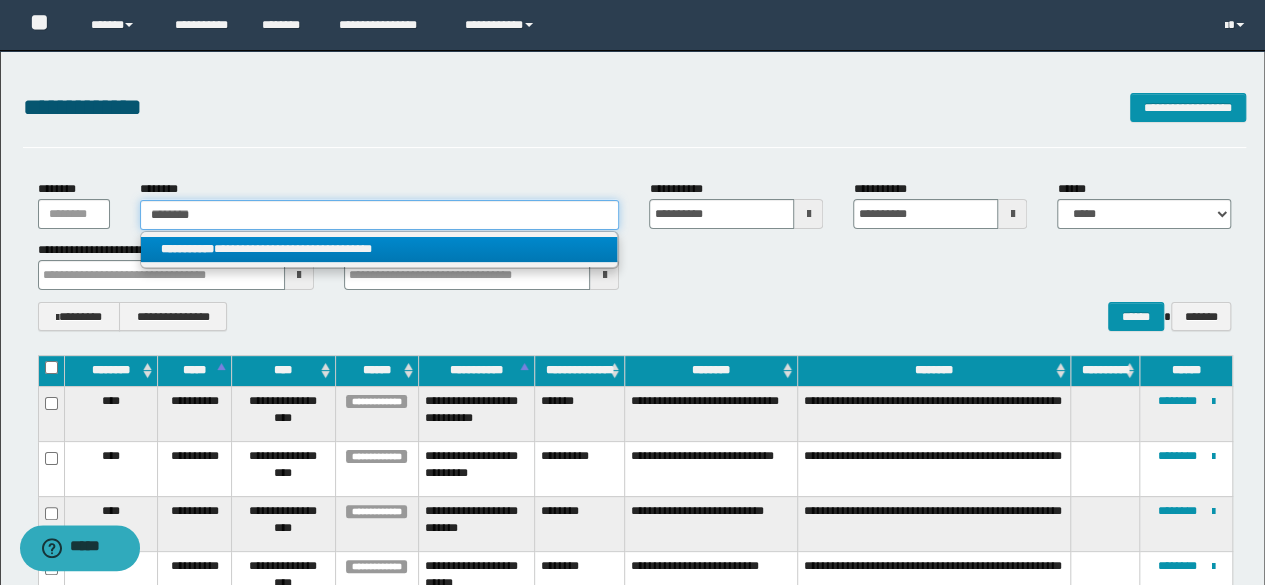 type on "********" 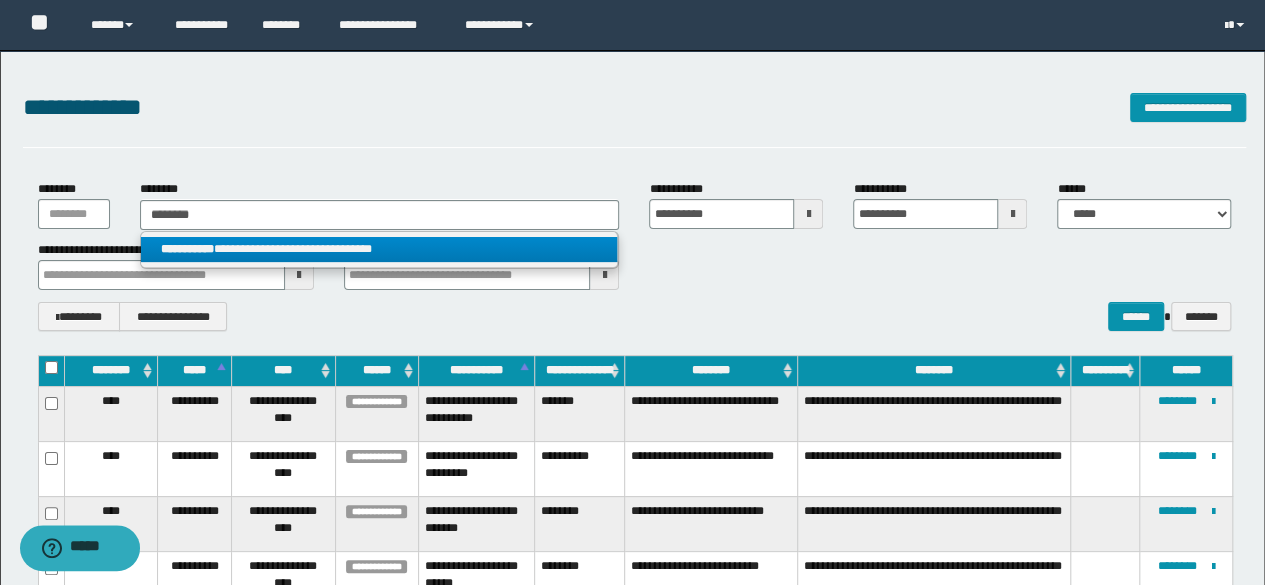 click on "**********" at bounding box center (379, 249) 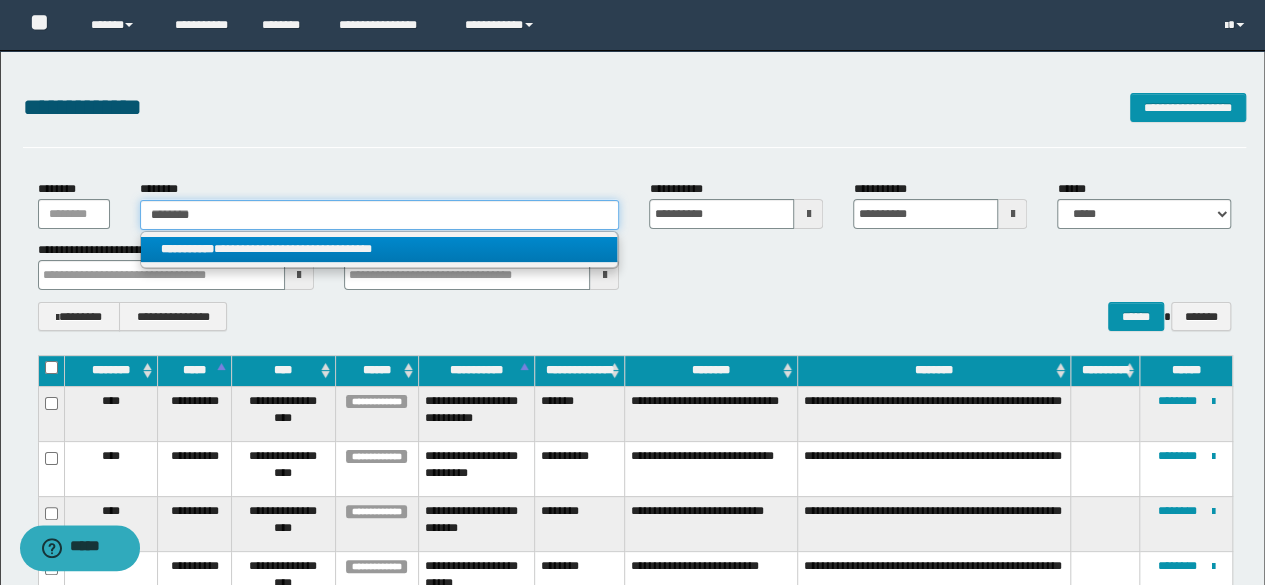 type 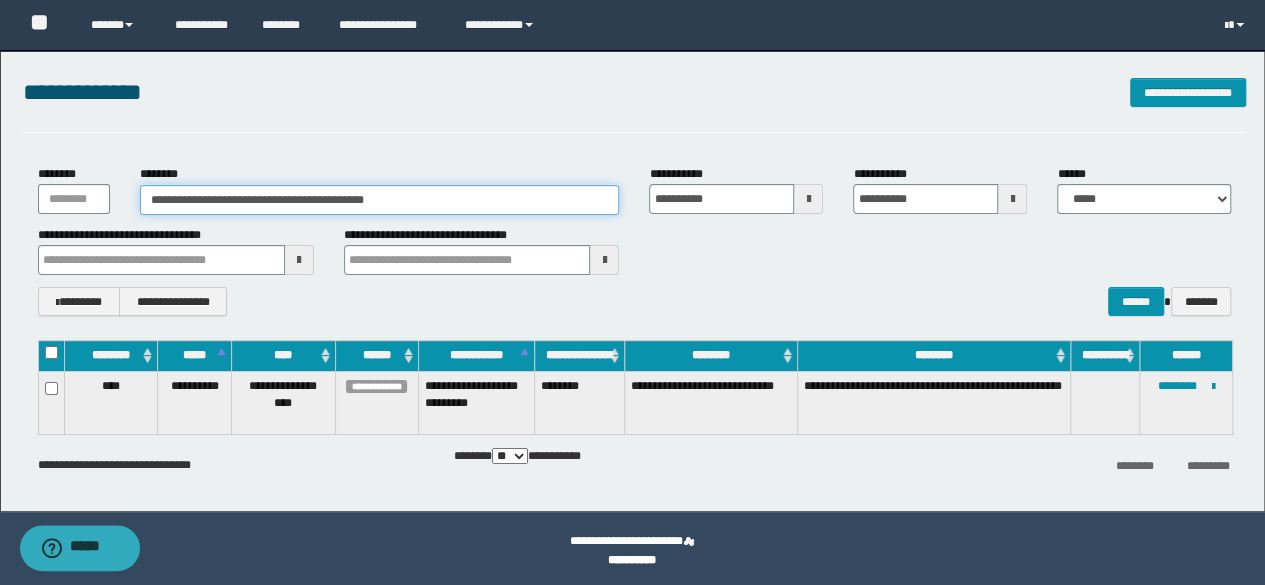 scroll, scrollTop: 20, scrollLeft: 0, axis: vertical 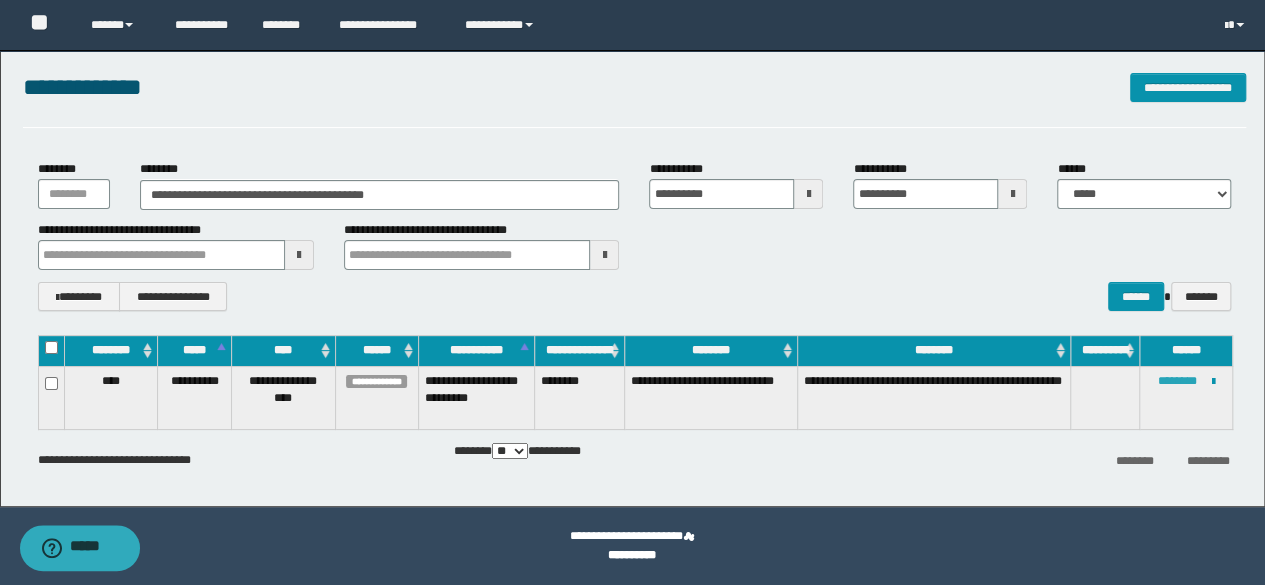 click on "********" at bounding box center (1177, 381) 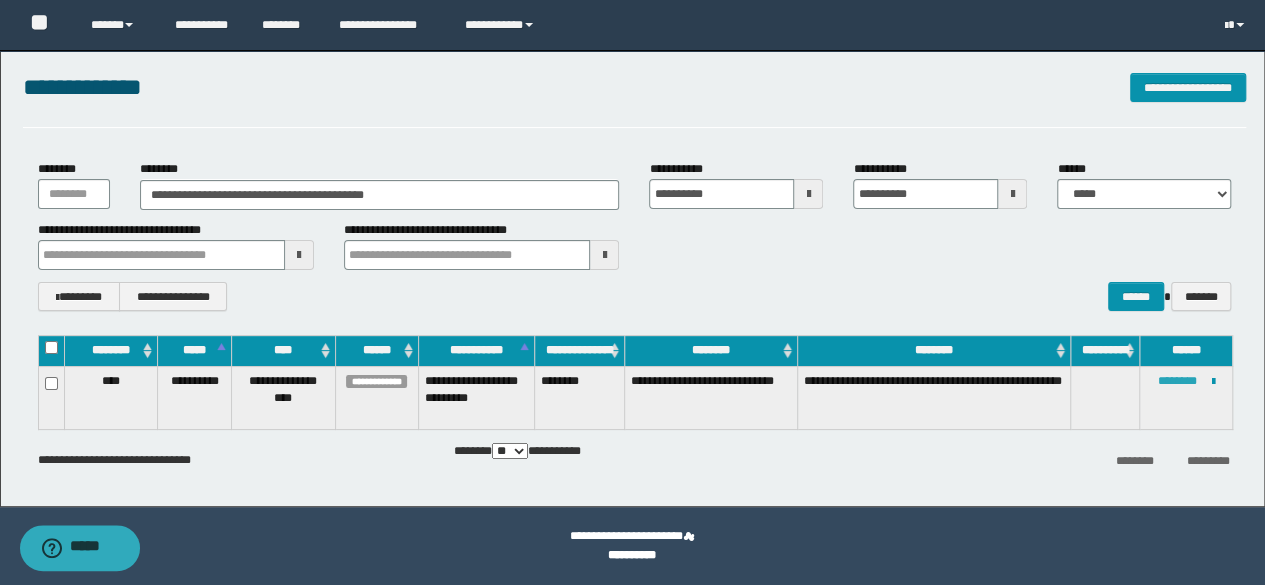 click on "********" at bounding box center (1177, 381) 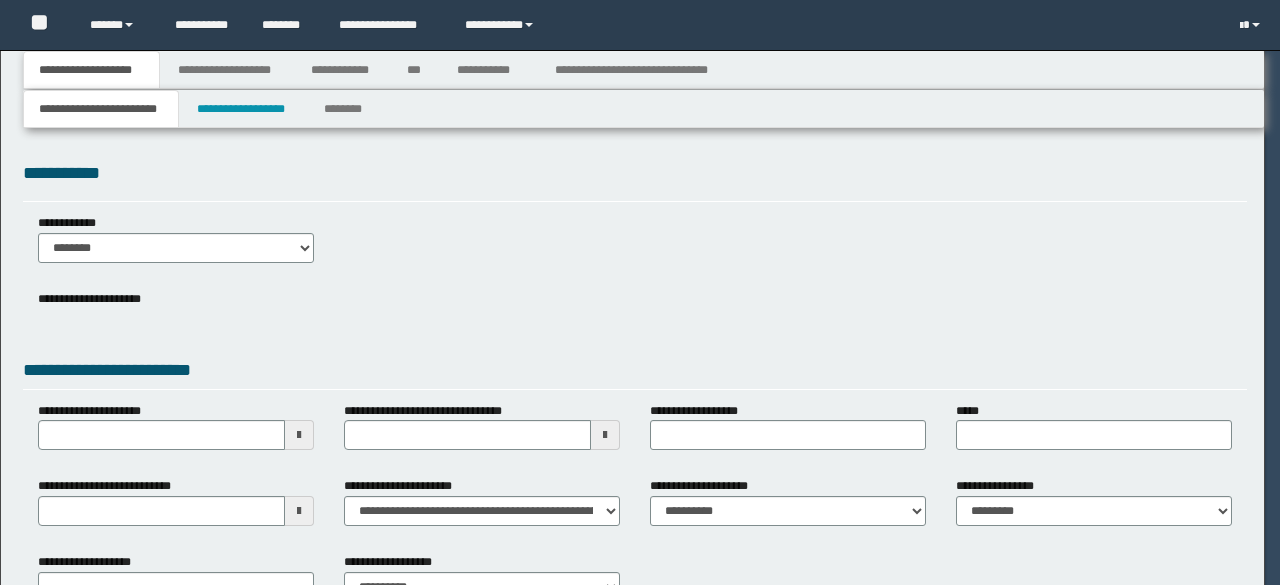 scroll, scrollTop: 0, scrollLeft: 0, axis: both 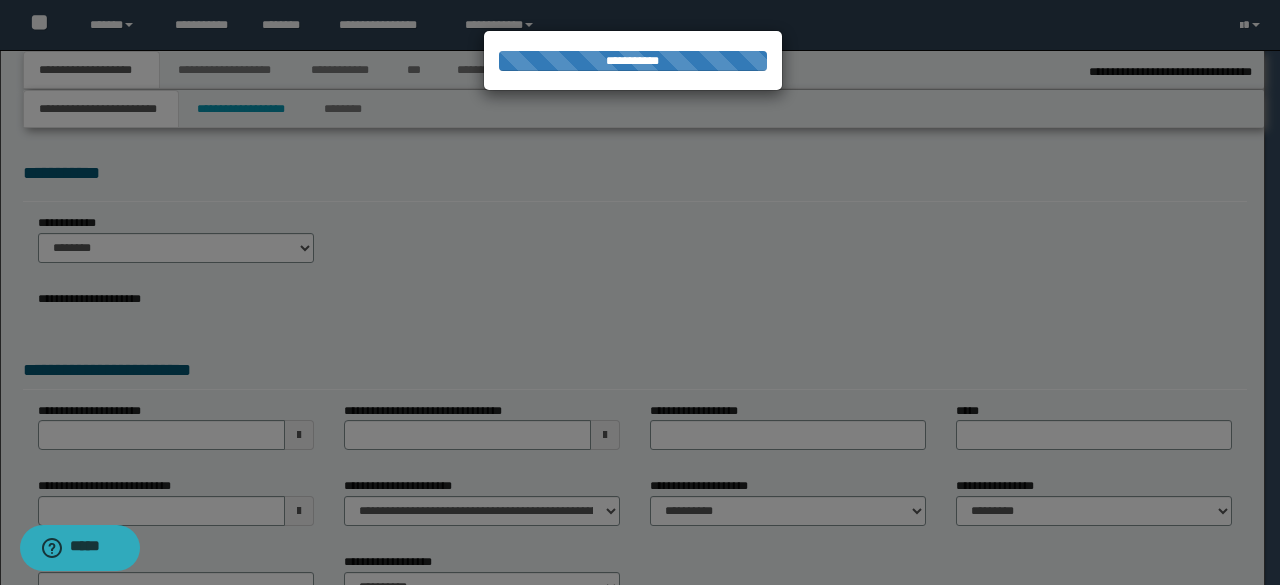 select on "**" 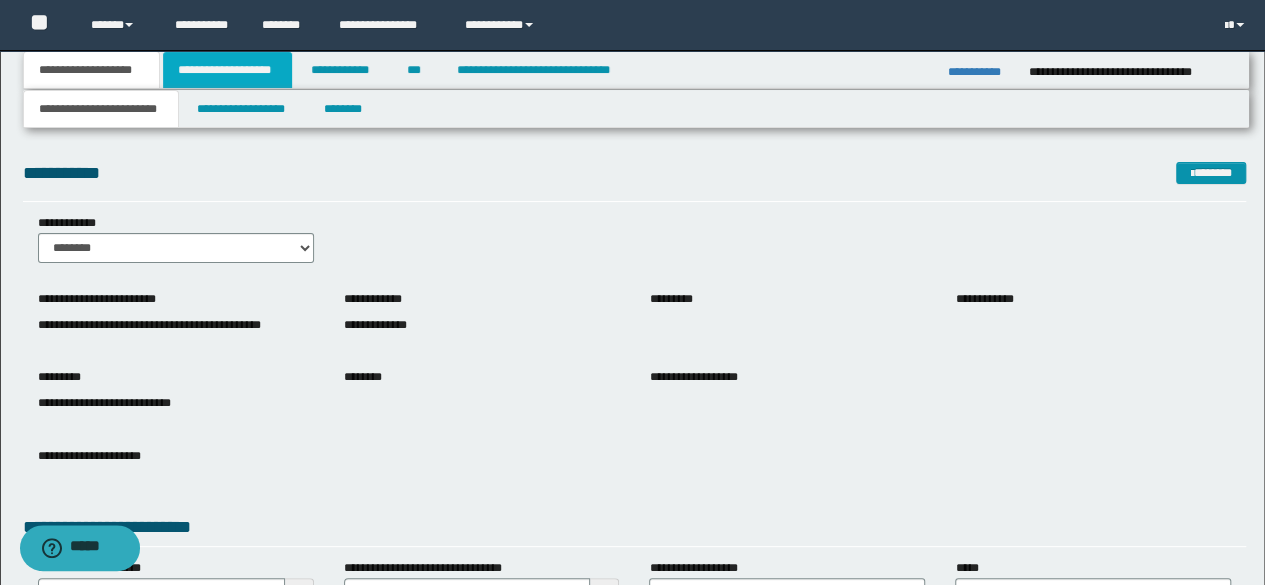 click on "**********" at bounding box center [227, 70] 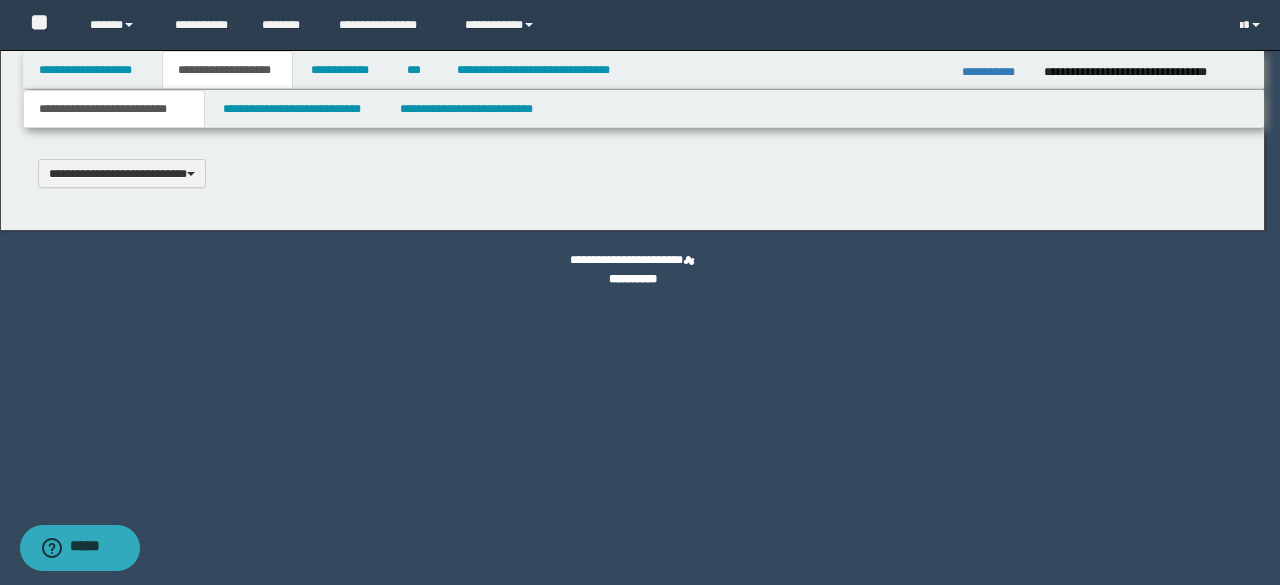type 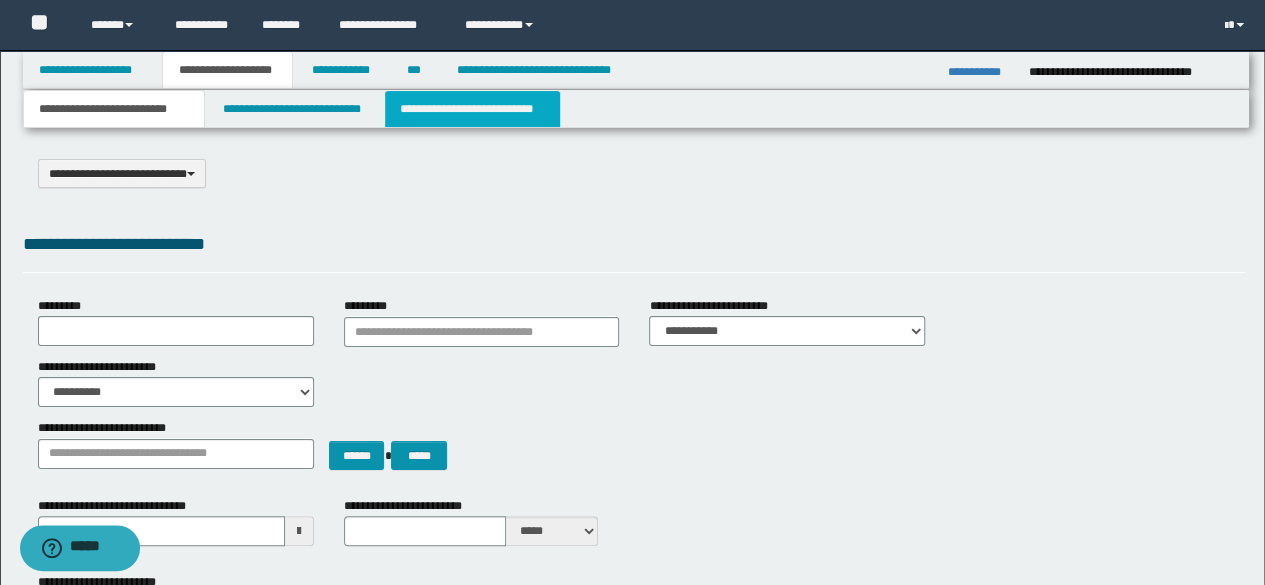 click on "**********" at bounding box center (472, 109) 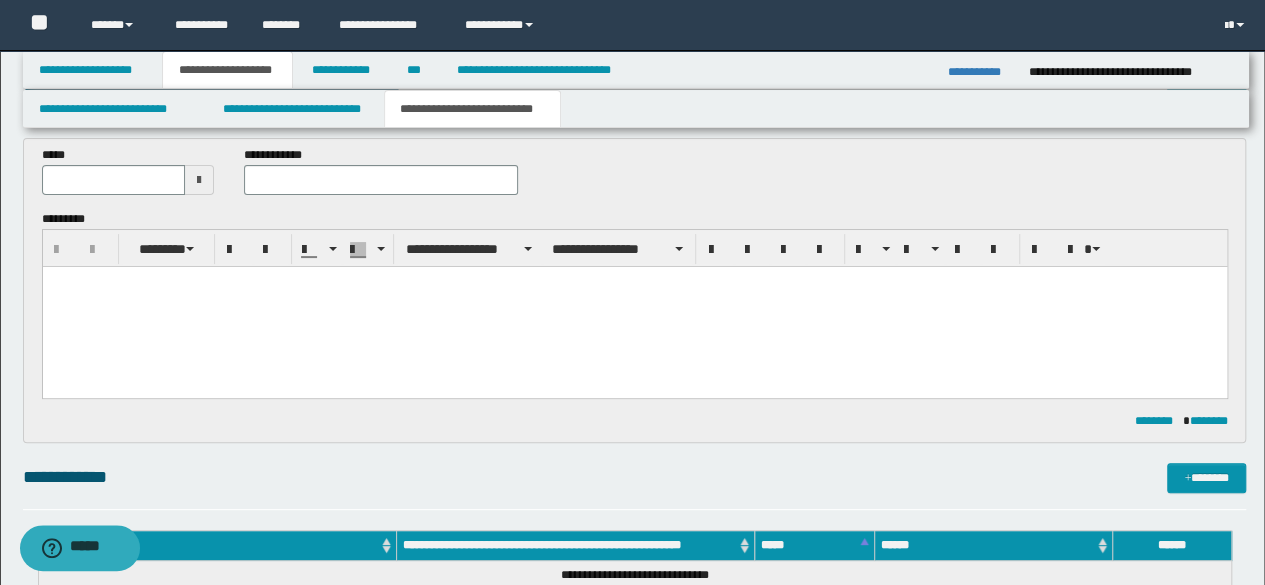 scroll, scrollTop: 100, scrollLeft: 0, axis: vertical 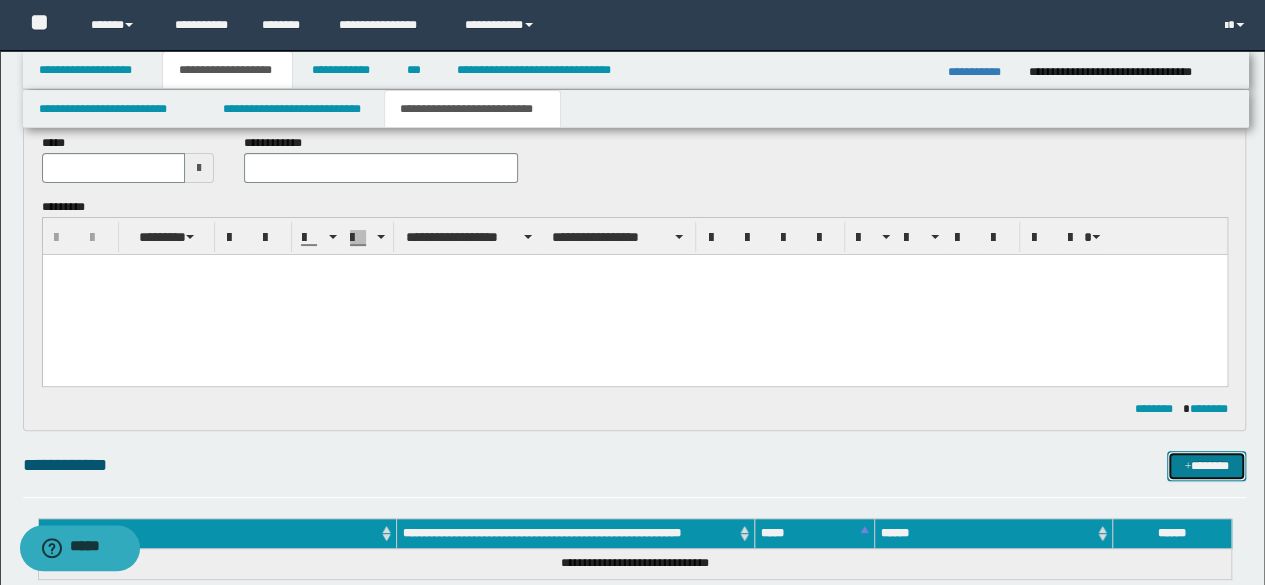 click on "*******" at bounding box center [1206, 465] 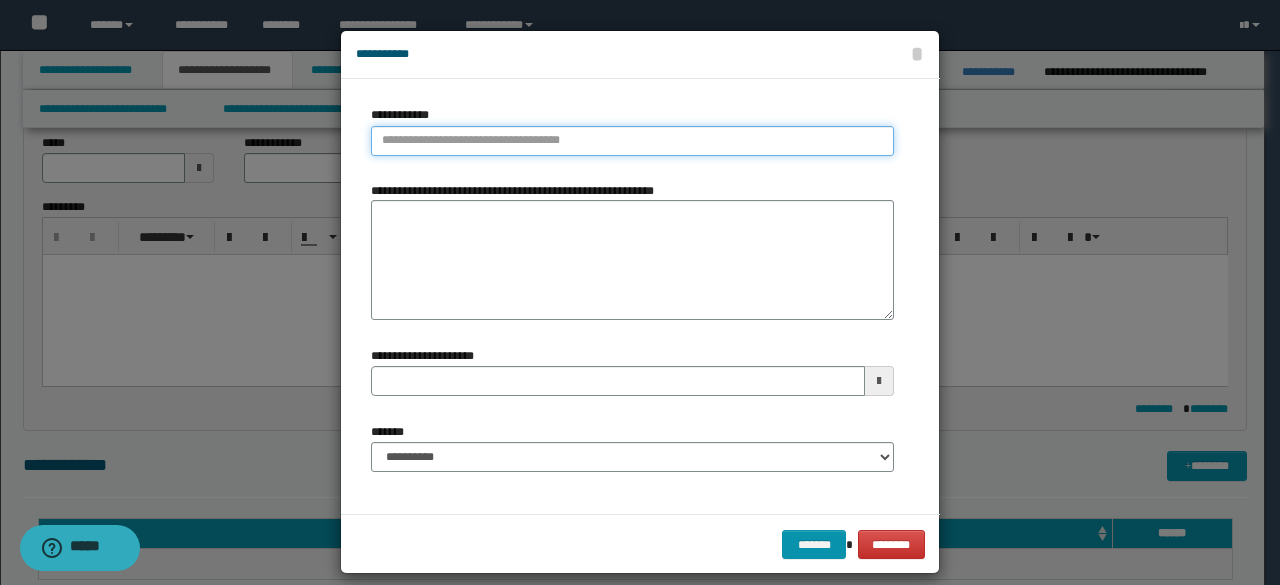 click on "**********" at bounding box center (632, 141) 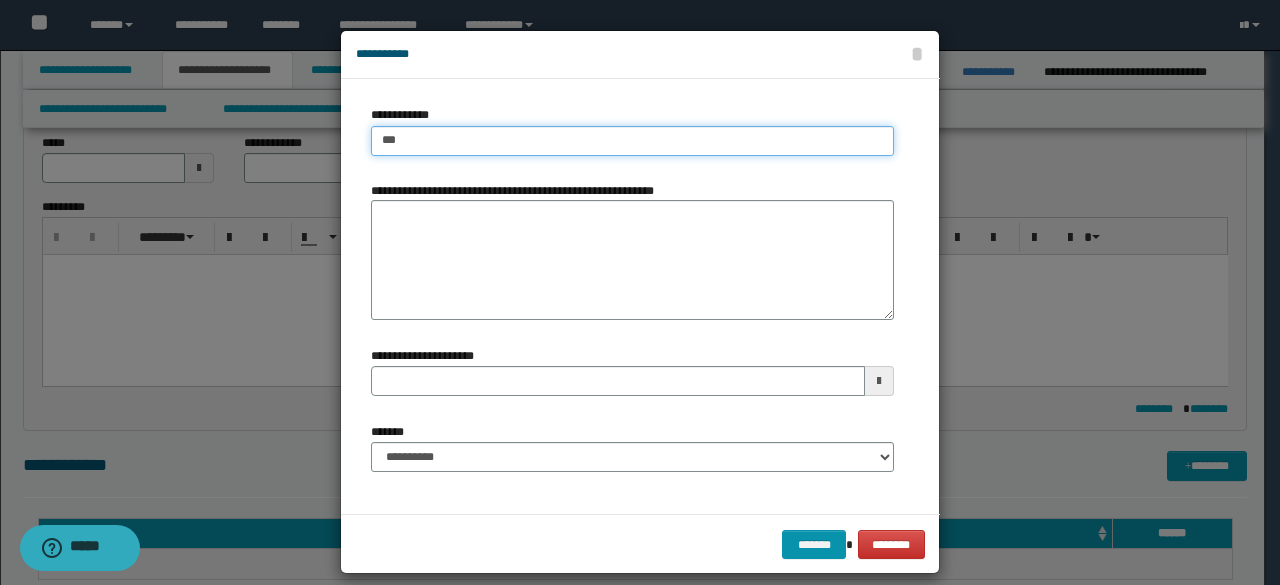 type on "****" 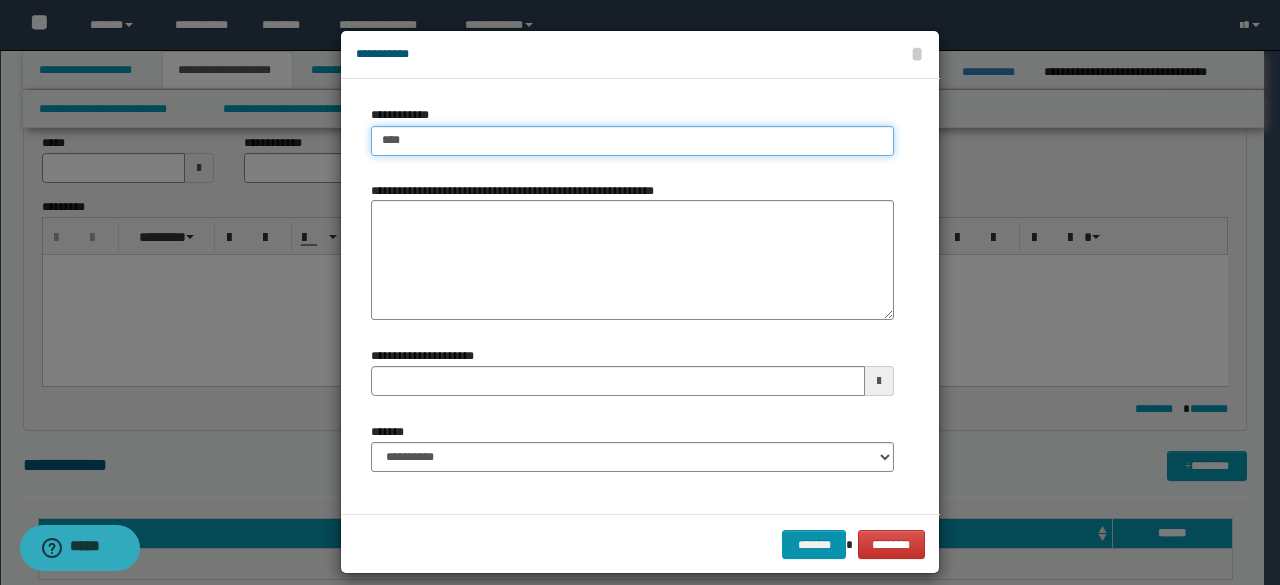 type on "****" 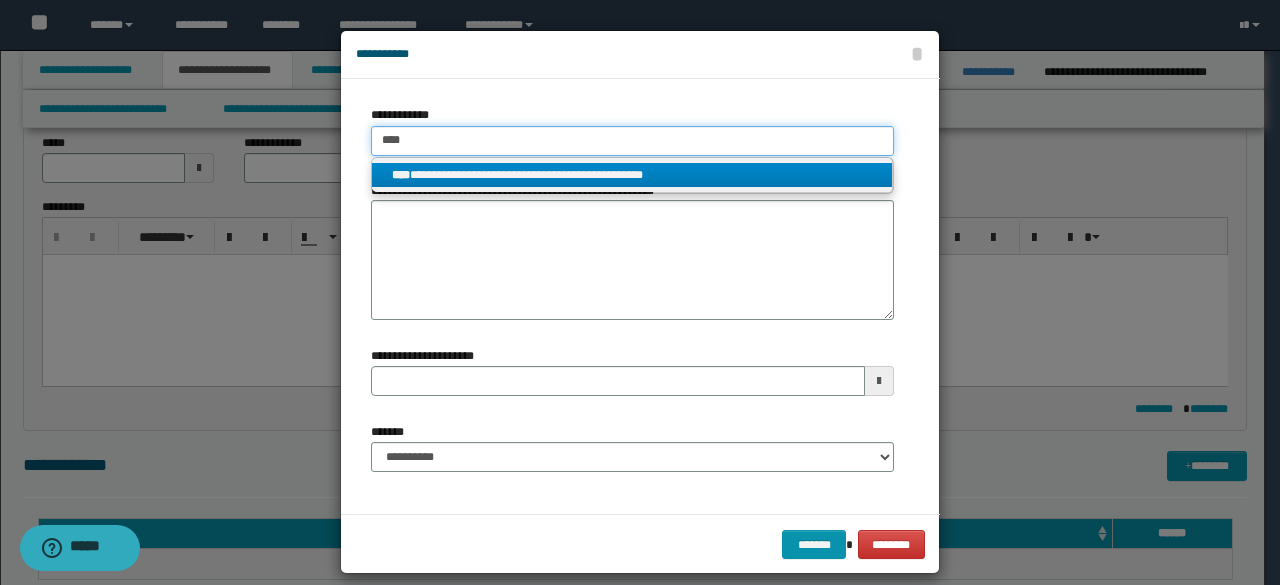 type on "****" 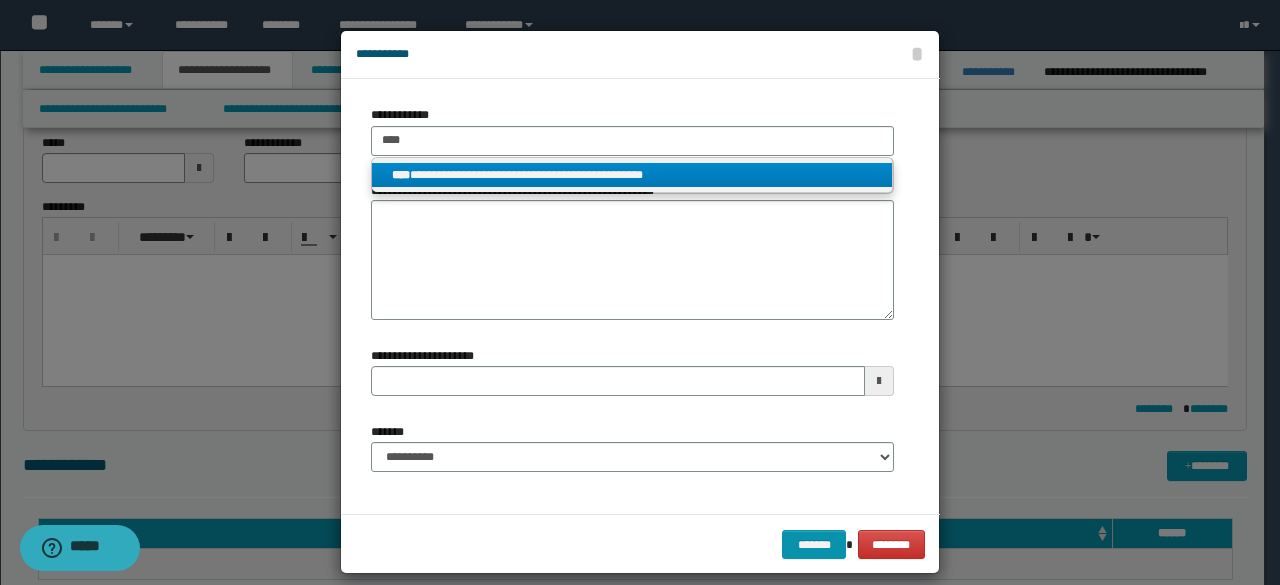 click on "**********" at bounding box center [632, 175] 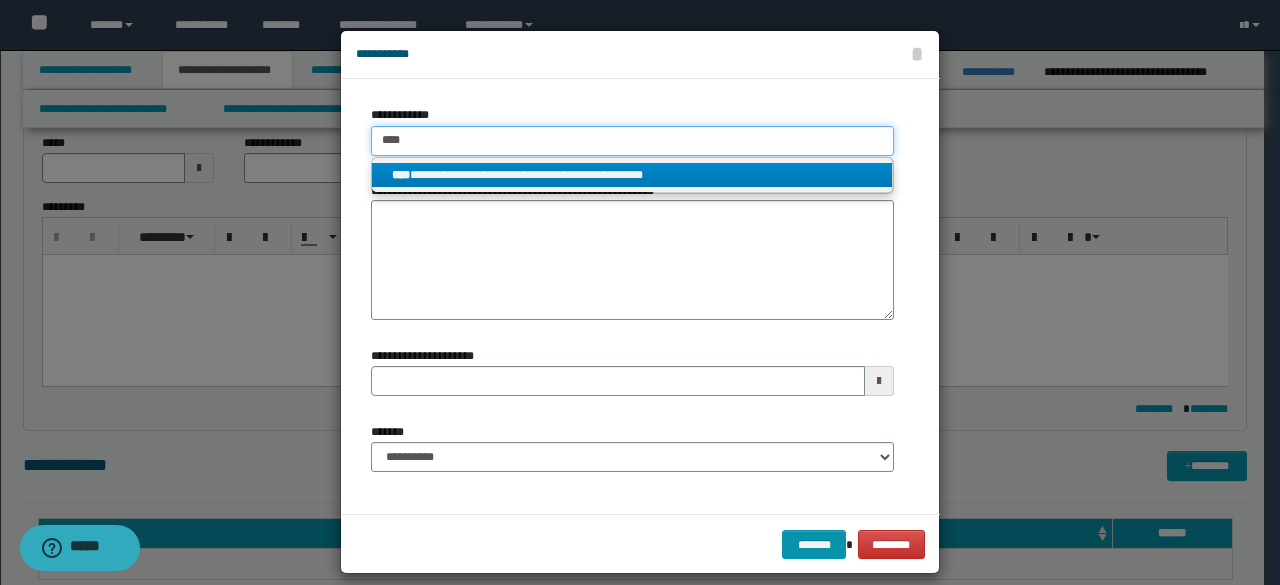 type 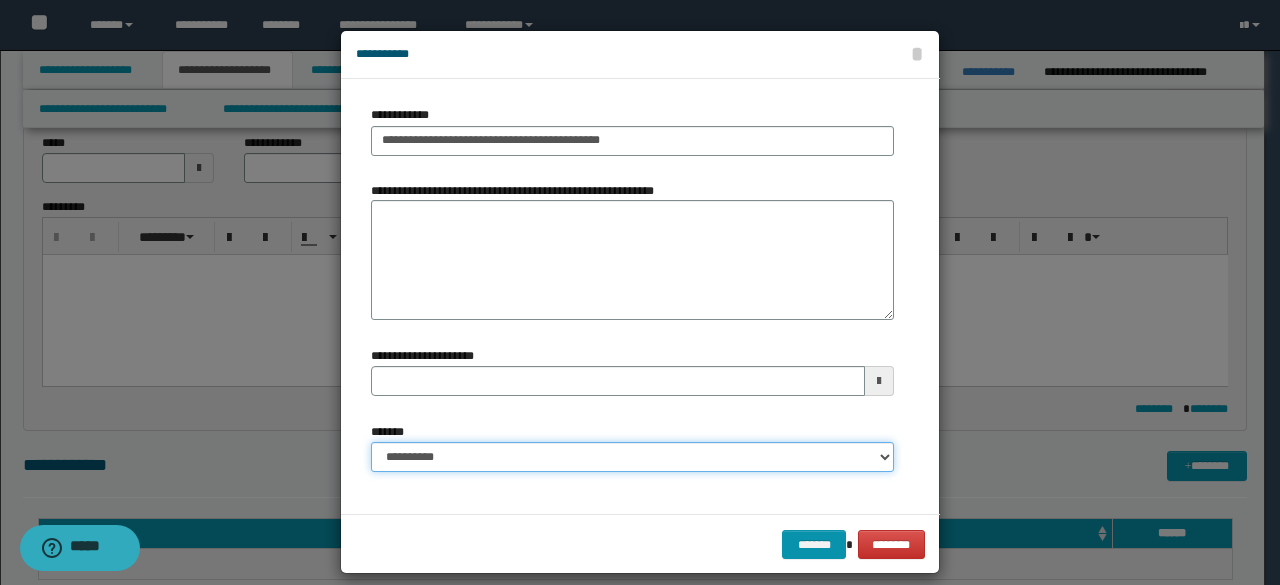 click on "**********" at bounding box center [632, 457] 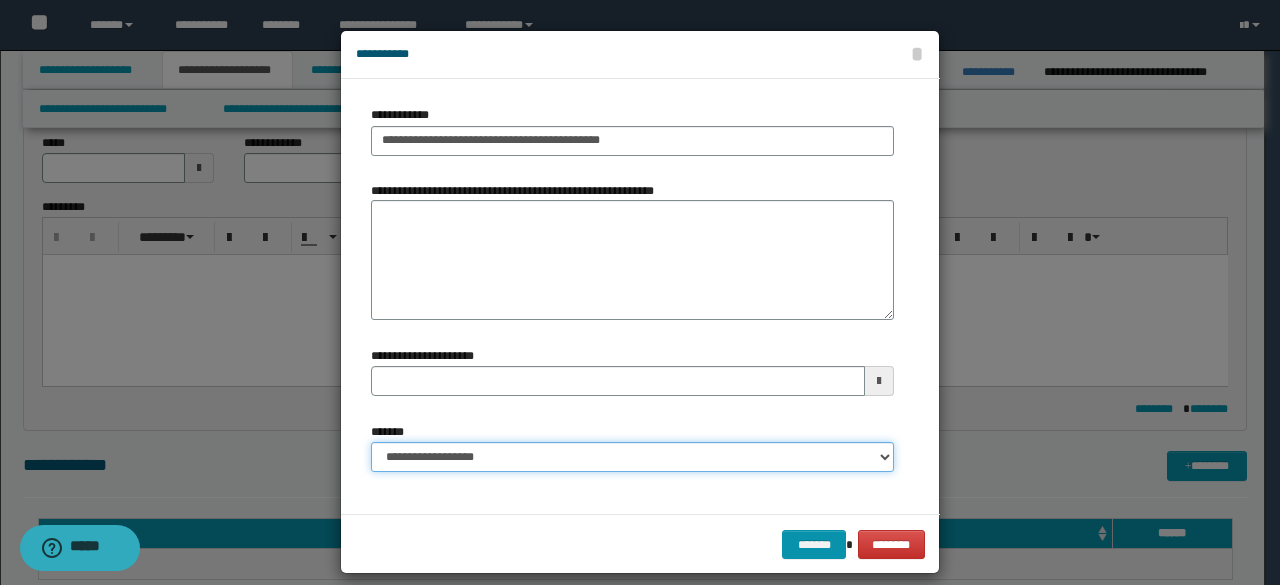 click on "**********" at bounding box center [632, 457] 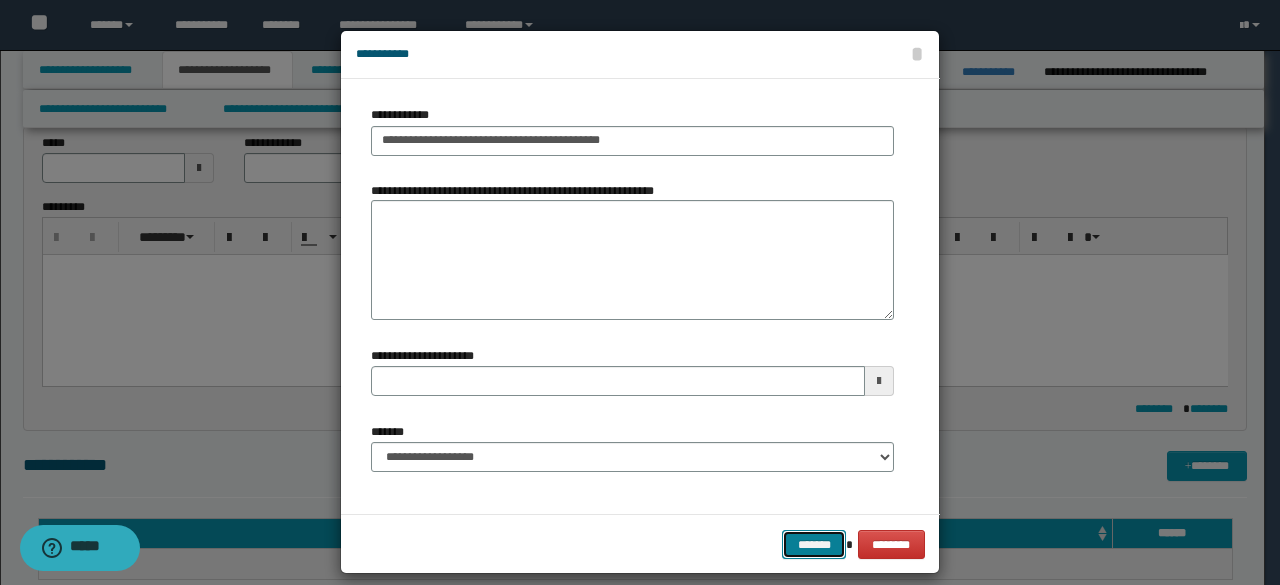 click on "*******" at bounding box center (814, 544) 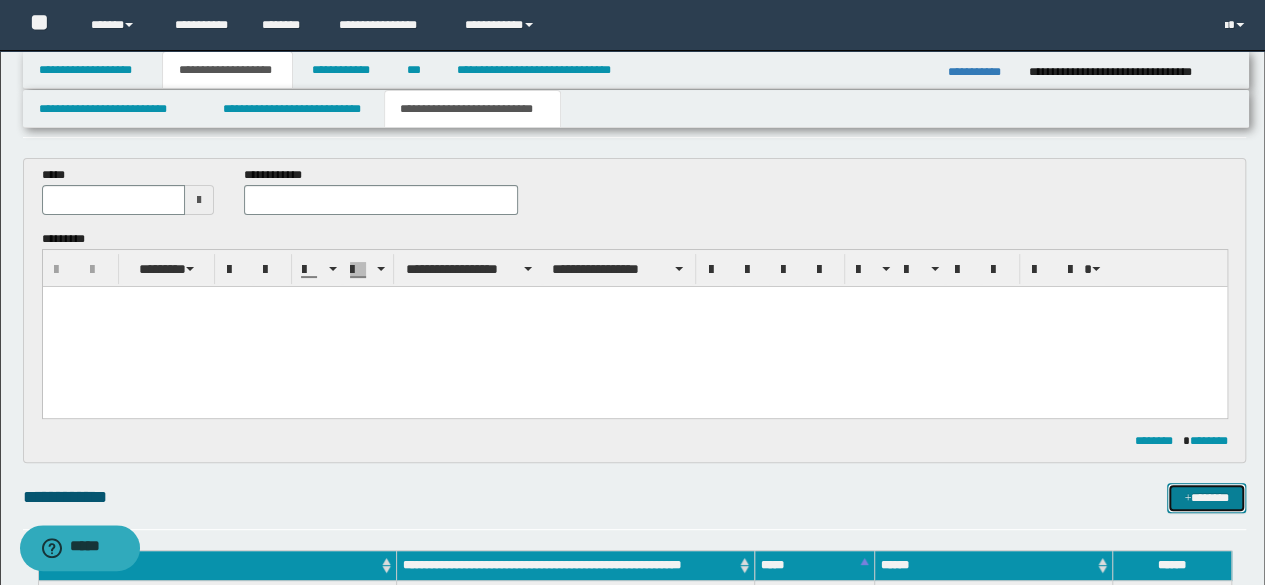 scroll, scrollTop: 100, scrollLeft: 0, axis: vertical 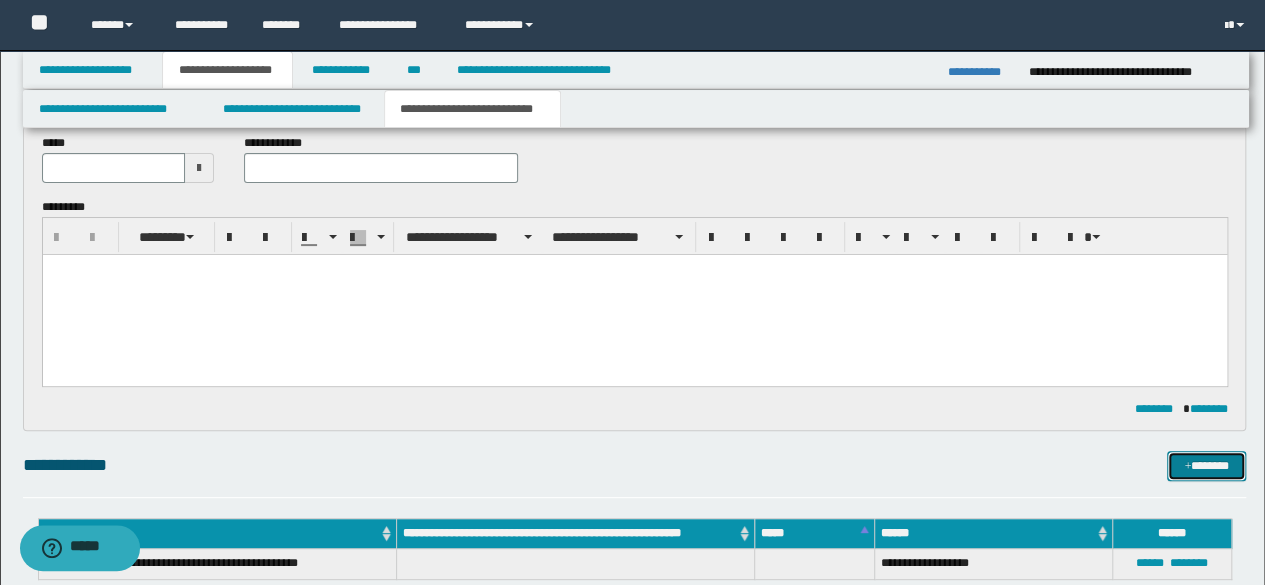 click on "*******" at bounding box center (1206, 465) 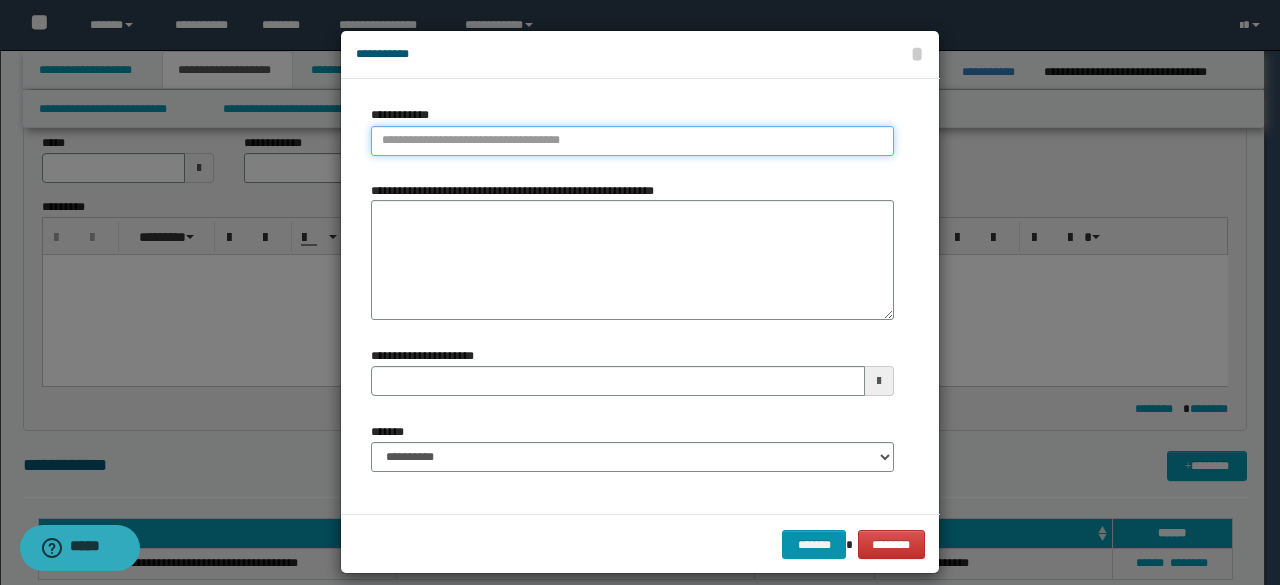 type on "**********" 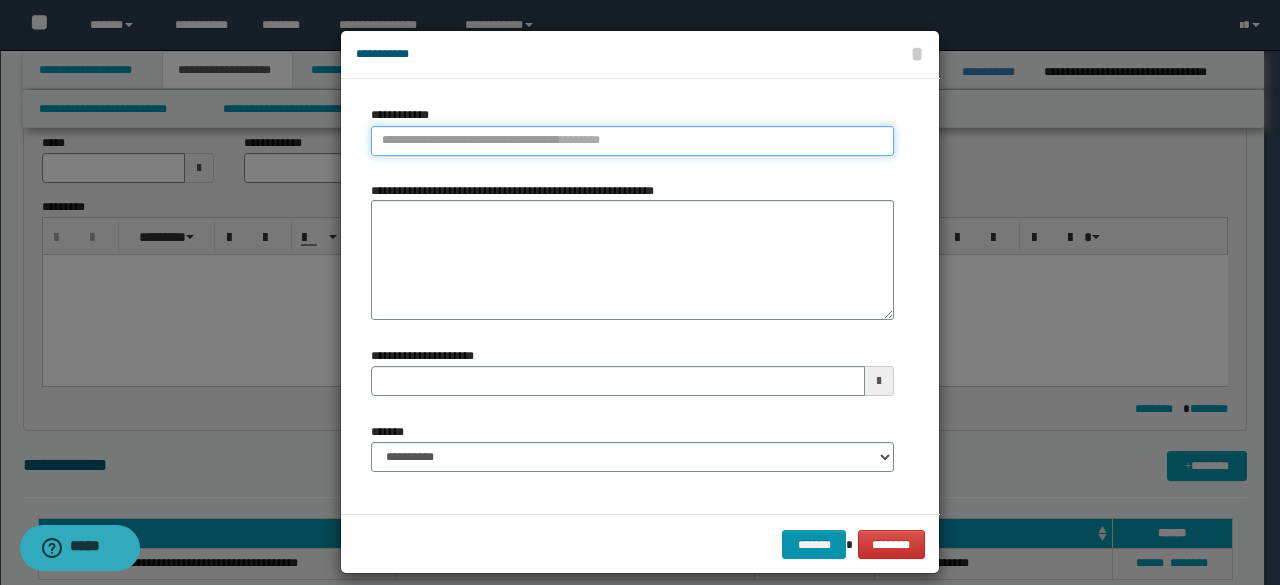 click on "**********" at bounding box center (632, 141) 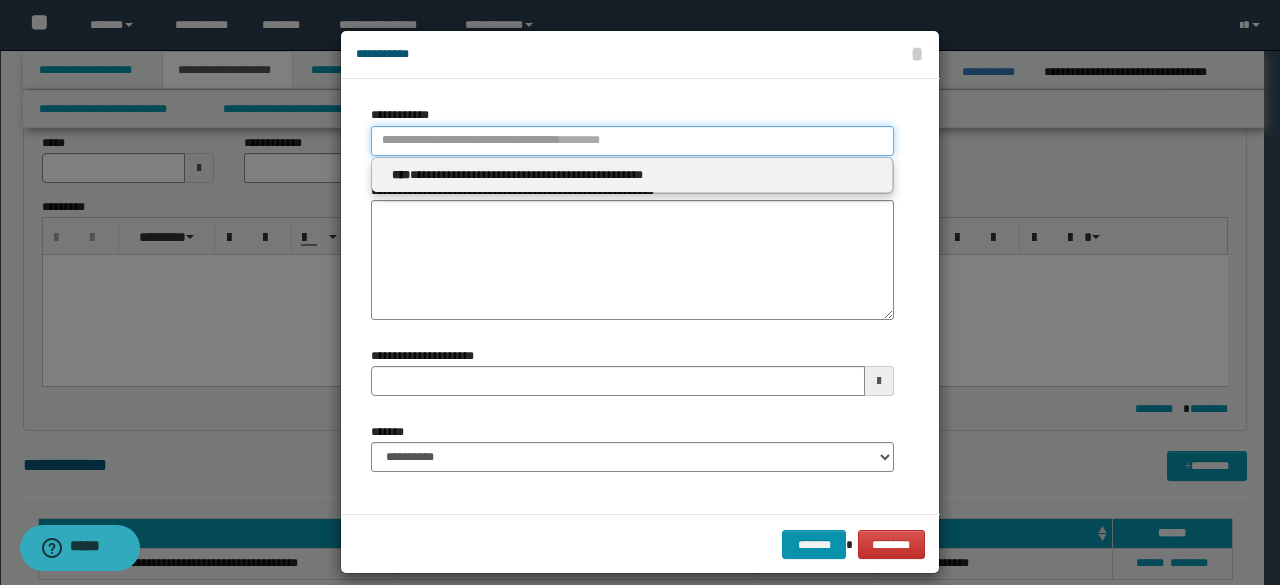 type 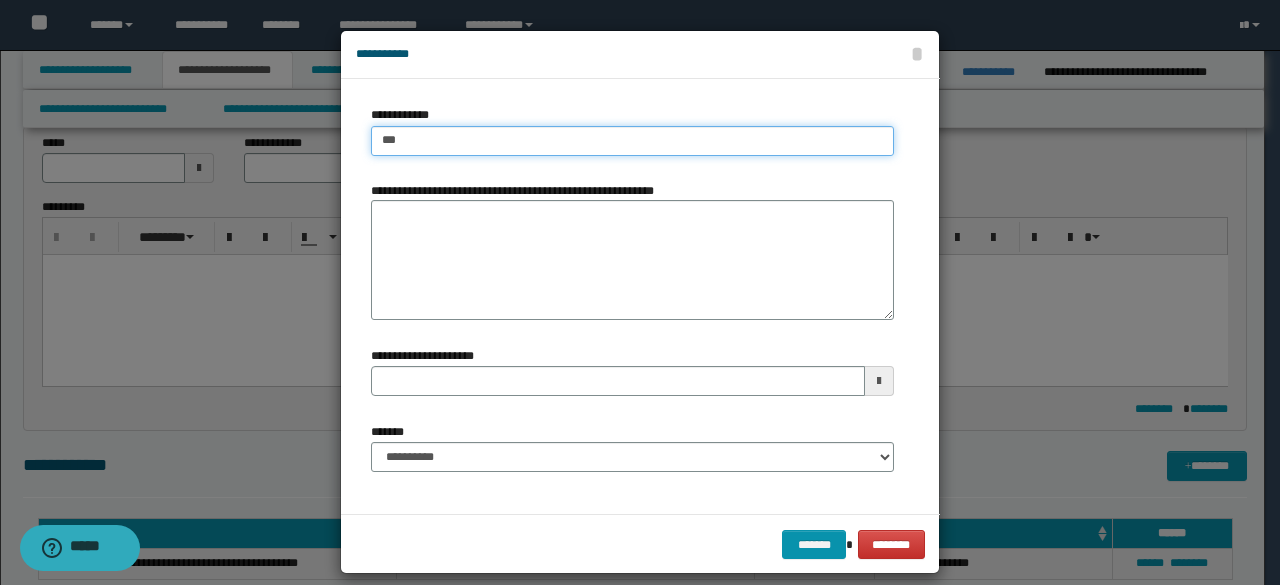 type on "****" 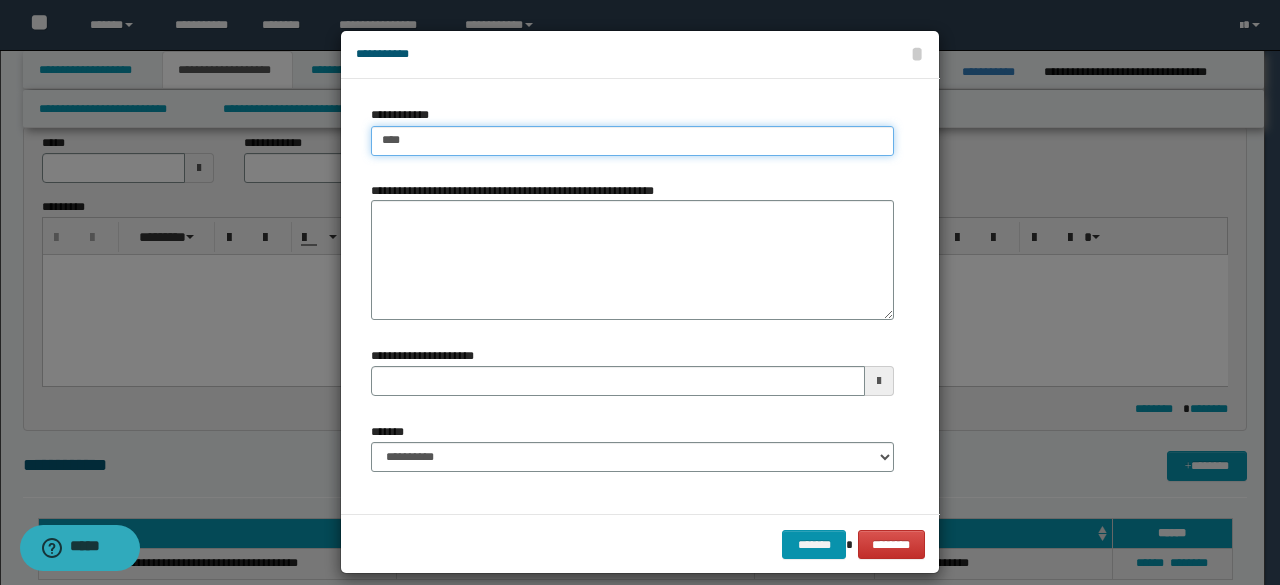 type on "****" 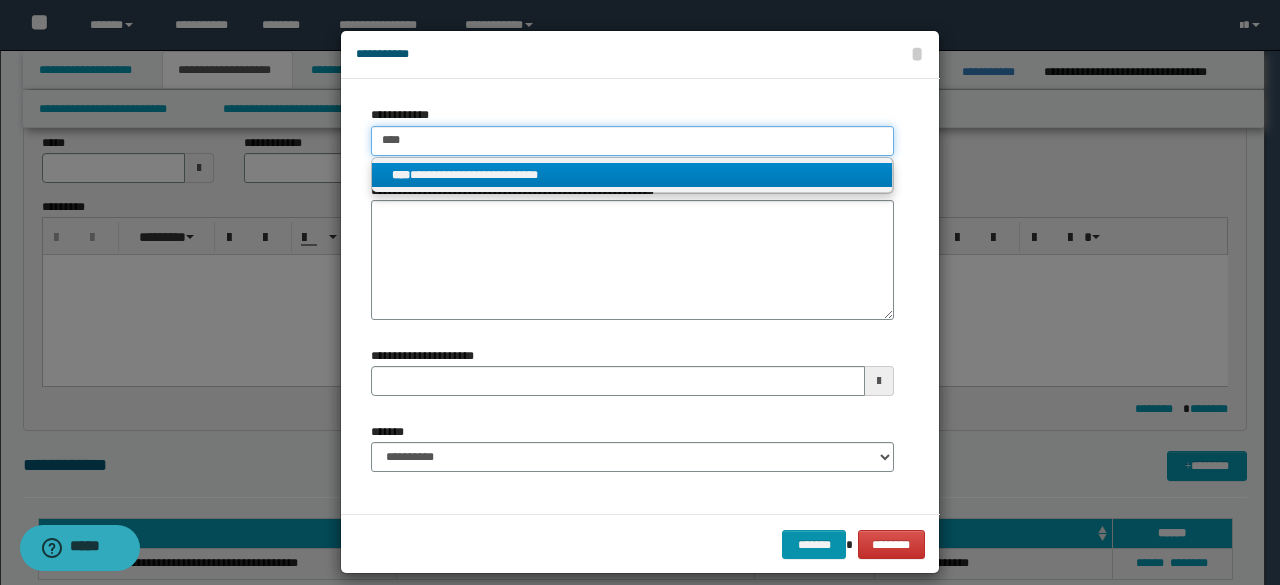 type on "****" 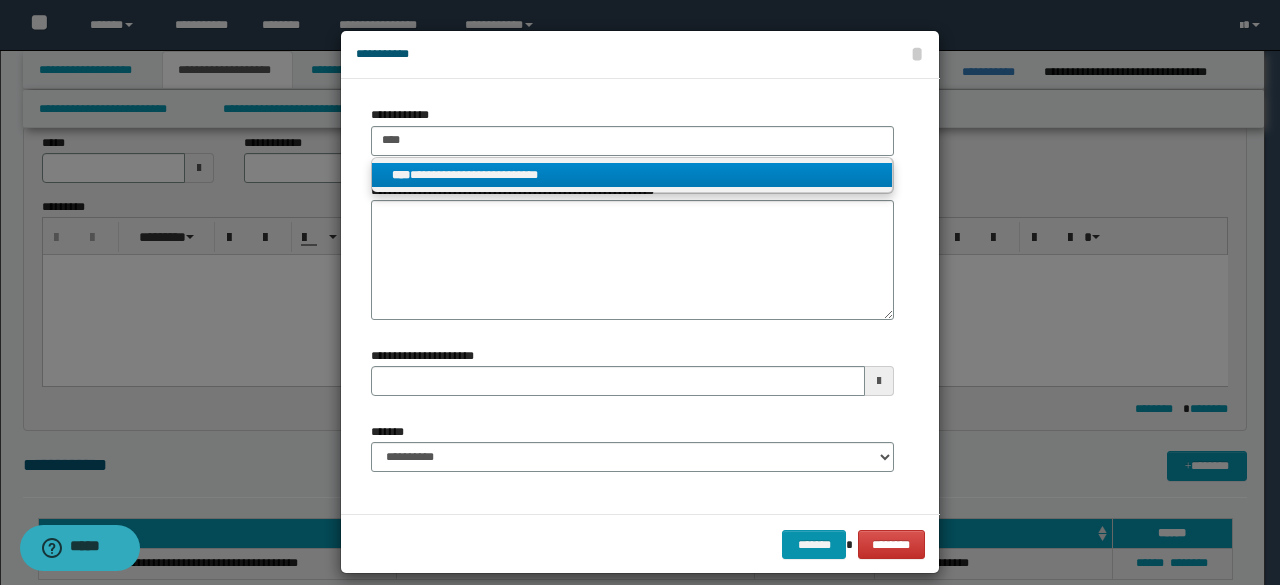click on "**********" at bounding box center [632, 175] 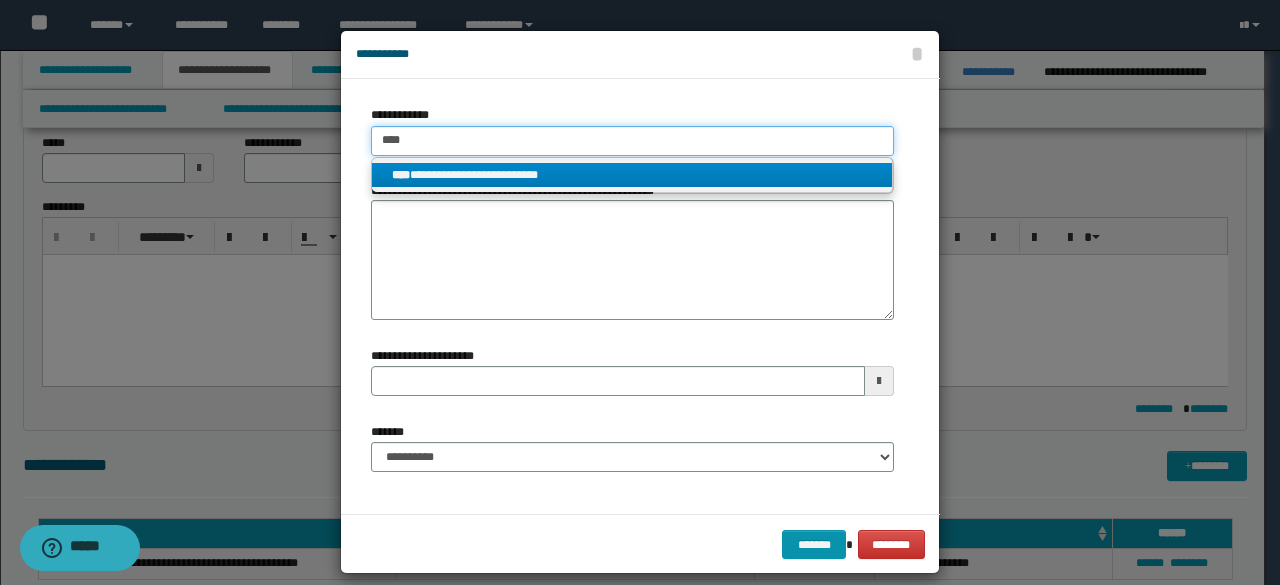 type 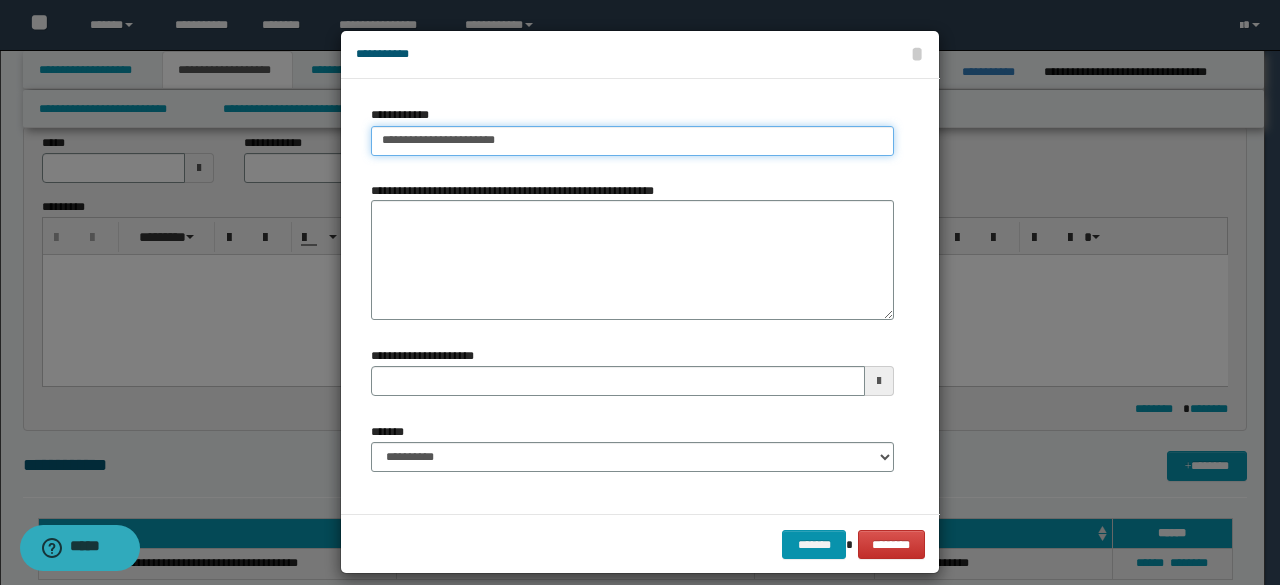 type 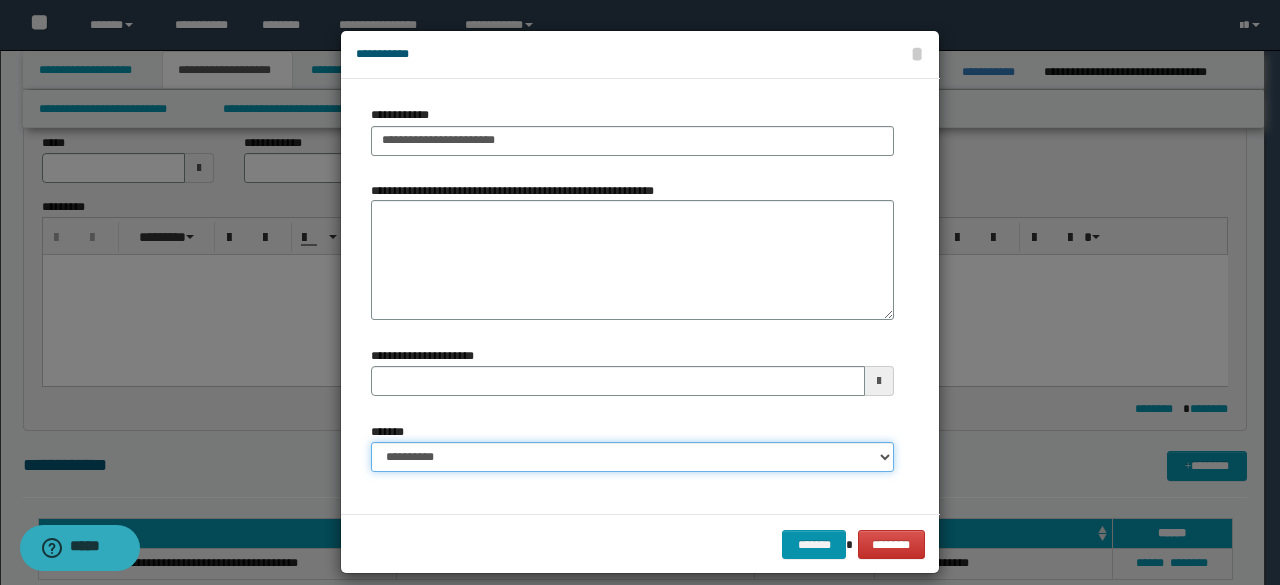 click on "**********" at bounding box center [632, 457] 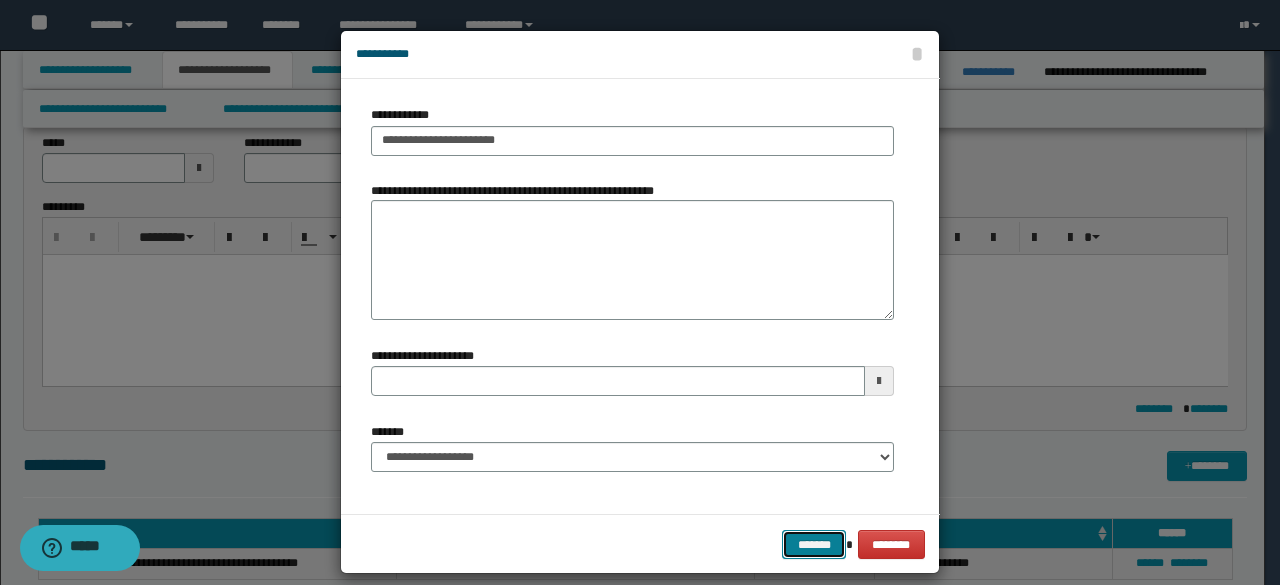 click on "*******" at bounding box center [814, 544] 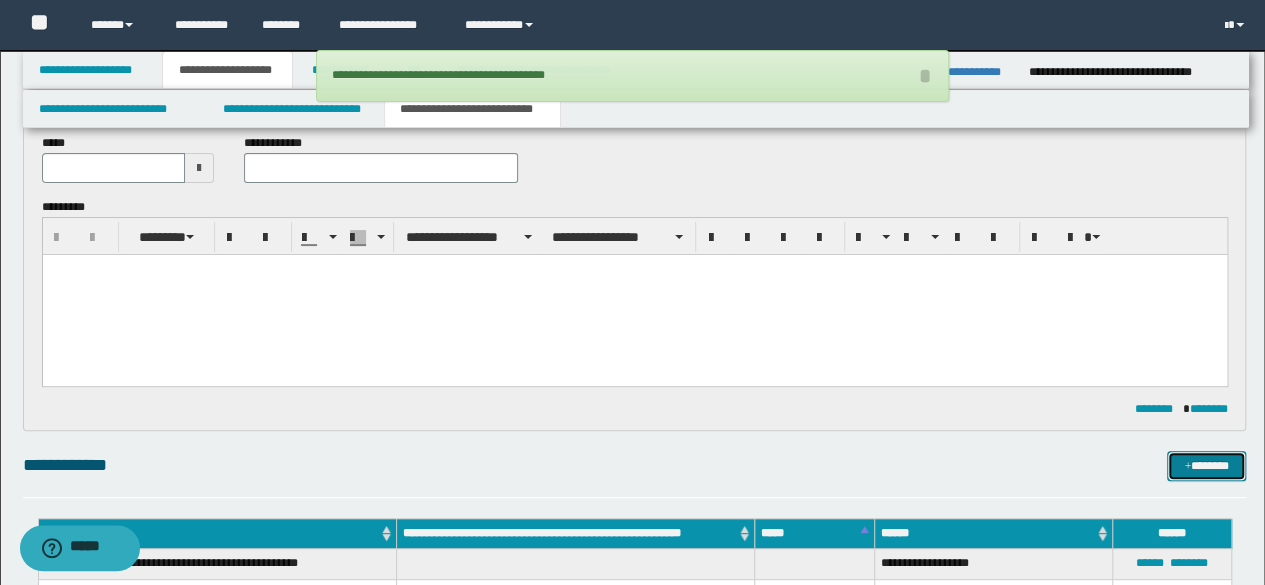click on "*******" at bounding box center [1206, 465] 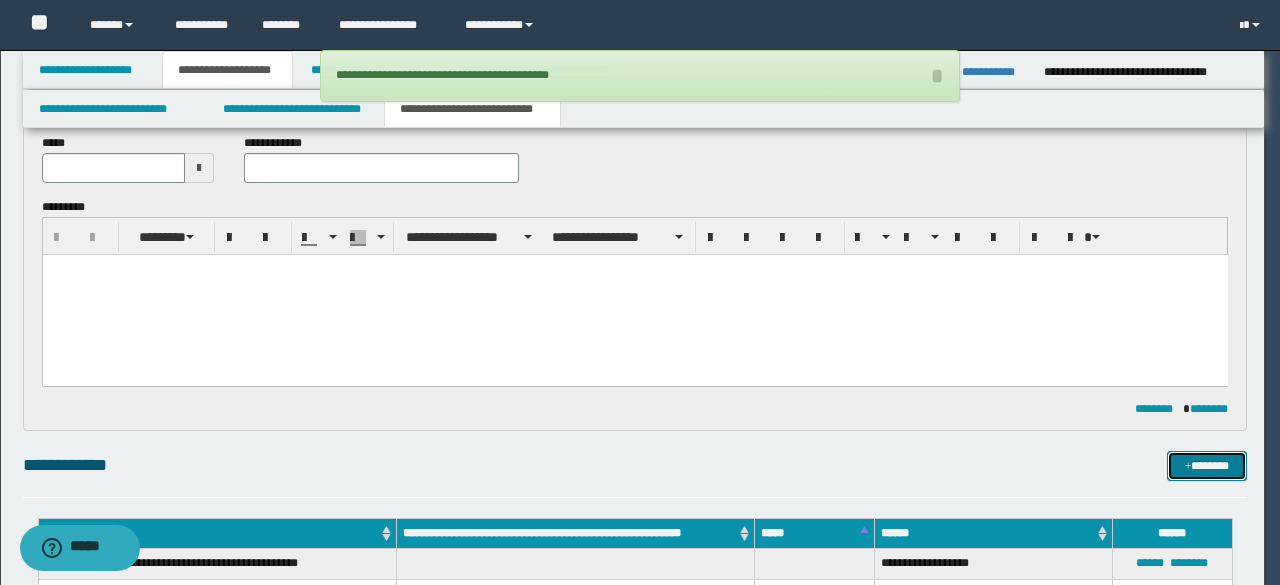 type 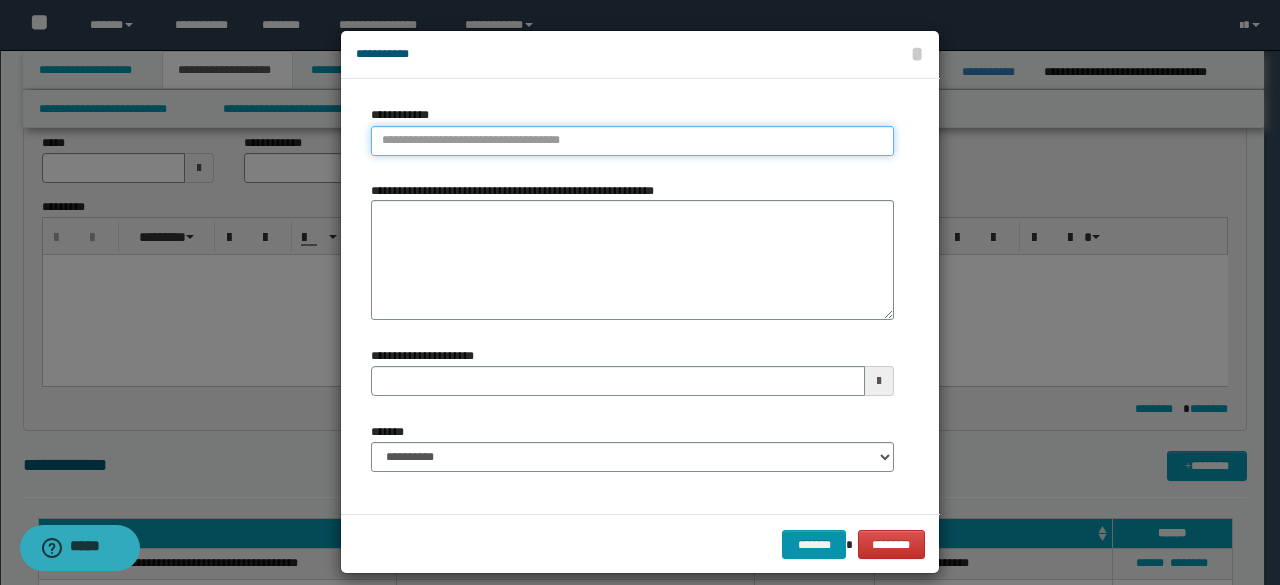 type on "**********" 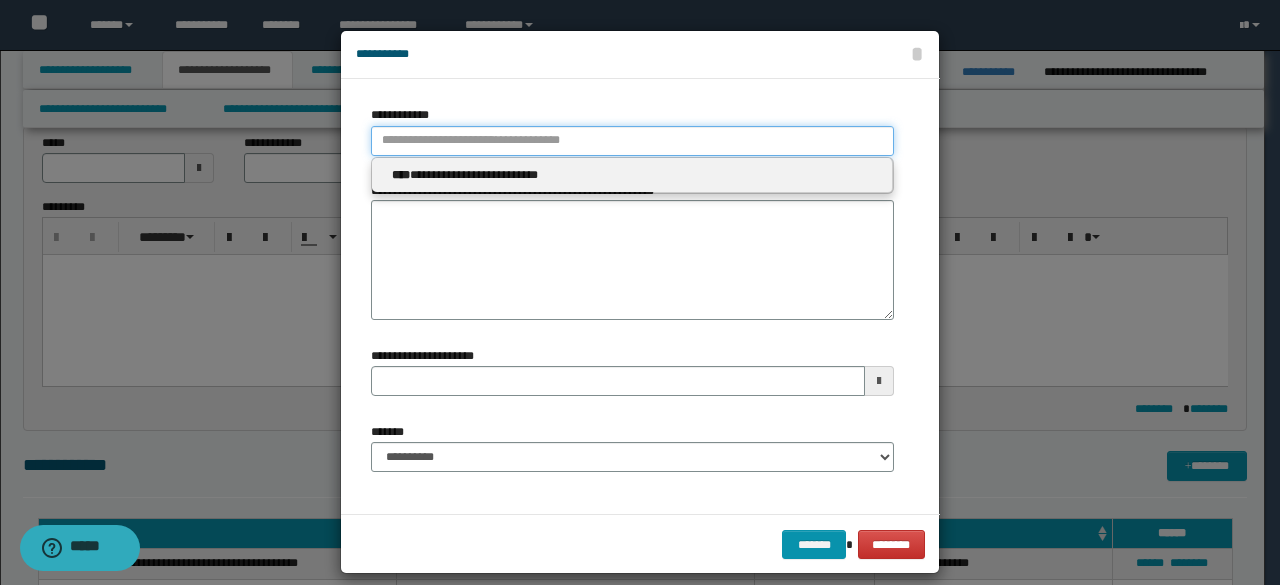 click on "**********" at bounding box center [632, 141] 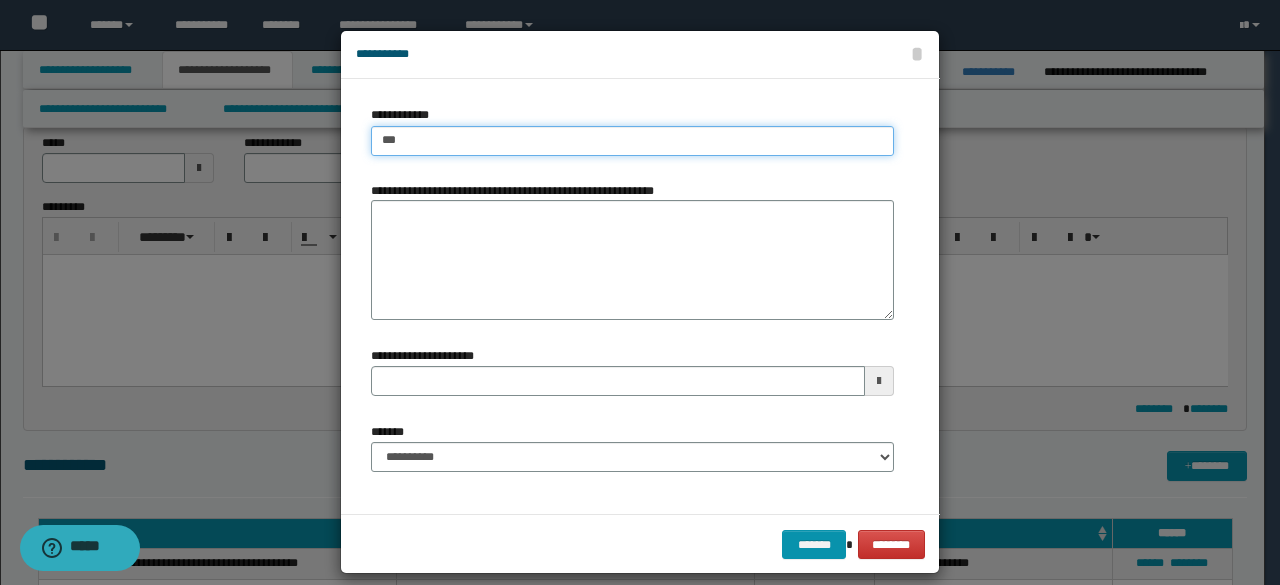 type on "****" 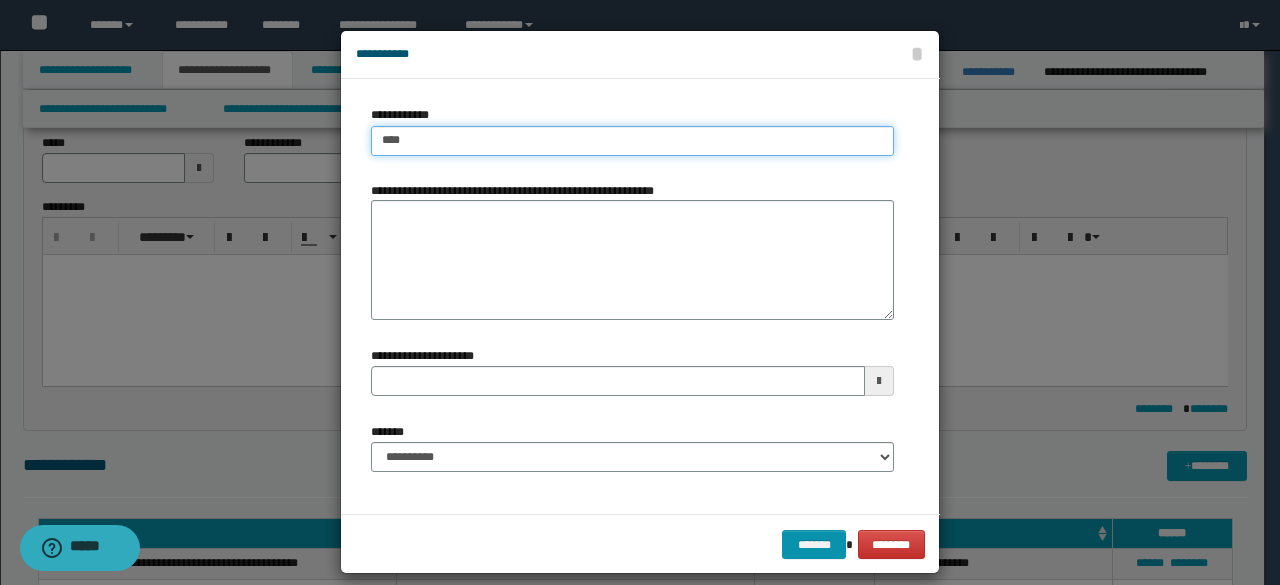 type on "****" 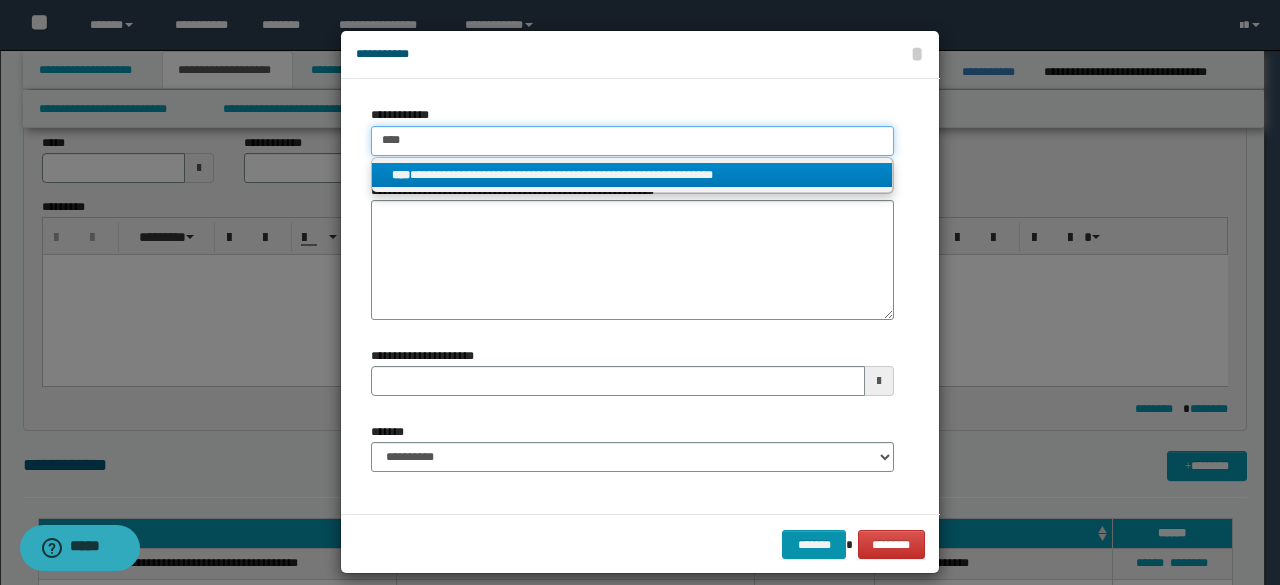 type on "****" 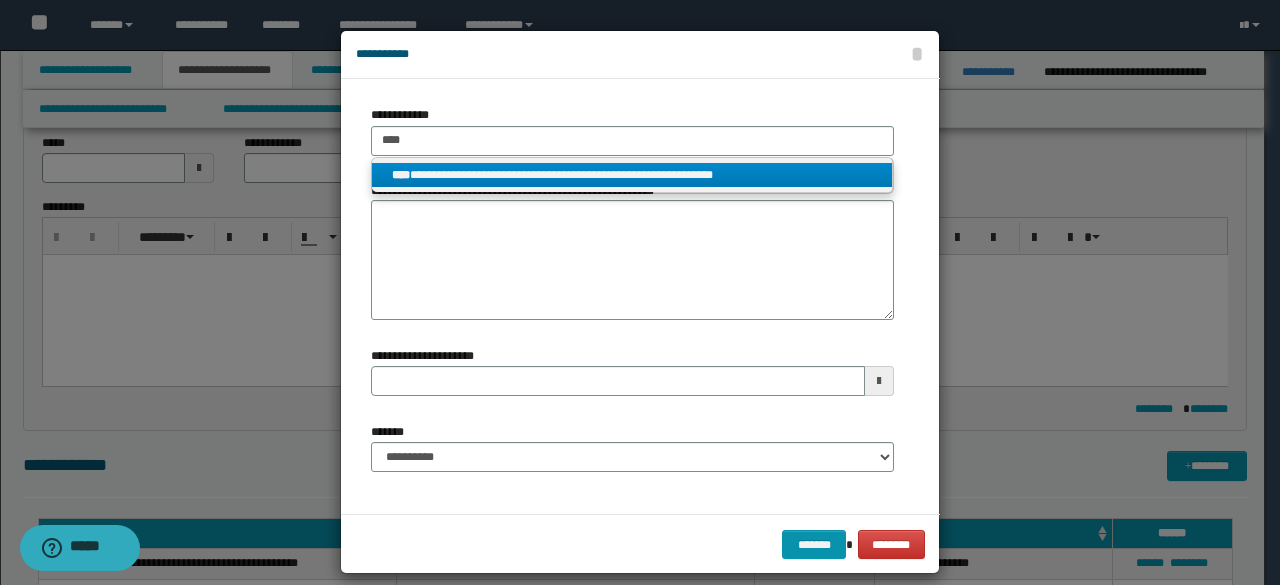 click on "**********" at bounding box center (632, 175) 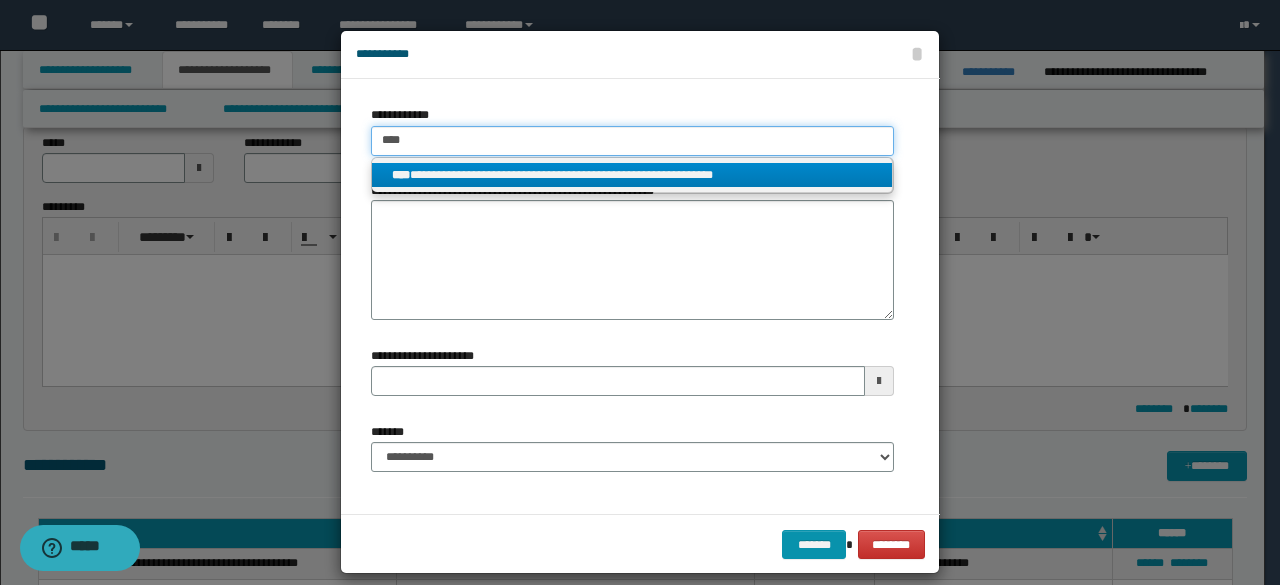 type 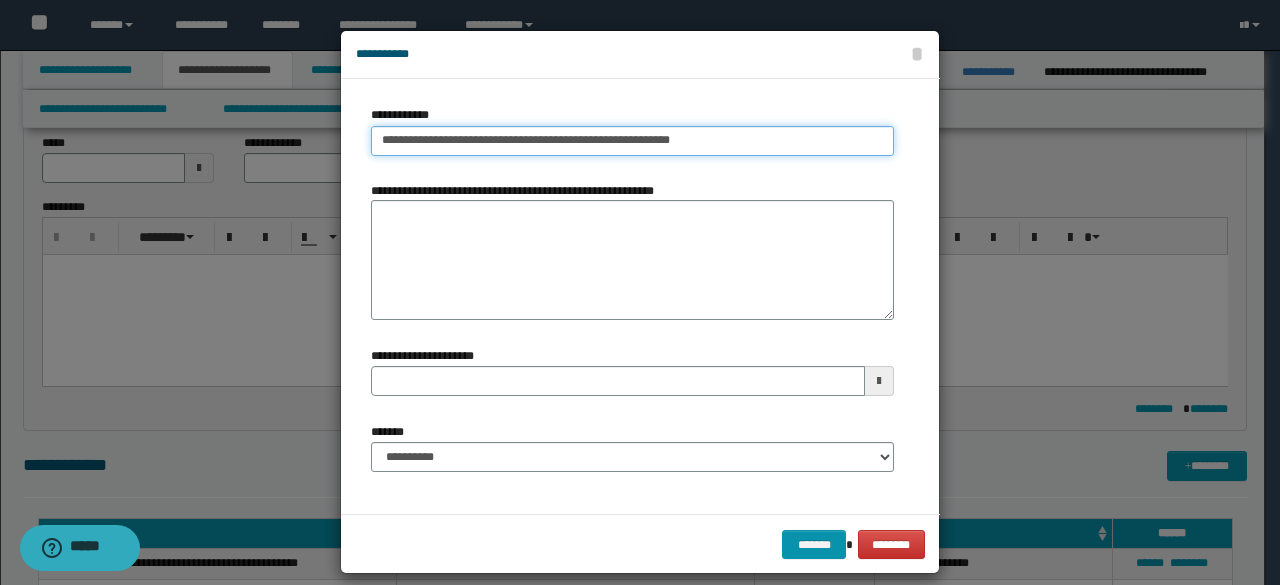 type 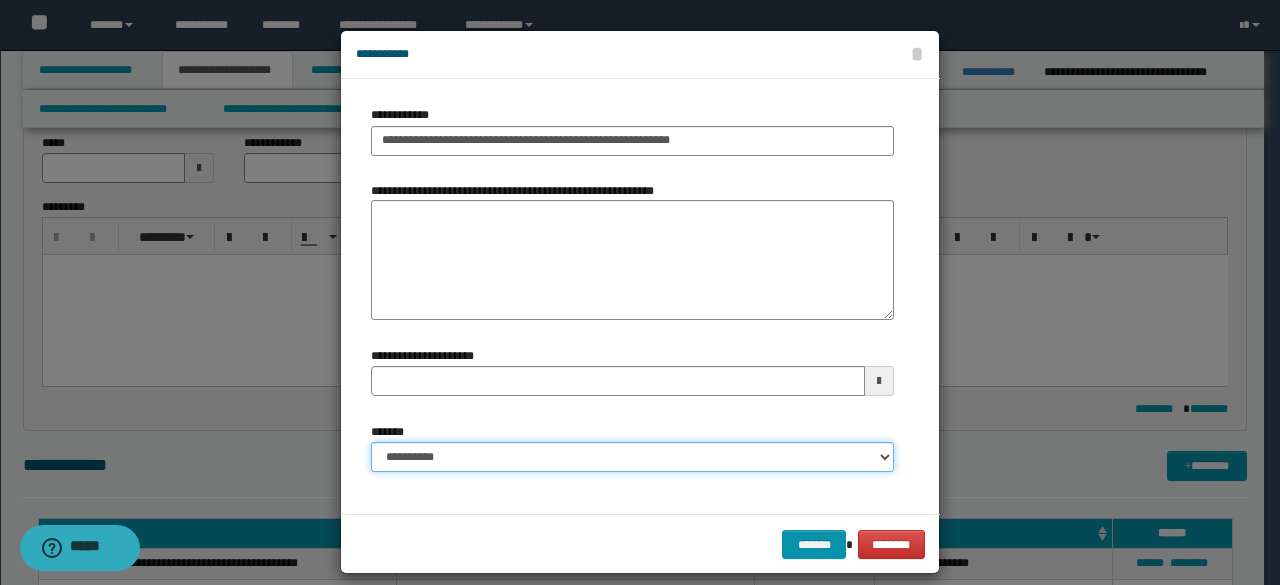 click on "**********" at bounding box center (632, 457) 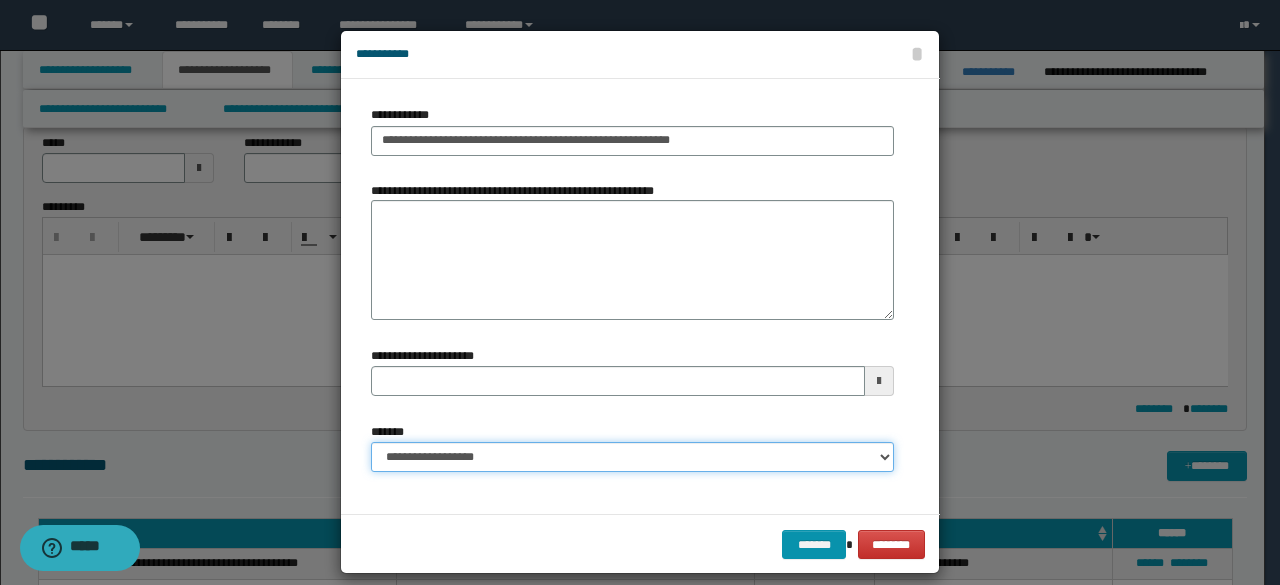 type 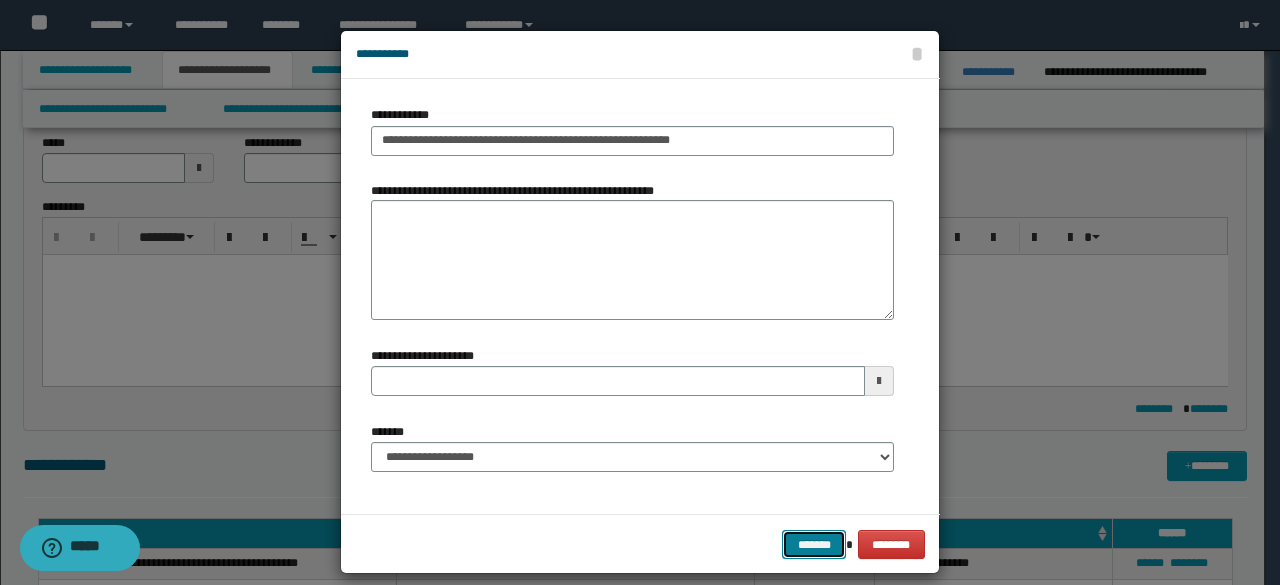 click on "*******" at bounding box center (814, 544) 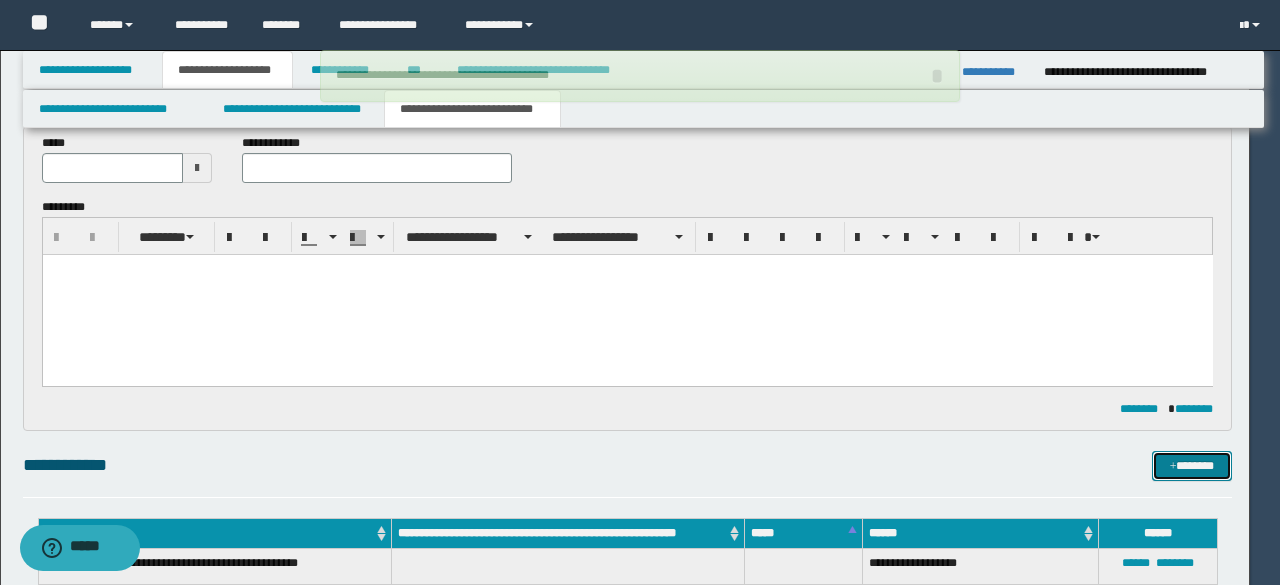 type 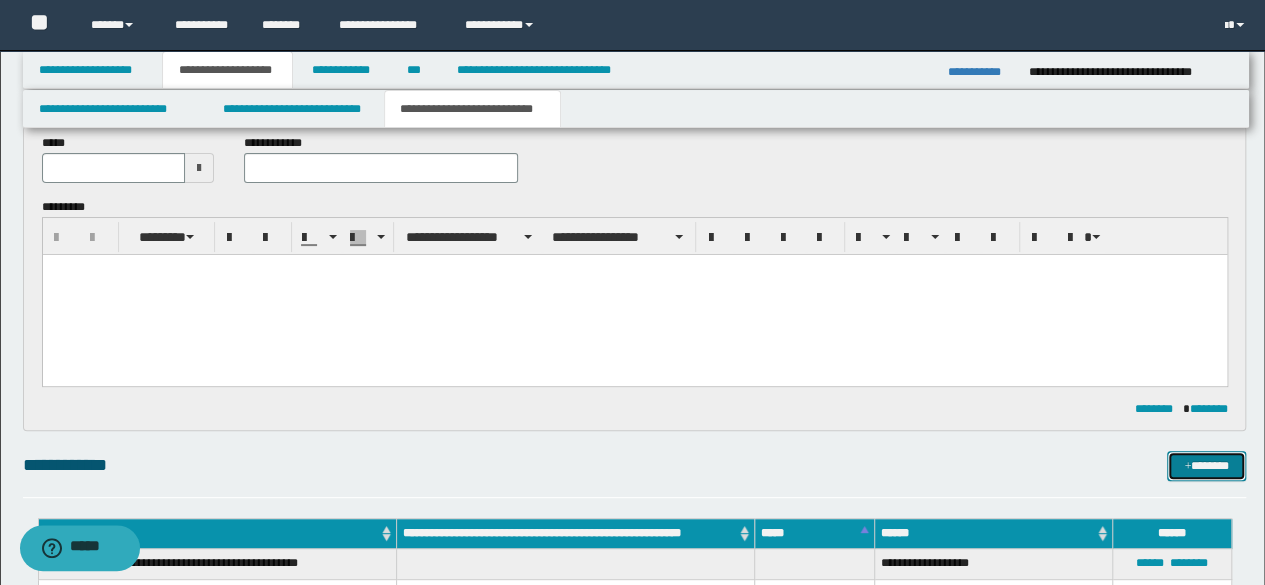 click on "*******" at bounding box center (1206, 465) 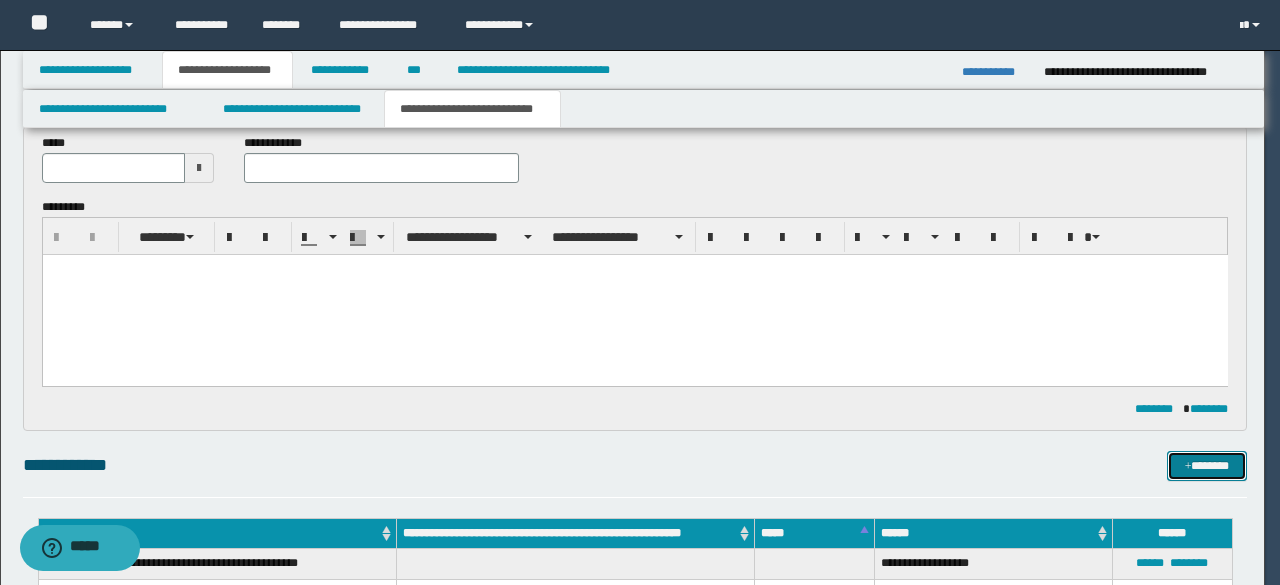 type 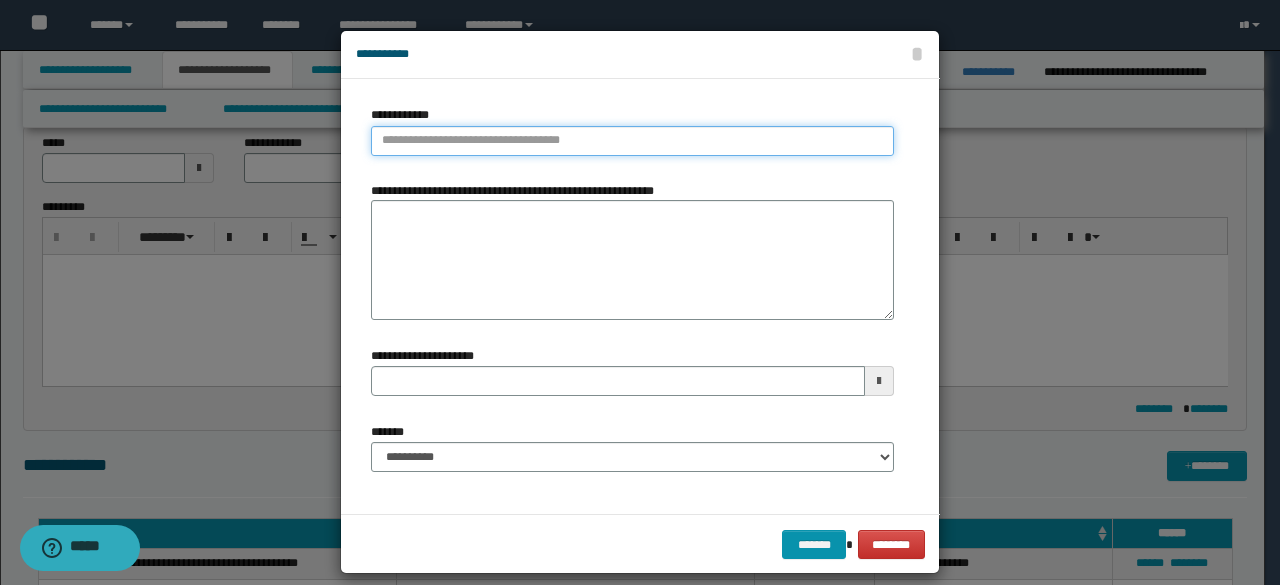 type on "**********" 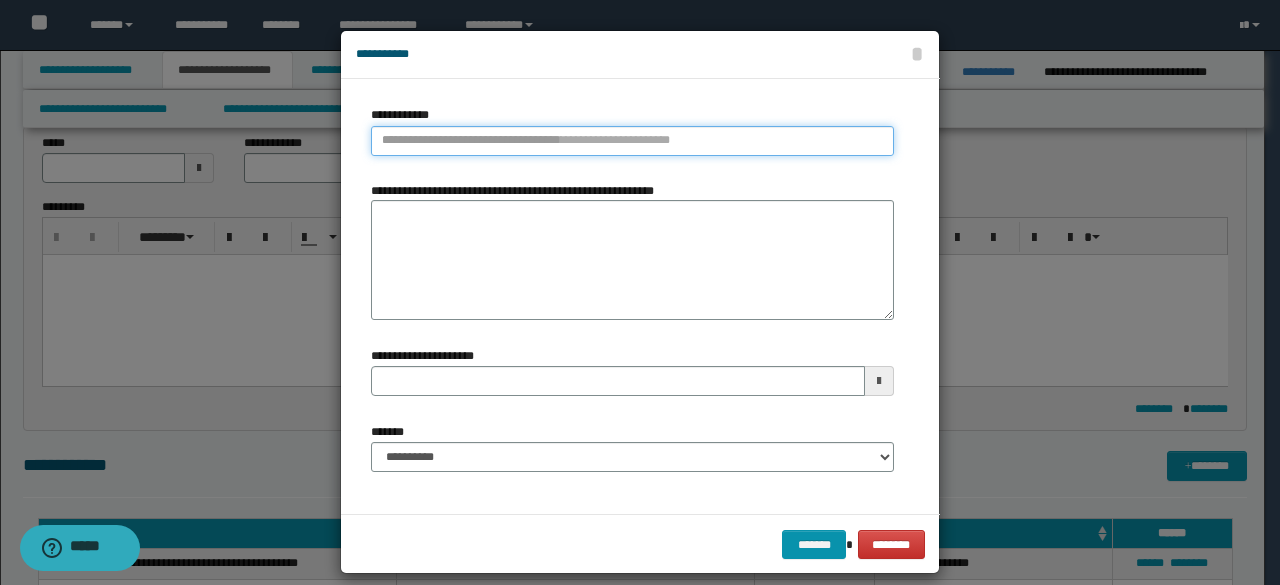 click on "**********" at bounding box center [632, 141] 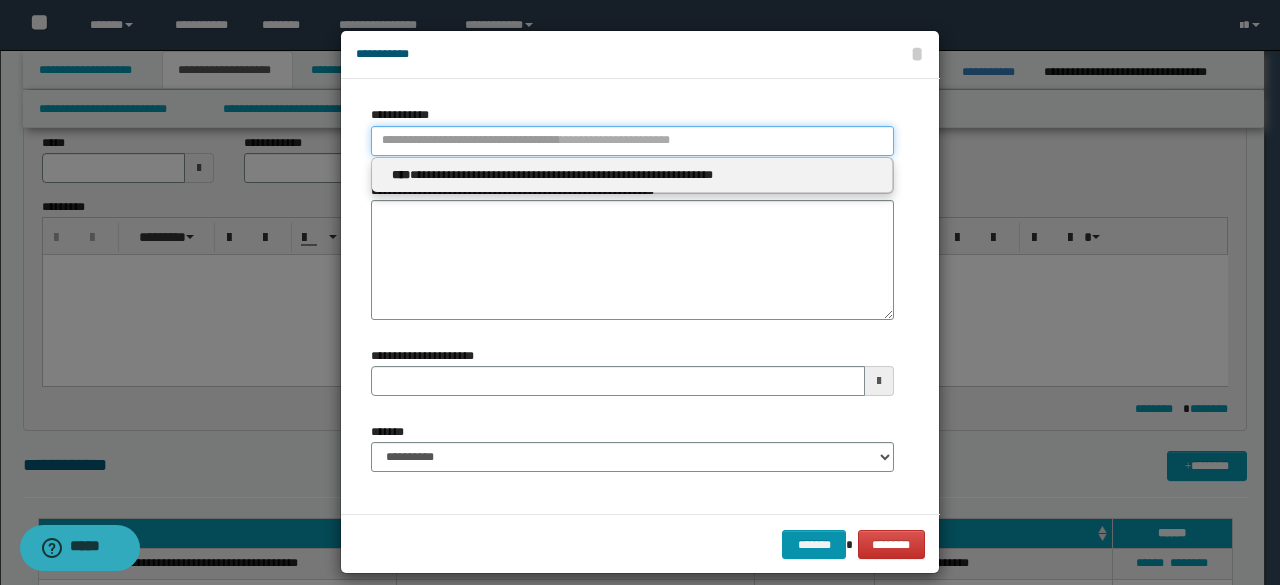 type 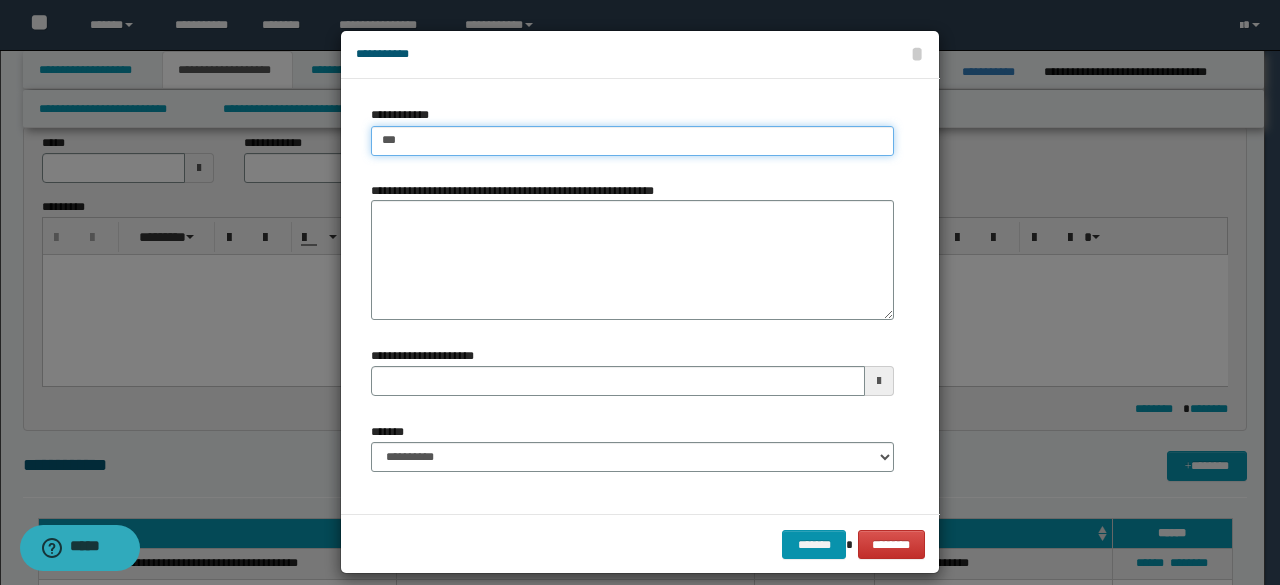 type on "****" 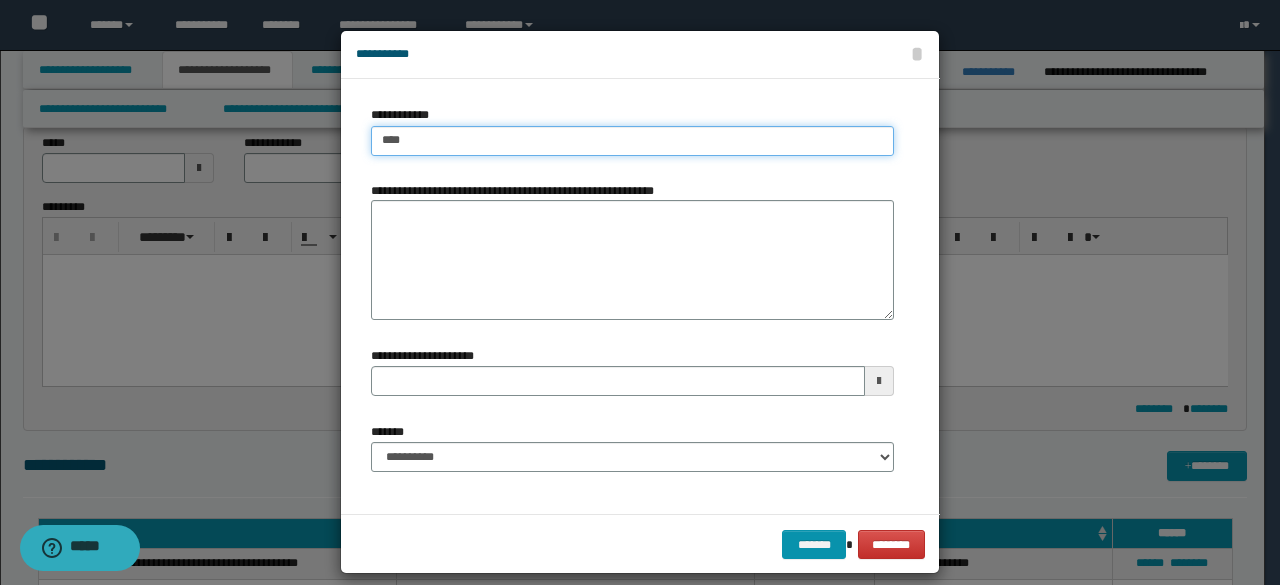 type on "****" 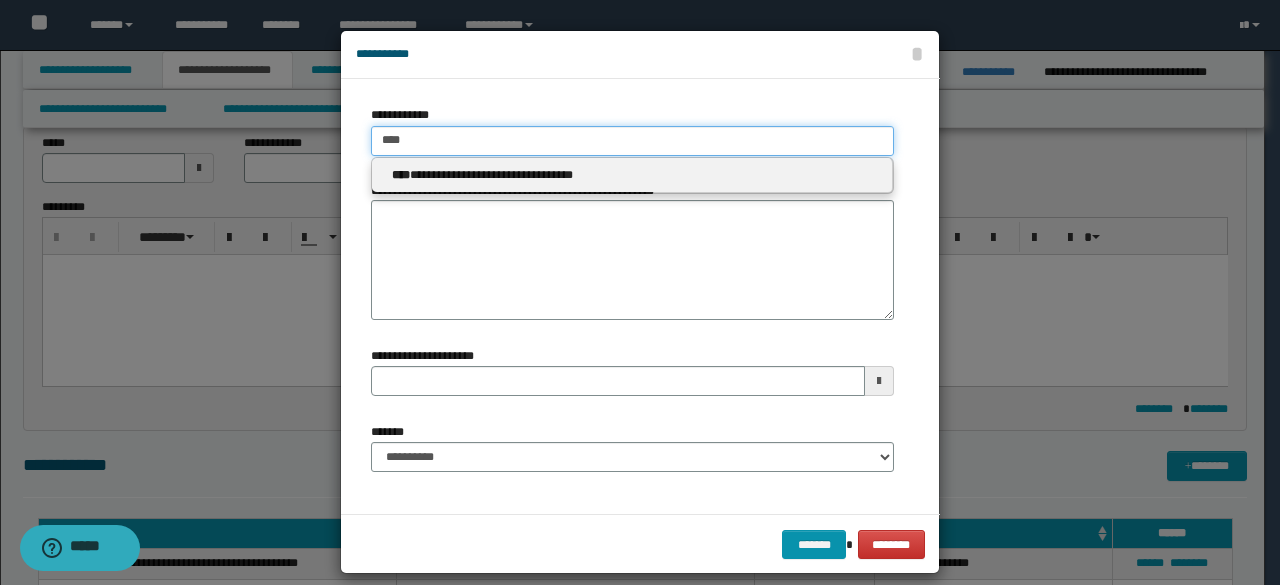 type on "****" 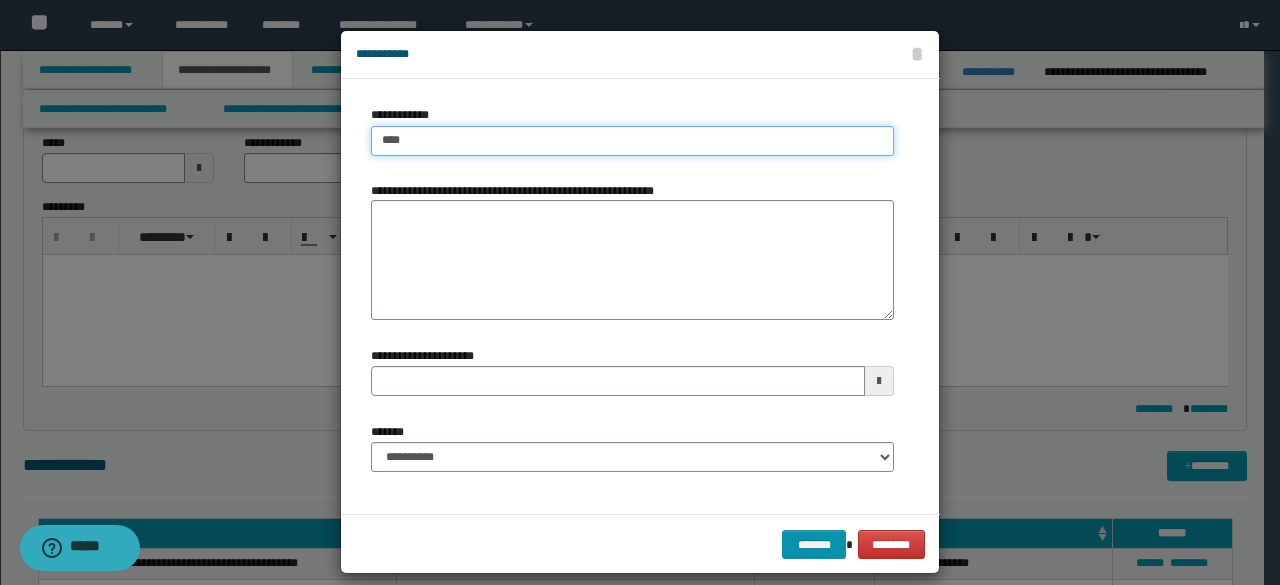 type on "****" 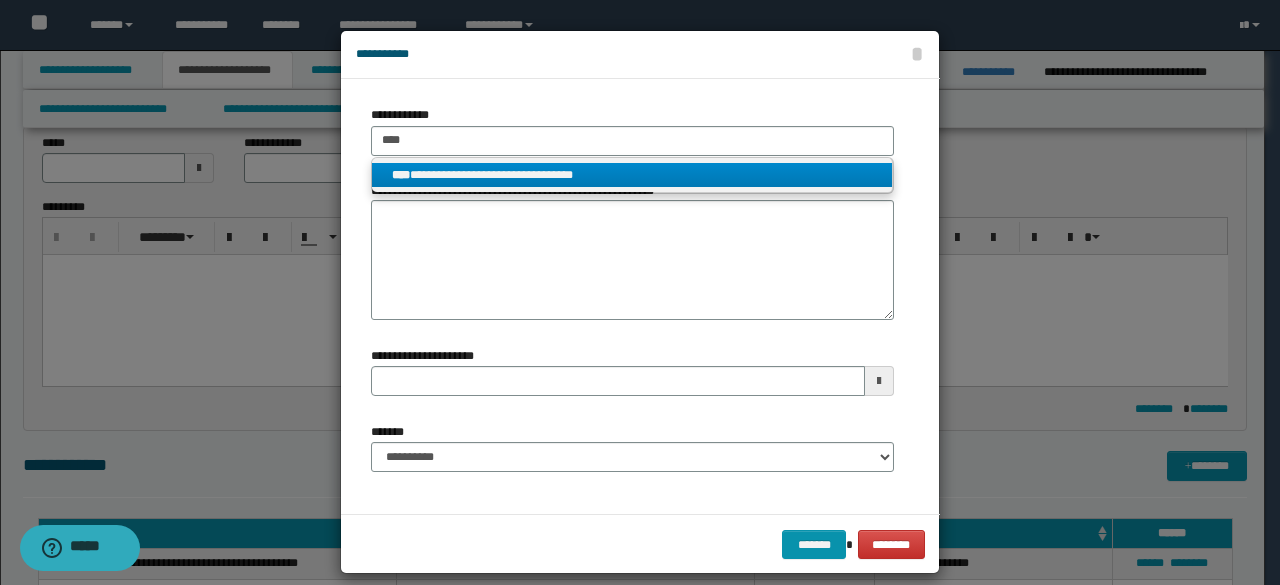 click on "**********" at bounding box center (632, 175) 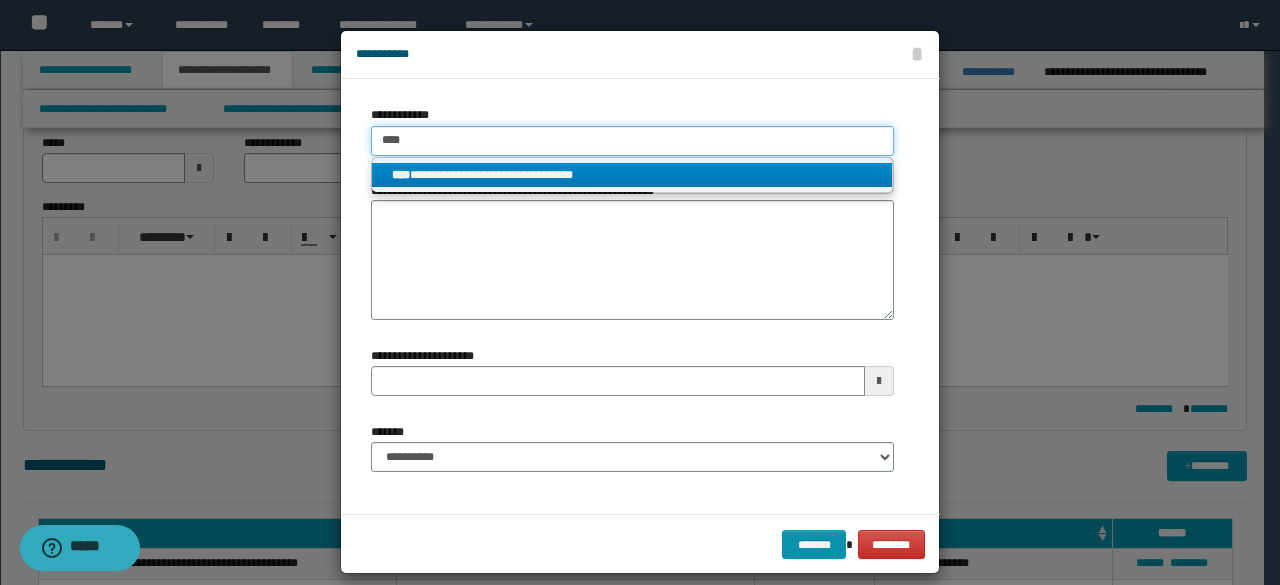 type 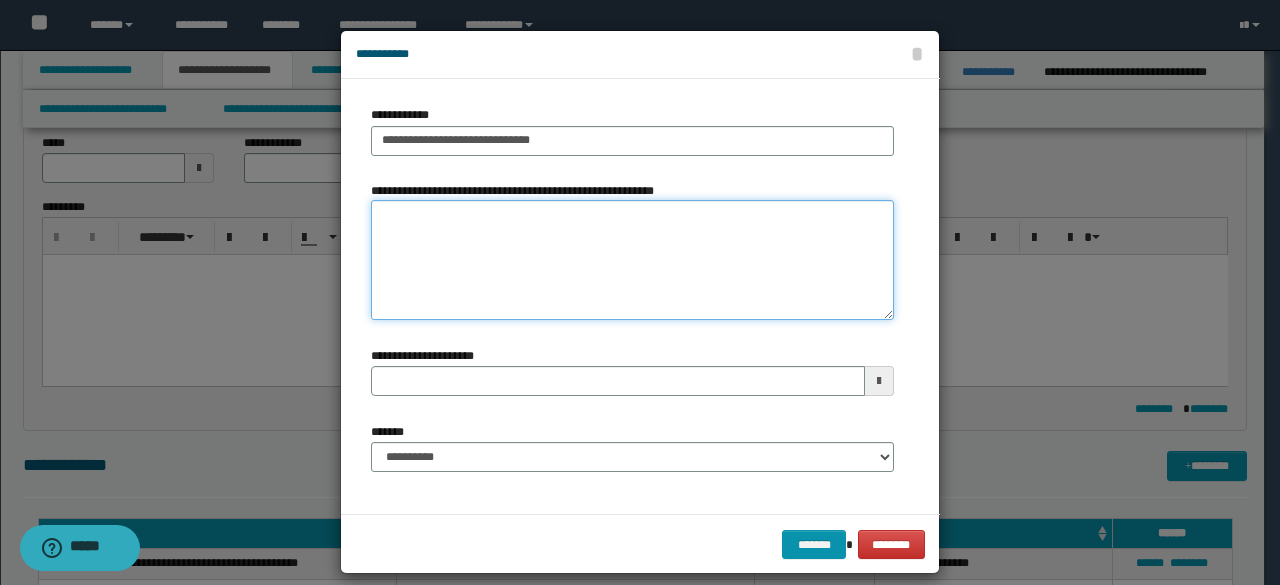 click on "**********" at bounding box center (632, 260) 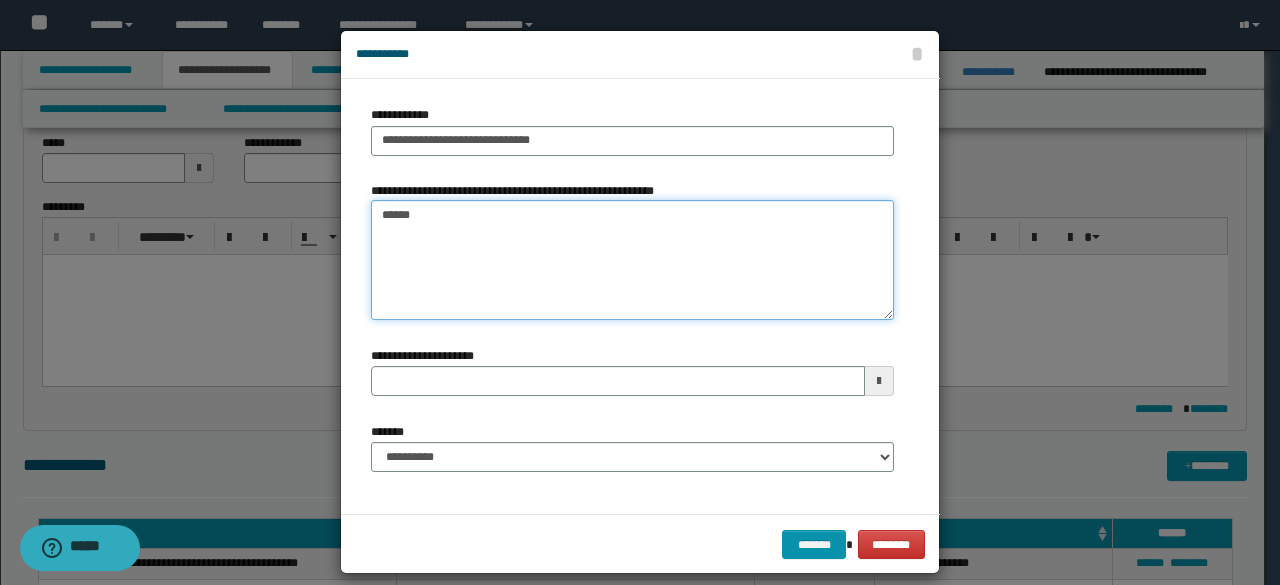 type on "*******" 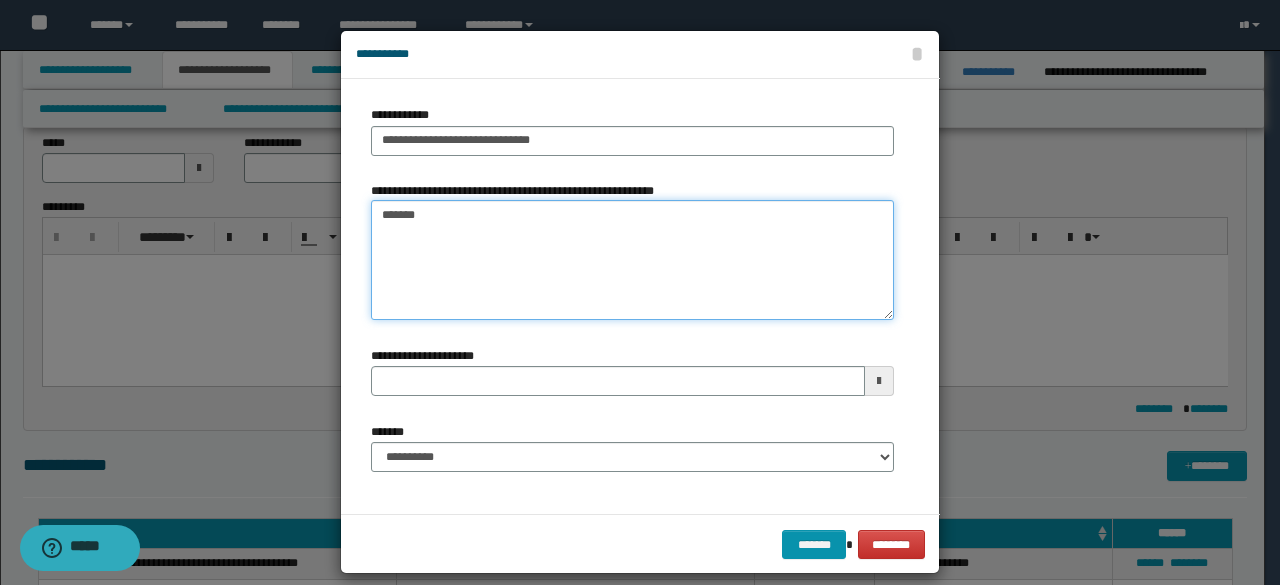 type 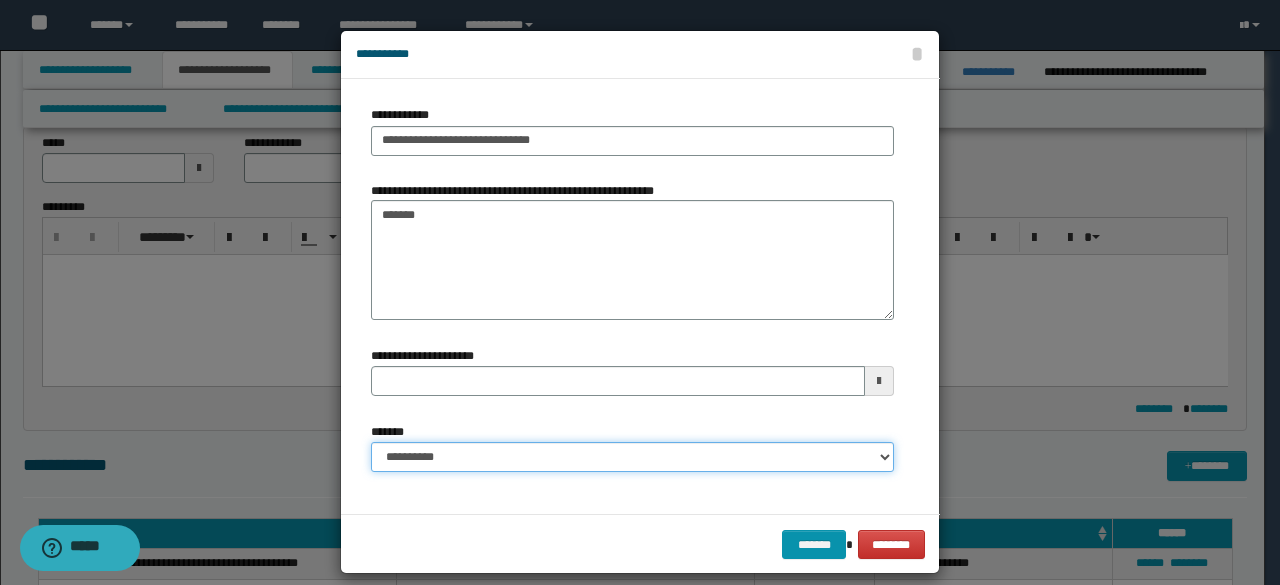 click on "**********" at bounding box center (632, 457) 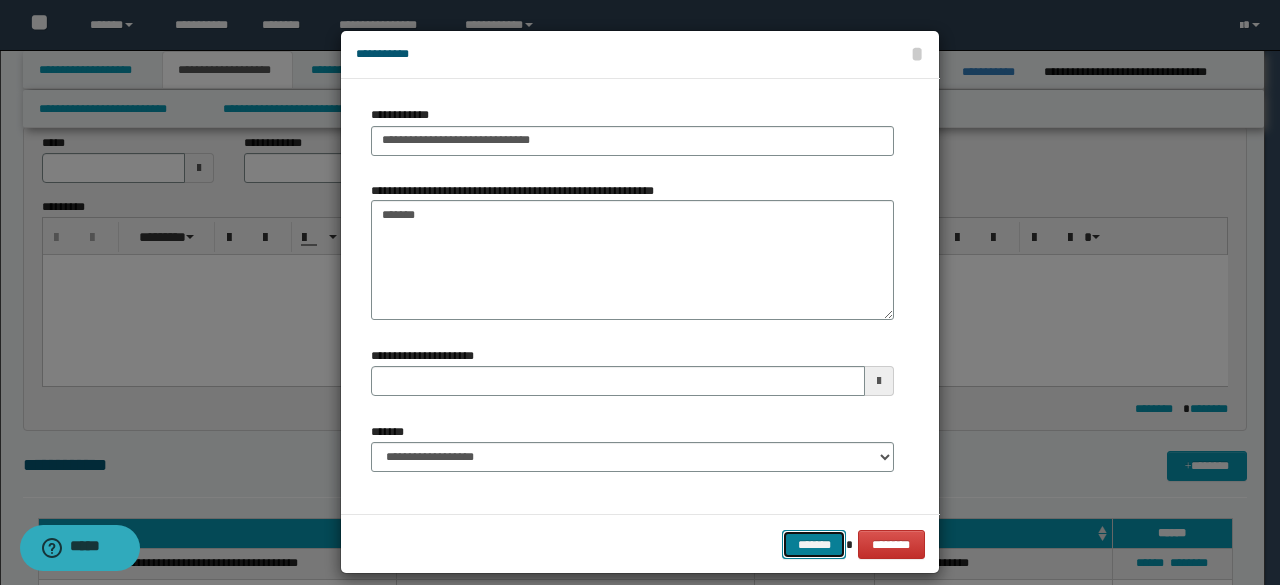 click on "*******" at bounding box center [814, 544] 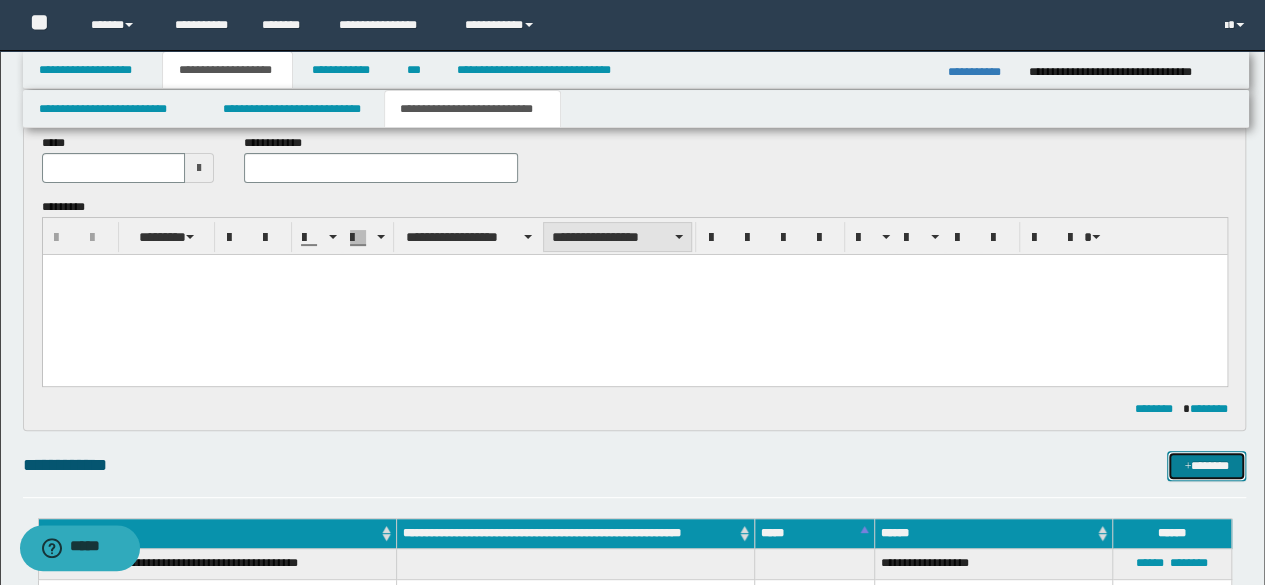 scroll, scrollTop: 200, scrollLeft: 0, axis: vertical 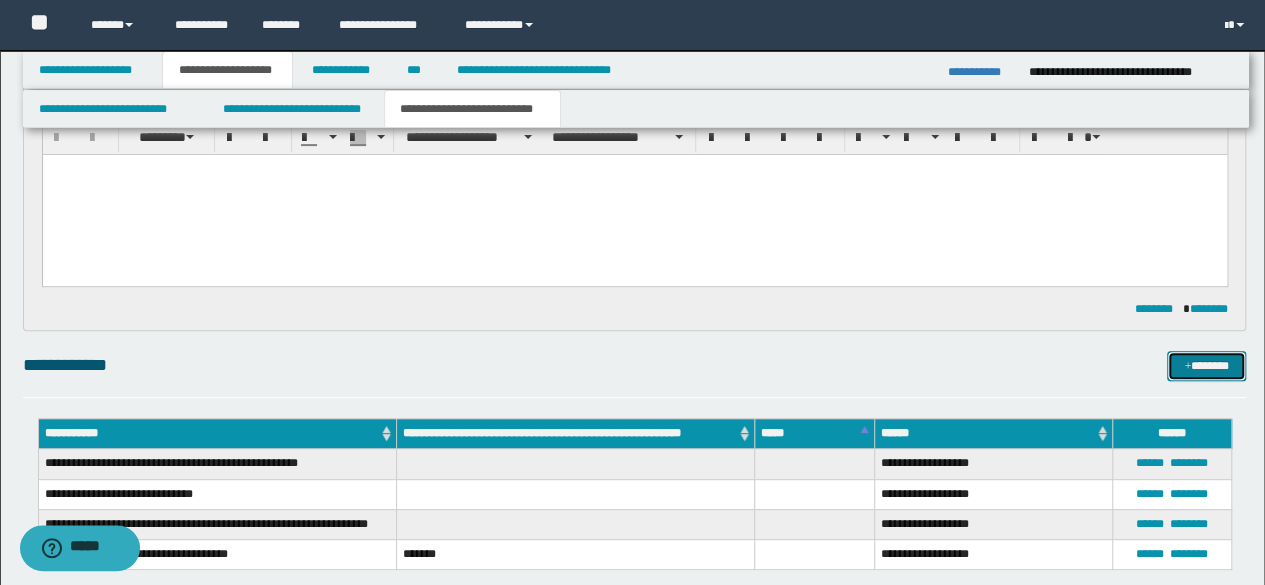 click on "*******" at bounding box center [1206, 365] 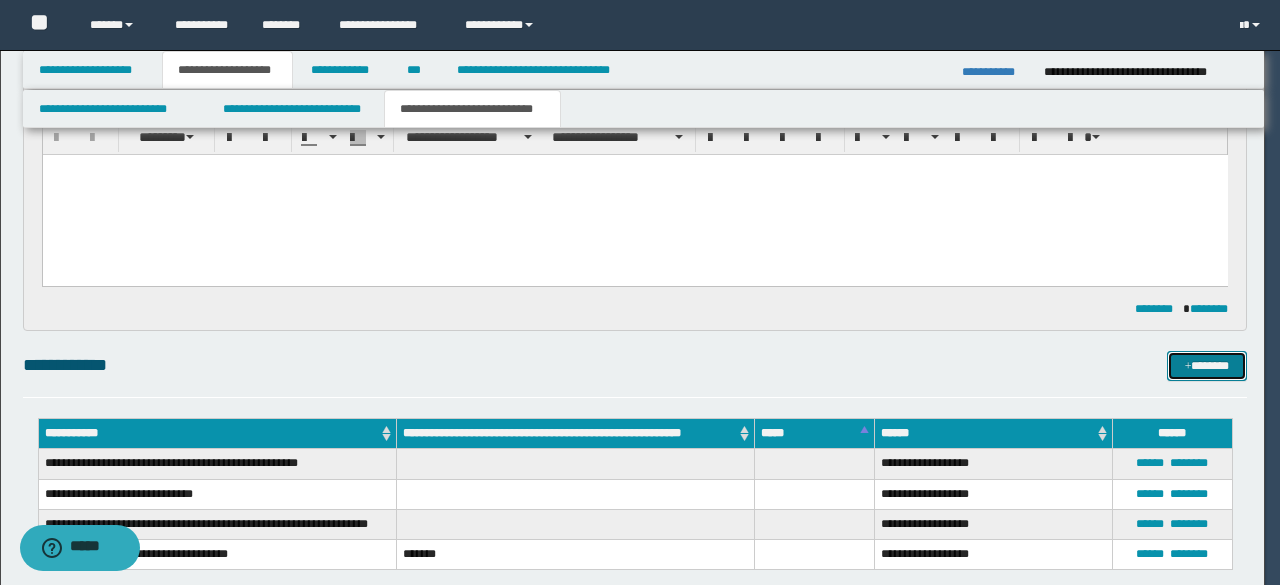 type 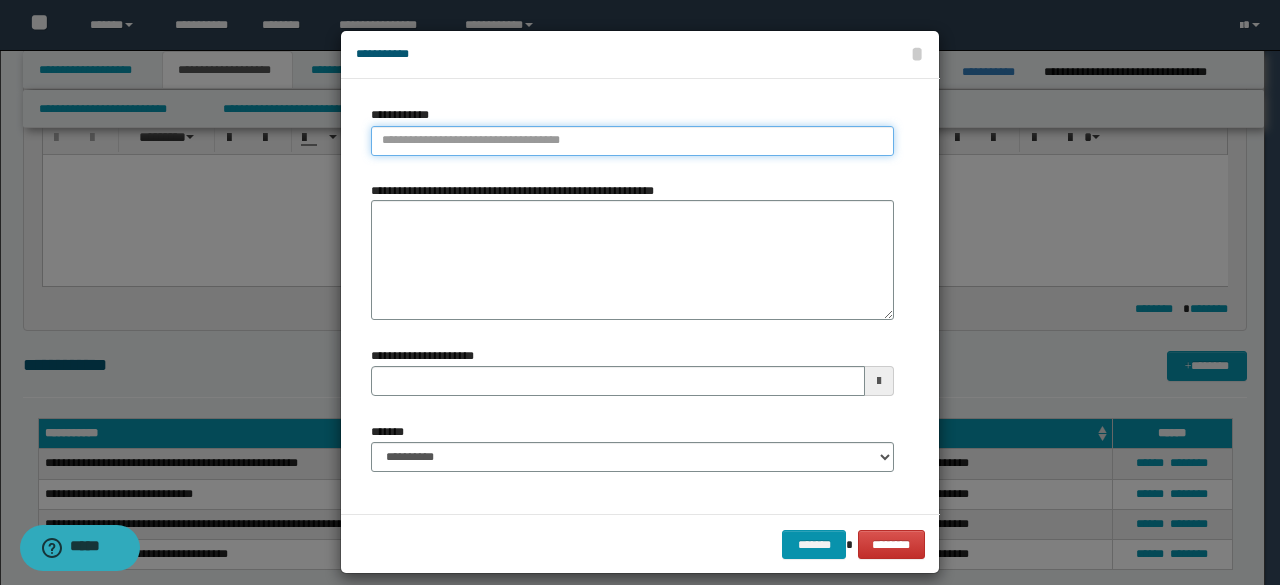 type on "**********" 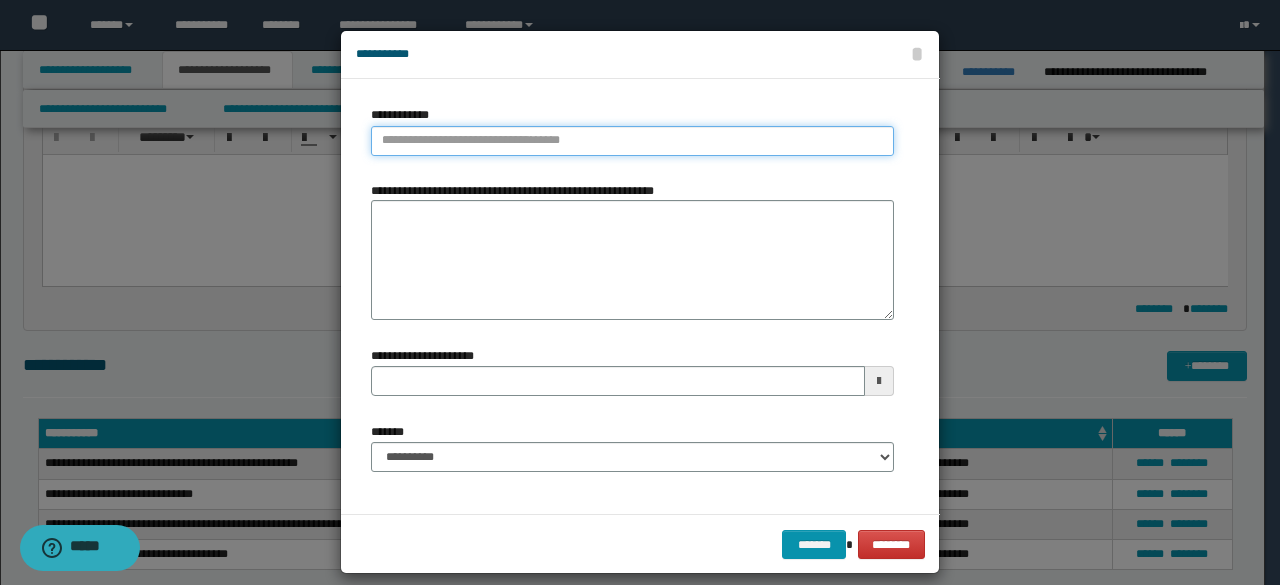 click on "**********" at bounding box center [632, 141] 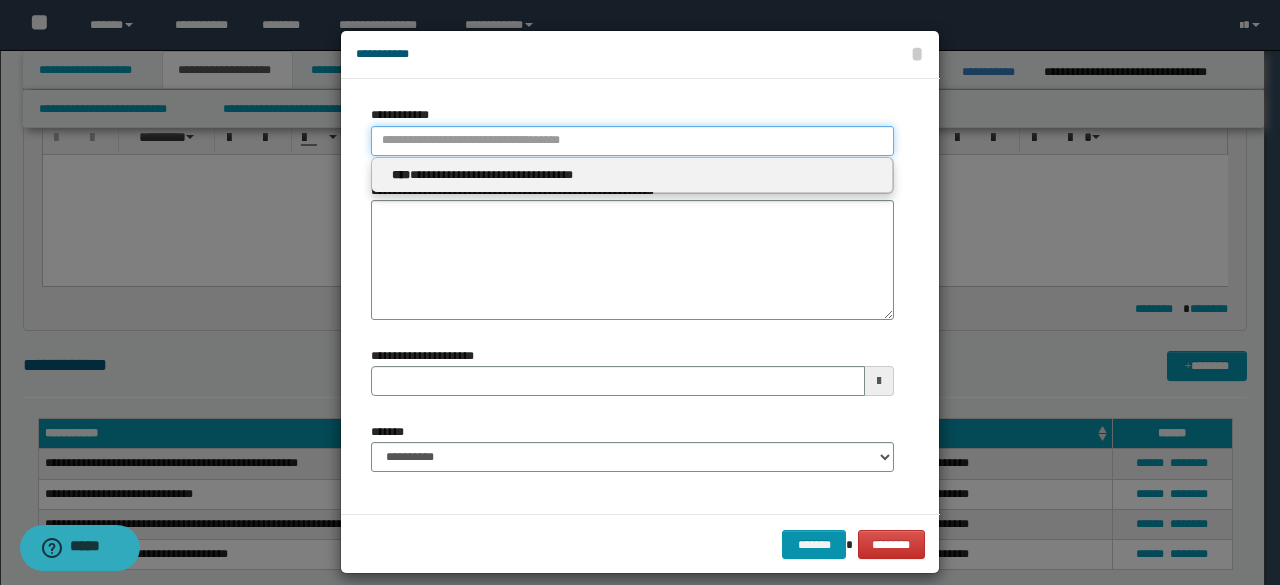 type 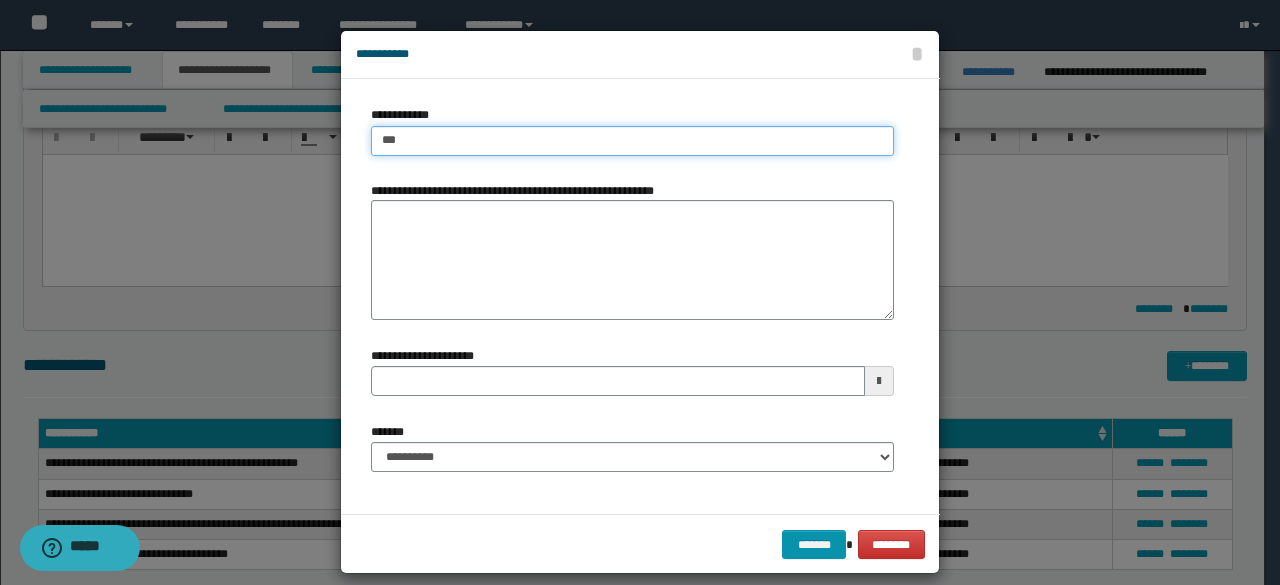 type on "****" 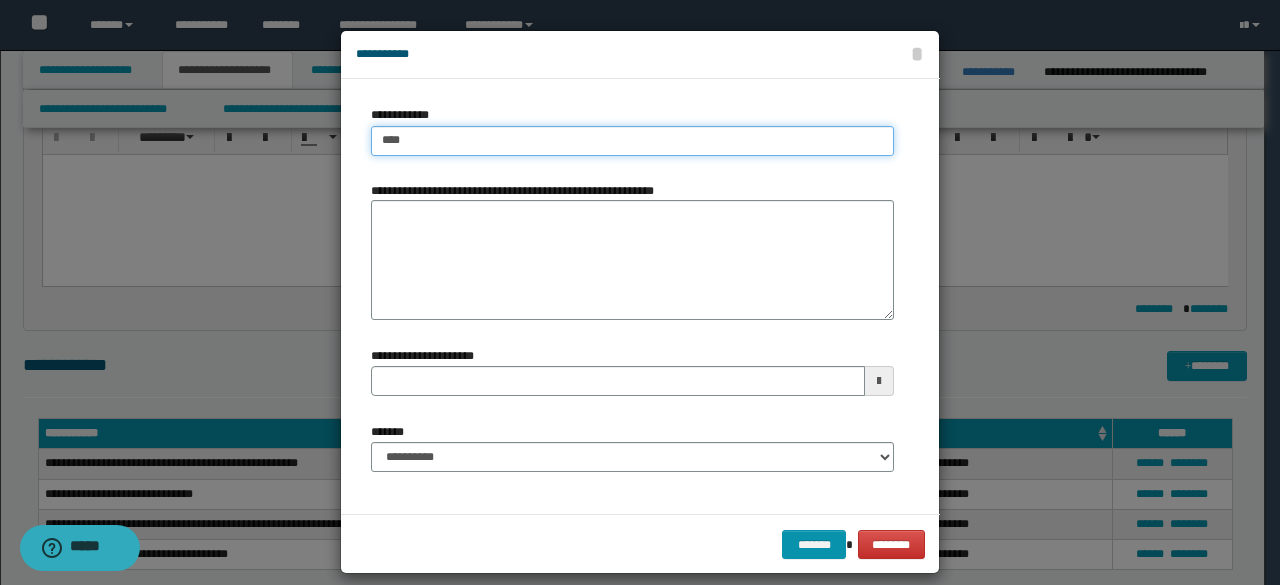 type on "****" 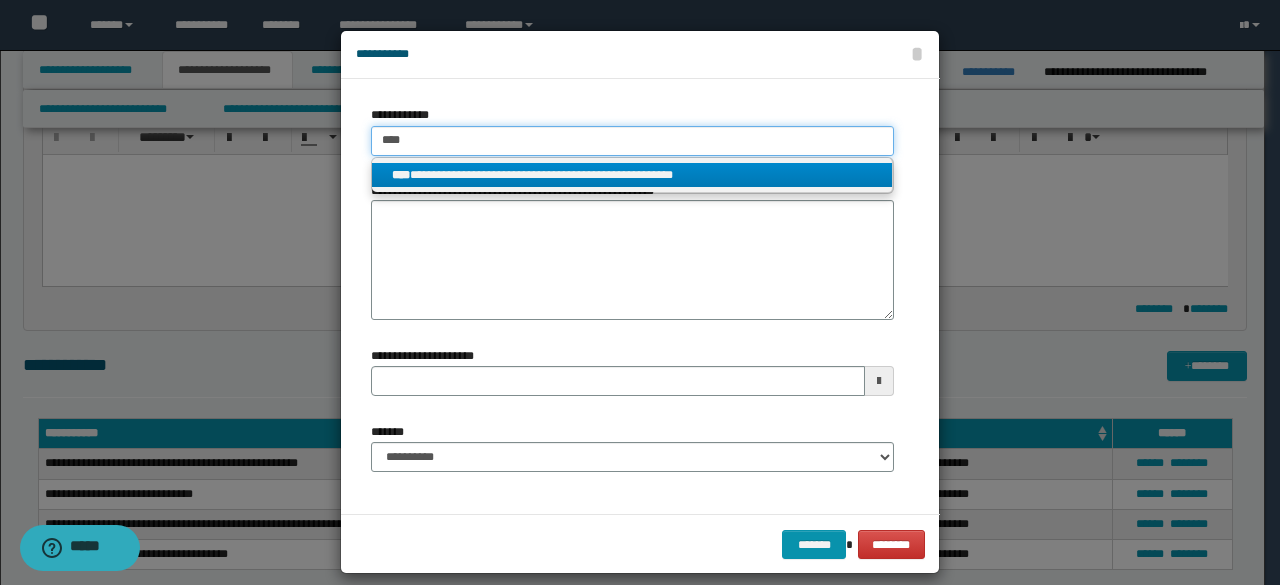 type on "****" 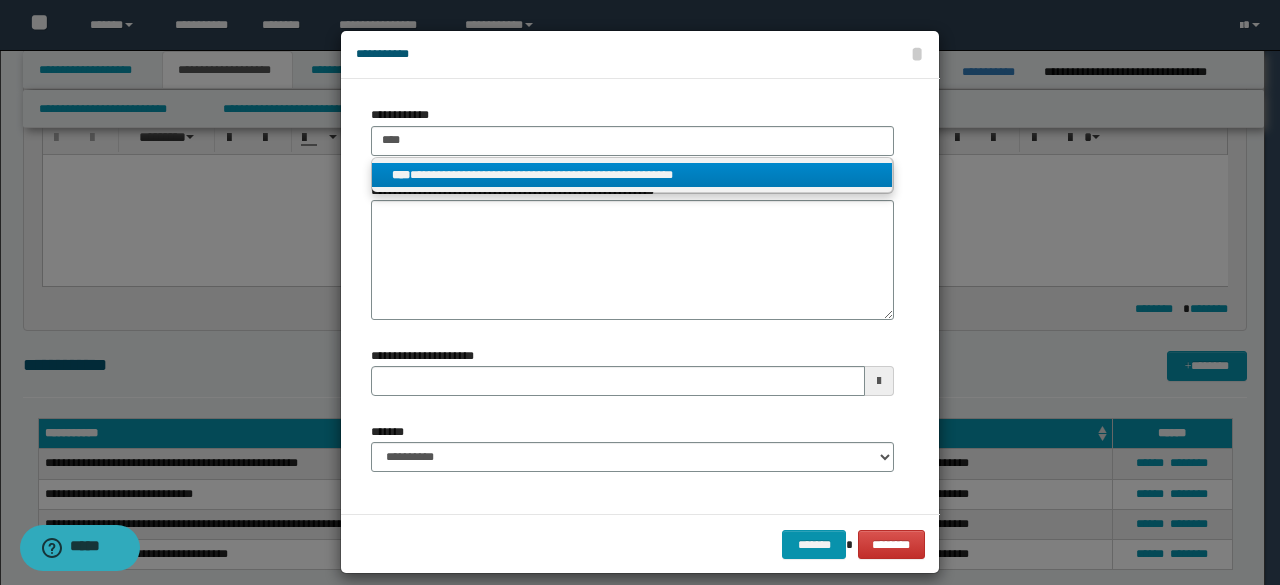click on "**********" at bounding box center (632, 175) 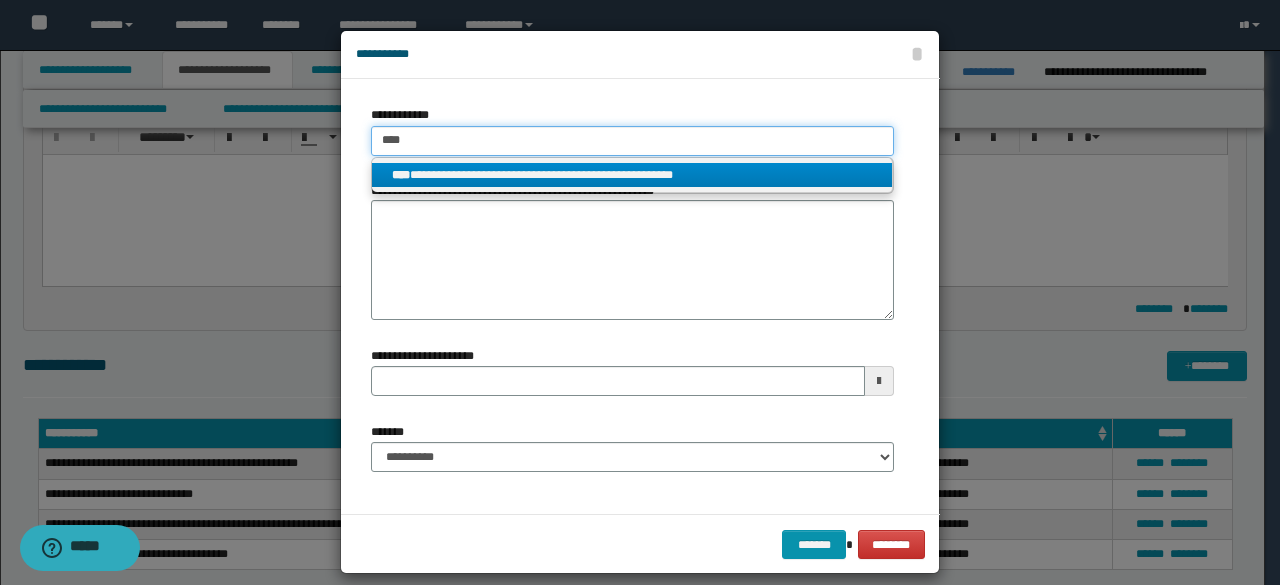 type 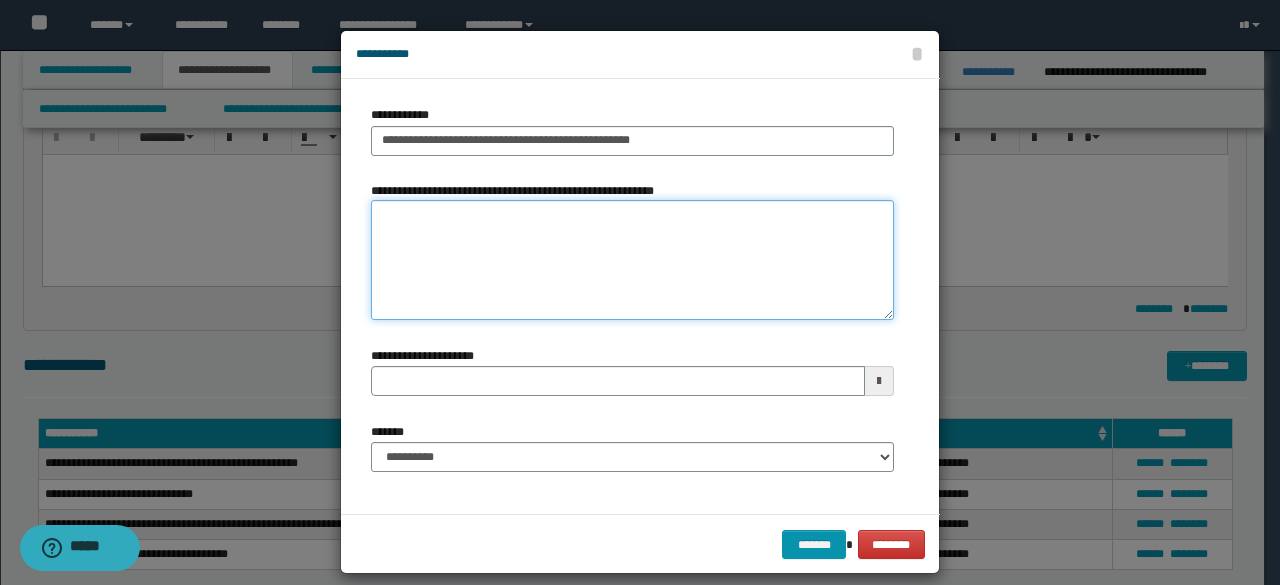 click on "**********" at bounding box center (632, 260) 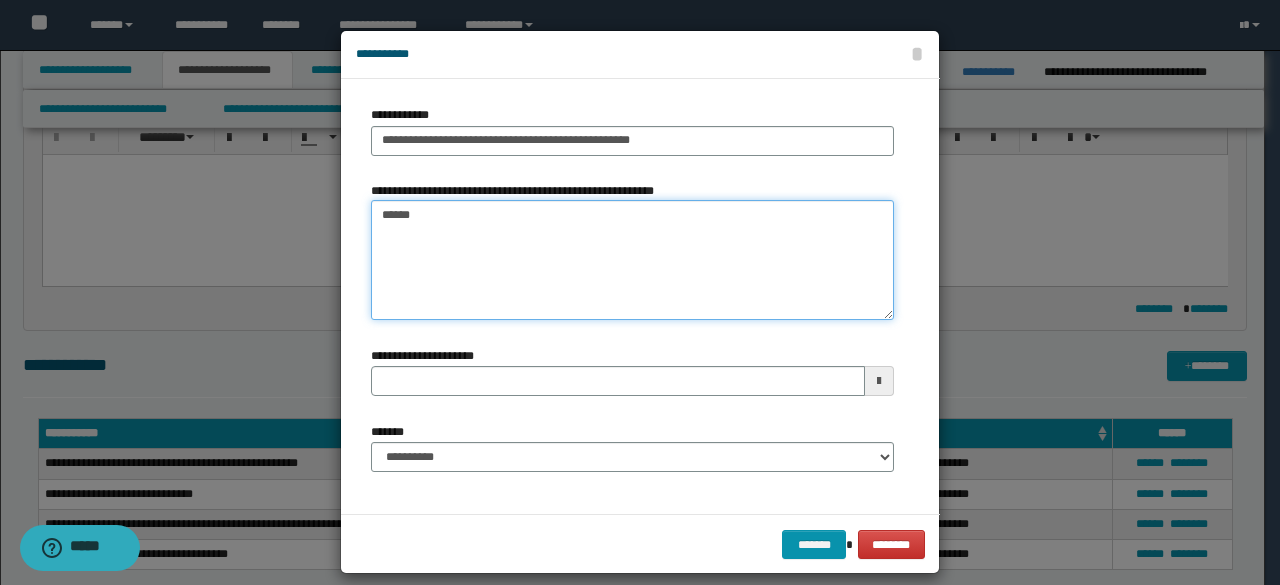 type on "*******" 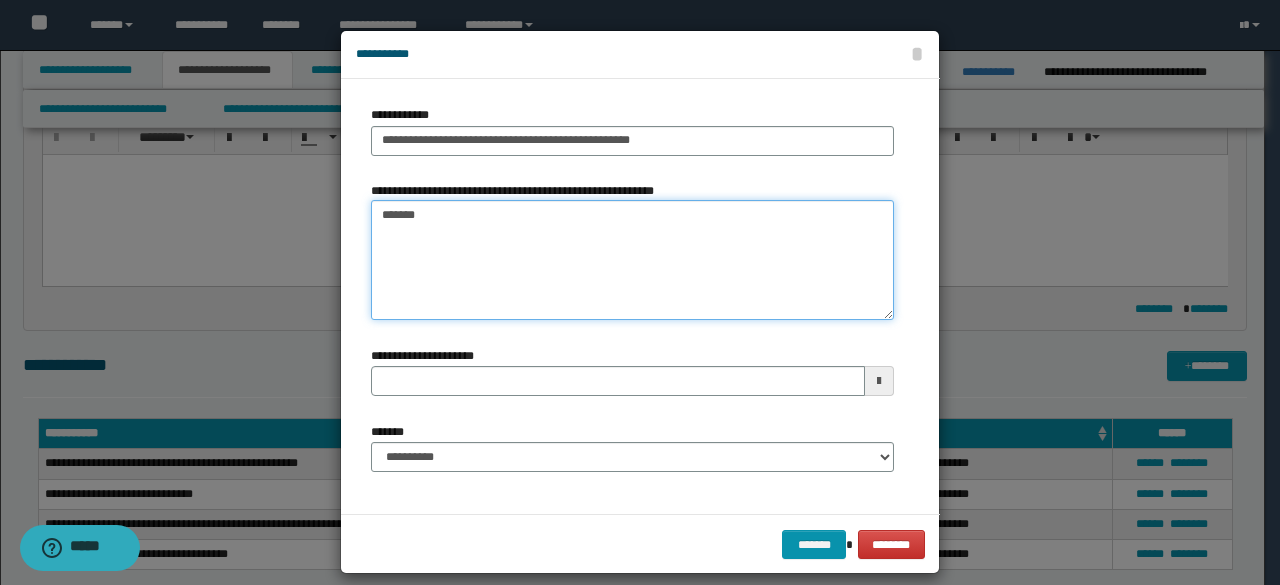 type 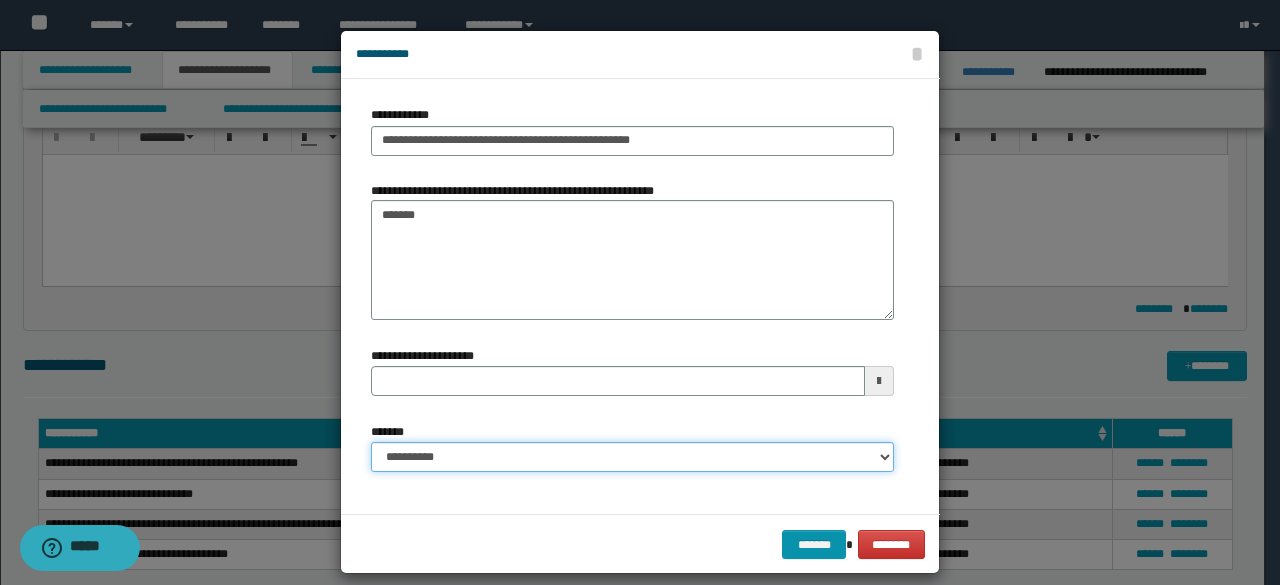 click on "**********" at bounding box center [632, 457] 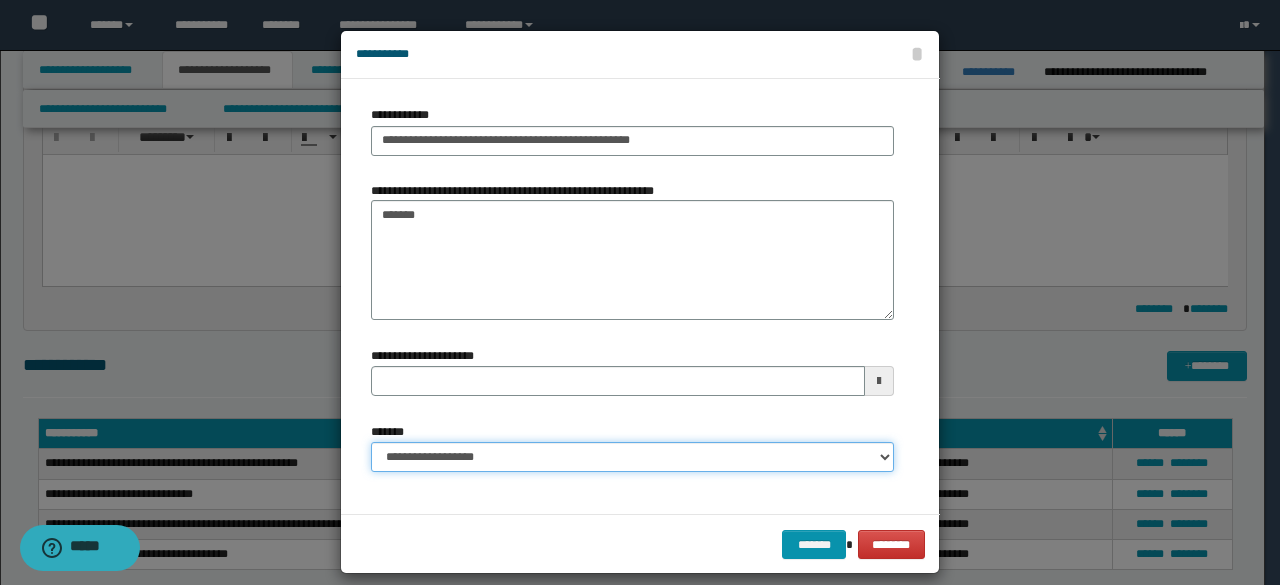 type 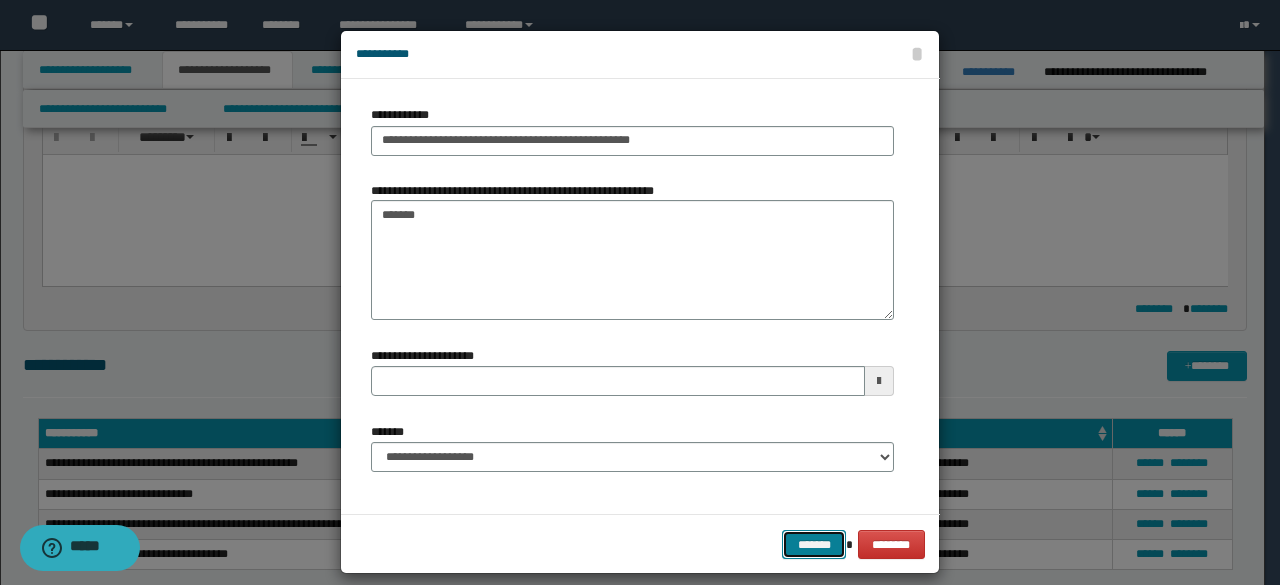 click on "*******" at bounding box center (814, 544) 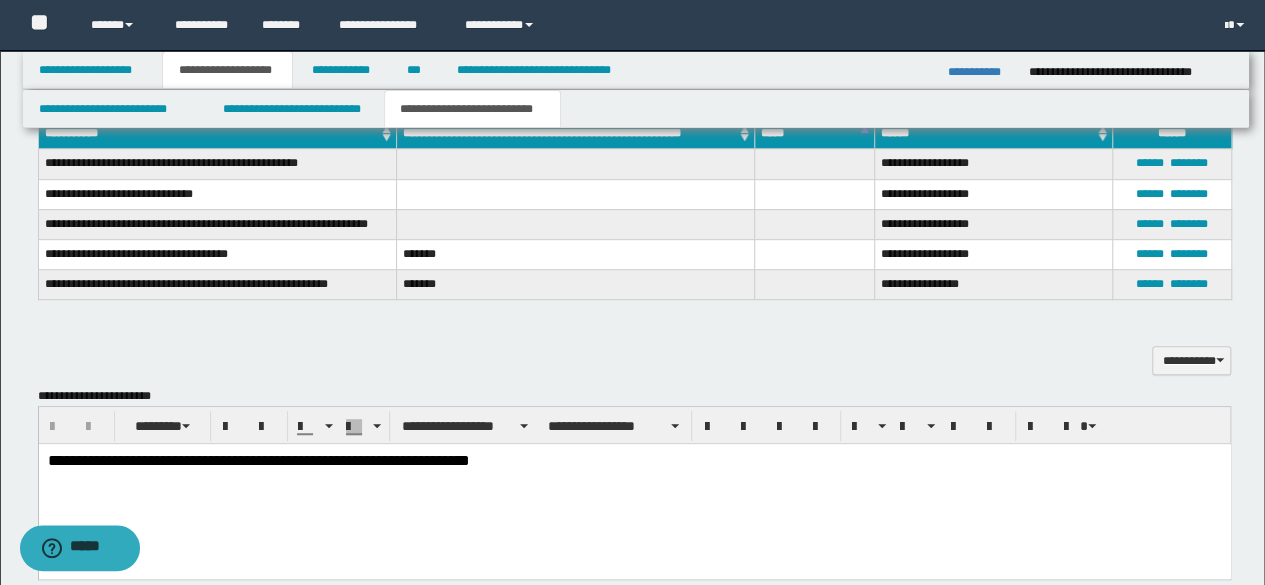 scroll, scrollTop: 300, scrollLeft: 0, axis: vertical 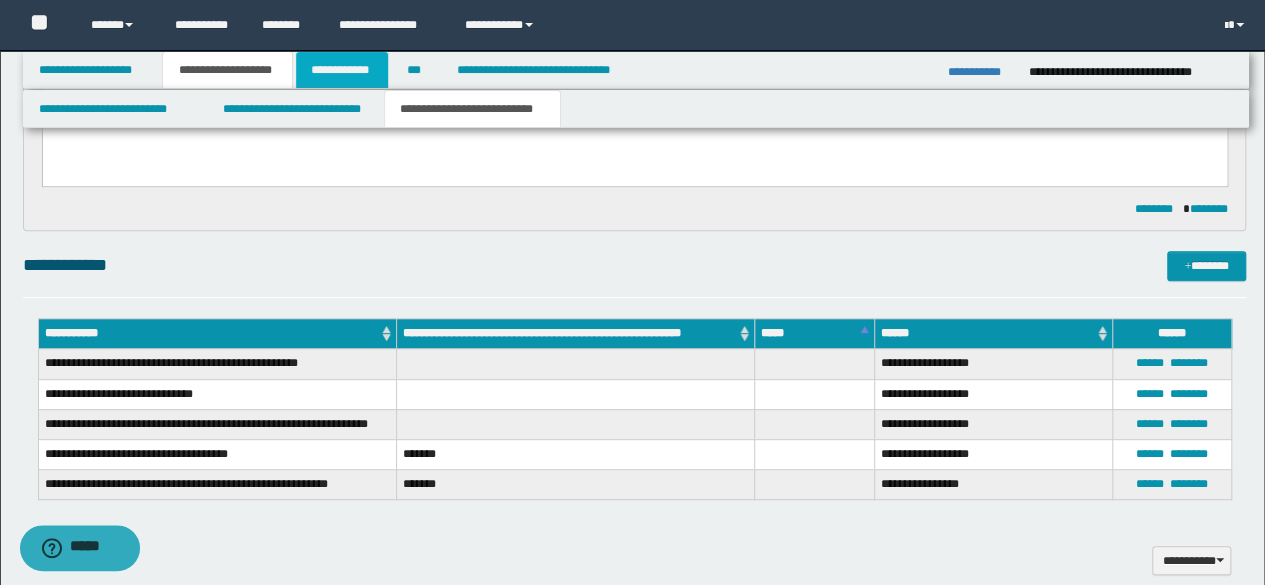 click on "**********" at bounding box center [342, 70] 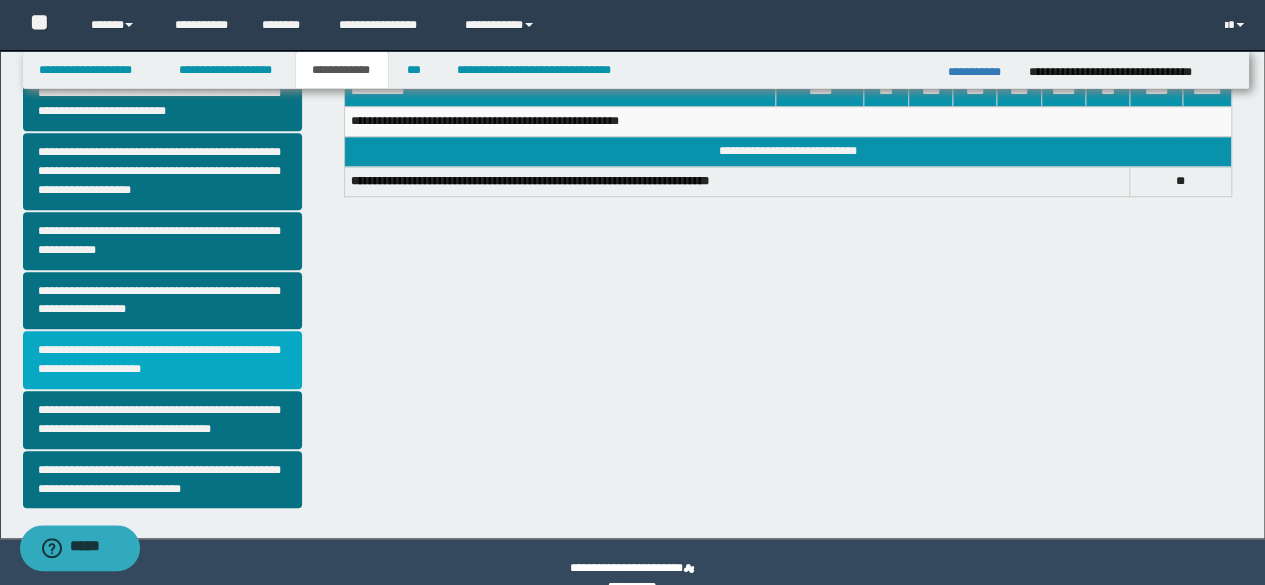 scroll, scrollTop: 563, scrollLeft: 0, axis: vertical 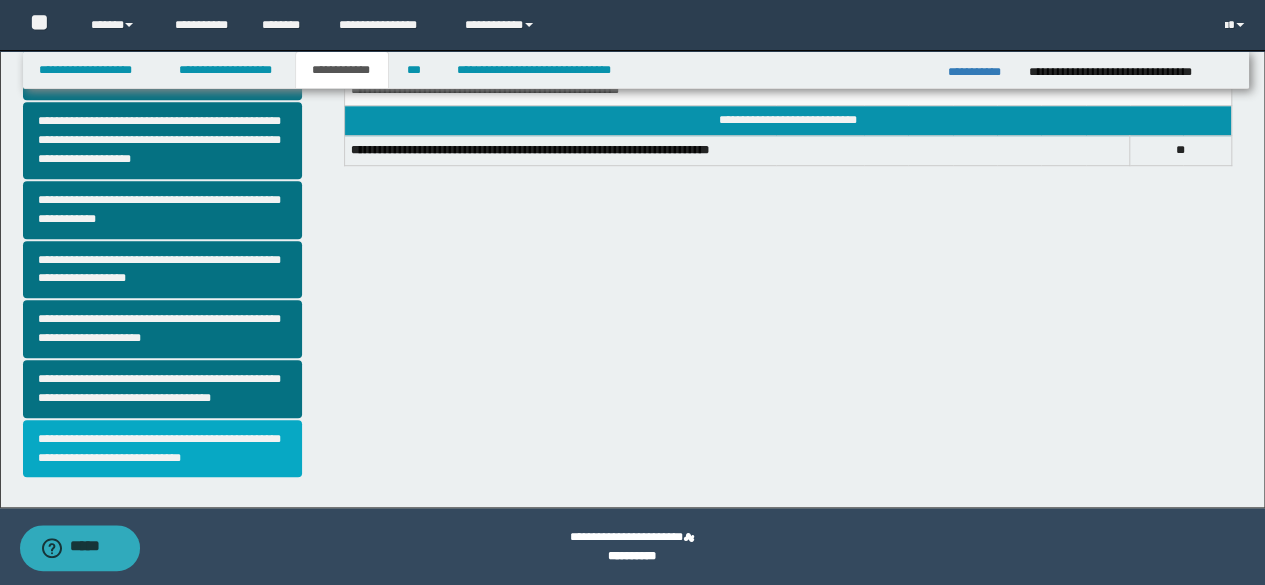 click on "**********" at bounding box center (162, 449) 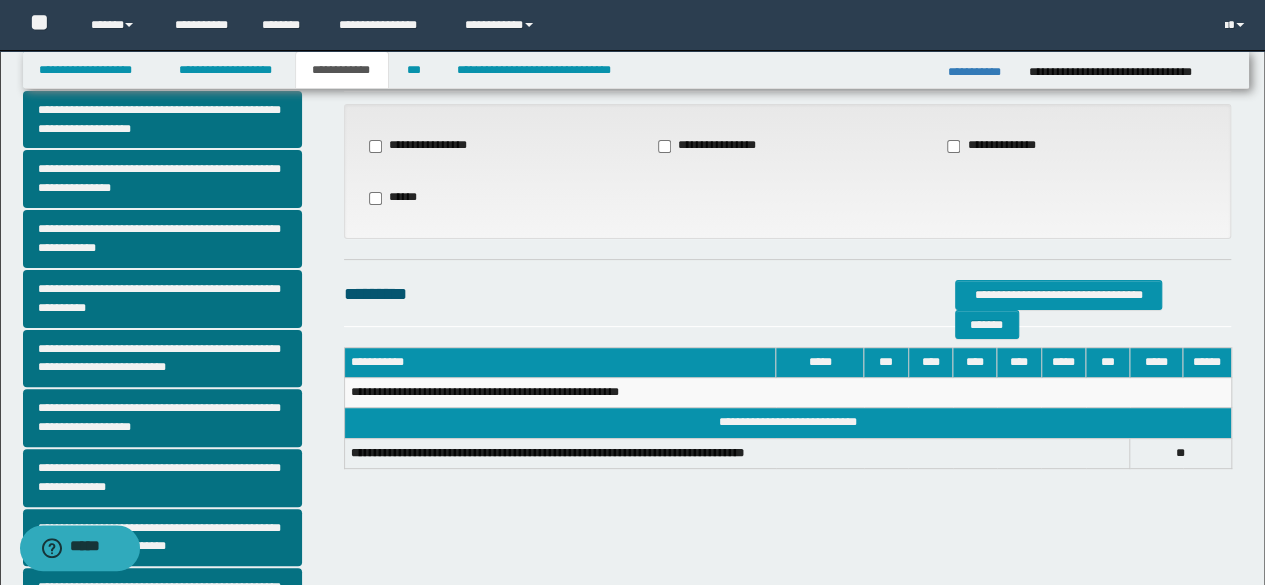 scroll, scrollTop: 0, scrollLeft: 0, axis: both 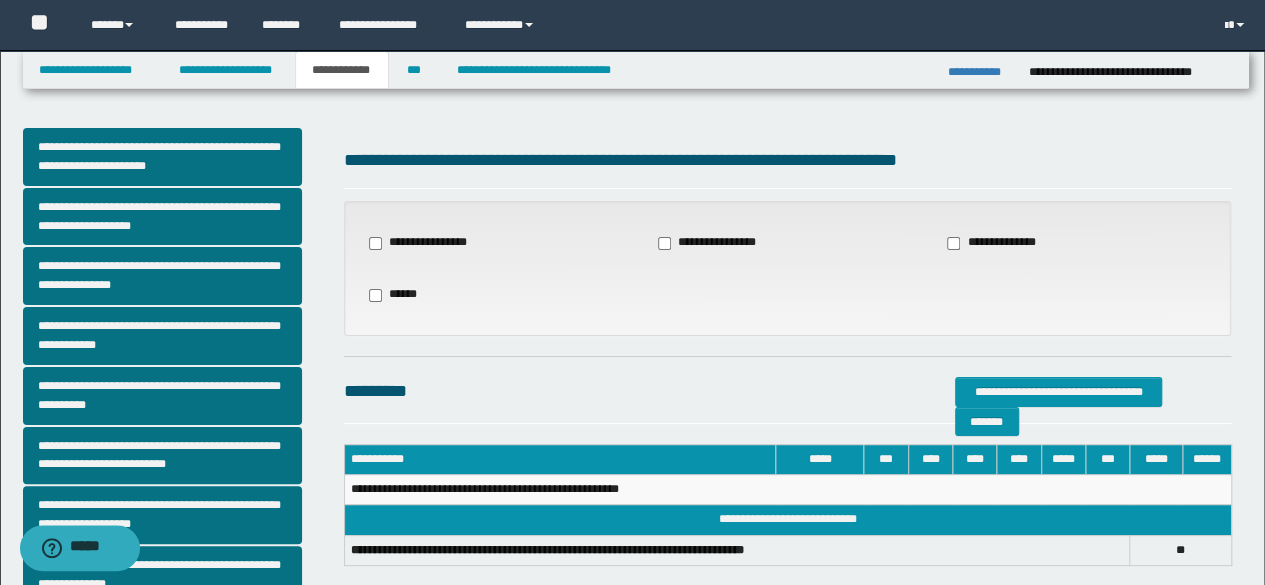 click on "**********" at bounding box center [424, 243] 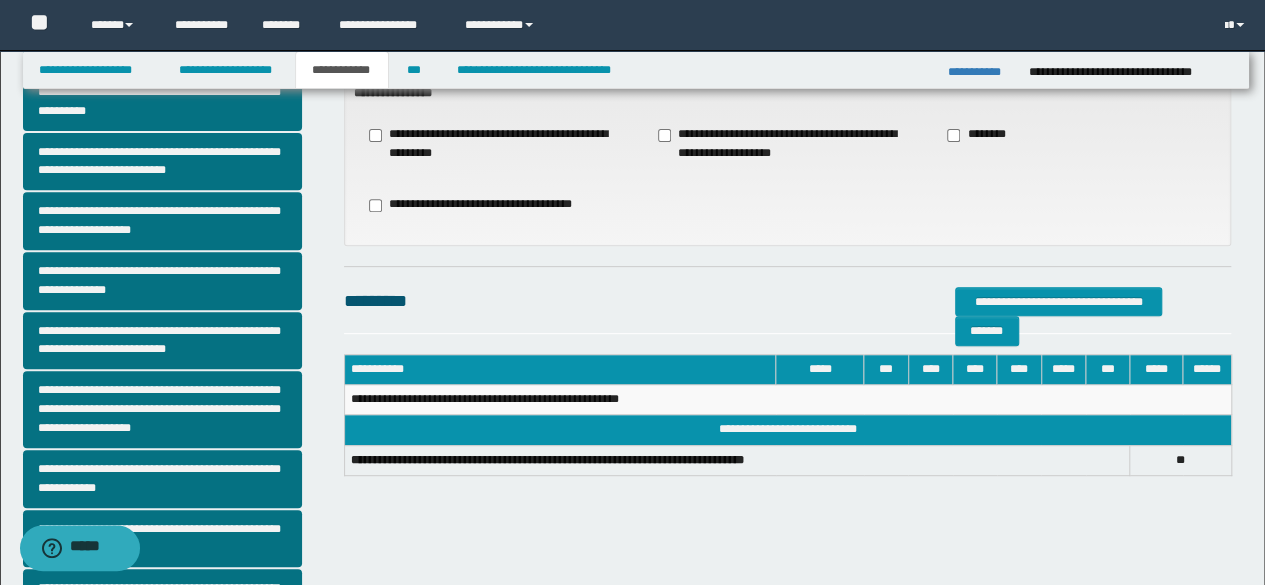 scroll, scrollTop: 263, scrollLeft: 0, axis: vertical 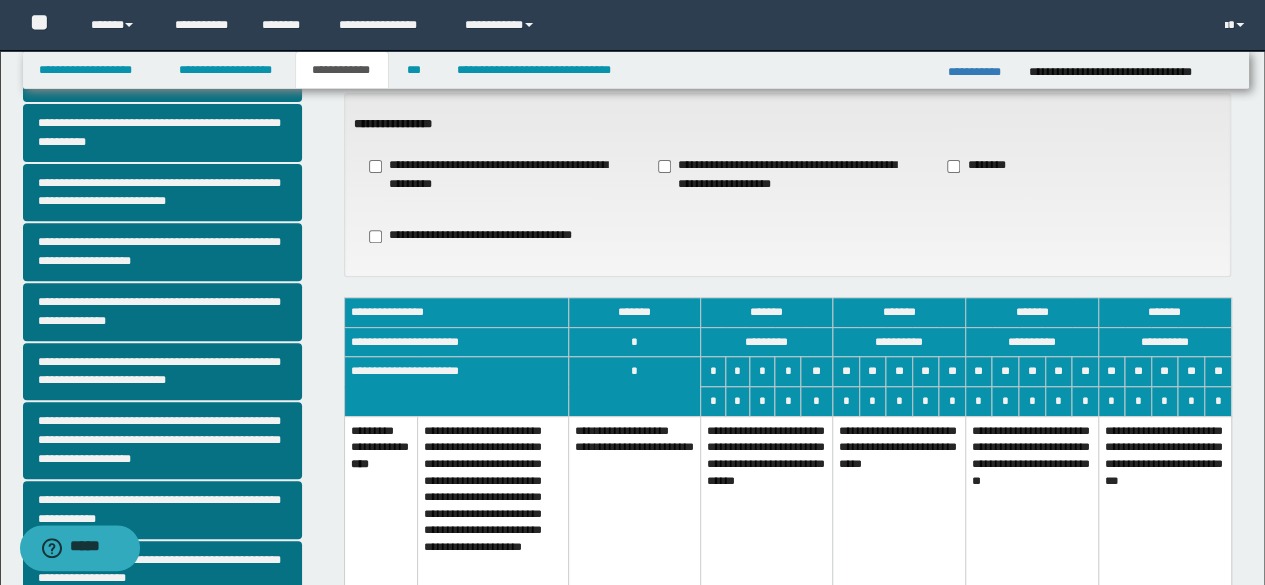 click on "**********" at bounding box center [766, 511] 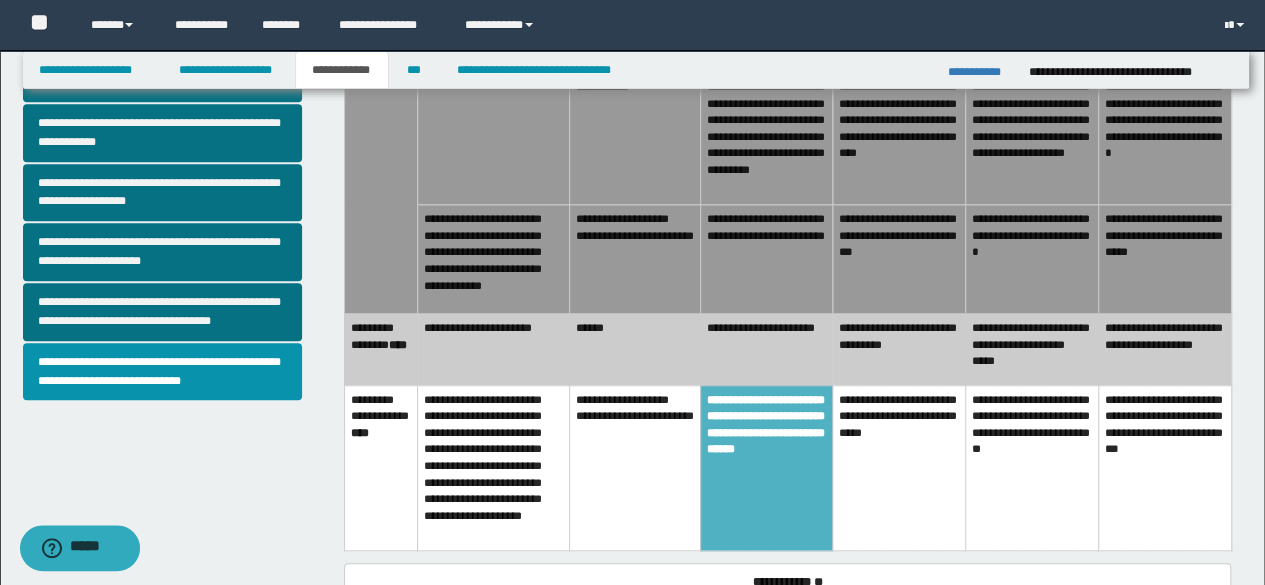 scroll, scrollTop: 663, scrollLeft: 0, axis: vertical 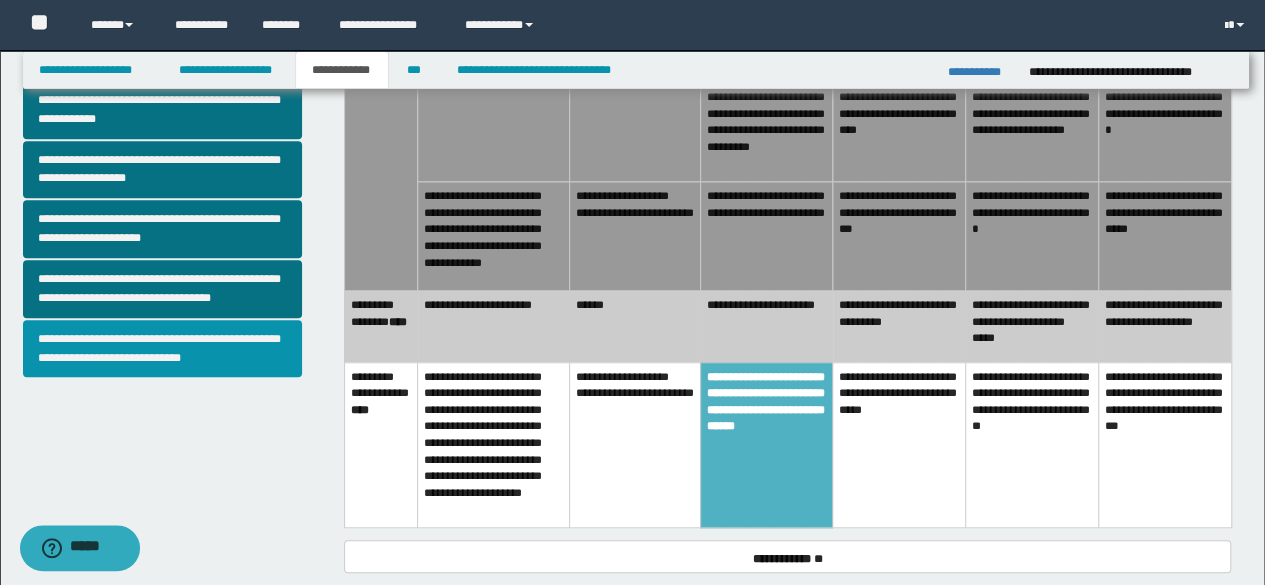 click on "**********" at bounding box center [162, 349] 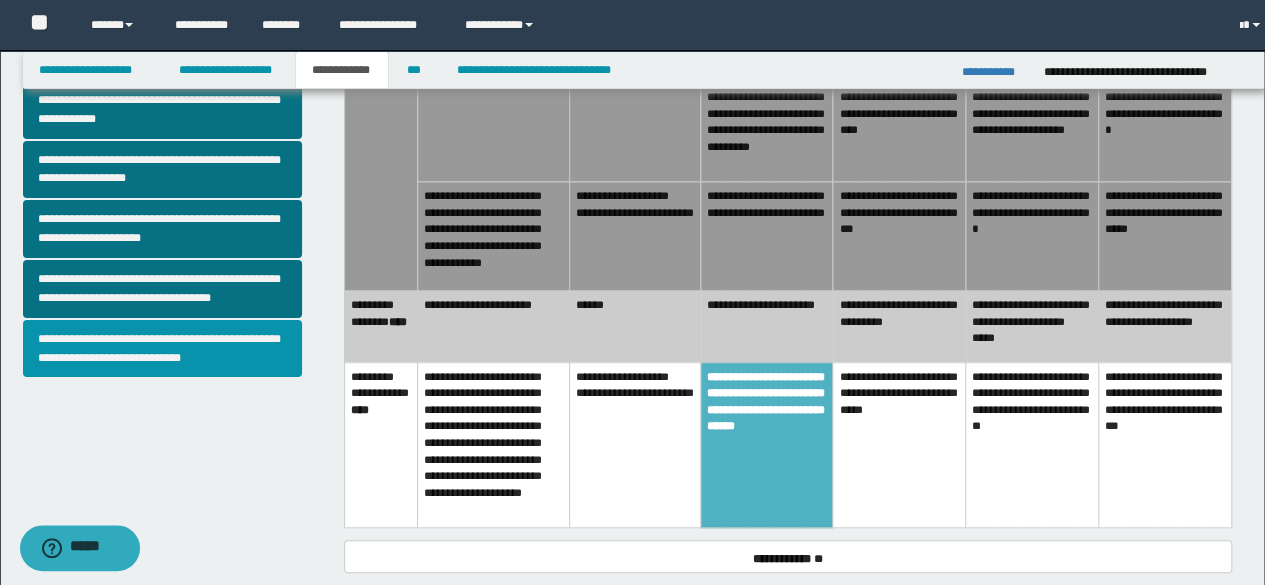 scroll, scrollTop: 0, scrollLeft: 0, axis: both 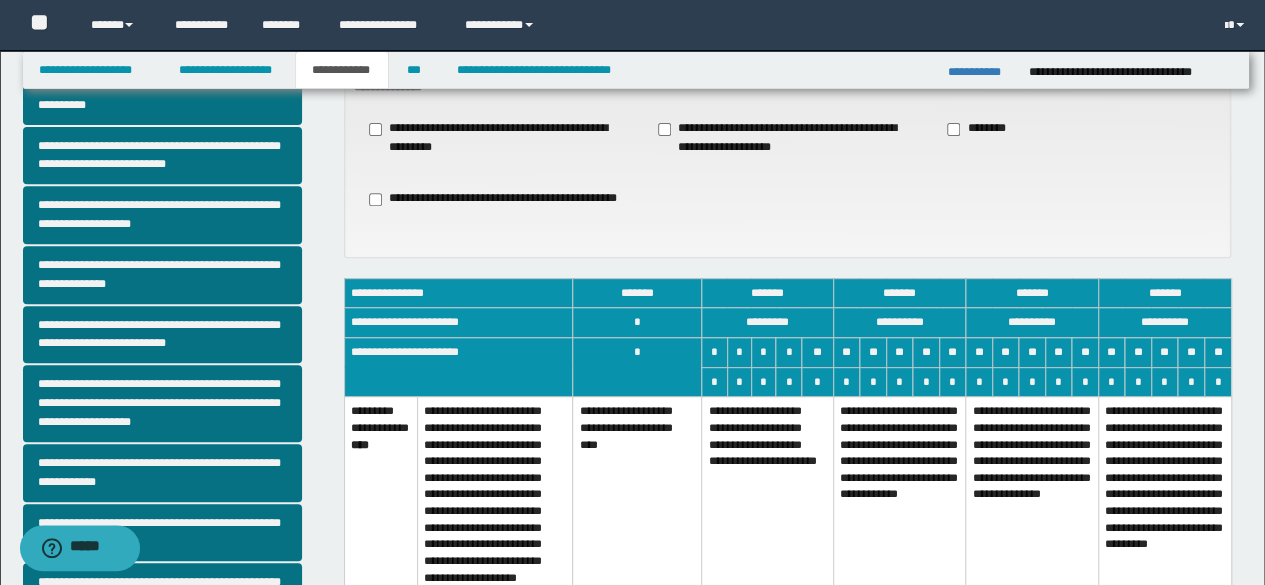 click on "**********" at bounding box center (767, 525) 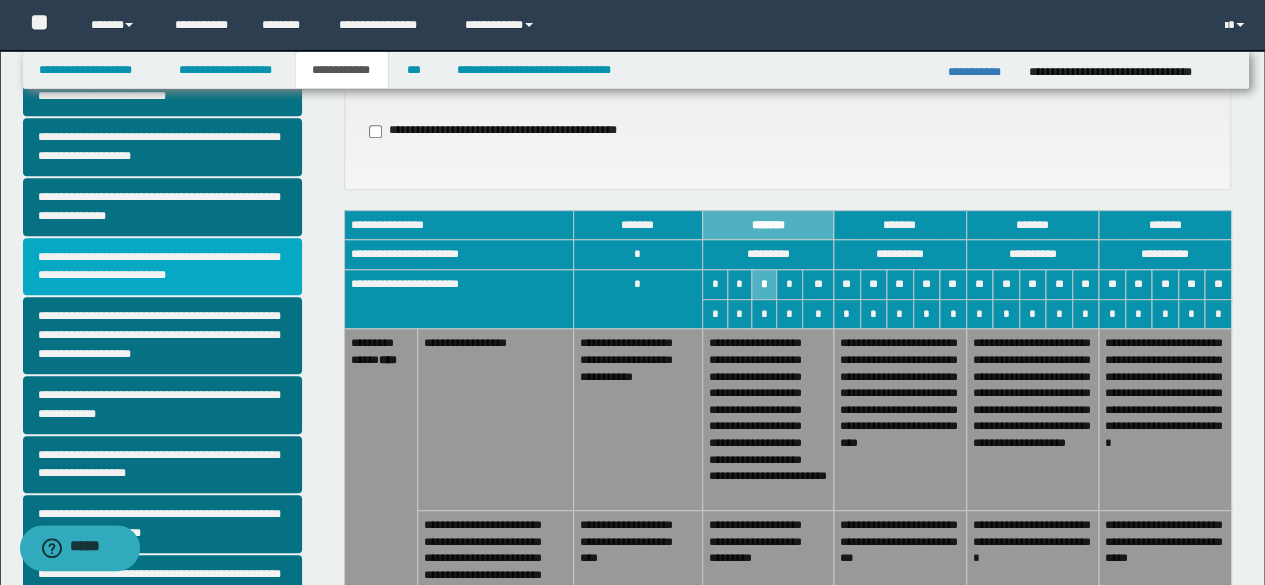 scroll, scrollTop: 446, scrollLeft: 0, axis: vertical 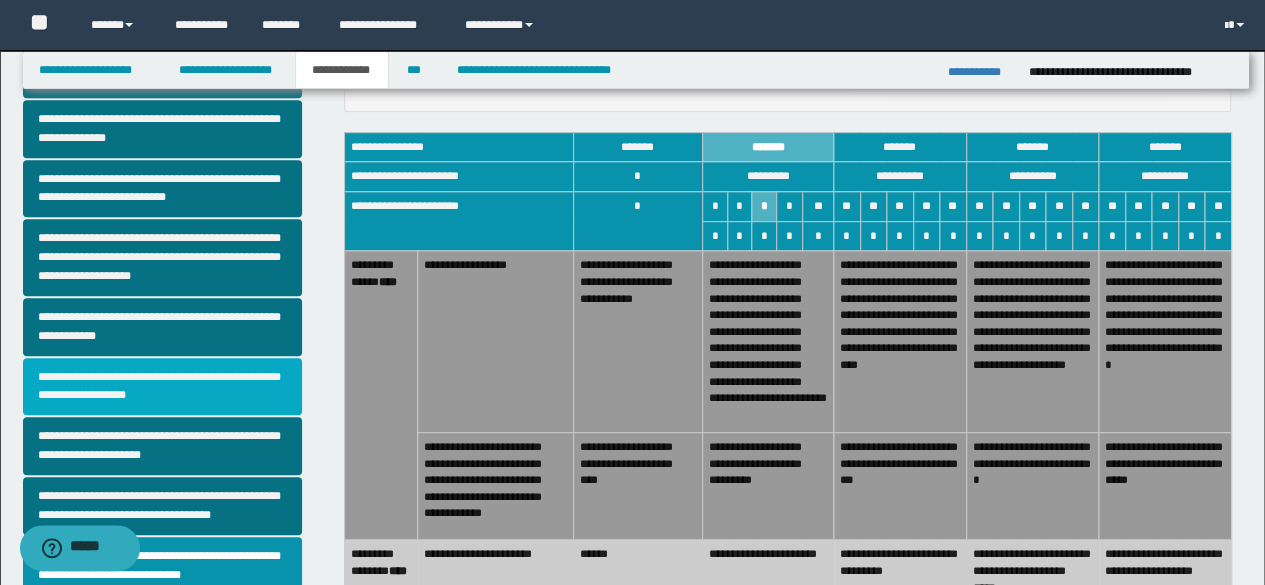 click on "**********" at bounding box center (162, 387) 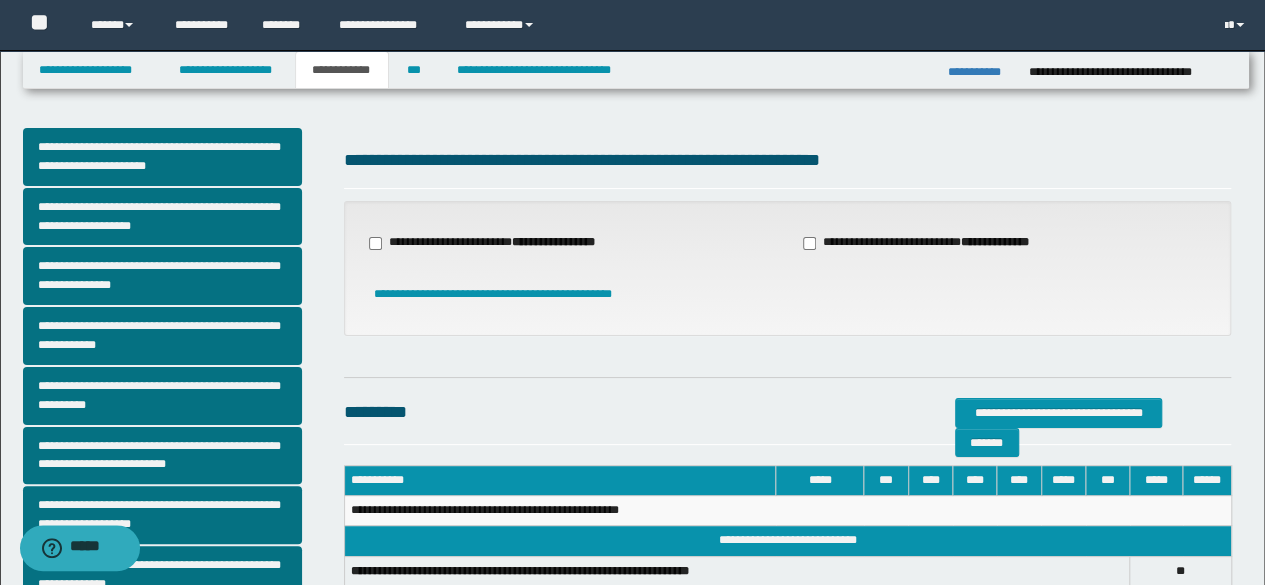click on "**********" at bounding box center (494, 243) 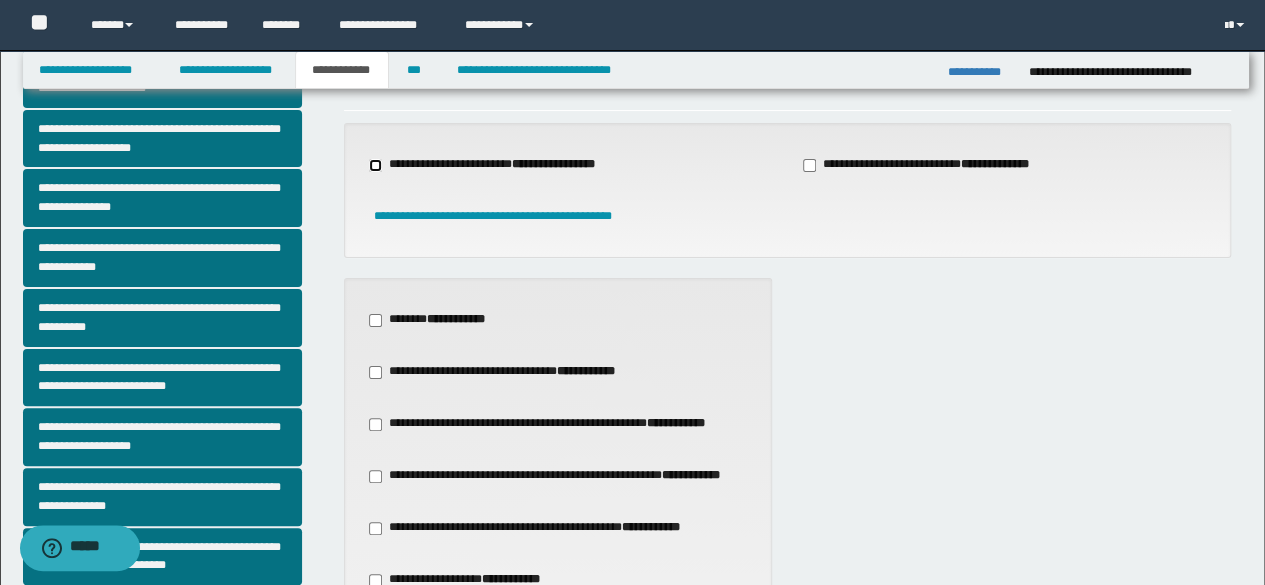 scroll, scrollTop: 200, scrollLeft: 0, axis: vertical 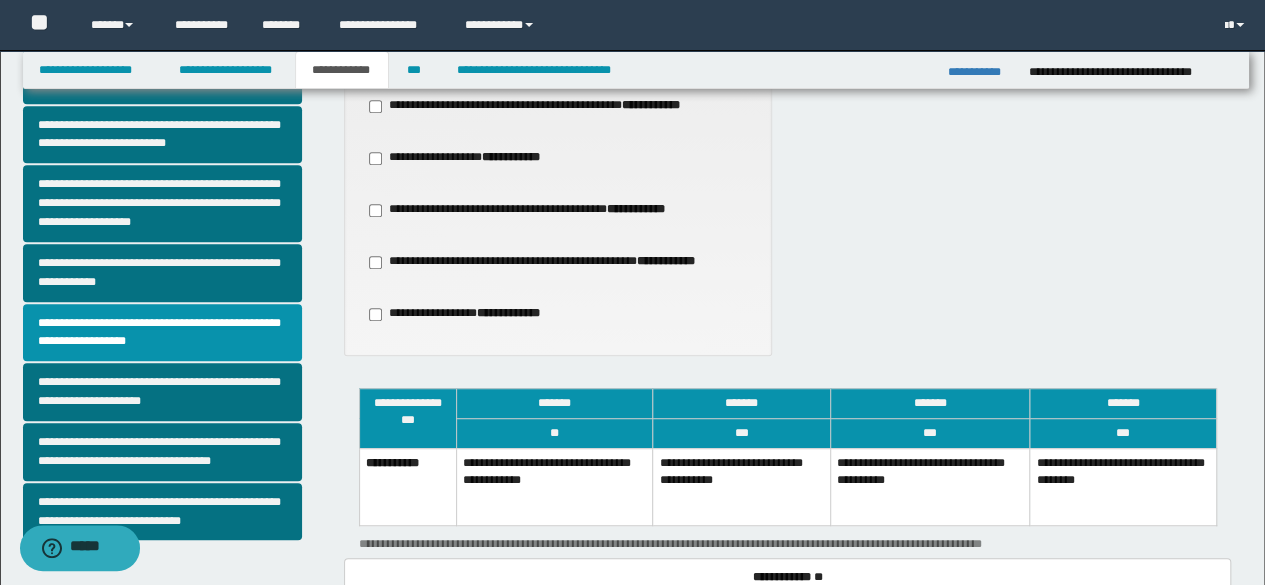 click on "**********" at bounding box center (741, 486) 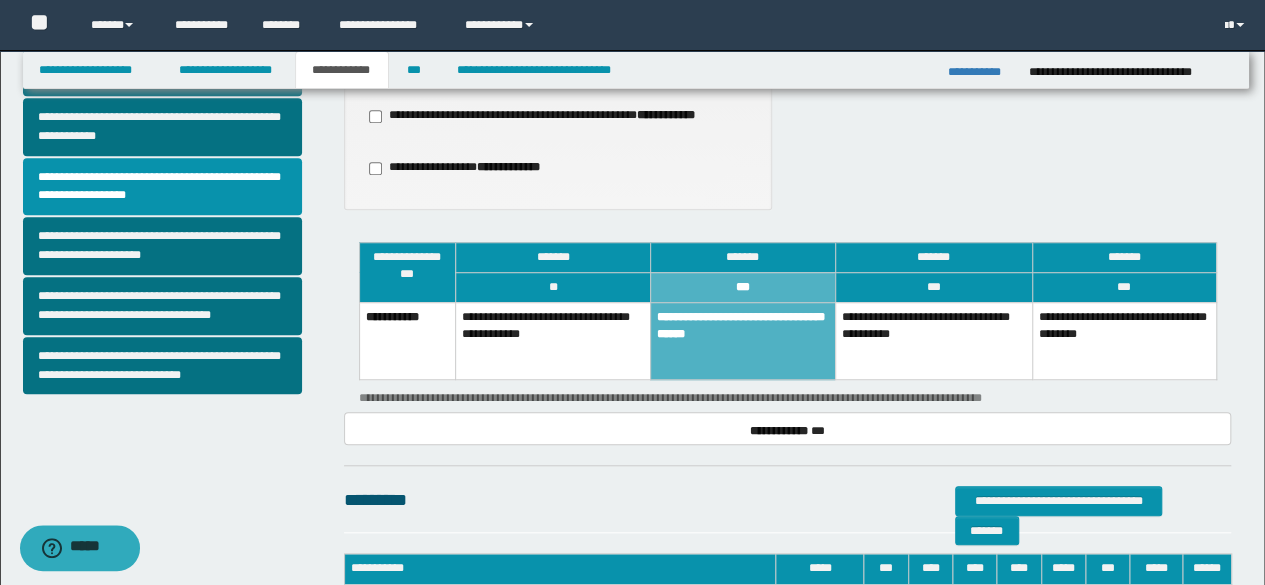scroll, scrollTop: 874, scrollLeft: 0, axis: vertical 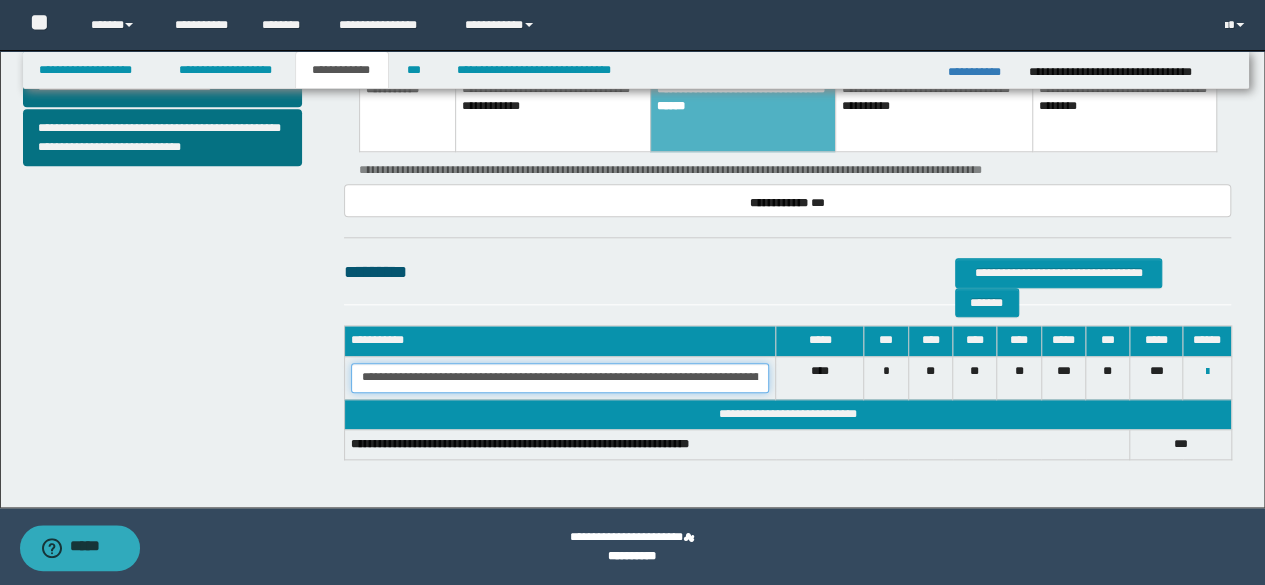 drag, startPoint x: 439, startPoint y: 375, endPoint x: 745, endPoint y: 384, distance: 306.13232 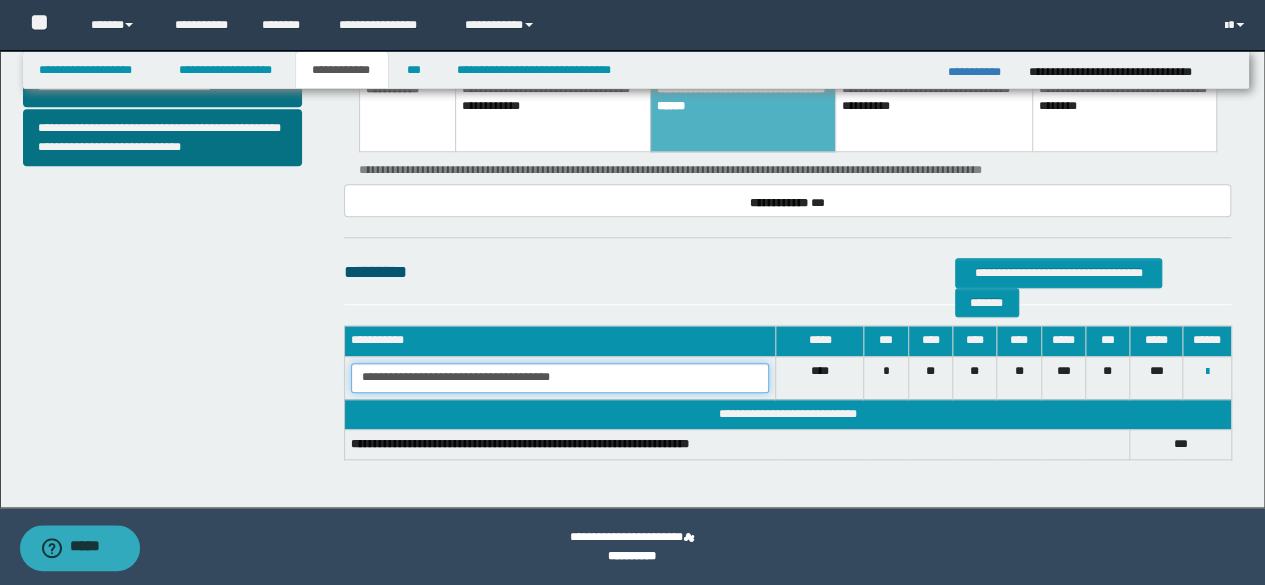 click on "**********" at bounding box center (560, 378) 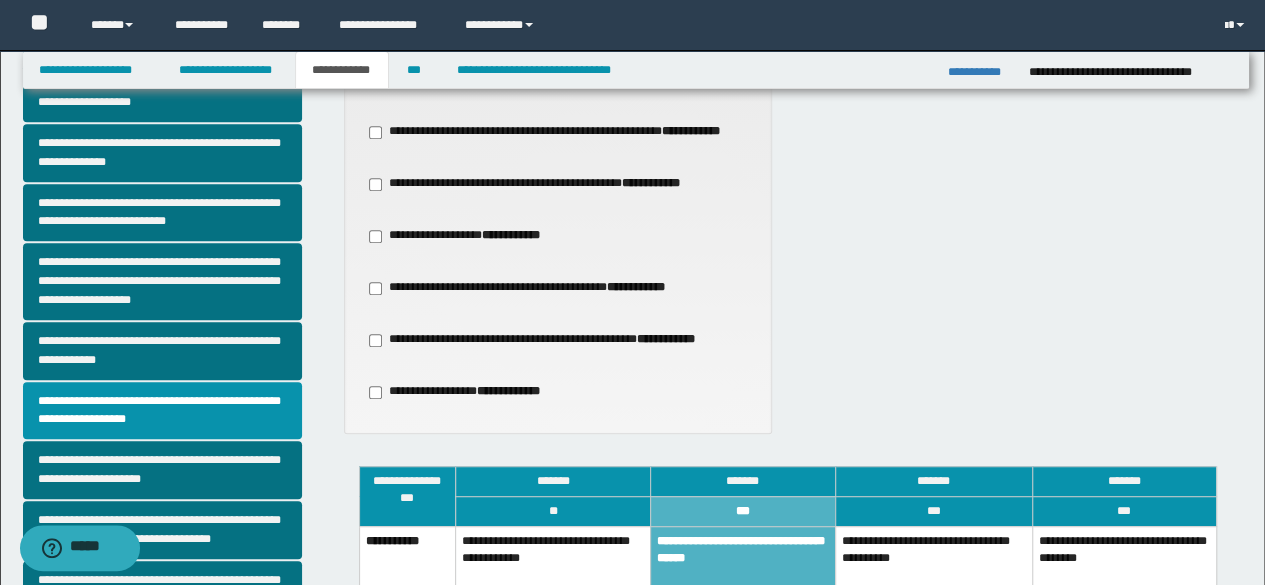 scroll, scrollTop: 374, scrollLeft: 0, axis: vertical 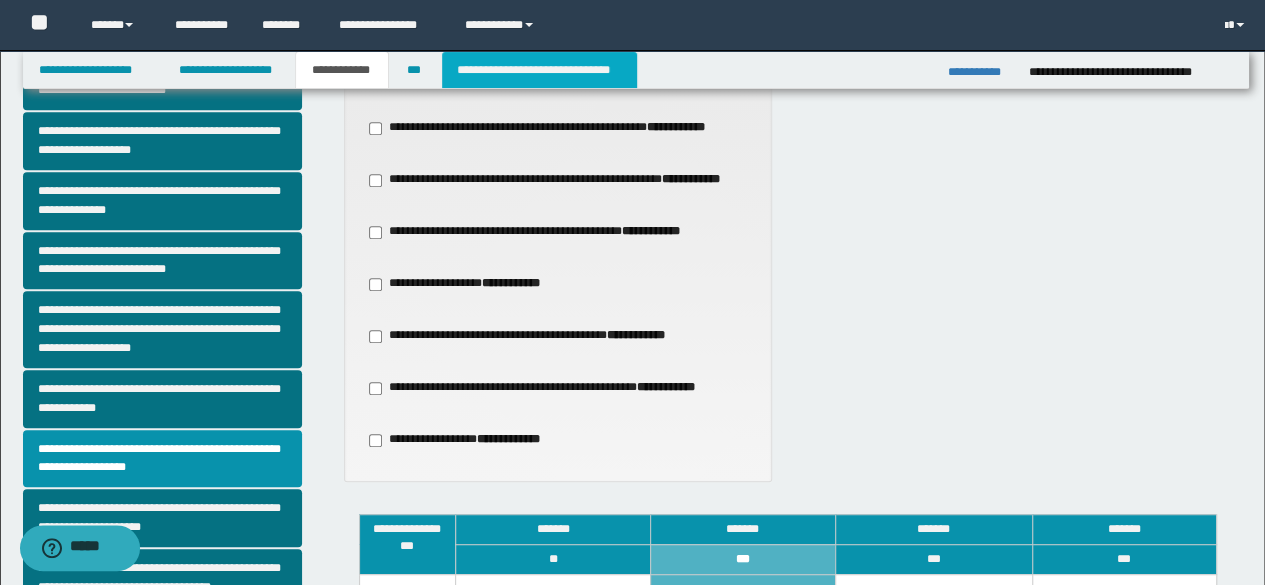 type on "**********" 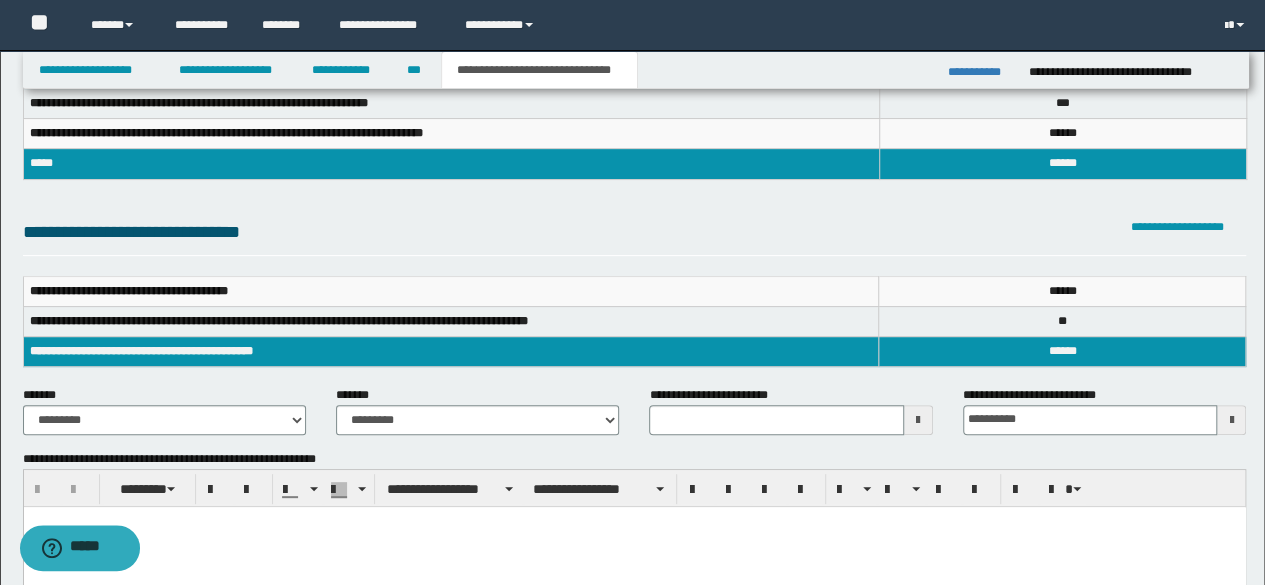scroll, scrollTop: 100, scrollLeft: 0, axis: vertical 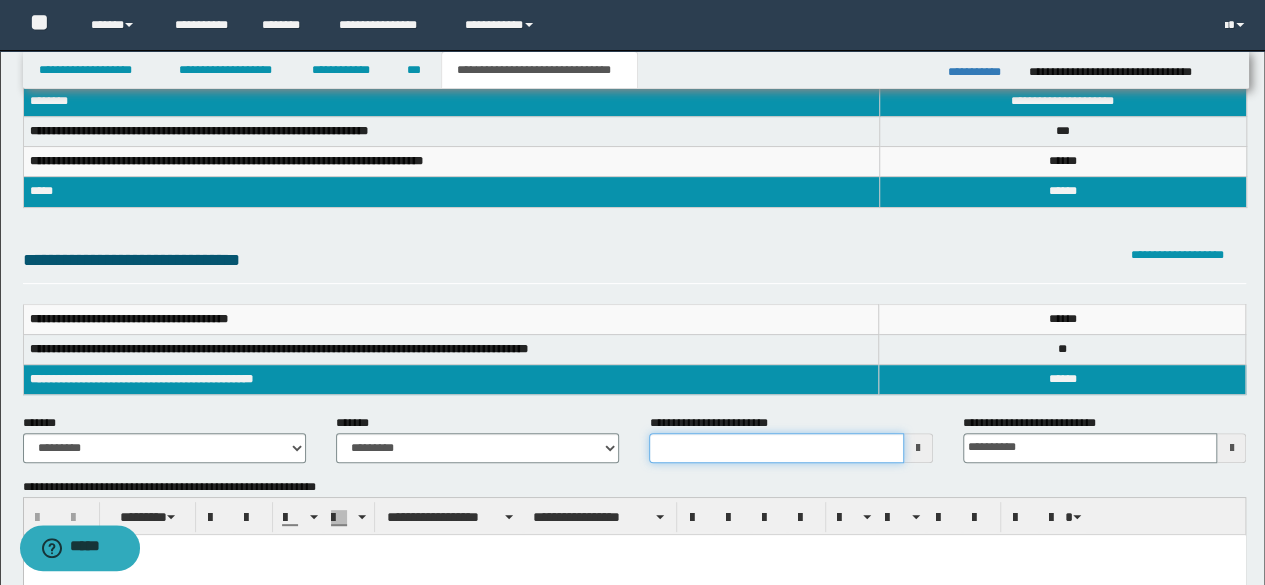 click on "**********" at bounding box center (776, 448) 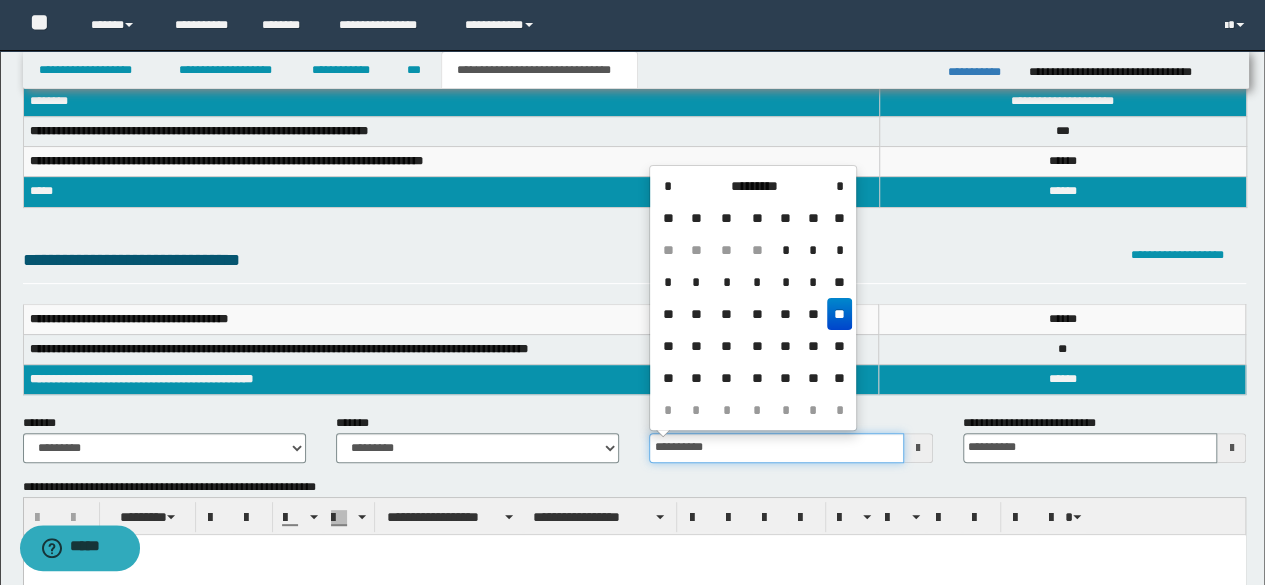 type on "**********" 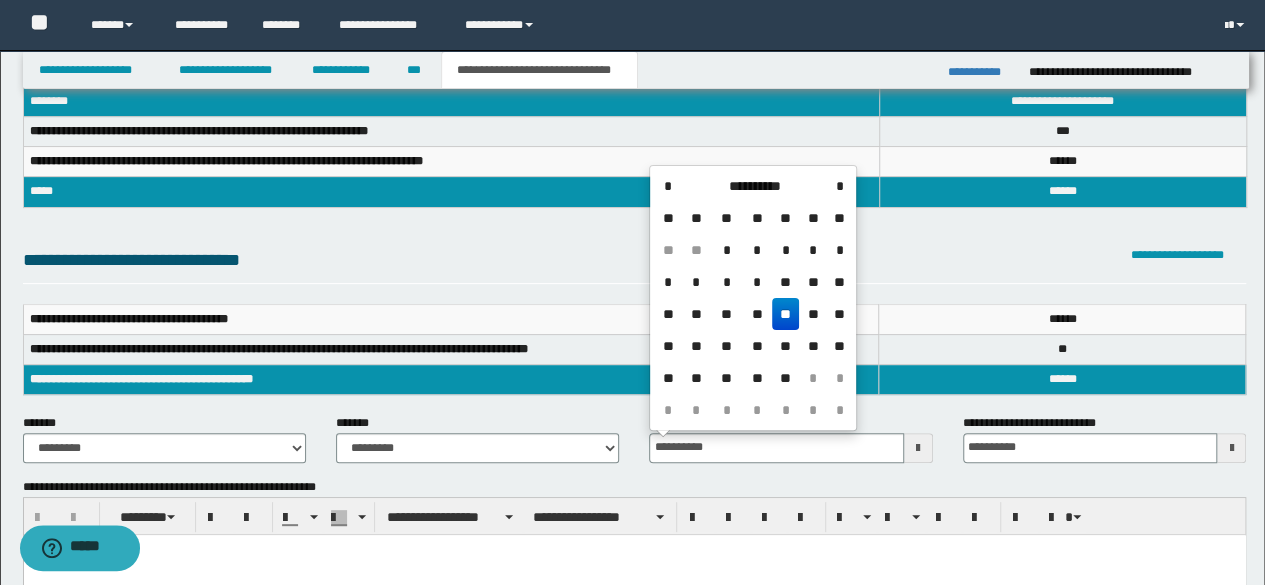 click at bounding box center (634, 574) 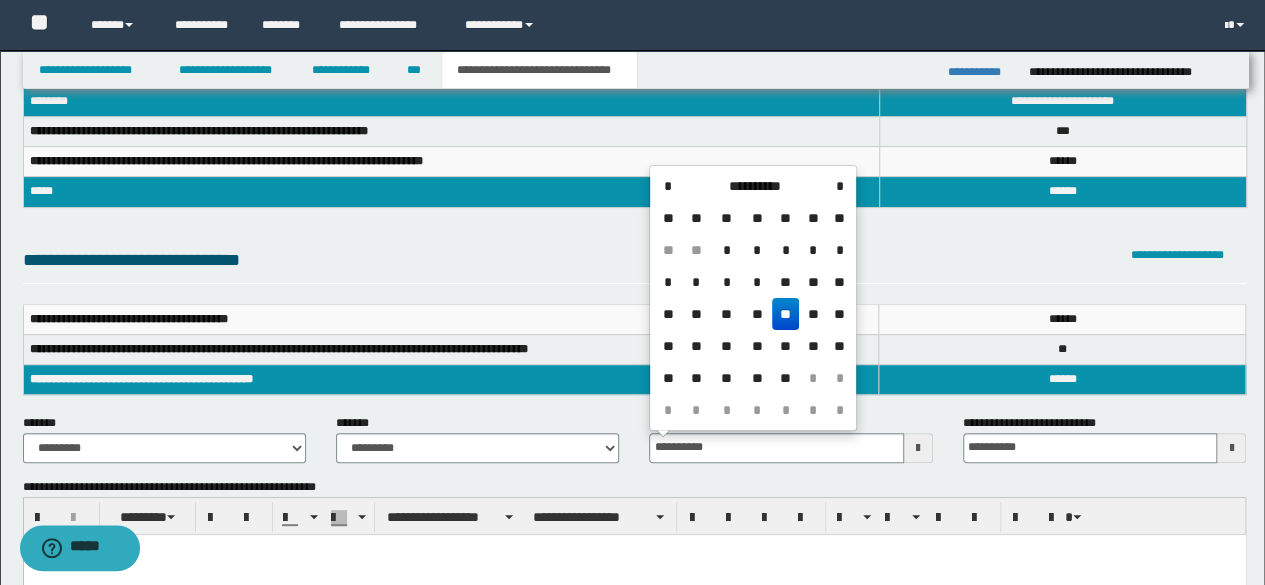 click on "**********" at bounding box center [634, 549] 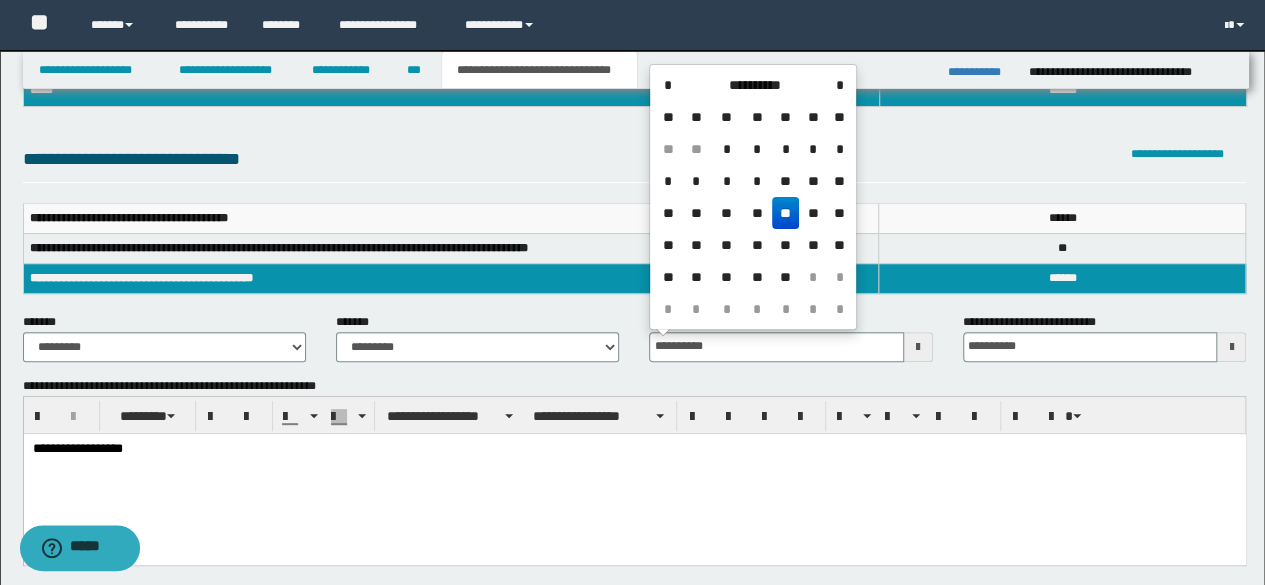 scroll, scrollTop: 300, scrollLeft: 0, axis: vertical 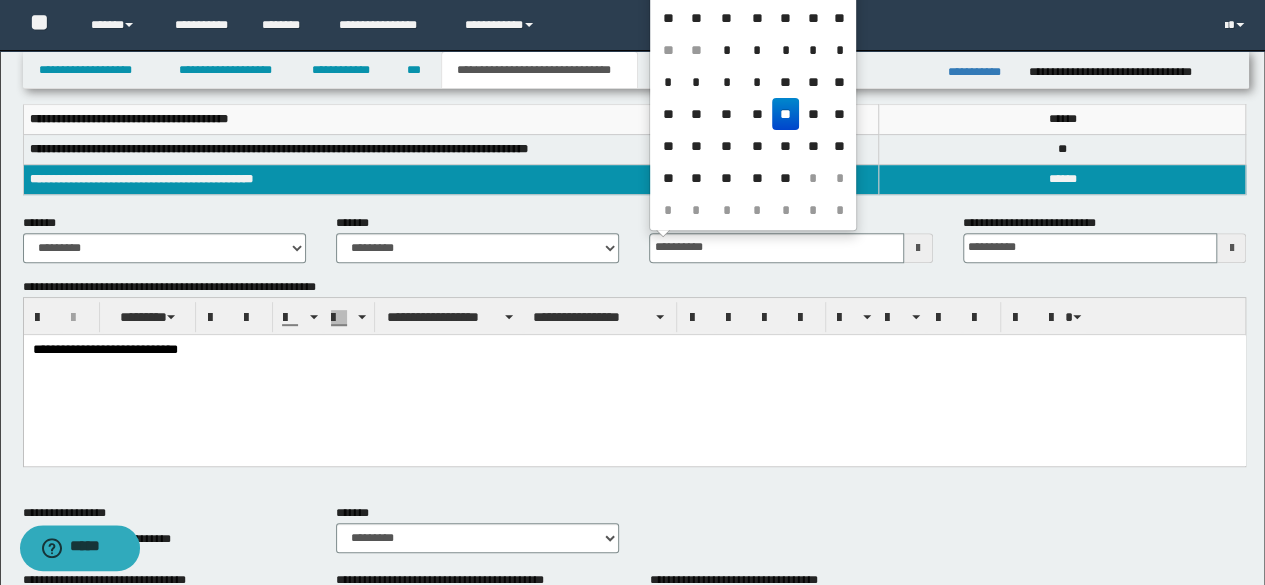 click on "**********" at bounding box center (634, 349) 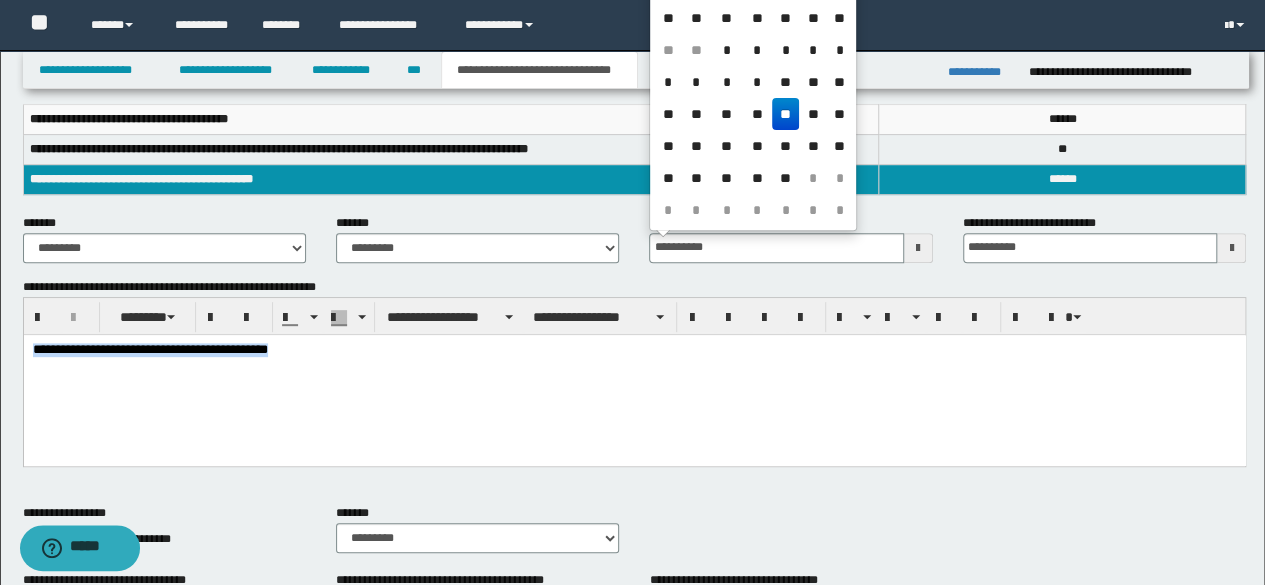 drag, startPoint x: 355, startPoint y: 368, endPoint x: 0, endPoint y: 248, distance: 374.73325 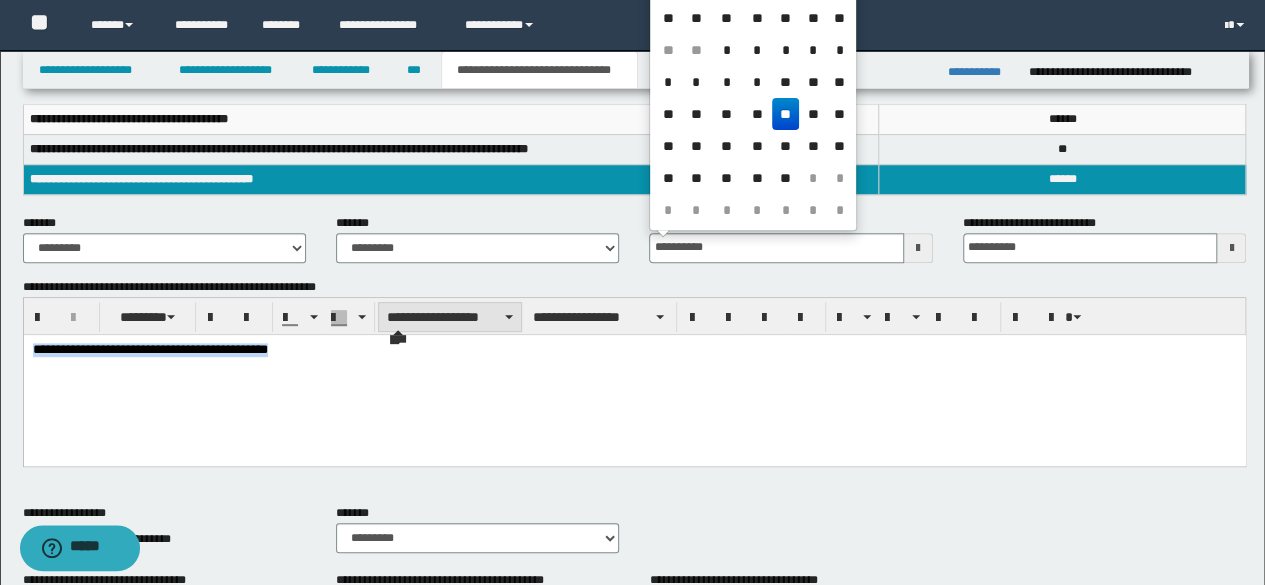 type on "**********" 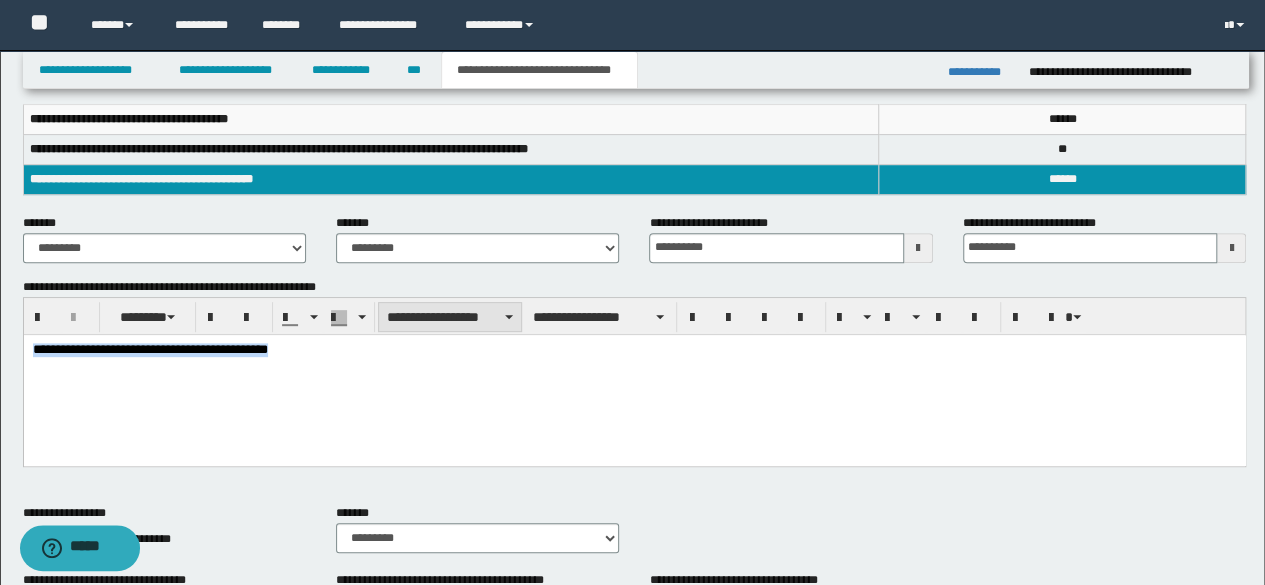 click on "**********" at bounding box center [450, 317] 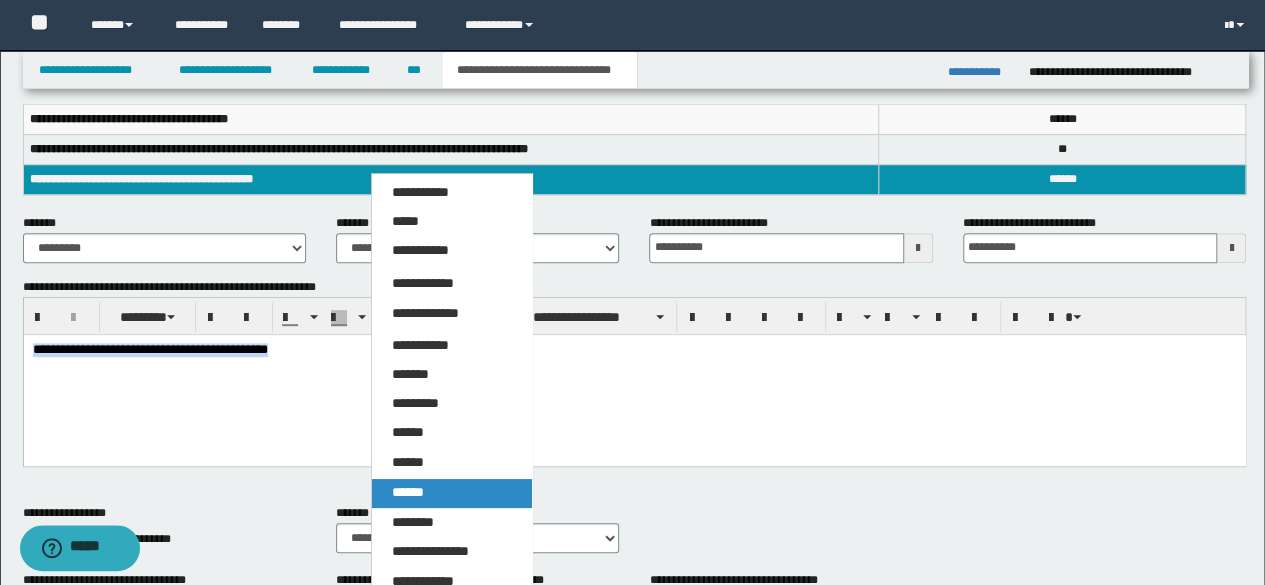 click on "******" at bounding box center (408, 492) 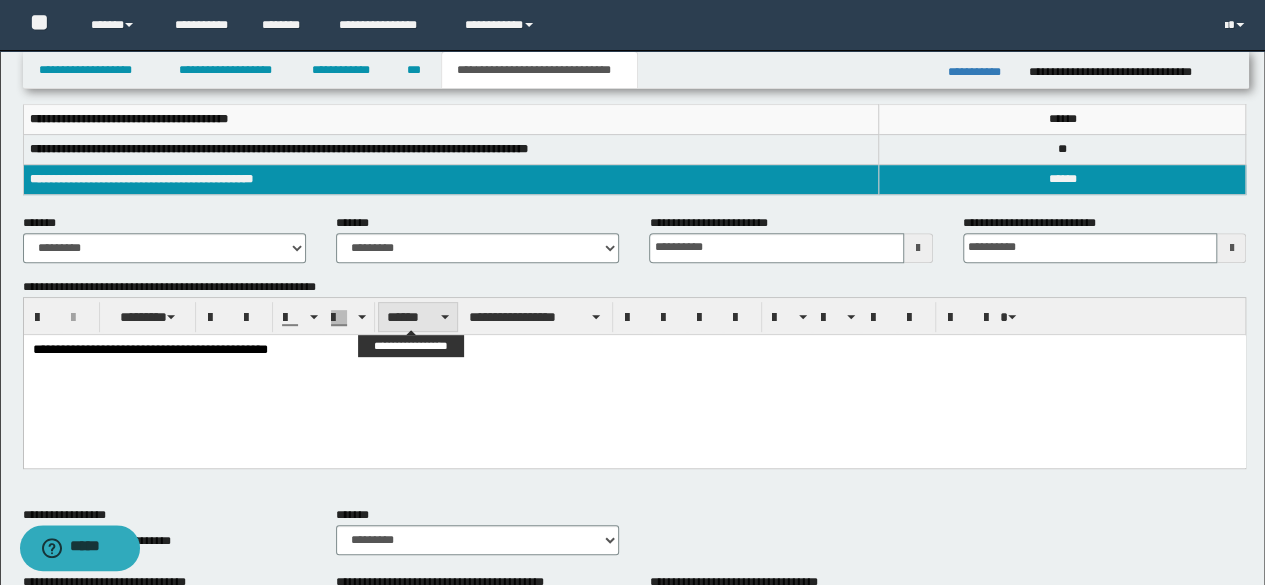click on "******" at bounding box center [418, 317] 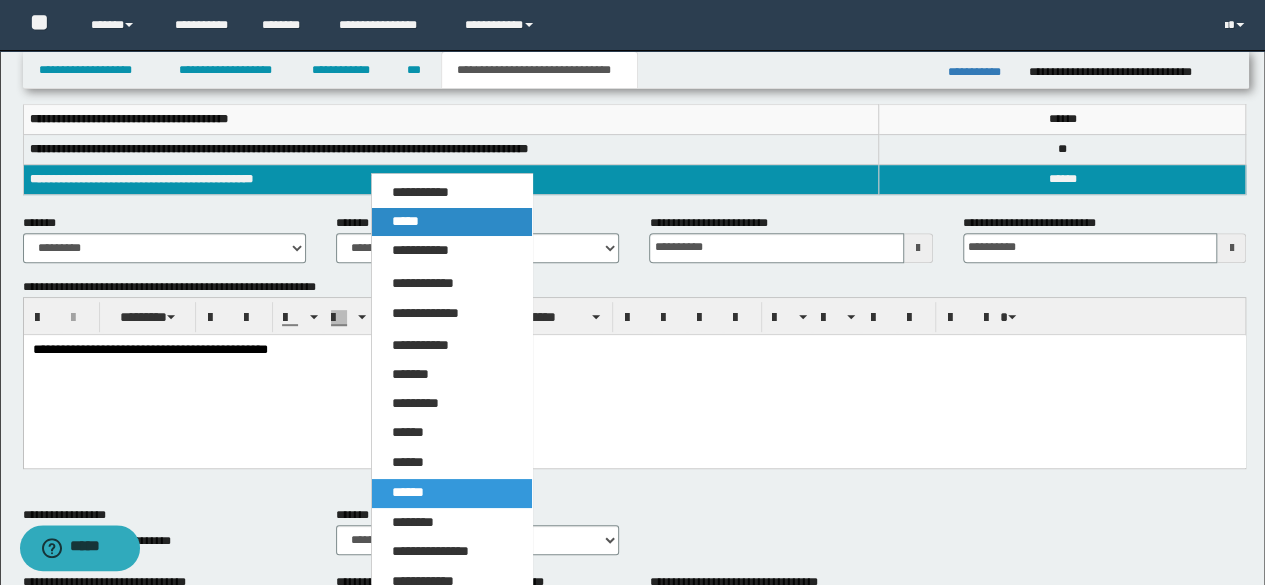 click on "*****" at bounding box center (451, 222) 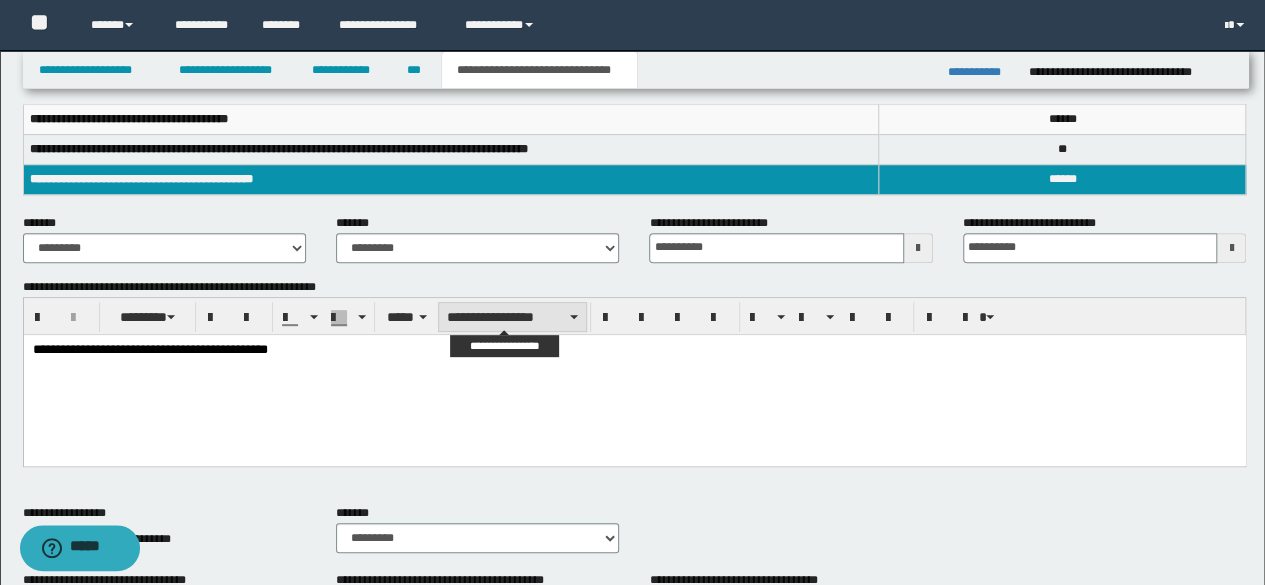 click on "**********" at bounding box center [512, 317] 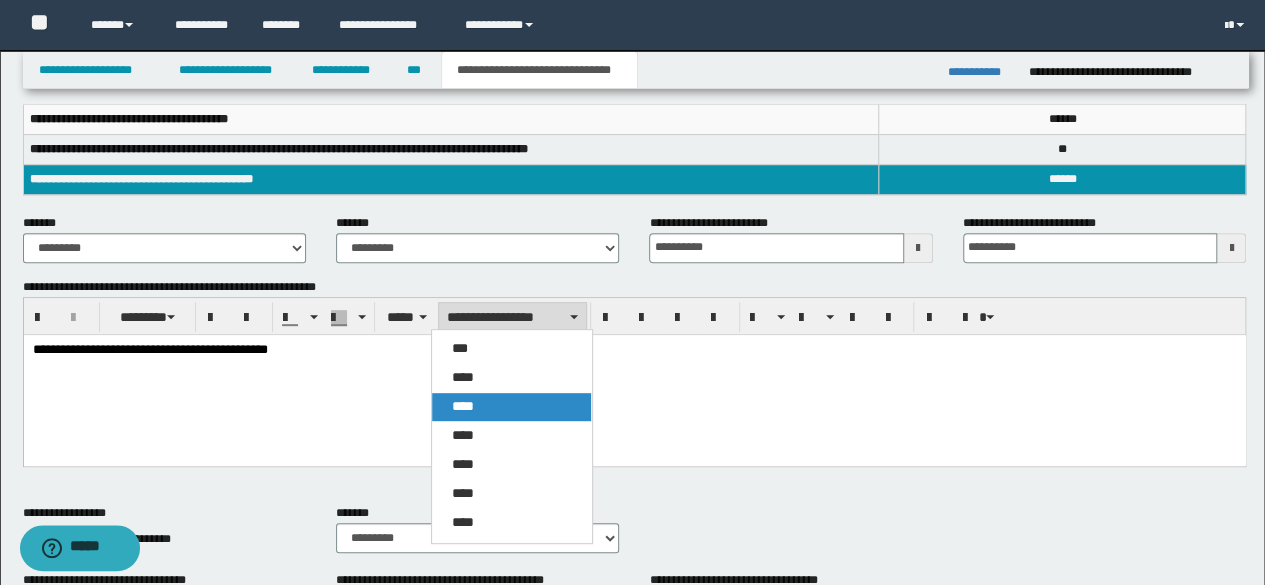 click on "****" at bounding box center [463, 406] 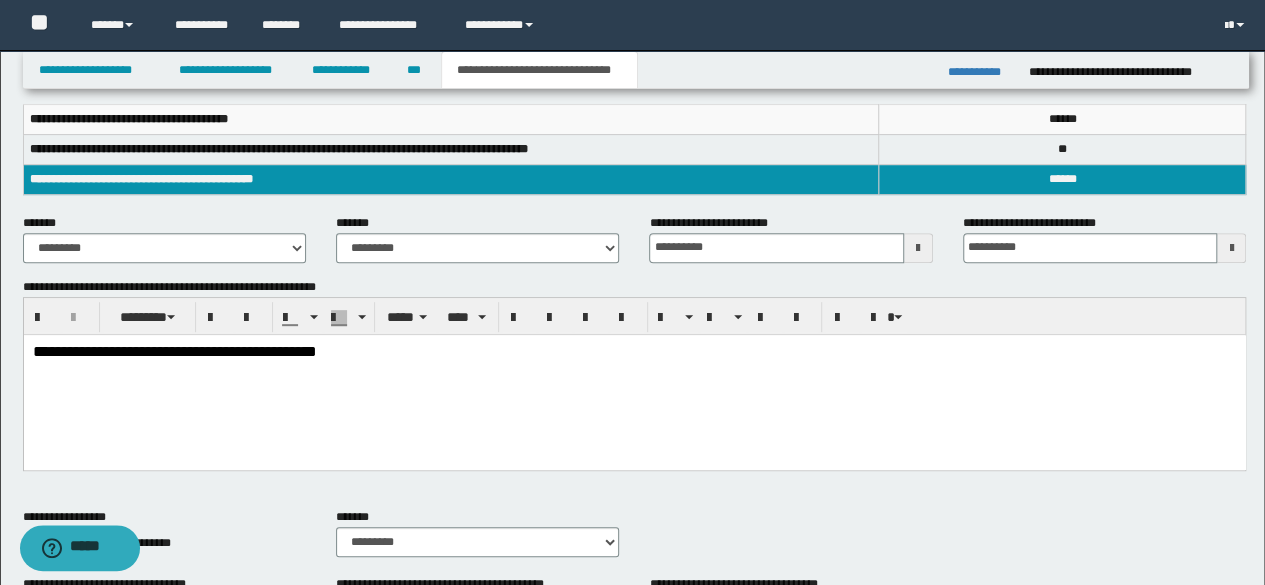 click on "**********" at bounding box center (634, 376) 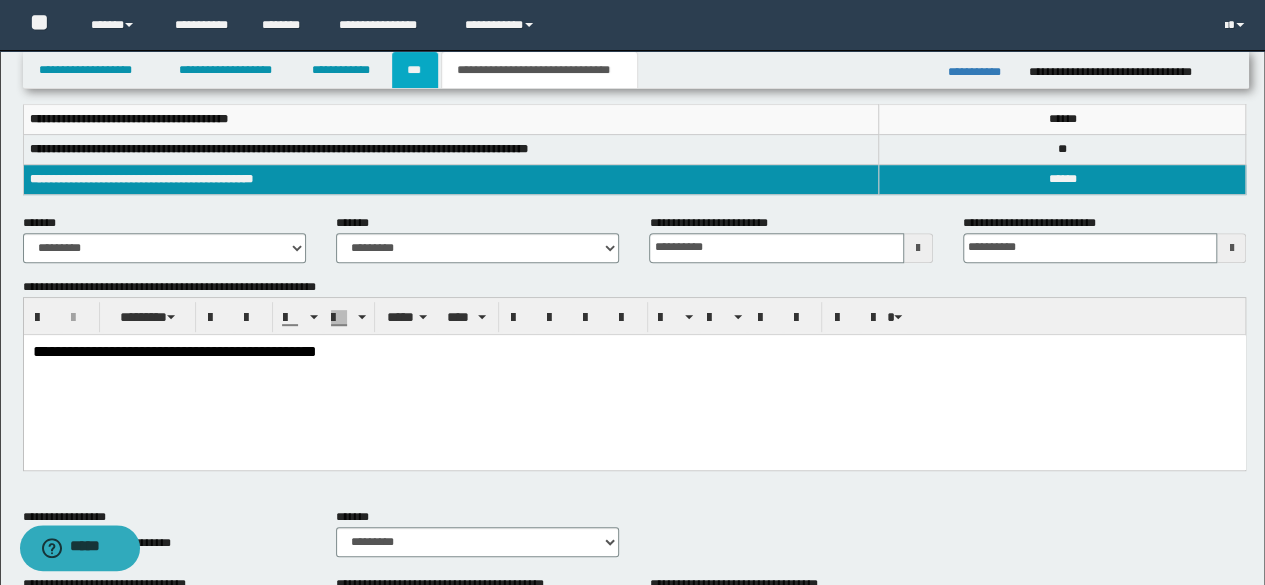 click on "***" at bounding box center [415, 70] 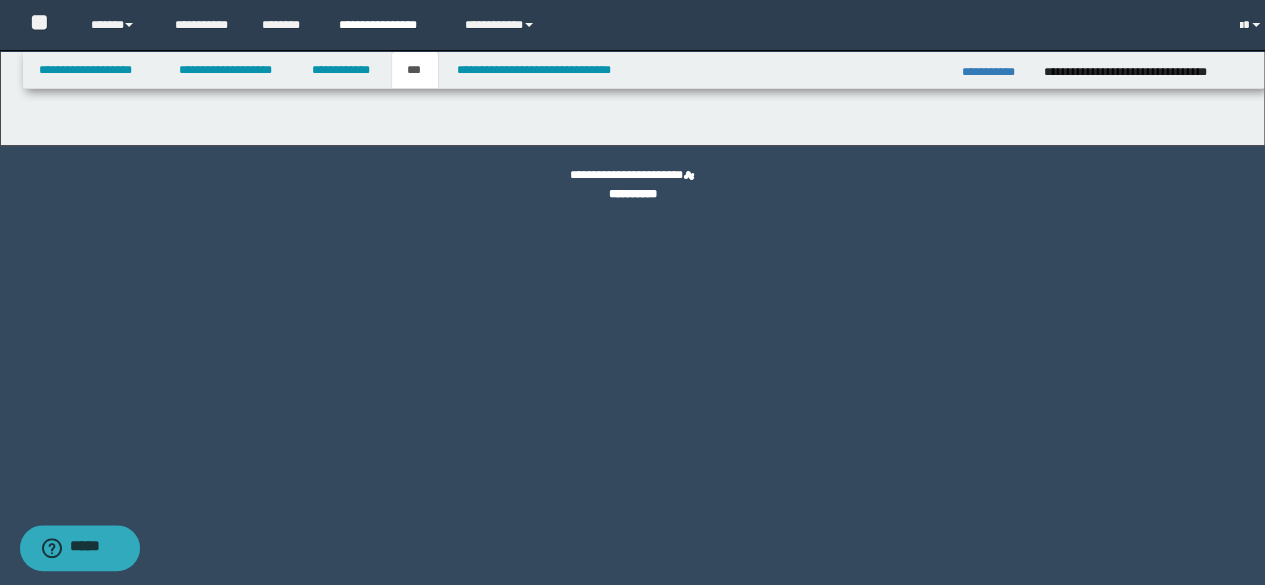 scroll, scrollTop: 0, scrollLeft: 0, axis: both 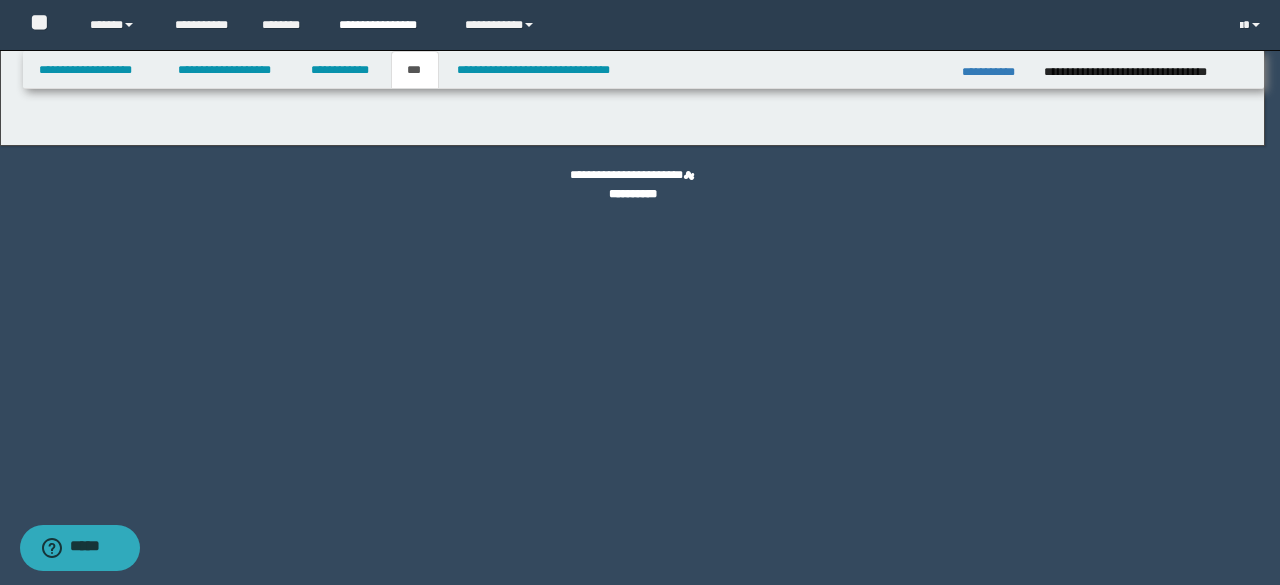 select on "*" 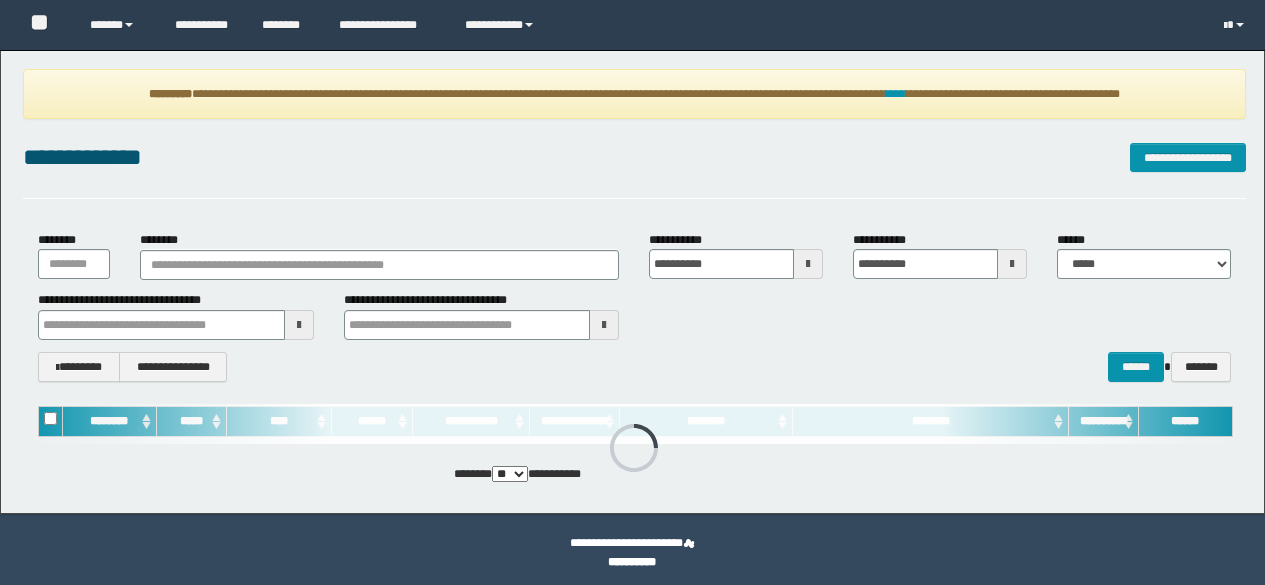 scroll, scrollTop: 0, scrollLeft: 0, axis: both 